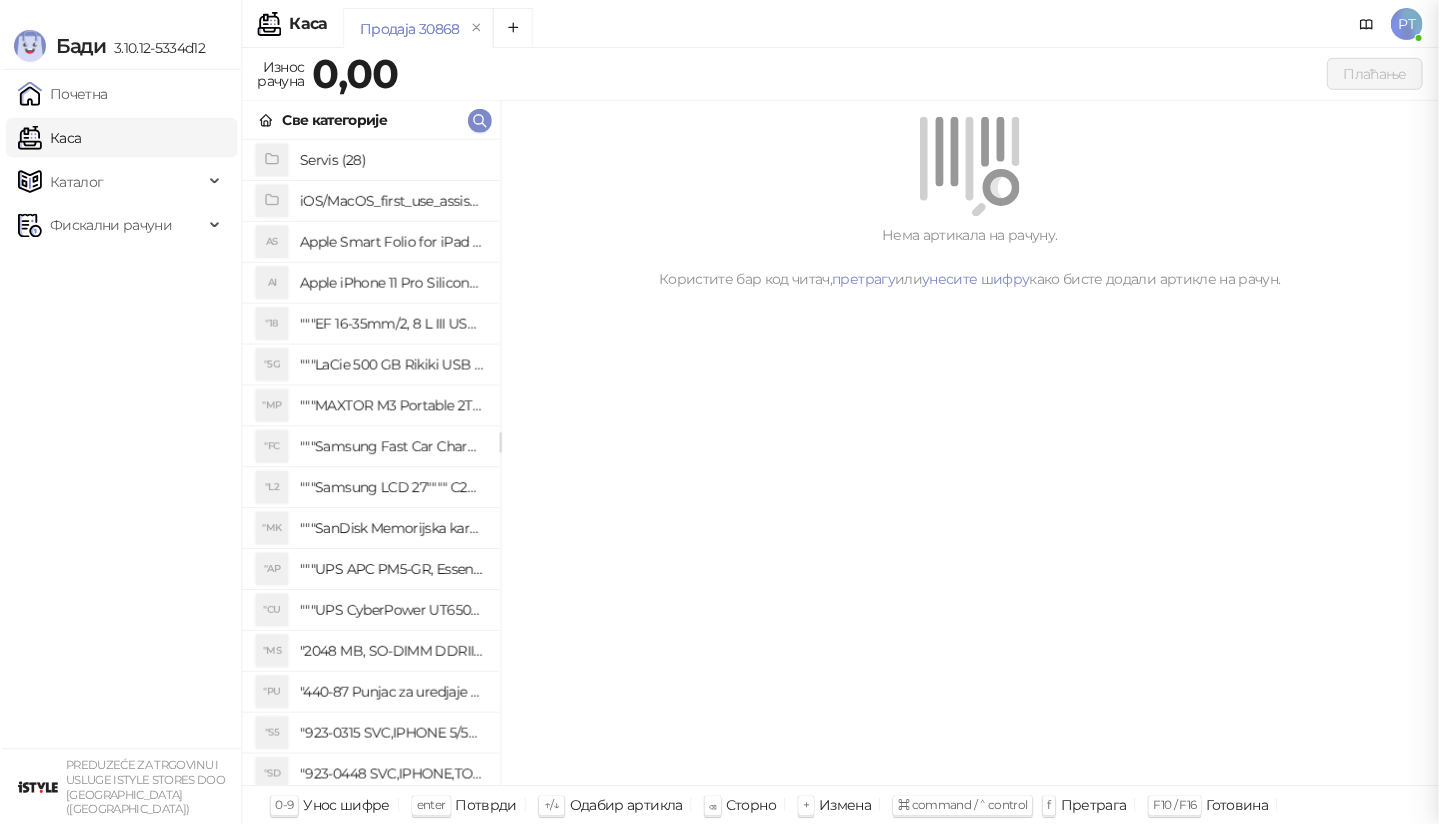 scroll, scrollTop: 0, scrollLeft: 0, axis: both 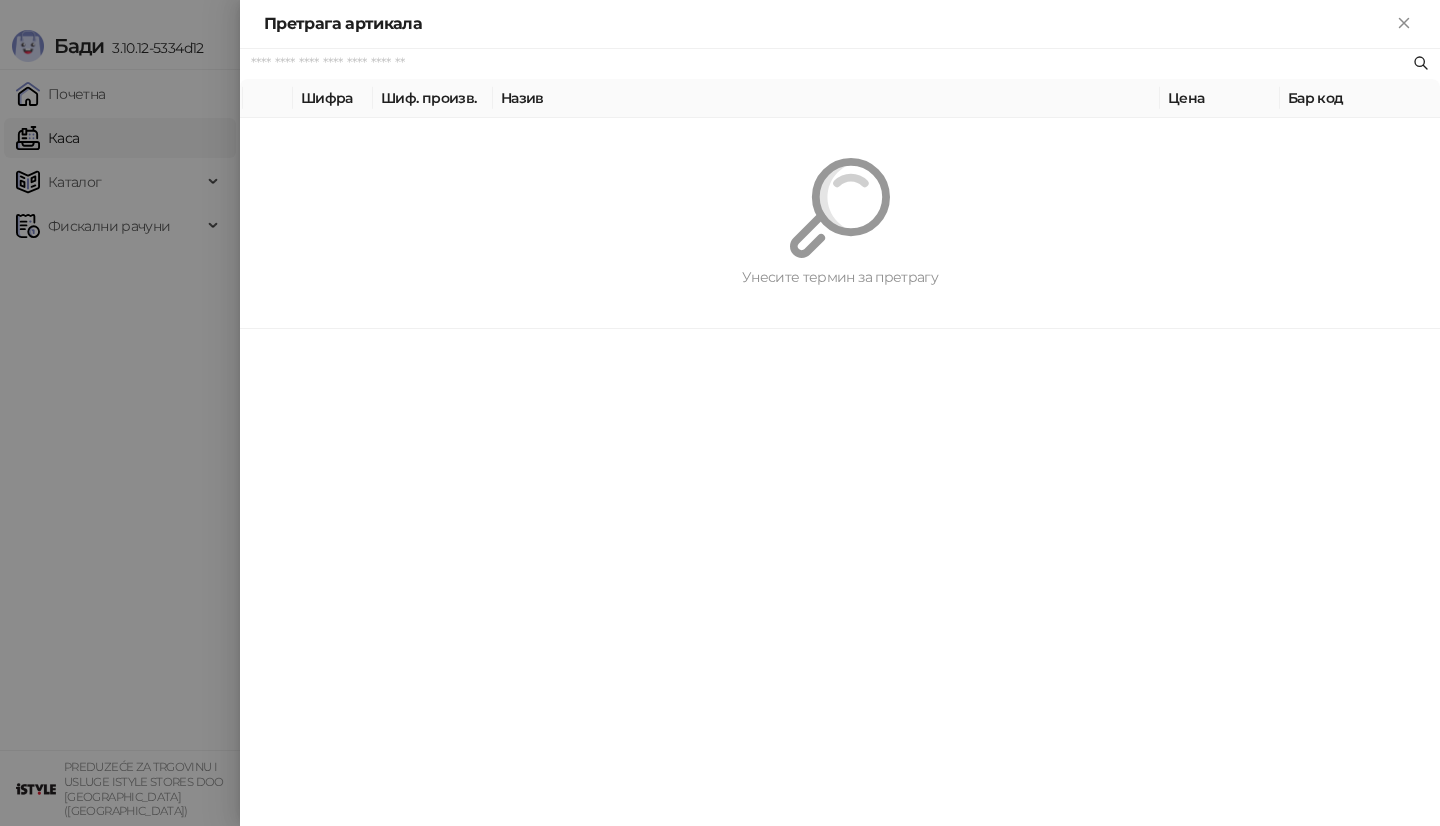 paste on "*********" 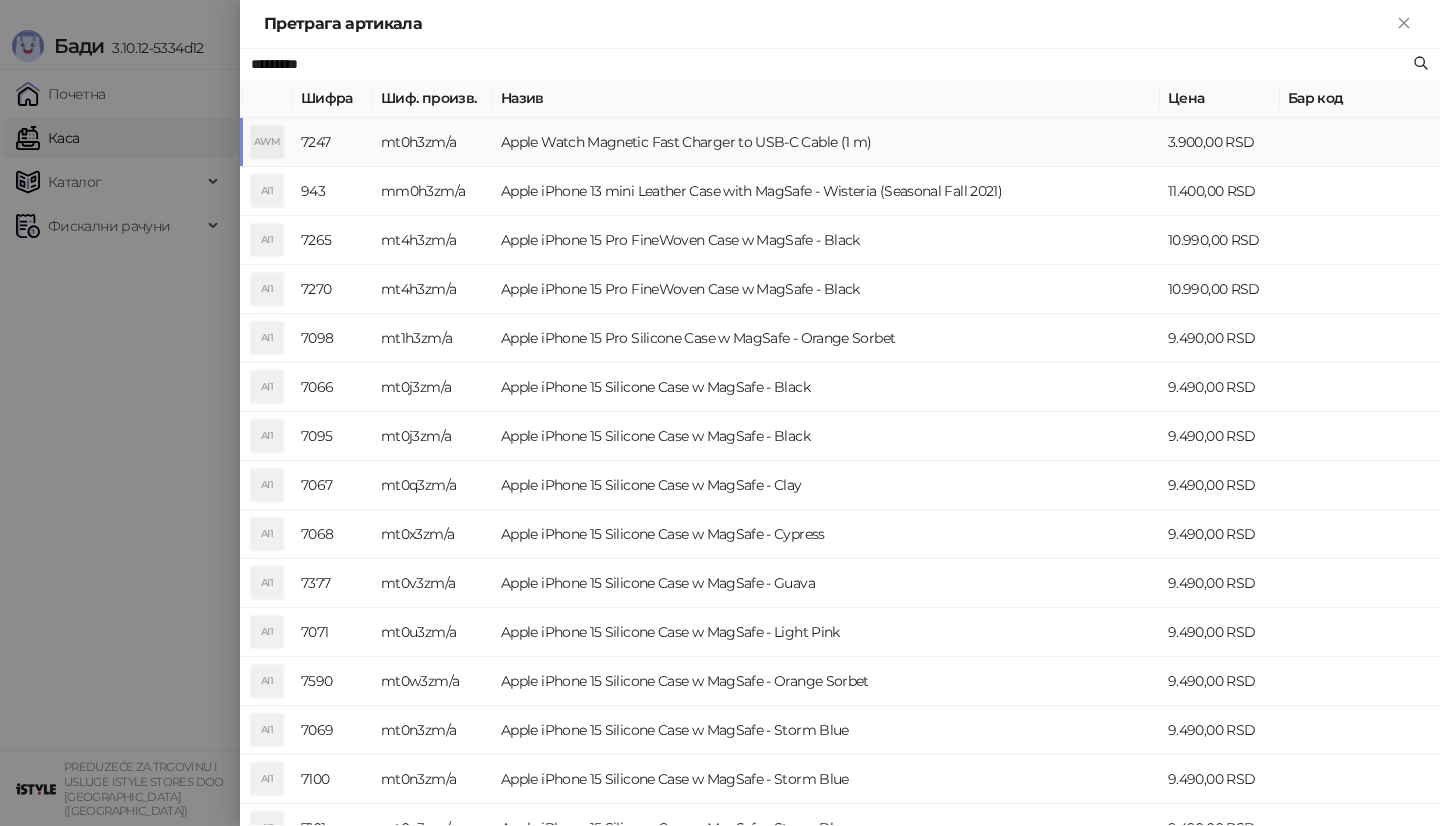 click on "AWM" at bounding box center [267, 142] 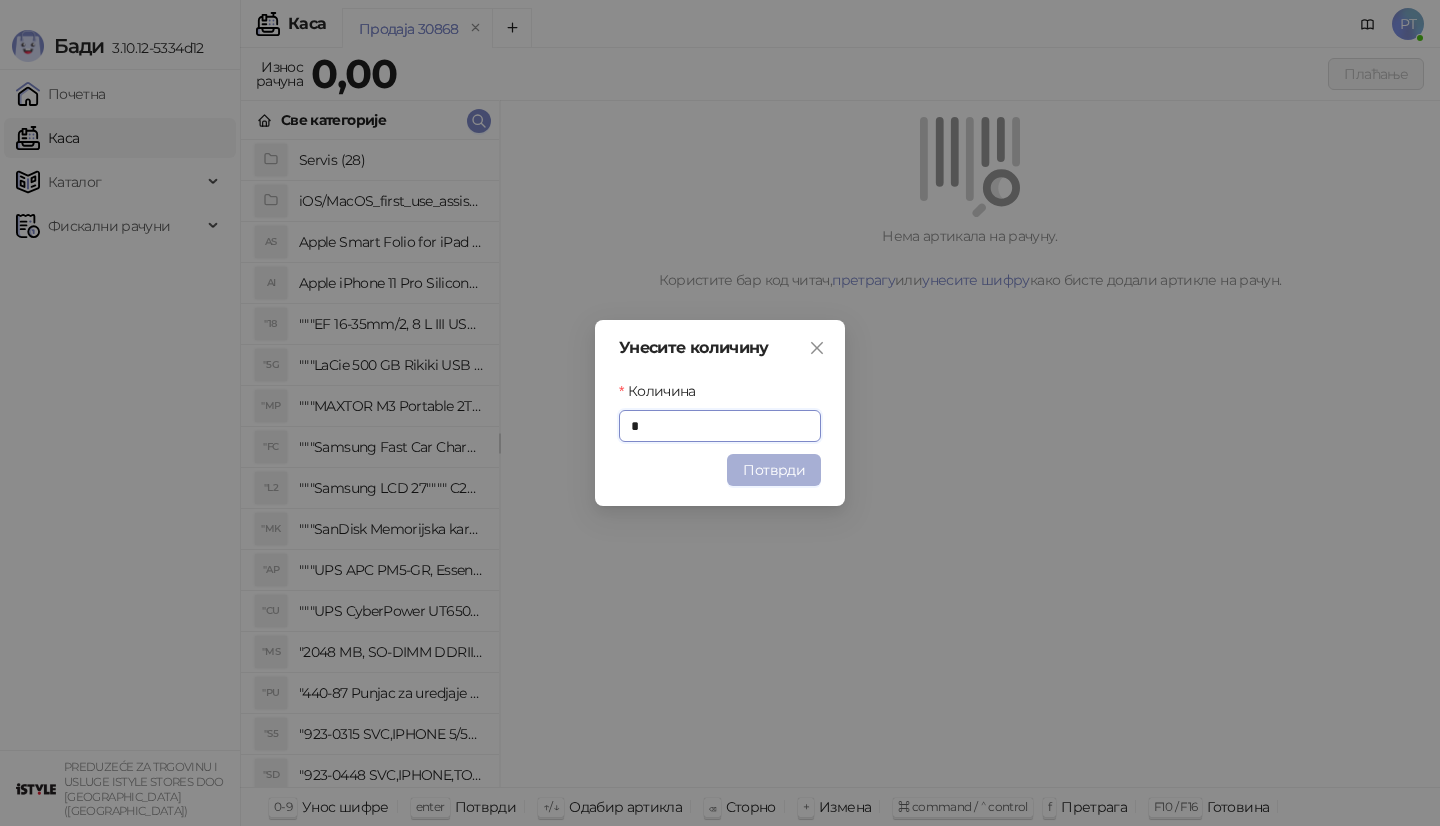 click on "Потврди" at bounding box center (774, 470) 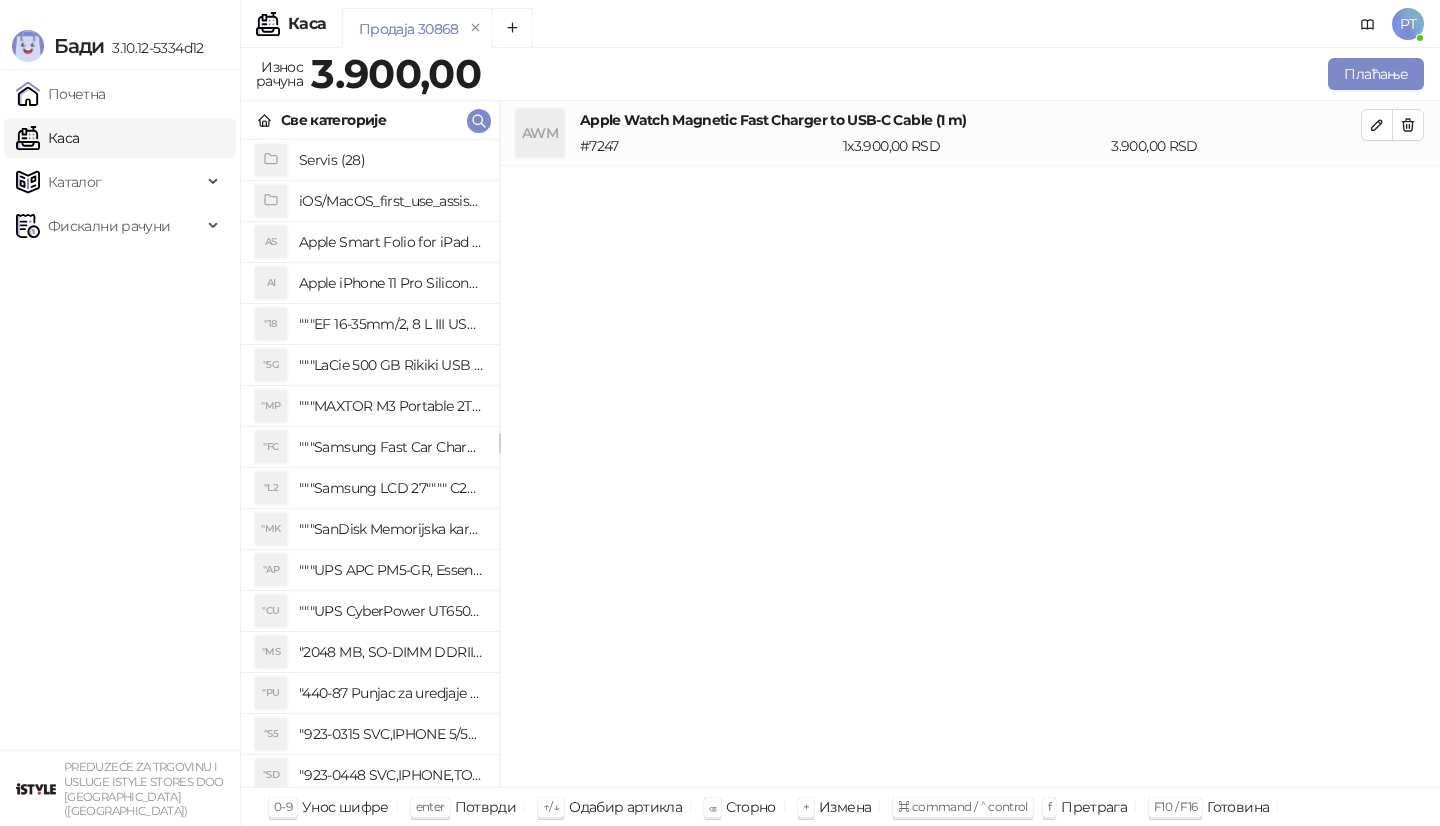 click on "Све категорије" at bounding box center [370, 120] 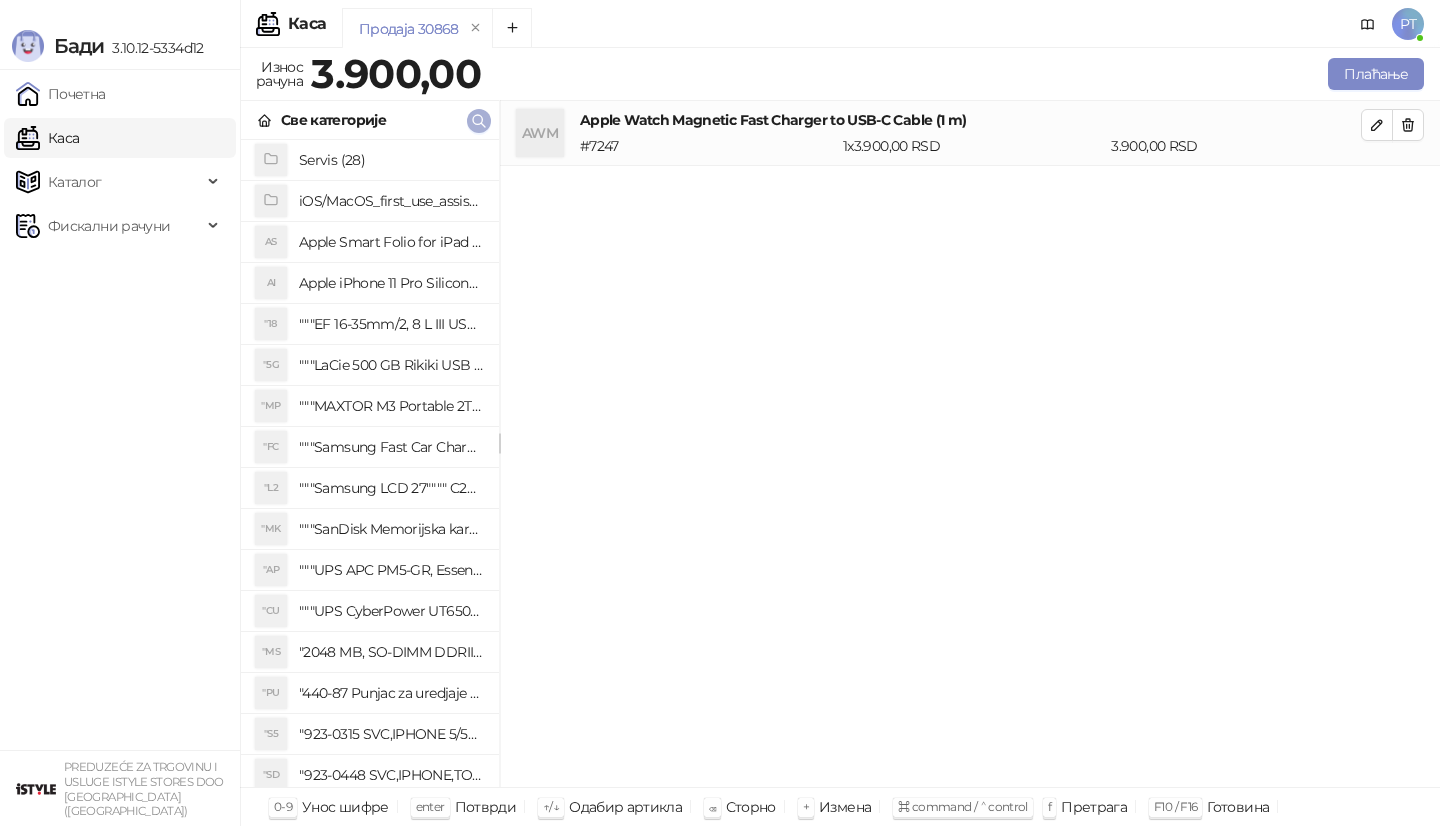 click 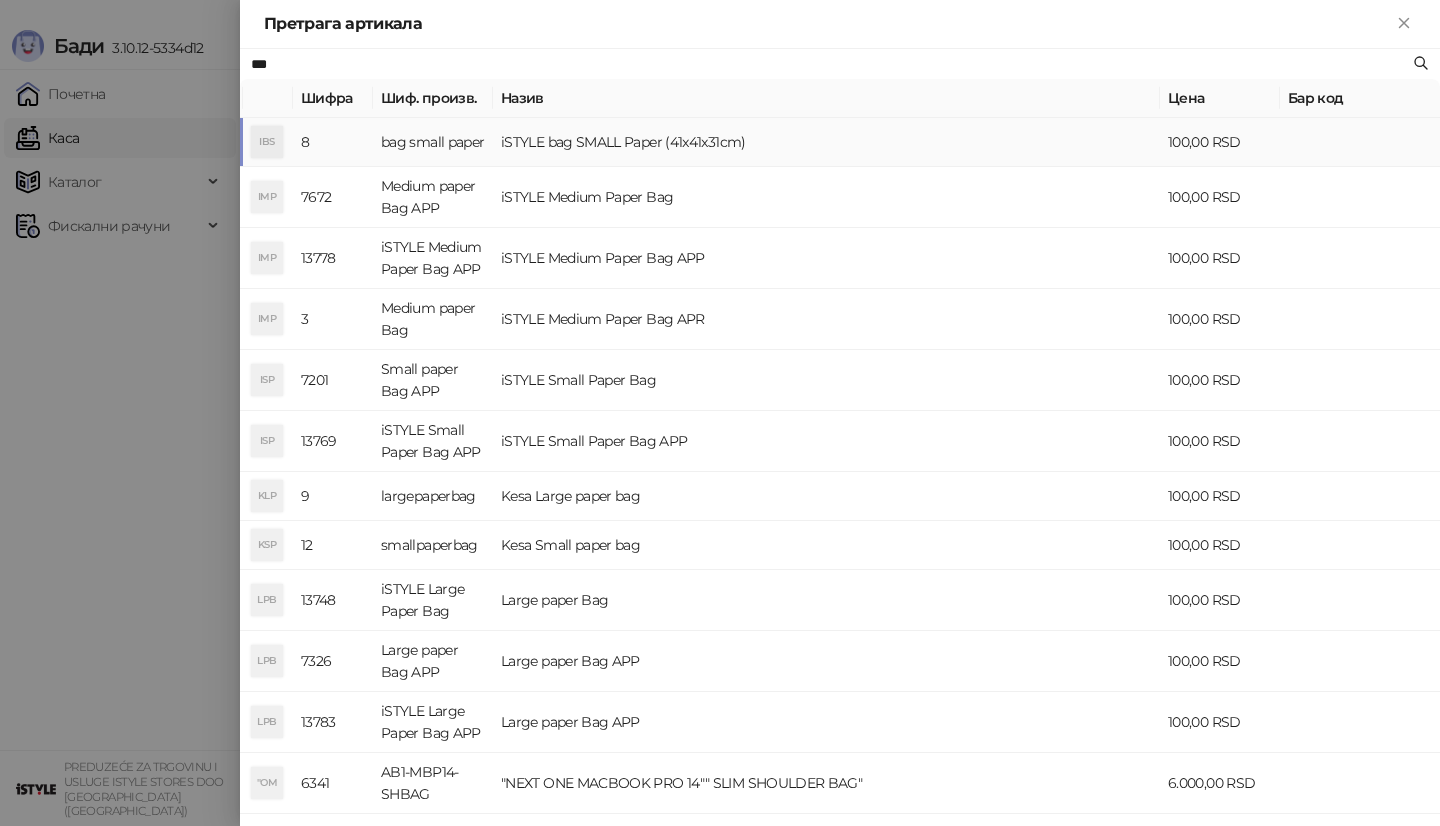 type on "***" 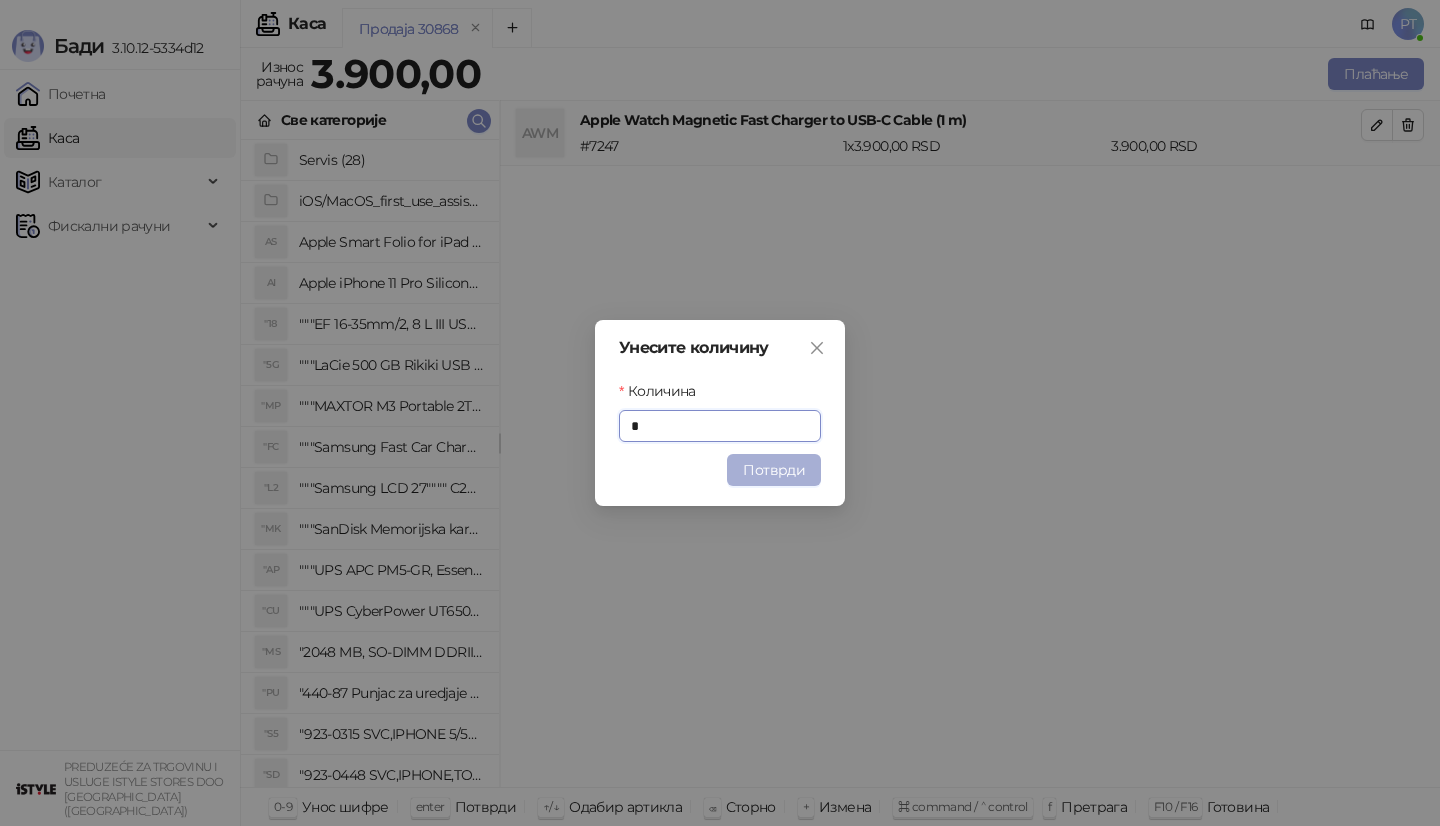 click on "Потврди" at bounding box center (774, 470) 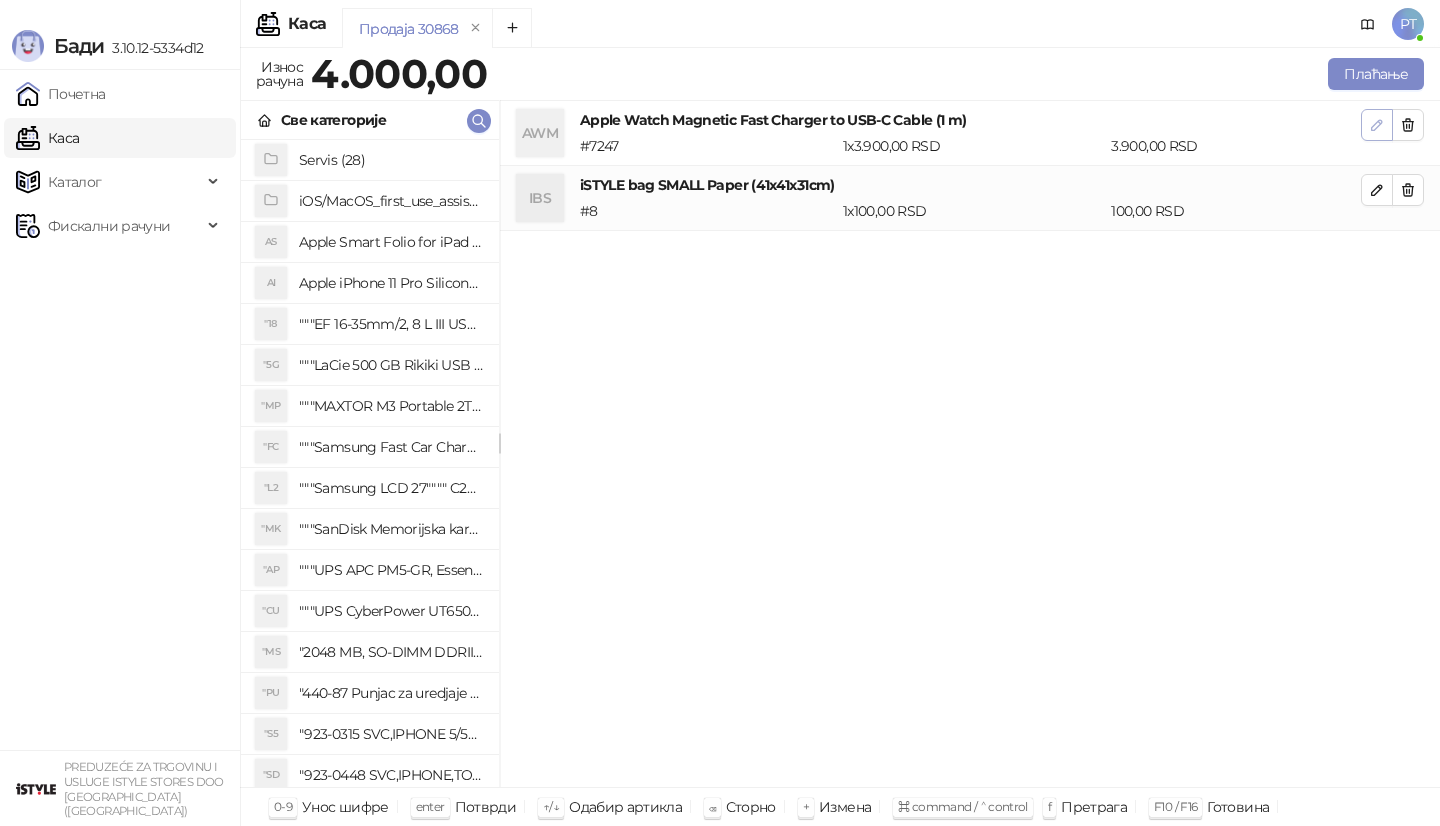 click 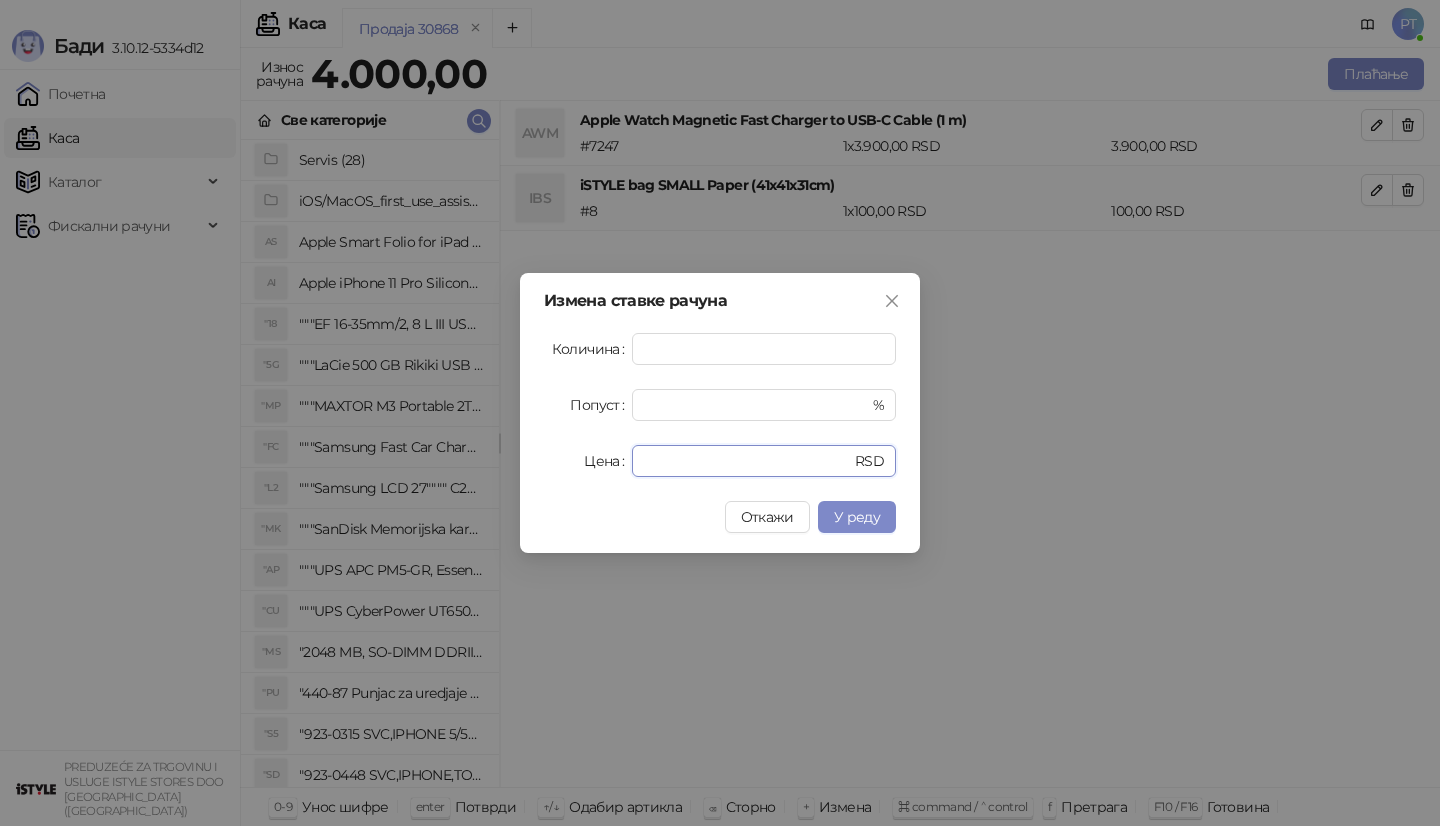drag, startPoint x: 700, startPoint y: 464, endPoint x: 503, endPoint y: 465, distance: 197.00253 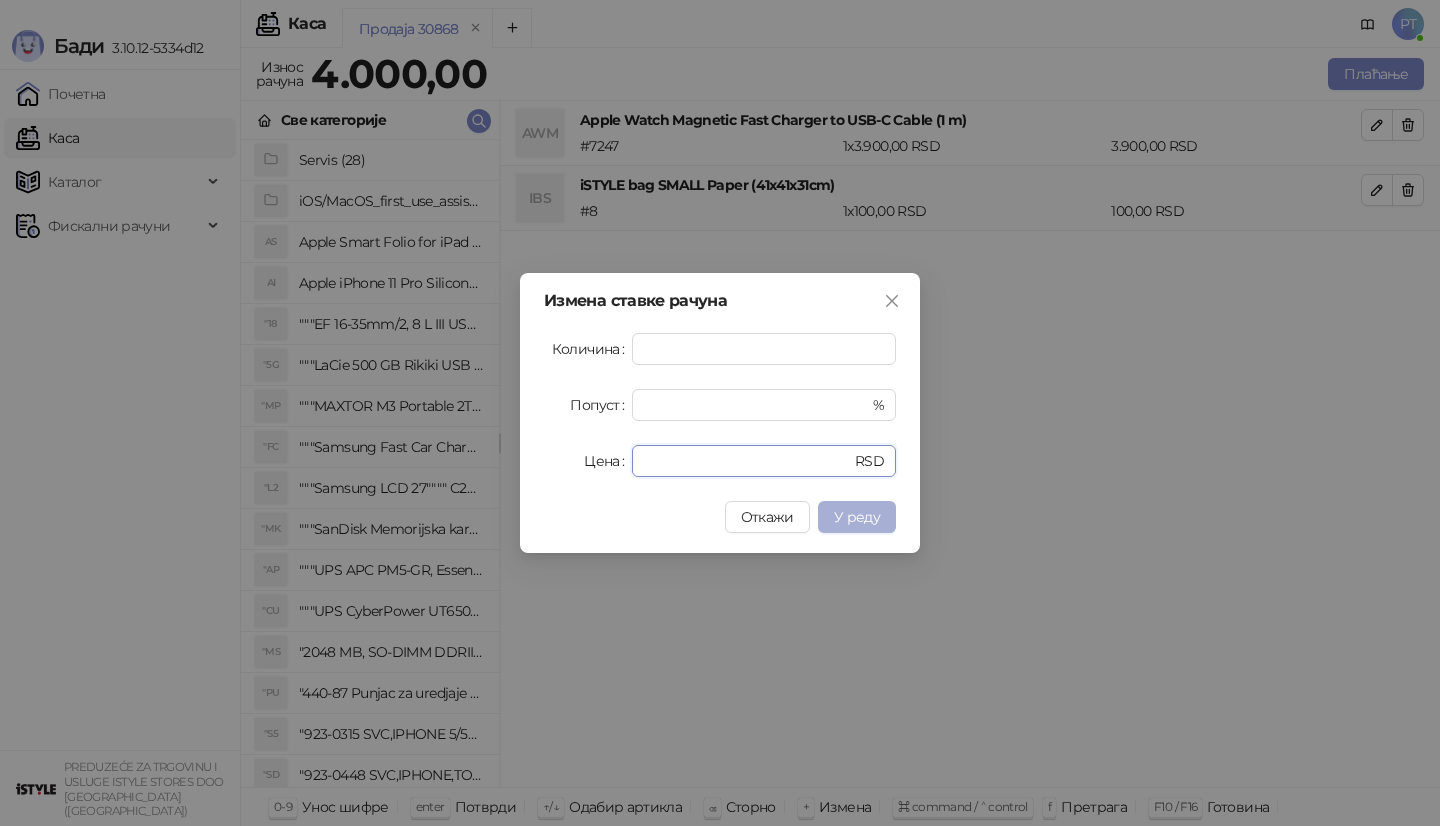 type on "****" 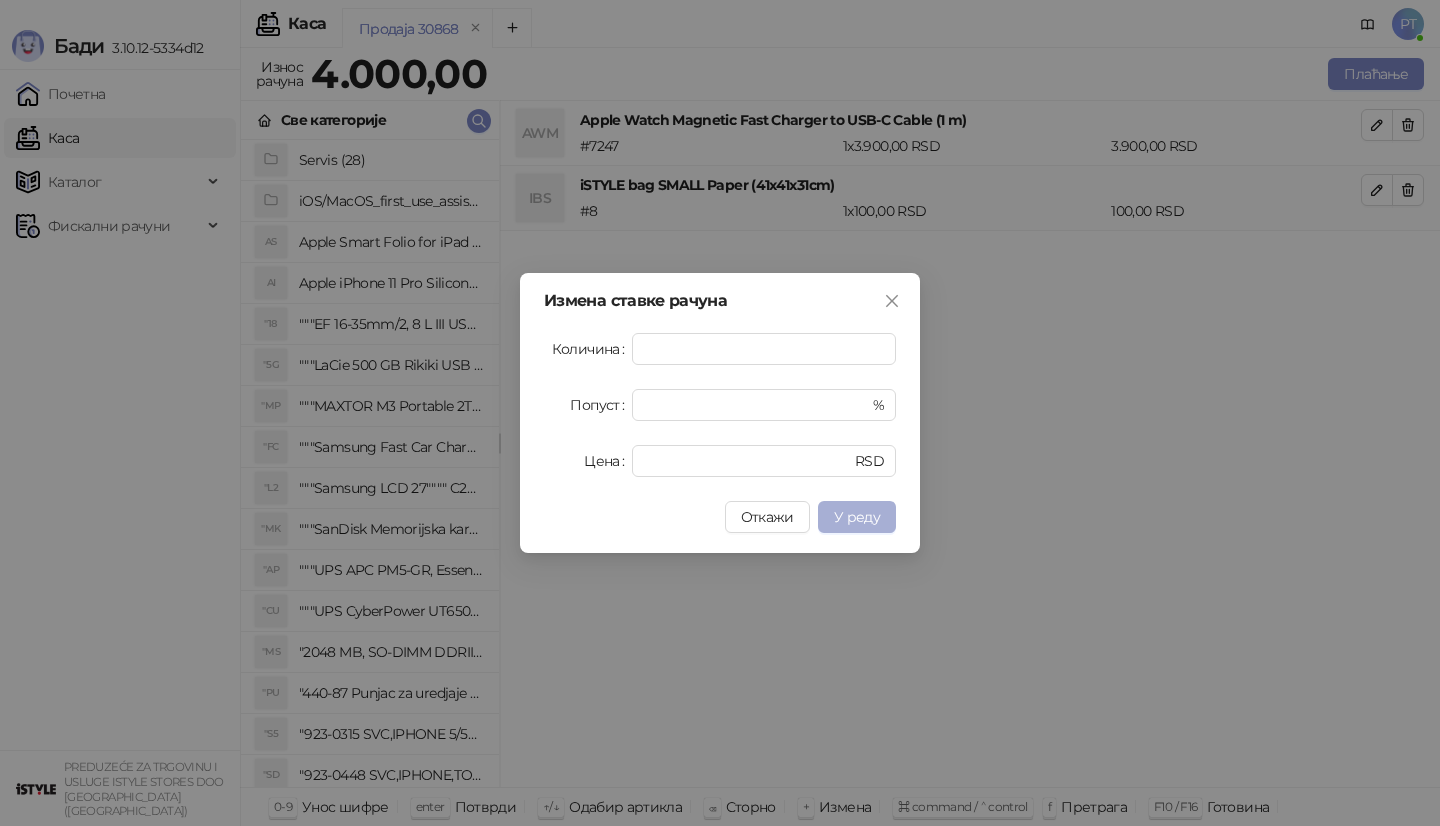 click on "У реду" at bounding box center (857, 517) 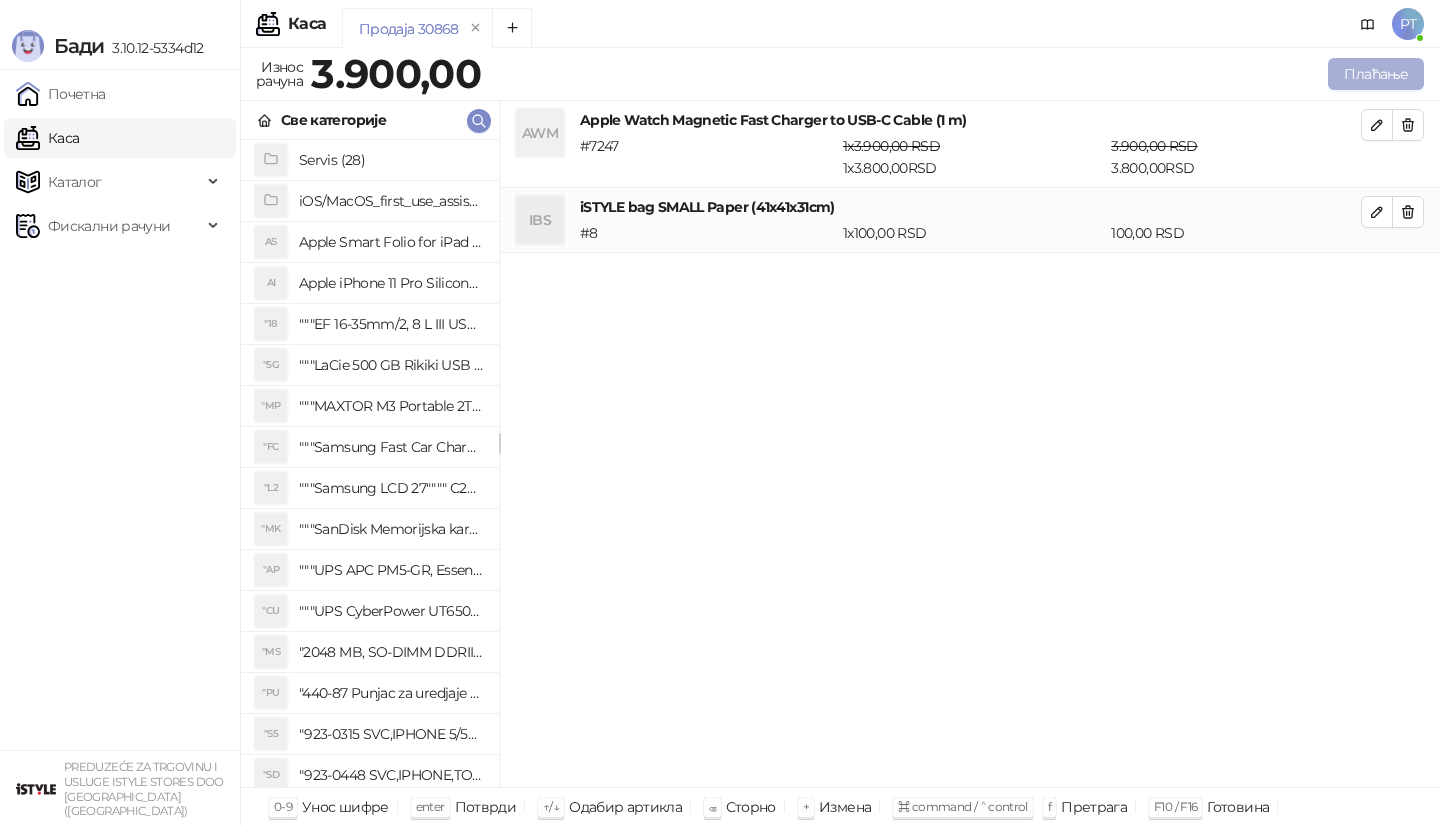 click on "Плаћање" at bounding box center (1376, 74) 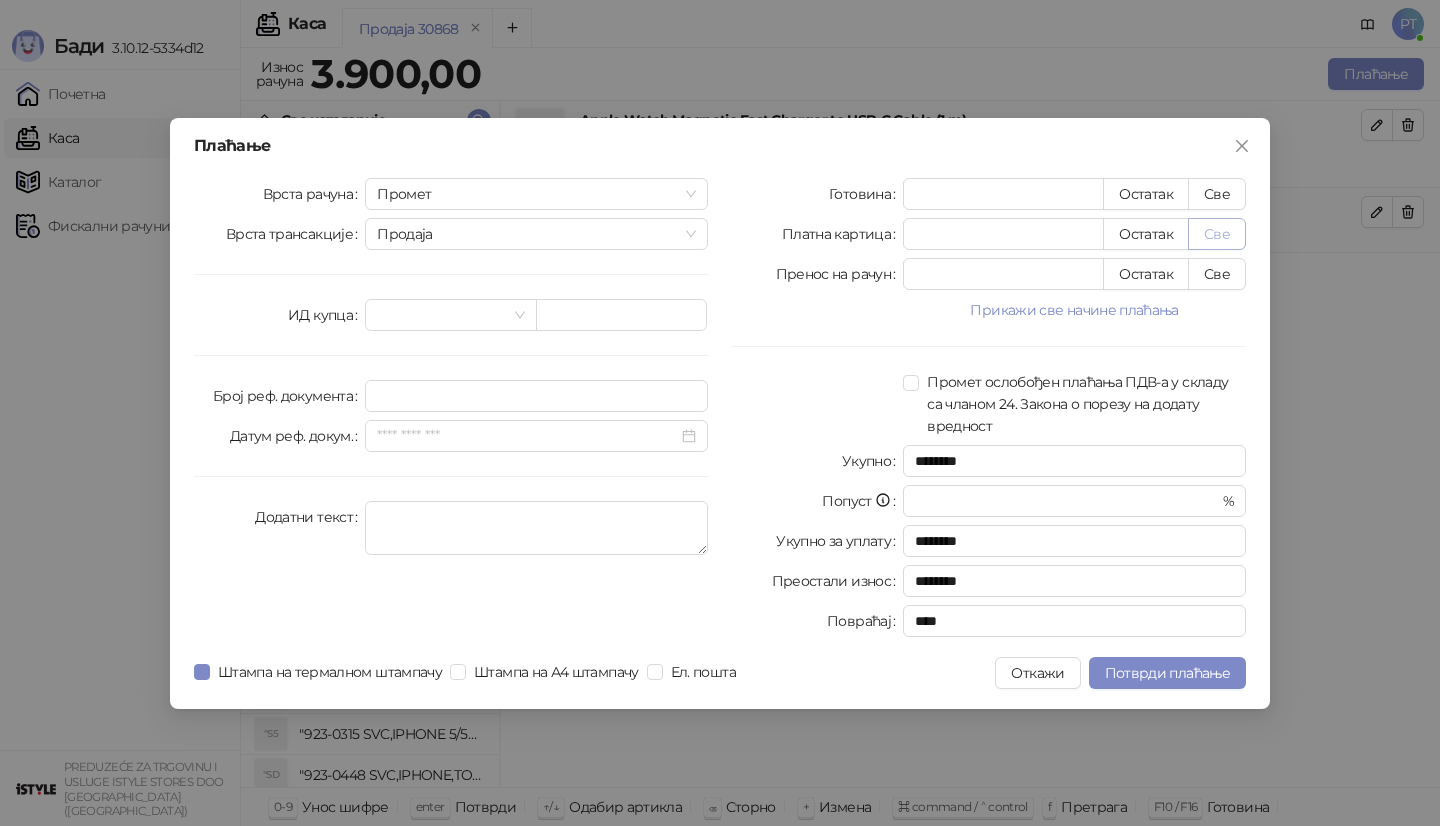click on "Све" at bounding box center (1217, 234) 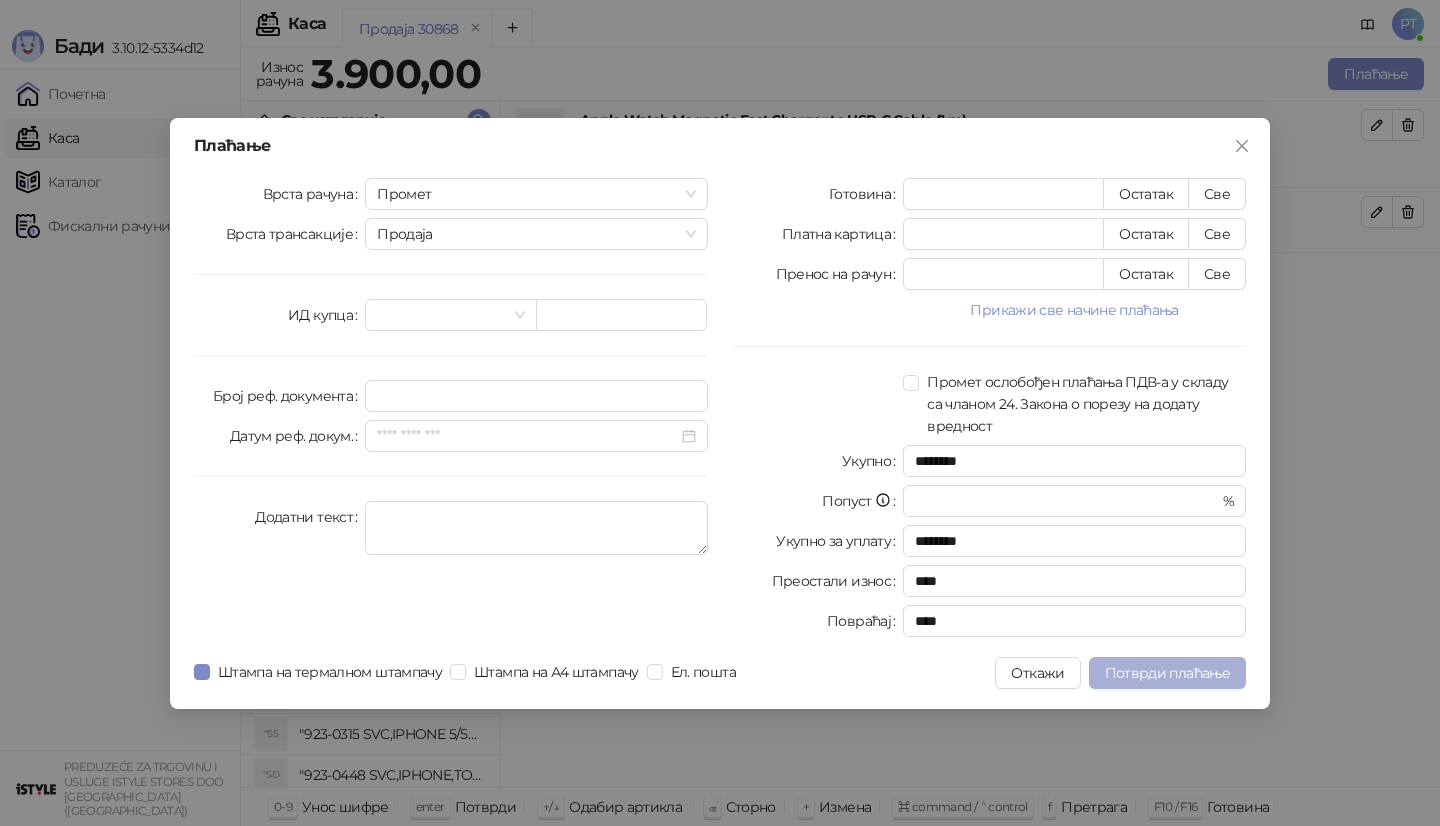 click on "Потврди плаћање" at bounding box center (1167, 673) 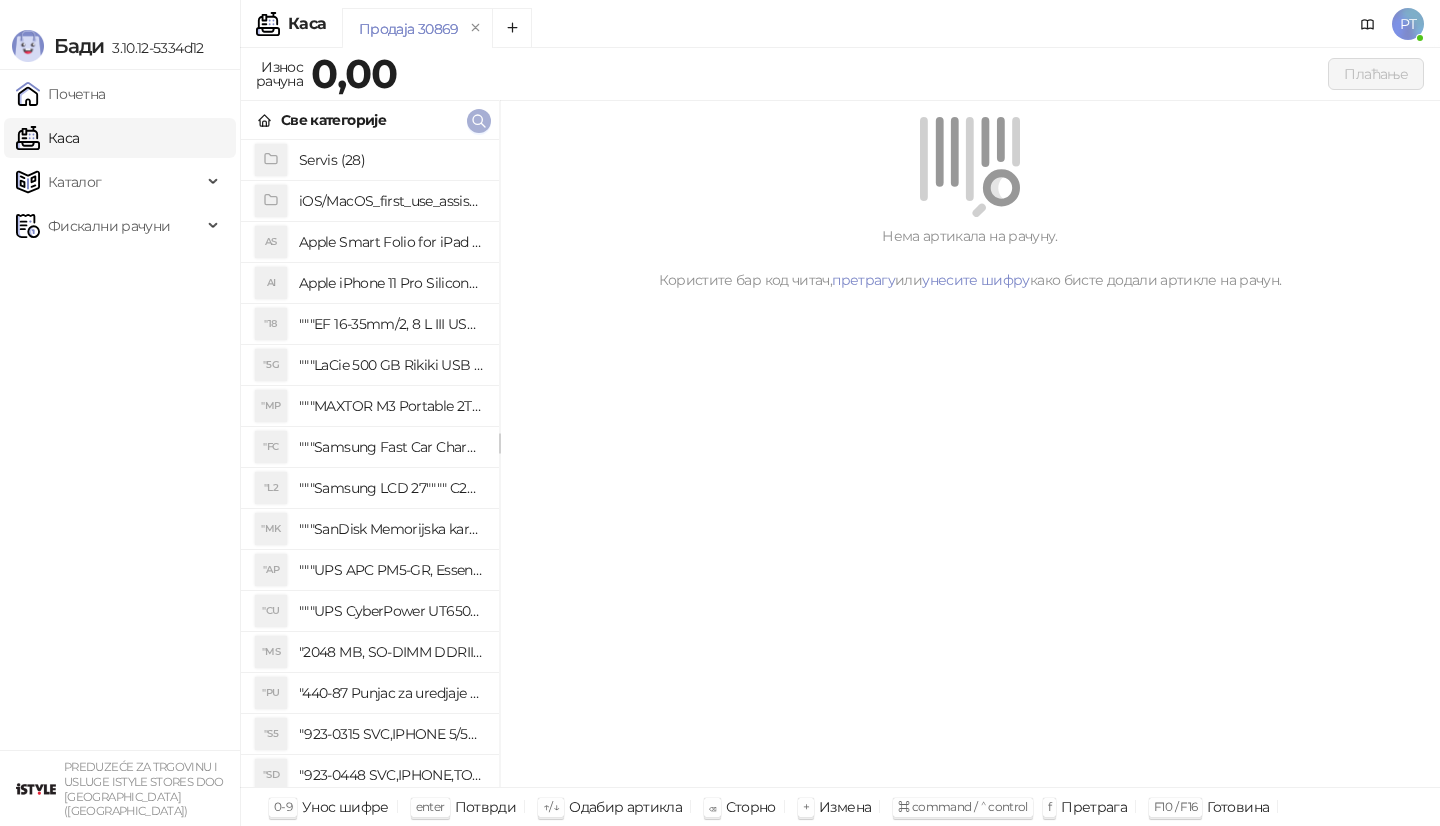 click 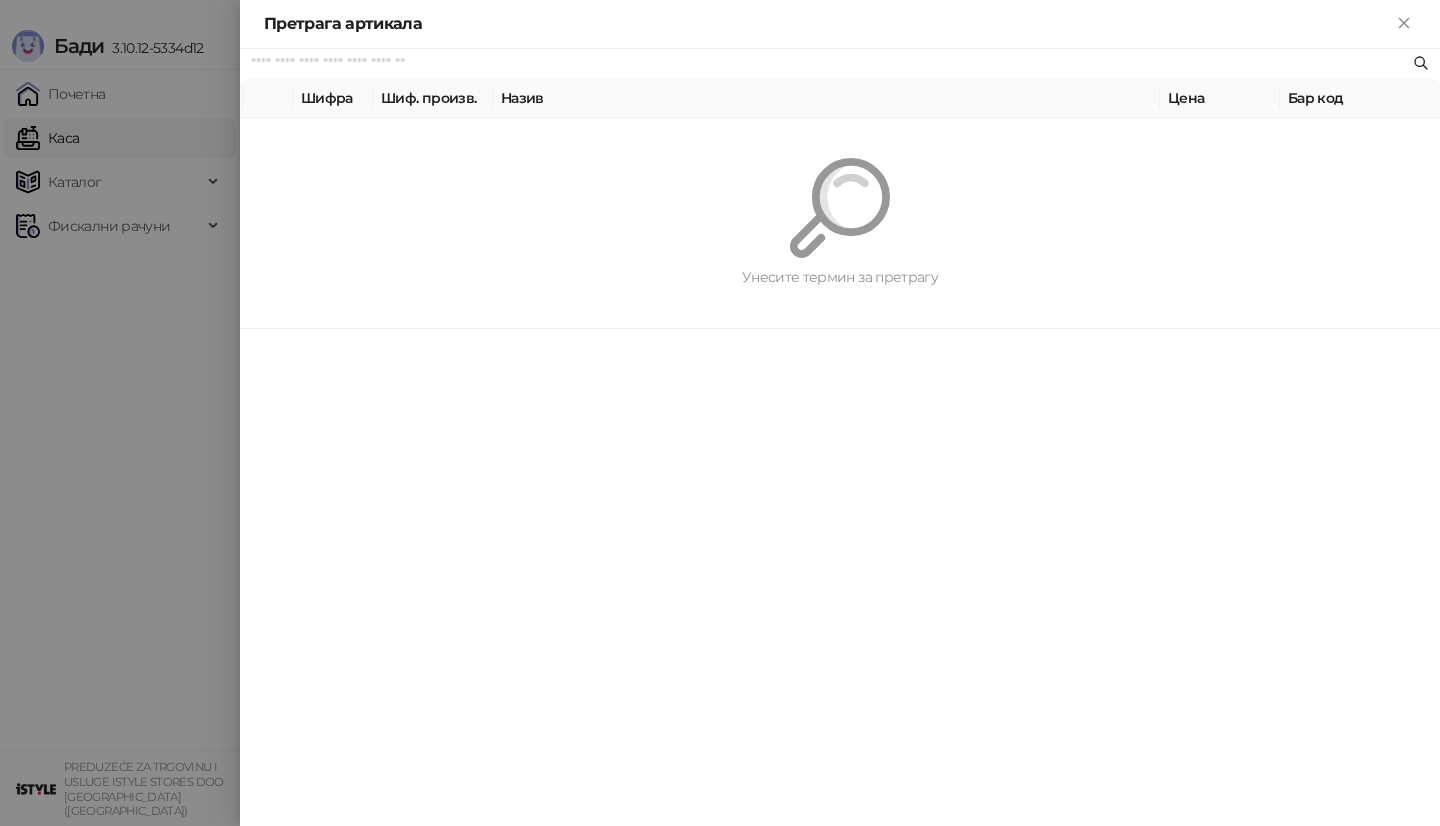 paste on "*********" 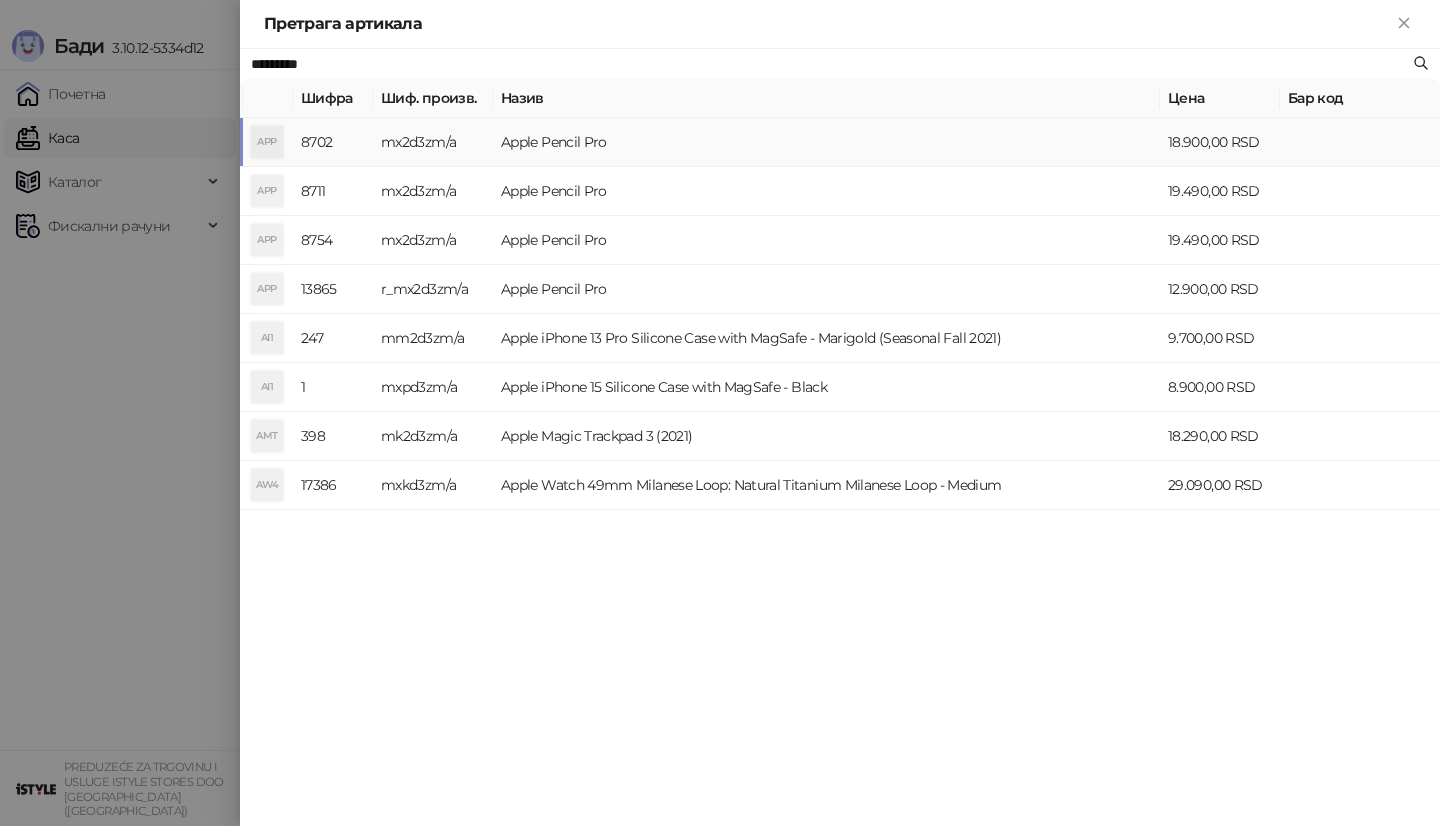 type on "*********" 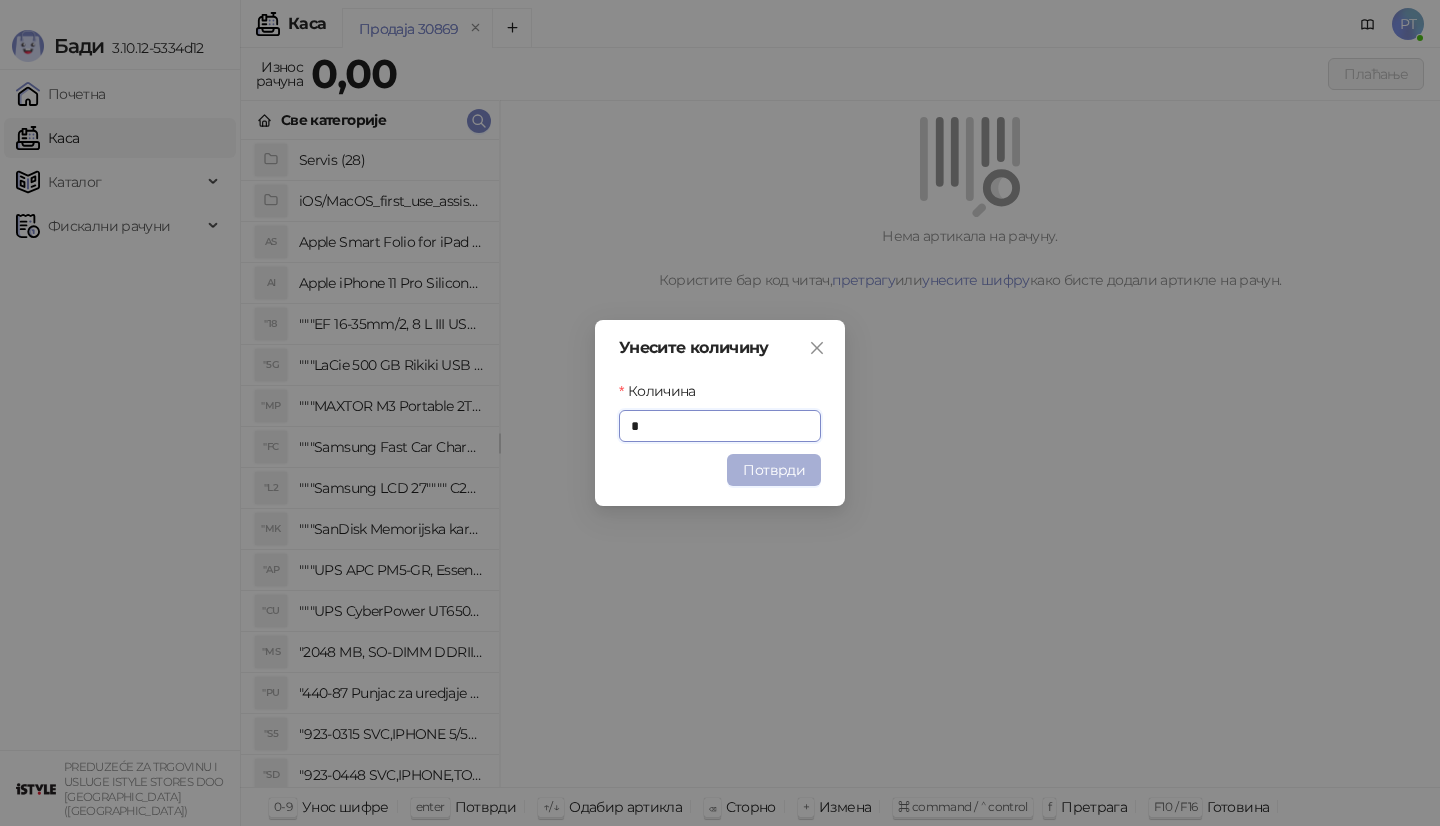 click on "Потврди" at bounding box center [774, 470] 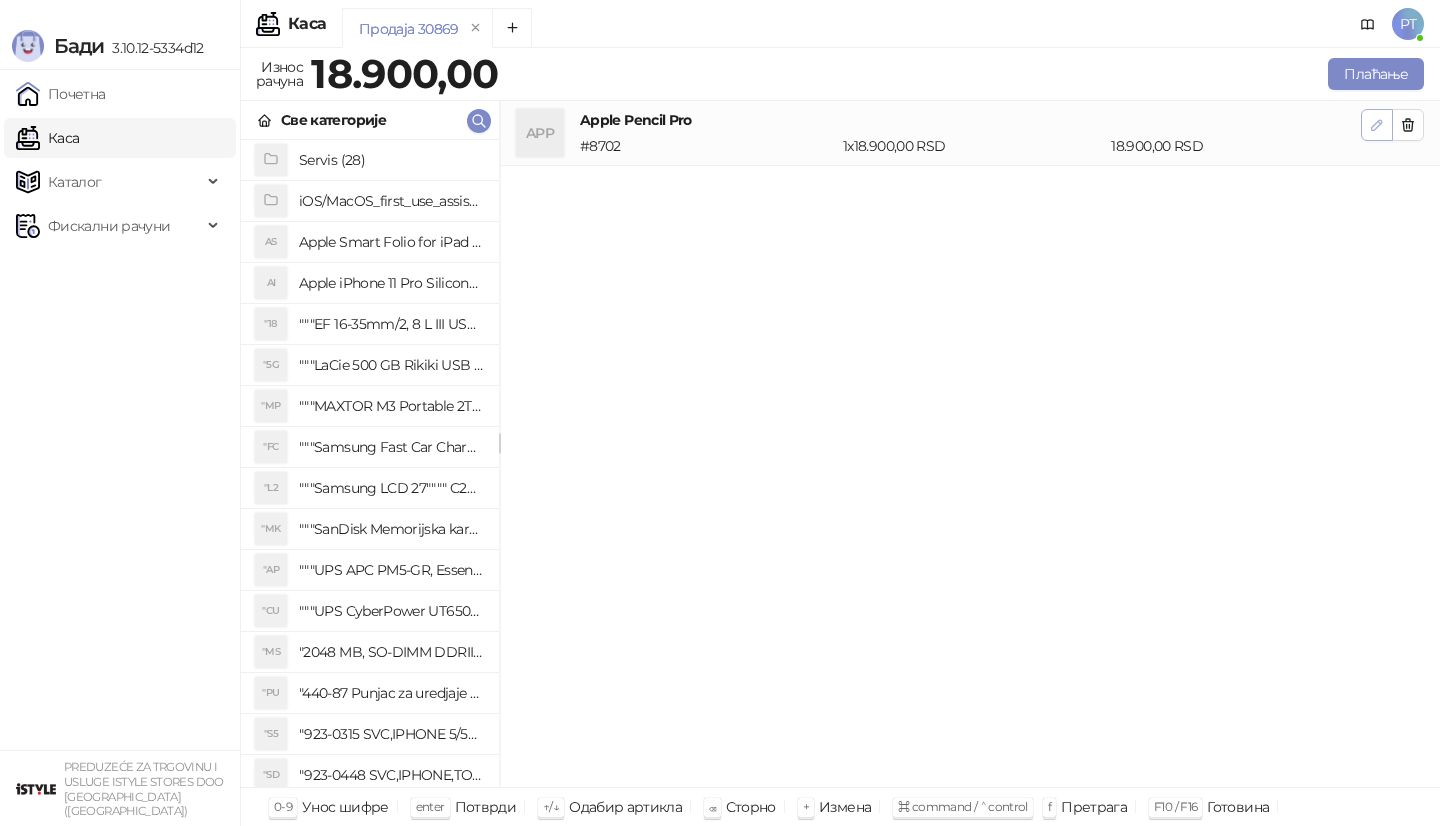 click 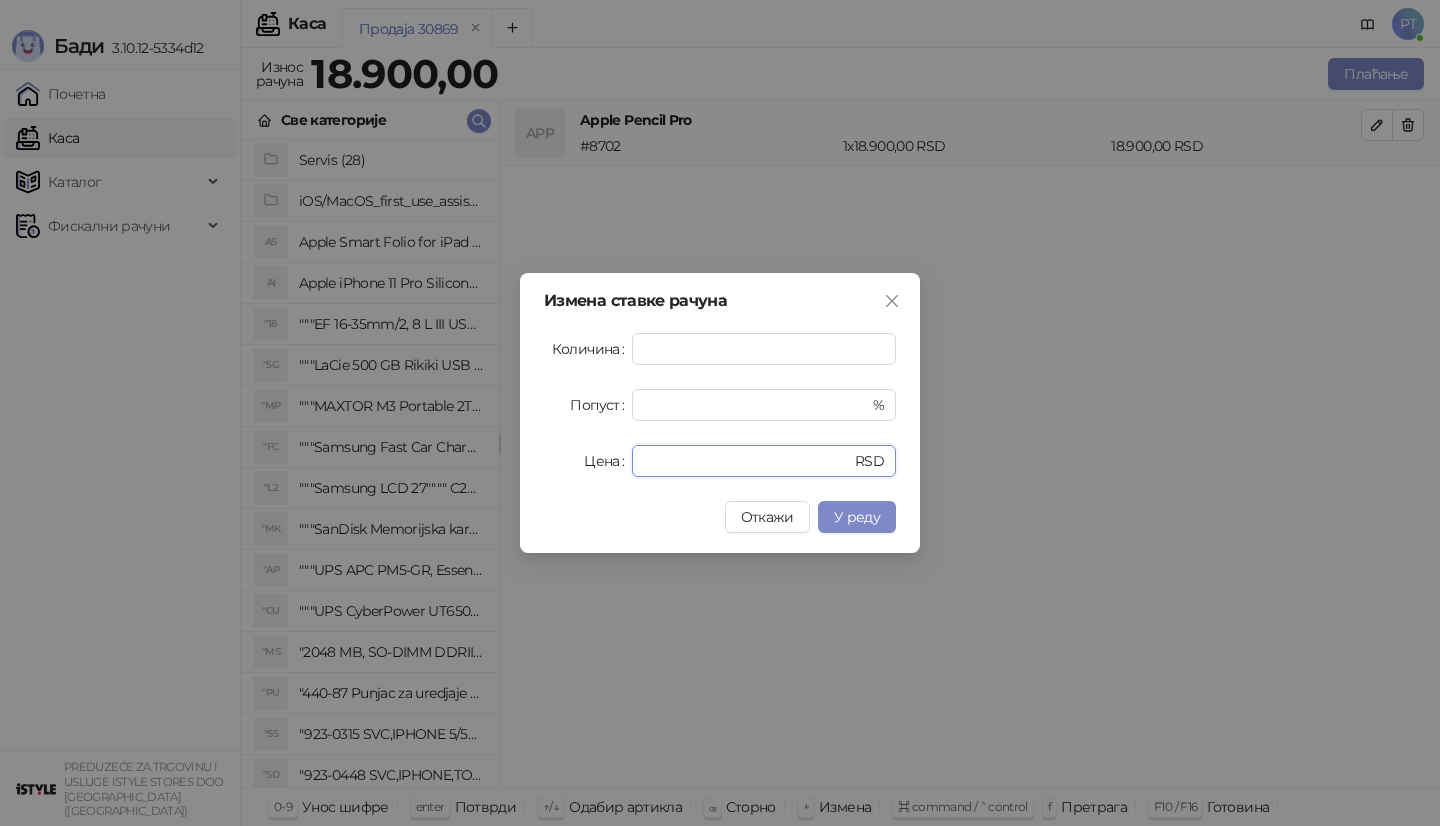 drag, startPoint x: 691, startPoint y: 467, endPoint x: 532, endPoint y: 467, distance: 159 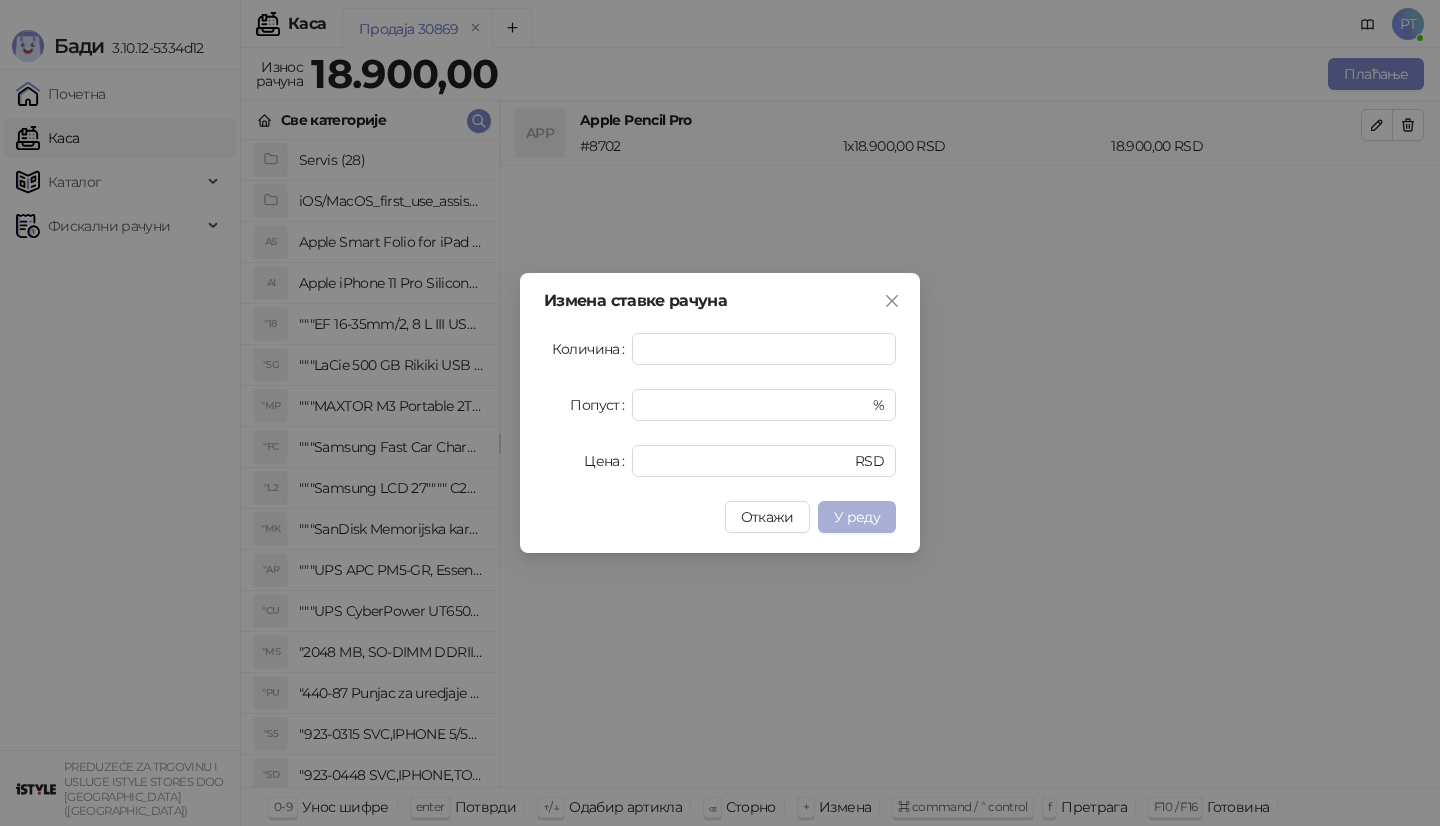 type on "******" 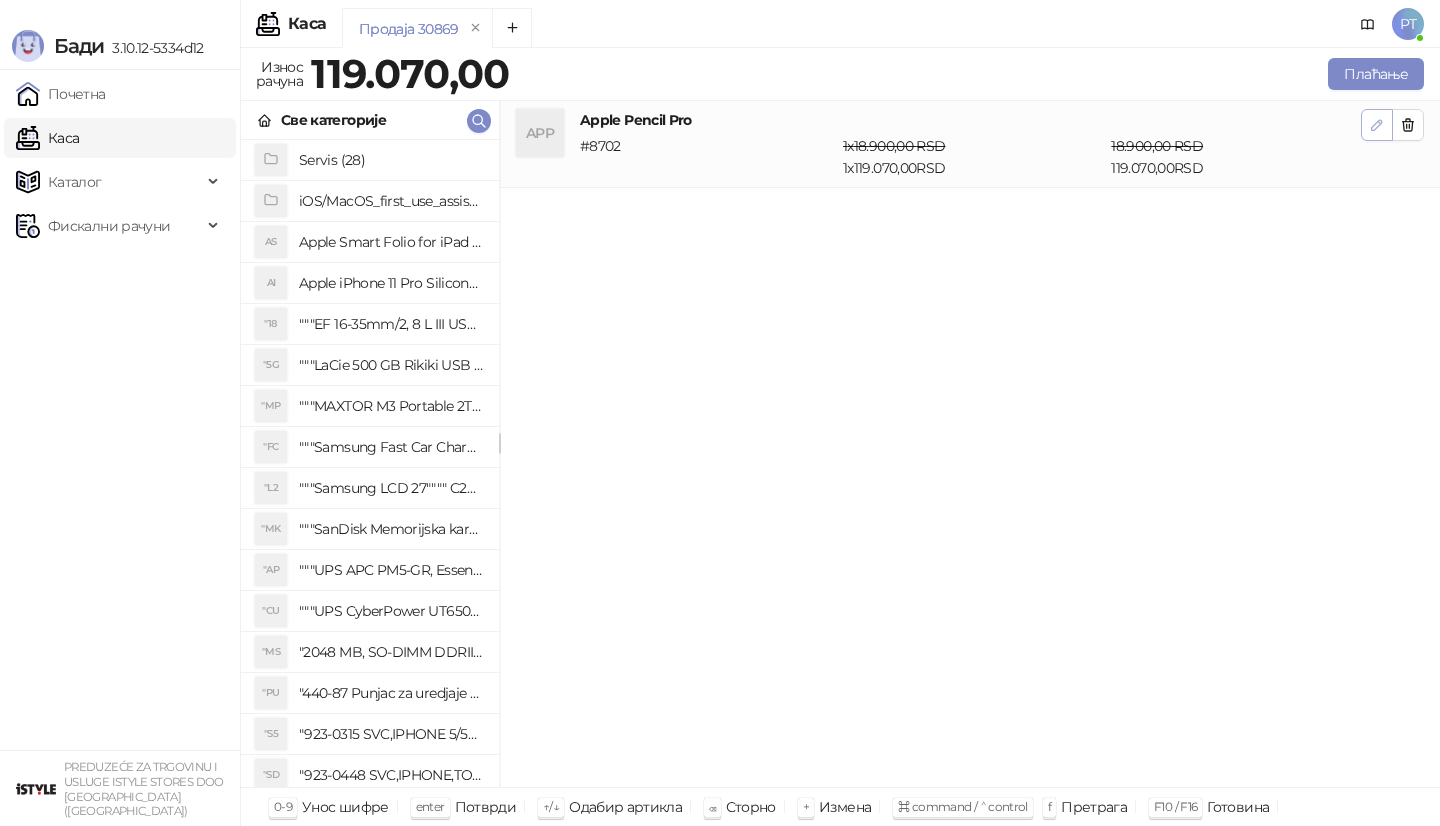 click 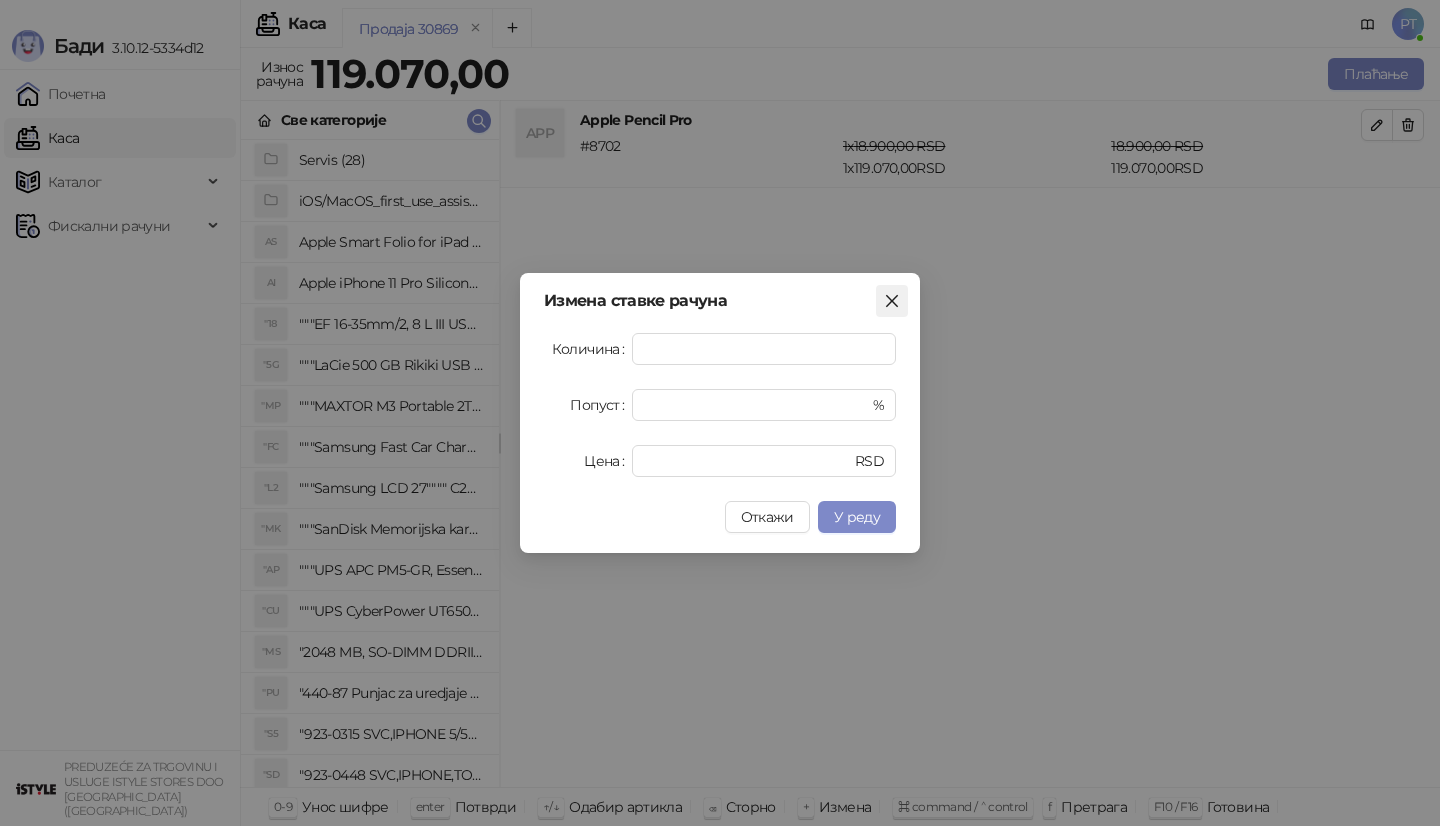 click 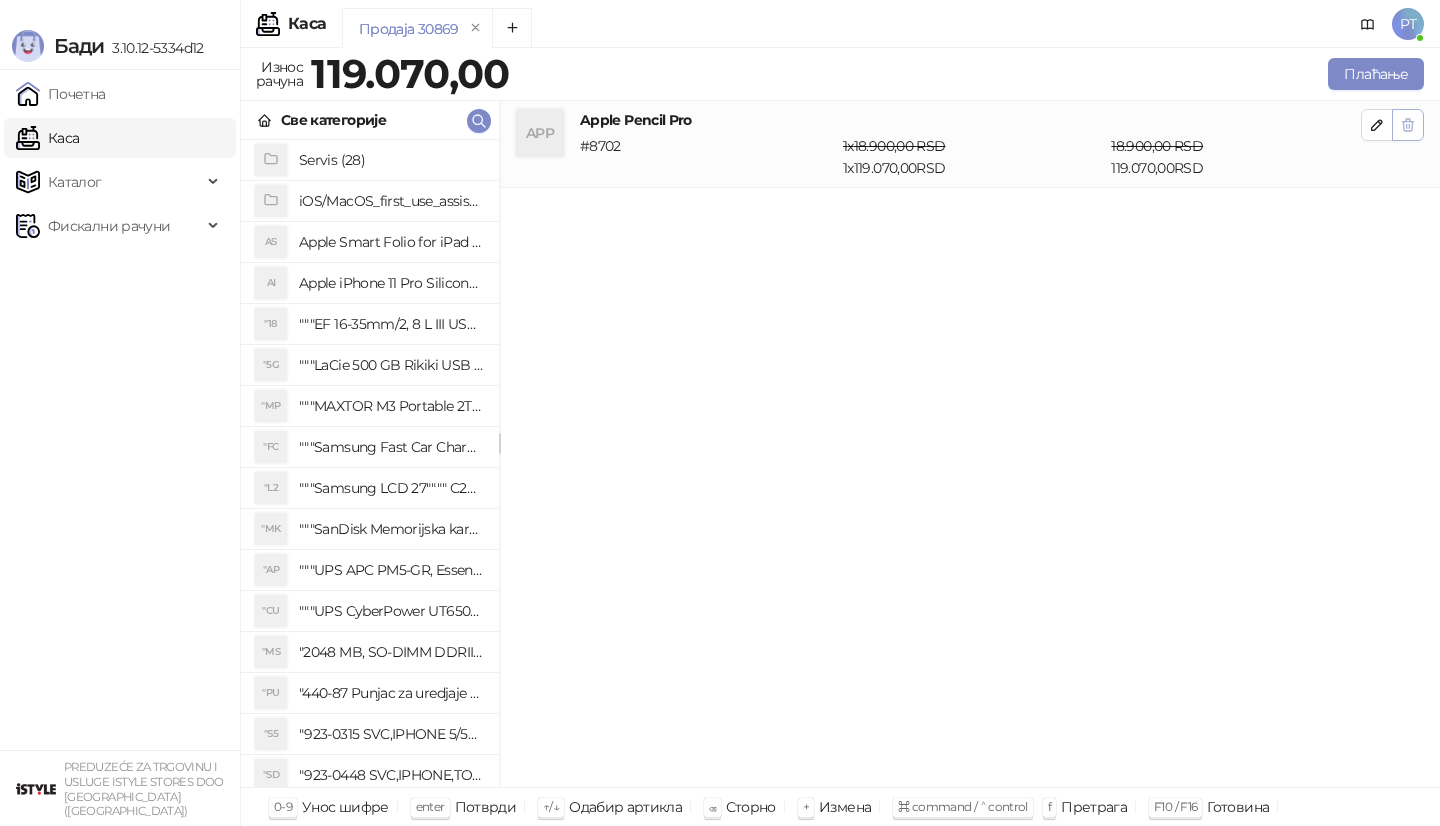 click 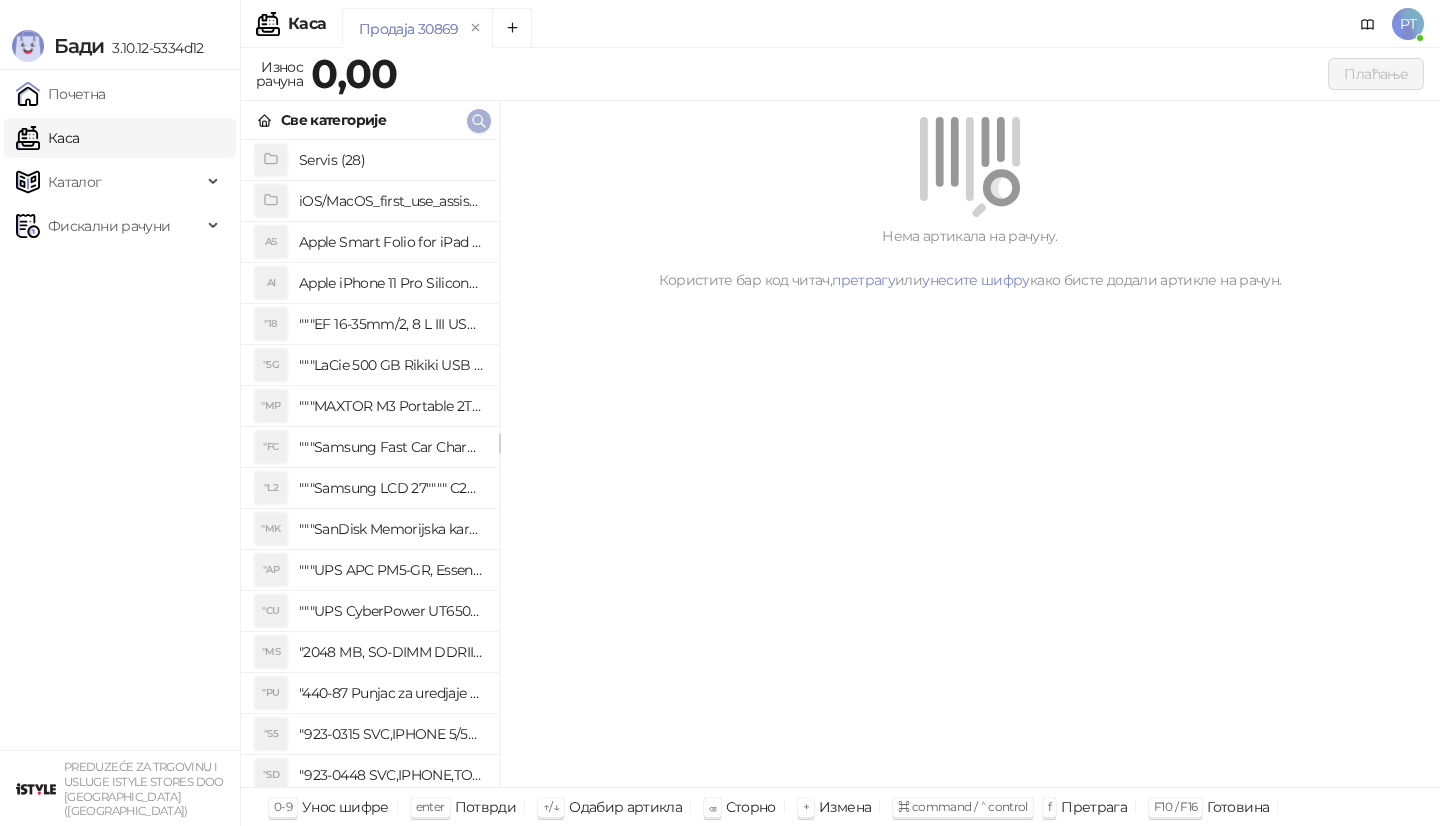 click 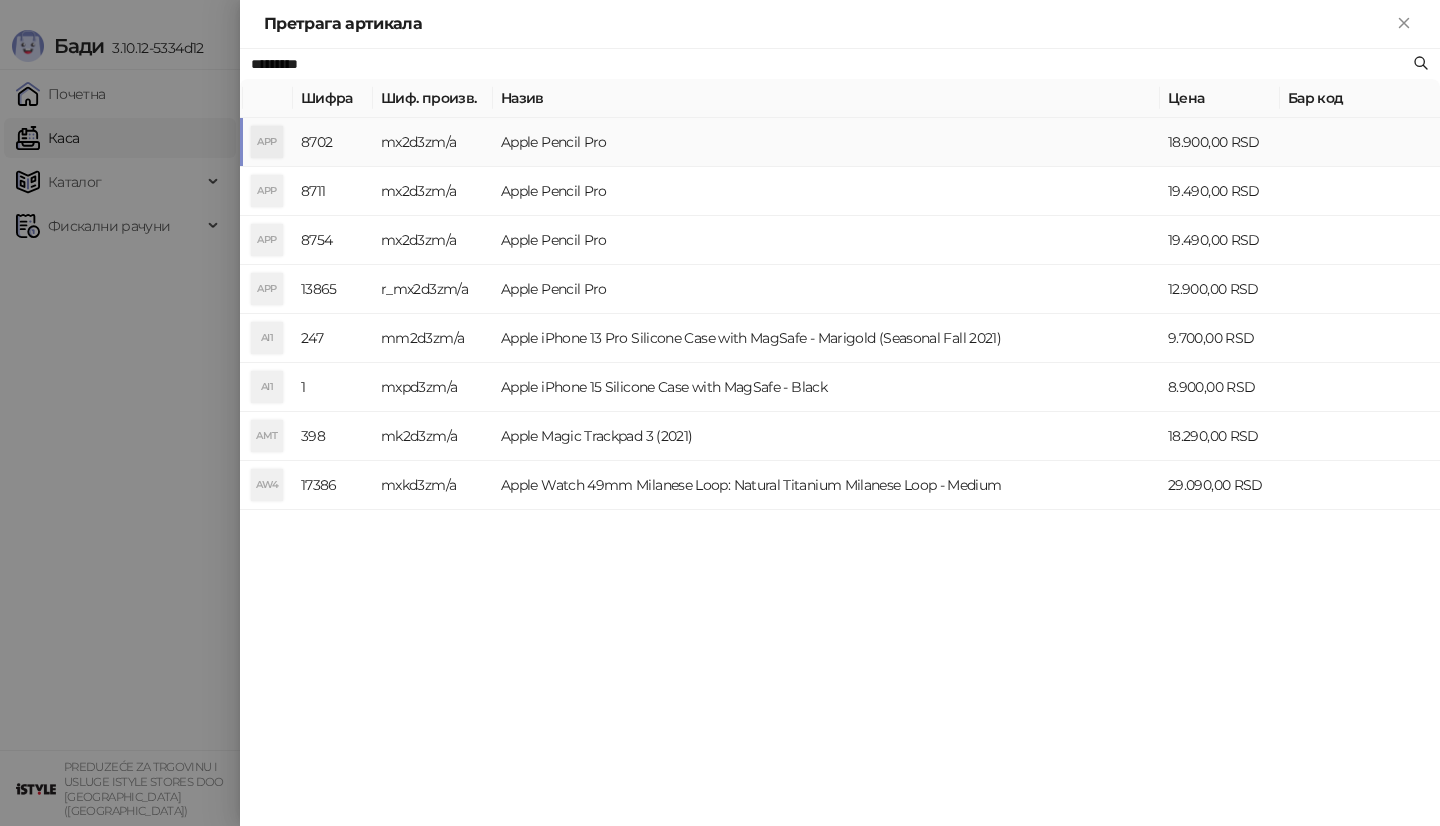 click on "APP" at bounding box center (267, 142) 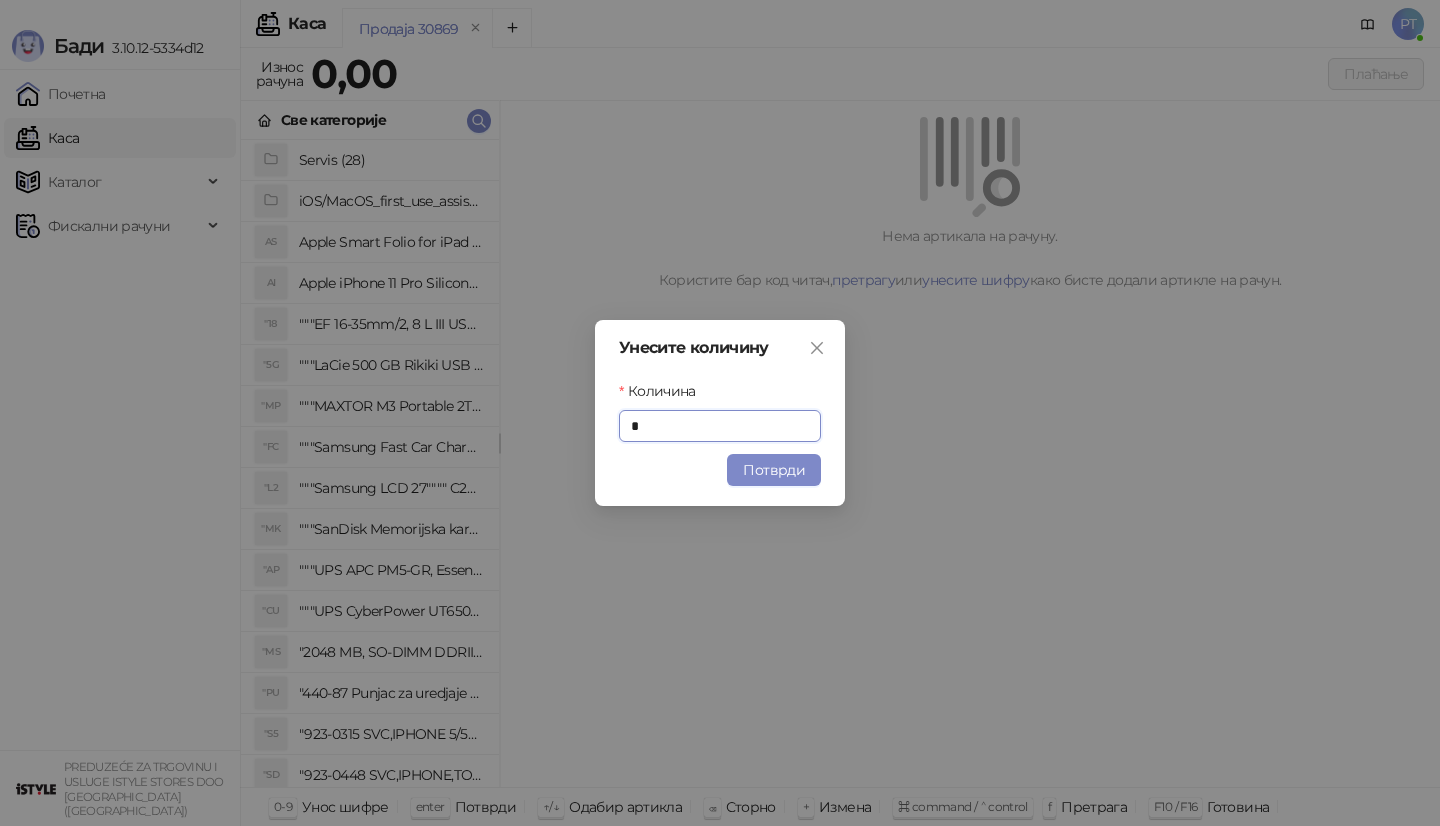 type on "*" 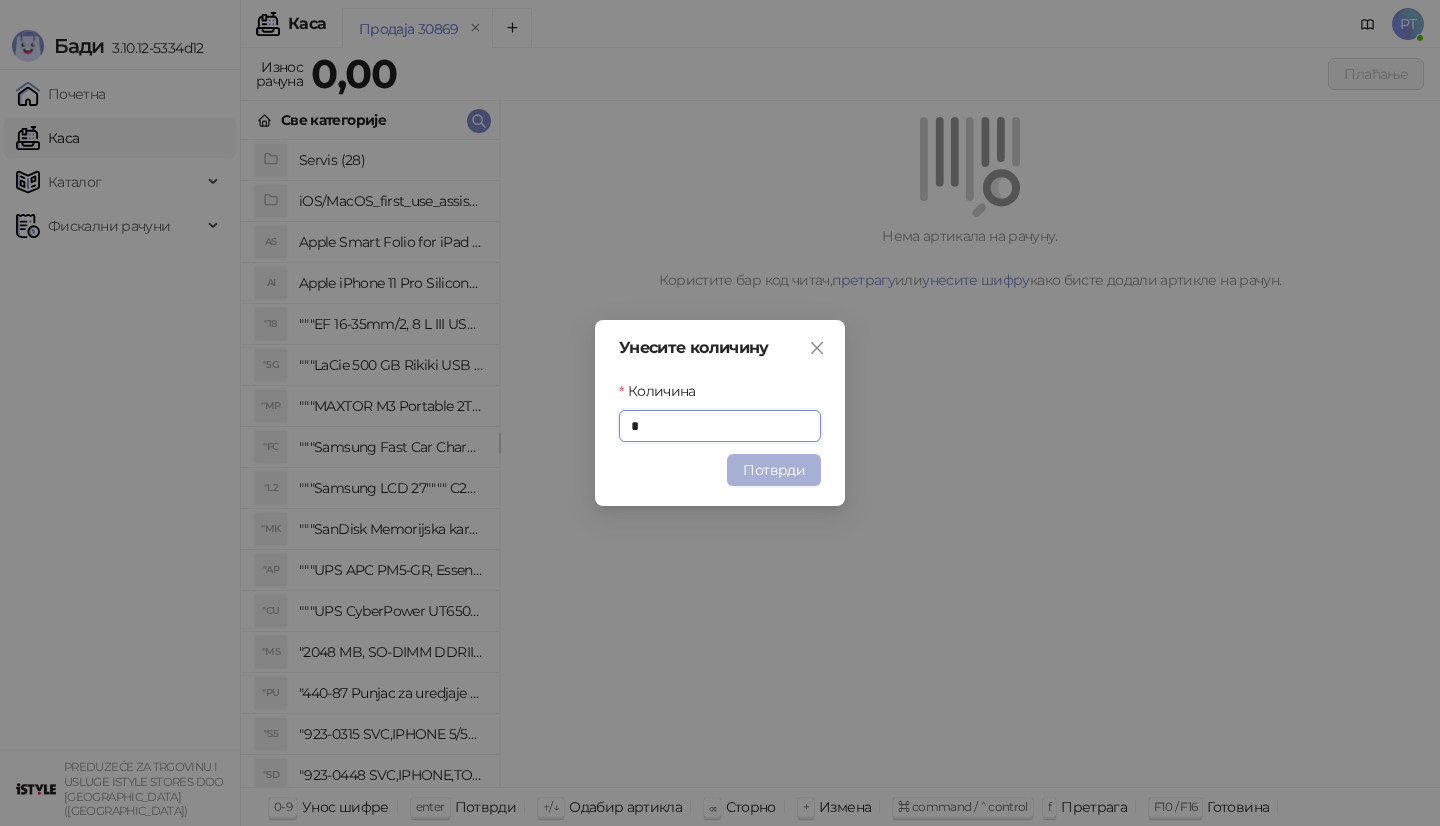 click on "Потврди" at bounding box center [774, 470] 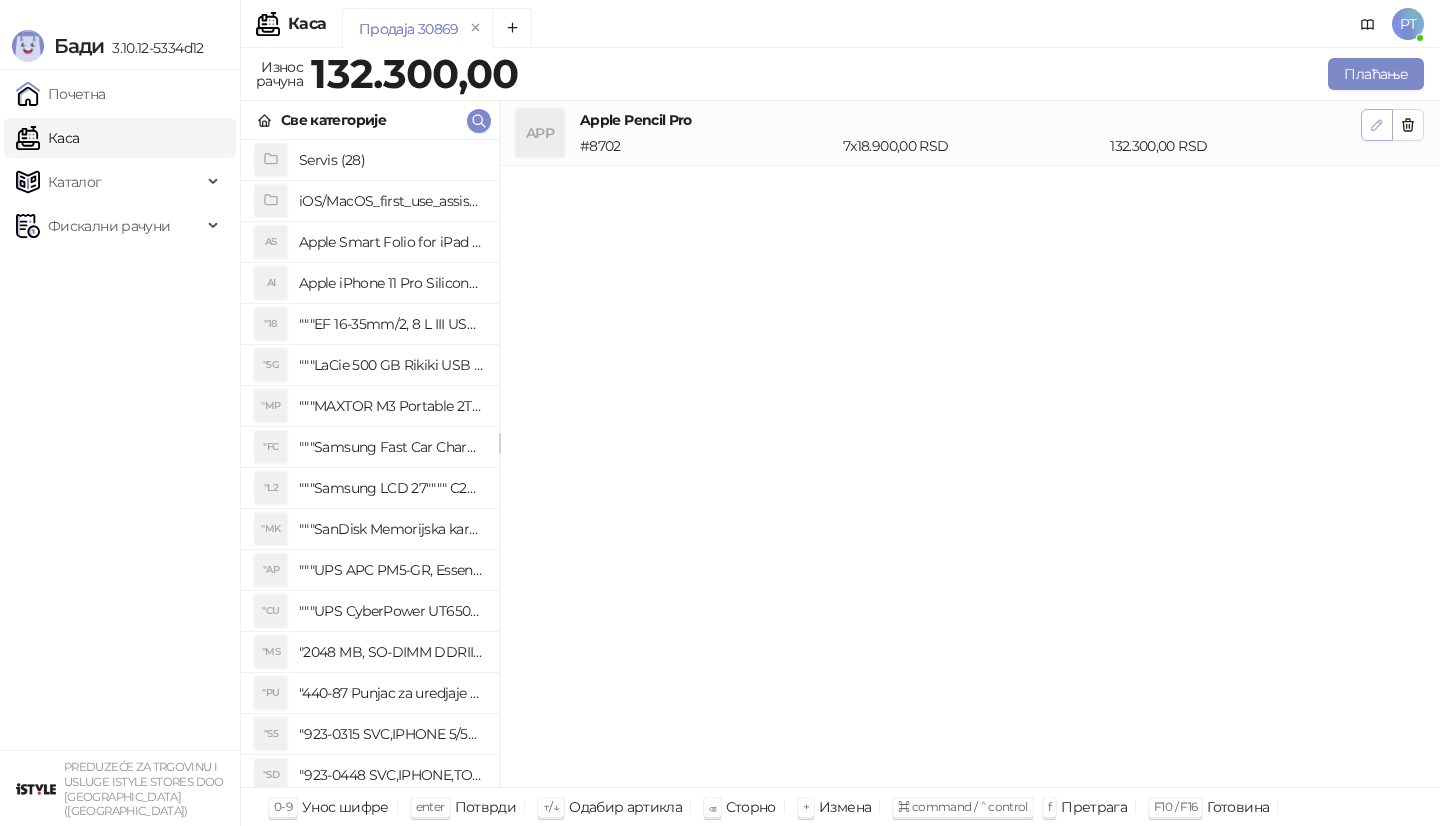 click at bounding box center [1377, 125] 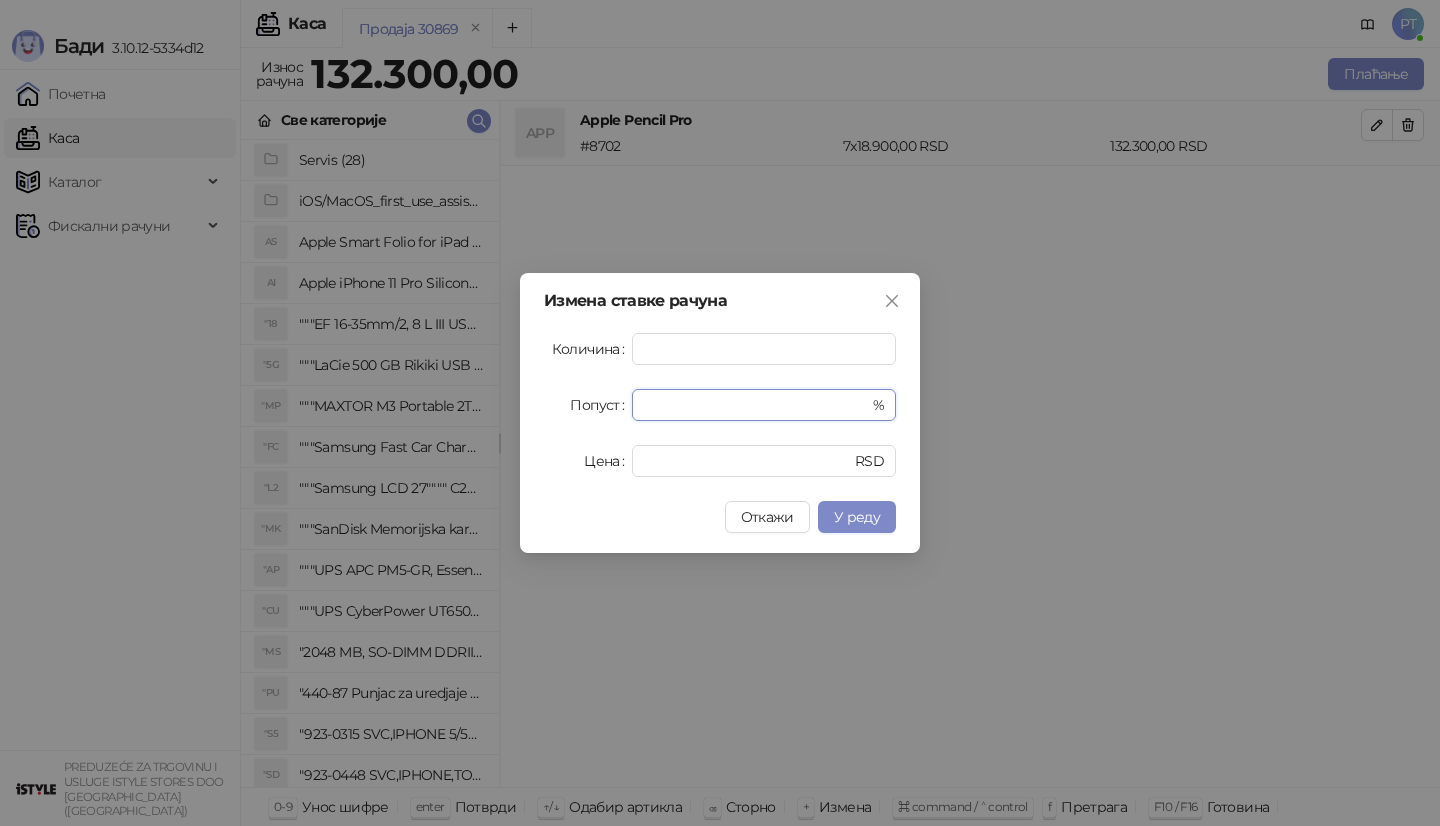 drag, startPoint x: 683, startPoint y: 400, endPoint x: 536, endPoint y: 400, distance: 147 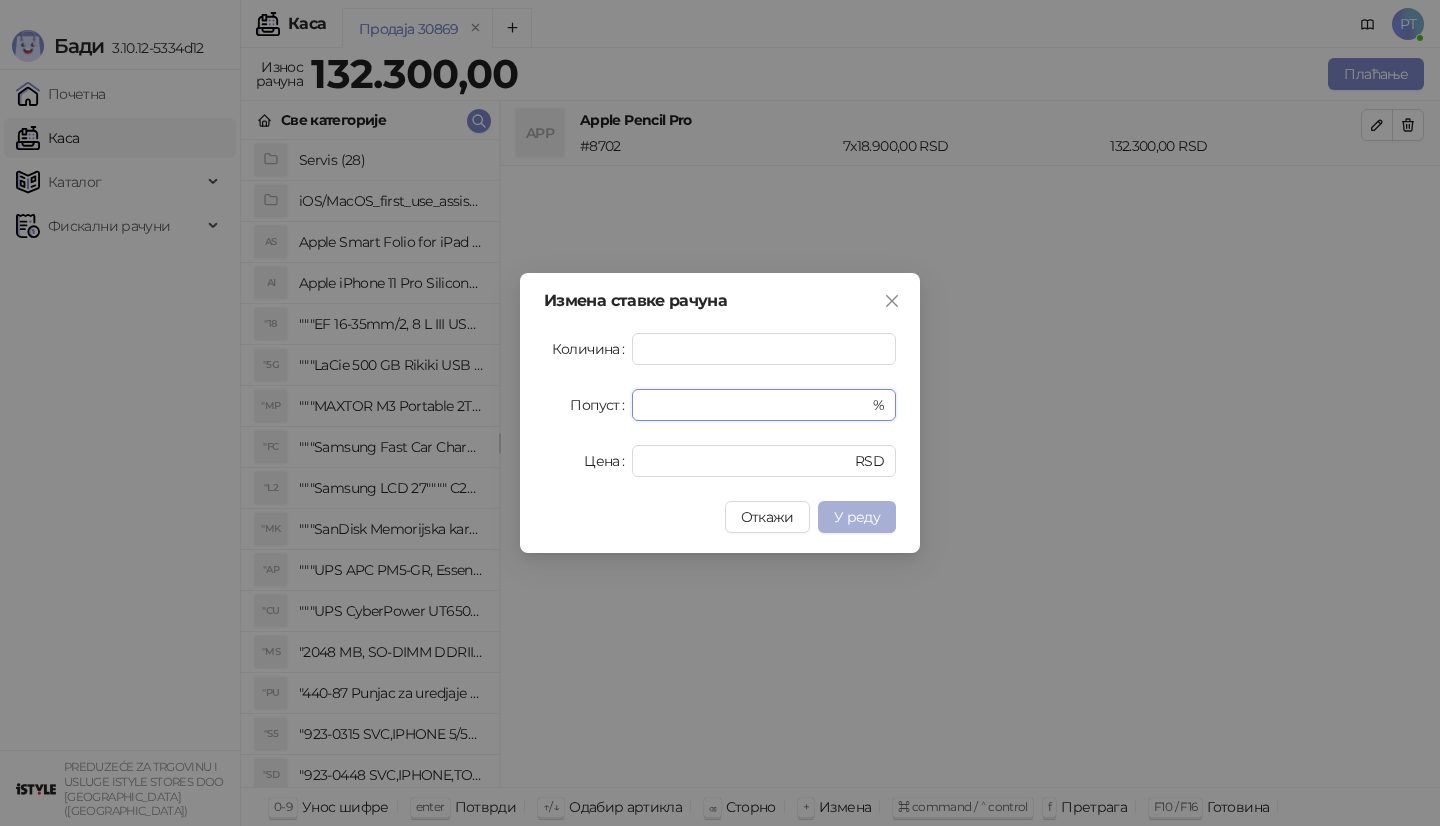 type on "**" 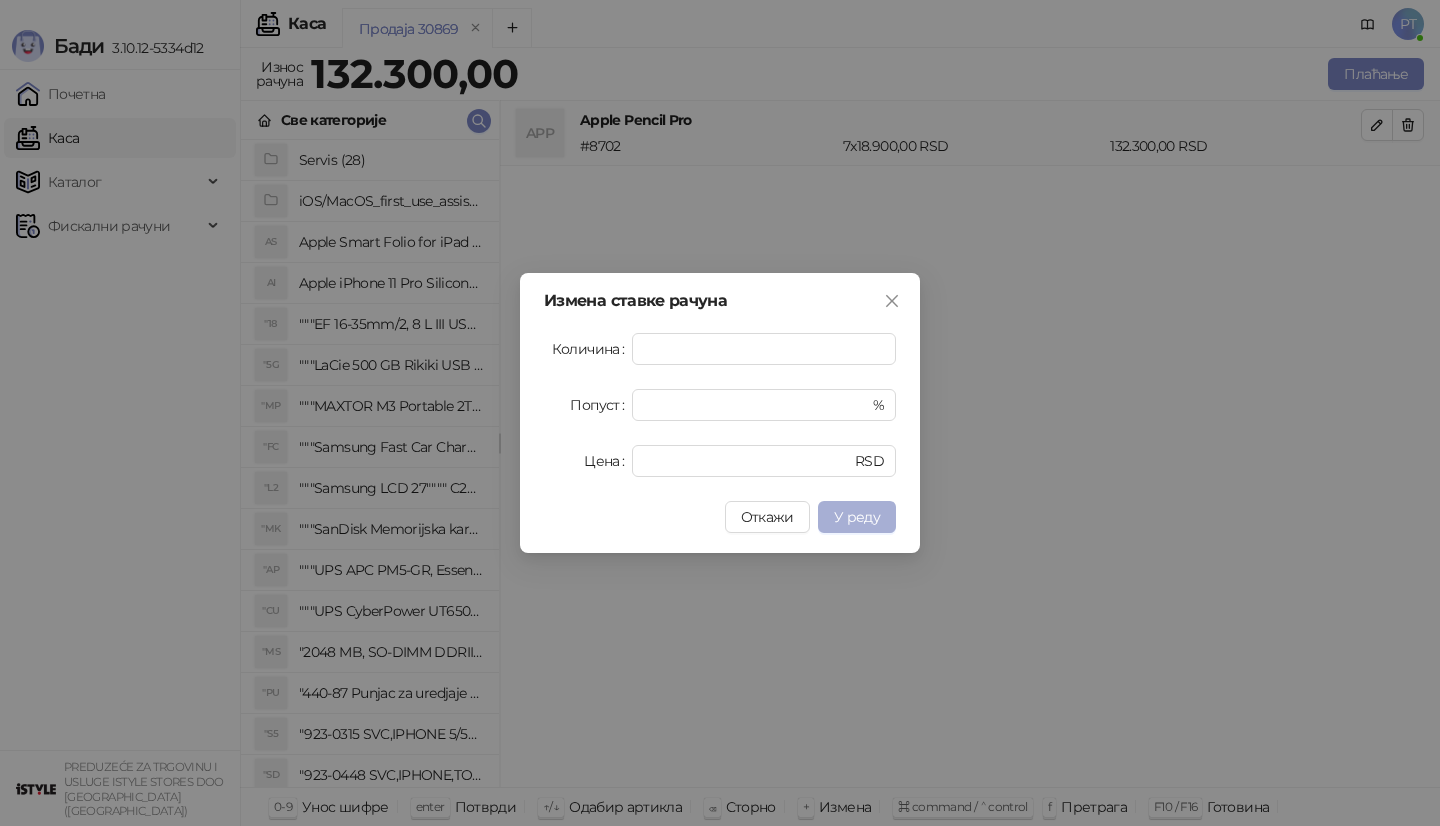 click on "У реду" at bounding box center [857, 517] 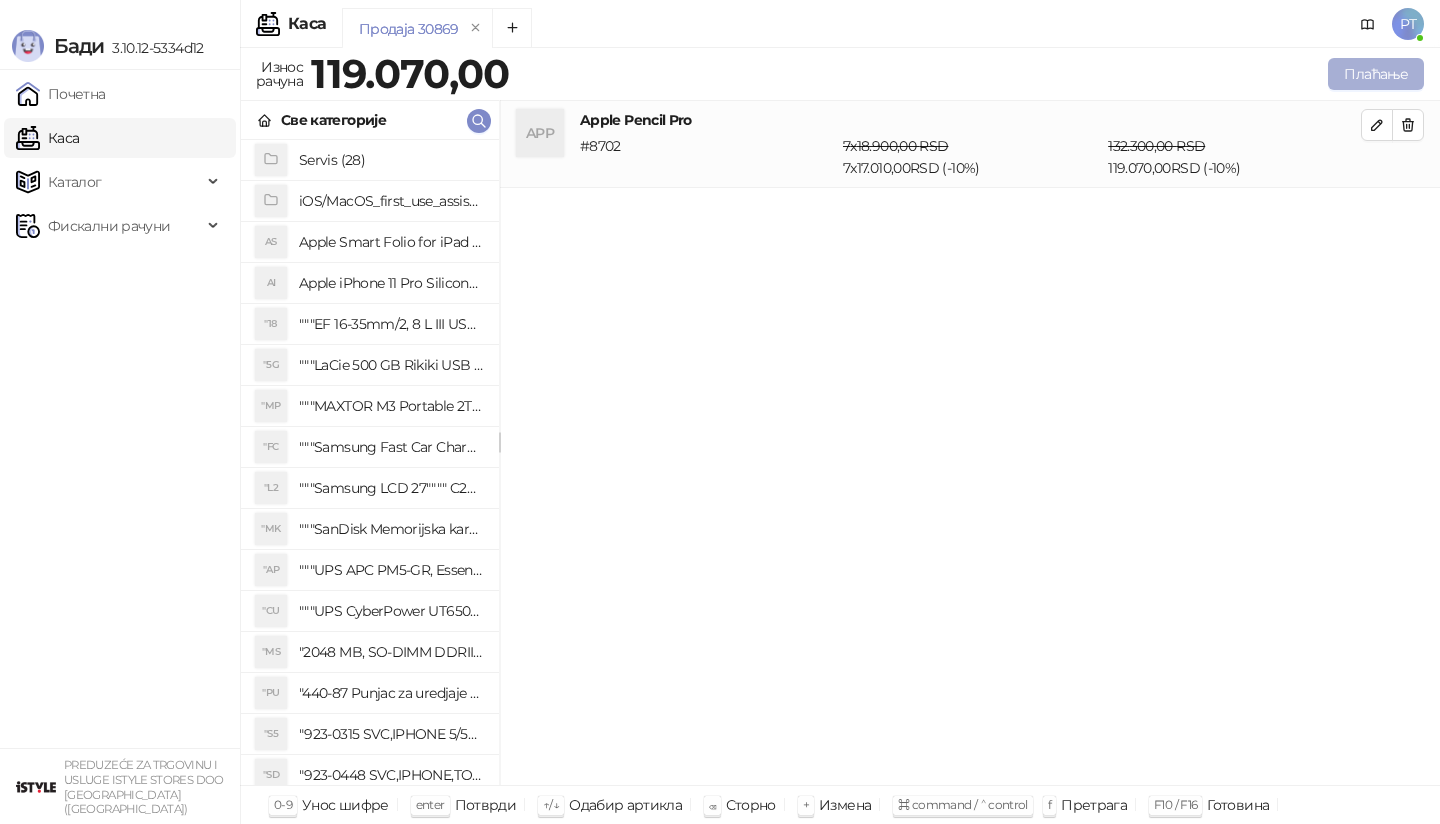 click on "Плаћање" at bounding box center [1376, 74] 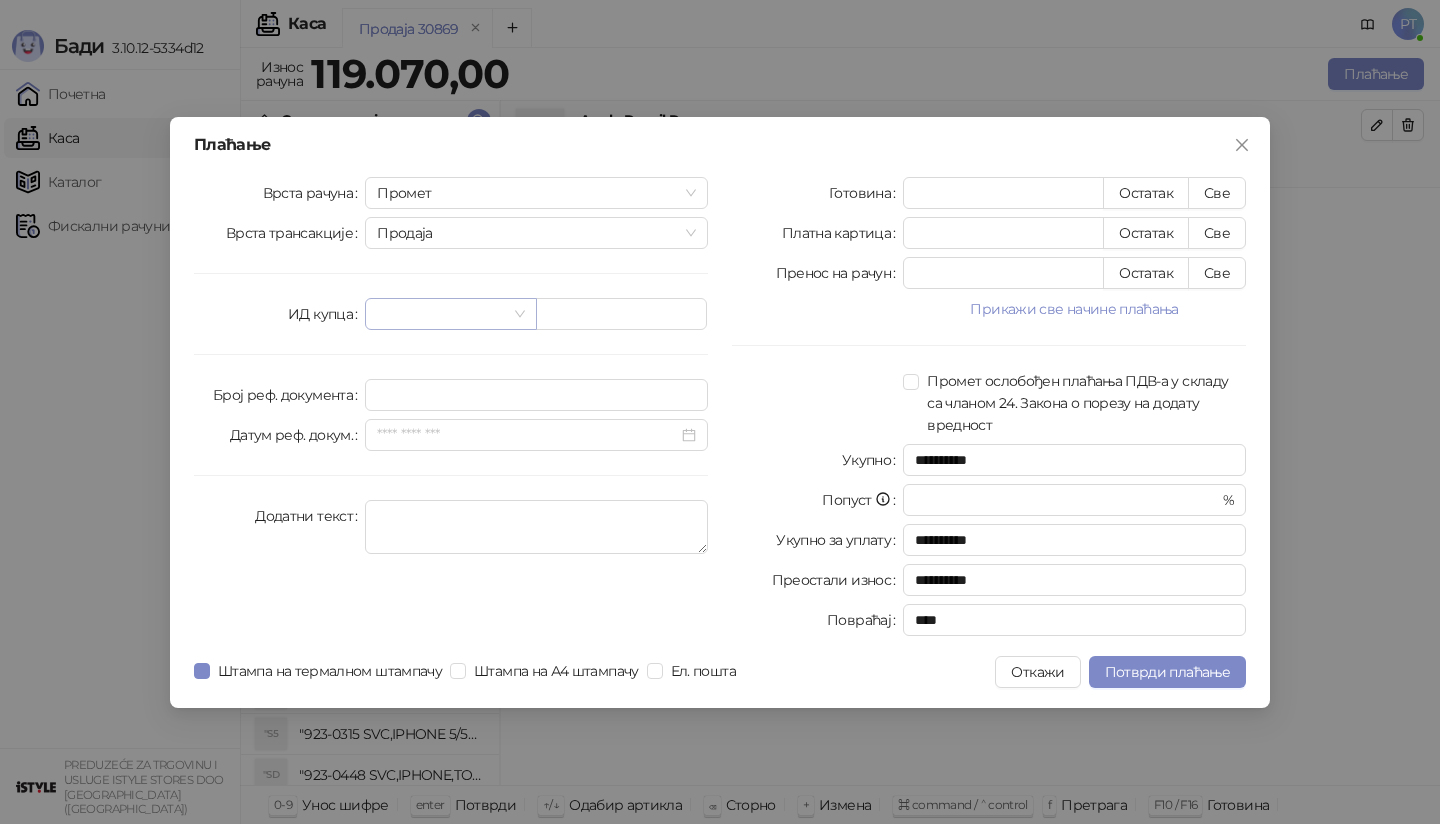 click at bounding box center [450, 314] 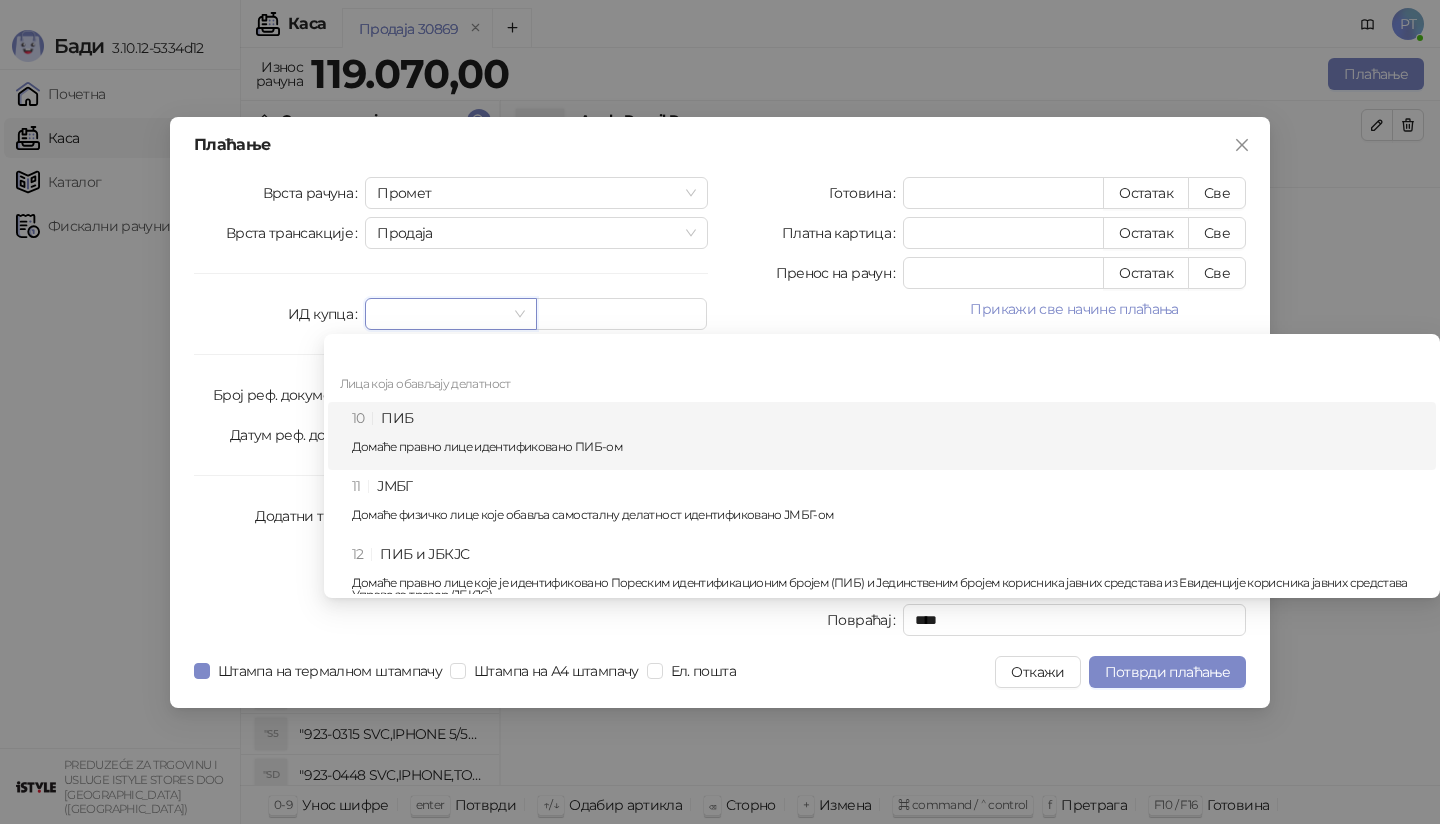 click on "10 ПИБ Домаће правно лице идентификовано ПИБ-ом" at bounding box center [888, 436] 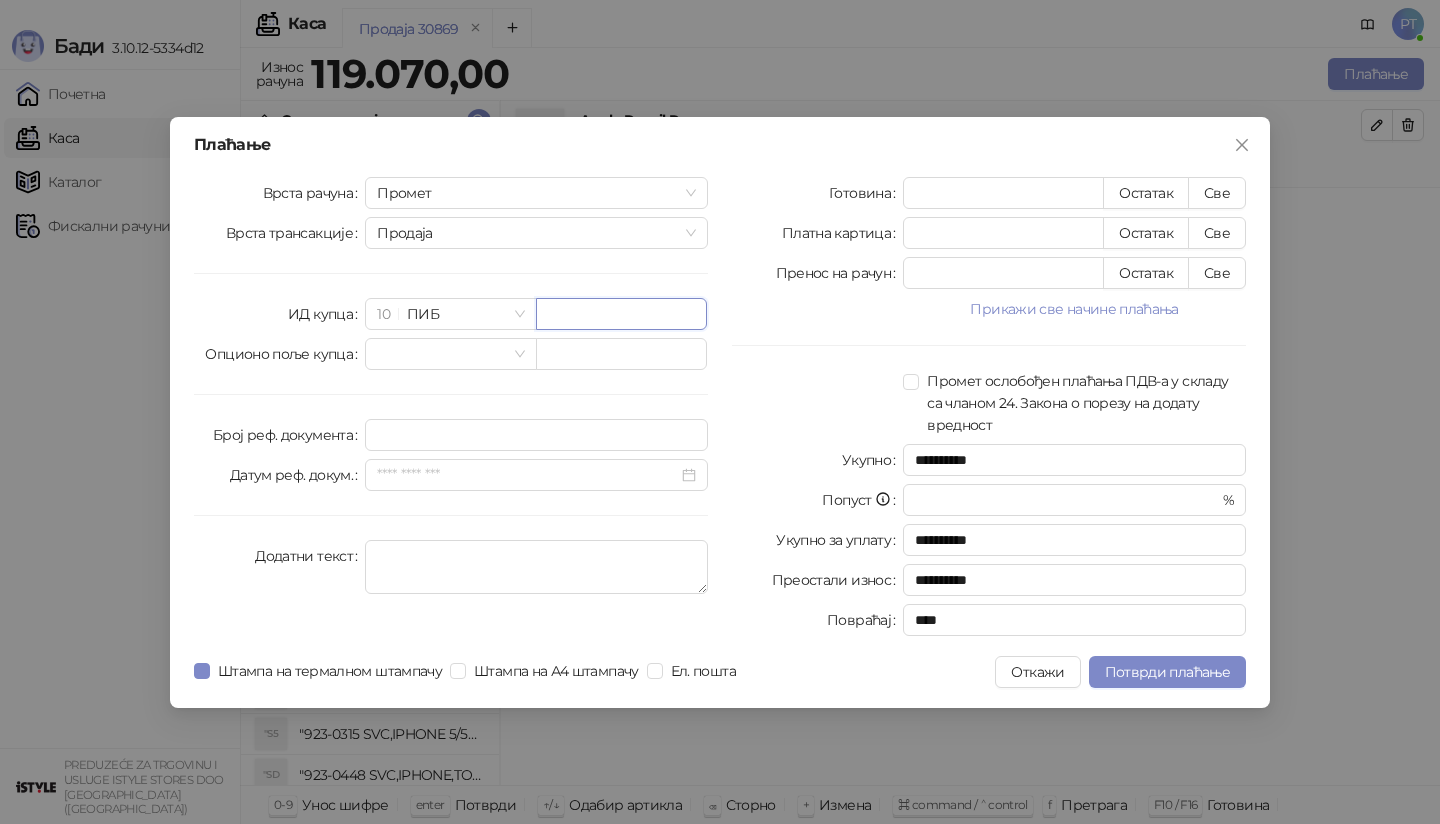 paste on "*********" 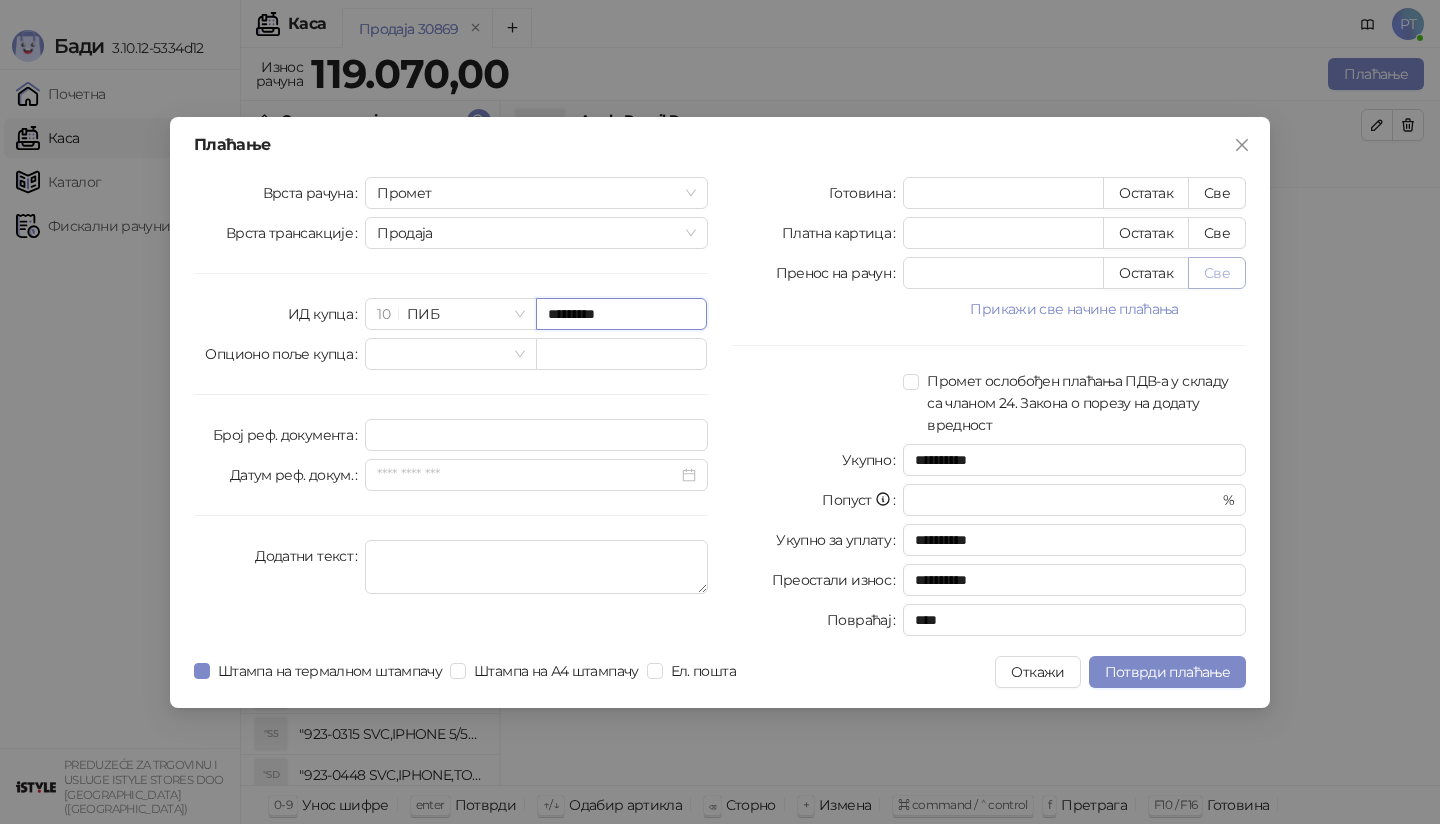 type on "*********" 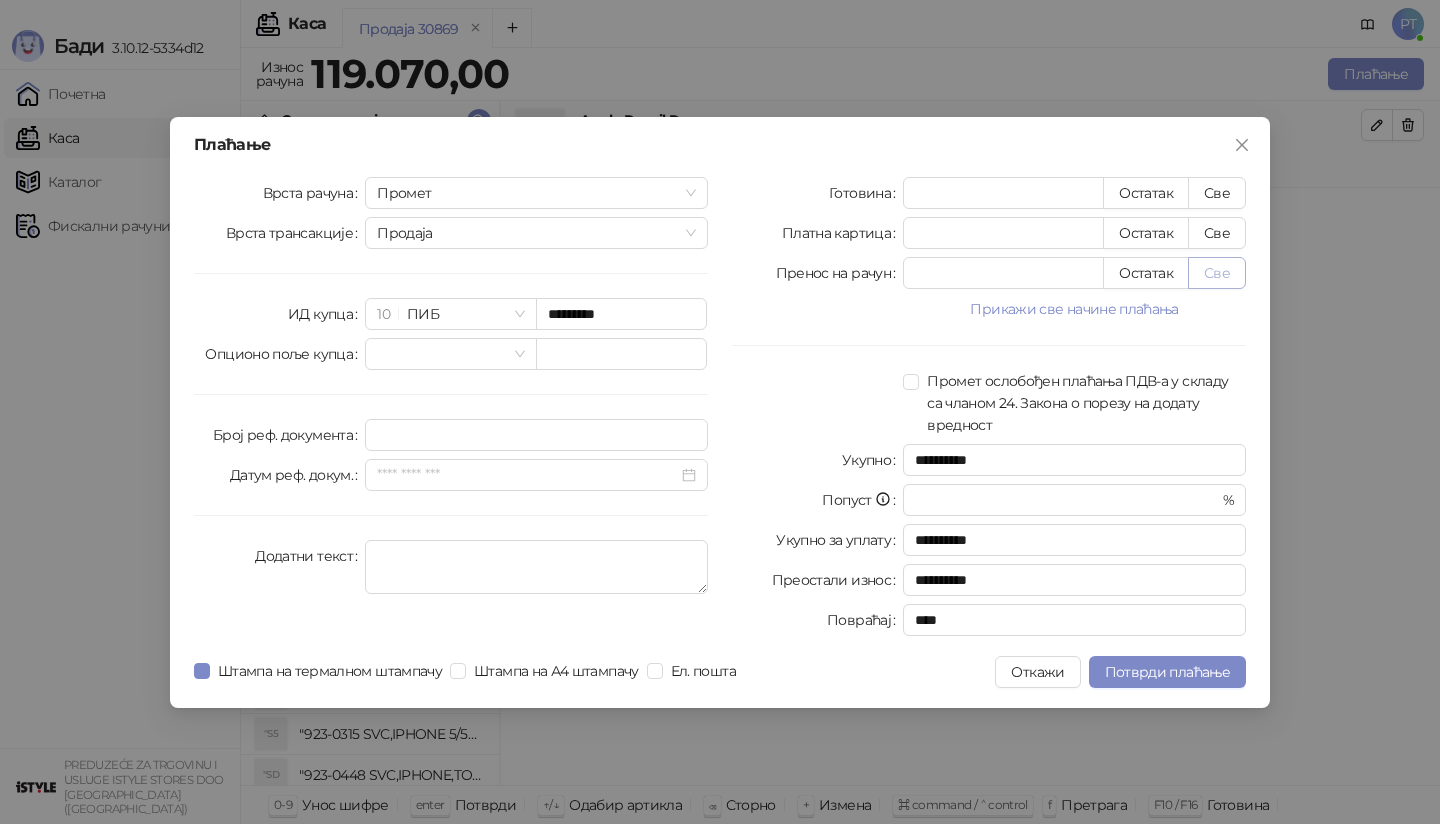 click on "Све" at bounding box center [1217, 273] 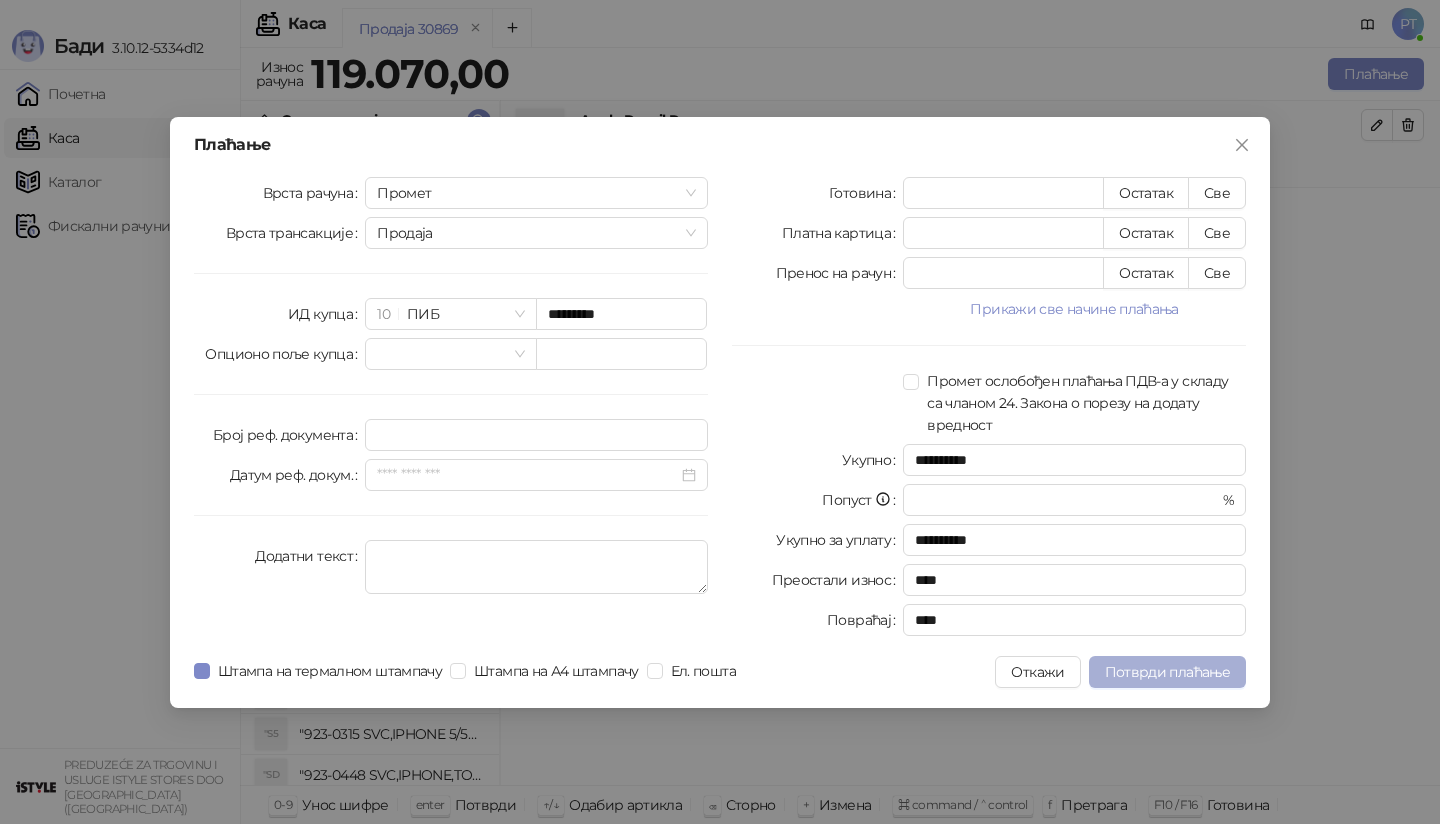 click on "Потврди плаћање" at bounding box center (1167, 672) 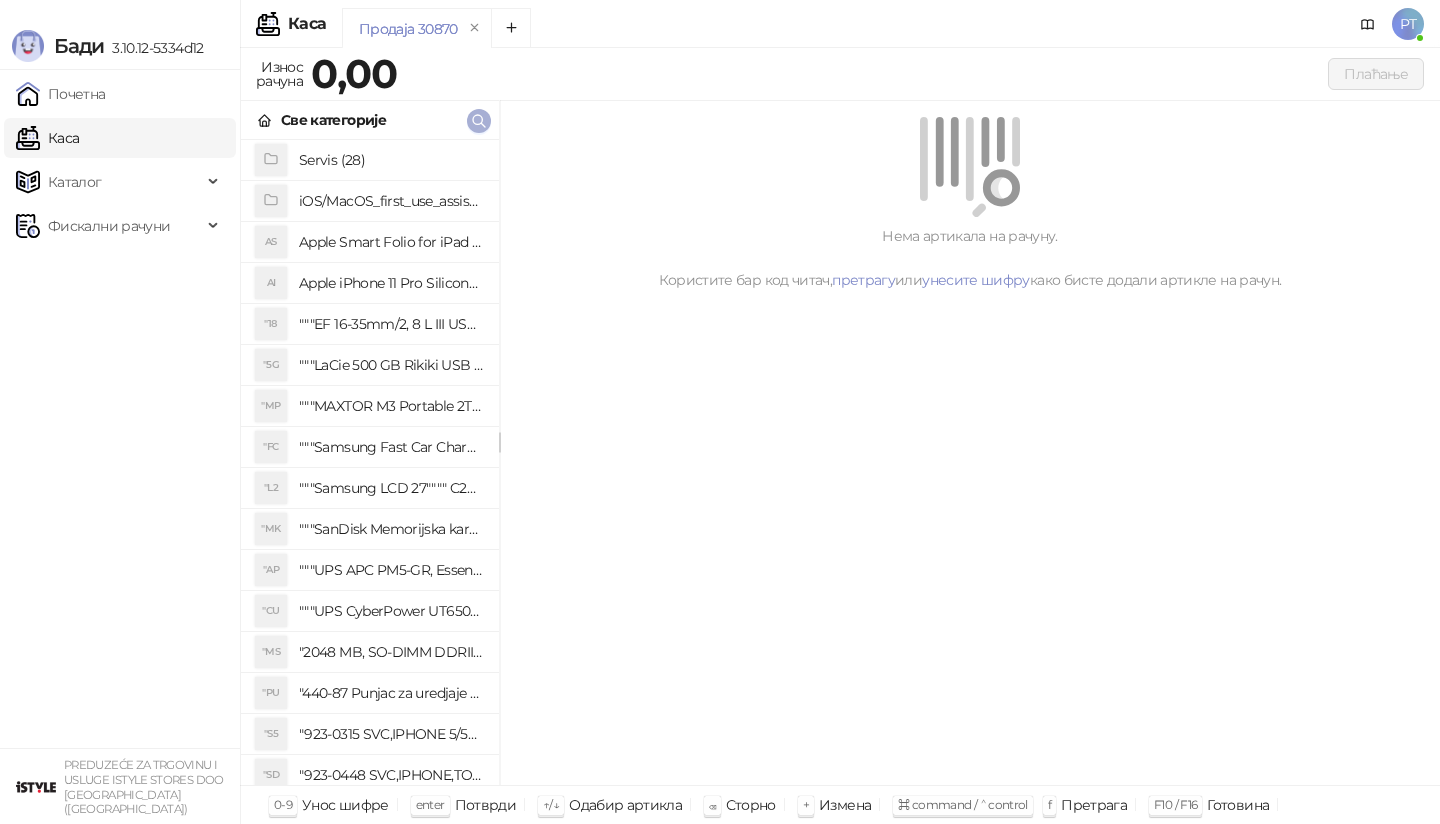 click 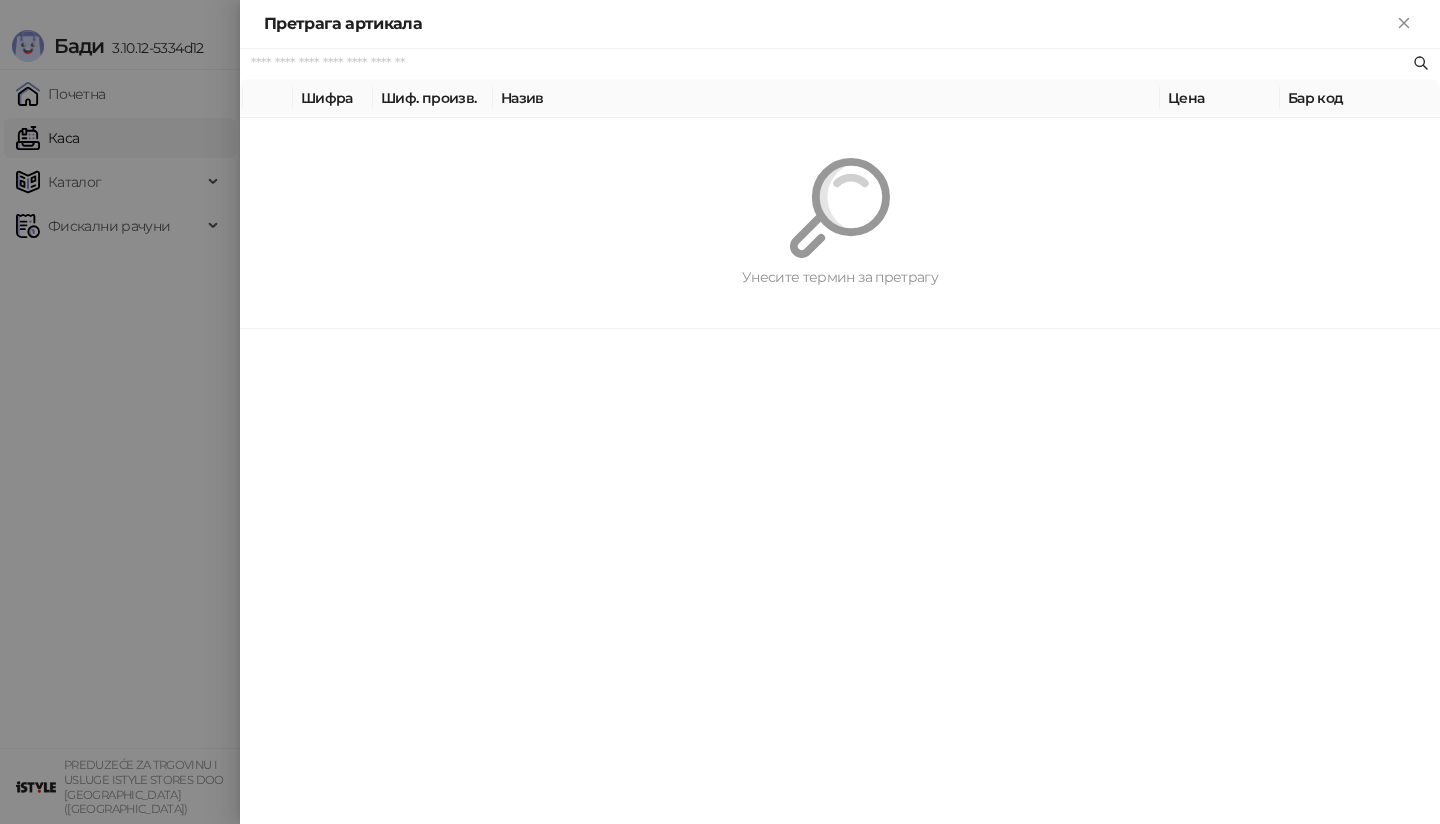 paste on "*********" 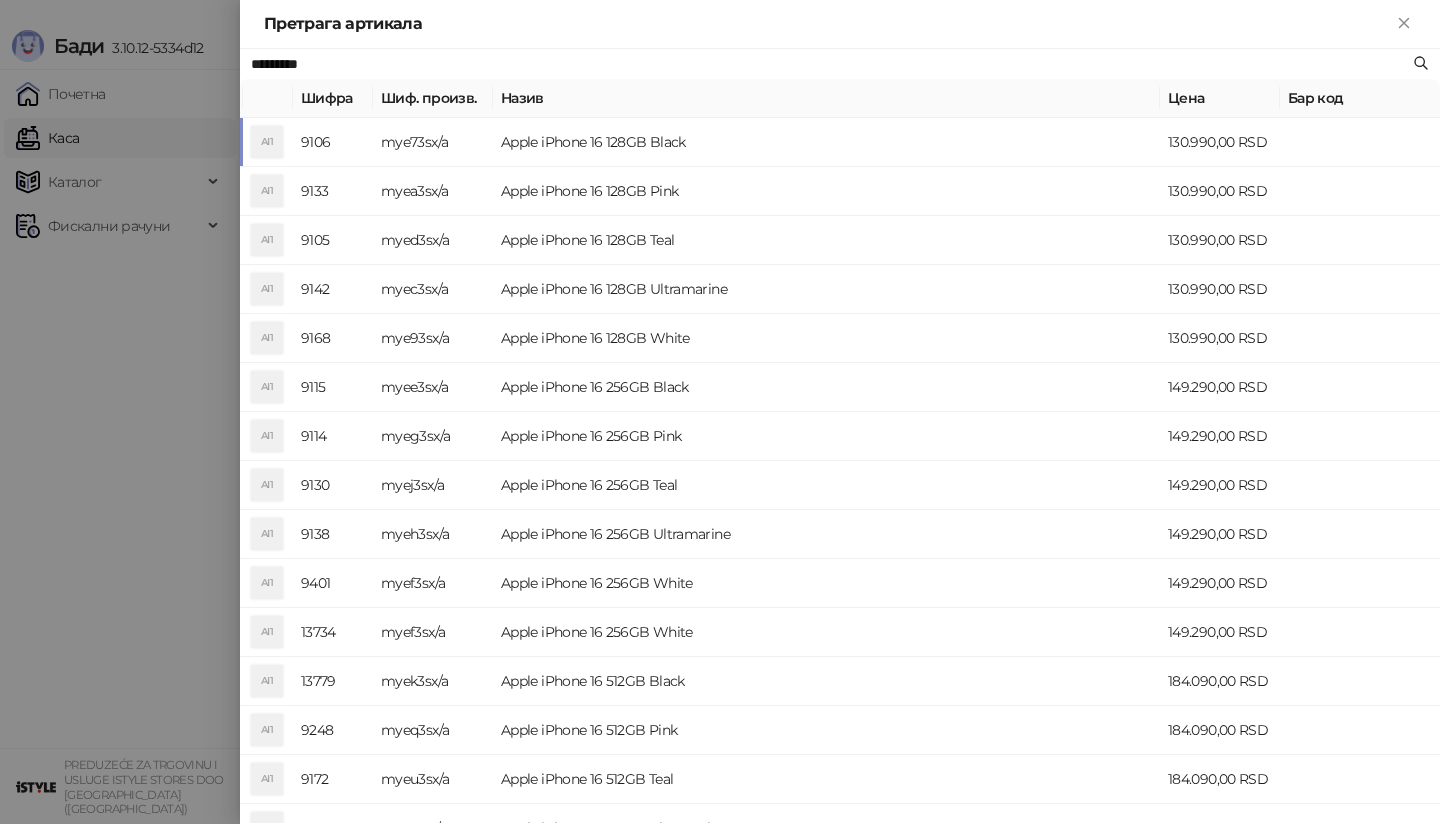 click on "AI1" at bounding box center (267, 142) 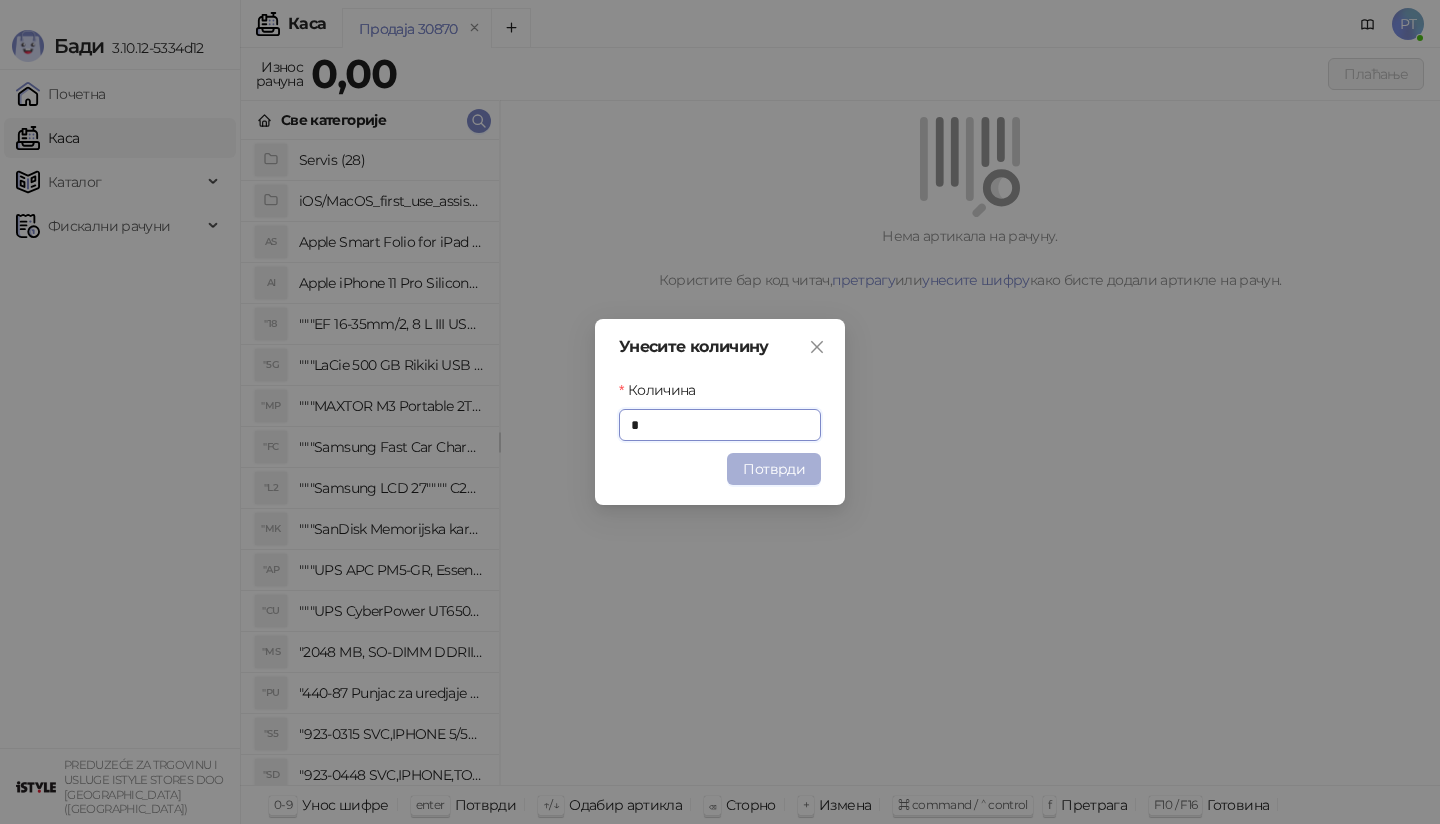 click on "Потврди" at bounding box center (774, 469) 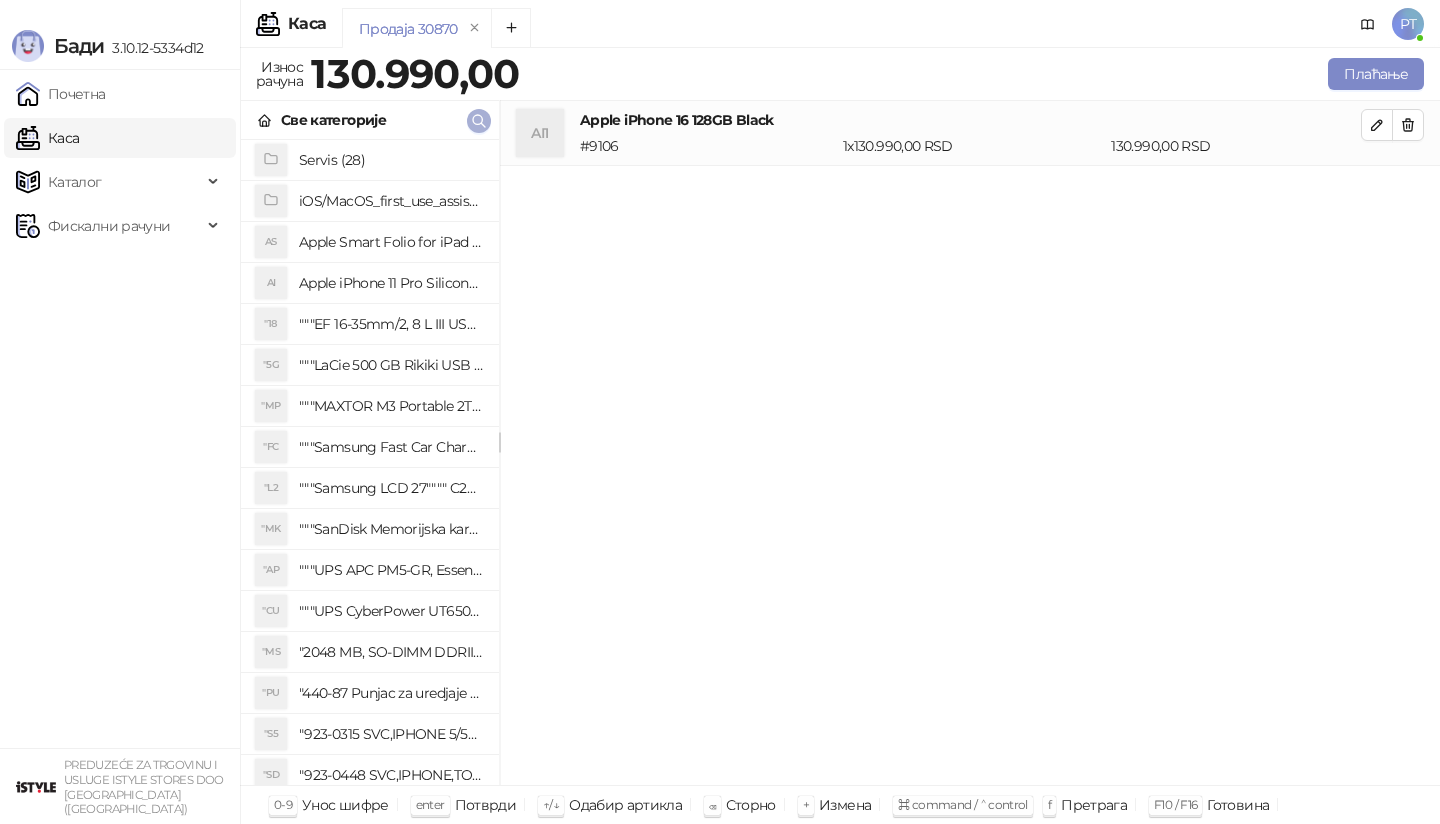 click 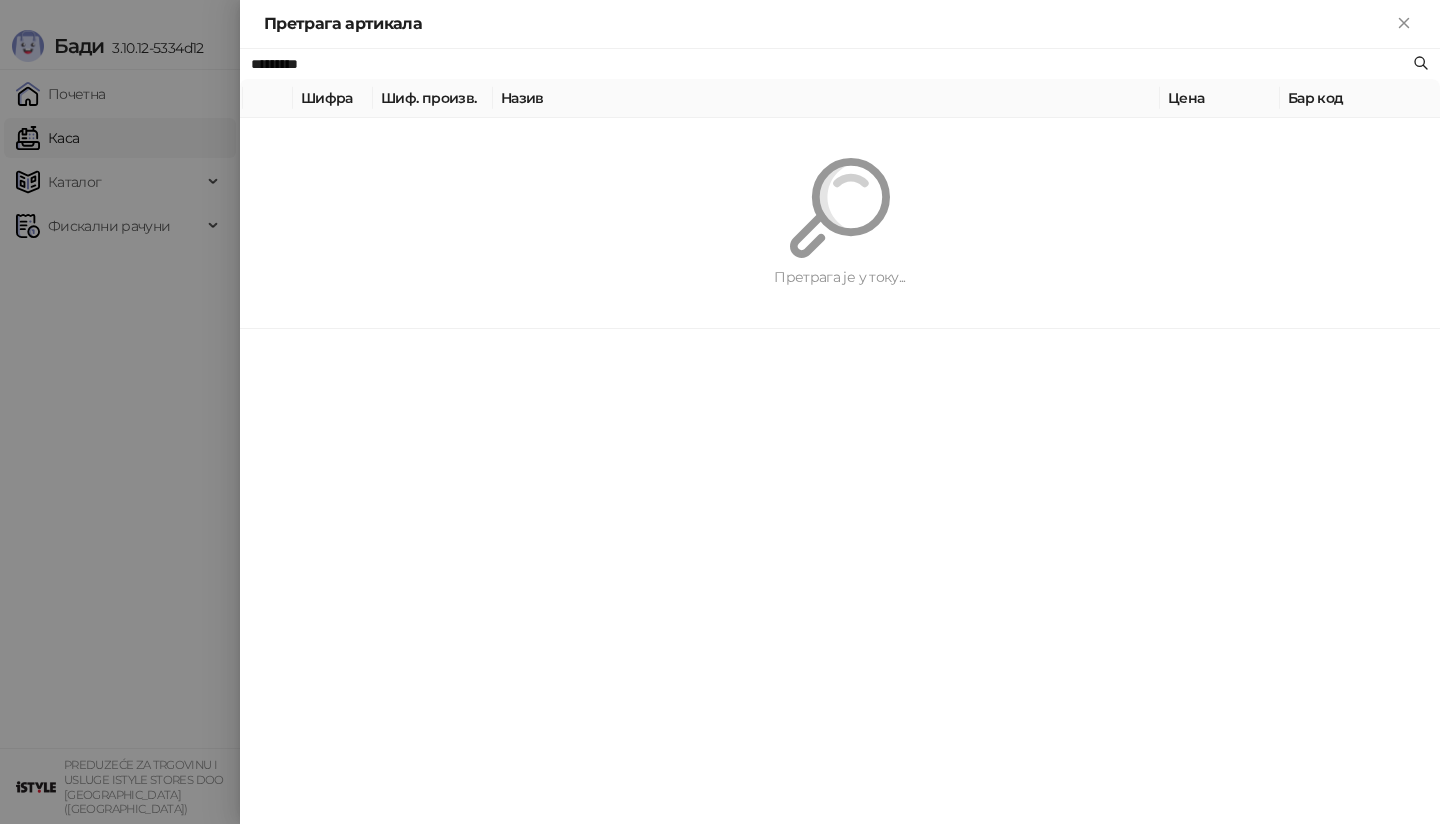 paste 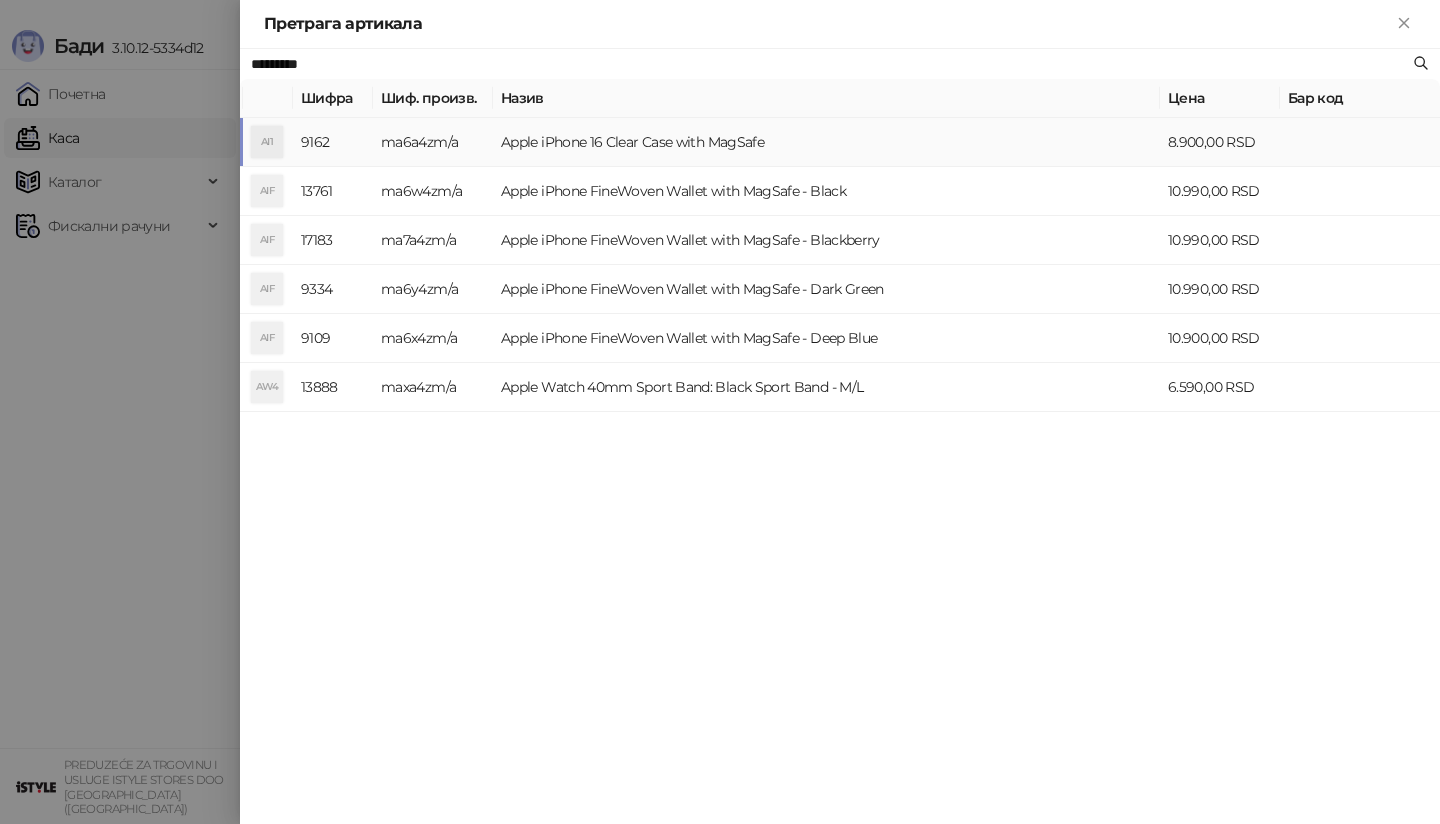 click on "AI1" at bounding box center [267, 142] 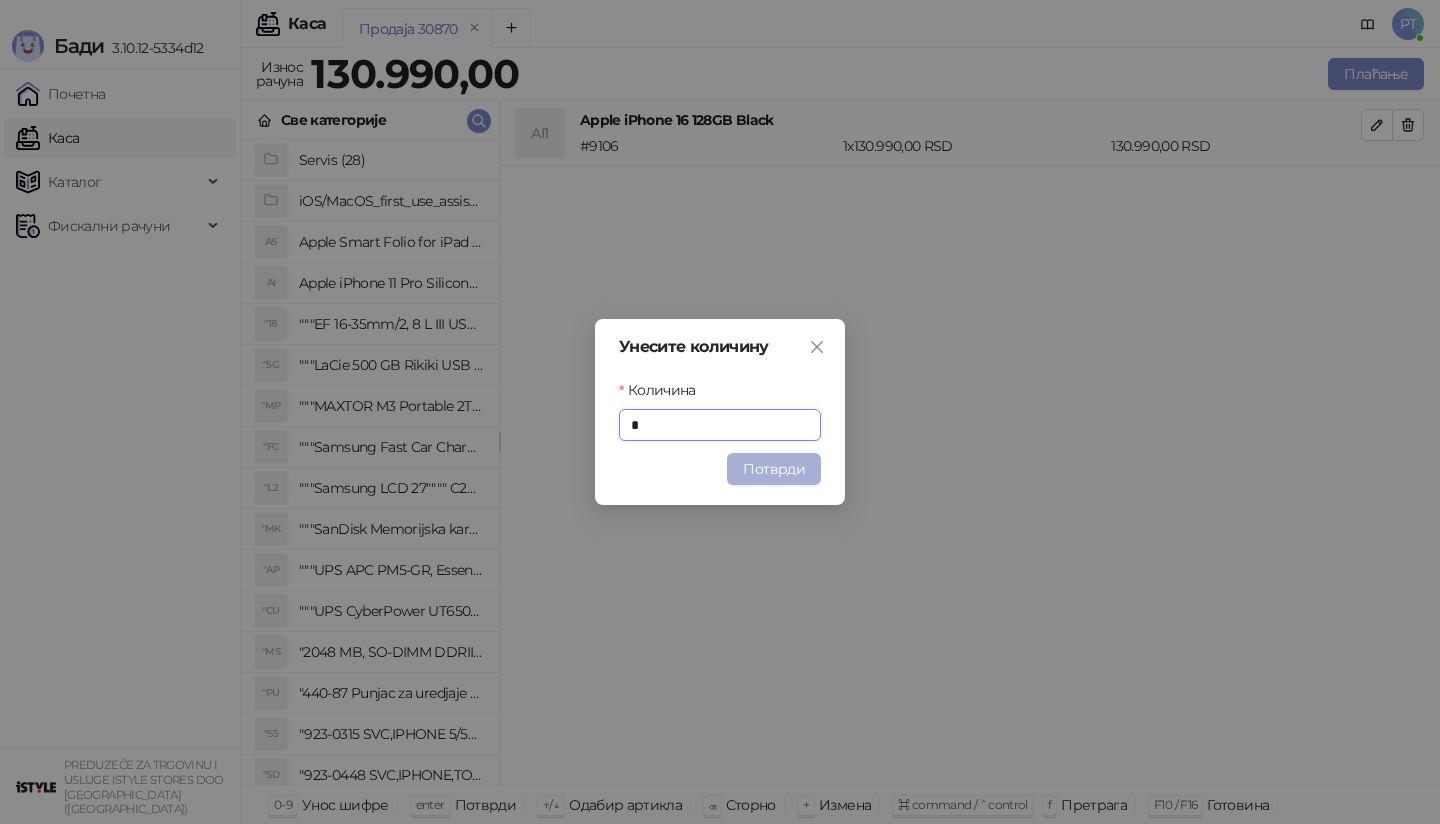 click on "Потврди" at bounding box center [774, 469] 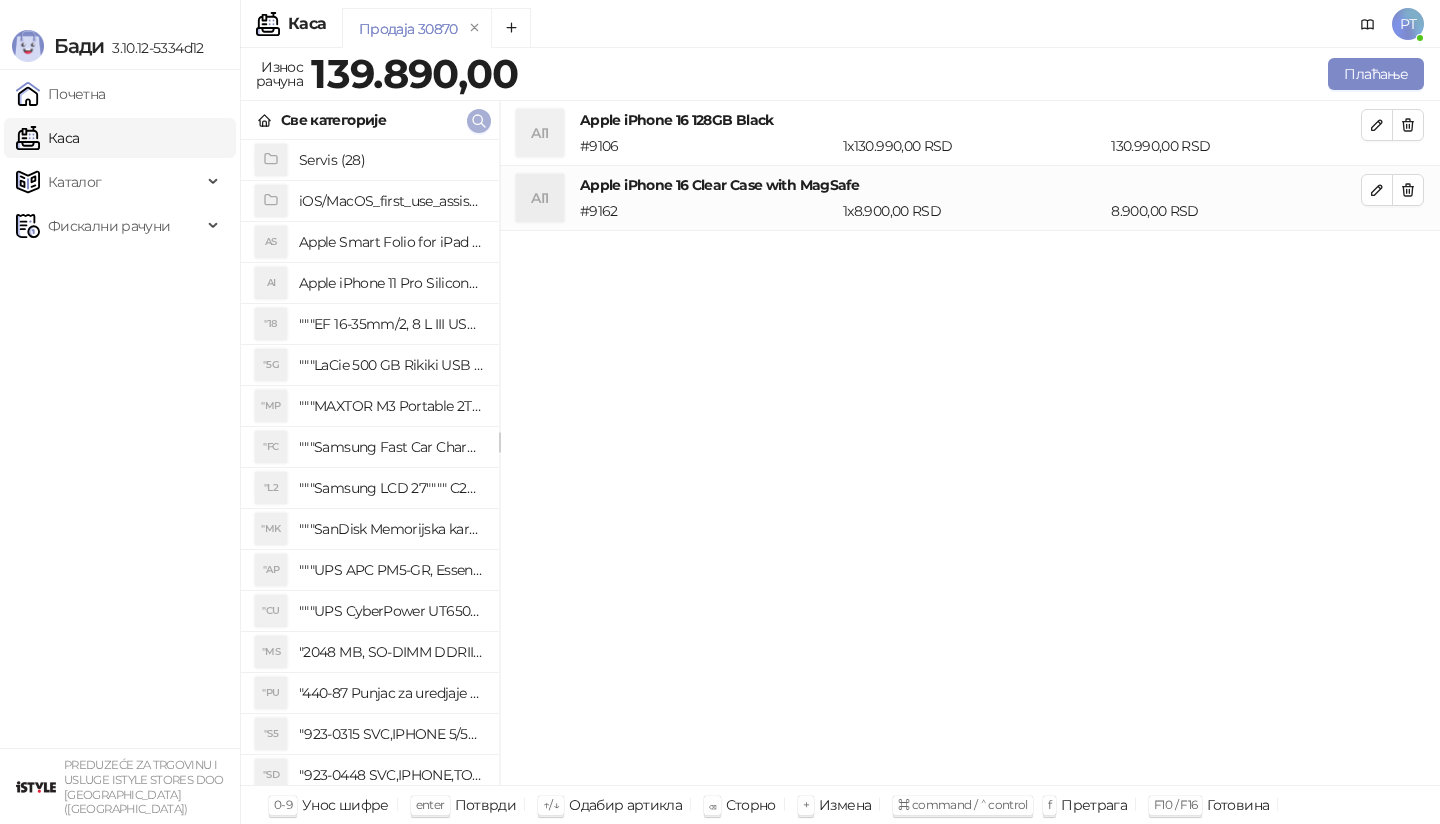 click 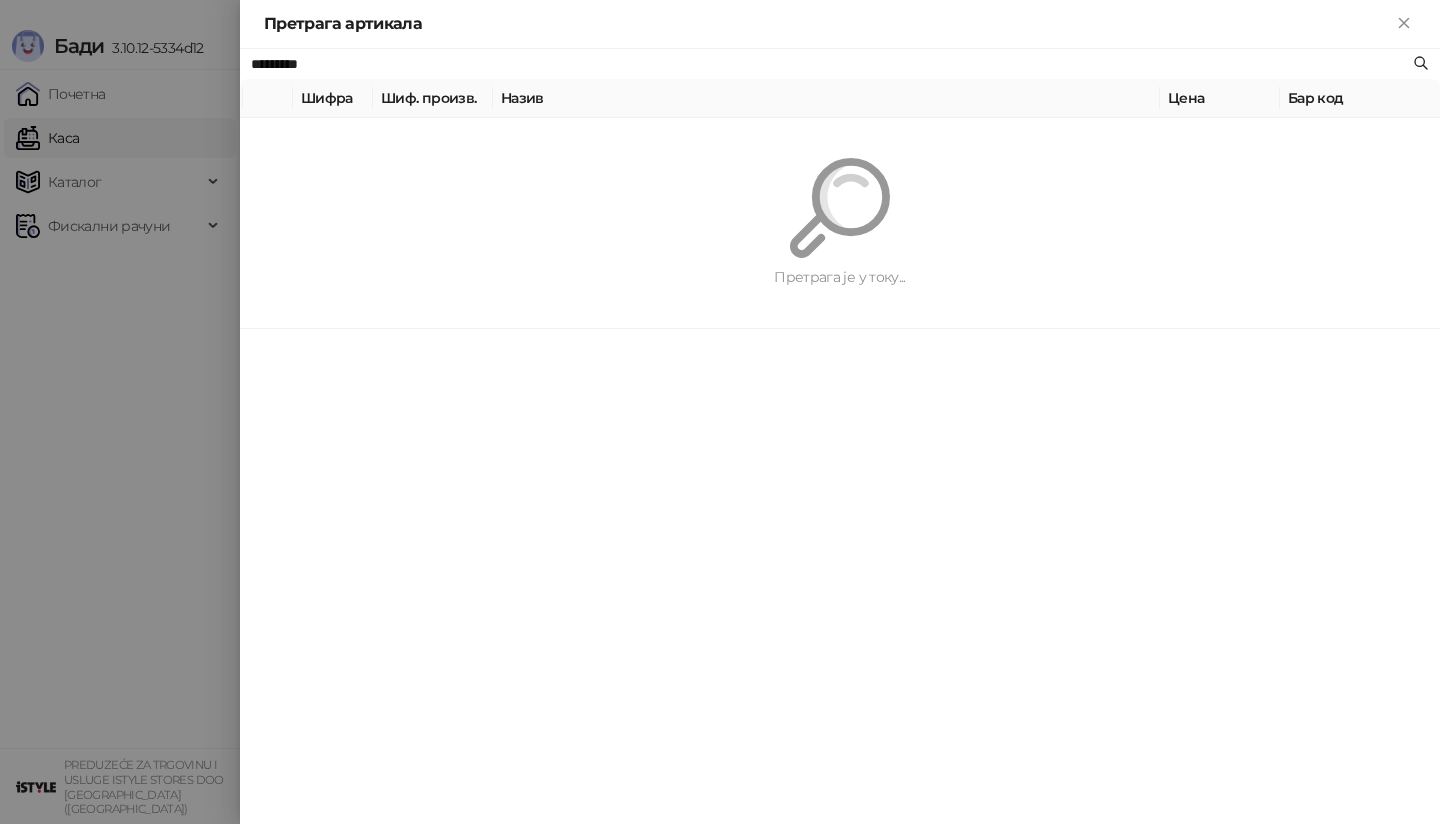 paste on "****" 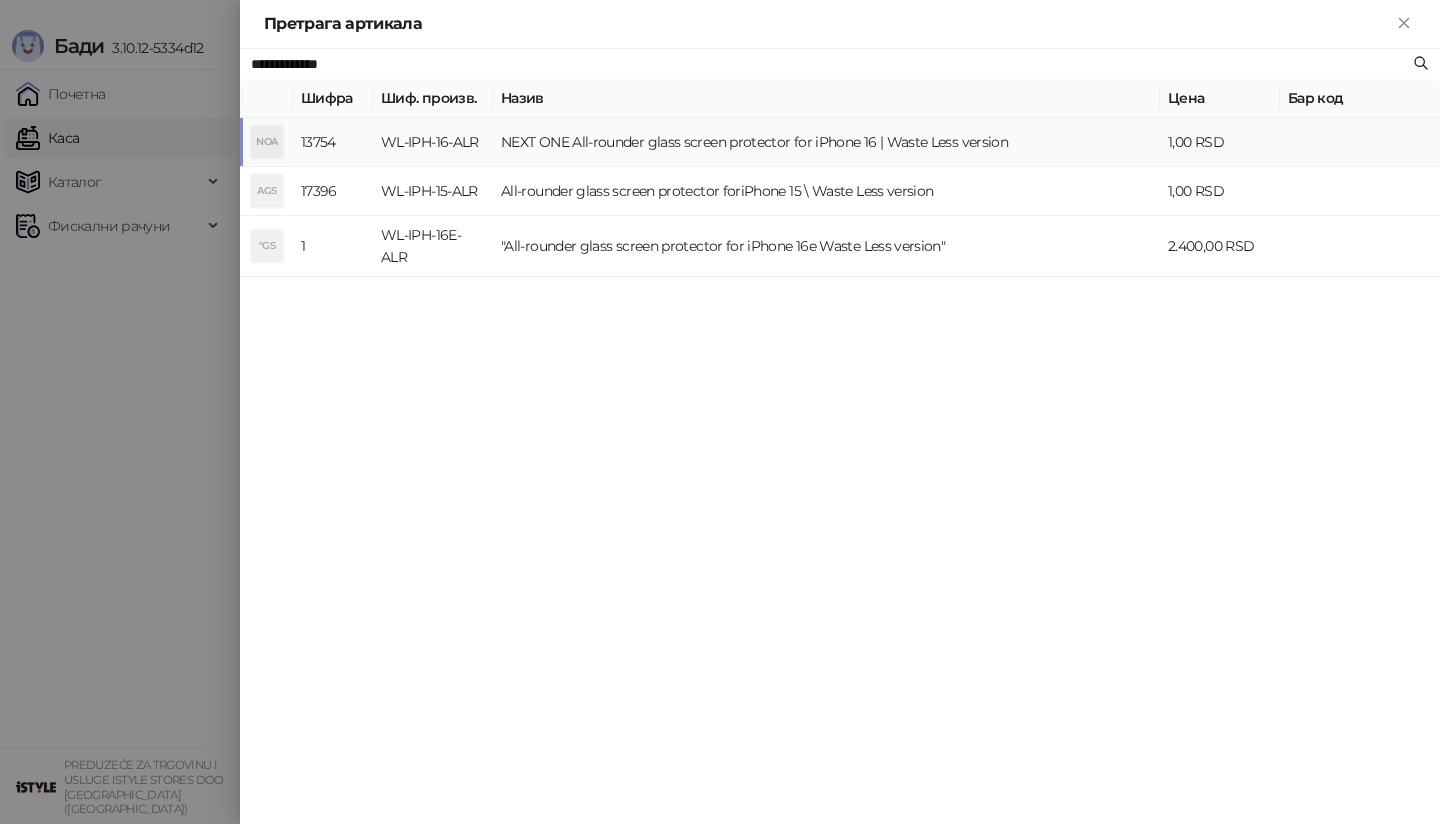 click on "NOA" at bounding box center (267, 142) 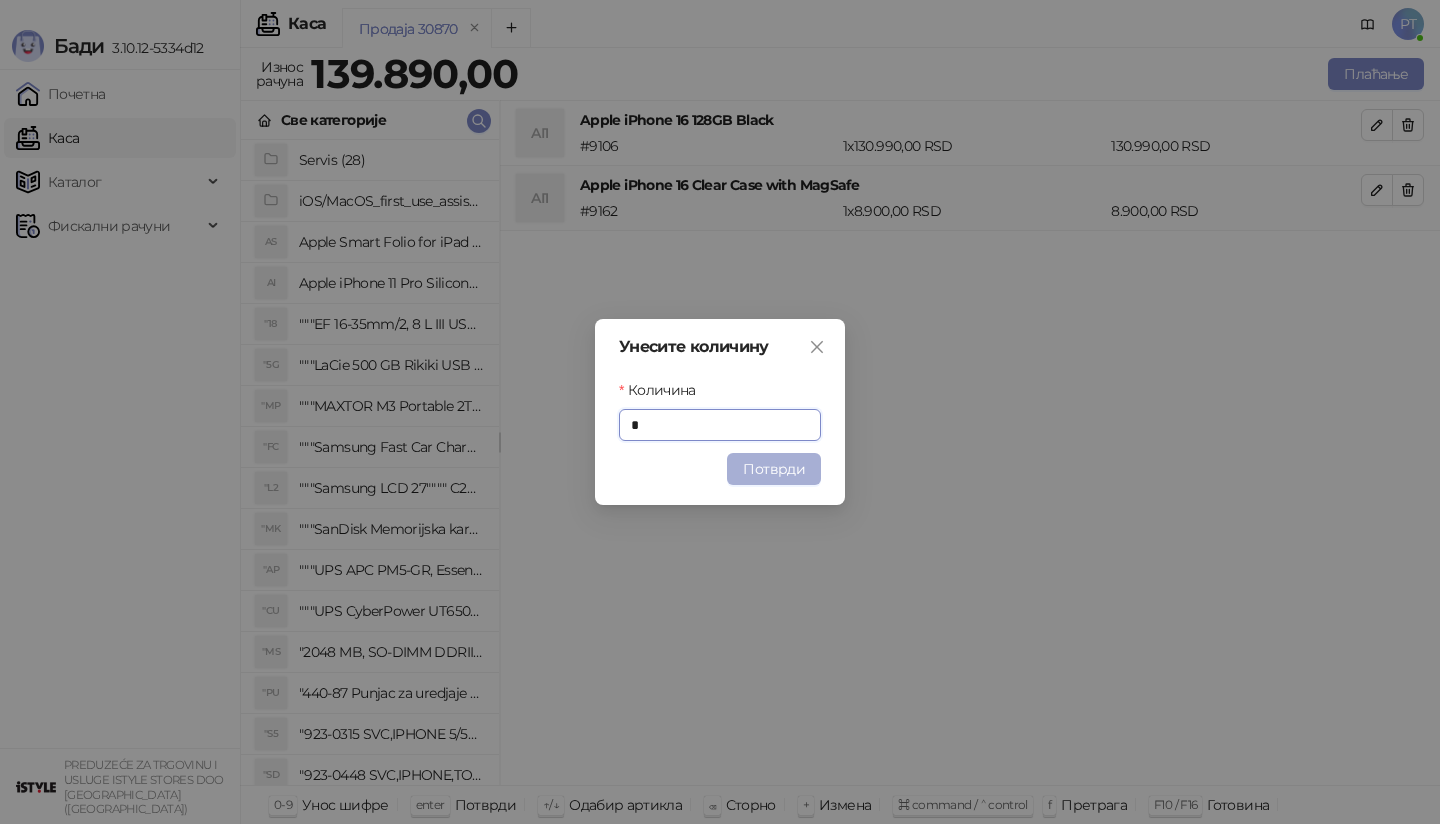 click on "Потврди" at bounding box center (774, 469) 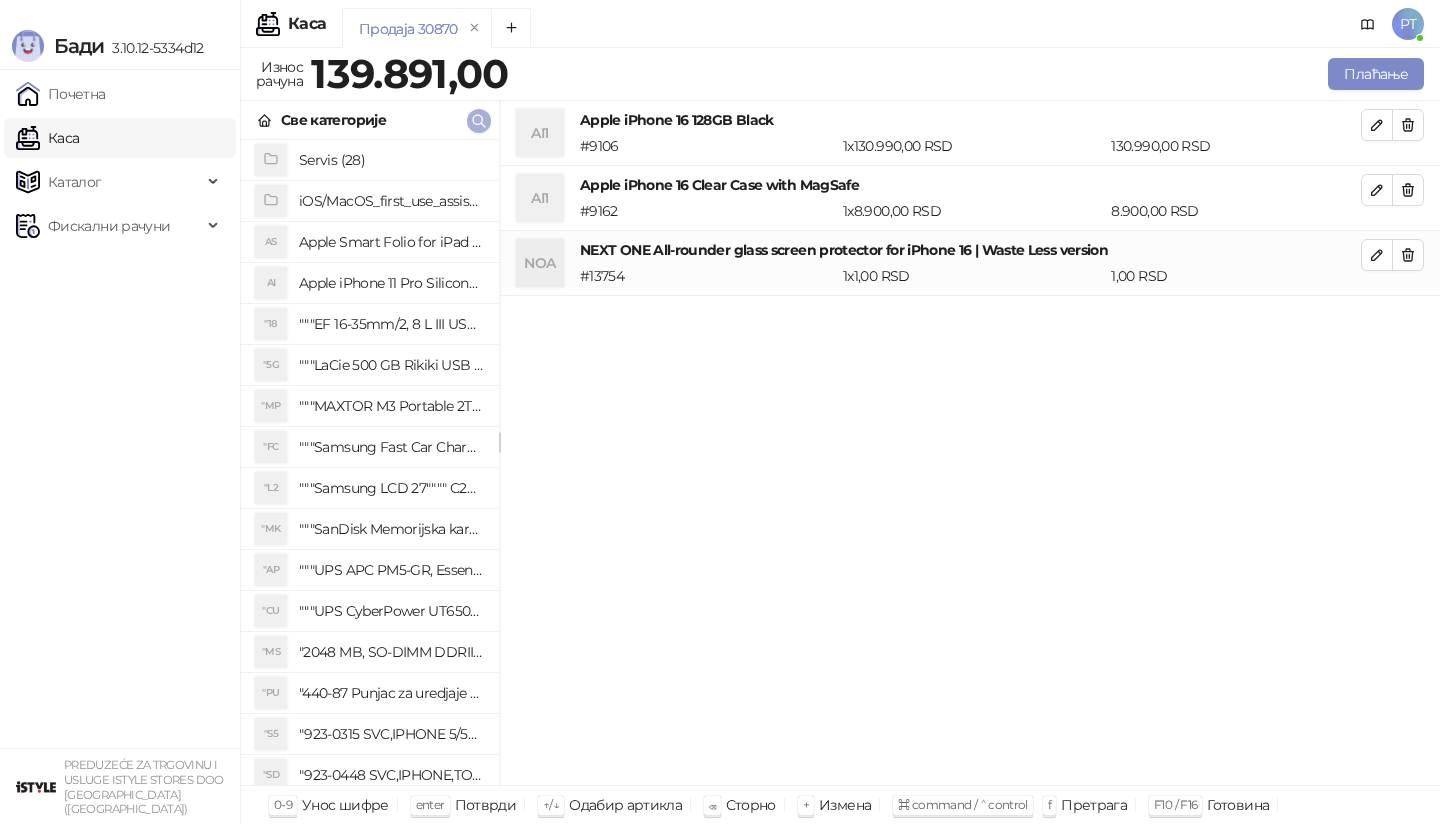 click at bounding box center (479, 120) 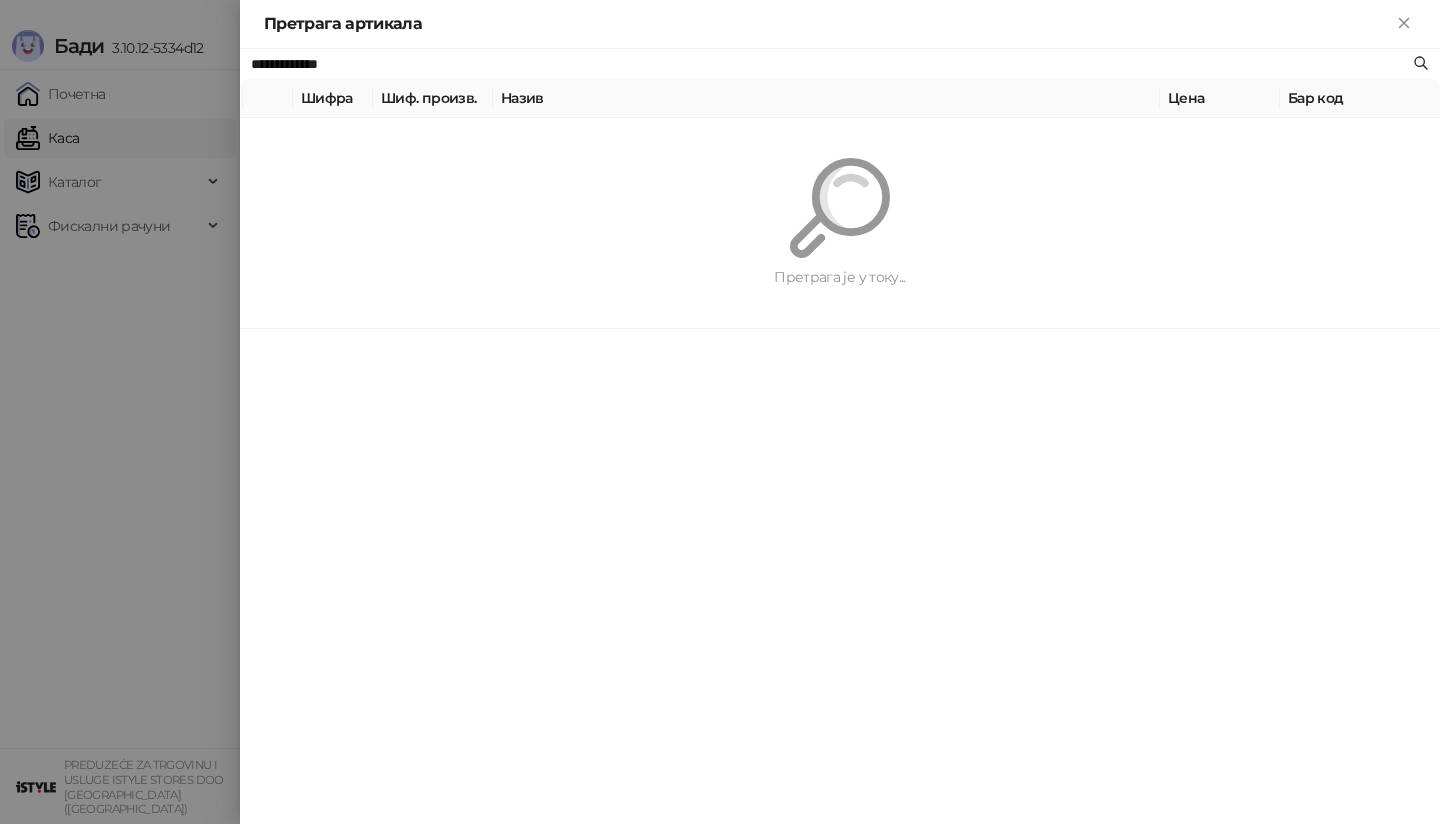 paste on "**********" 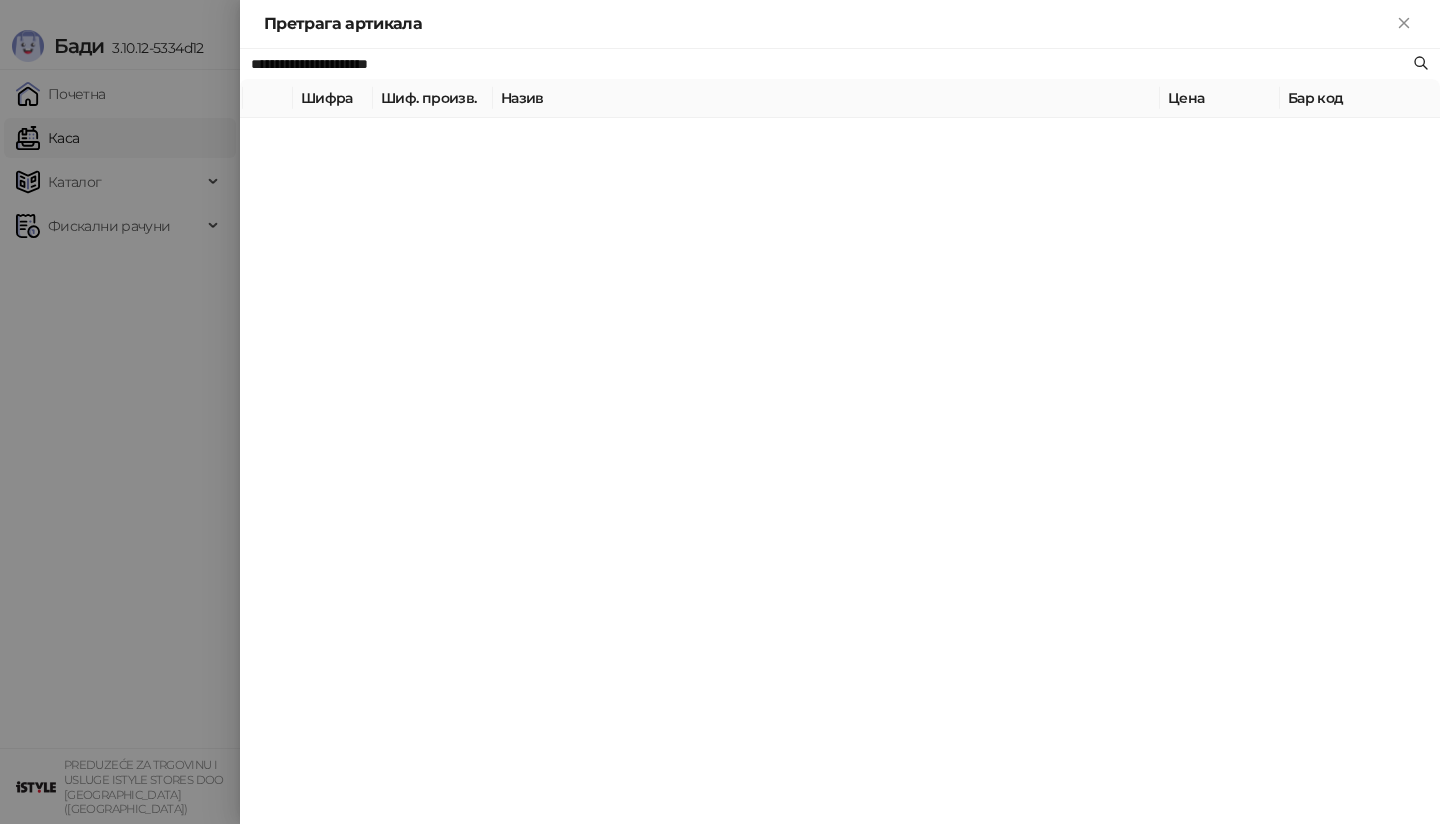 click on "**********" at bounding box center (840, 436) 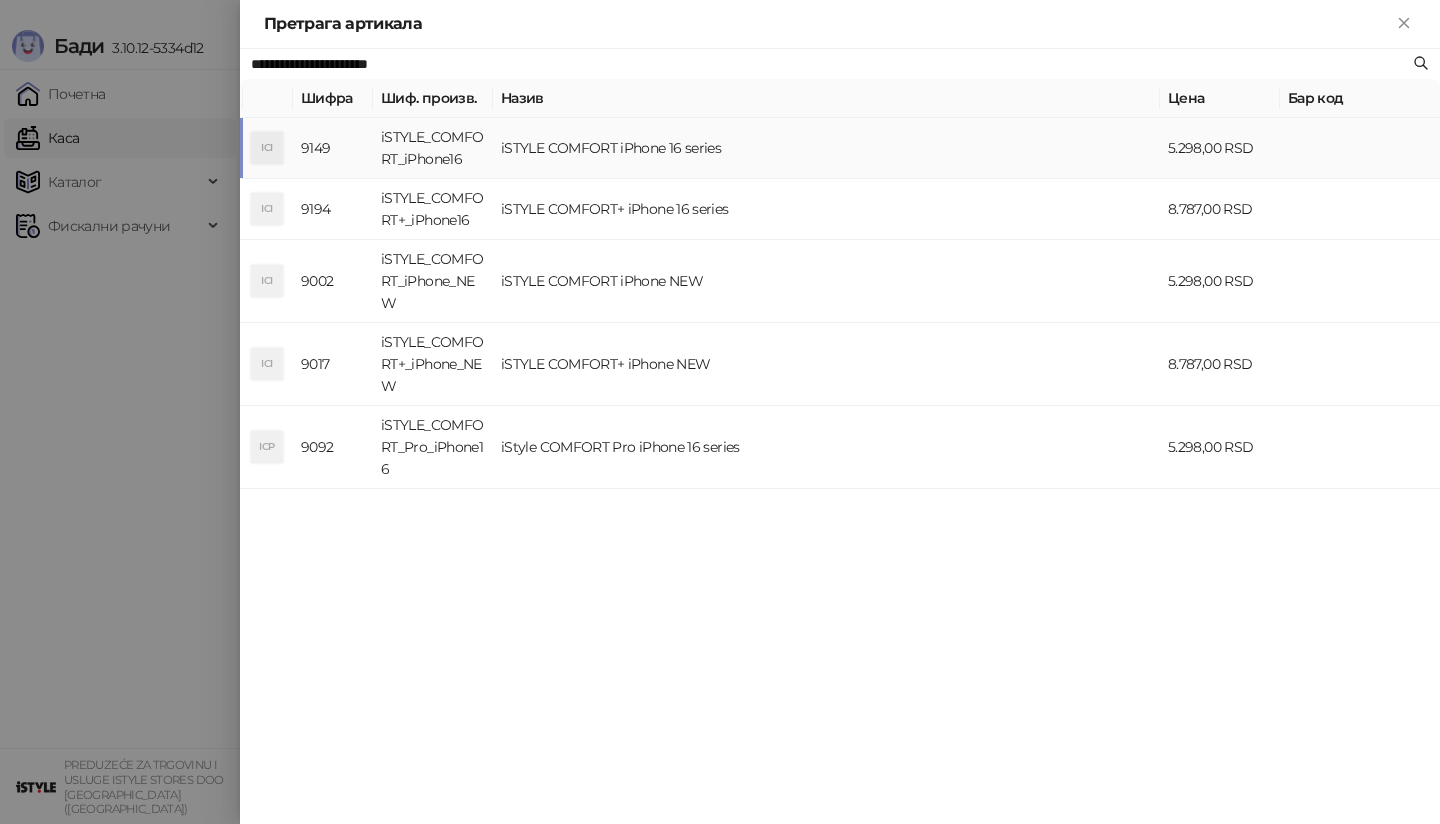 click on "ICI" at bounding box center [267, 148] 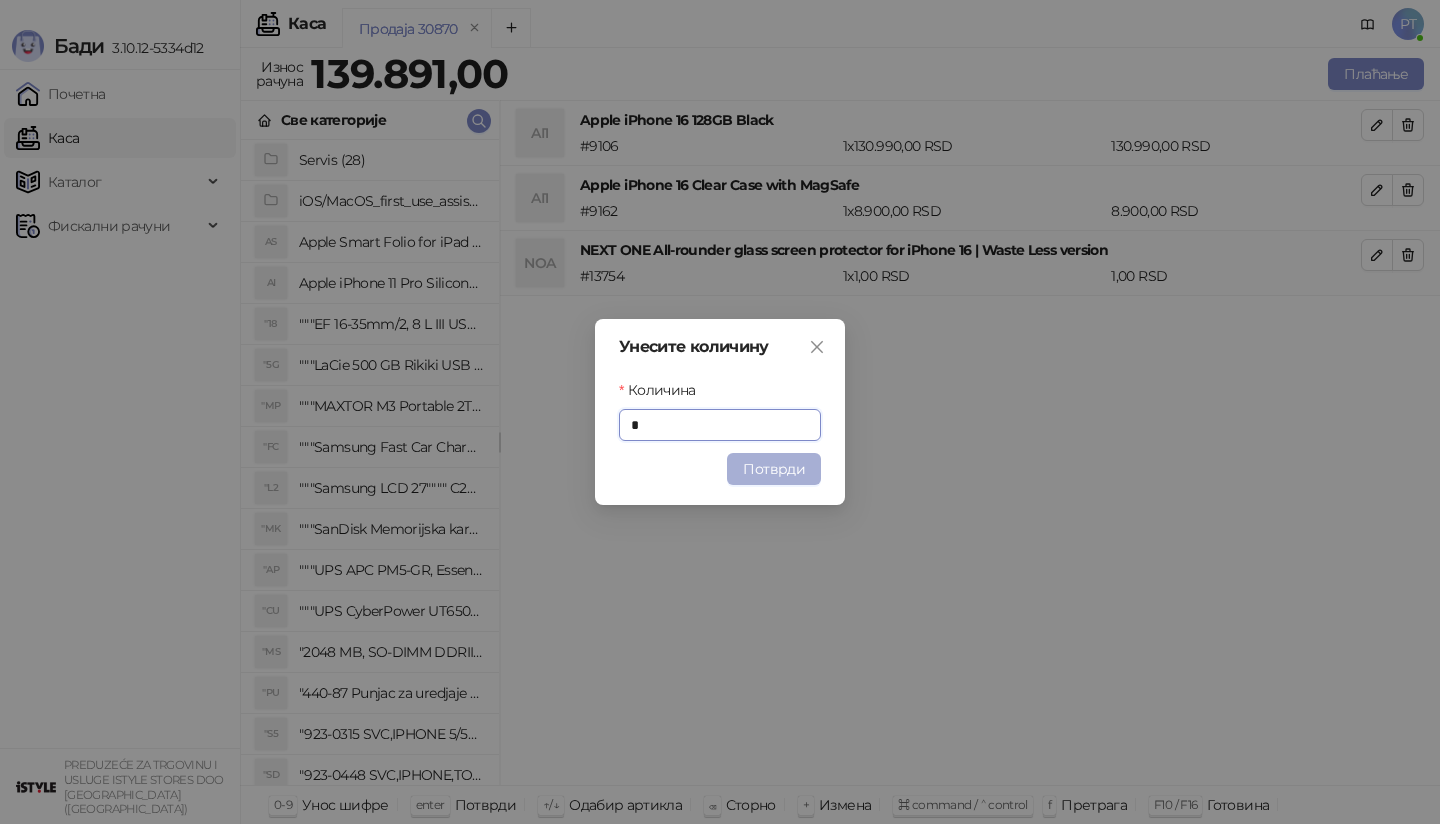 click on "Потврди" at bounding box center [774, 469] 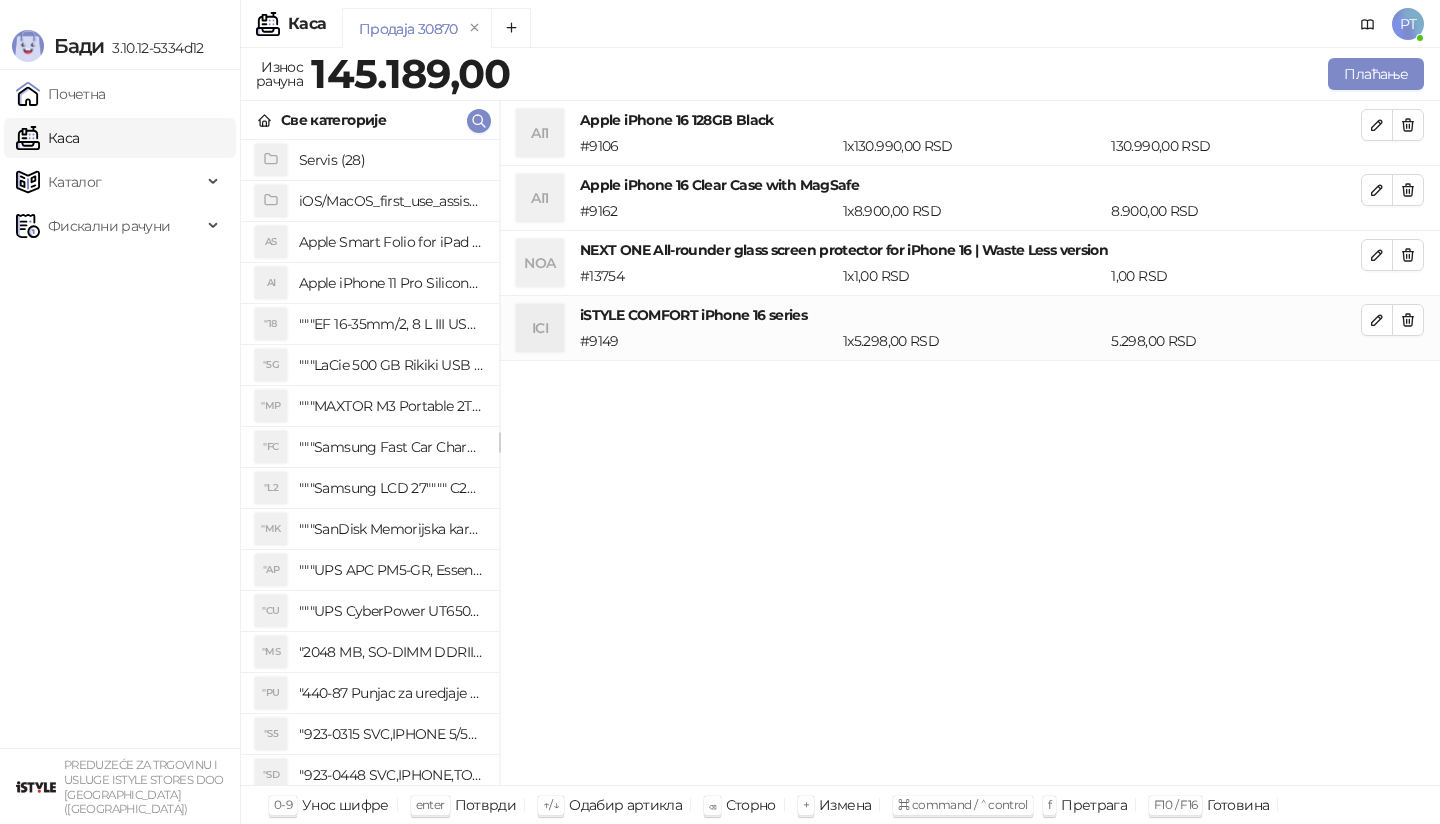 click on "Све категорије" at bounding box center (370, 120) 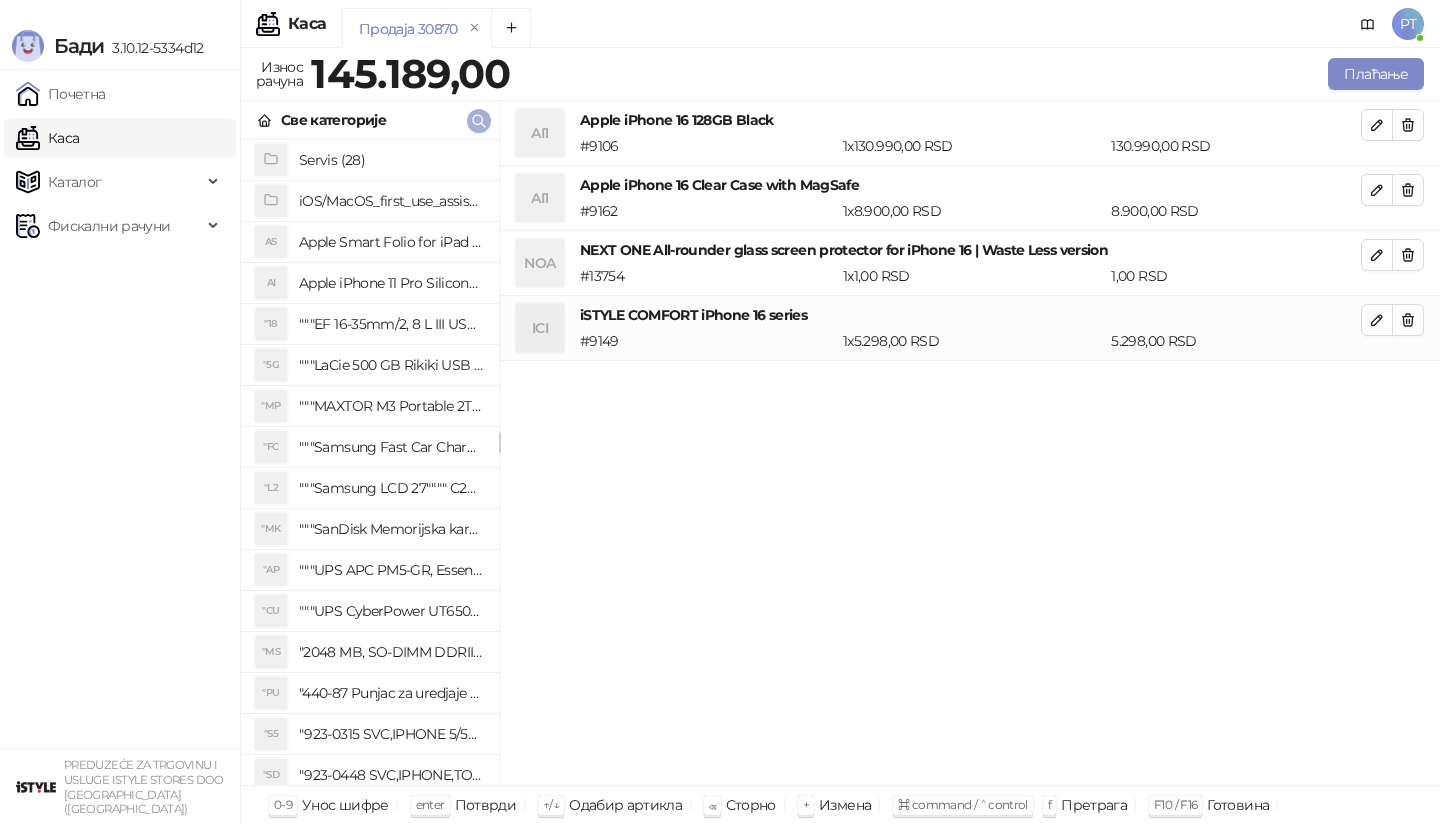 click 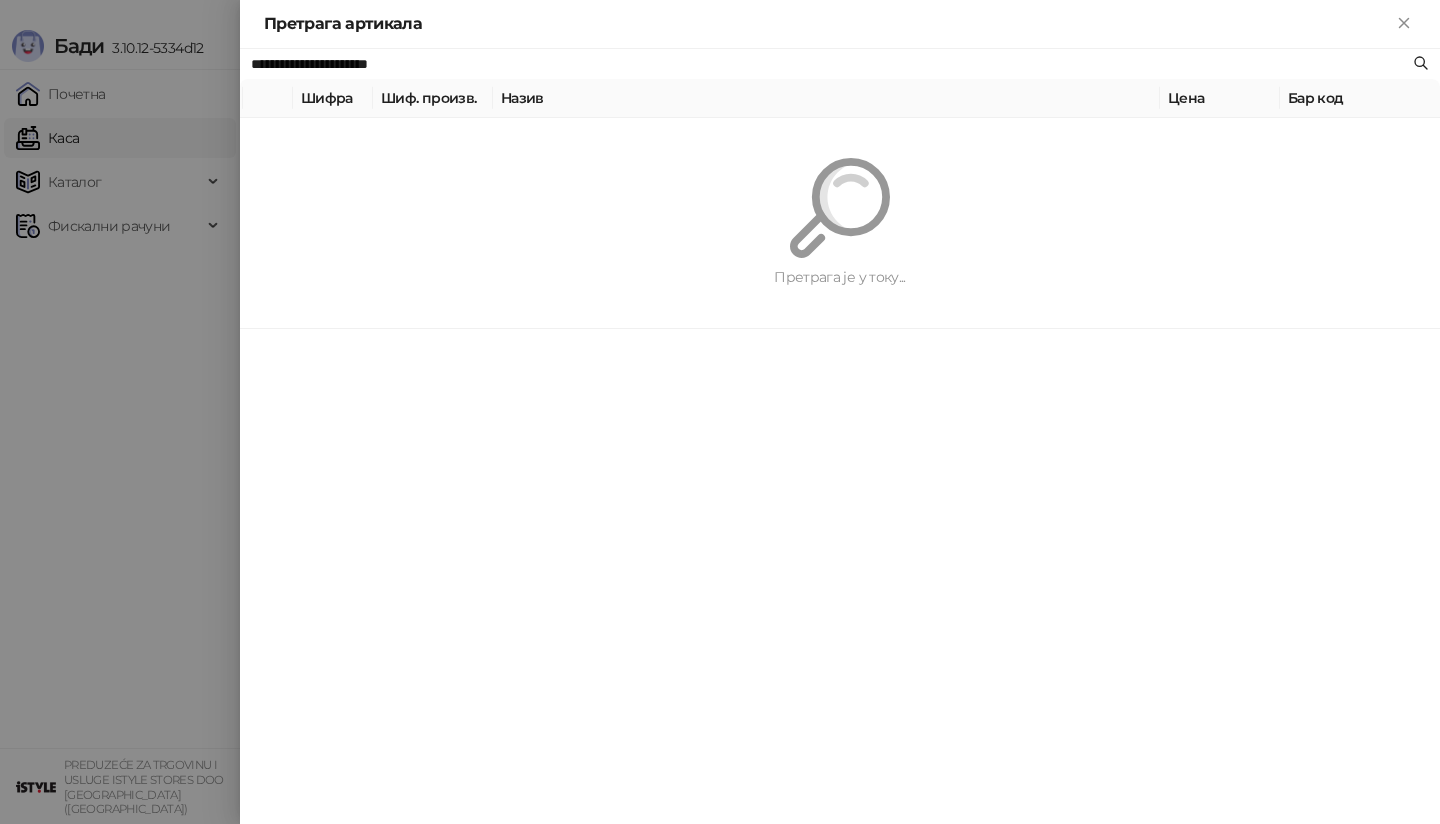 paste 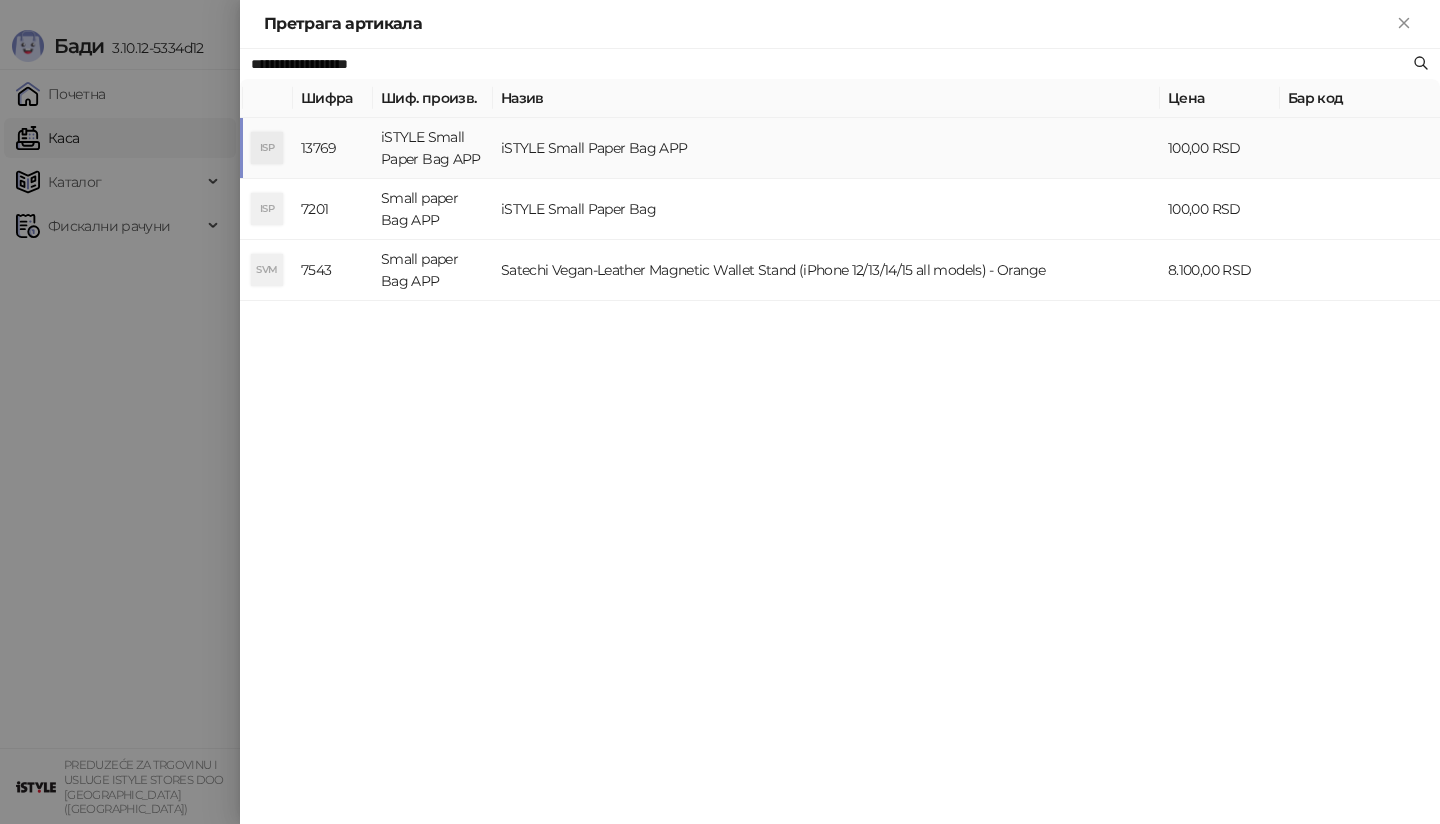 type on "**********" 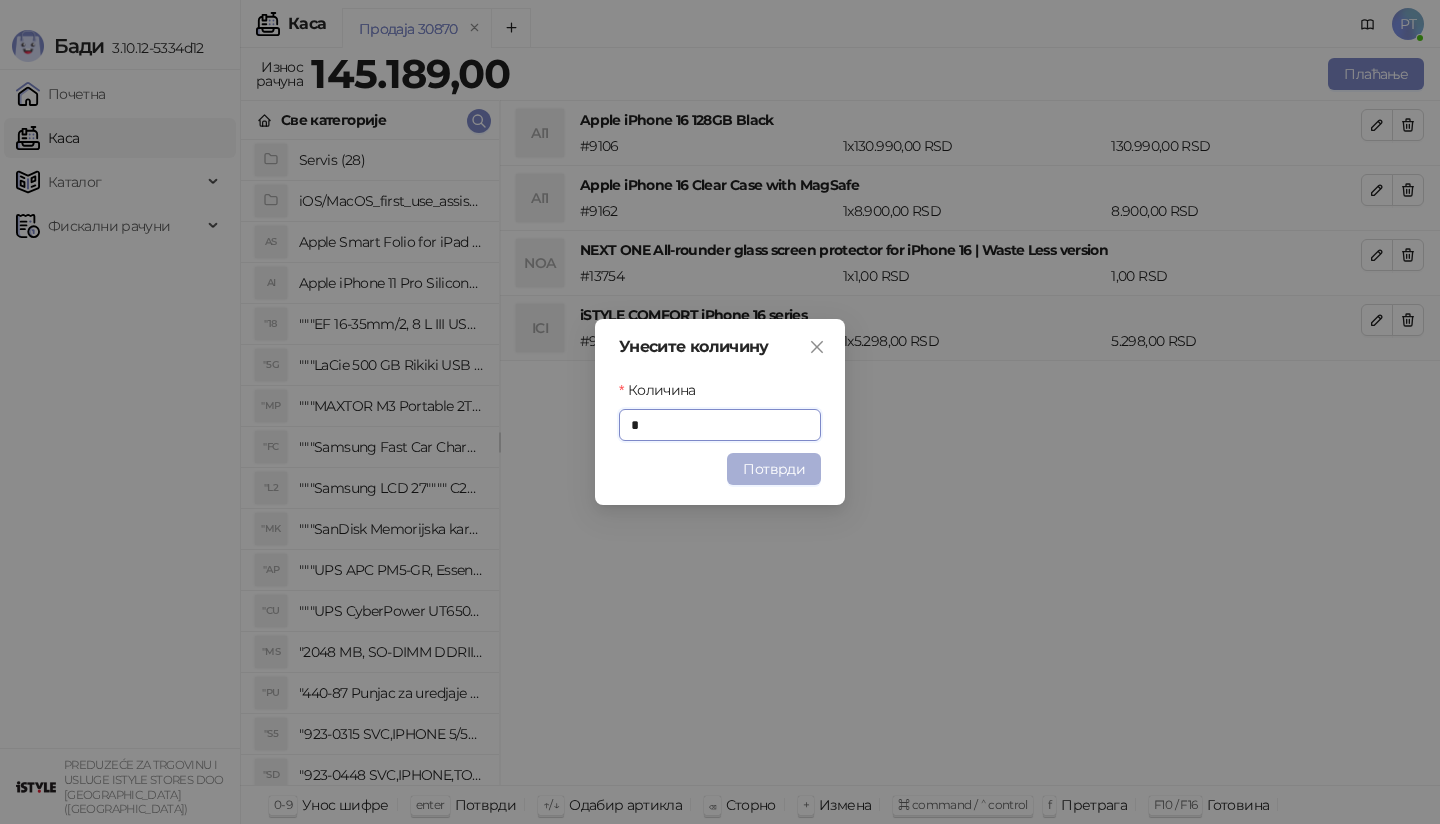 click on "Потврди" at bounding box center (774, 469) 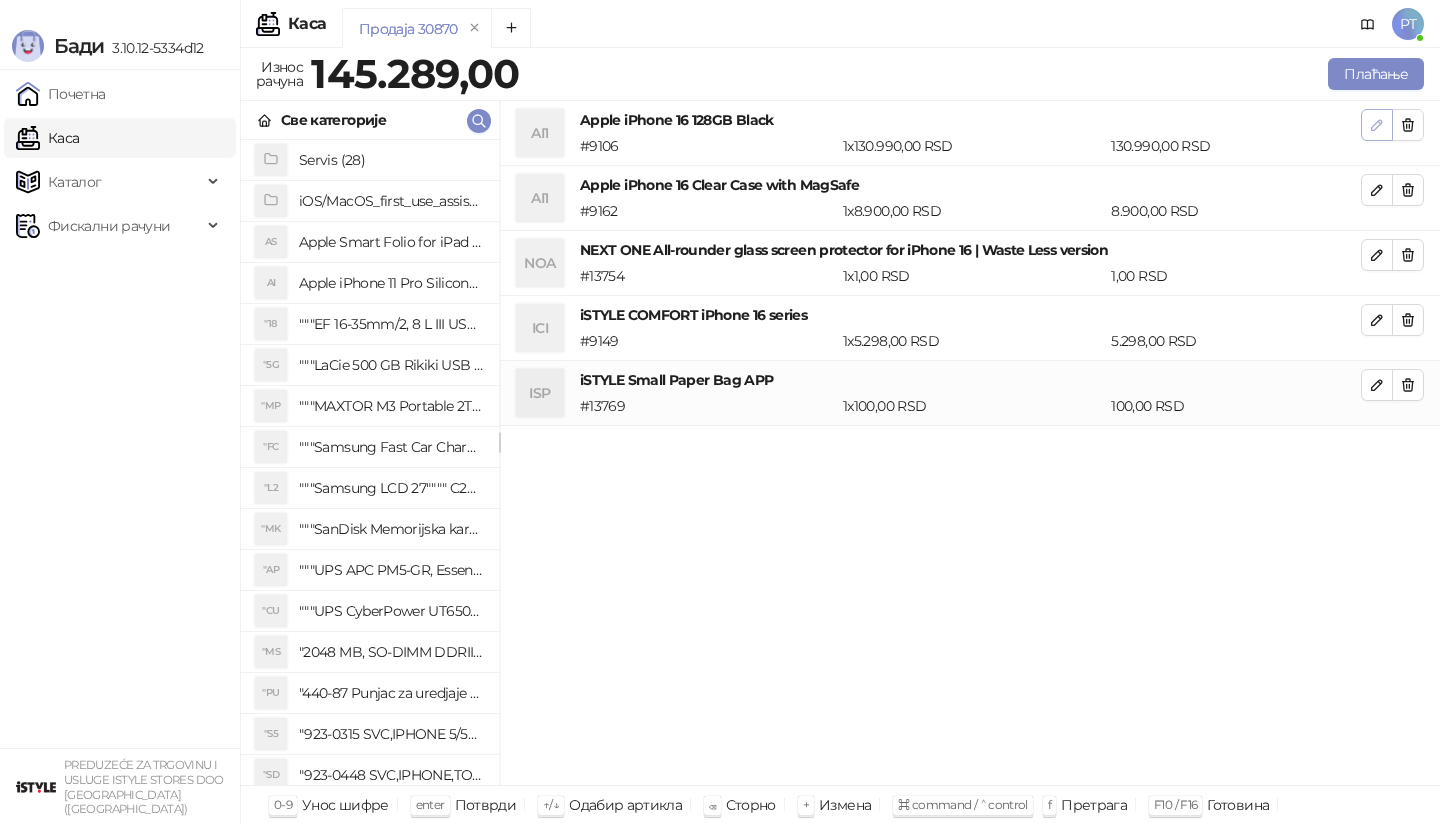 click 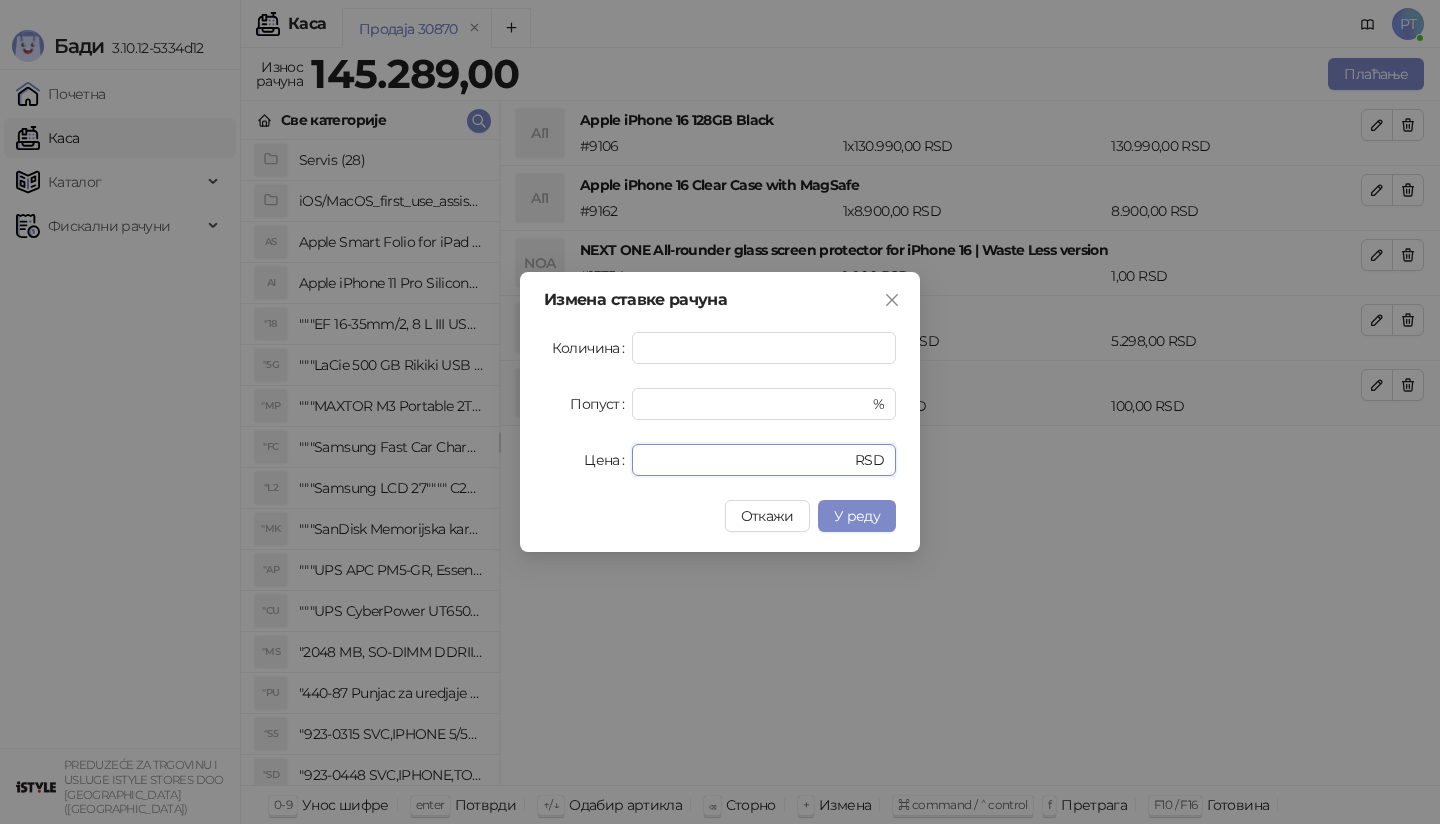 drag, startPoint x: 717, startPoint y: 470, endPoint x: 576, endPoint y: 470, distance: 141 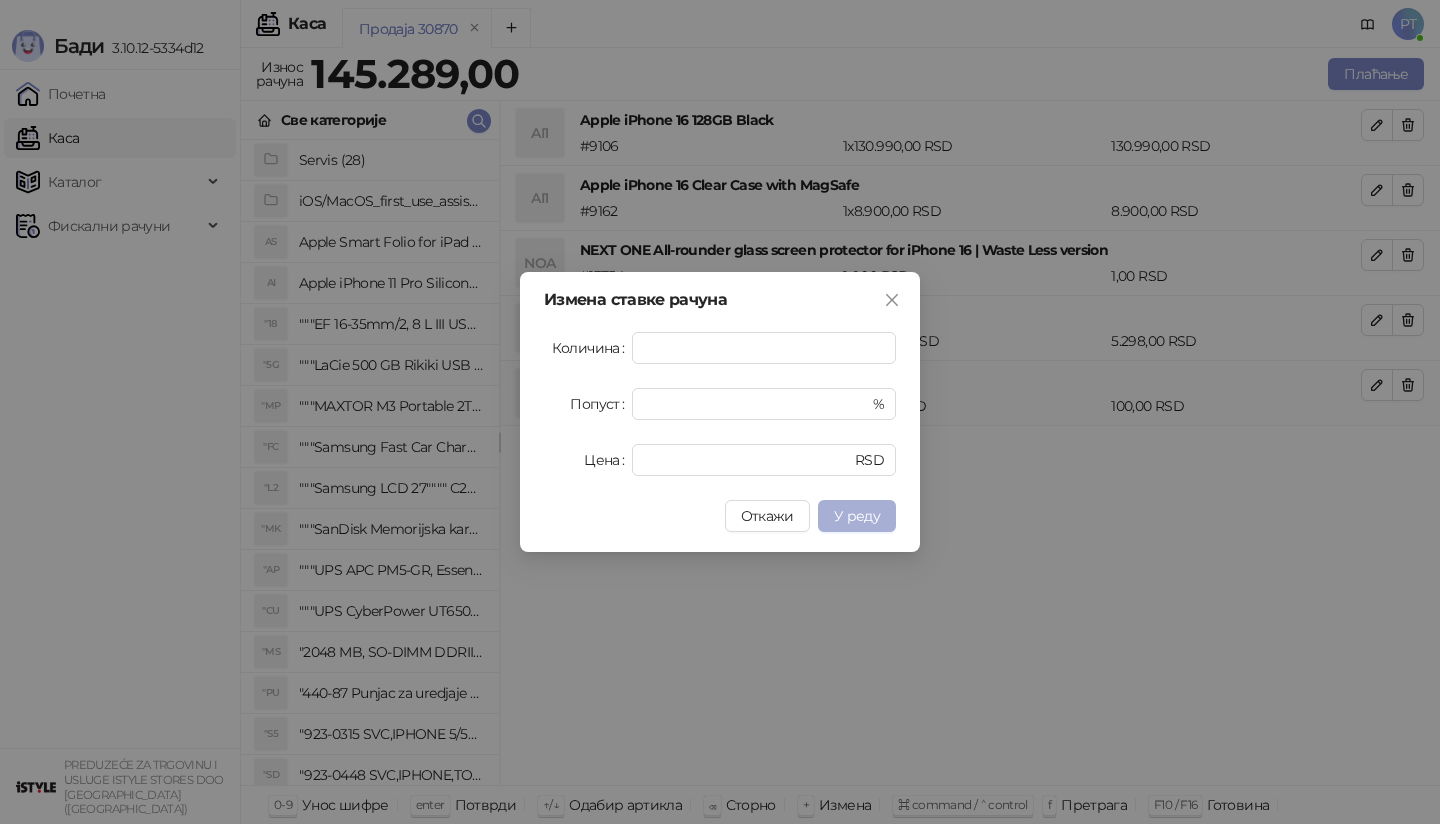 type on "******" 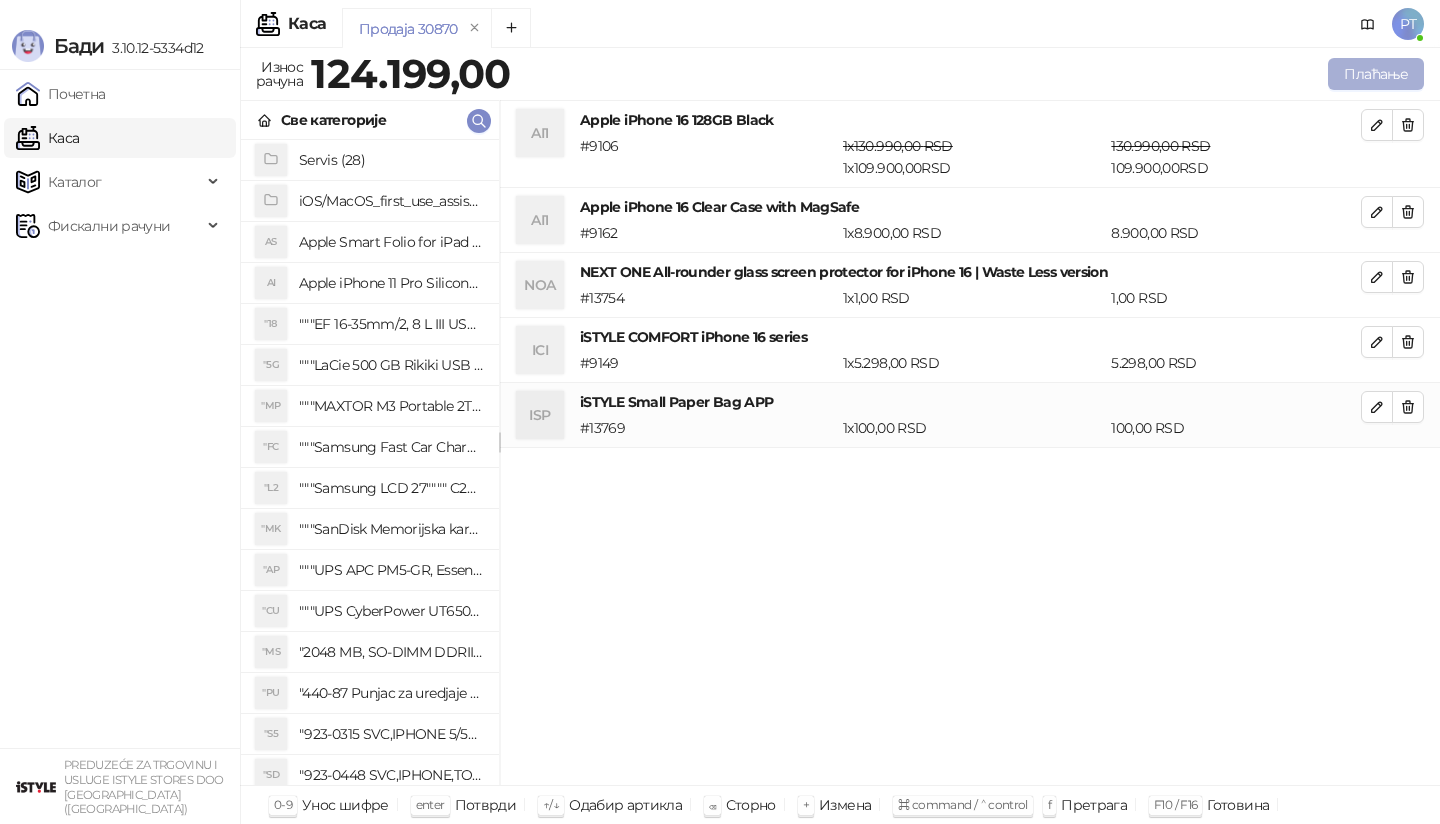 click on "Плаћање" at bounding box center (1376, 74) 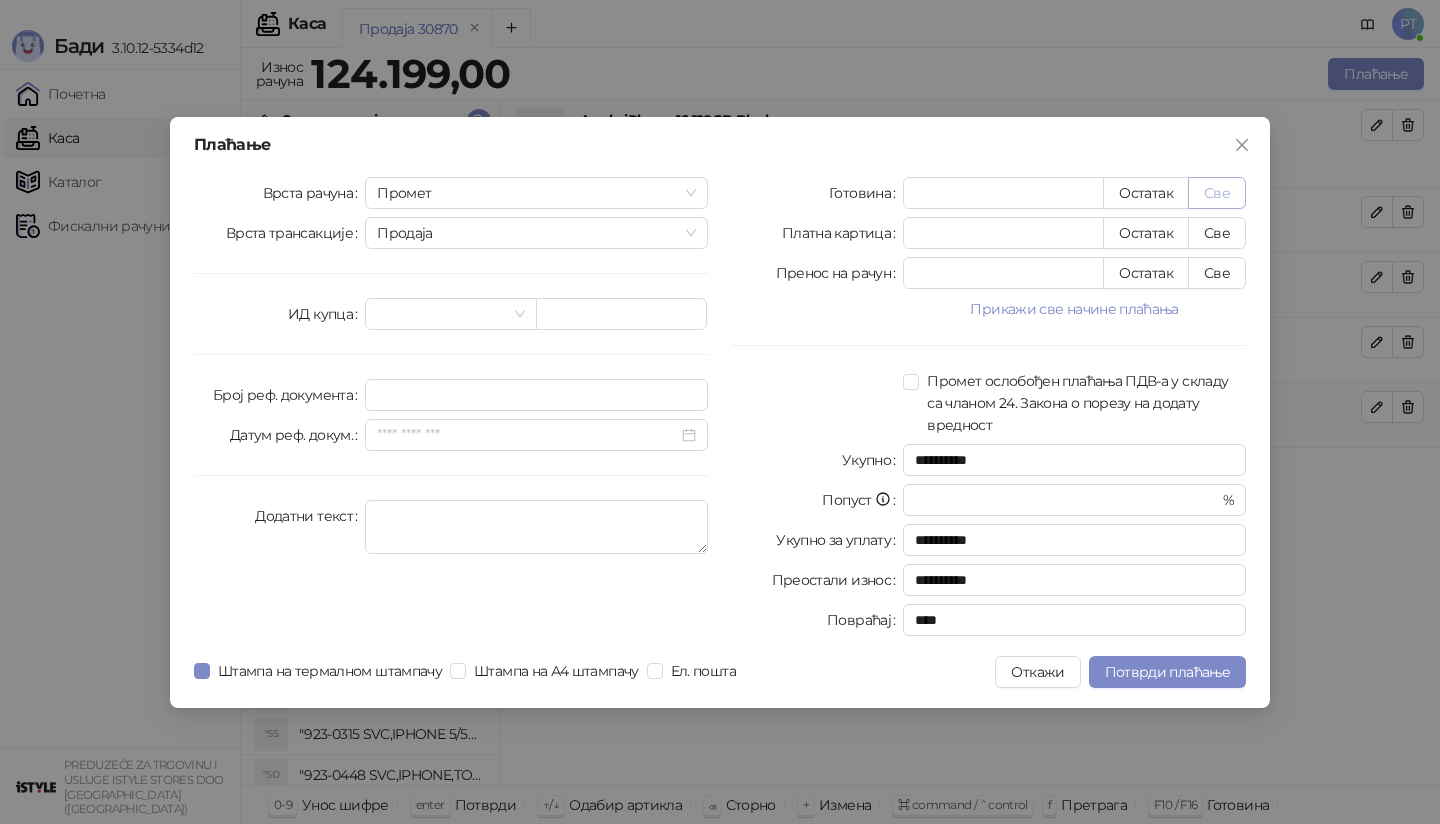 click on "Све" at bounding box center (1217, 193) 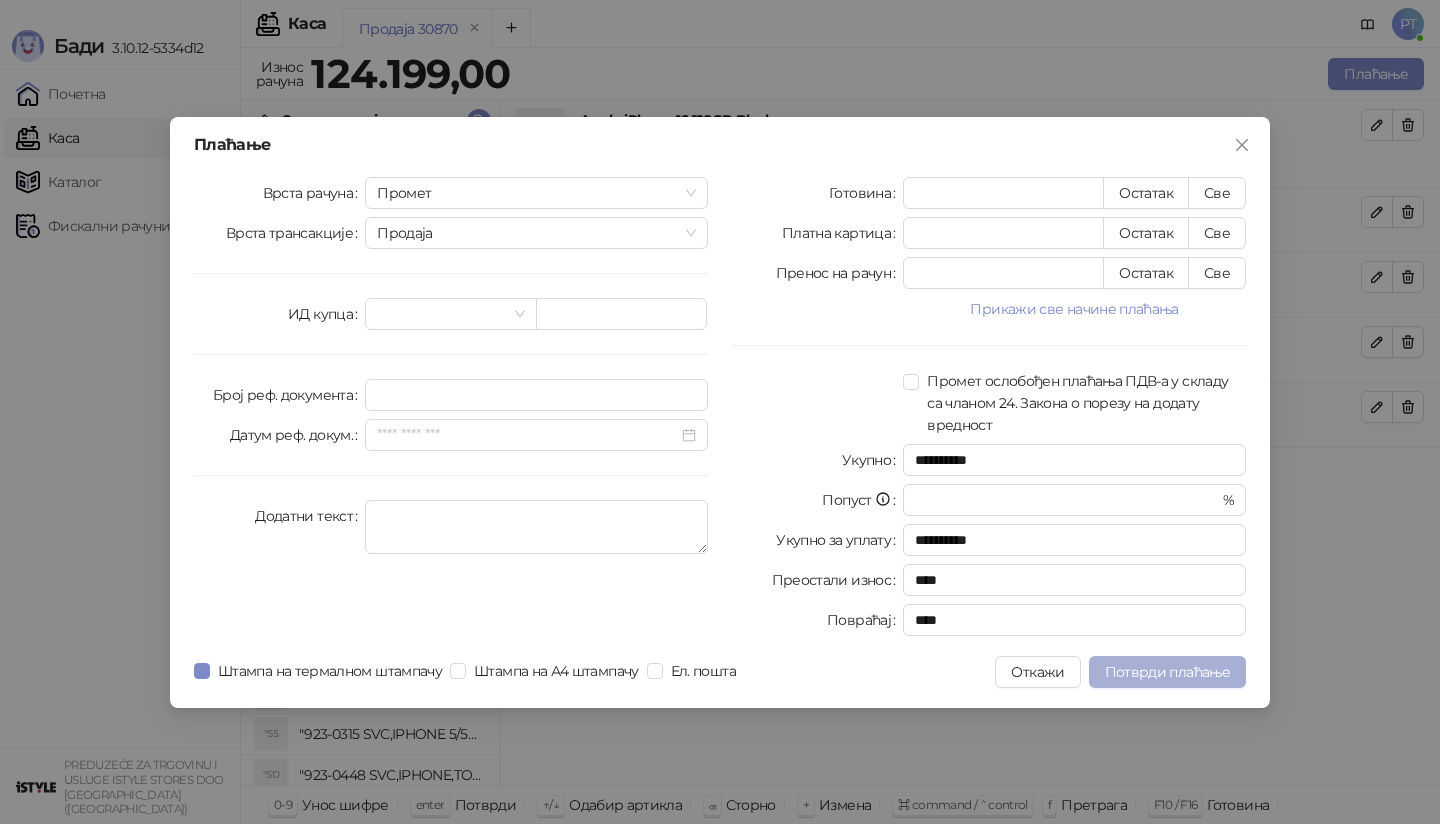 click on "Потврди плаћање" at bounding box center (1167, 672) 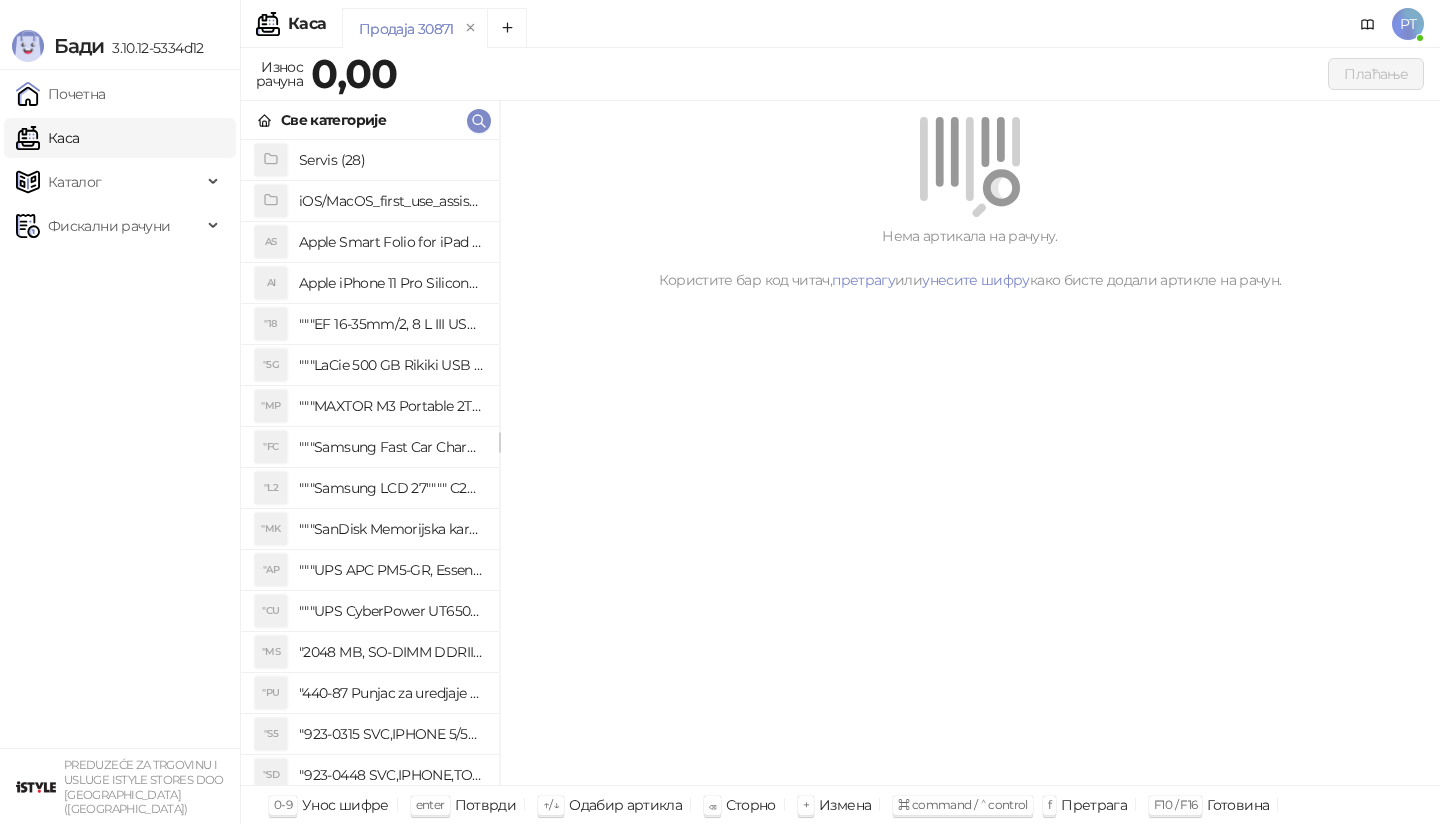 click on "Све категорије" at bounding box center (370, 120) 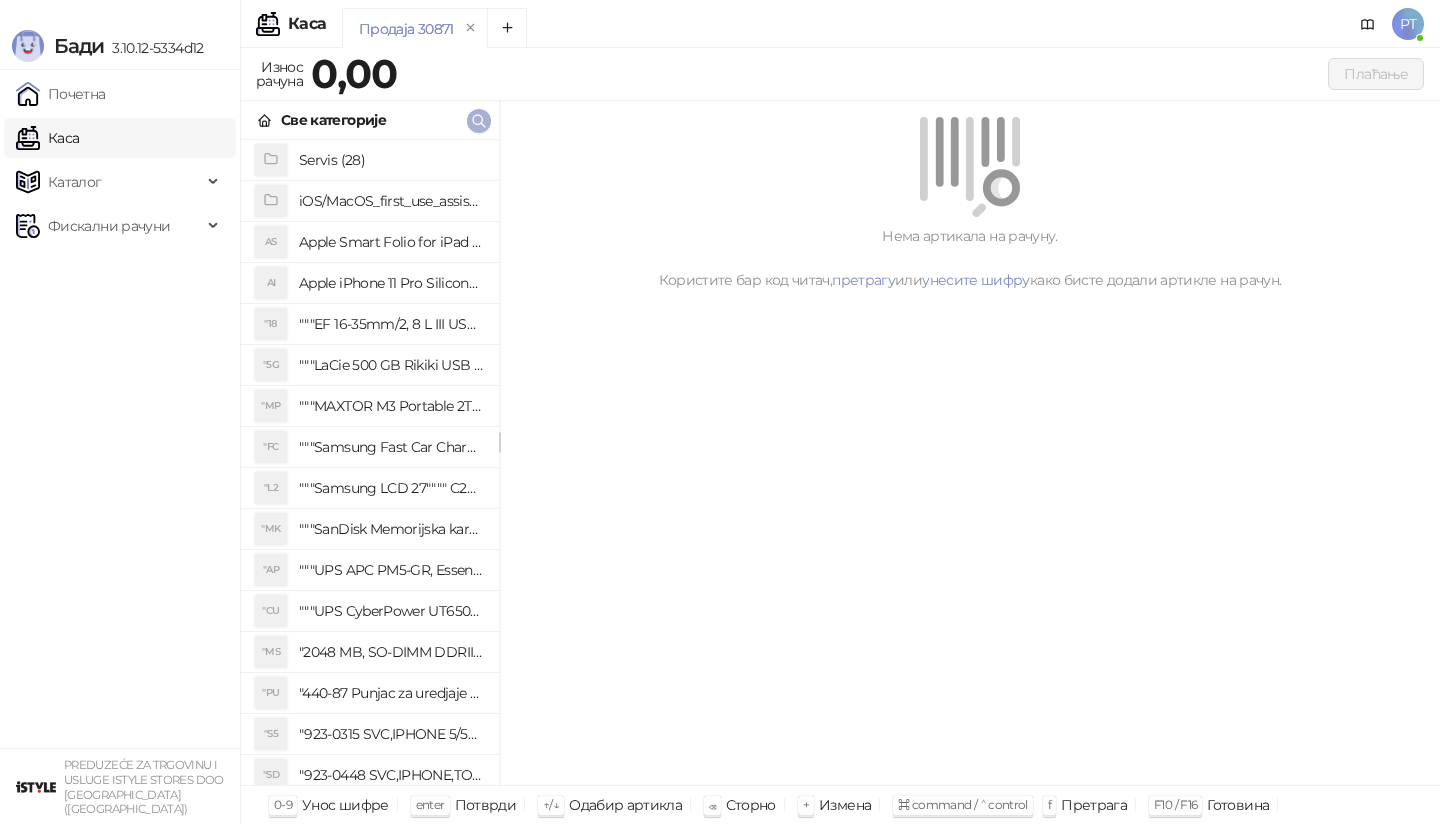 click at bounding box center [479, 121] 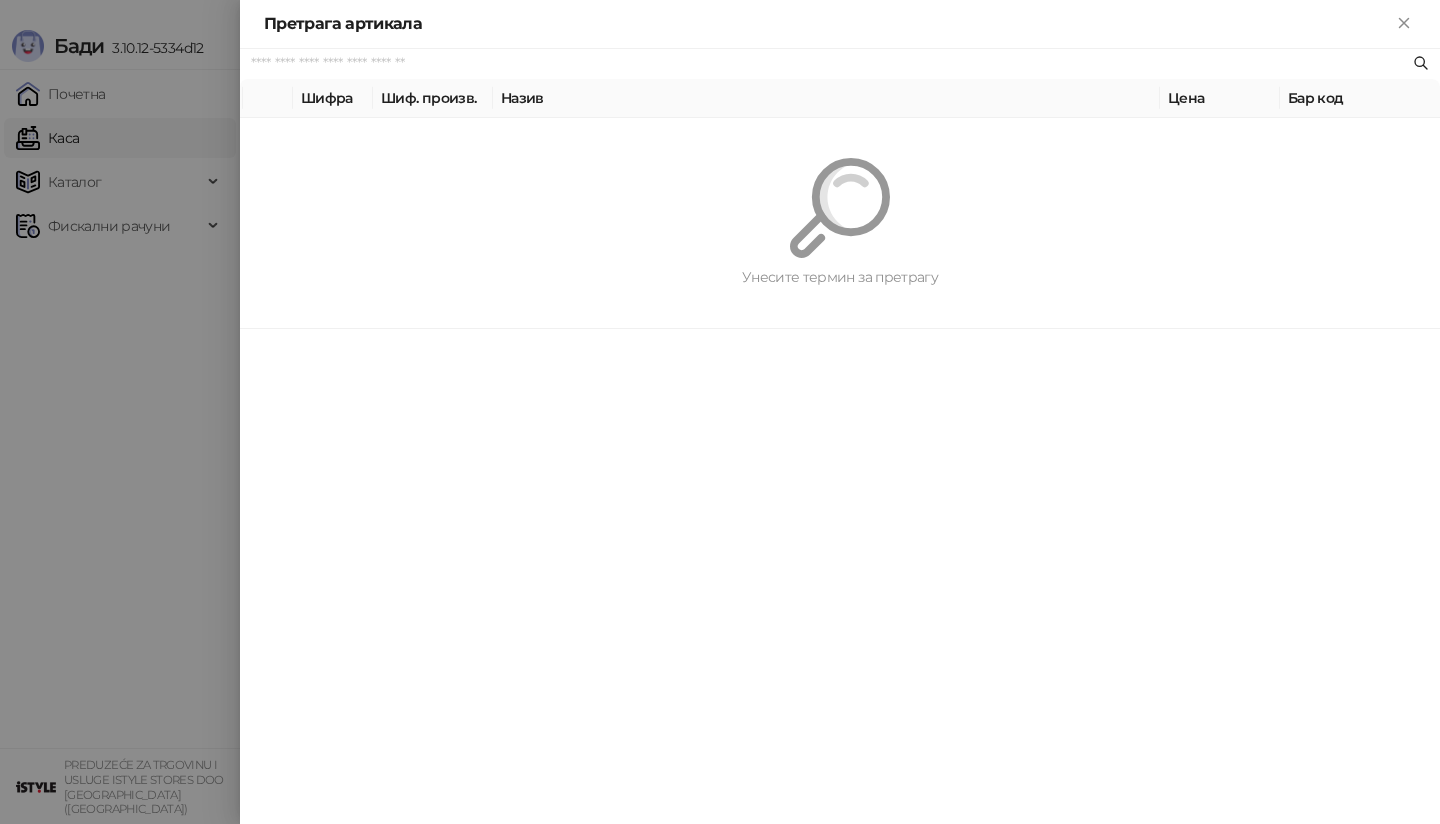 paste on "*********" 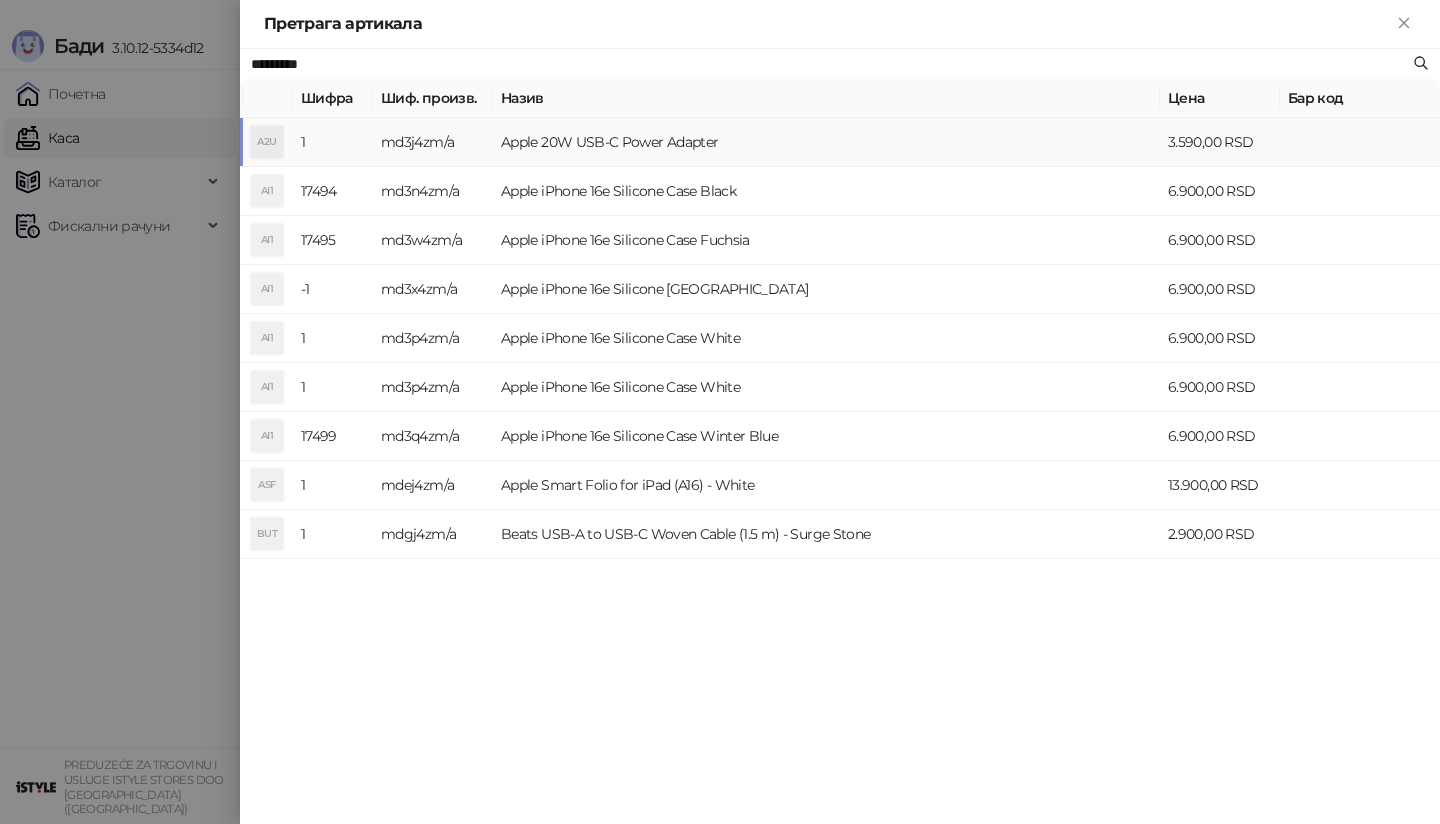 click on "A2U" at bounding box center [267, 142] 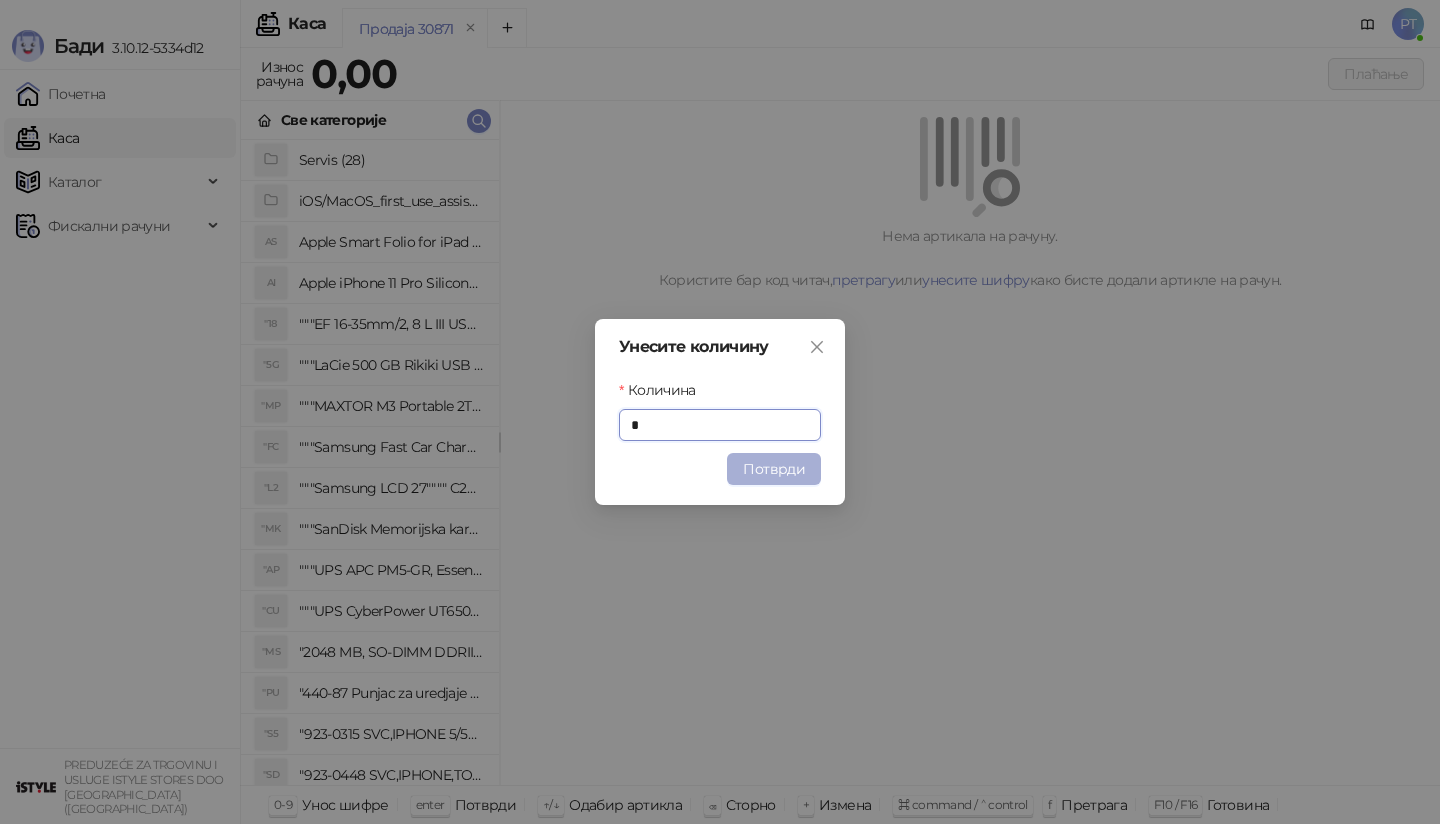 click on "Потврди" at bounding box center (774, 469) 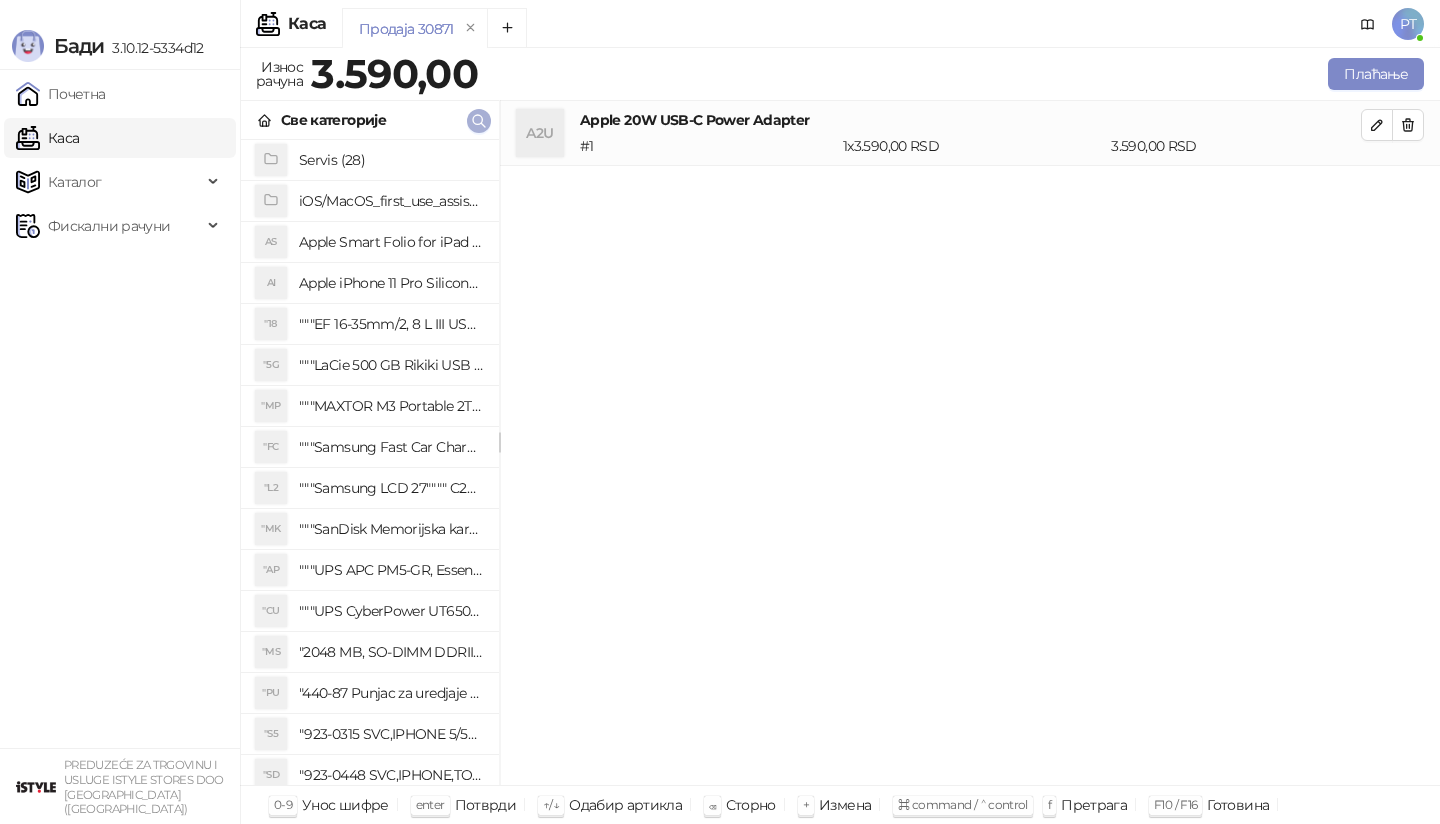 click 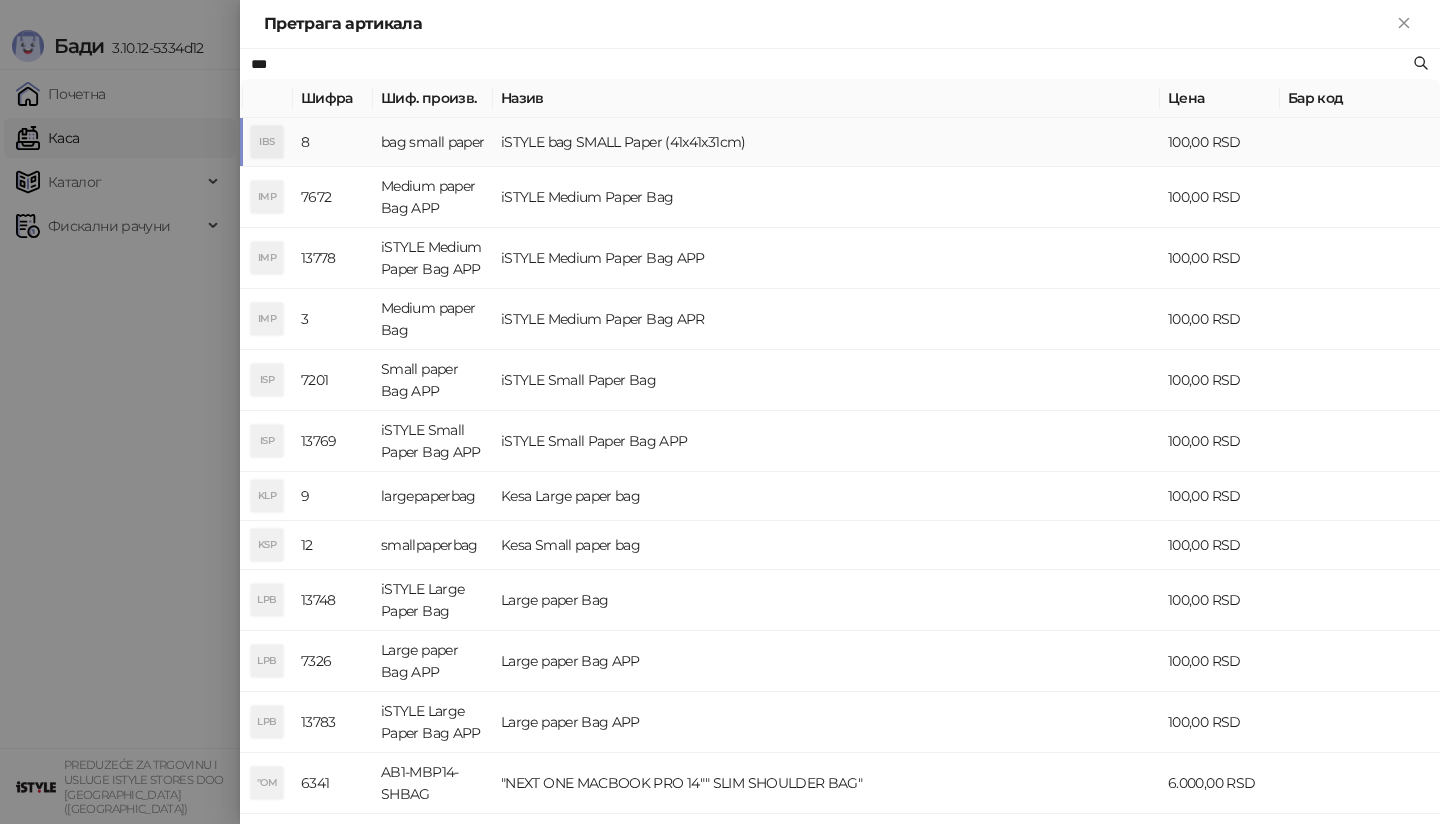 type on "***" 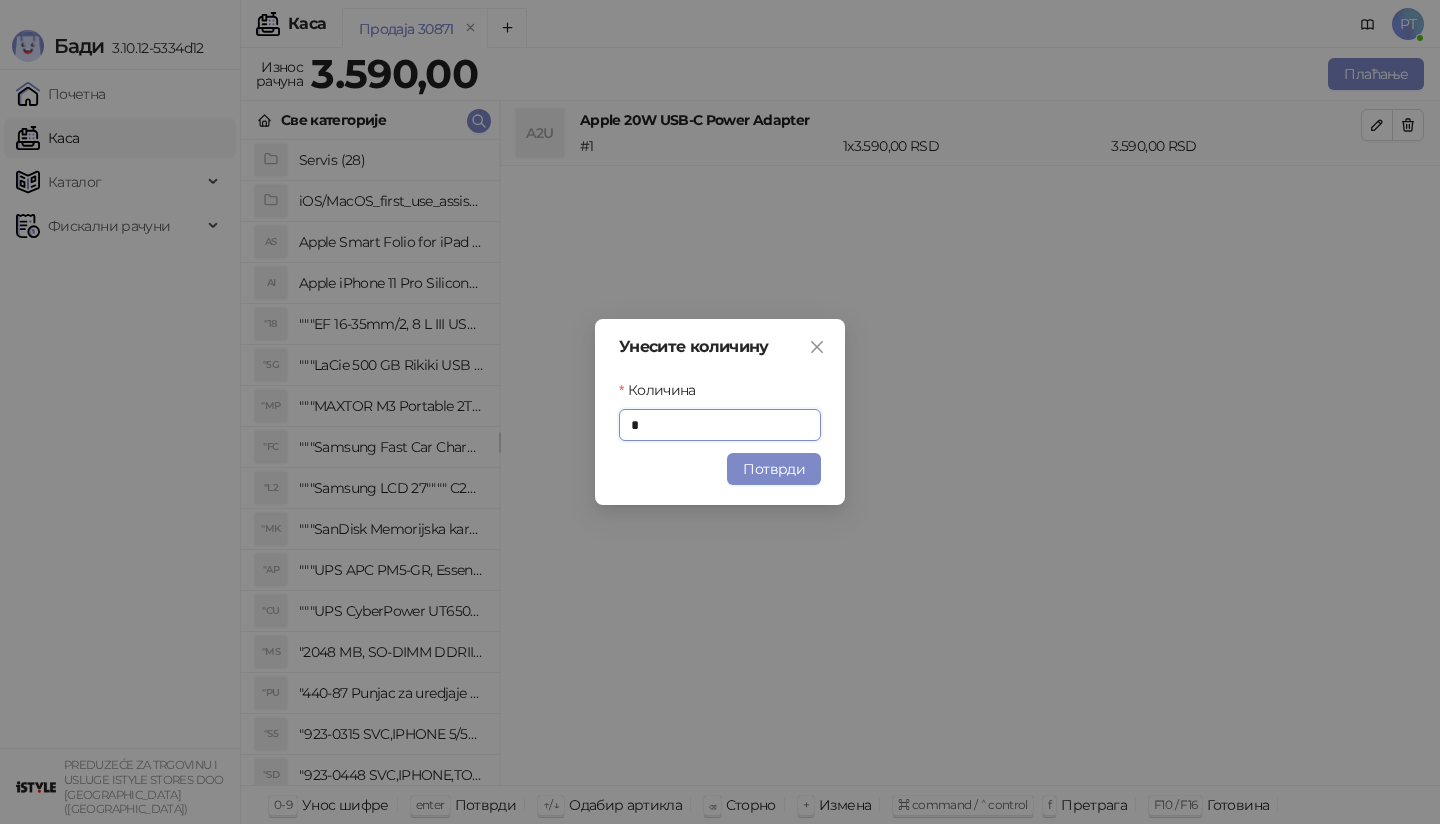 click on "Унесите количину Количина * Потврди" at bounding box center (720, 412) 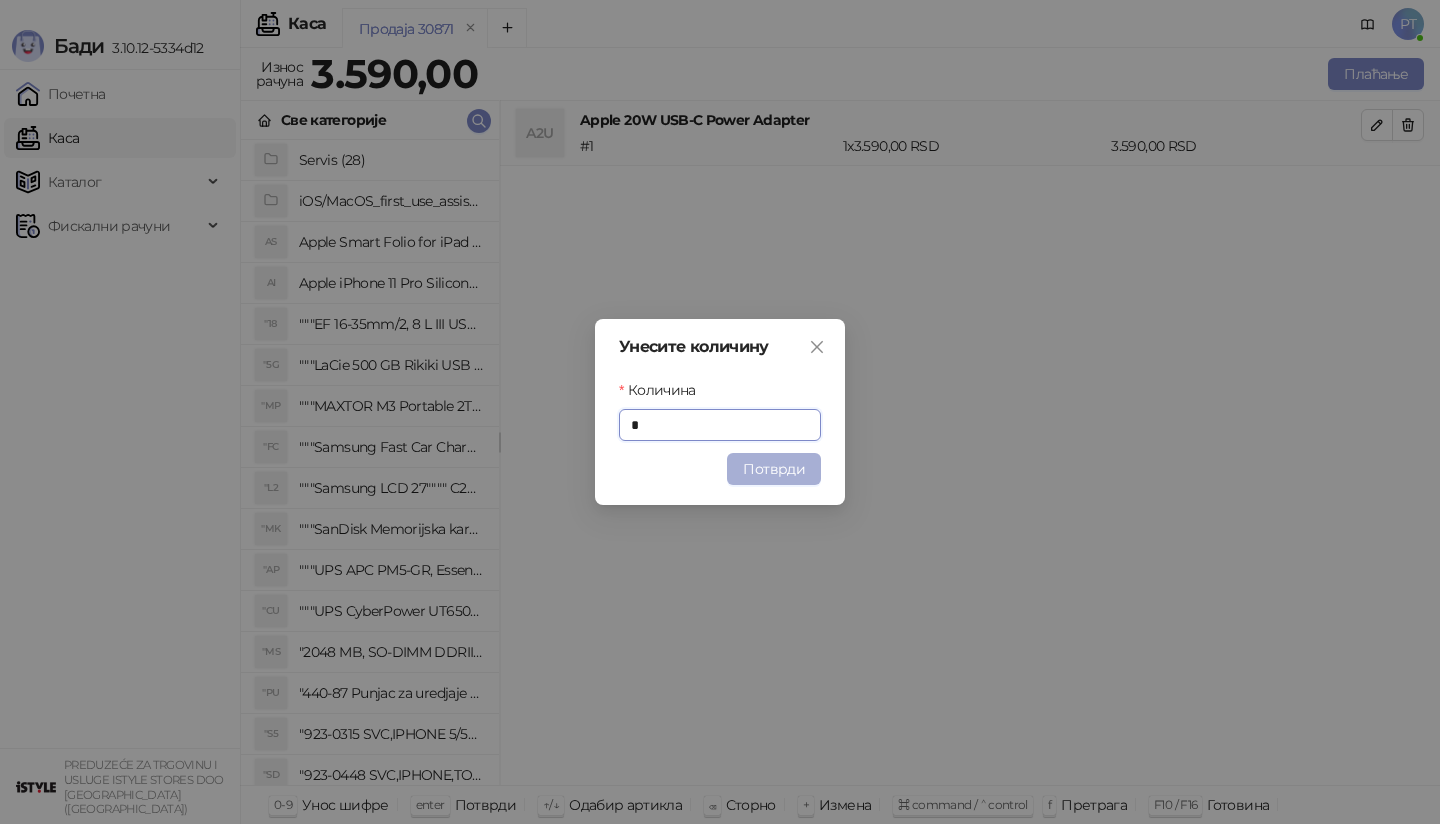 click on "Потврди" at bounding box center (774, 469) 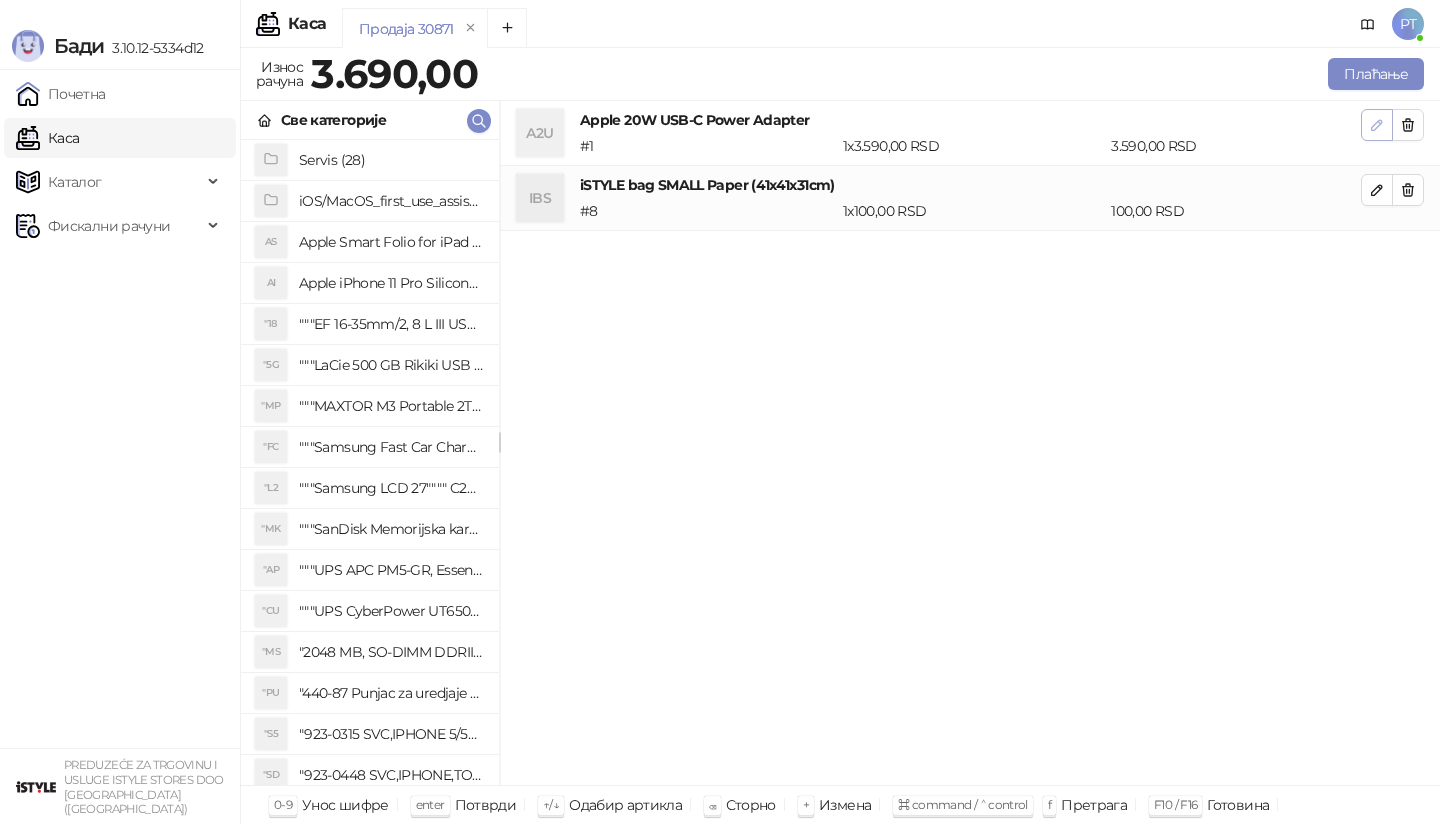 click 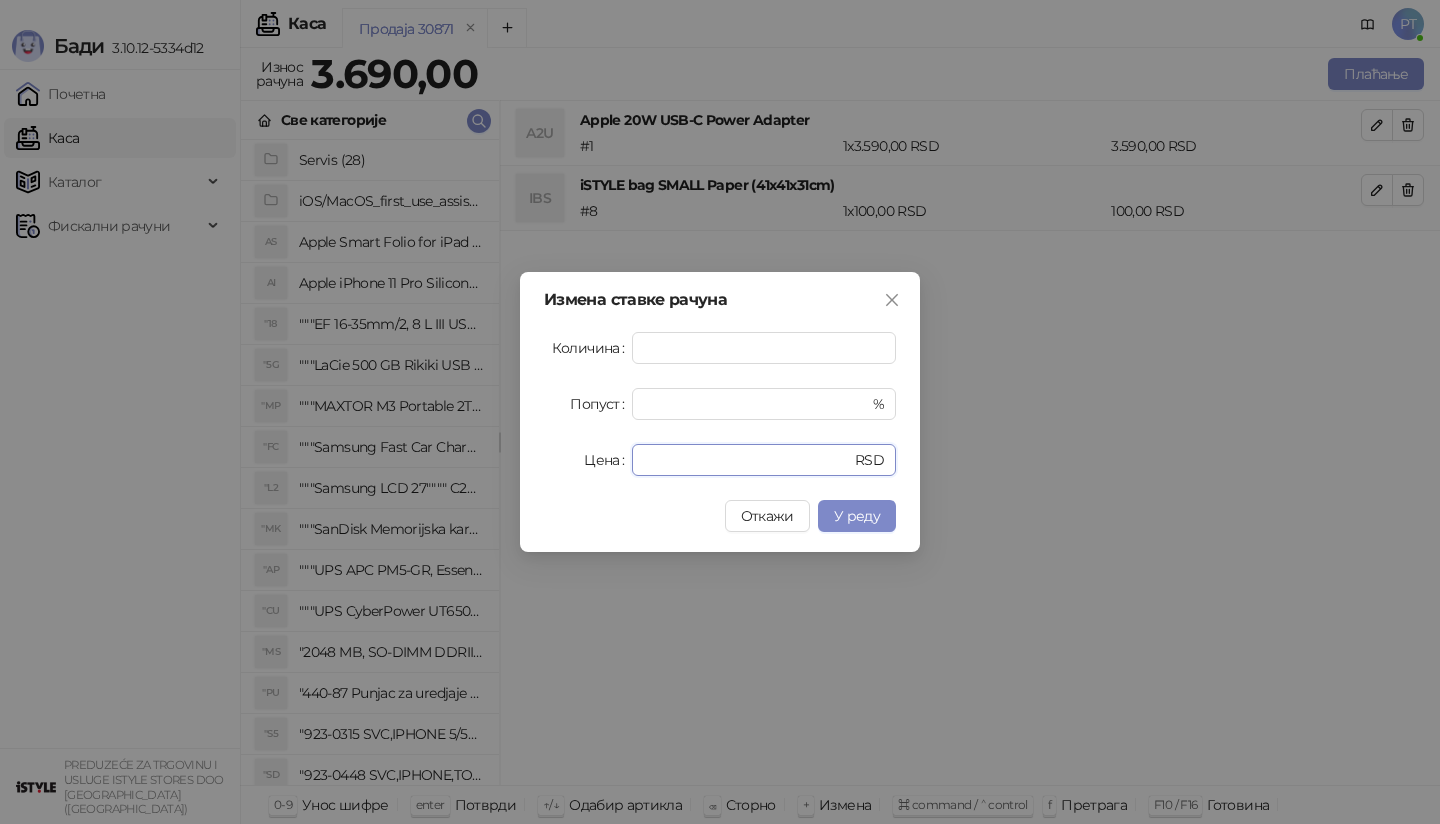 drag, startPoint x: 694, startPoint y: 453, endPoint x: 463, endPoint y: 453, distance: 231 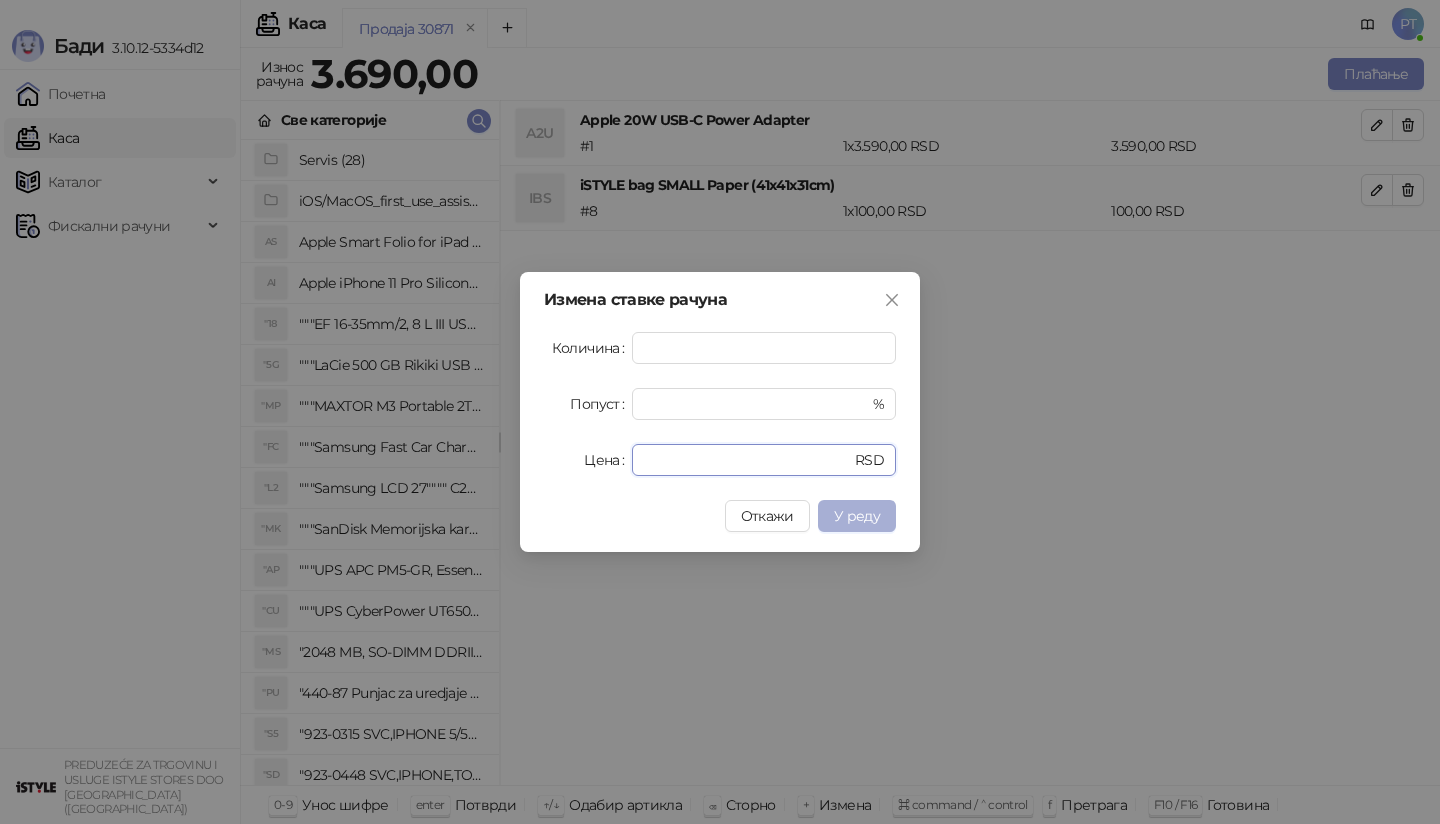 type on "****" 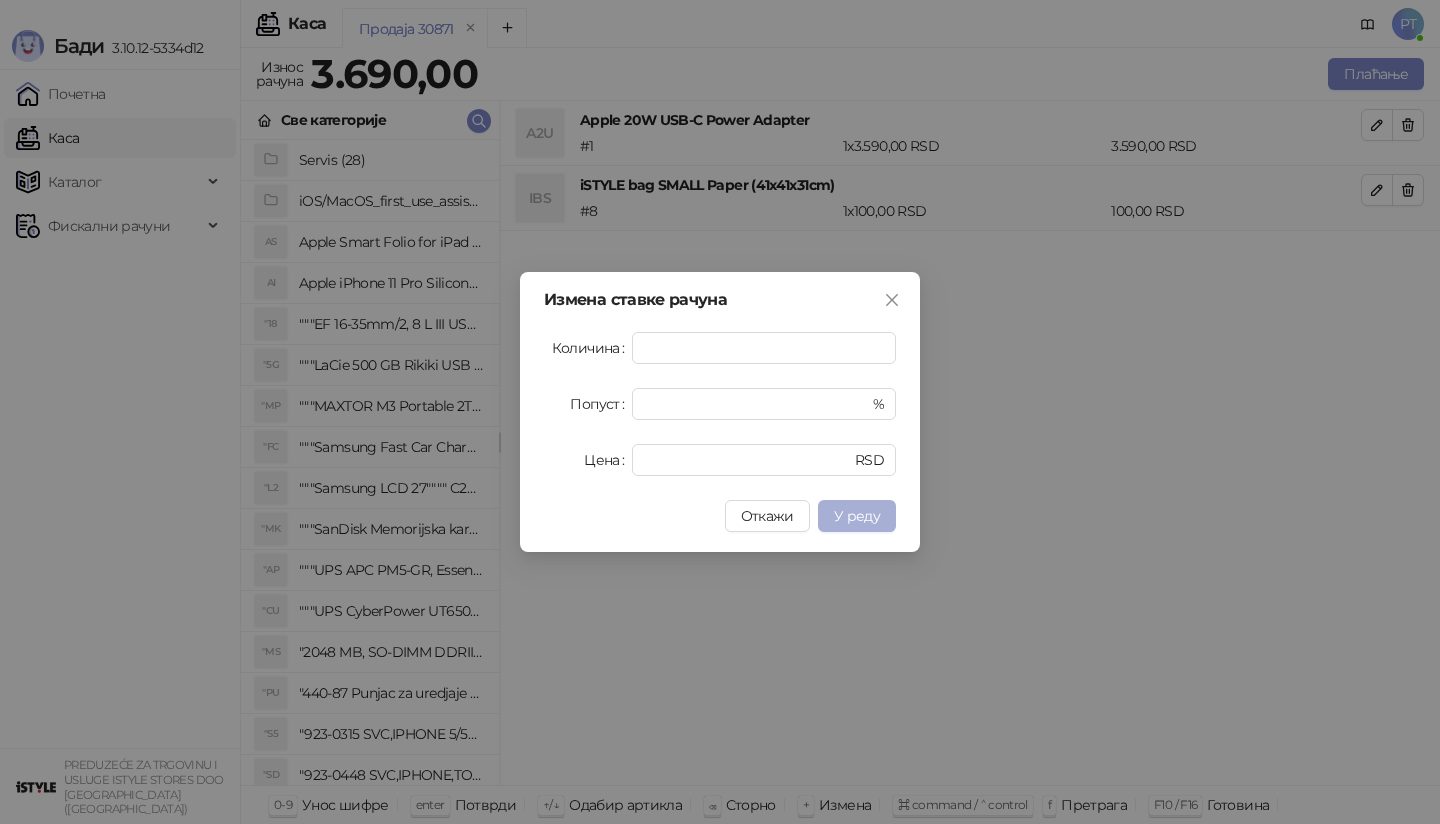 click on "У реду" at bounding box center (857, 516) 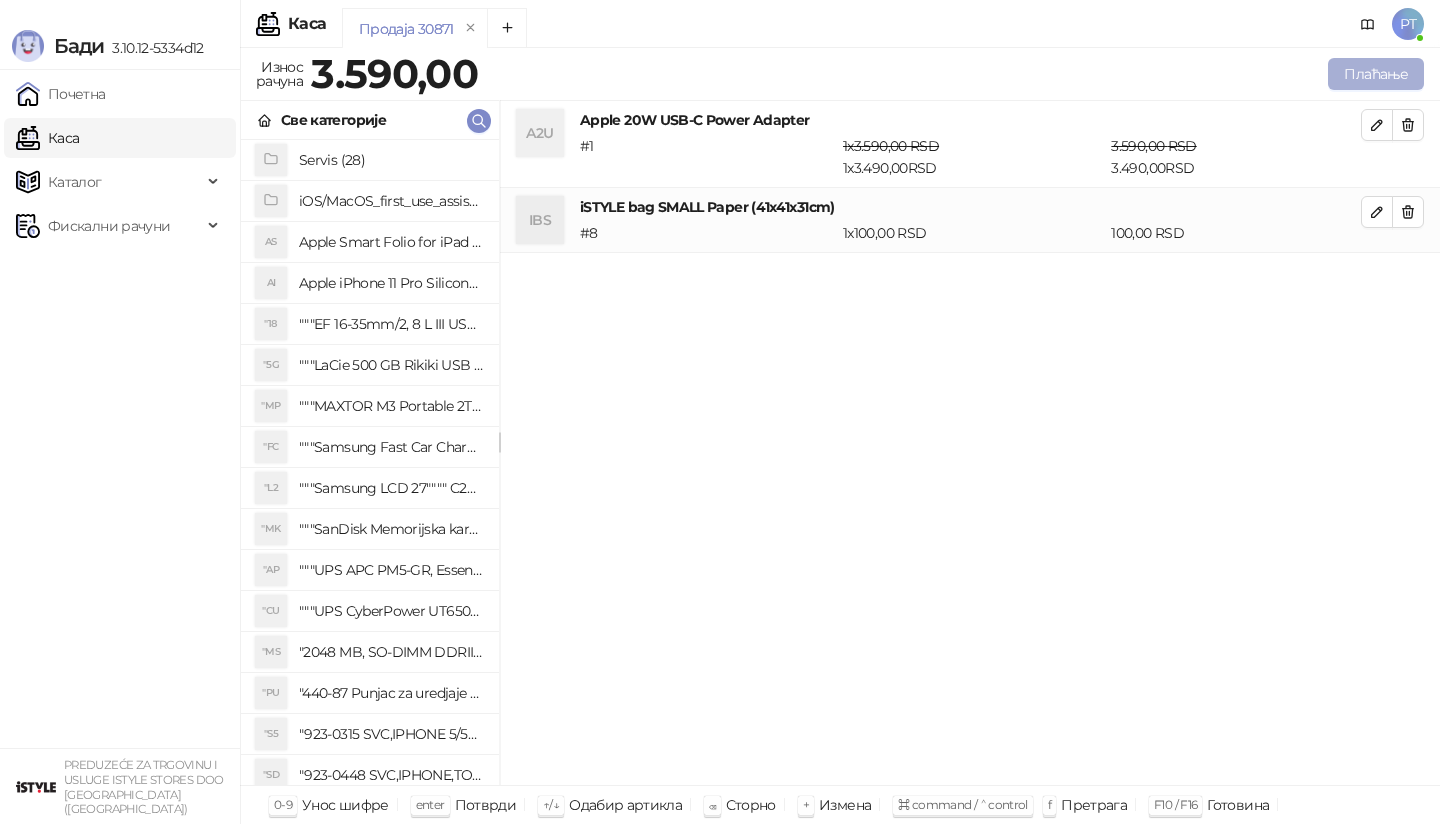 click on "Плаћање" at bounding box center (1376, 74) 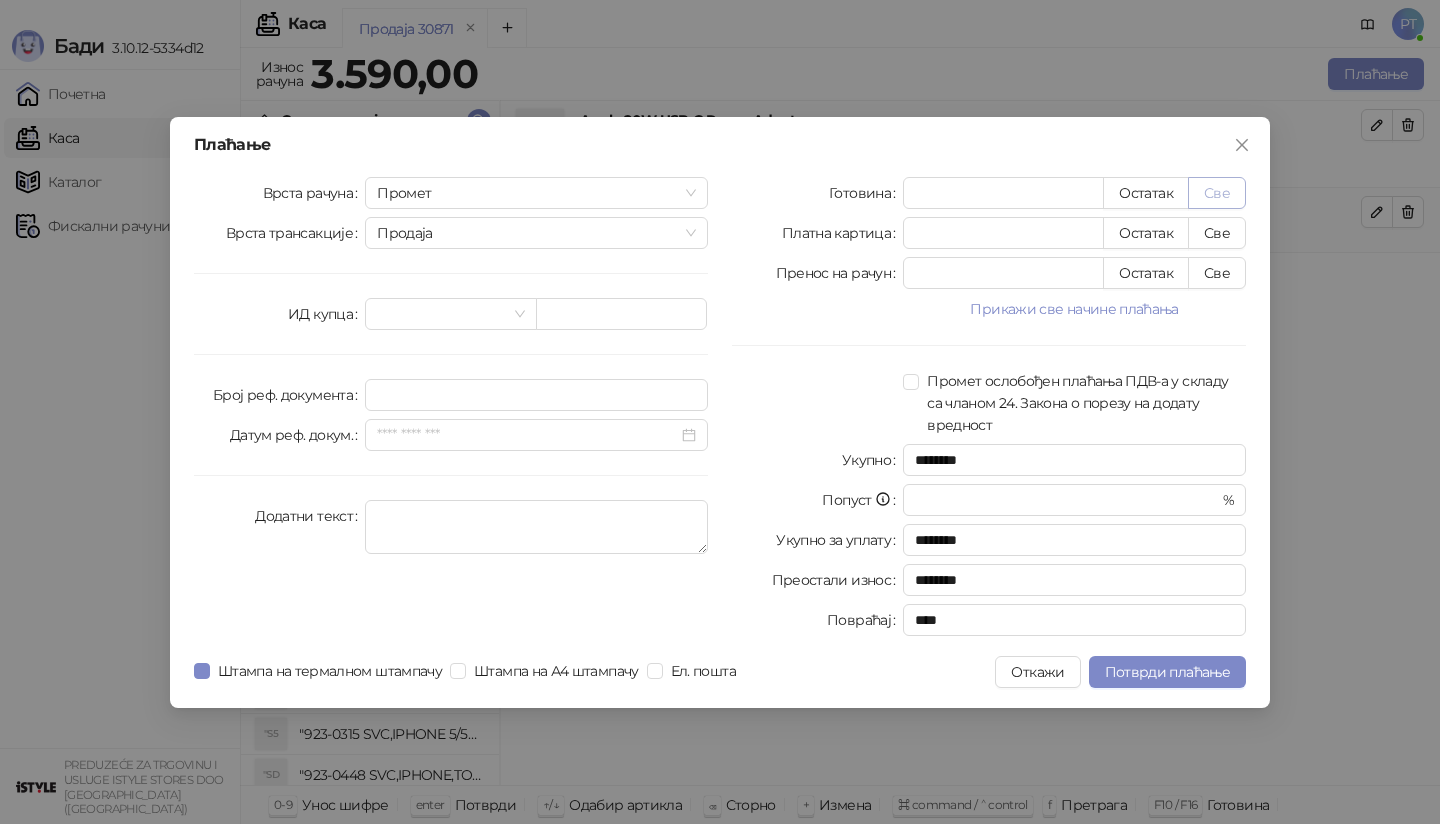 click on "Све" at bounding box center [1217, 193] 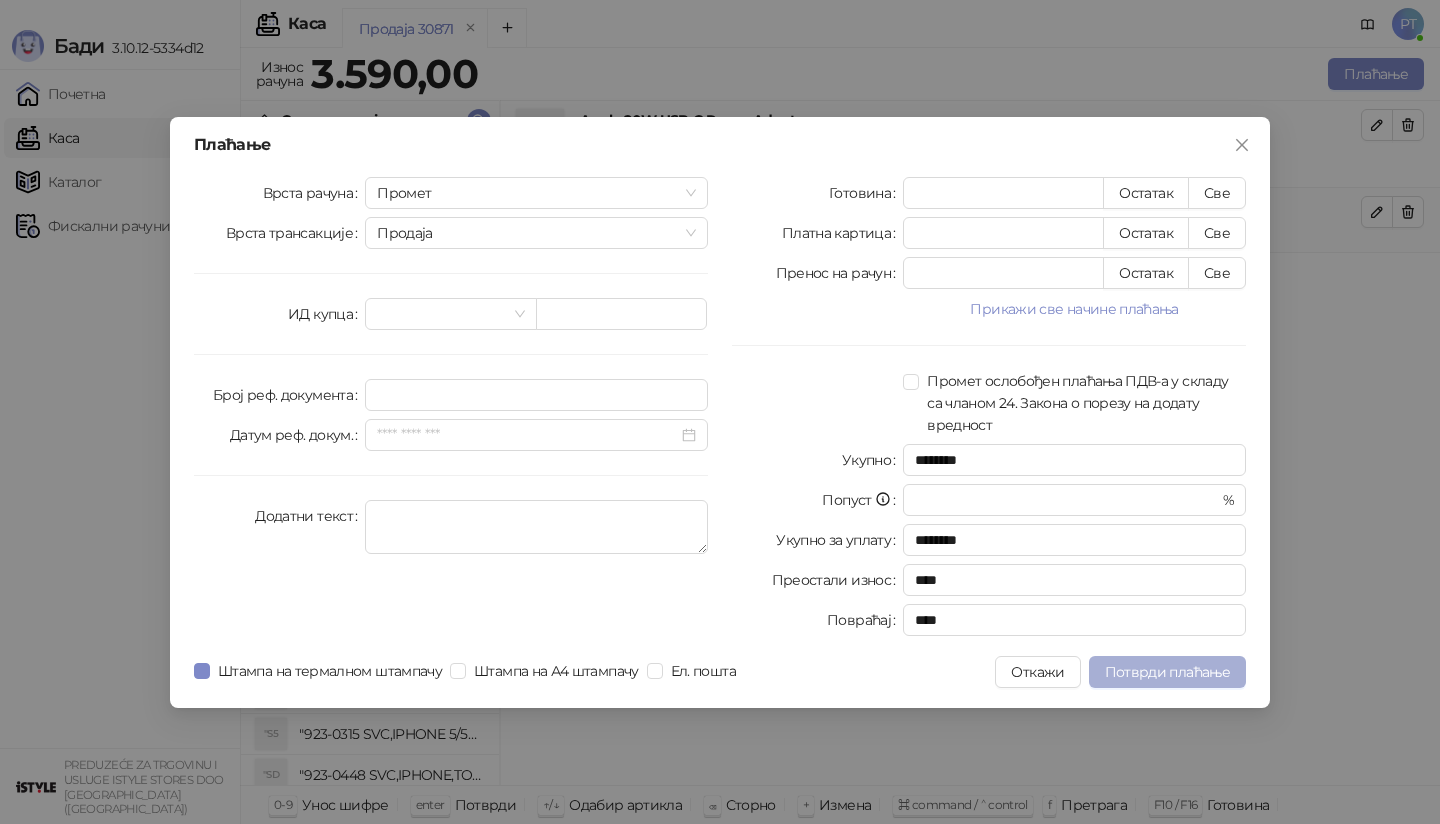 click on "Потврди плаћање" at bounding box center (1167, 672) 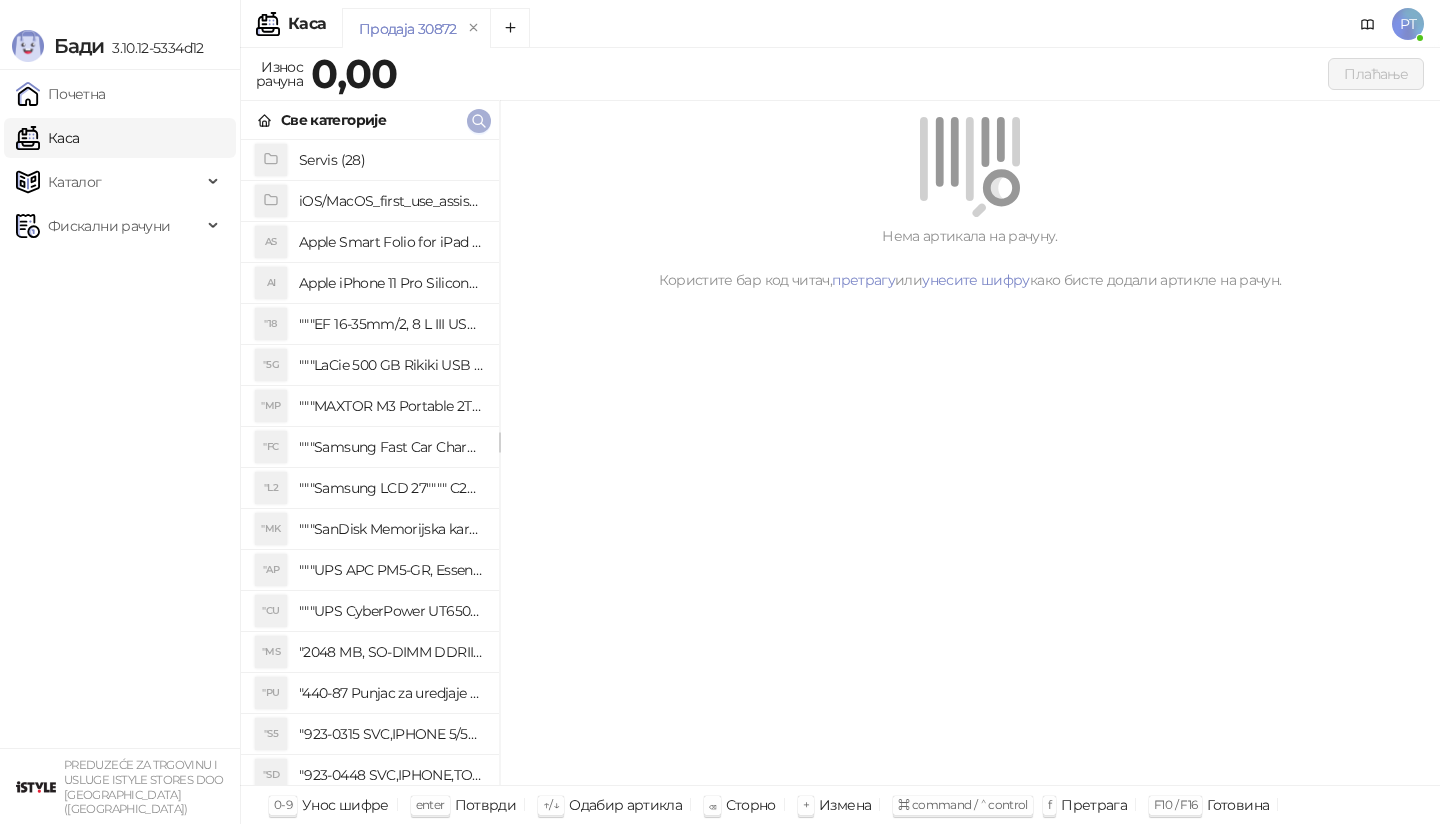 click 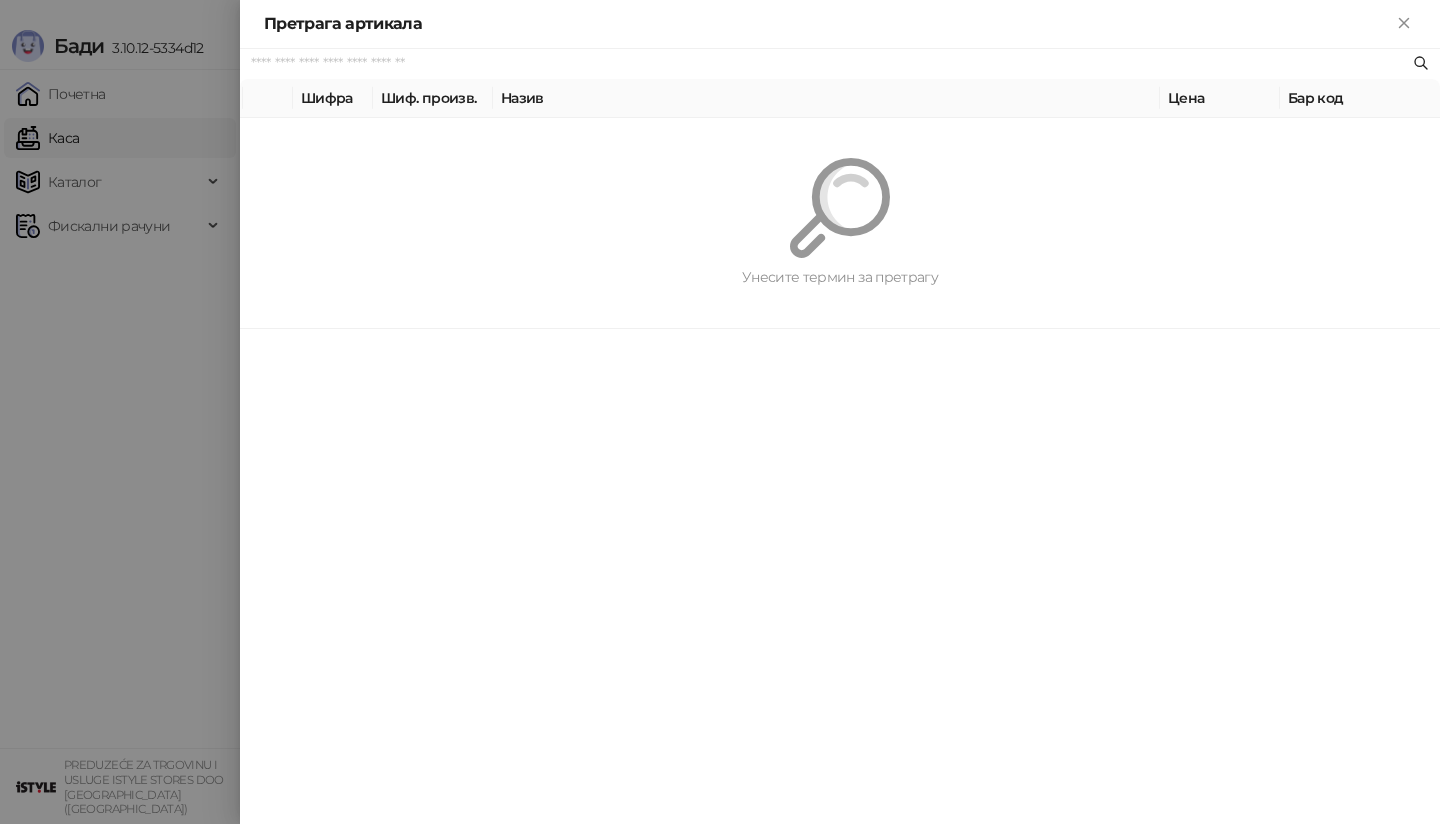 paste on "**********" 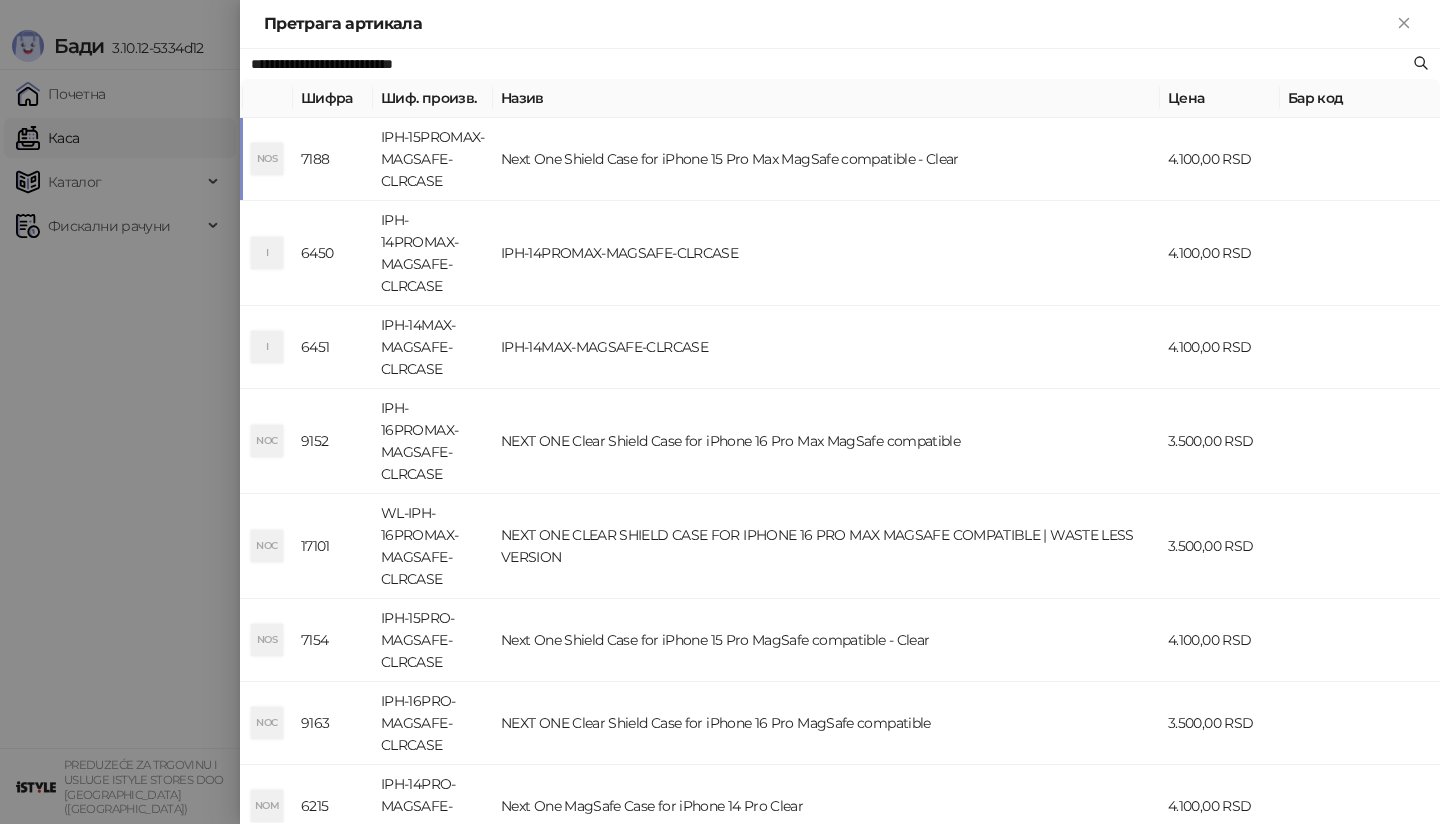 click on "NOS" at bounding box center [268, 159] 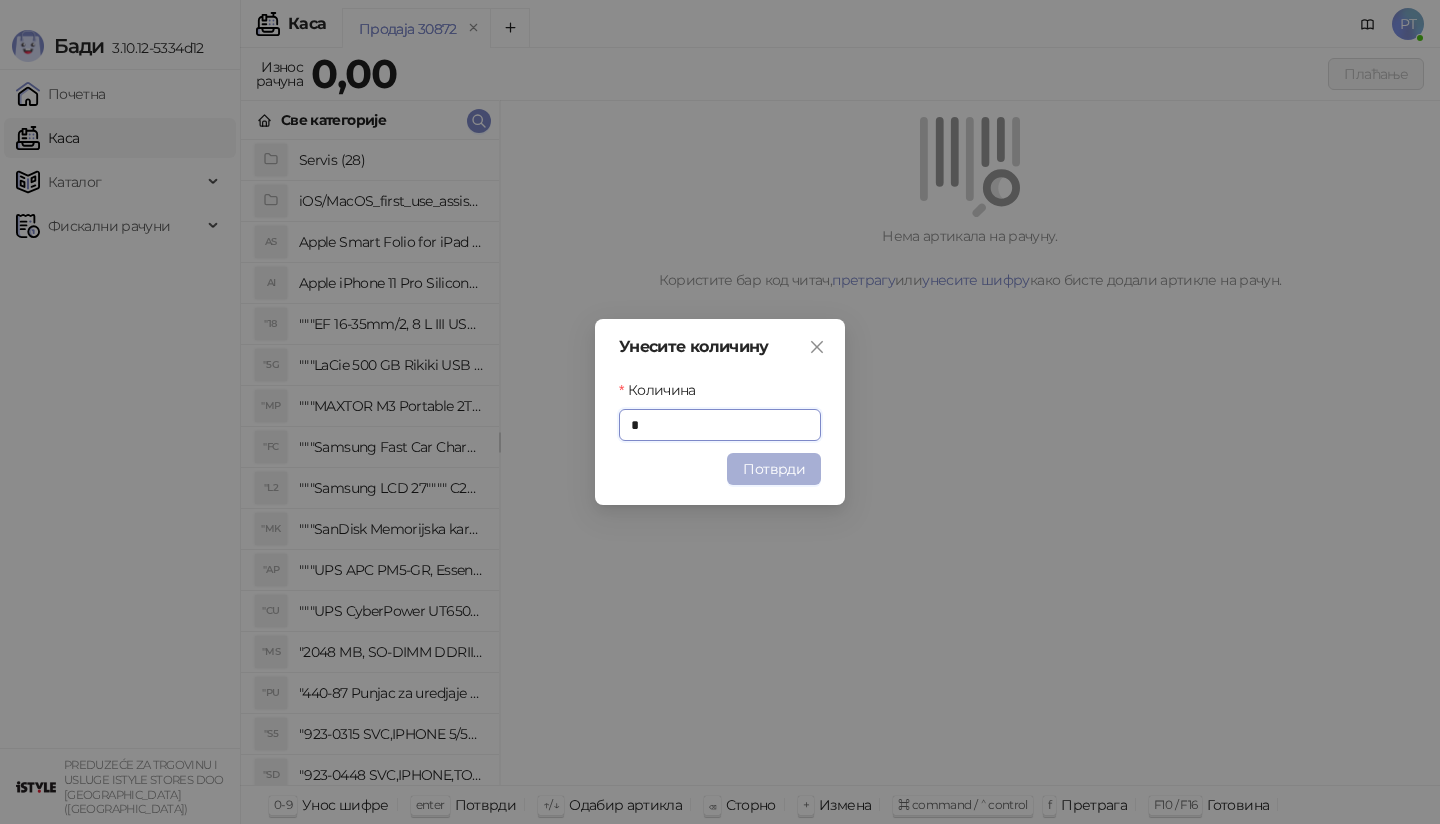 click on "Потврди" at bounding box center (774, 469) 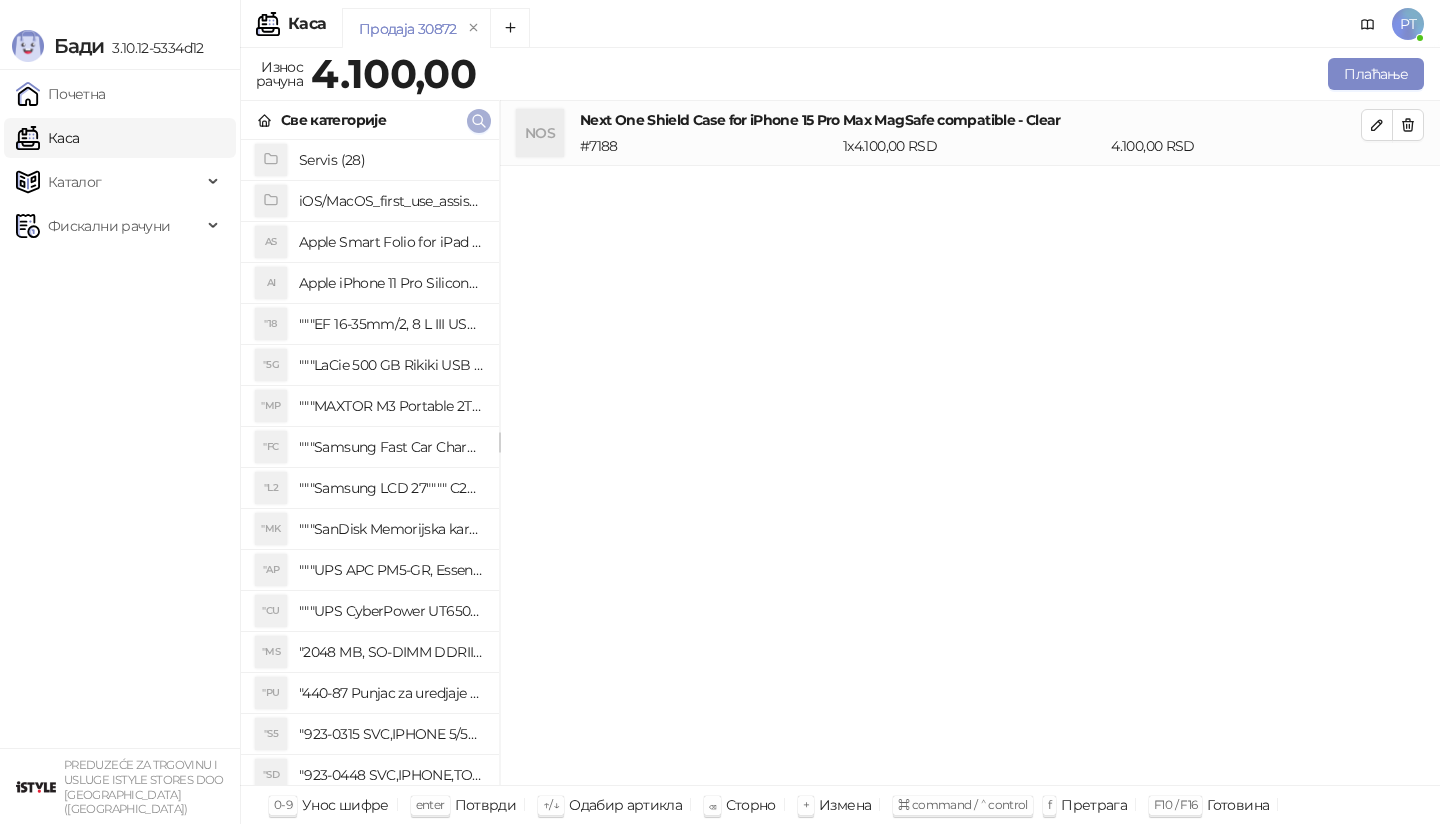 click 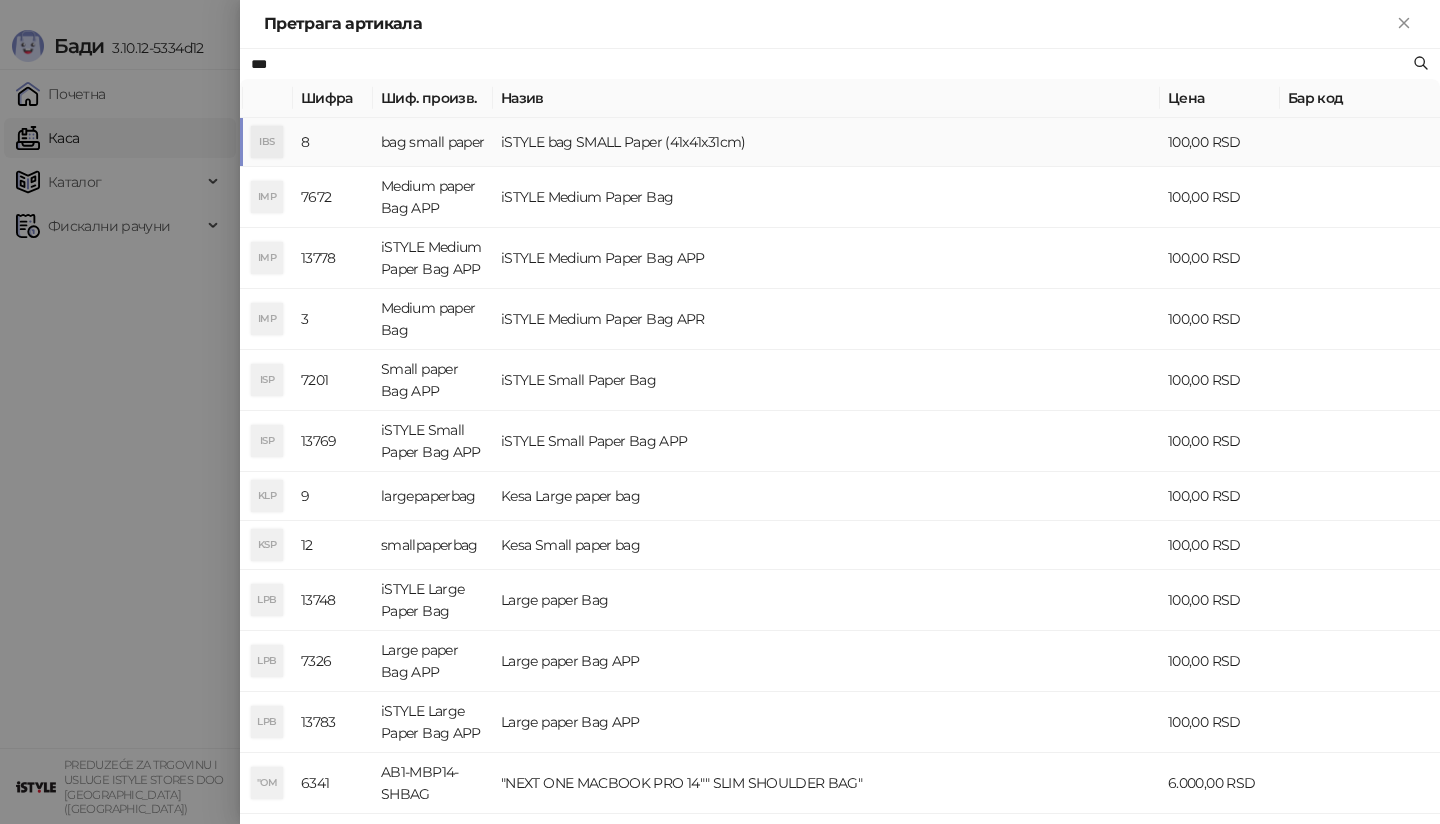 type on "***" 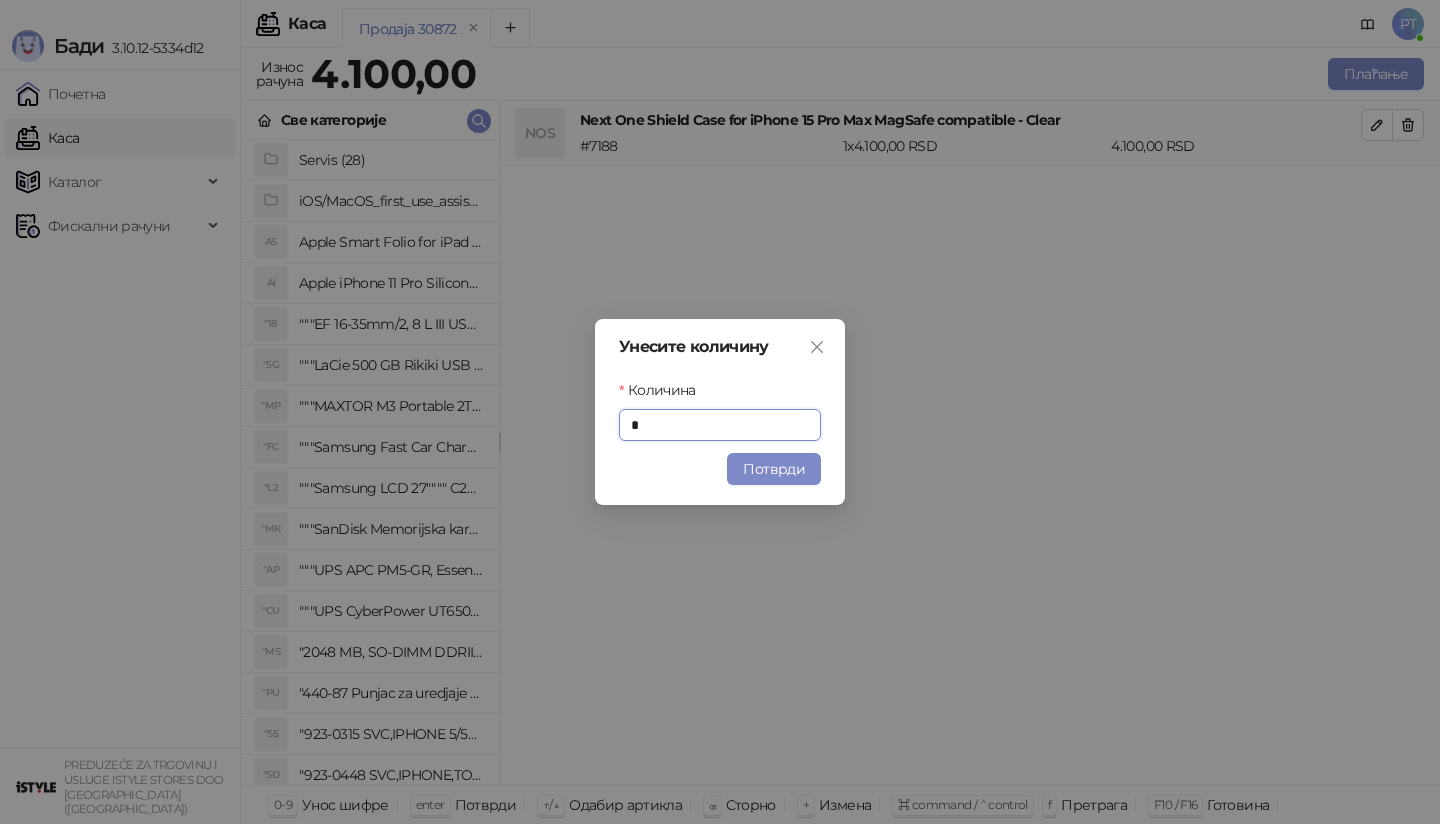 click on "Унесите количину Количина * Потврди" at bounding box center (720, 412) 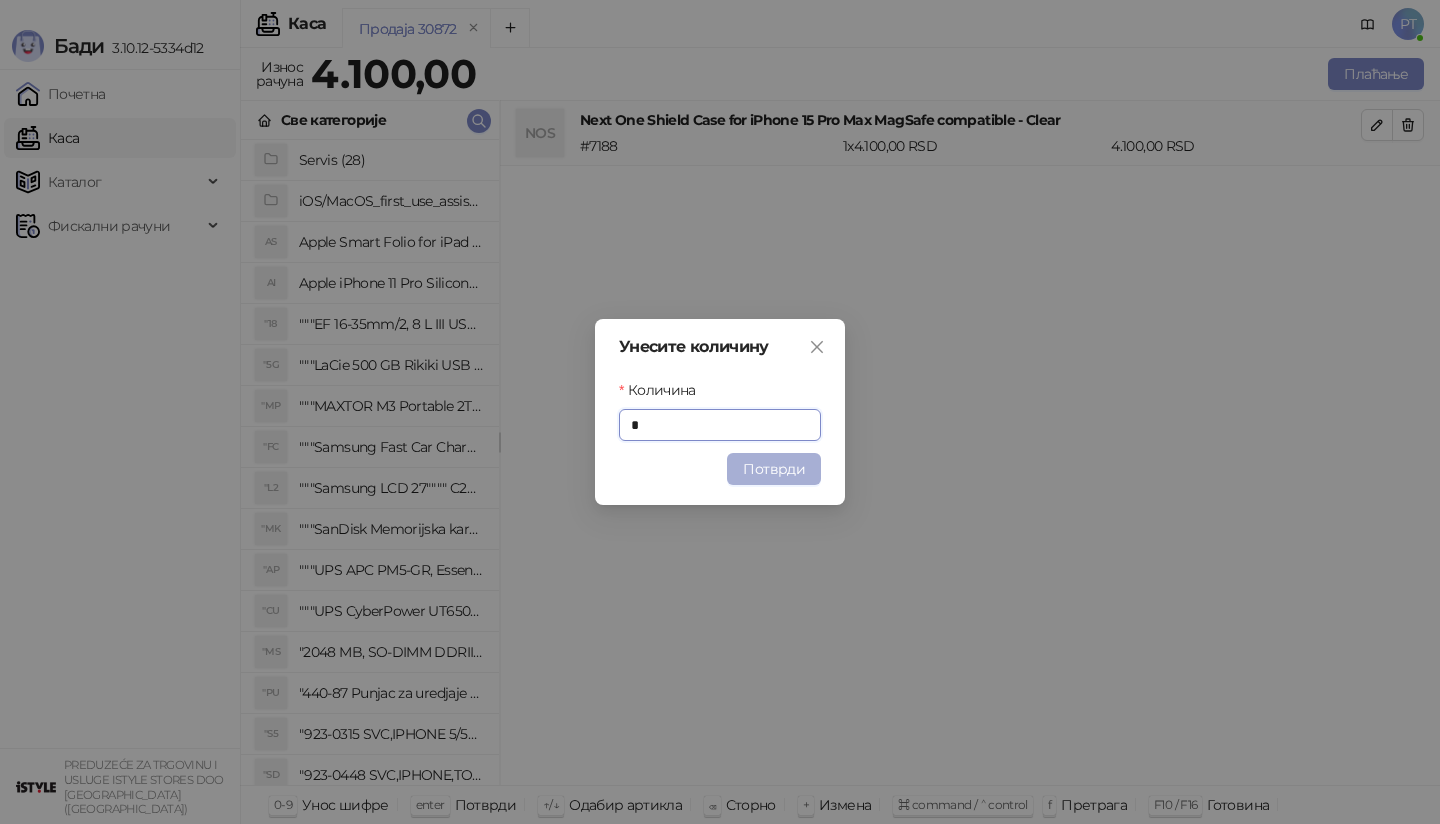 click on "Потврди" at bounding box center [774, 469] 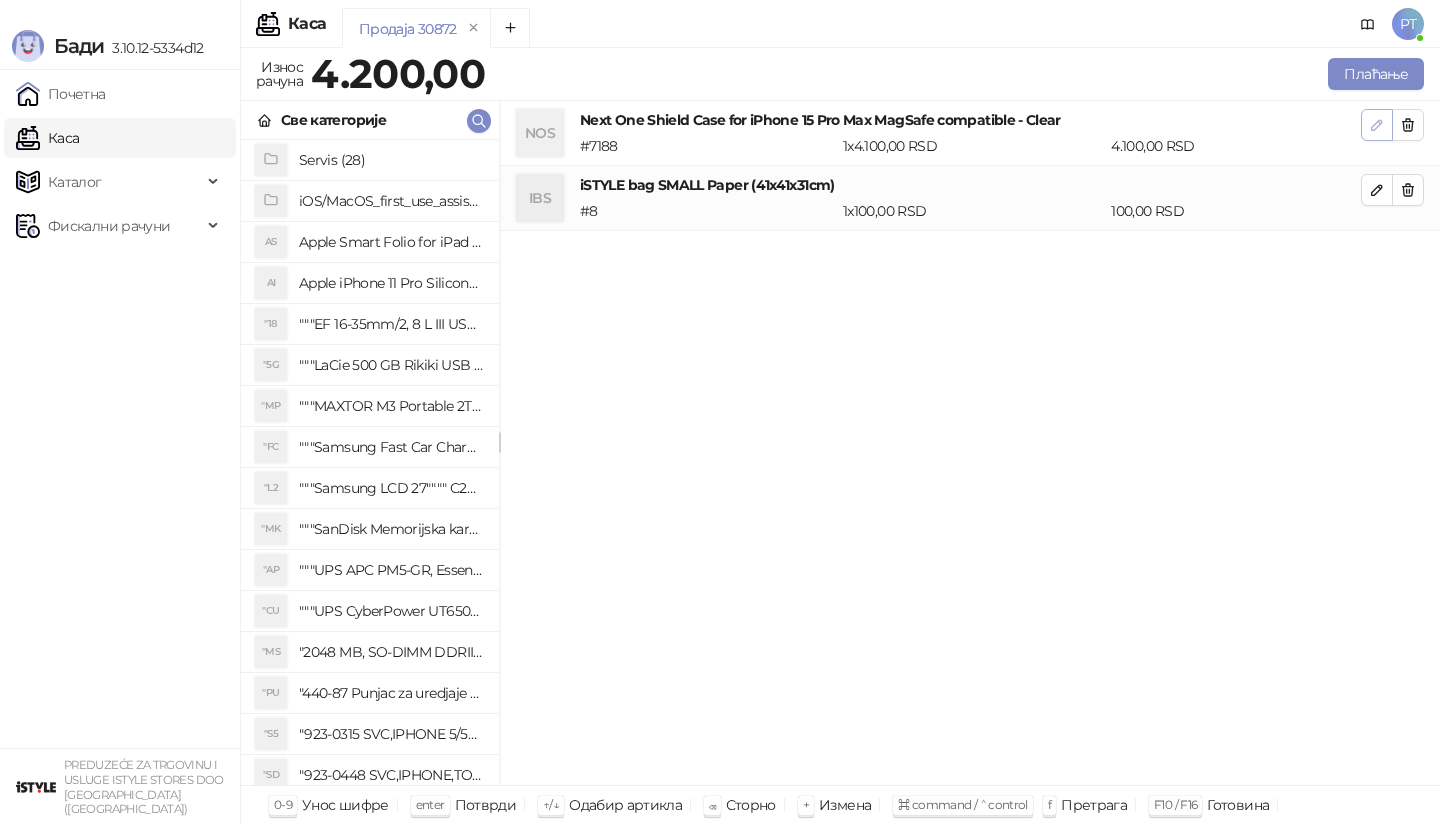 click 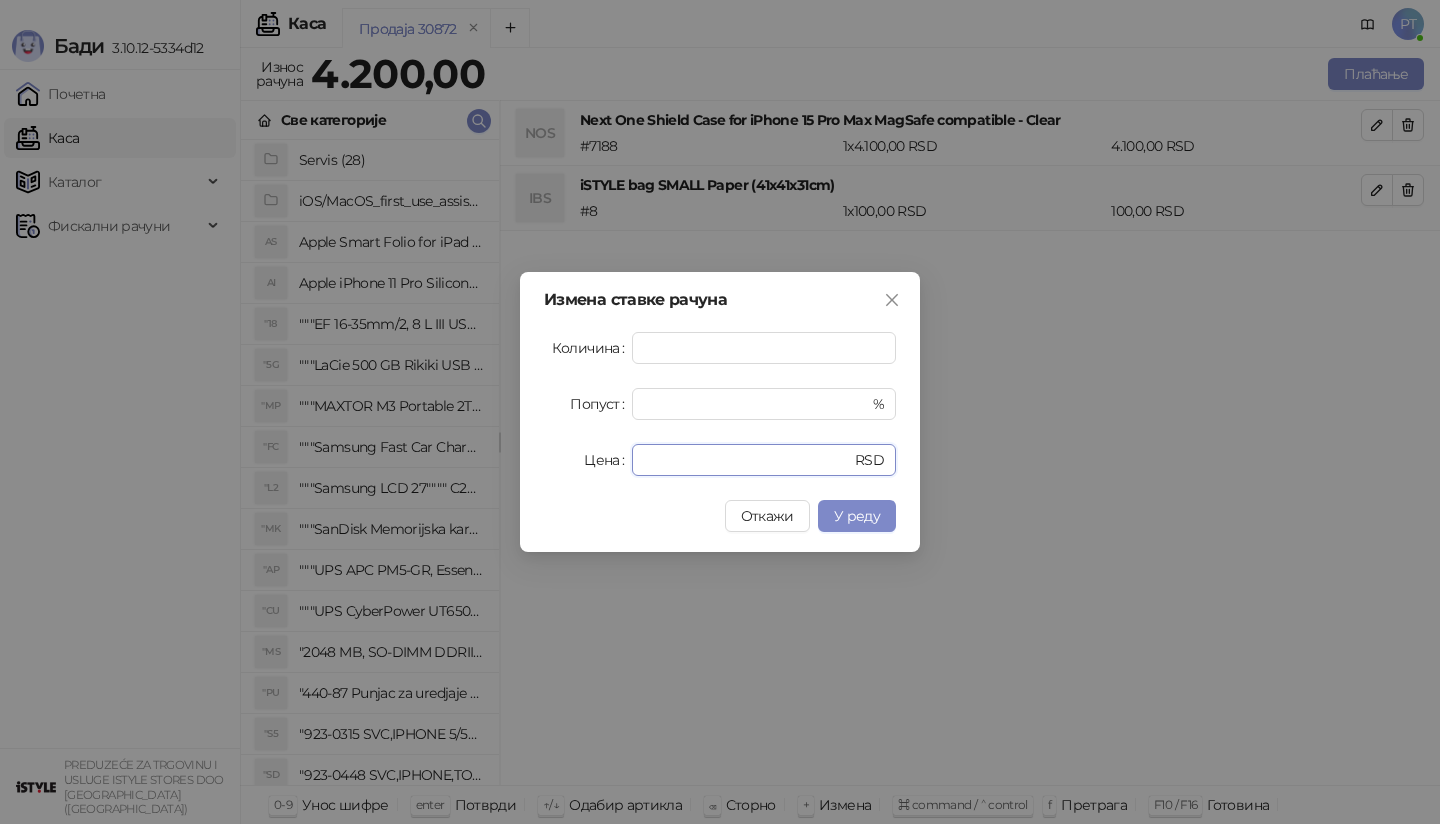 drag, startPoint x: 706, startPoint y: 469, endPoint x: 608, endPoint y: 472, distance: 98.045906 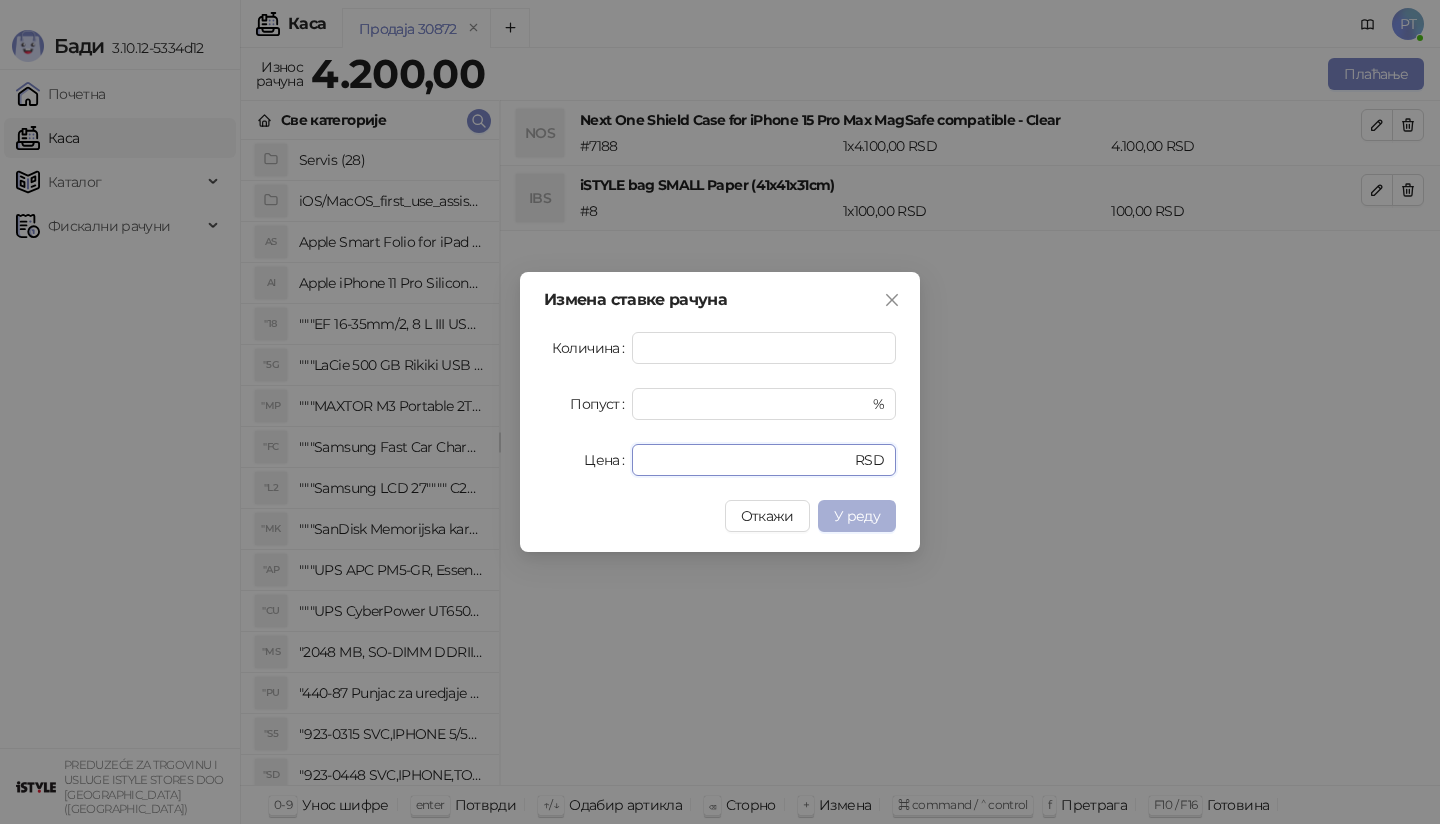 type on "****" 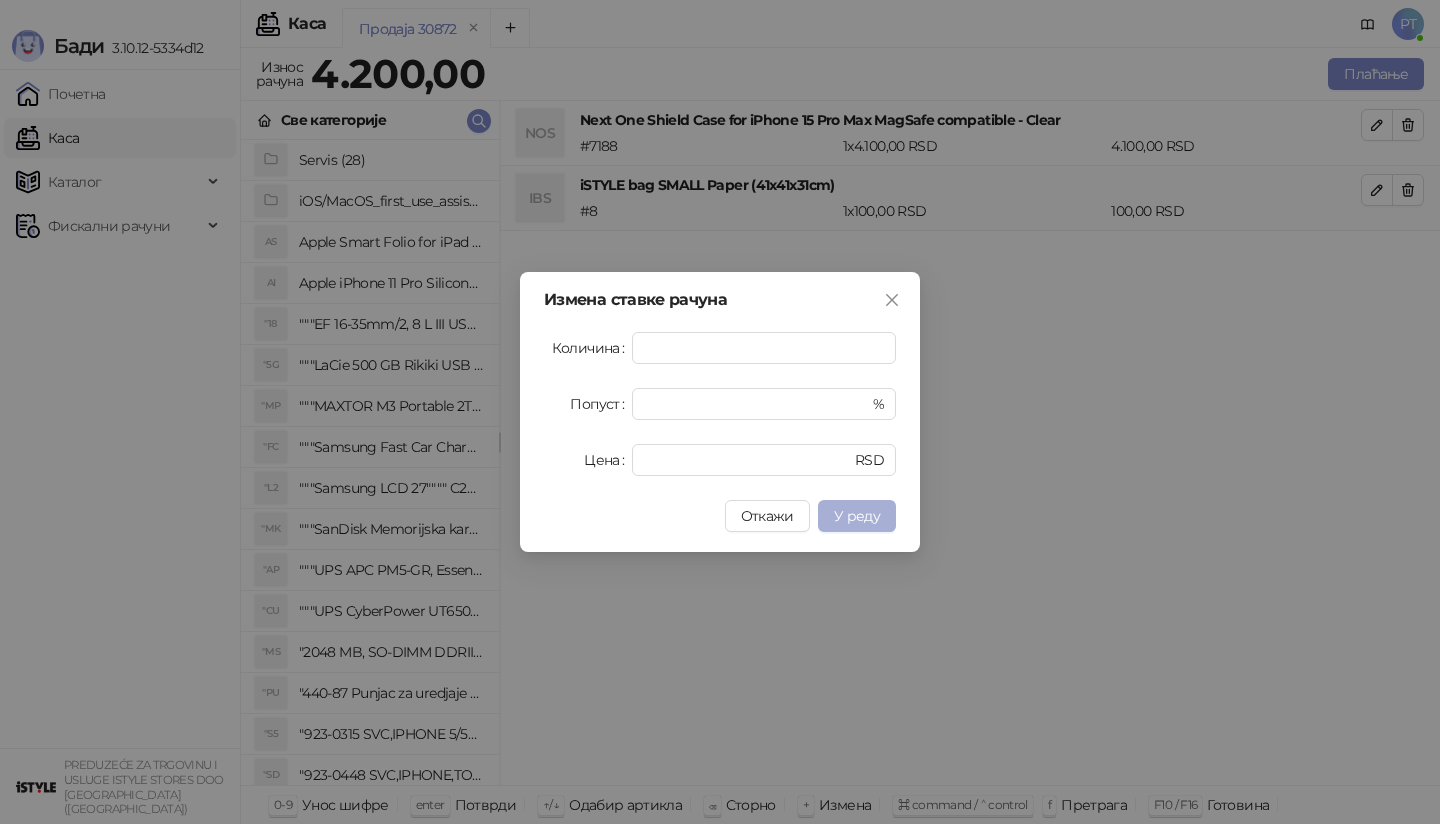 click on "У реду" at bounding box center [857, 516] 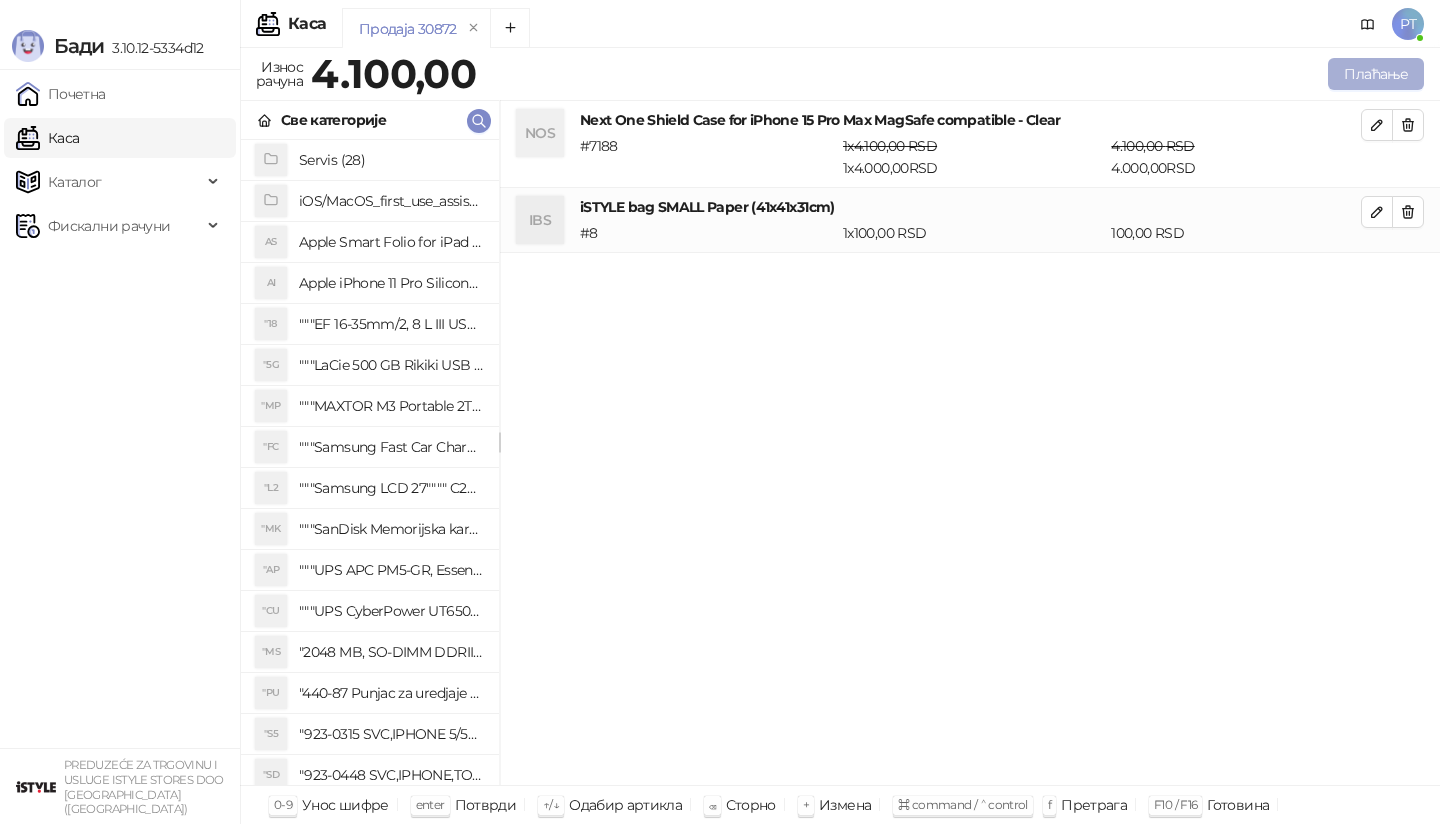 click on "Плаћање" at bounding box center (1376, 74) 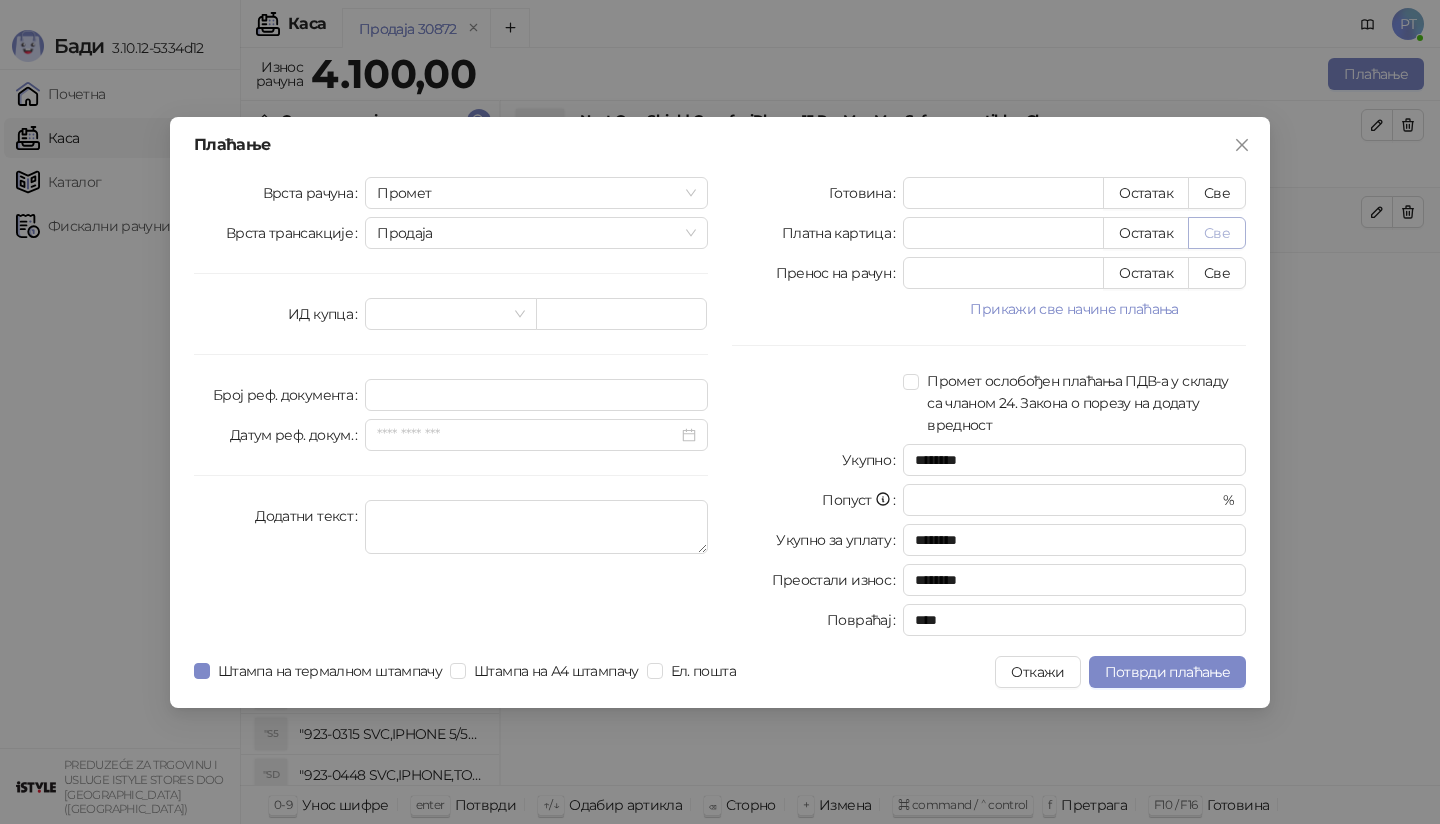 click on "Све" at bounding box center [1217, 233] 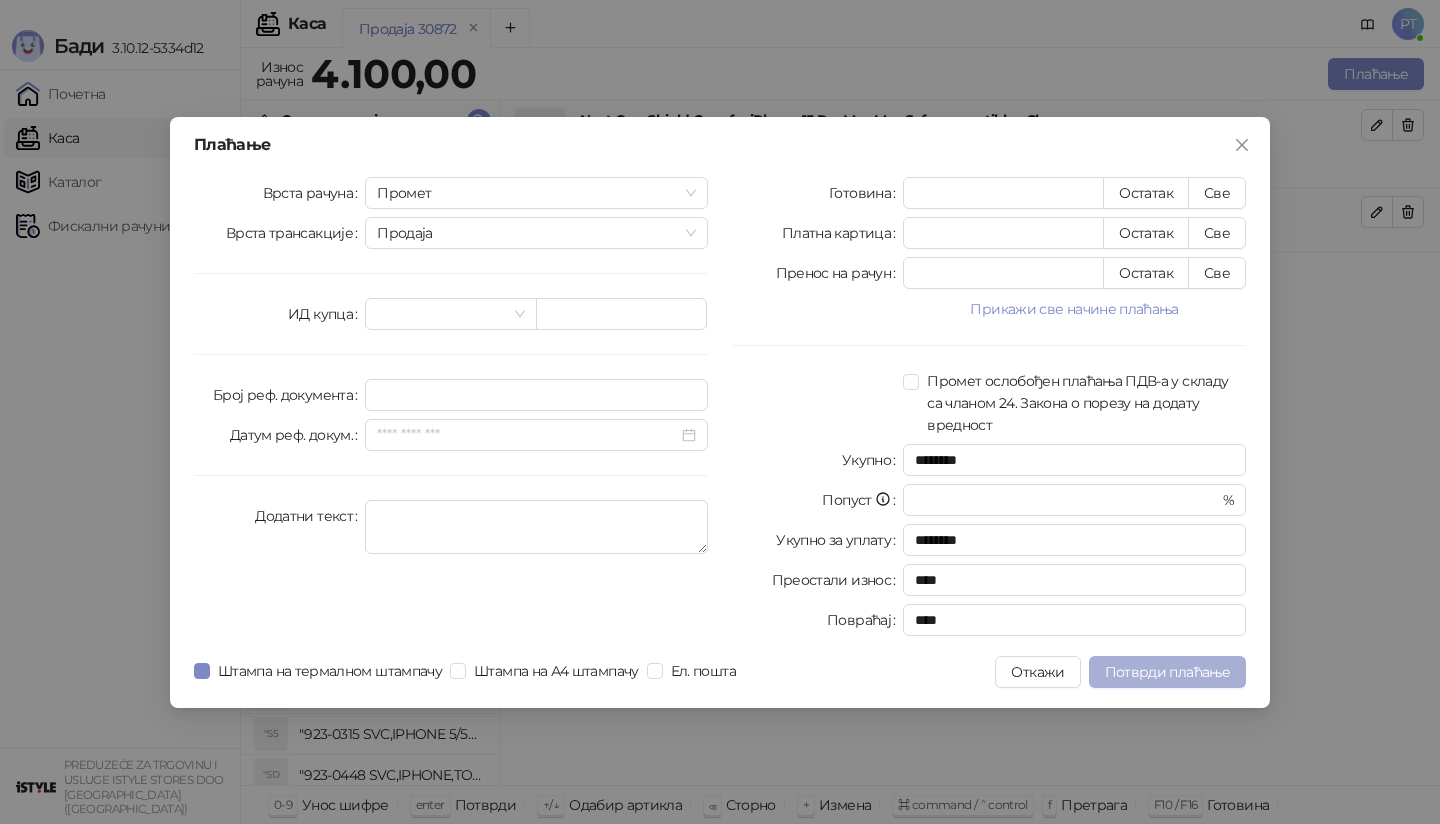 click on "Потврди плаћање" at bounding box center (1167, 672) 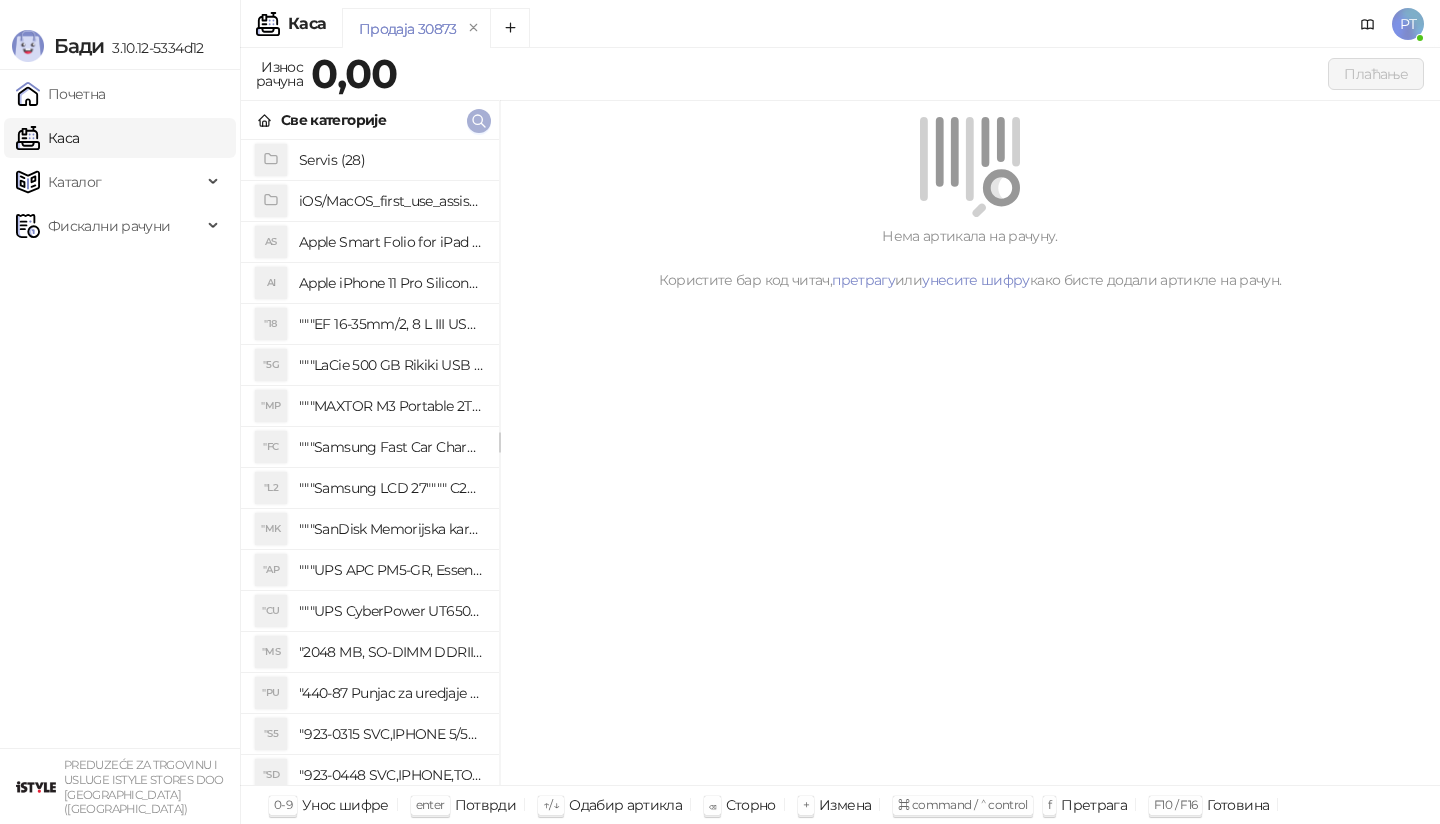 click 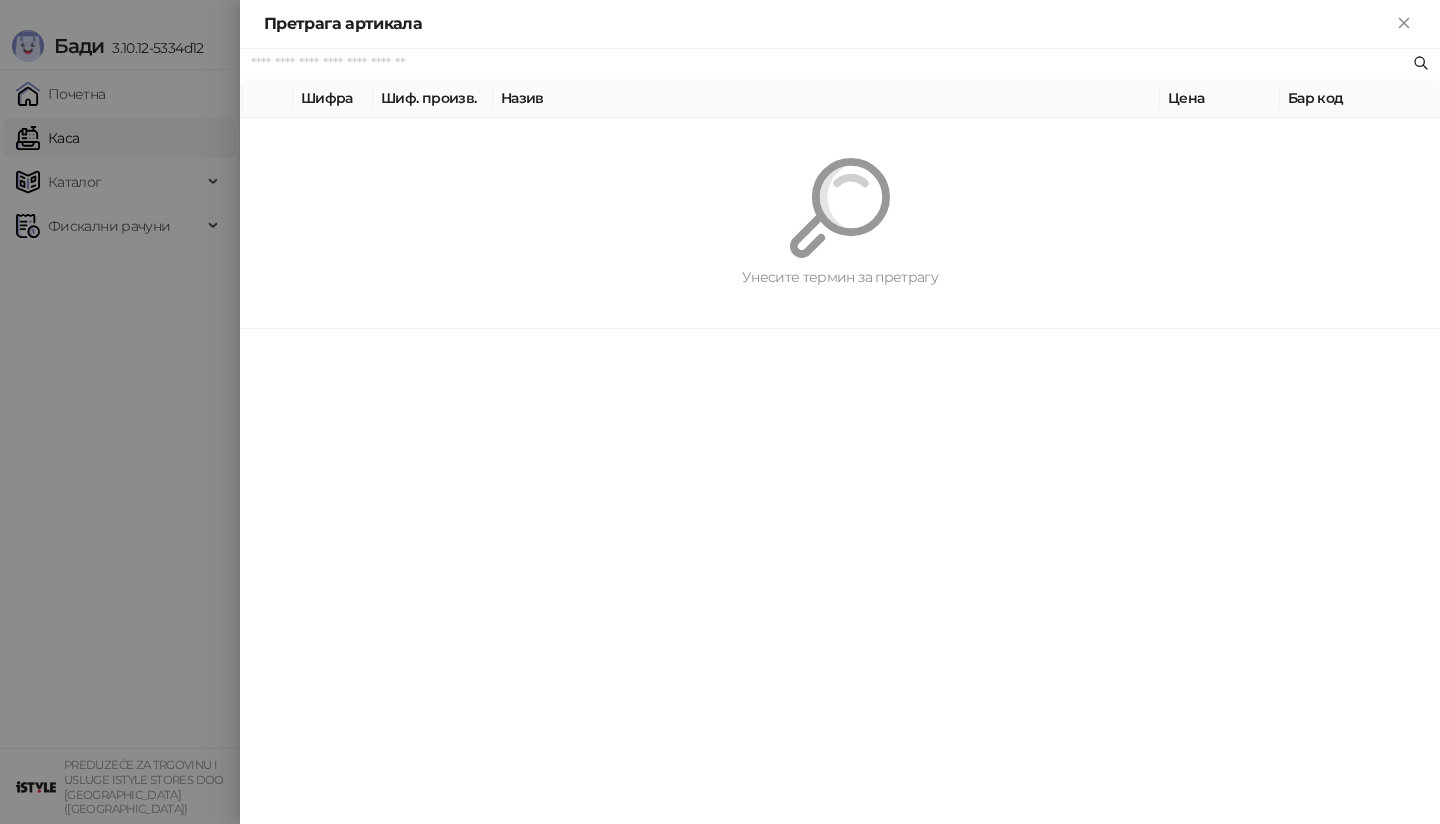 paste on "*********" 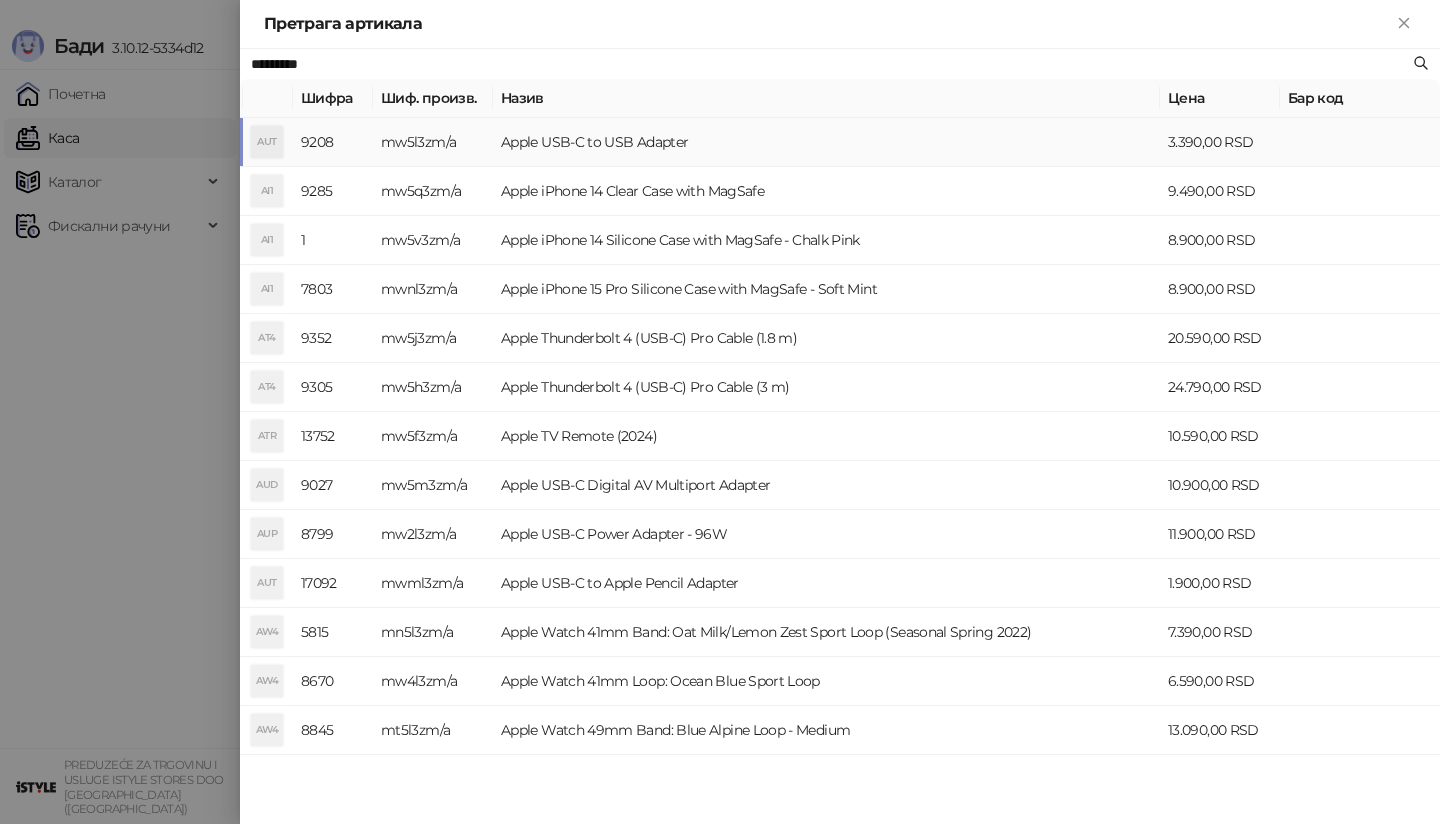 type on "*********" 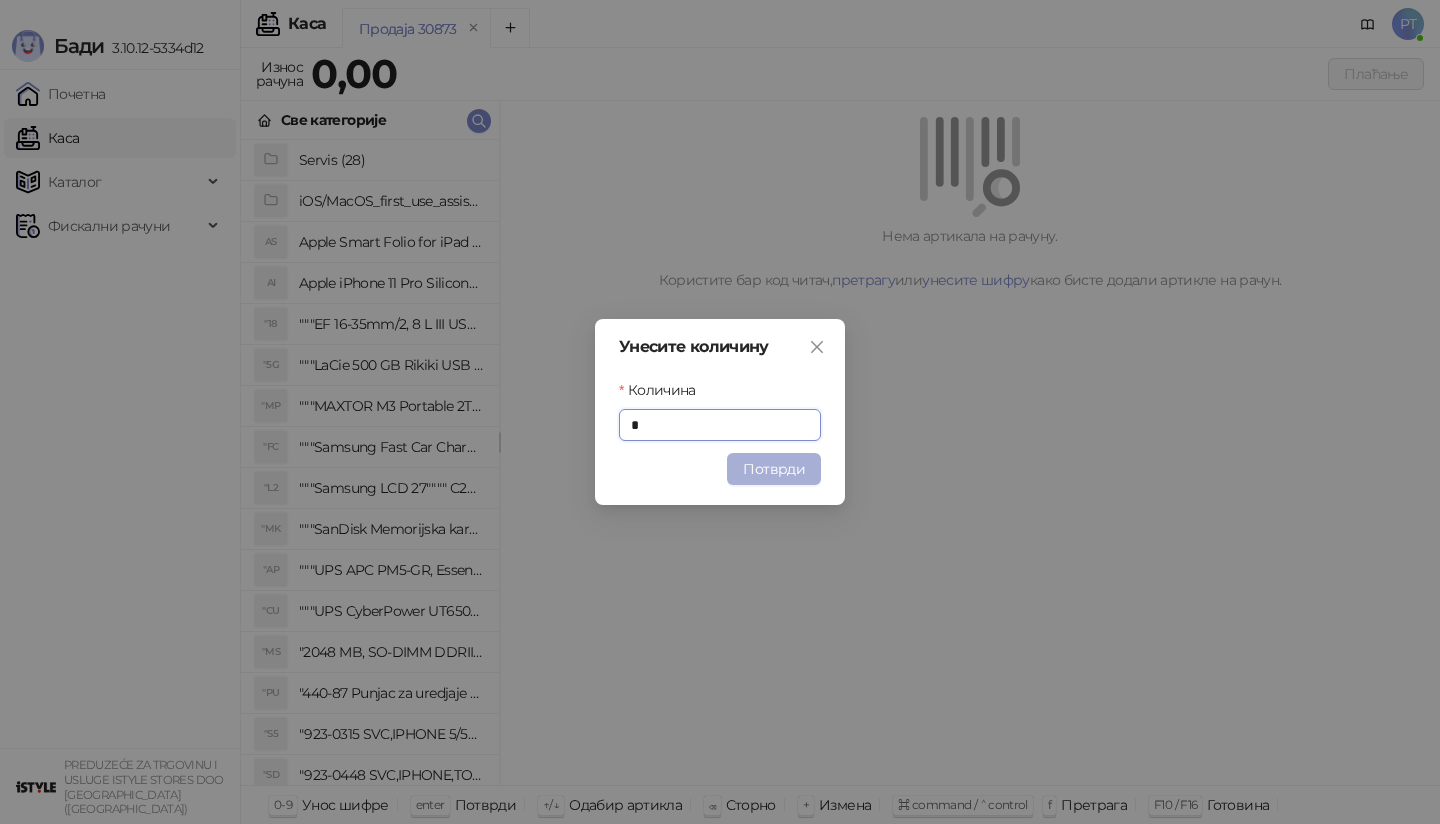click on "Потврди" at bounding box center (774, 469) 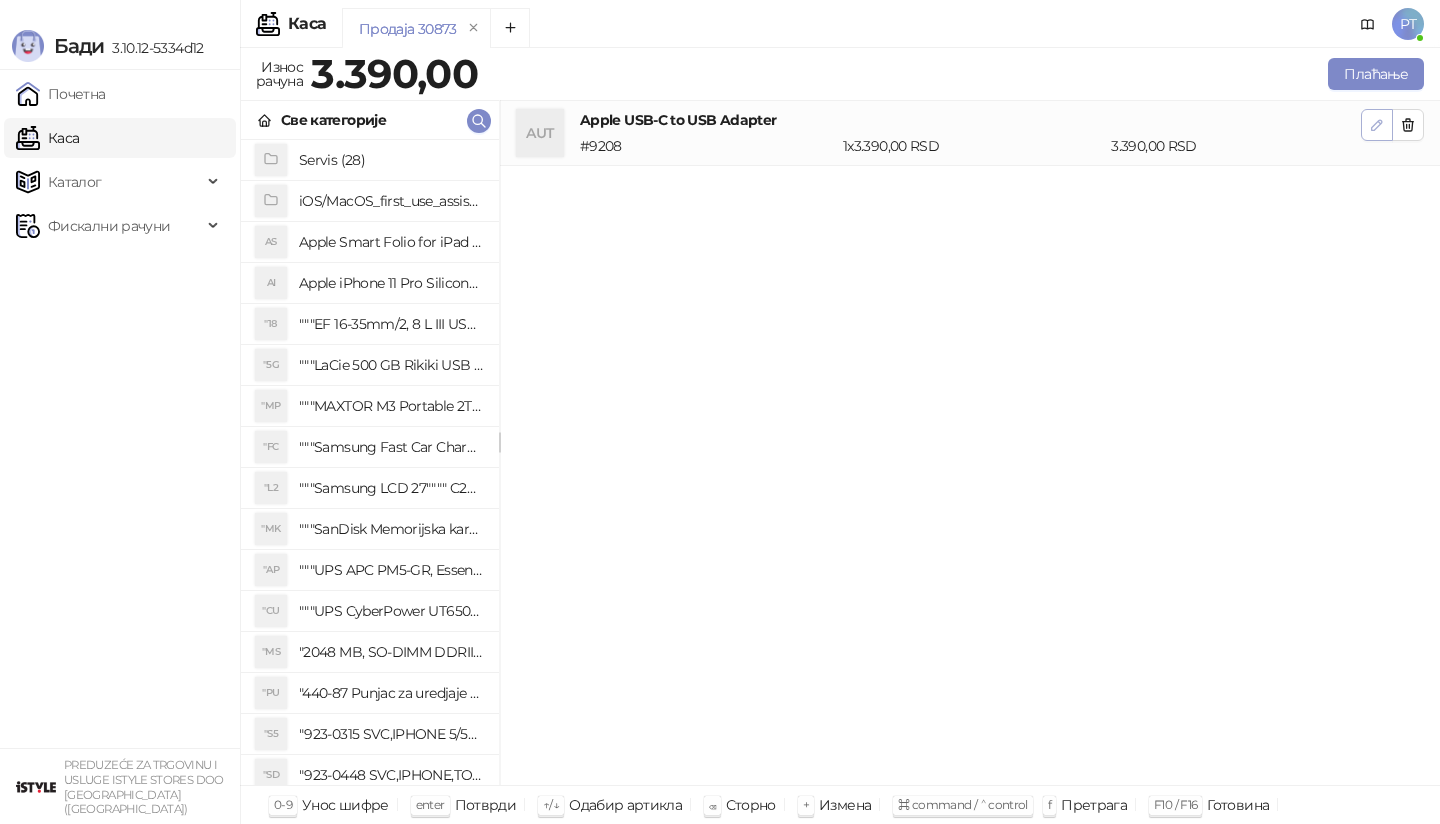 click 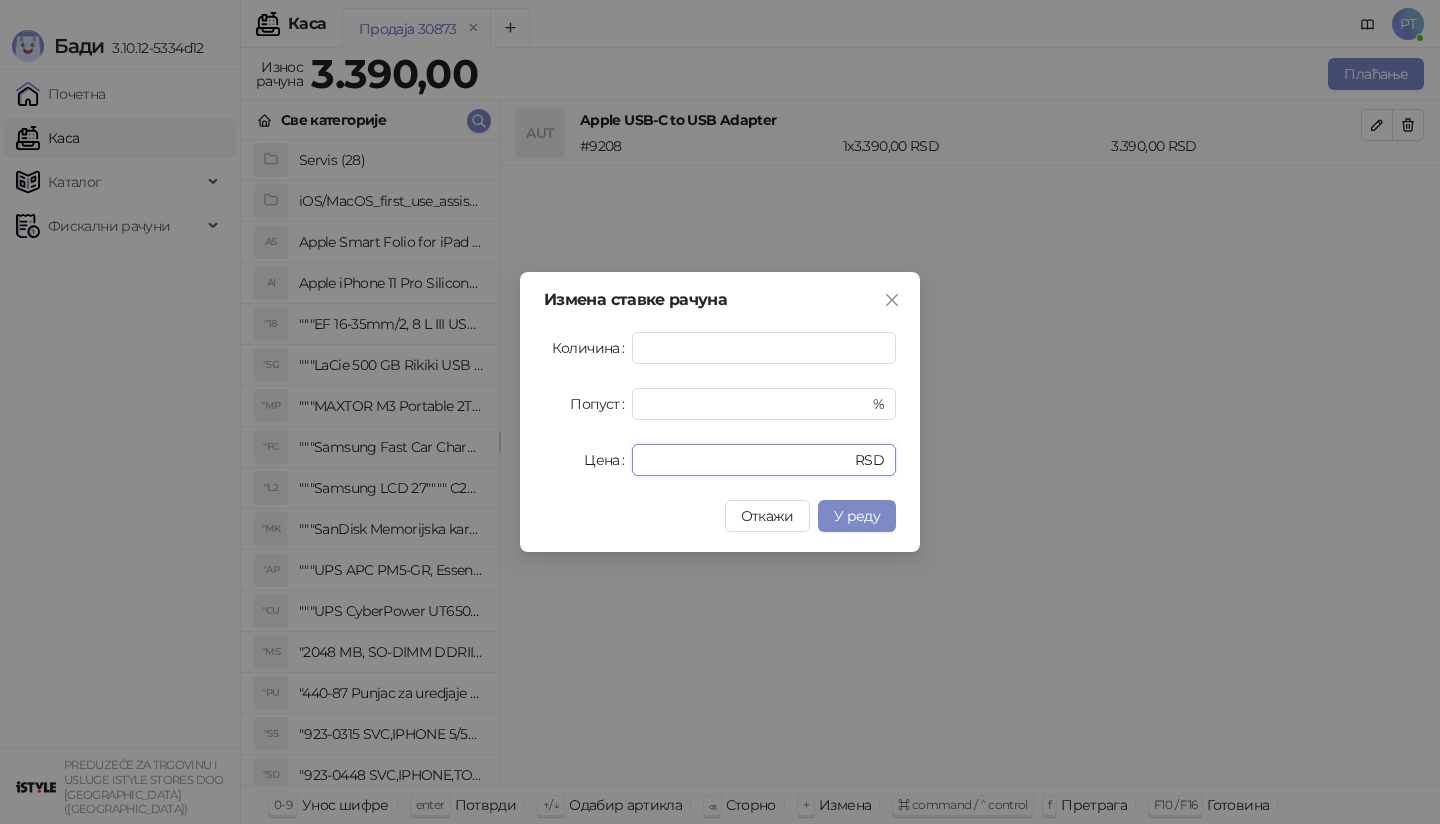 drag, startPoint x: 678, startPoint y: 460, endPoint x: 502, endPoint y: 459, distance: 176.00284 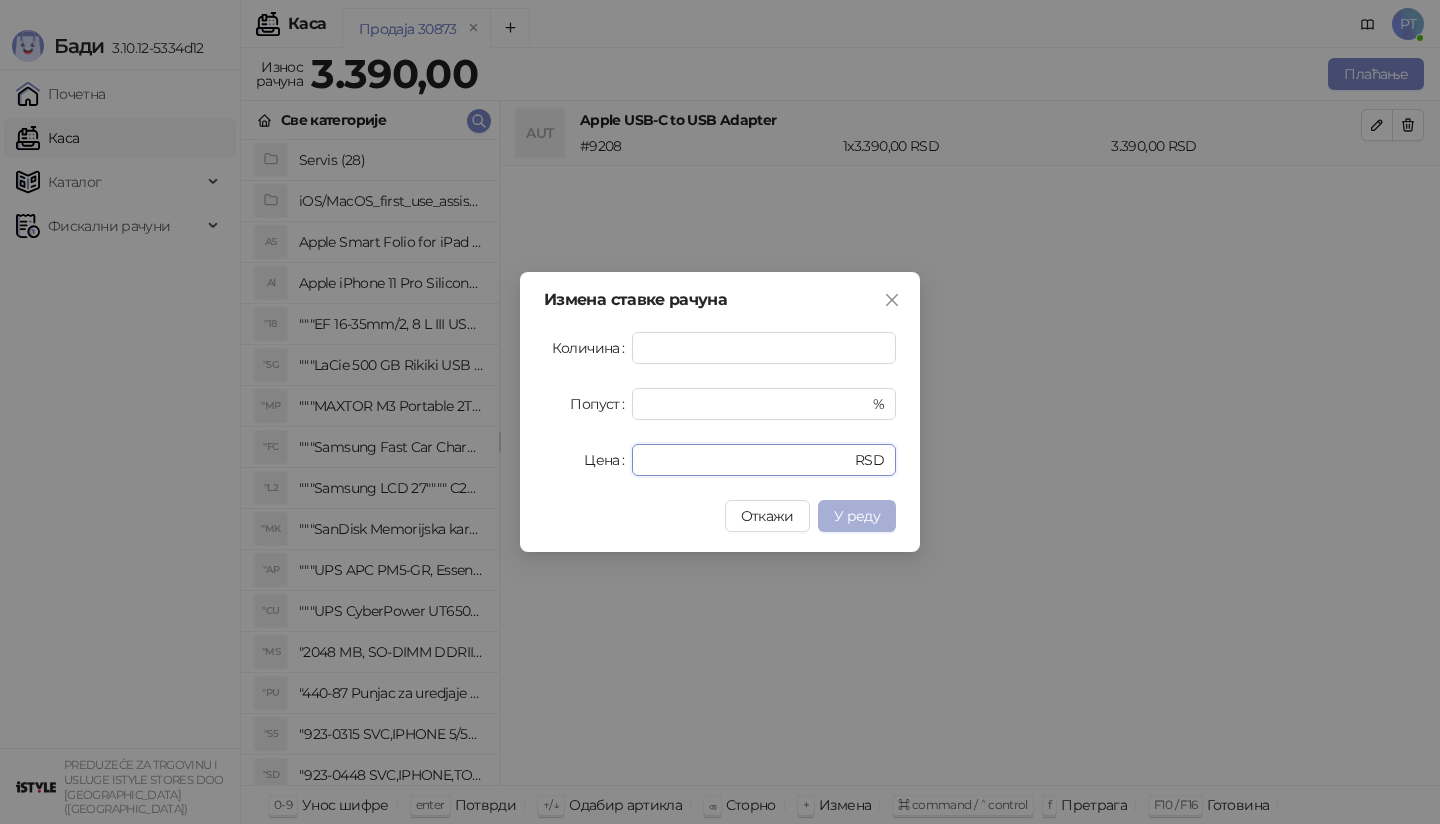 type on "****" 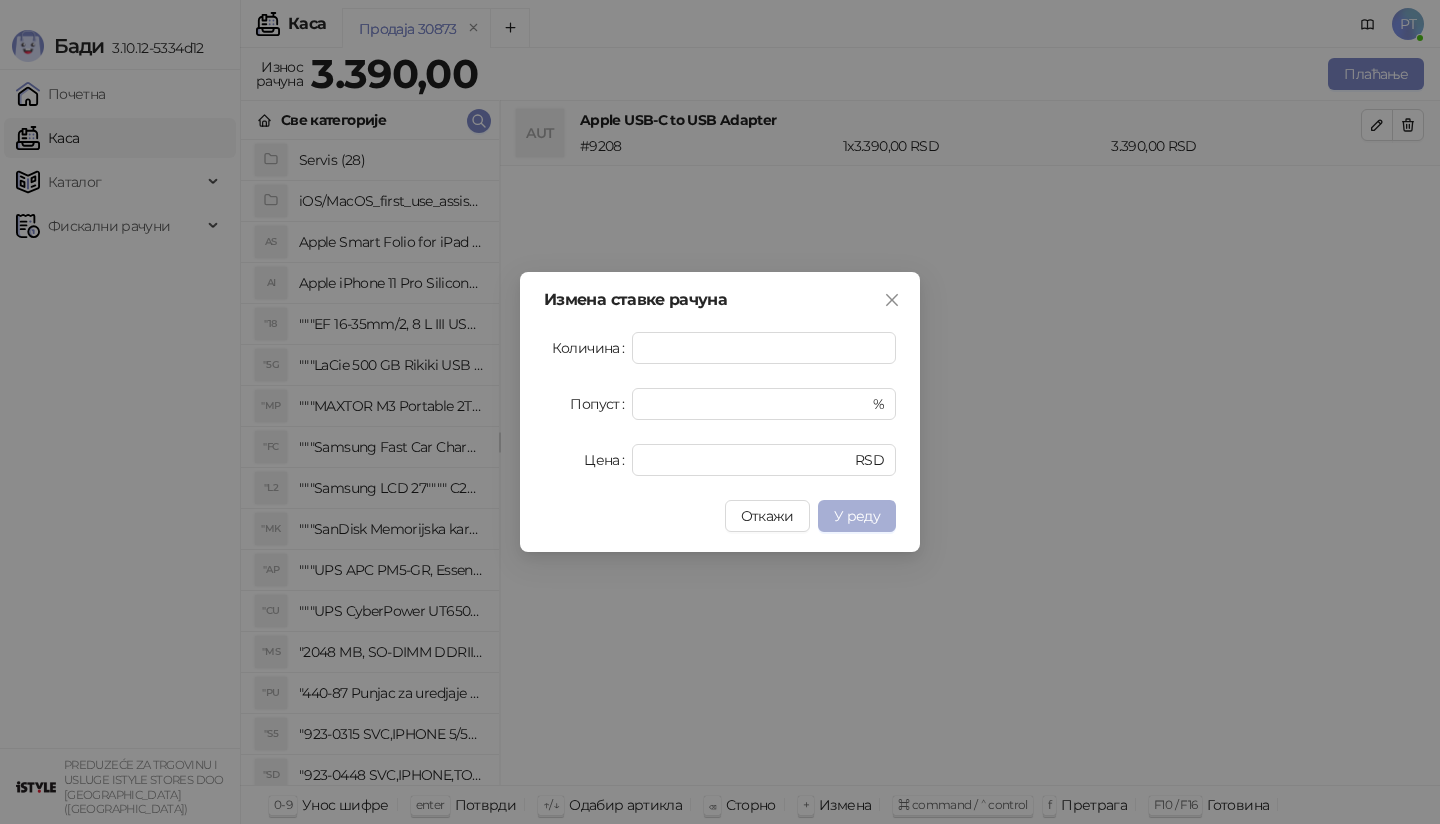 click on "У реду" at bounding box center [857, 516] 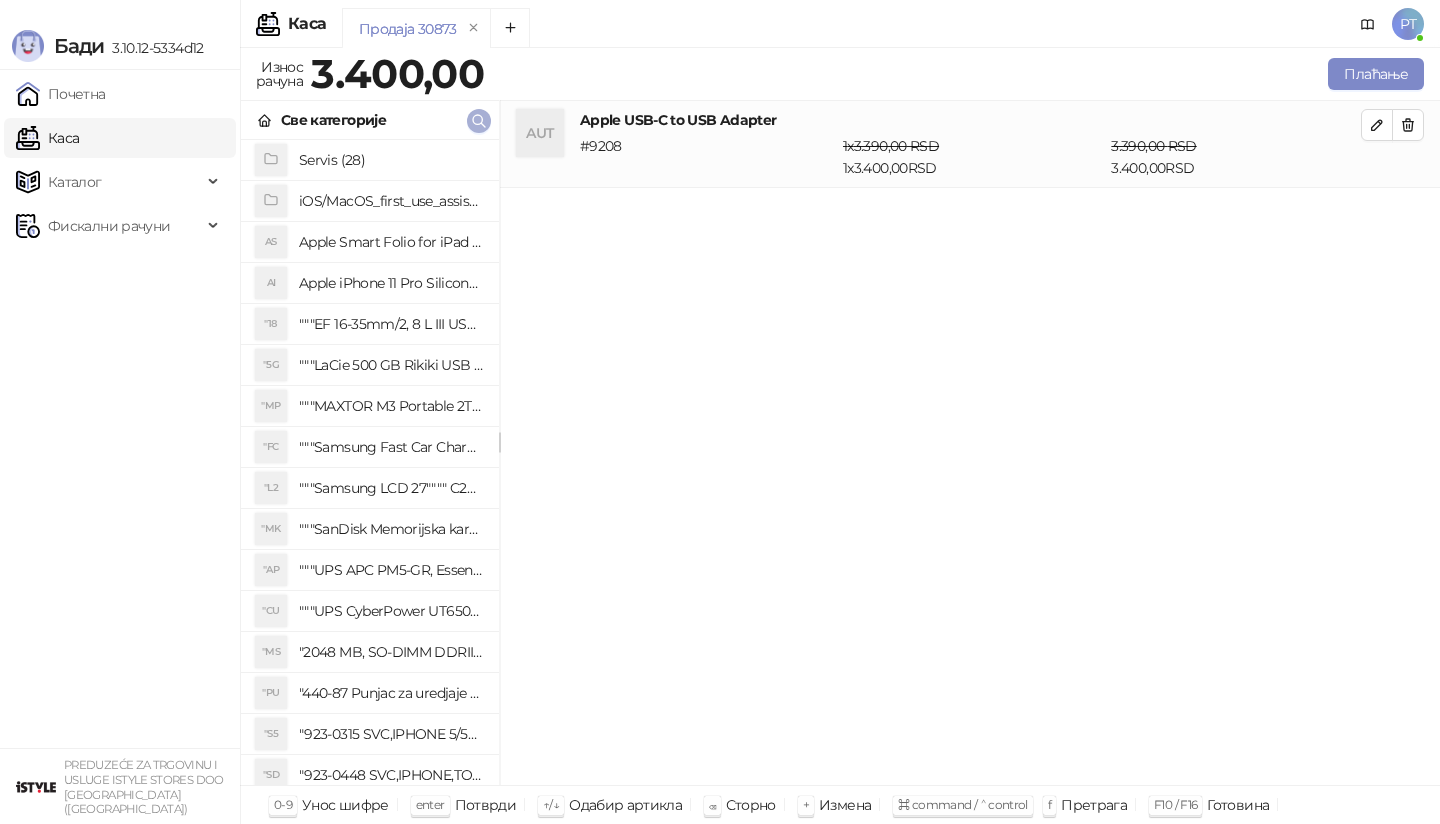 click at bounding box center [479, 121] 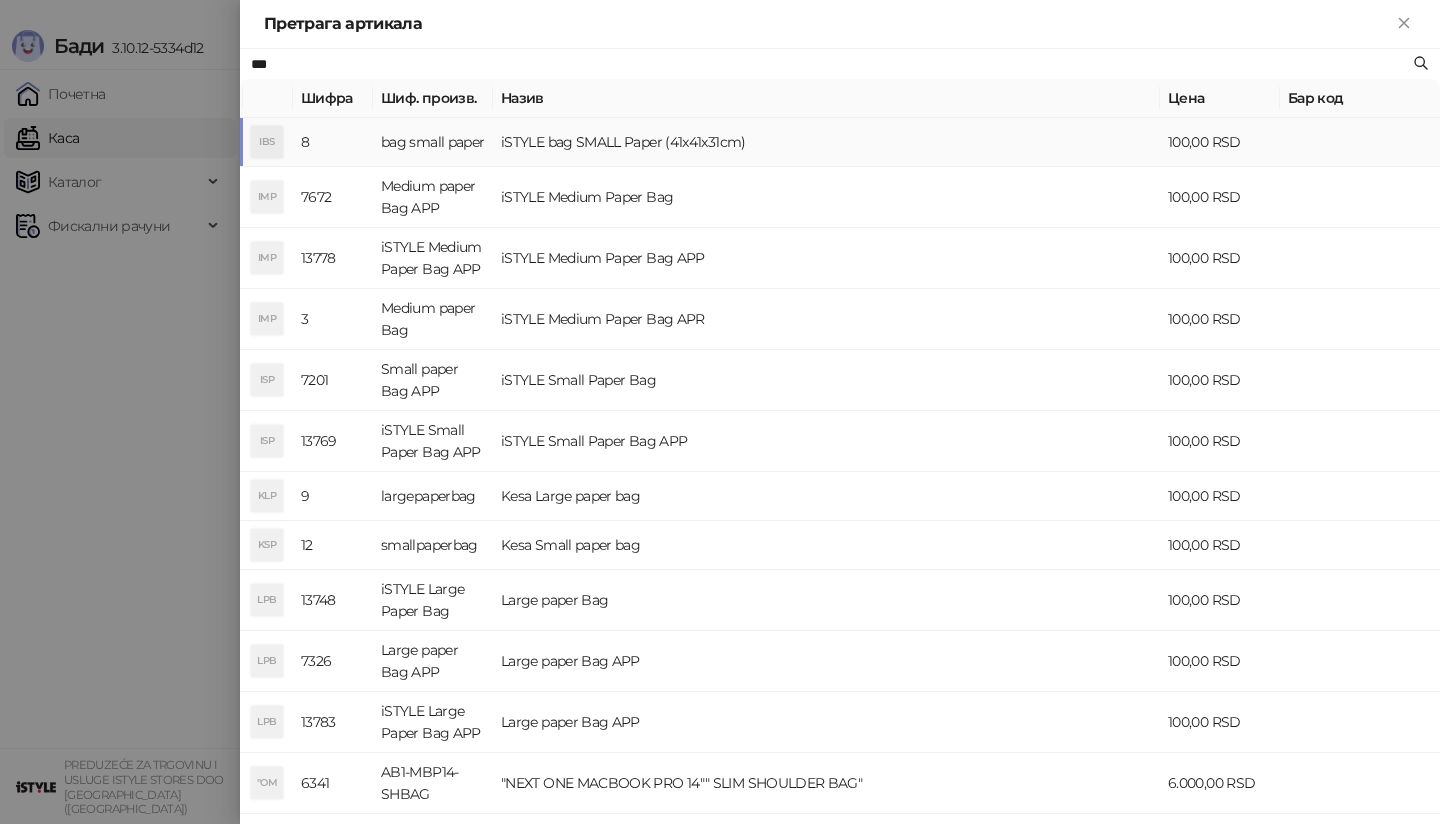 type on "***" 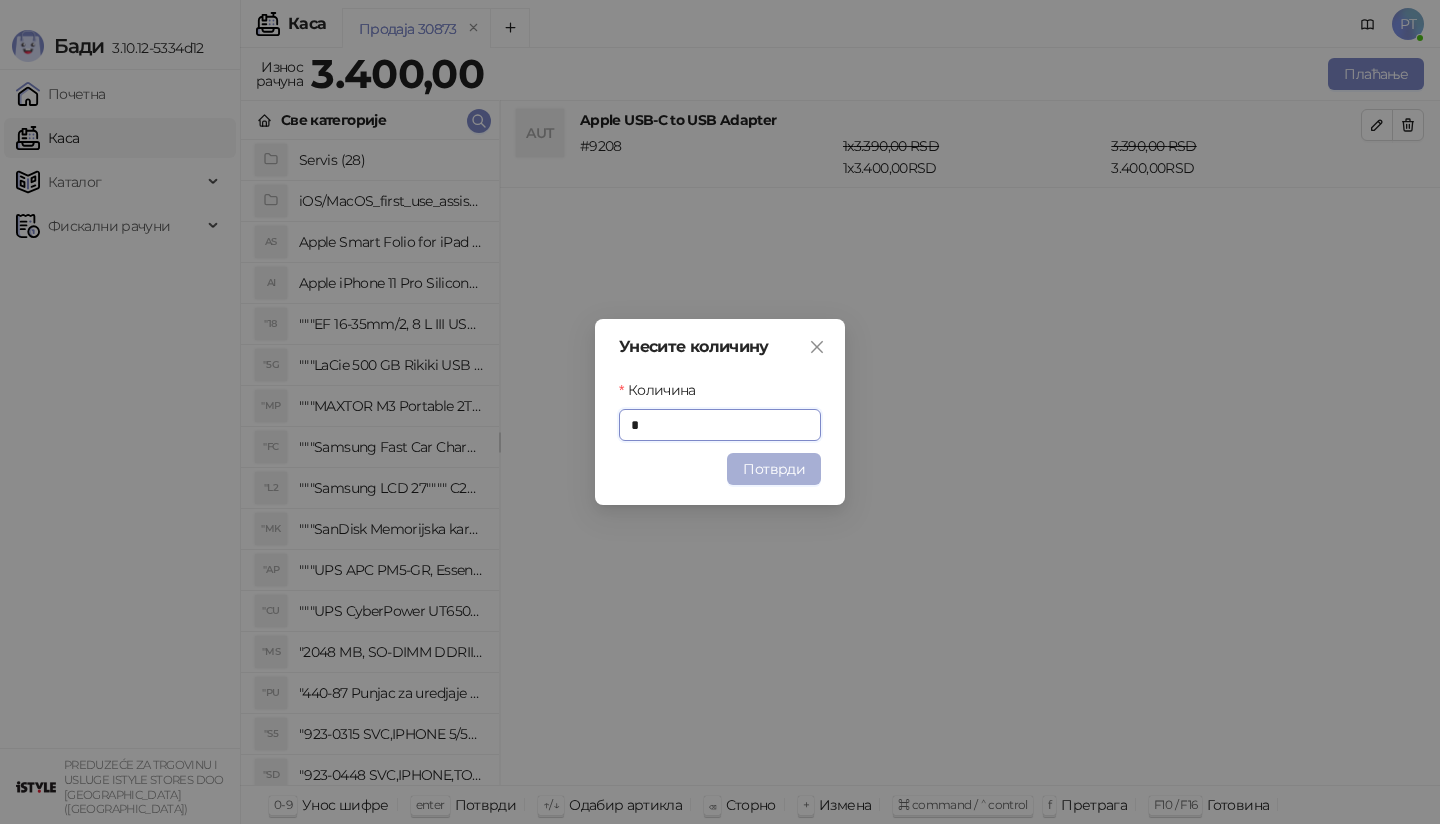 click on "Потврди" at bounding box center (774, 469) 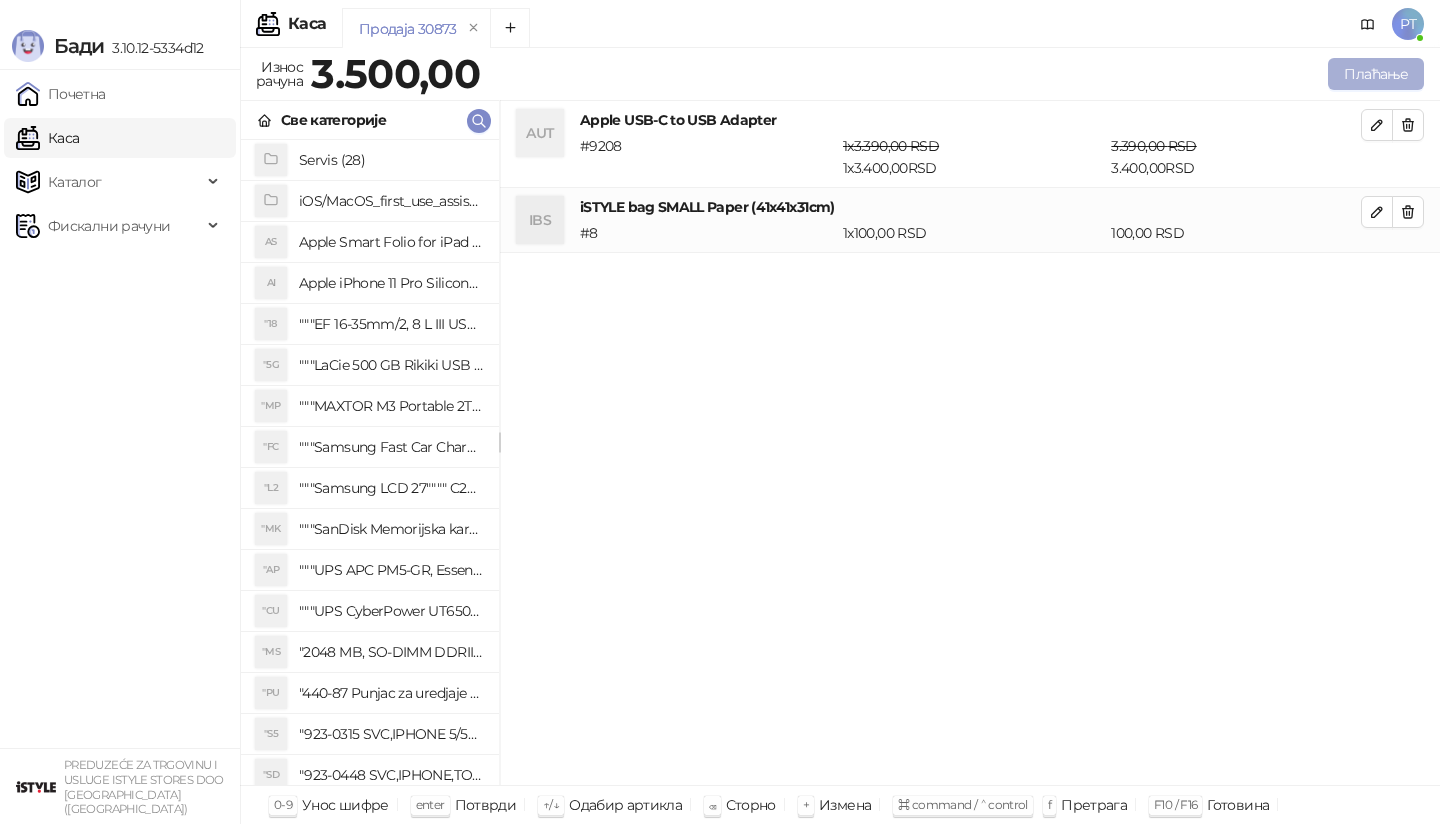 click on "Плаћање" at bounding box center (1376, 74) 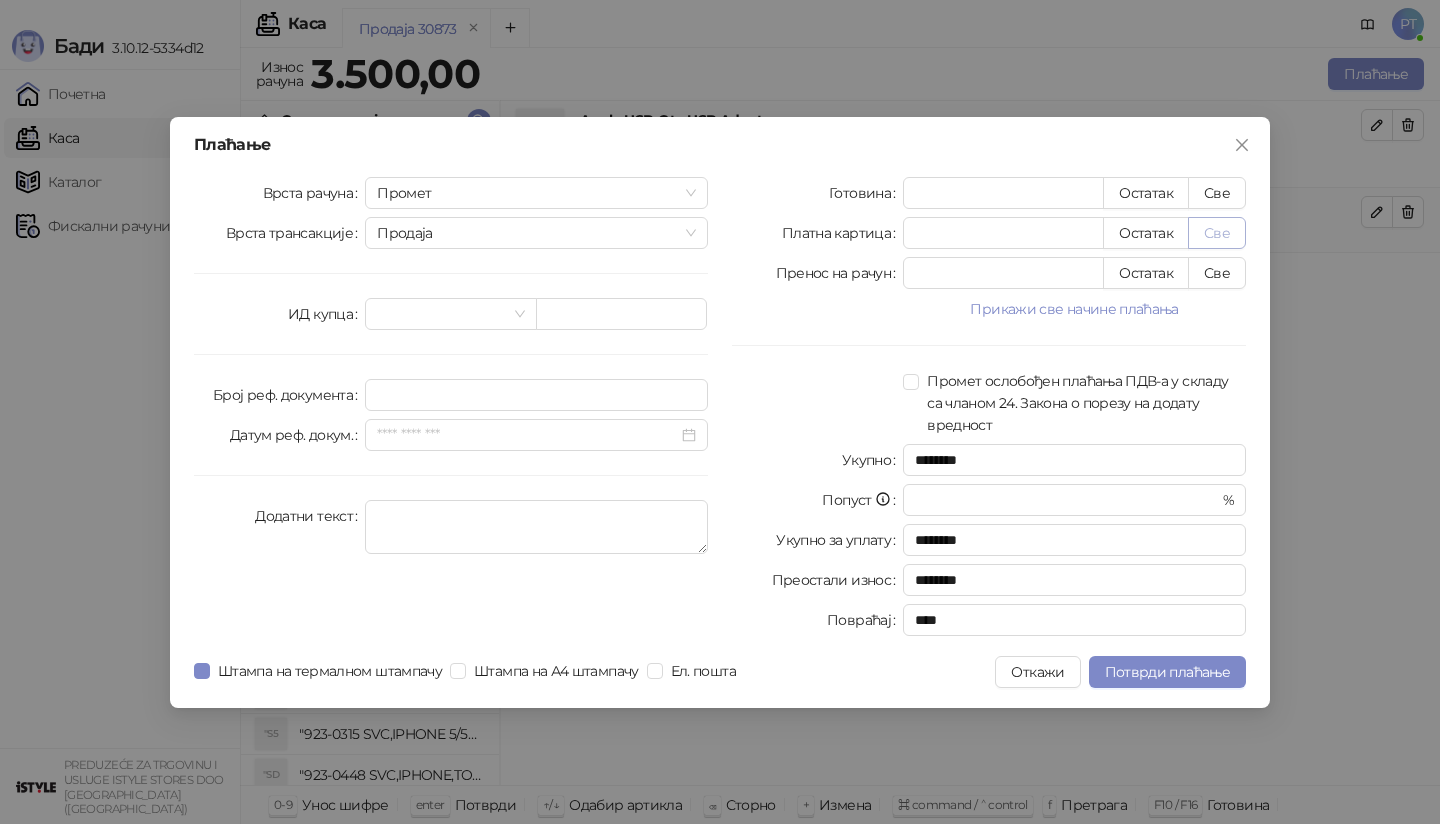 click on "Све" at bounding box center [1217, 233] 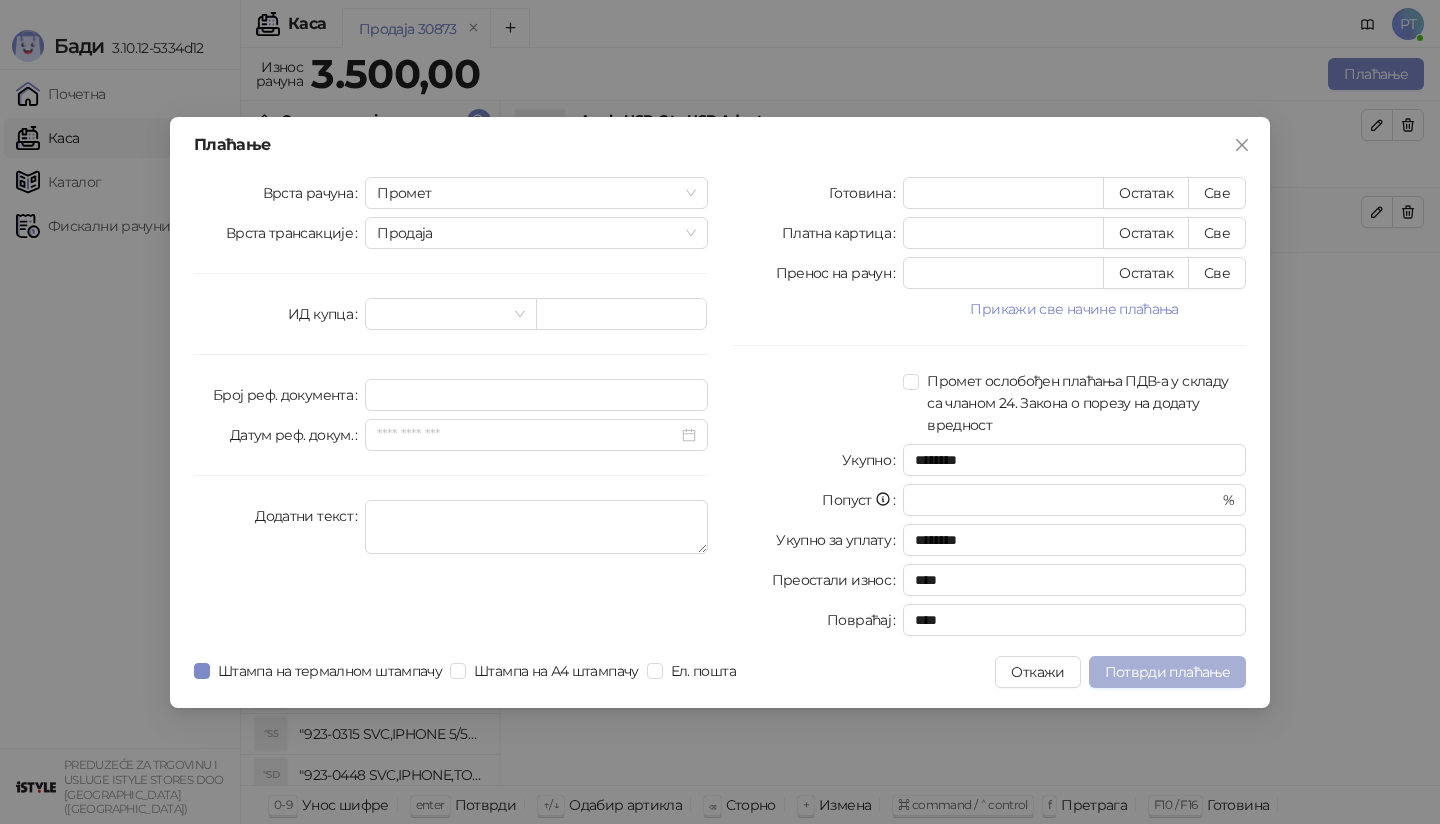 click on "Потврди плаћање" at bounding box center [1167, 672] 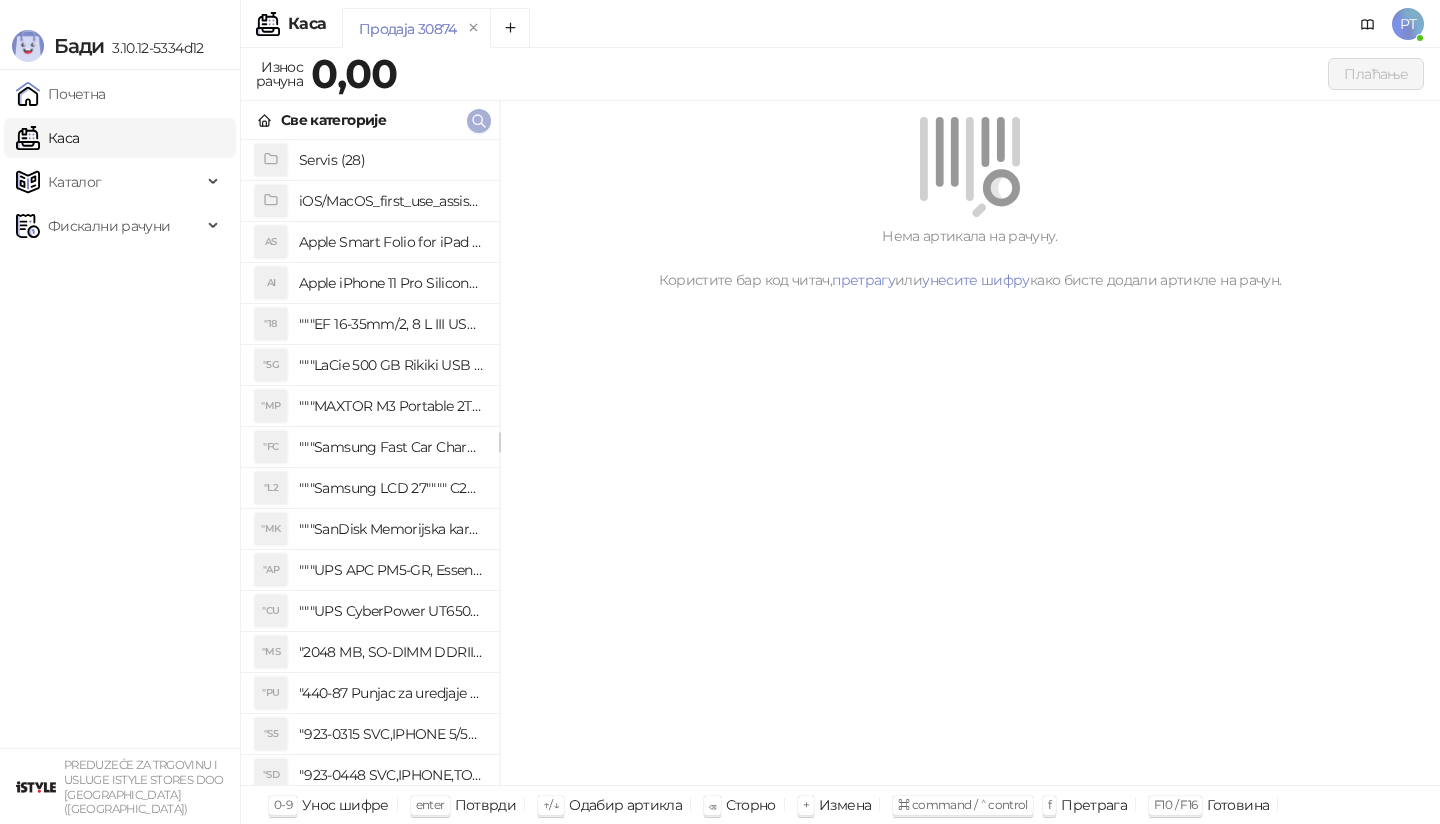 click 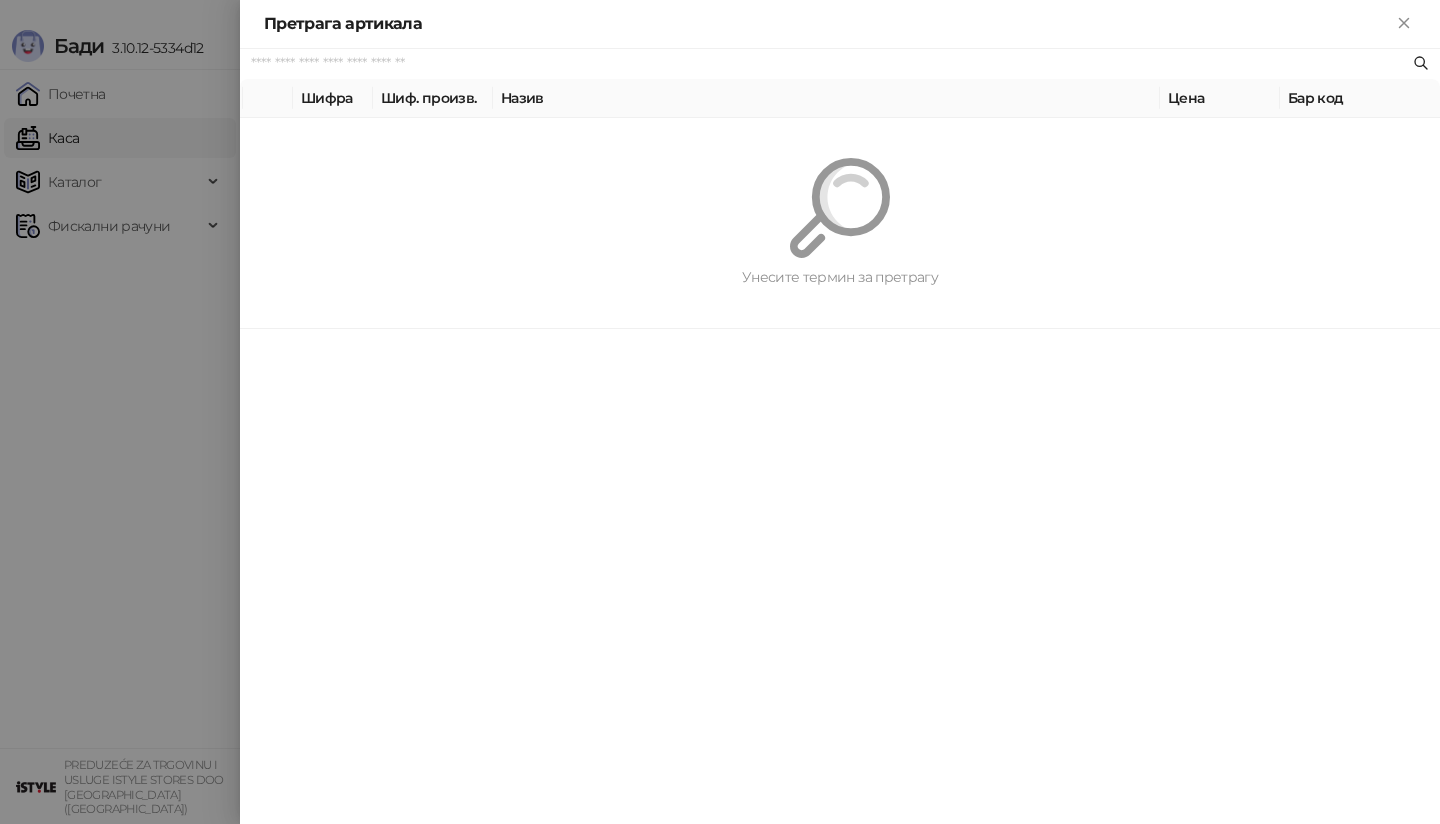 paste on "*********" 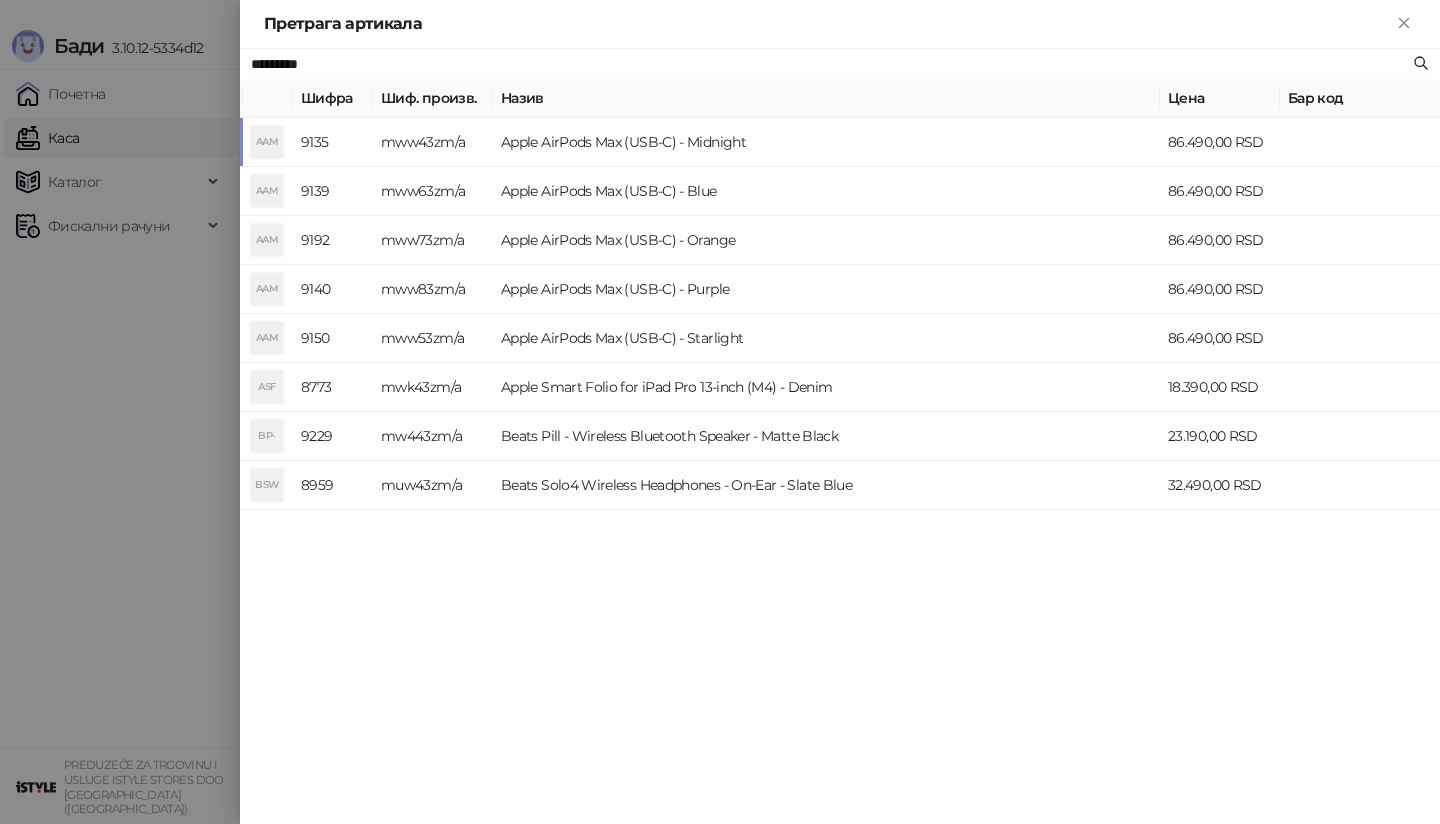 click on "AAM" at bounding box center [267, 142] 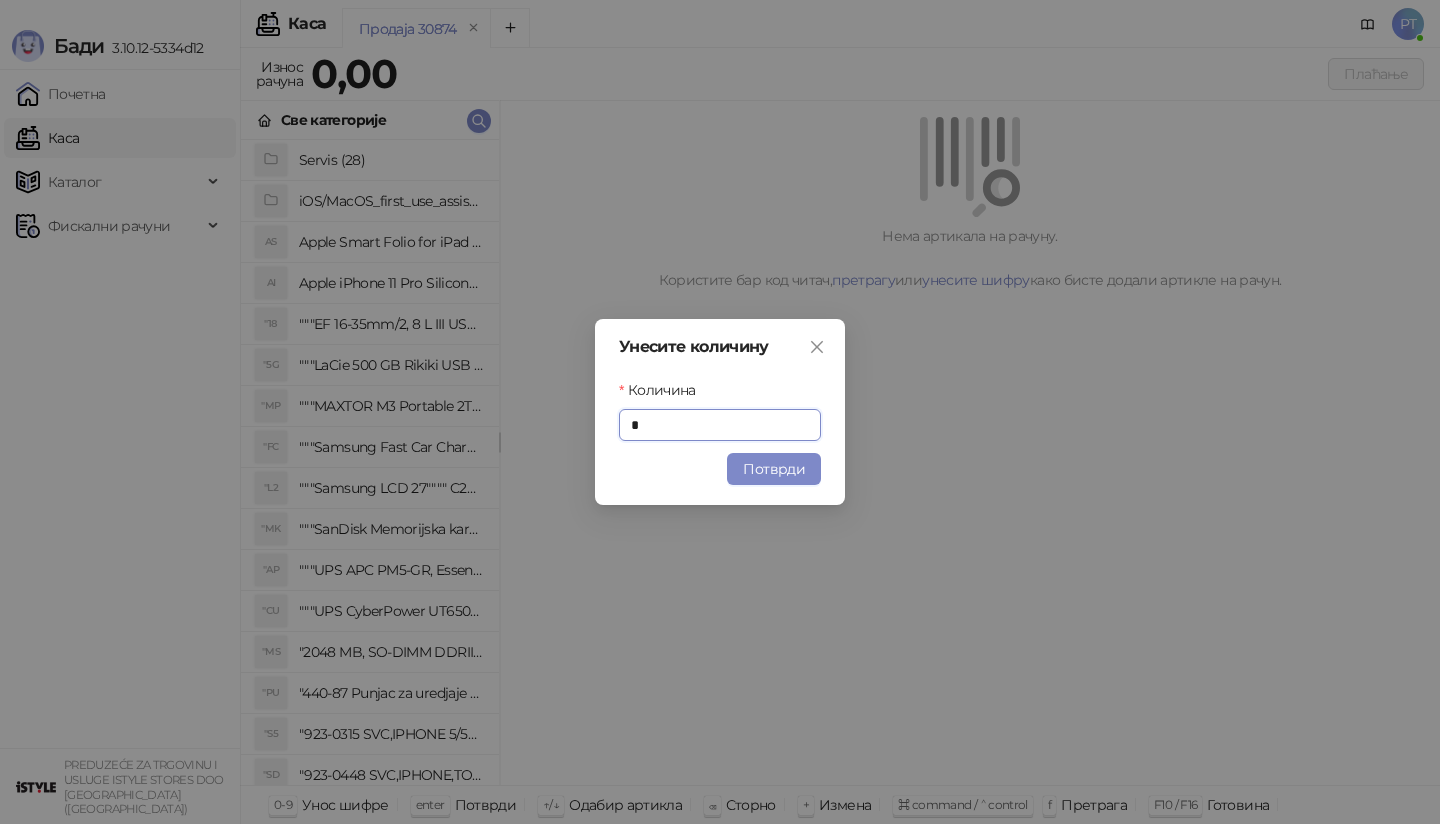 click on "Унесите количину Количина * Потврди" at bounding box center [720, 412] 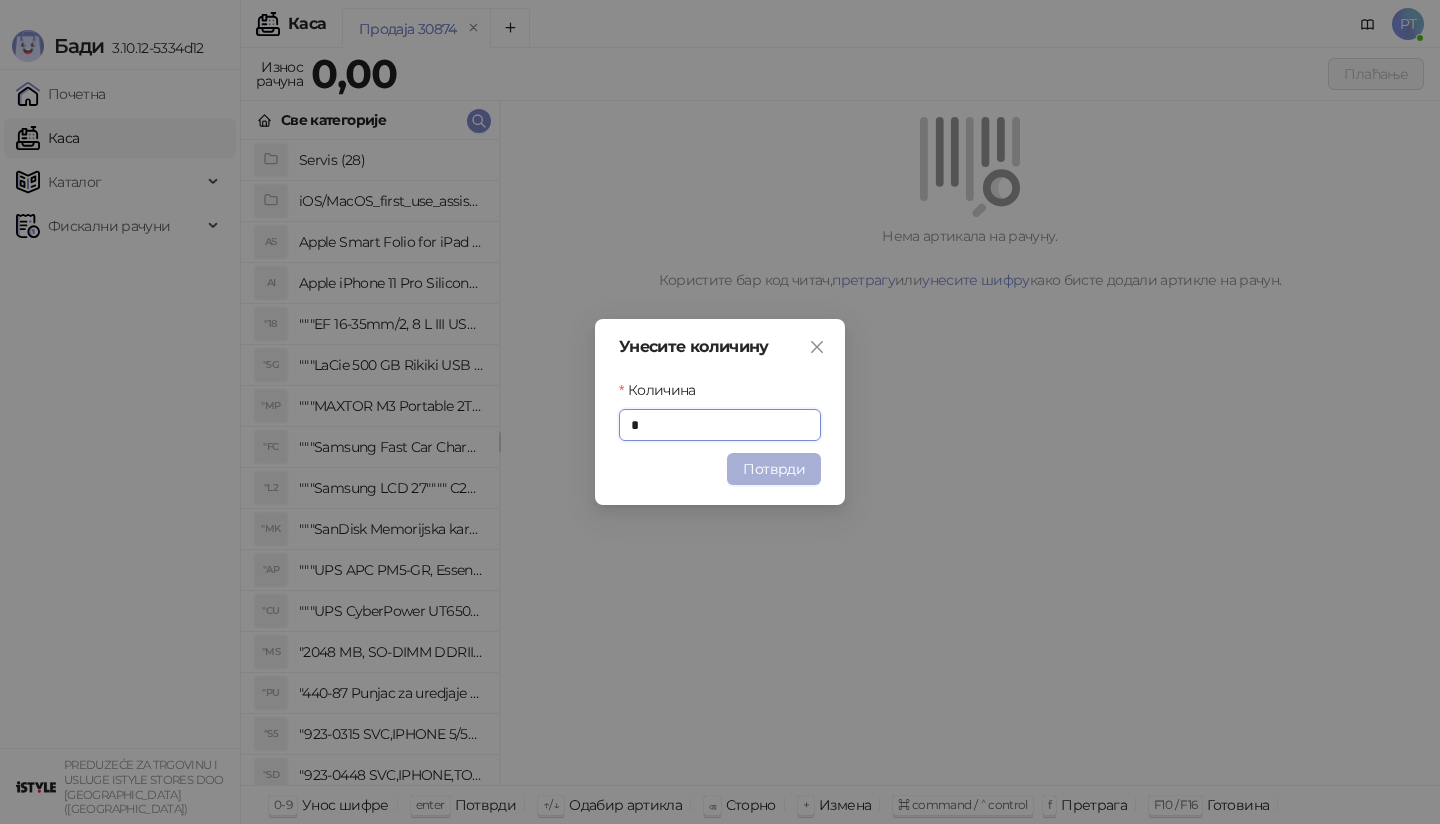 click on "Потврди" at bounding box center (774, 469) 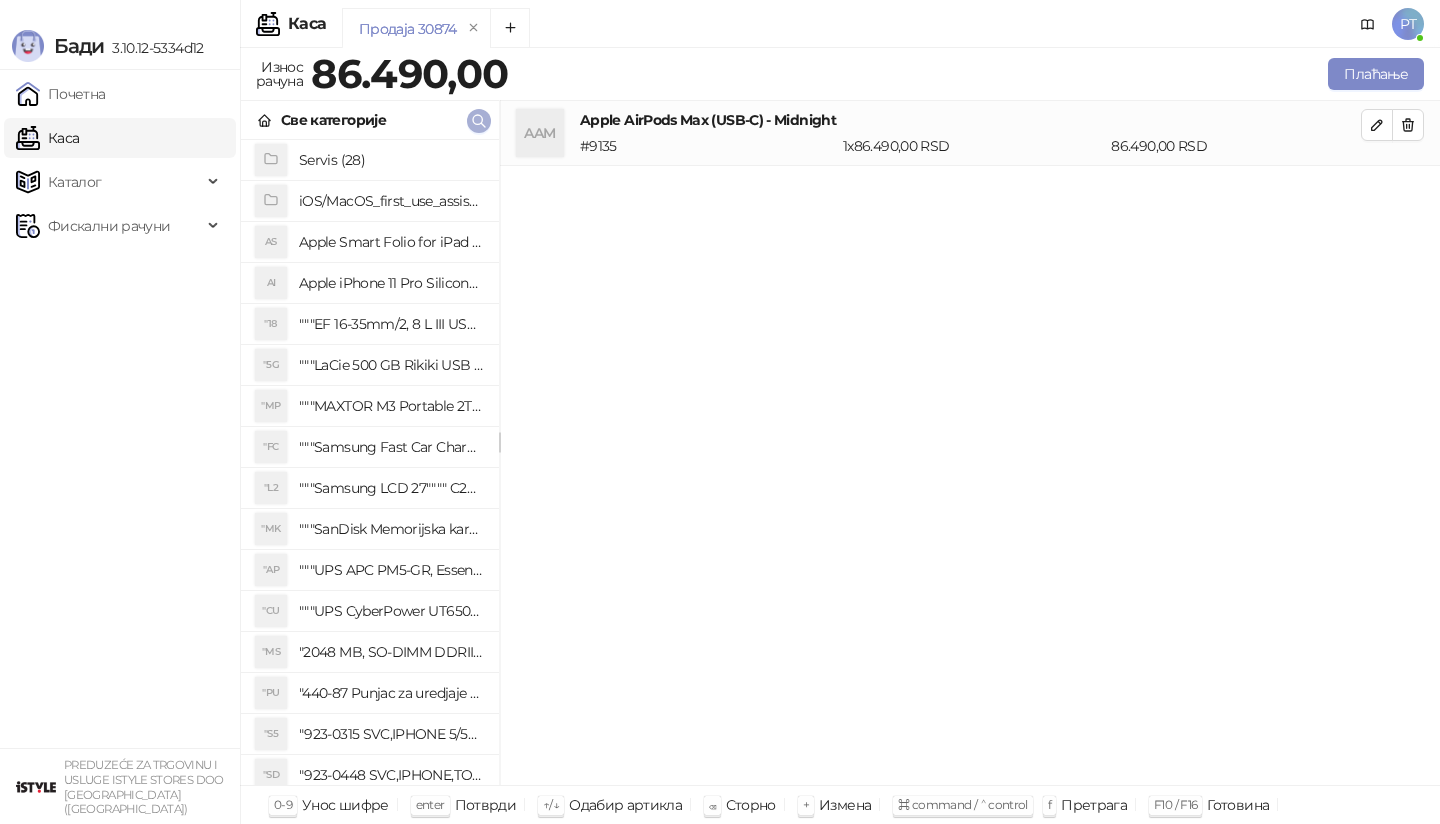click 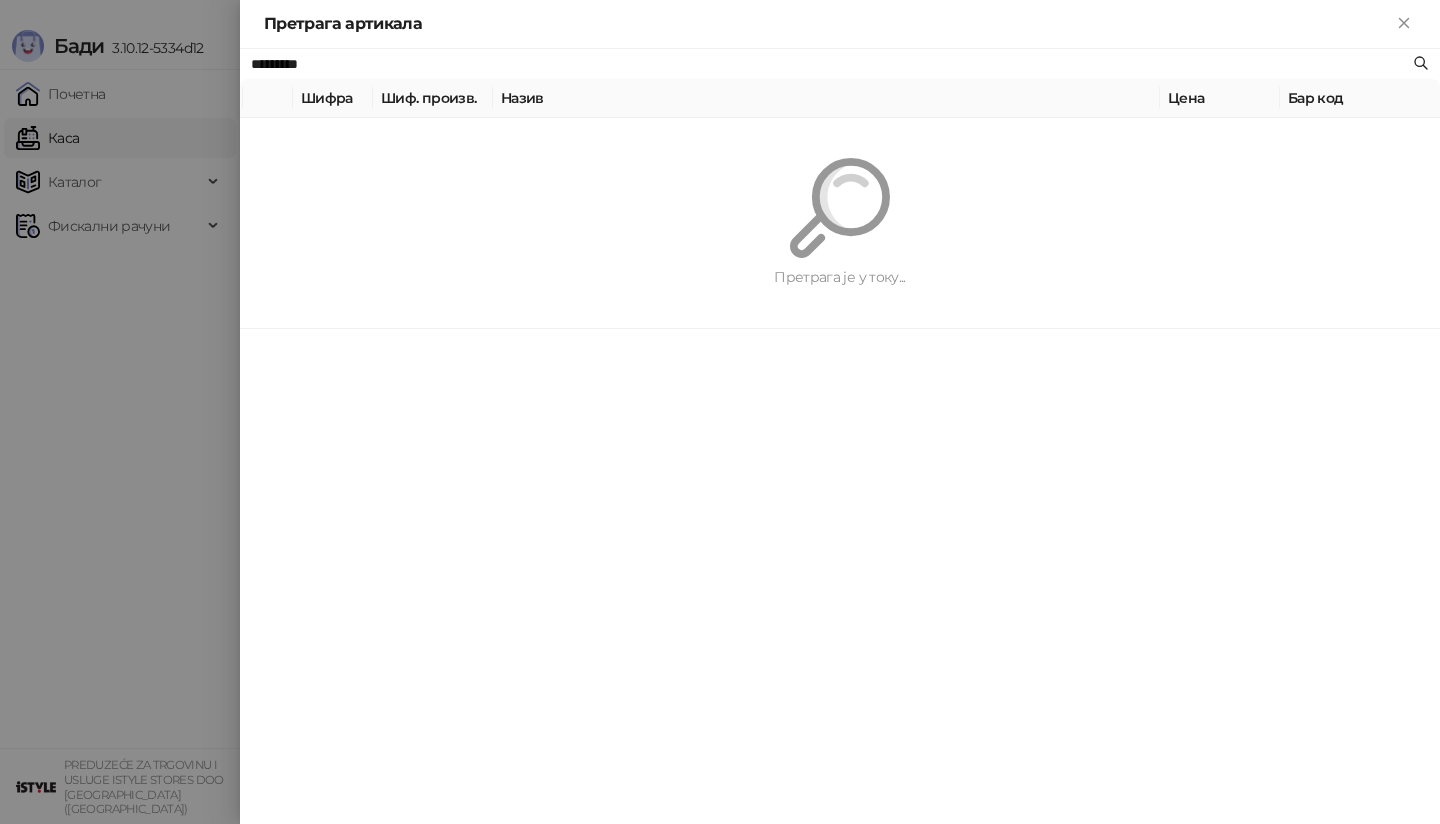 paste on "**********" 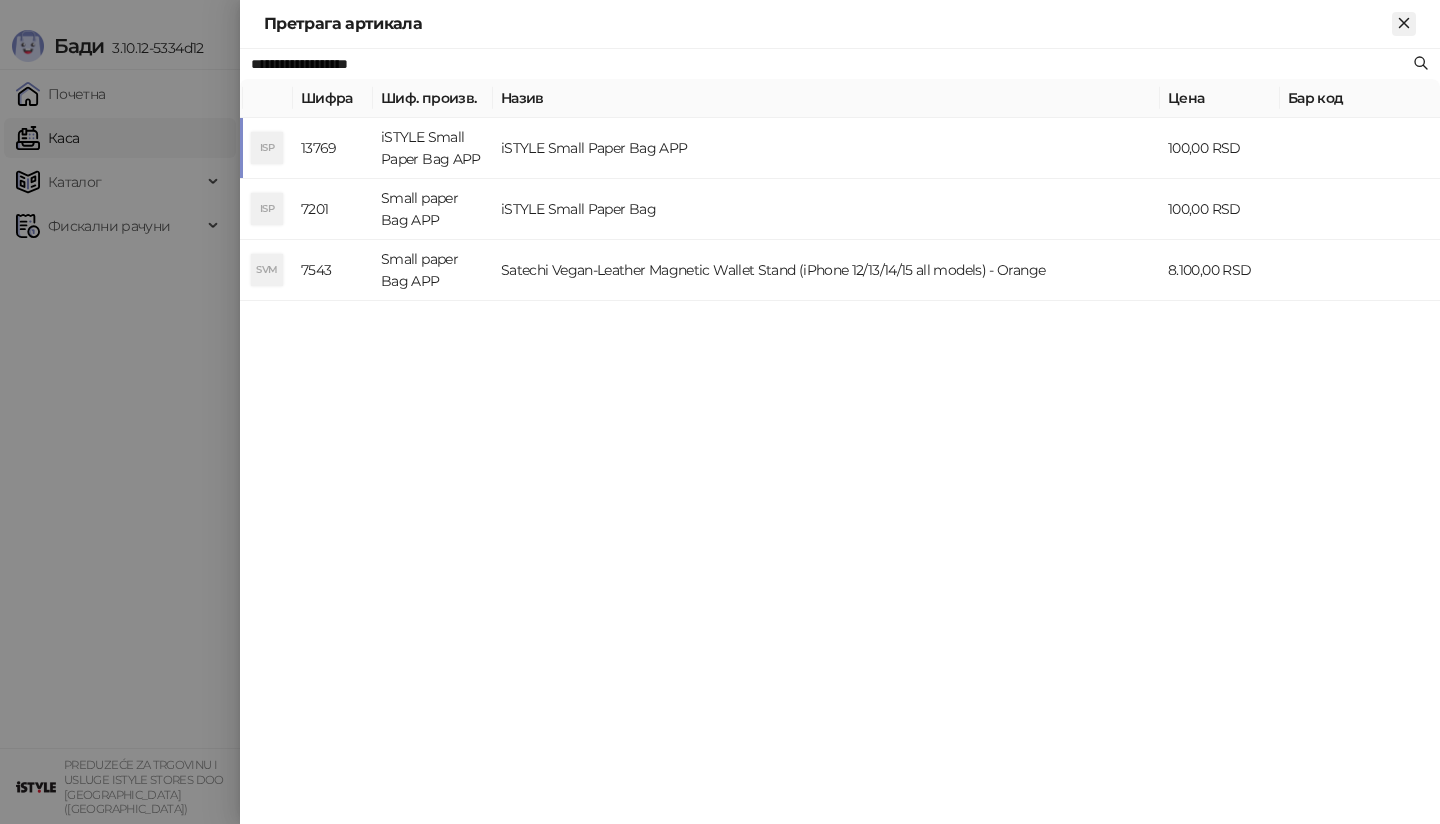 click 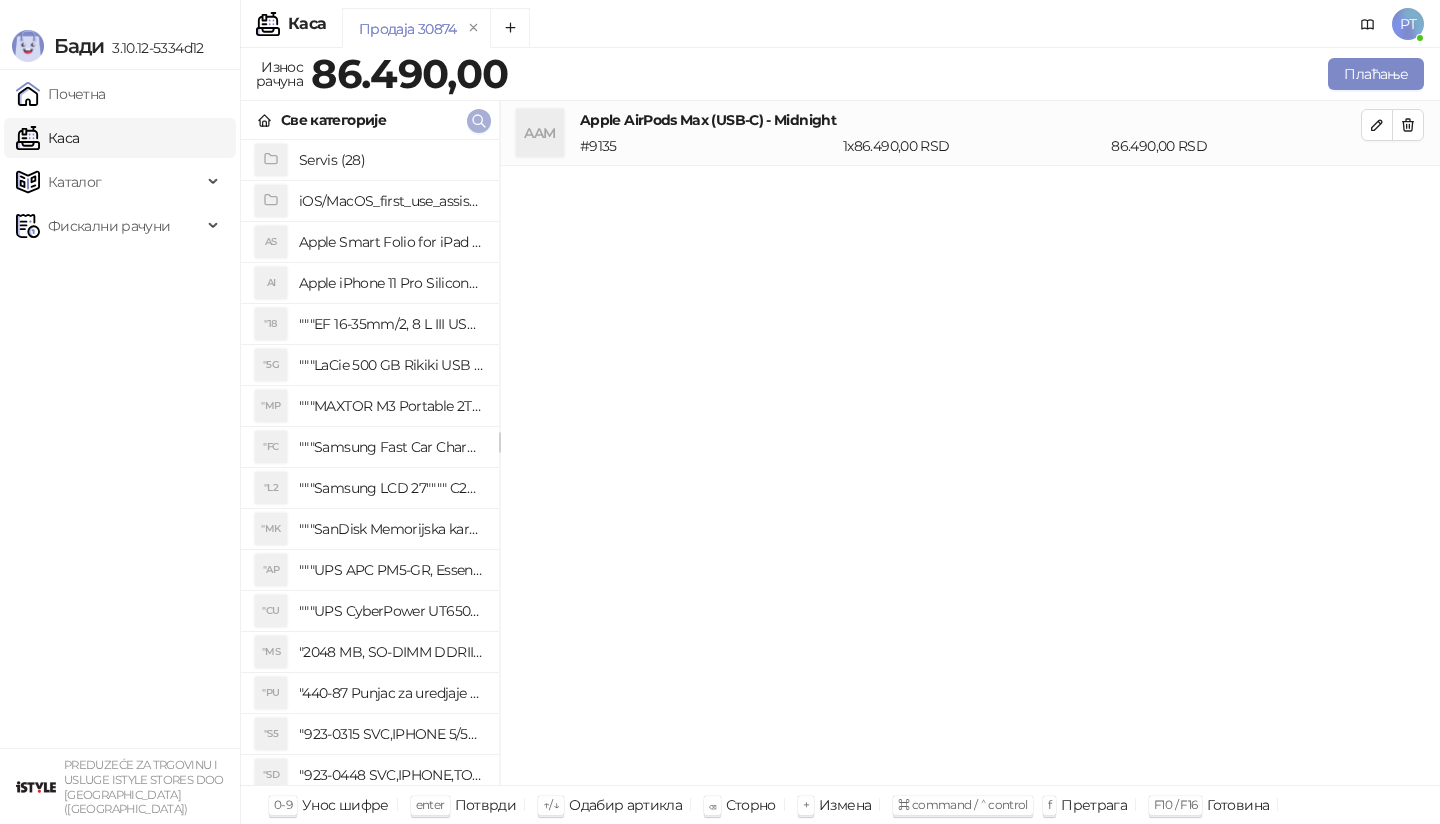click 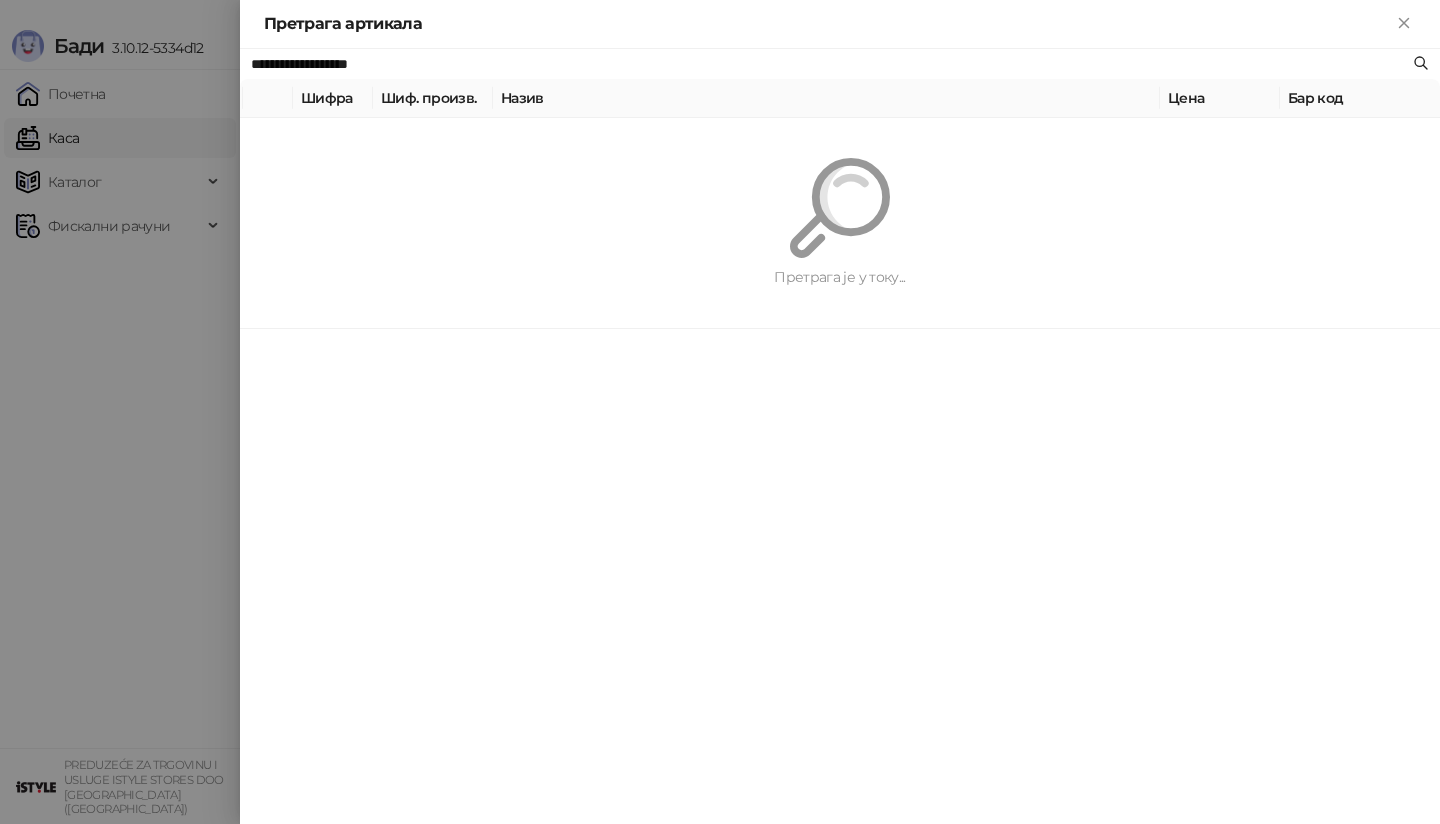 paste on "*" 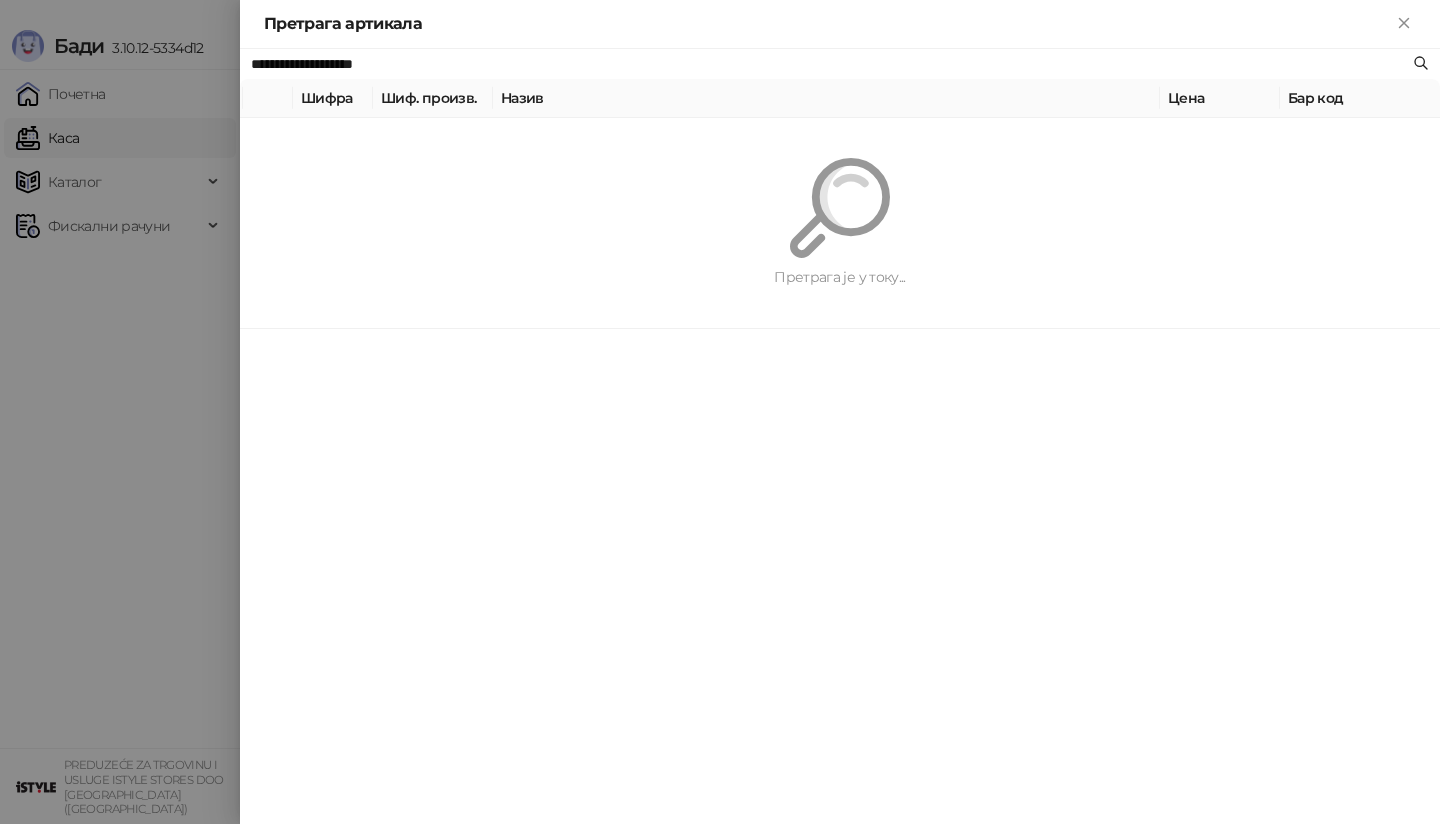 type on "**********" 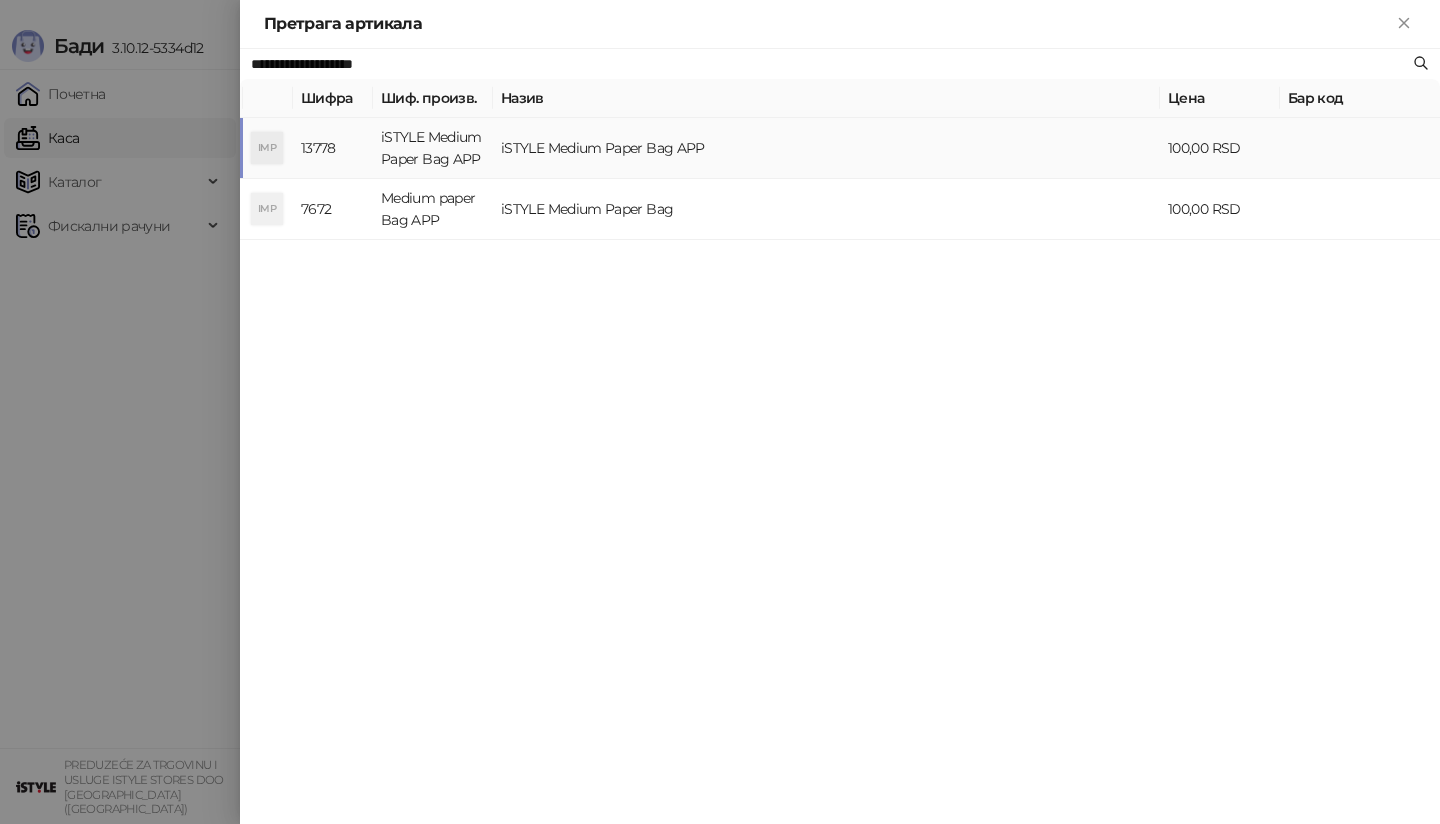 click on "IMP" at bounding box center (267, 148) 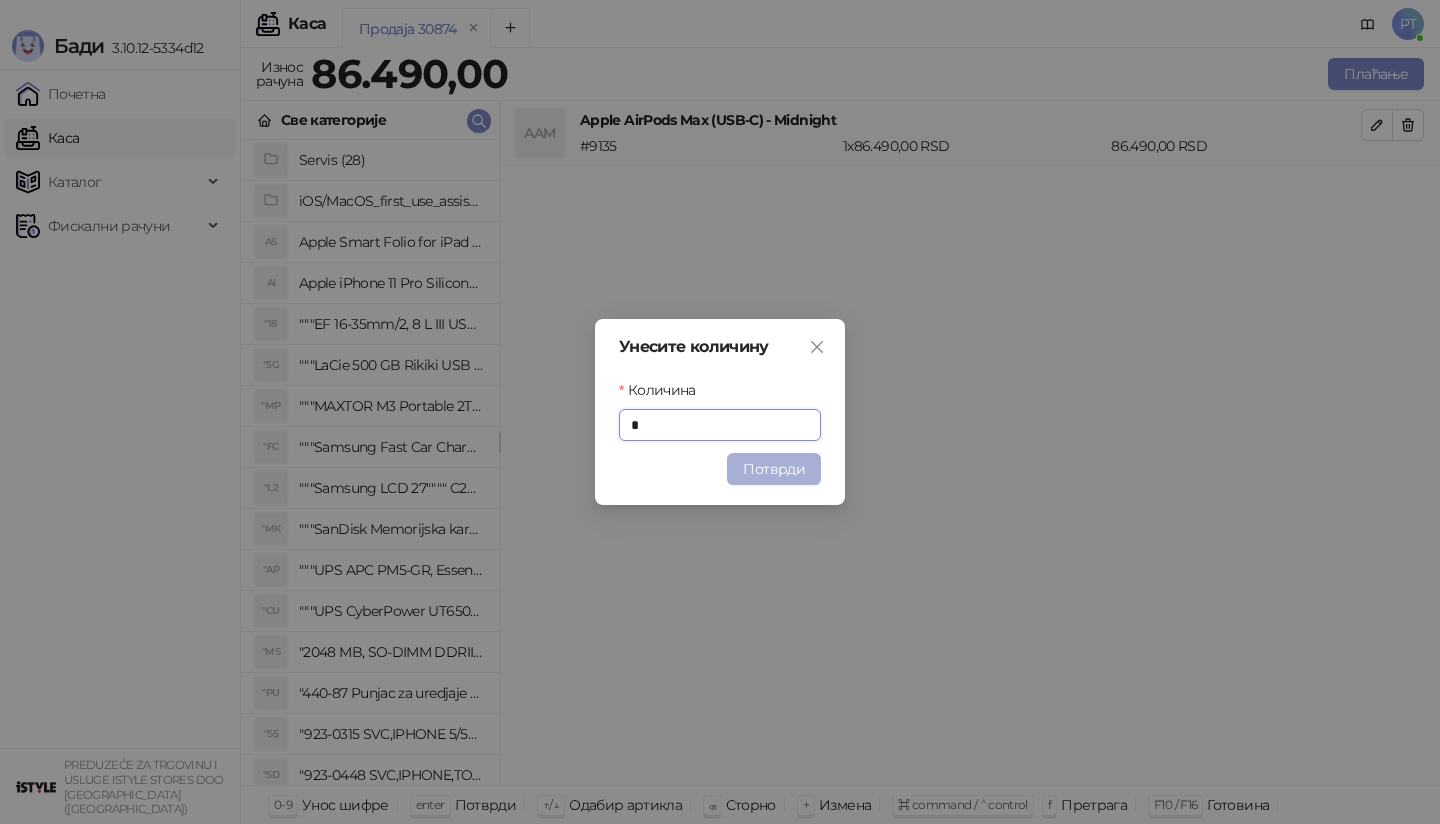 click on "Потврди" at bounding box center (774, 469) 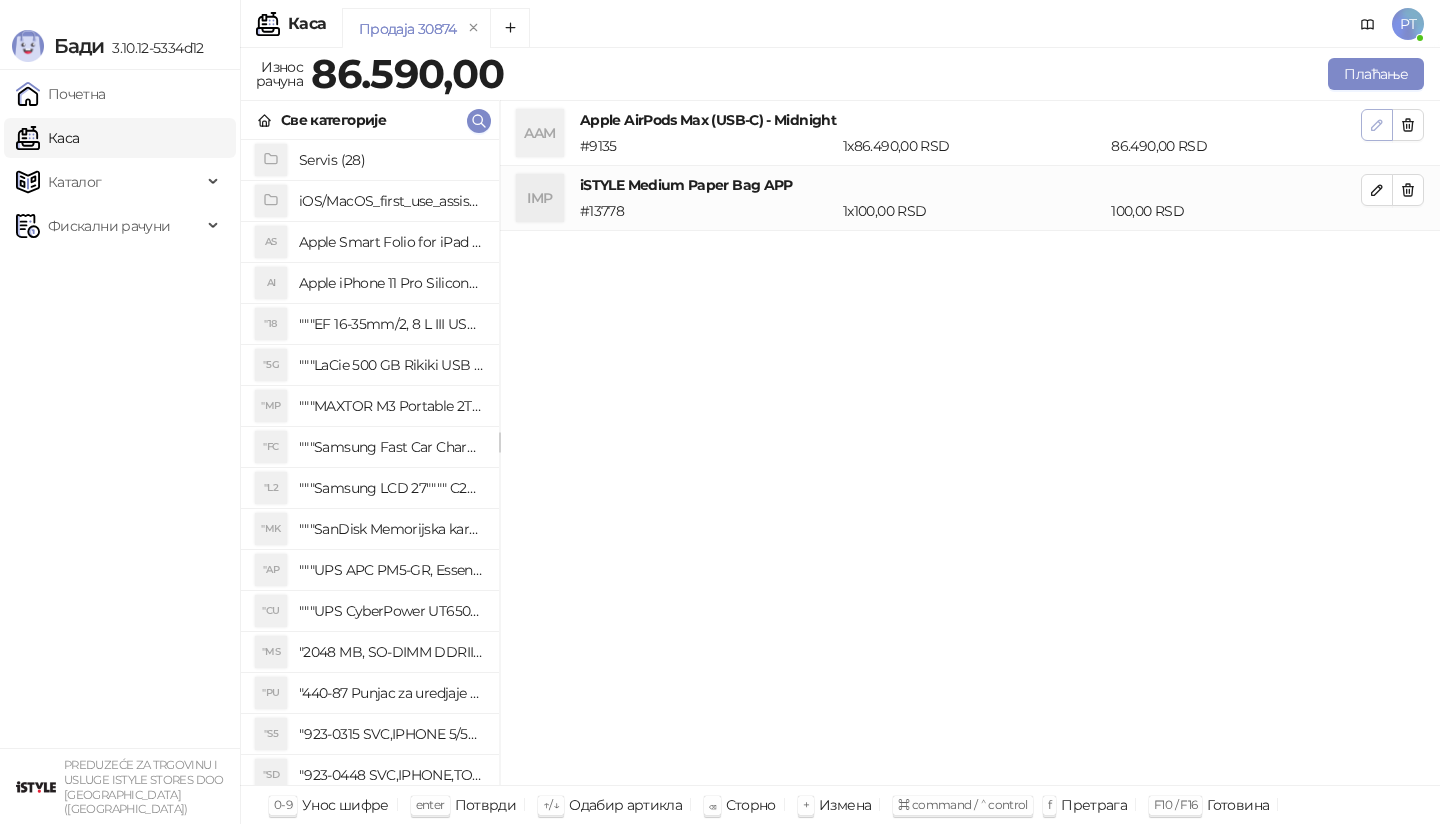 click 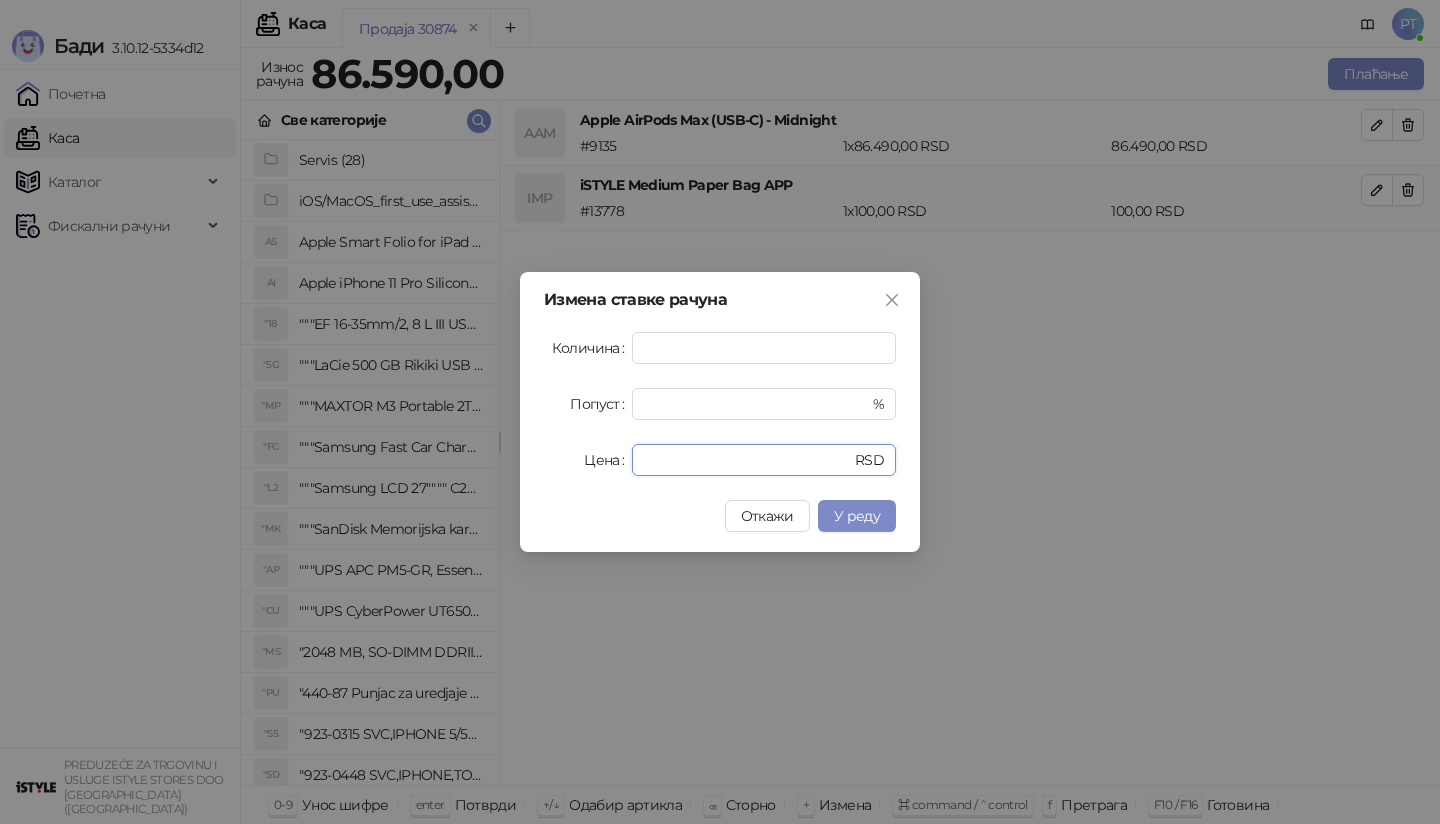 drag, startPoint x: 702, startPoint y: 444, endPoint x: 614, endPoint y: 444, distance: 88 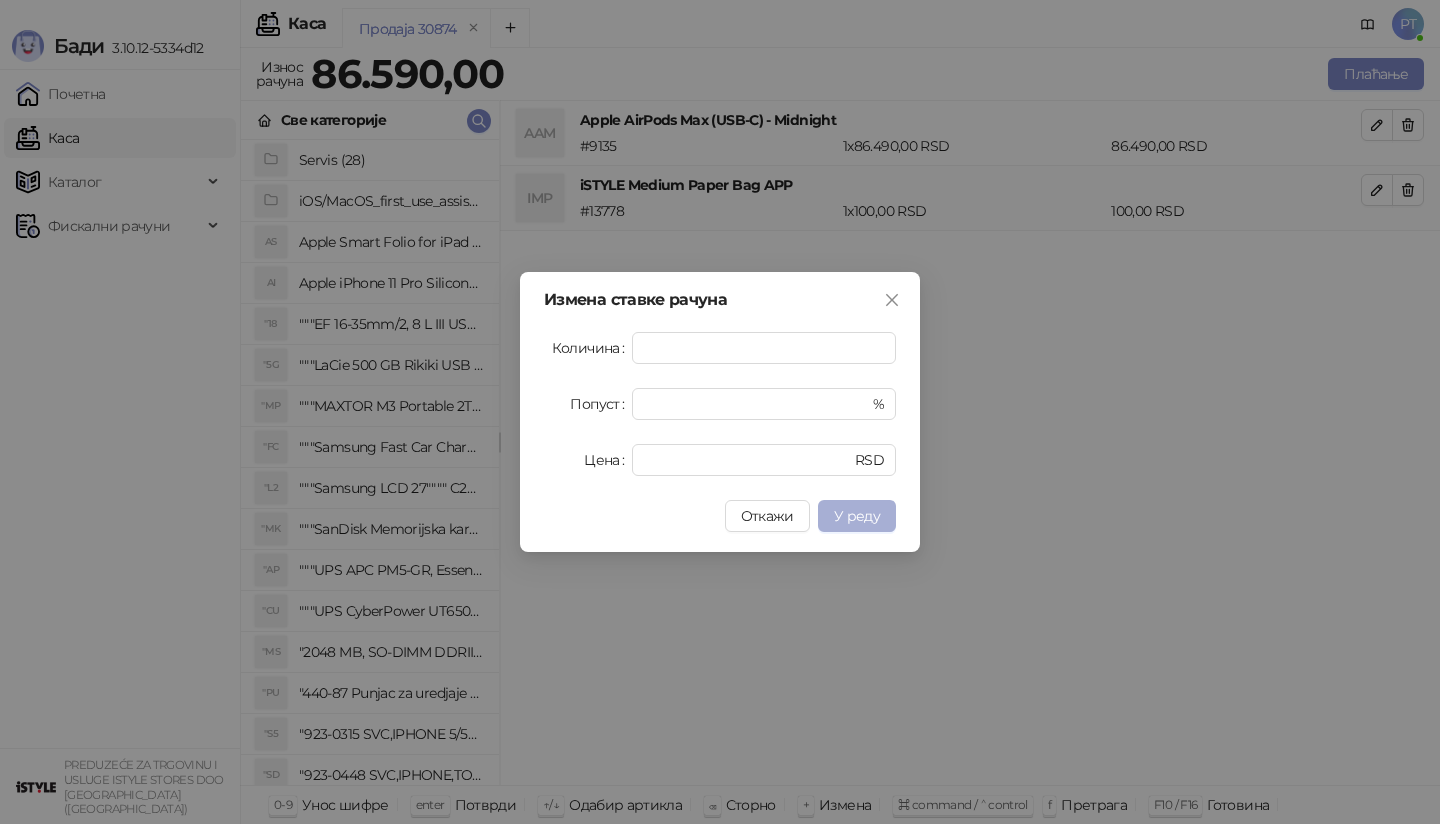 type on "*****" 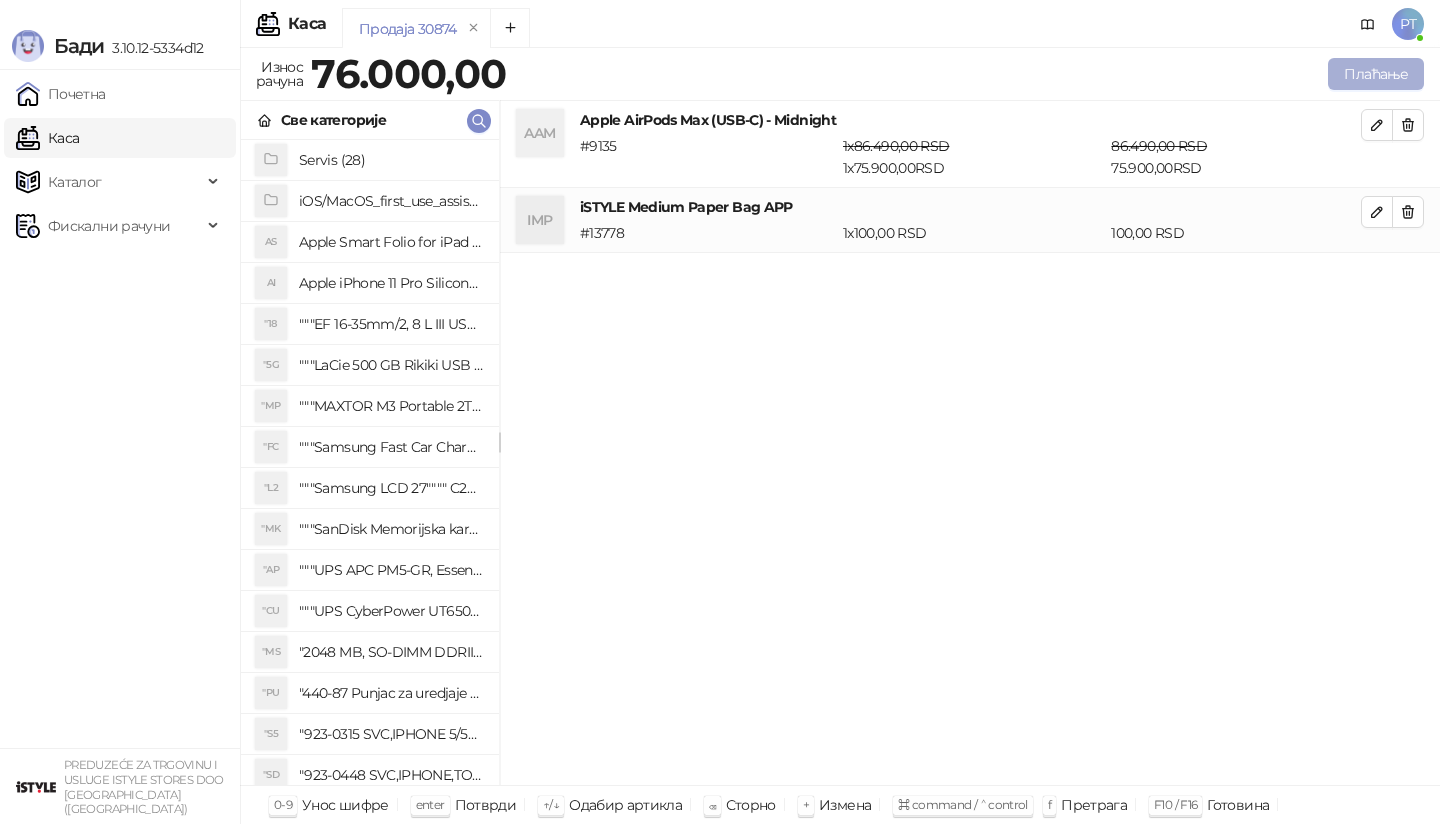 click on "Плаћање" at bounding box center [1376, 74] 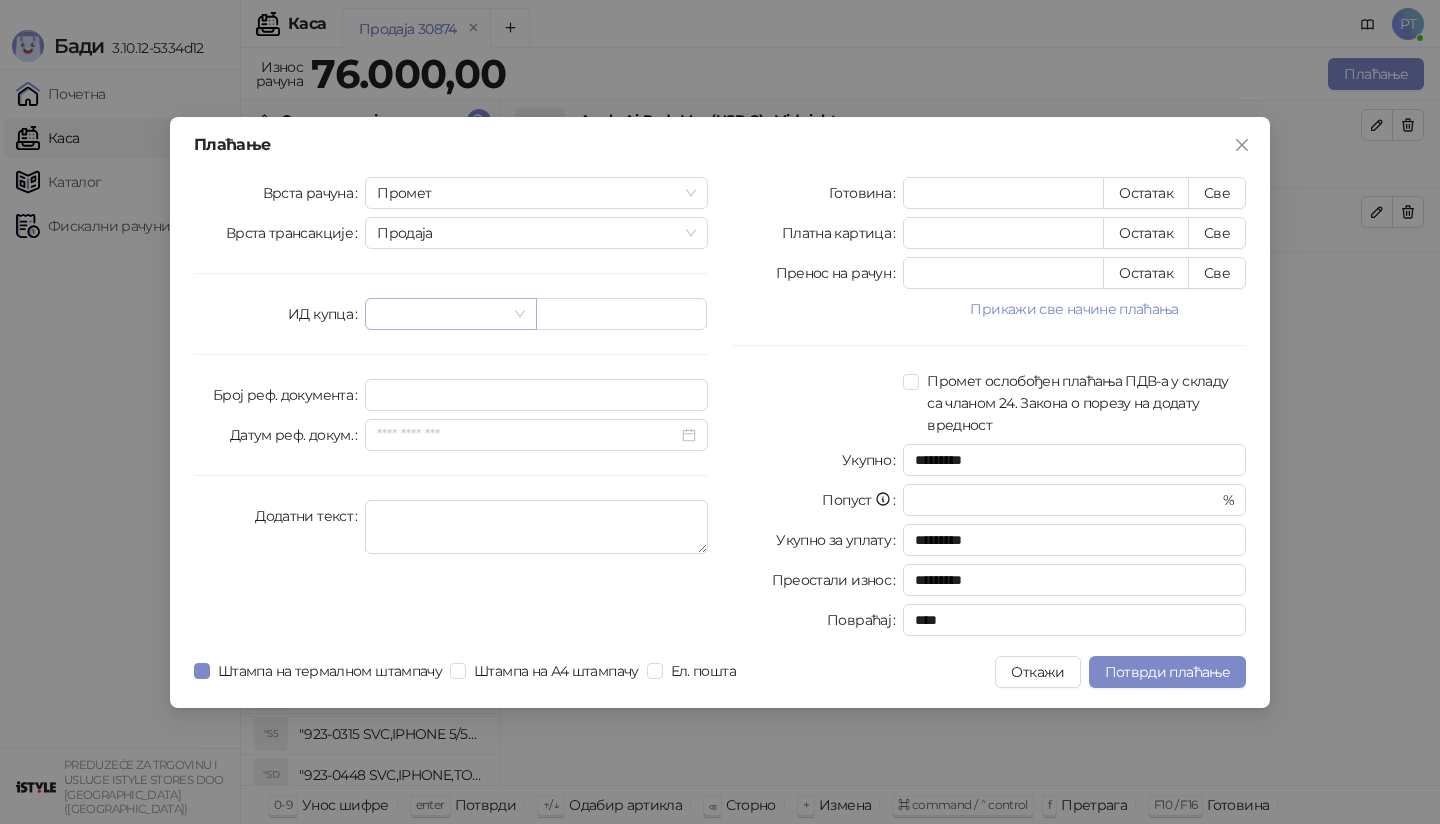 click at bounding box center [450, 314] 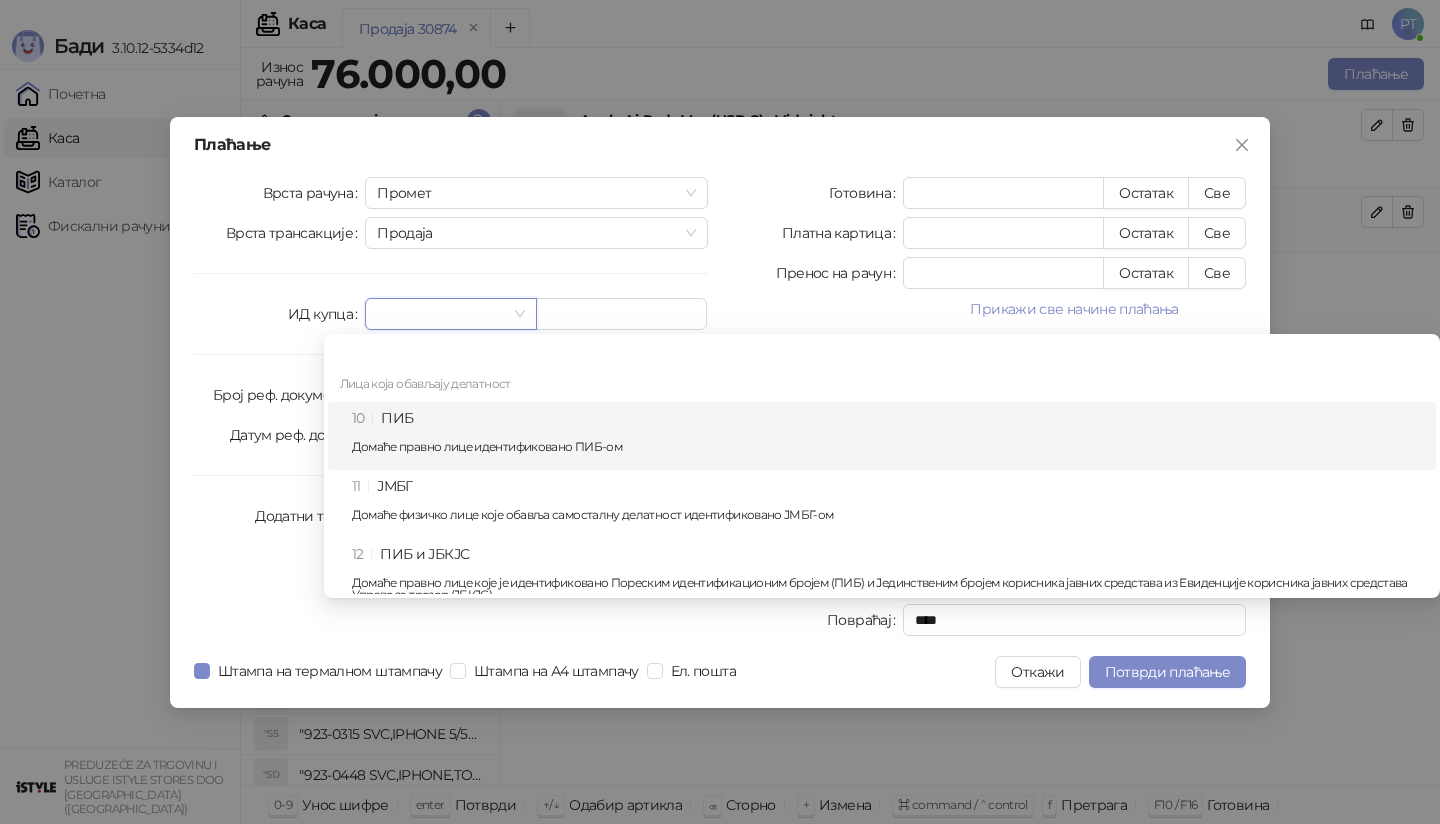 click on "10 ПИБ Домаће правно лице идентификовано ПИБ-ом" at bounding box center [888, 436] 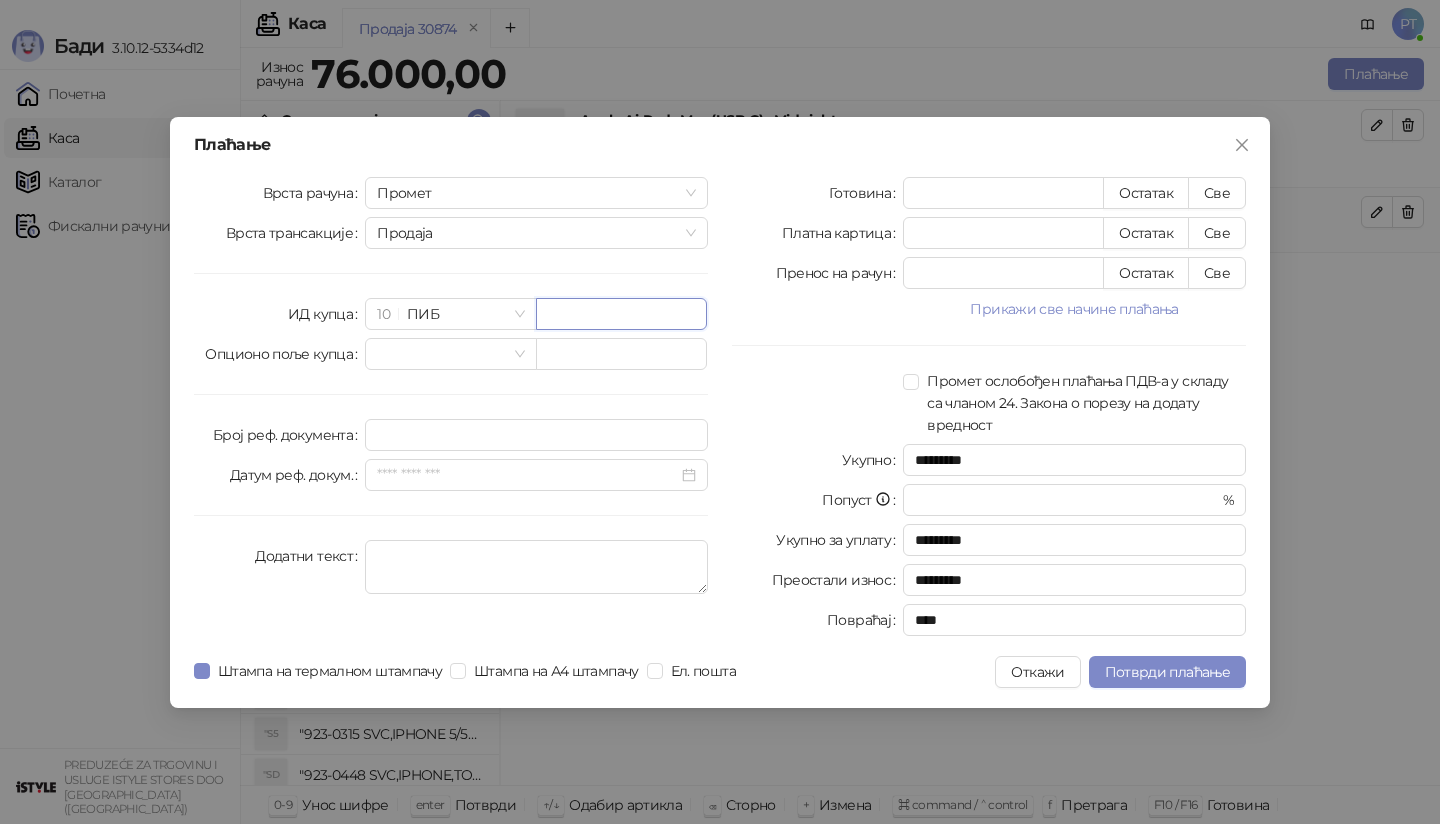 paste on "*********" 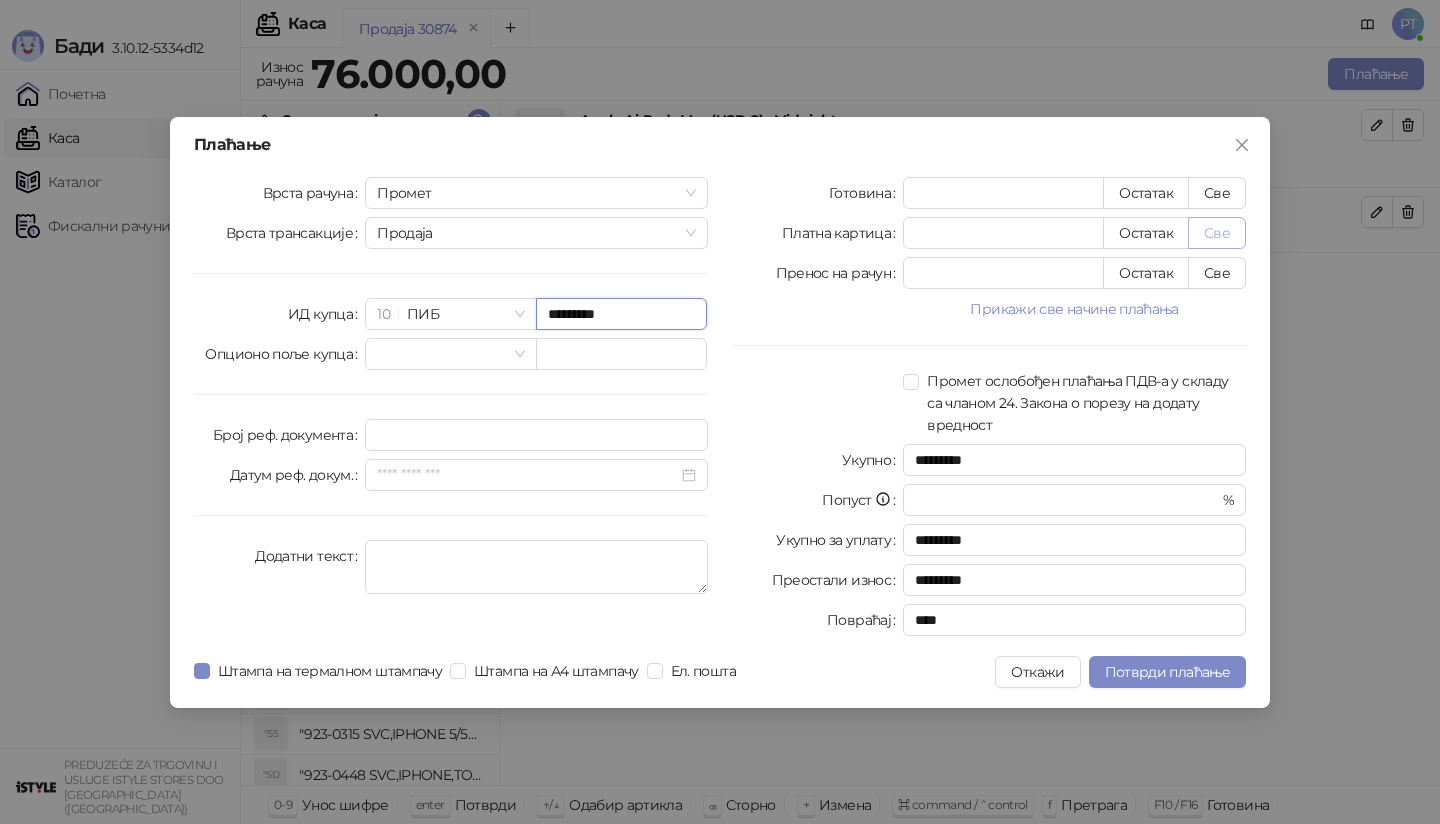 type on "*********" 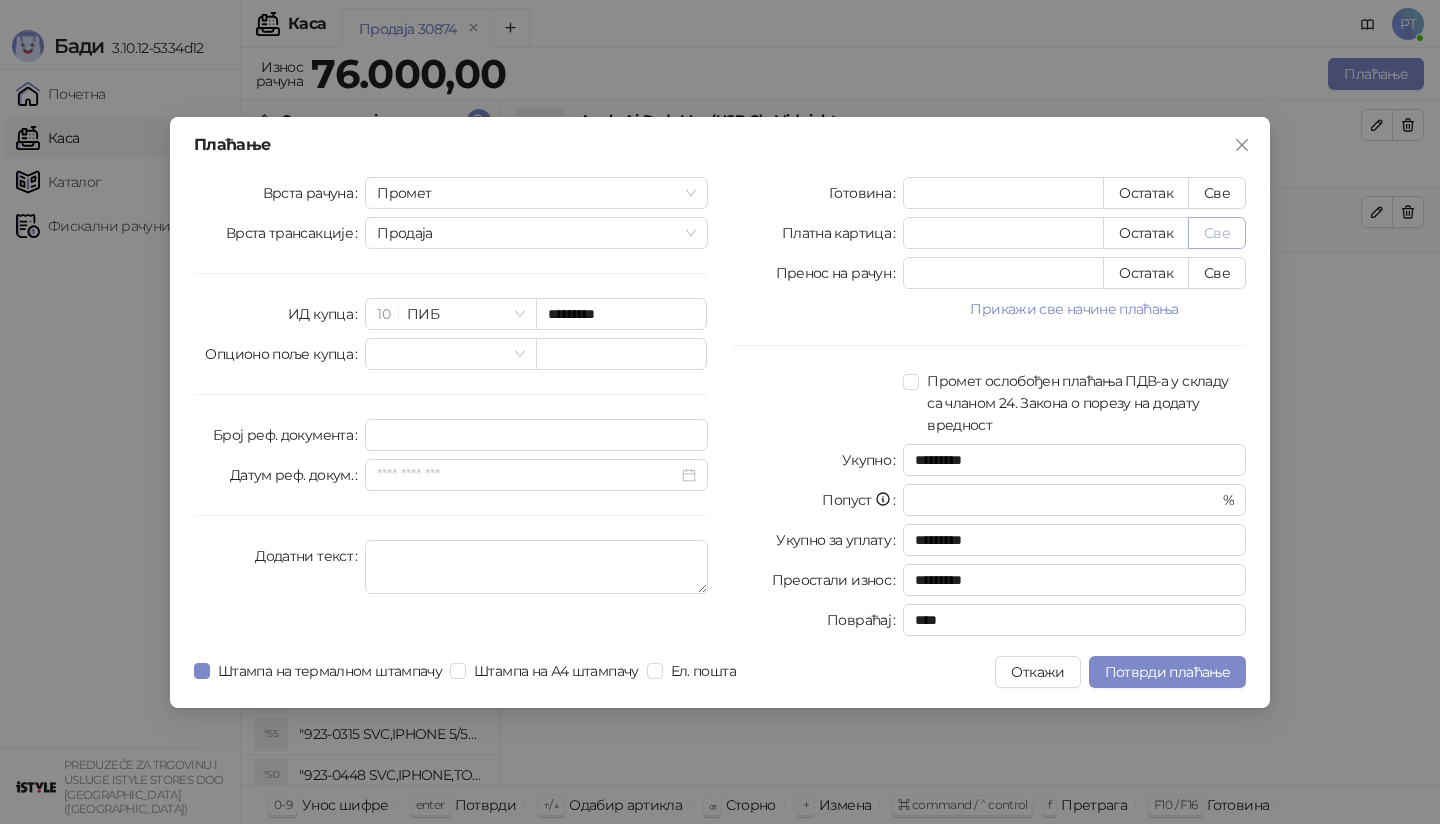 click on "Све" at bounding box center (1217, 233) 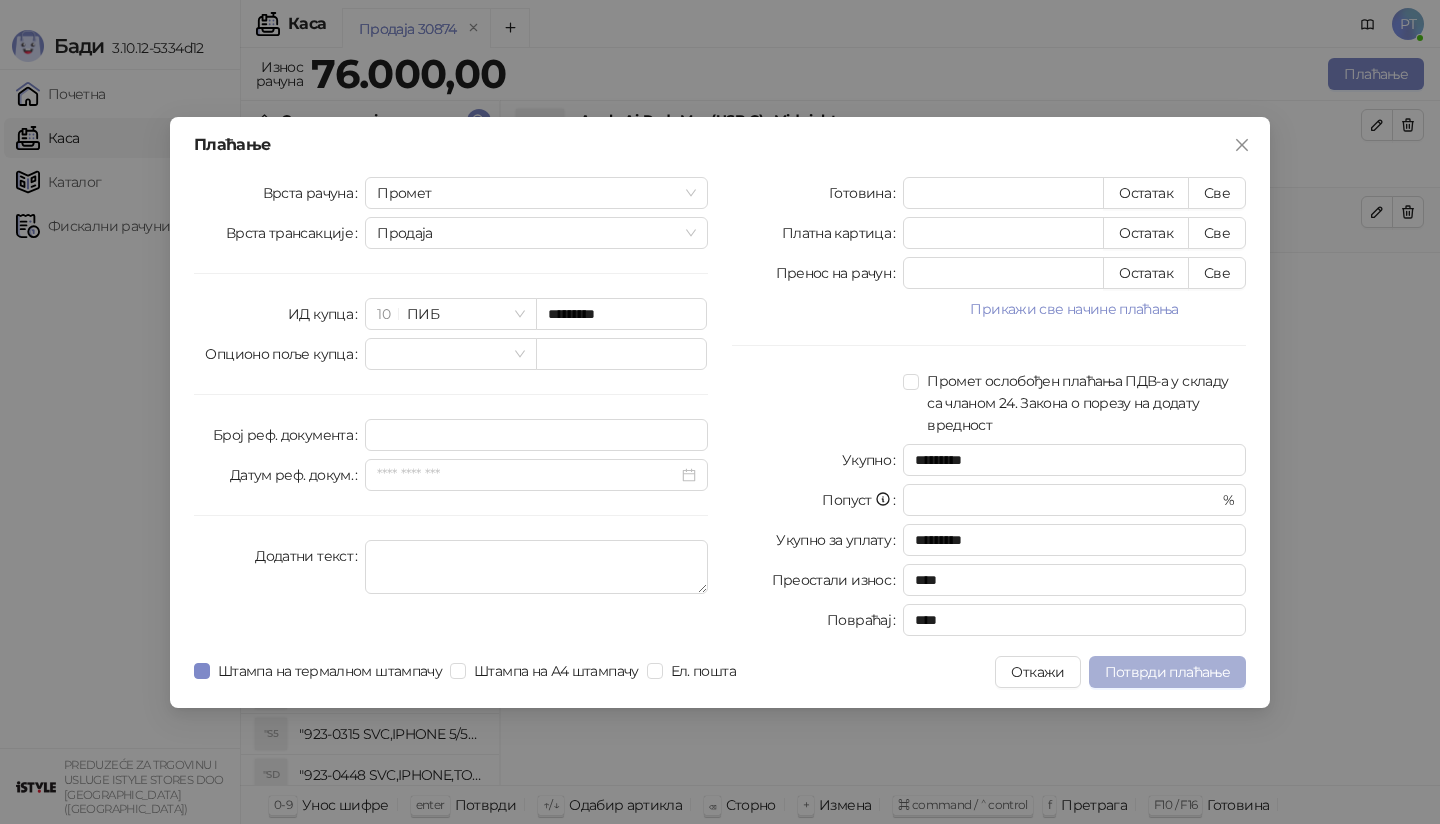 click on "Потврди плаћање" at bounding box center [1167, 672] 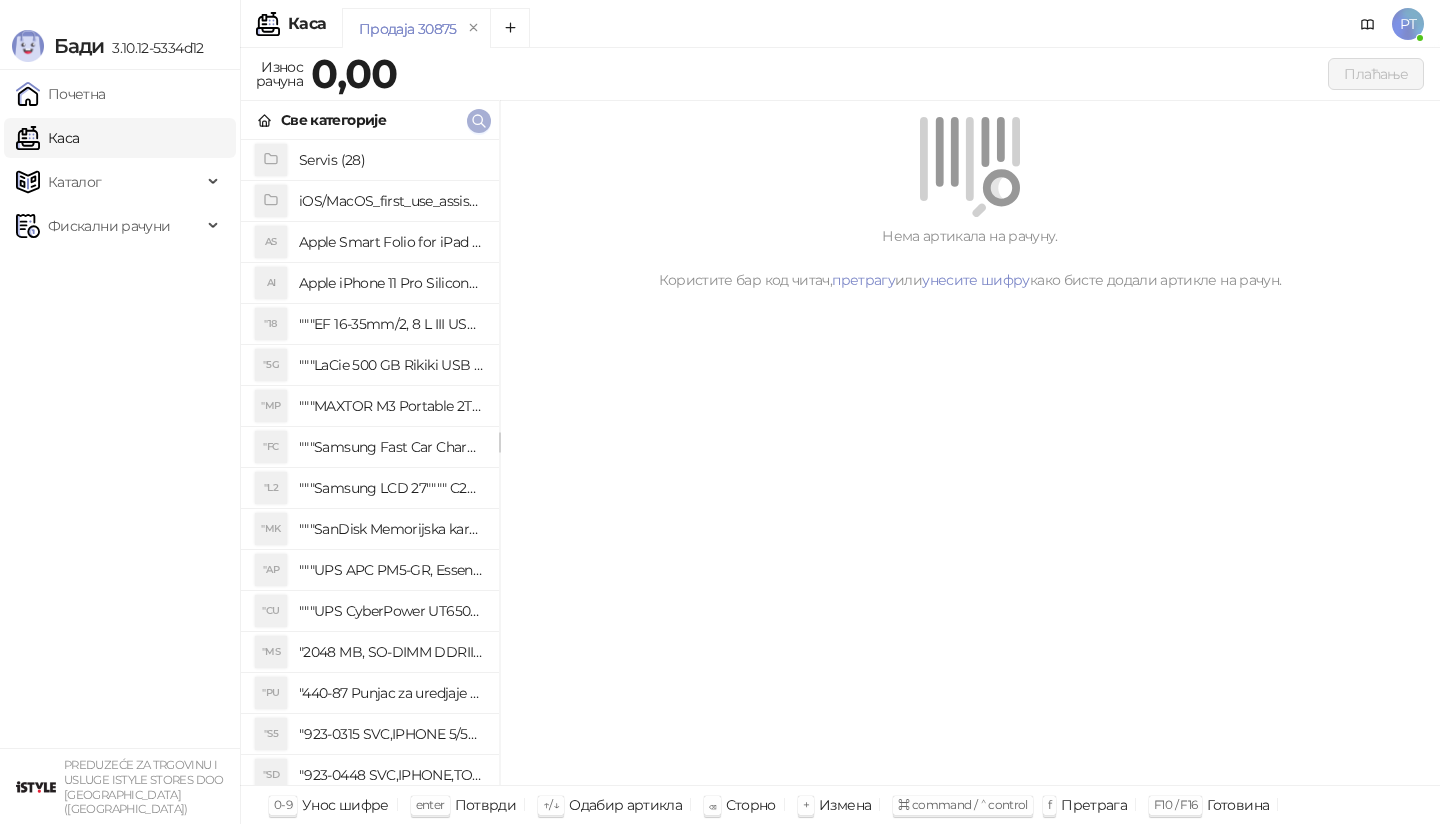 click 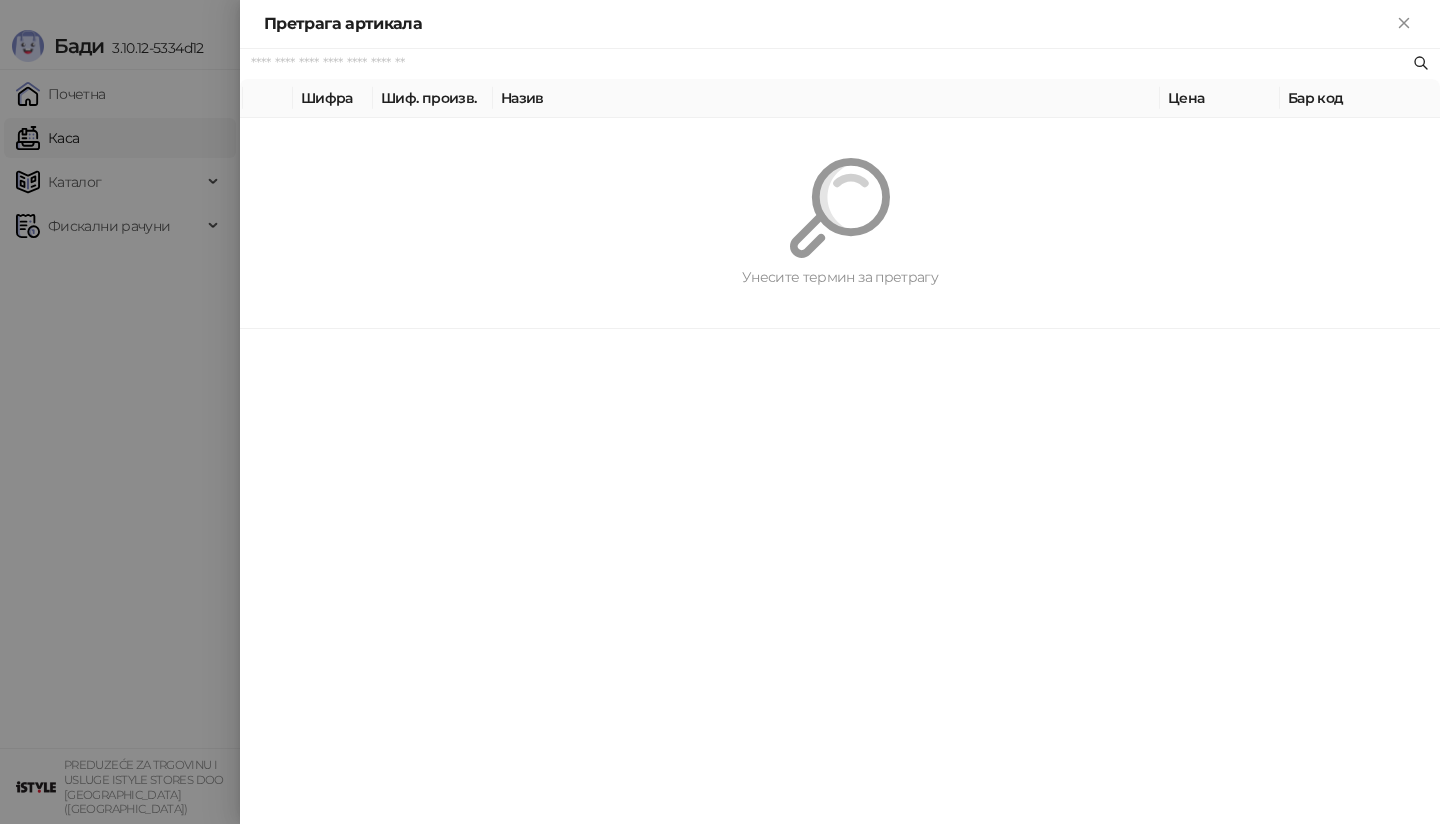 paste on "**********" 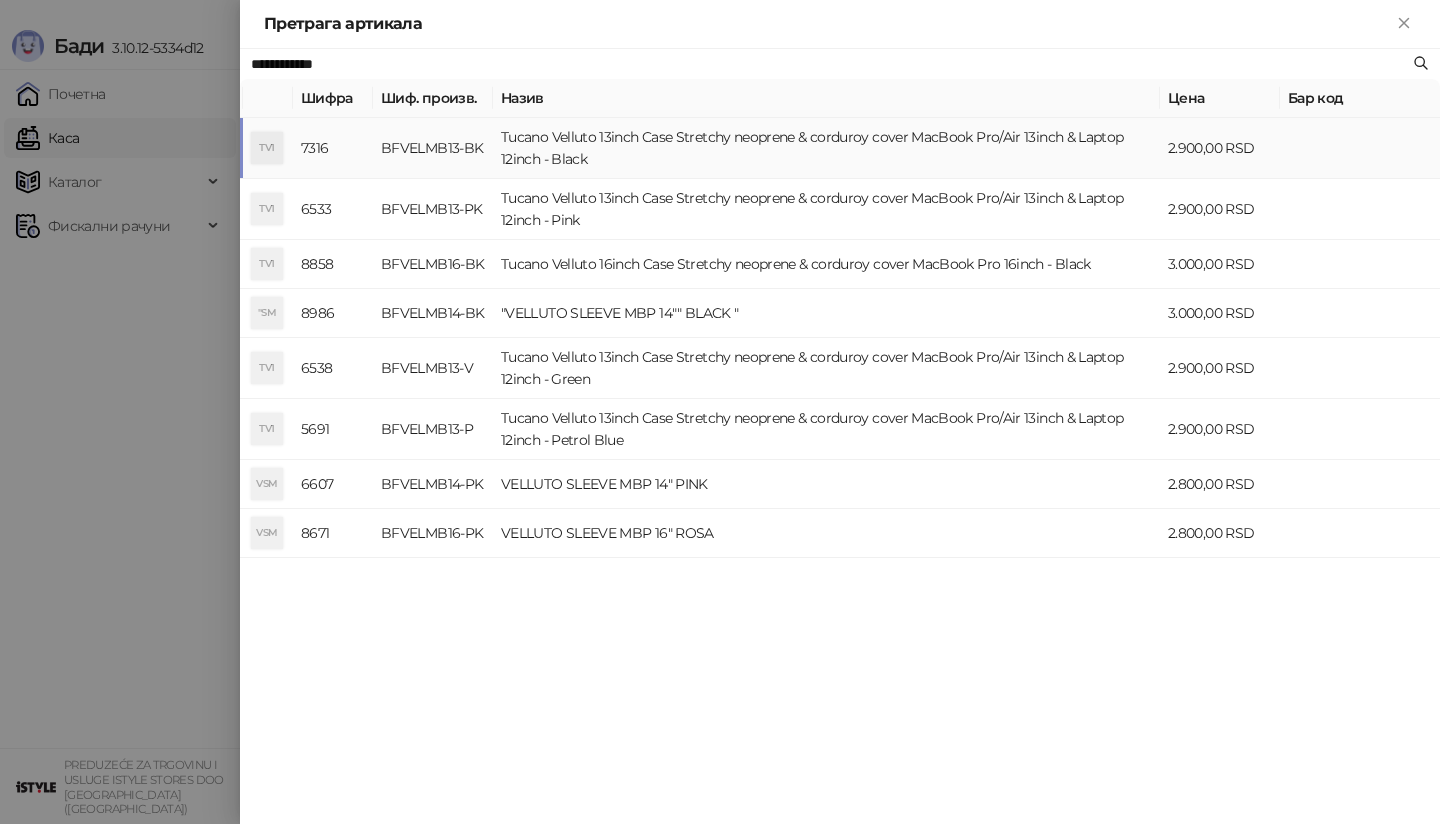 click on "TV1" at bounding box center (267, 148) 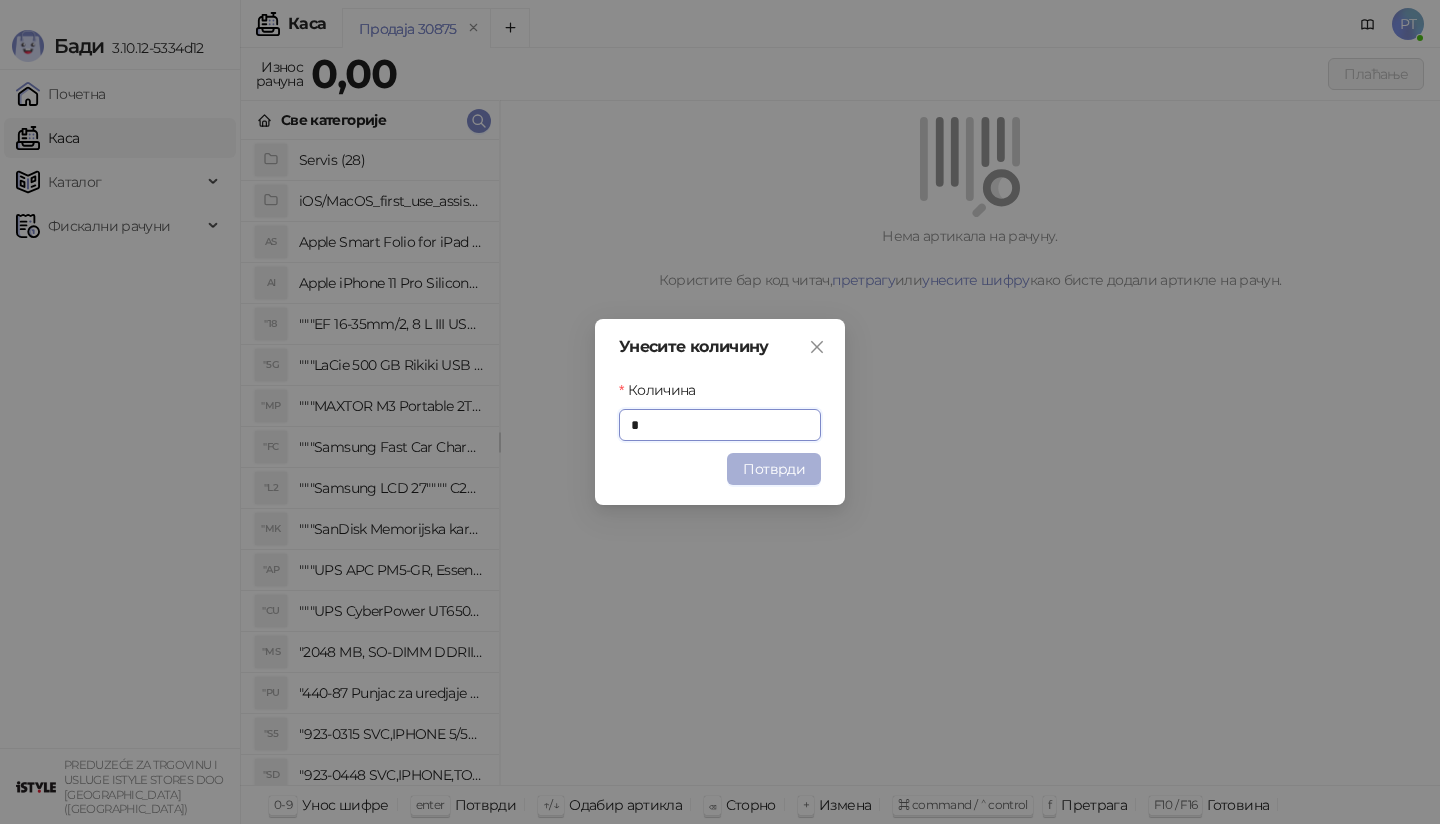 click on "Потврди" at bounding box center (774, 469) 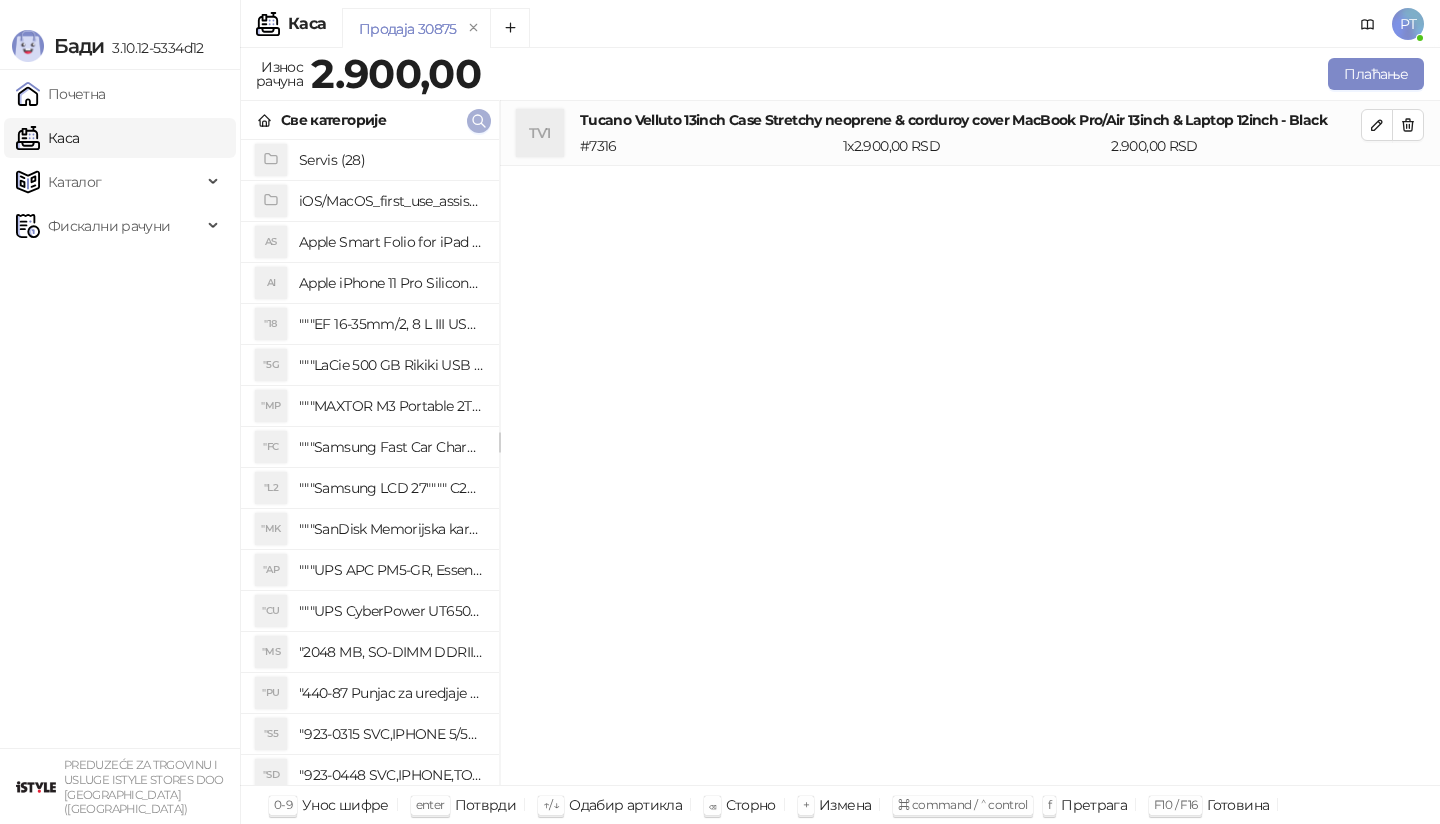 click 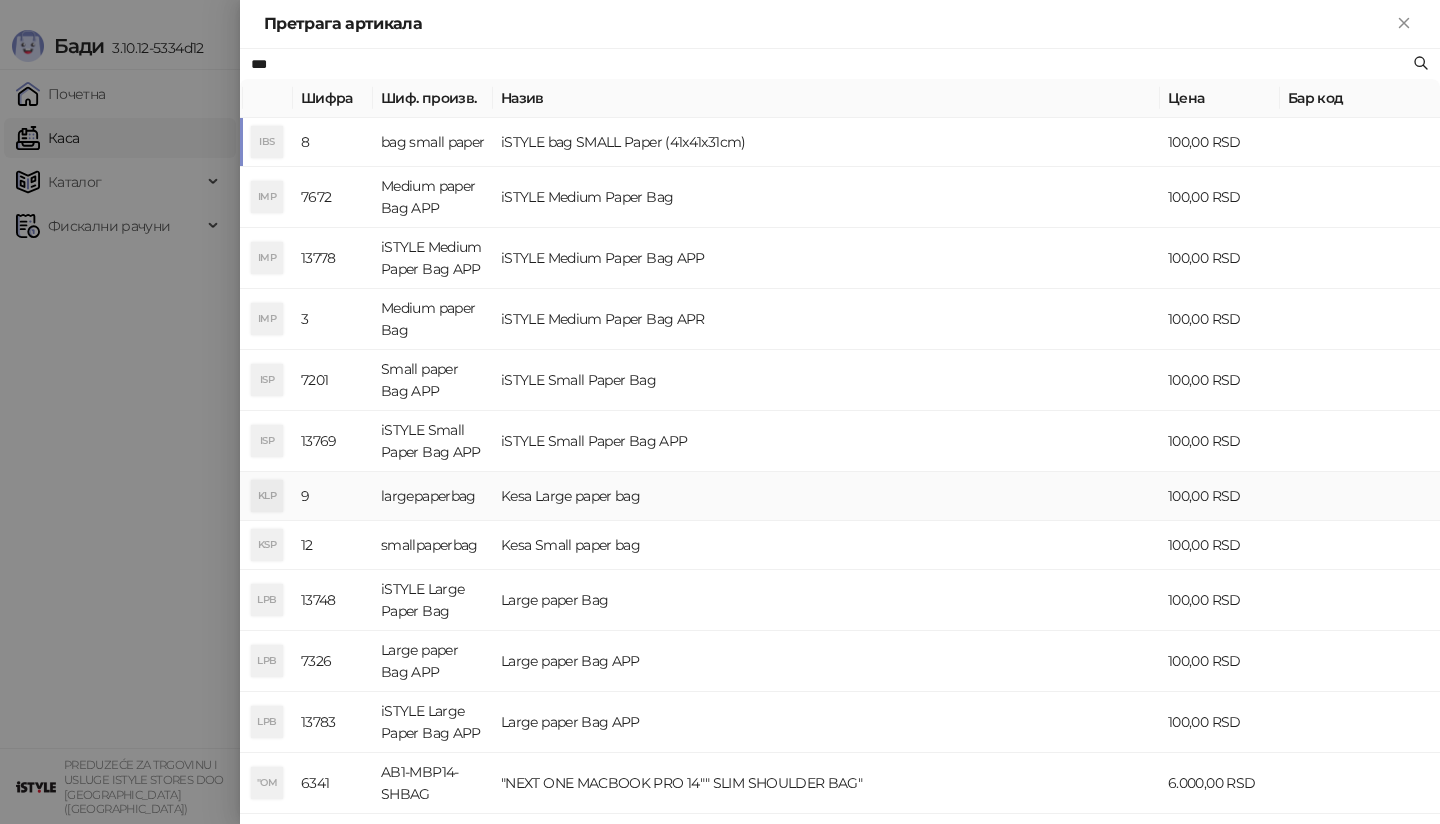 type on "***" 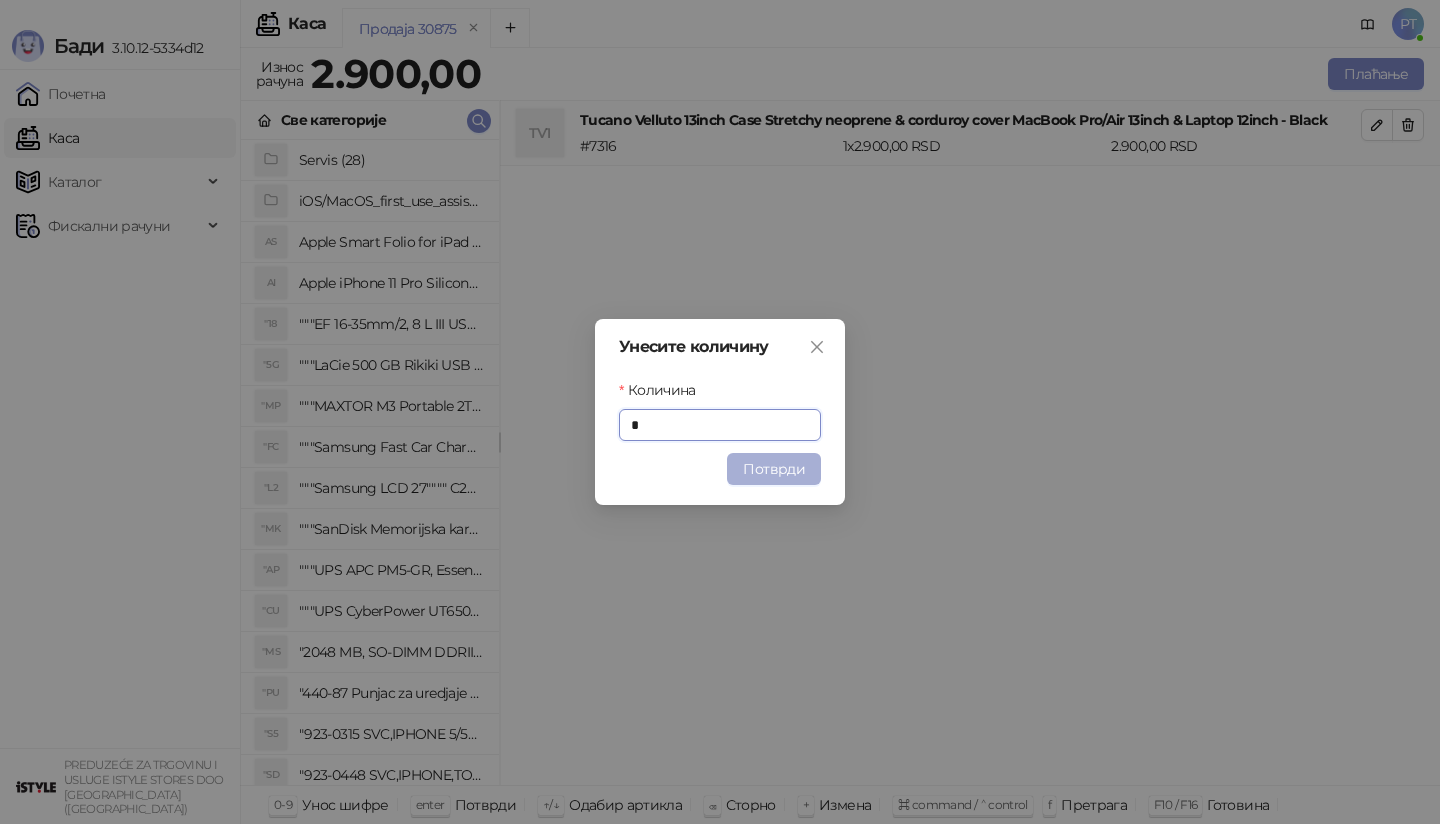 click on "Потврди" at bounding box center (774, 469) 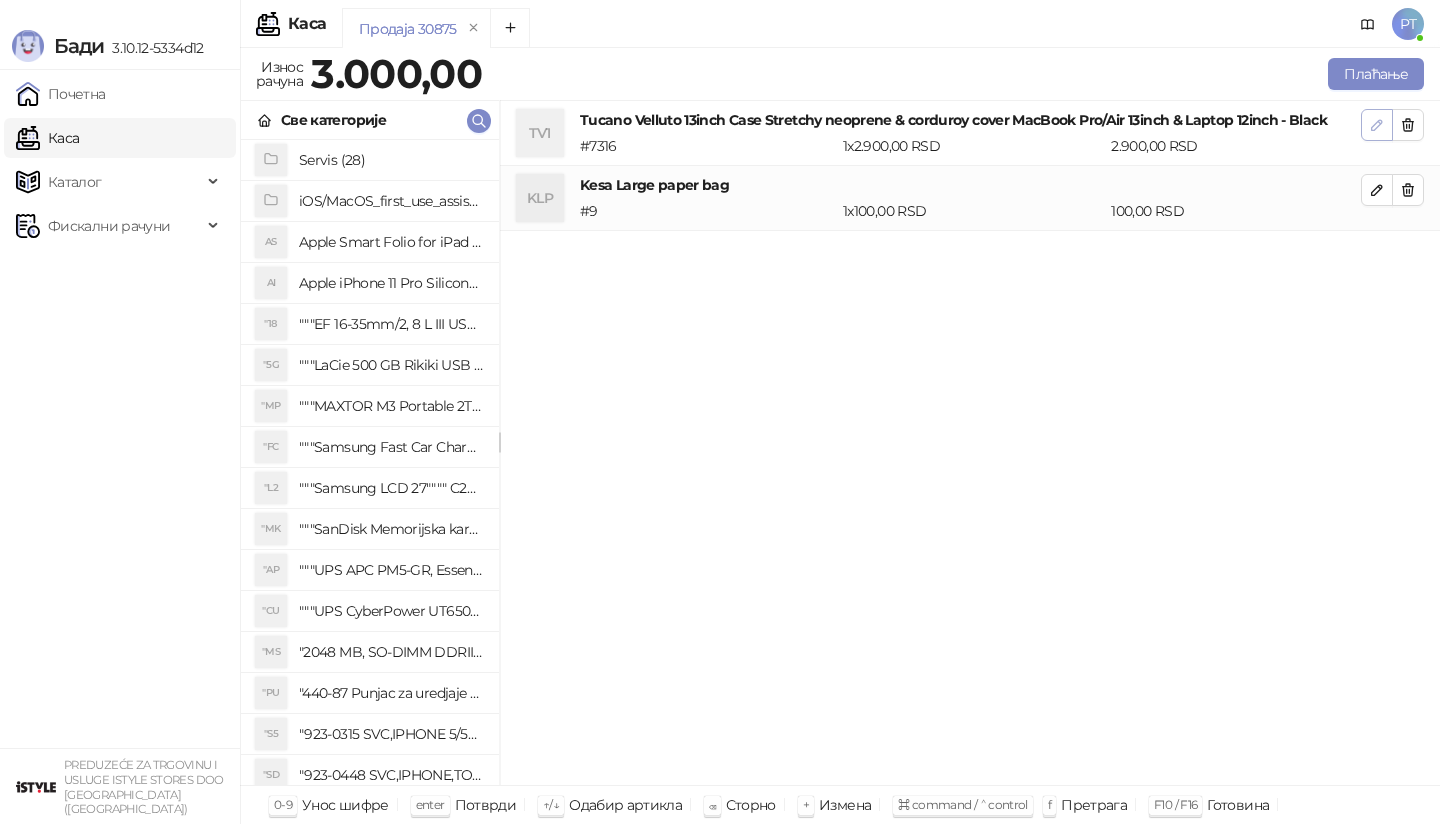 click 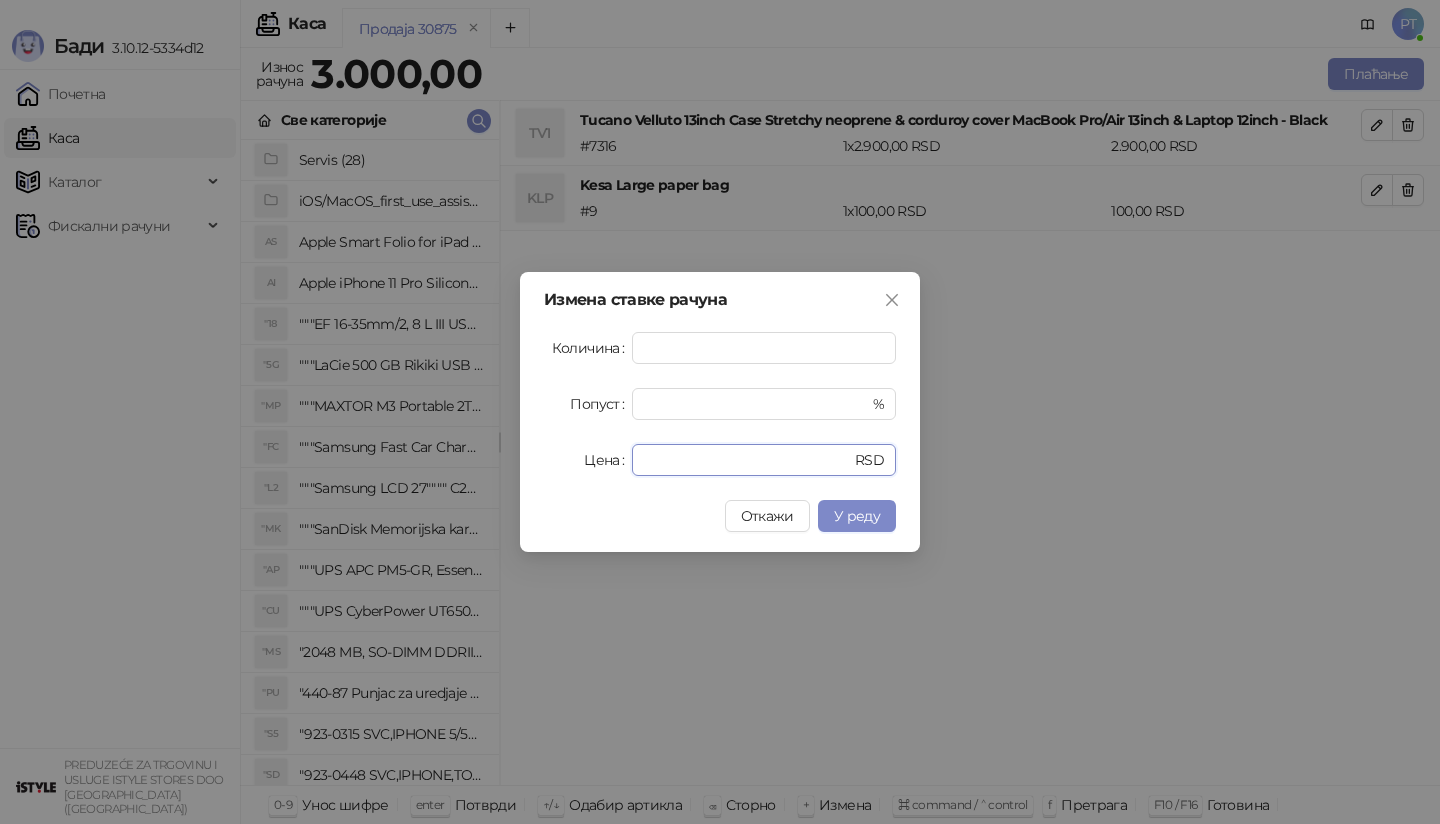 drag, startPoint x: 694, startPoint y: 461, endPoint x: 504, endPoint y: 461, distance: 190 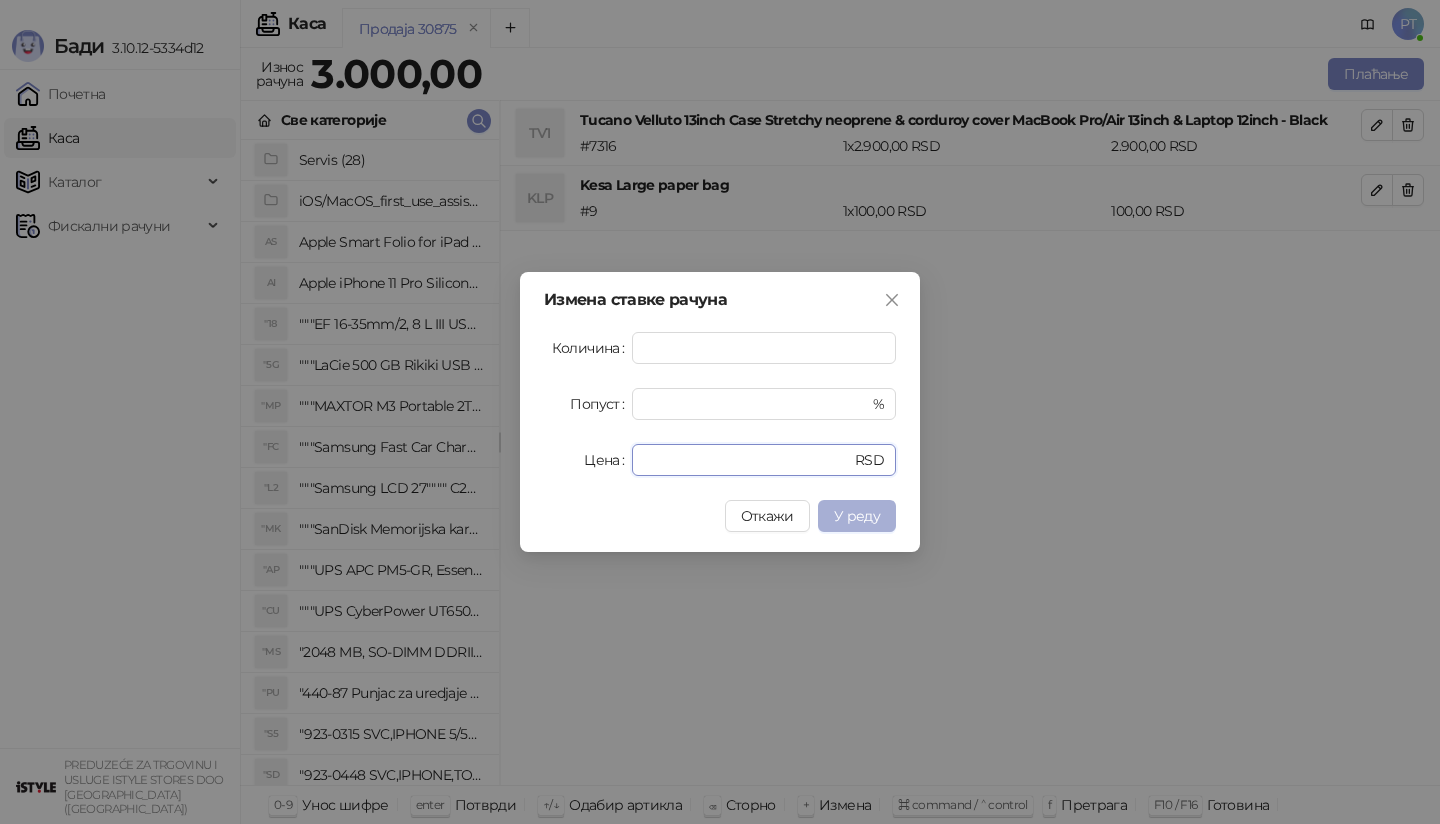 type on "****" 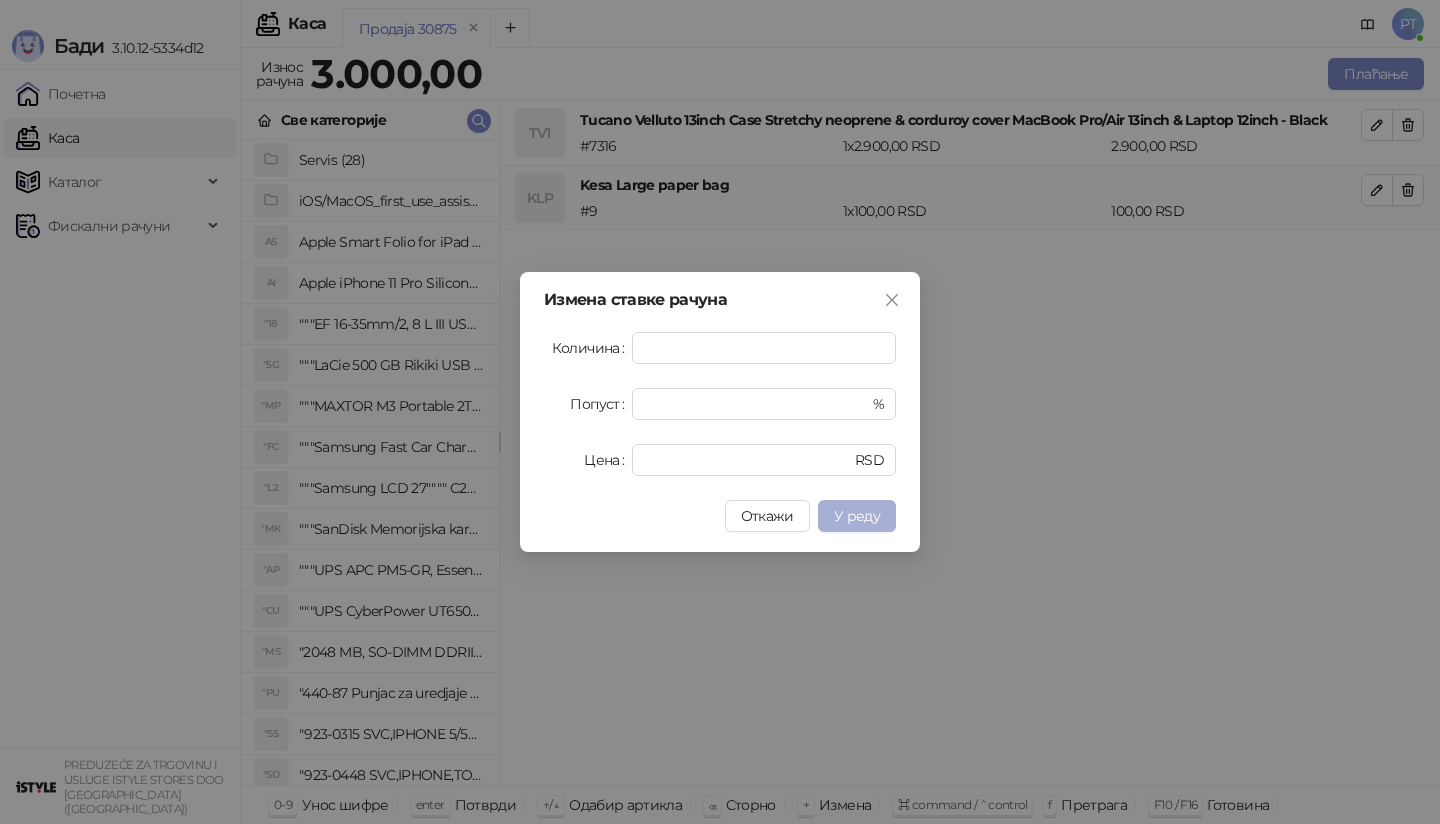 click on "У реду" at bounding box center [857, 516] 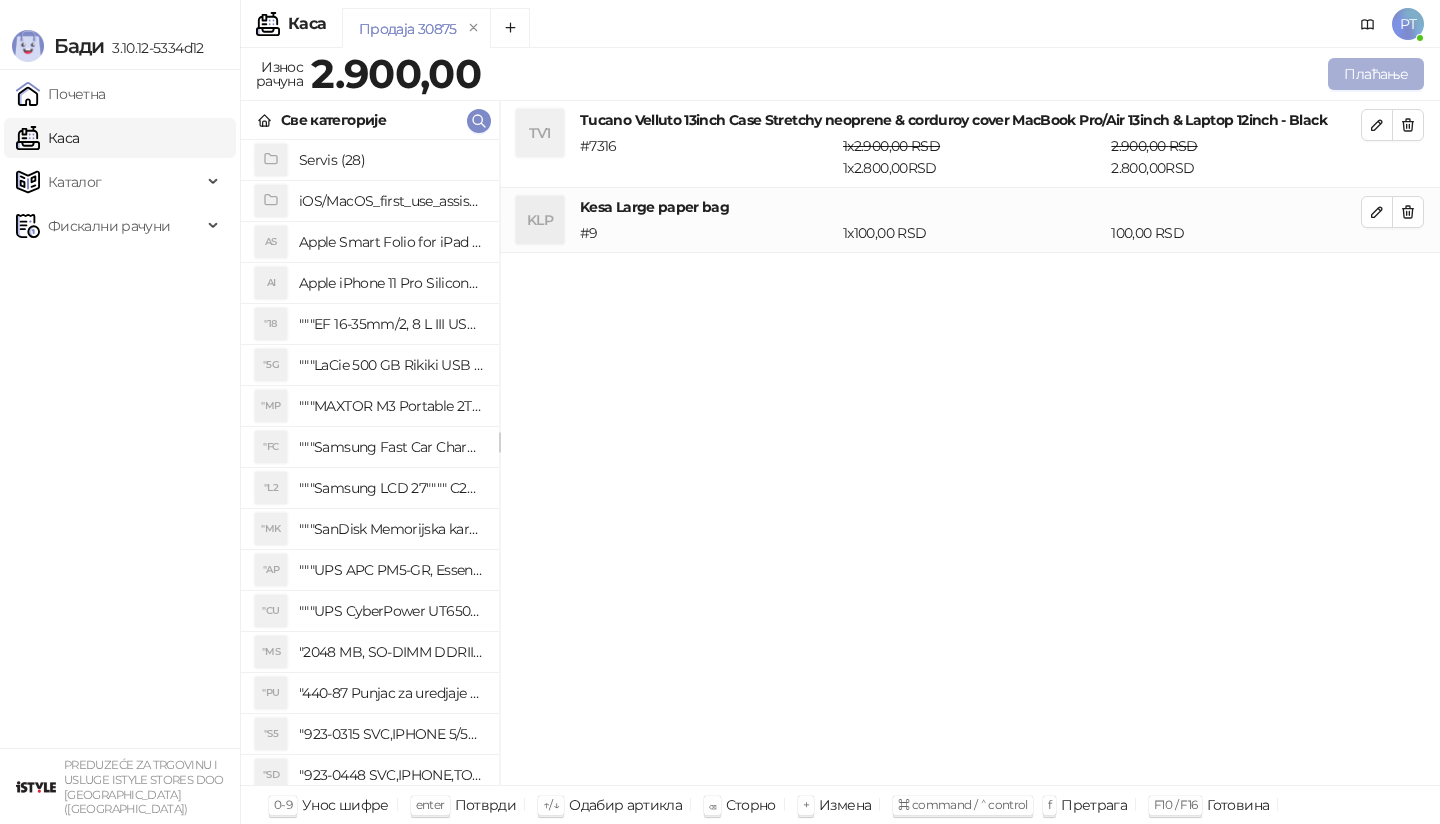 click on "Плаћање" at bounding box center [1376, 74] 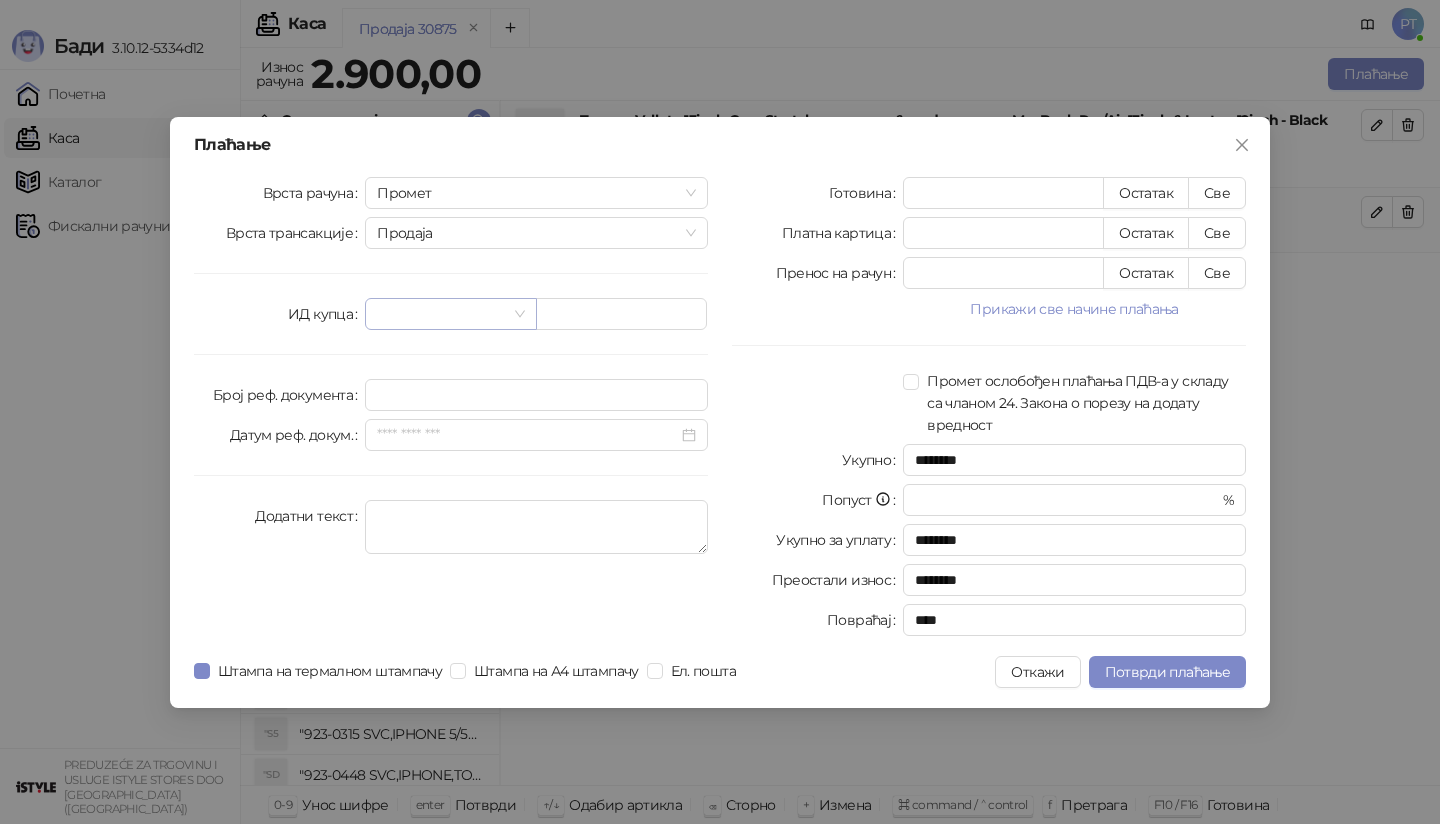click at bounding box center (450, 314) 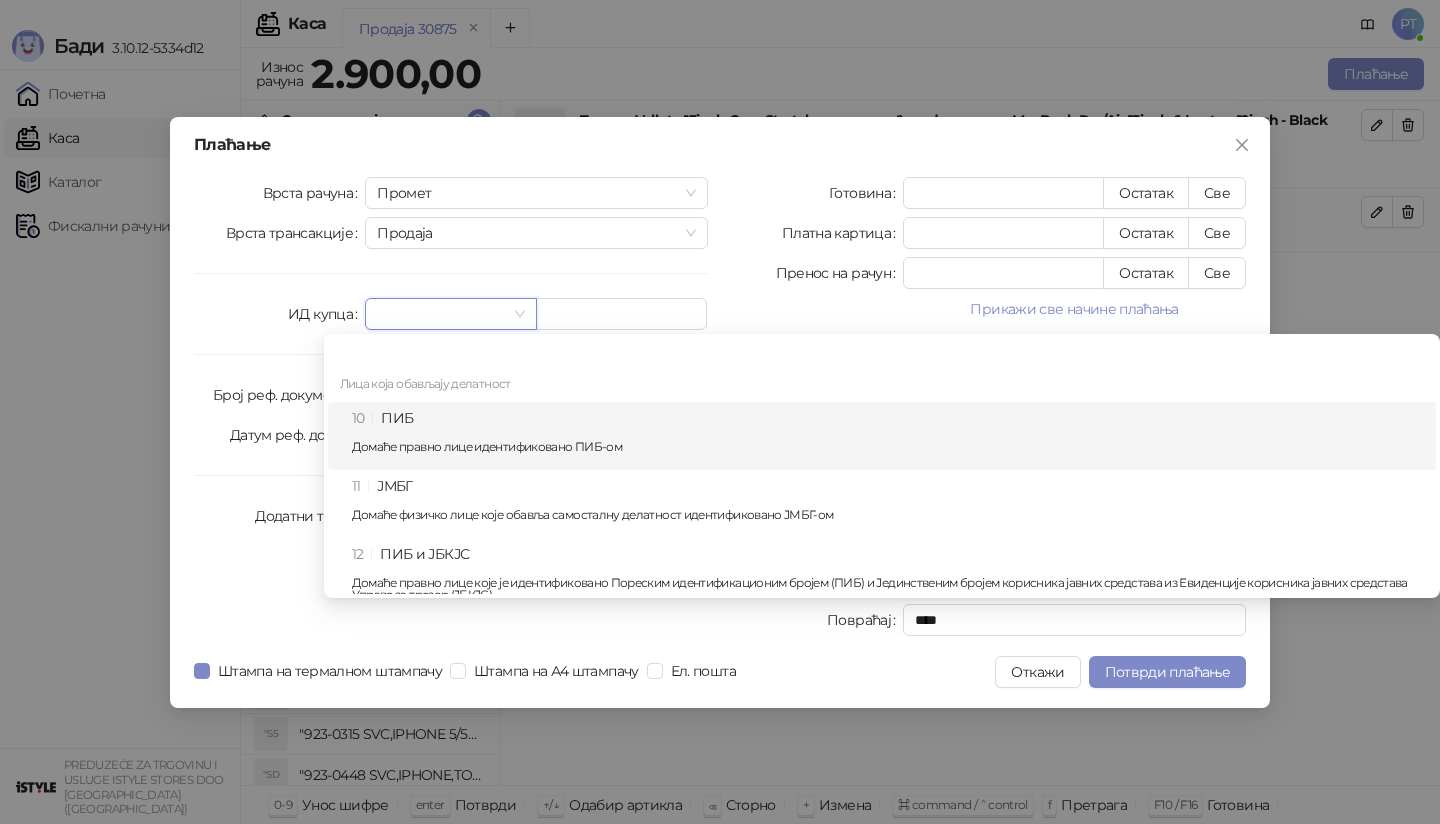 click on "10 ПИБ Домаће правно лице идентификовано ПИБ-ом" at bounding box center [888, 436] 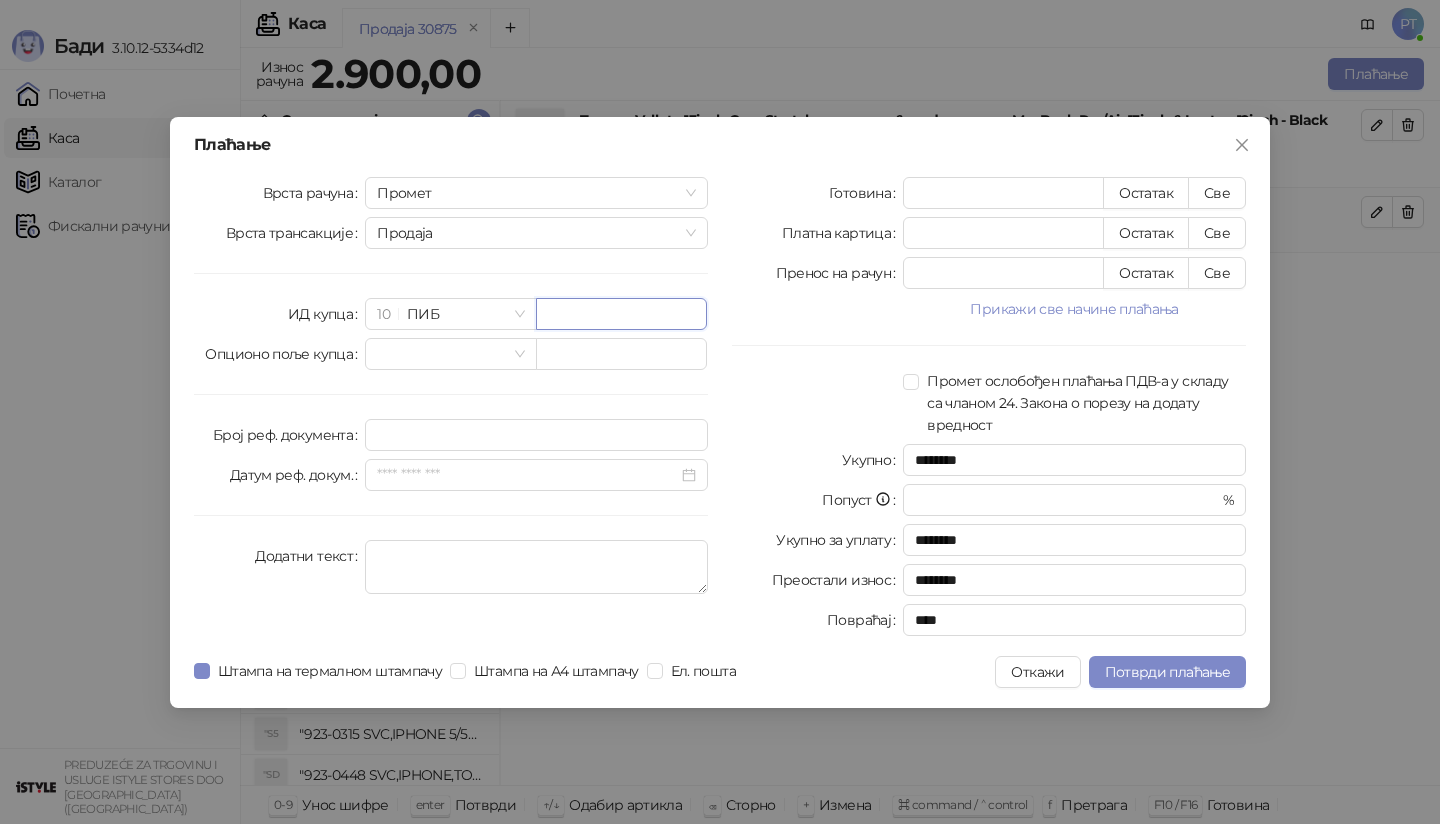 paste on "*********" 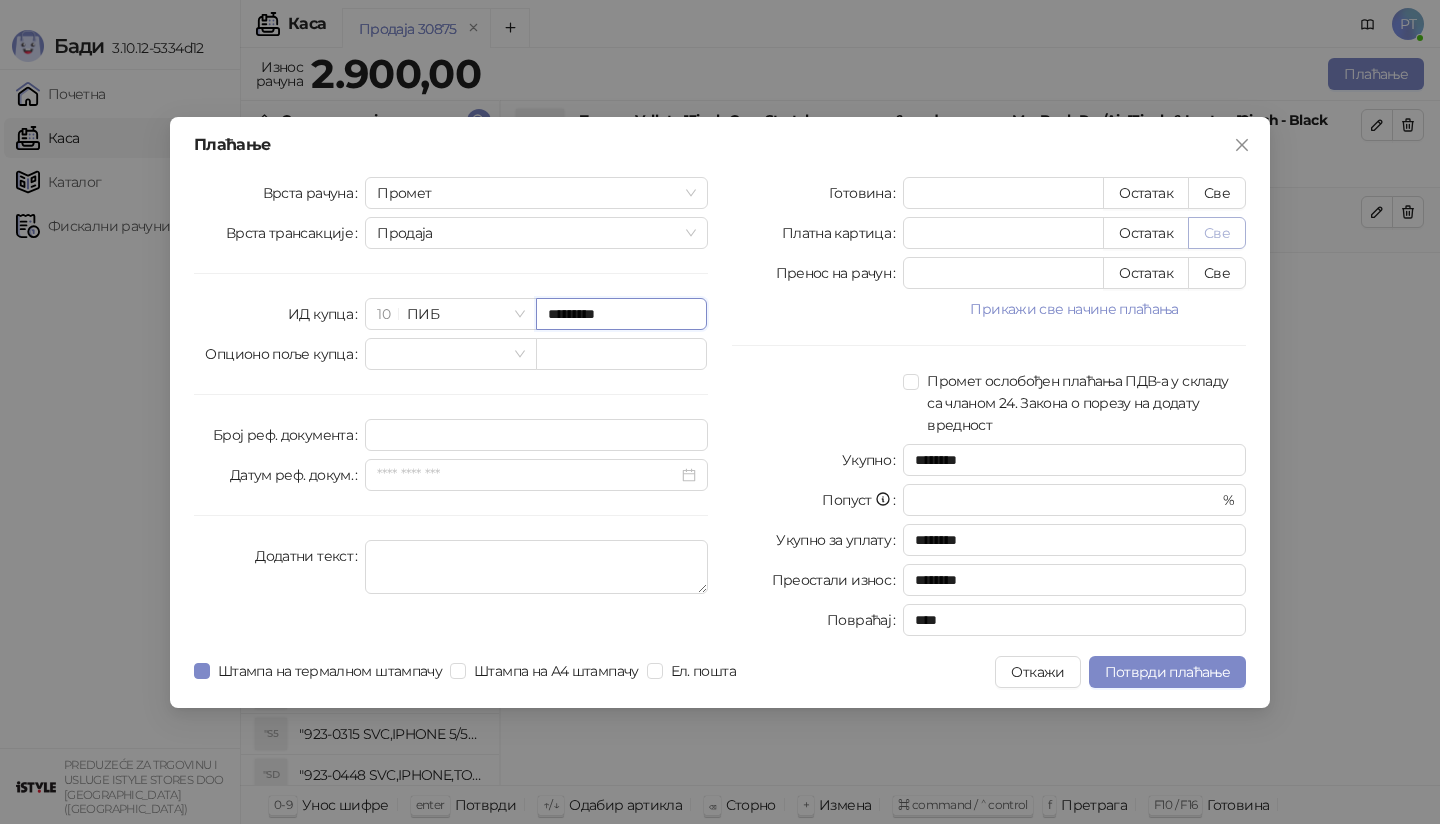 type on "*********" 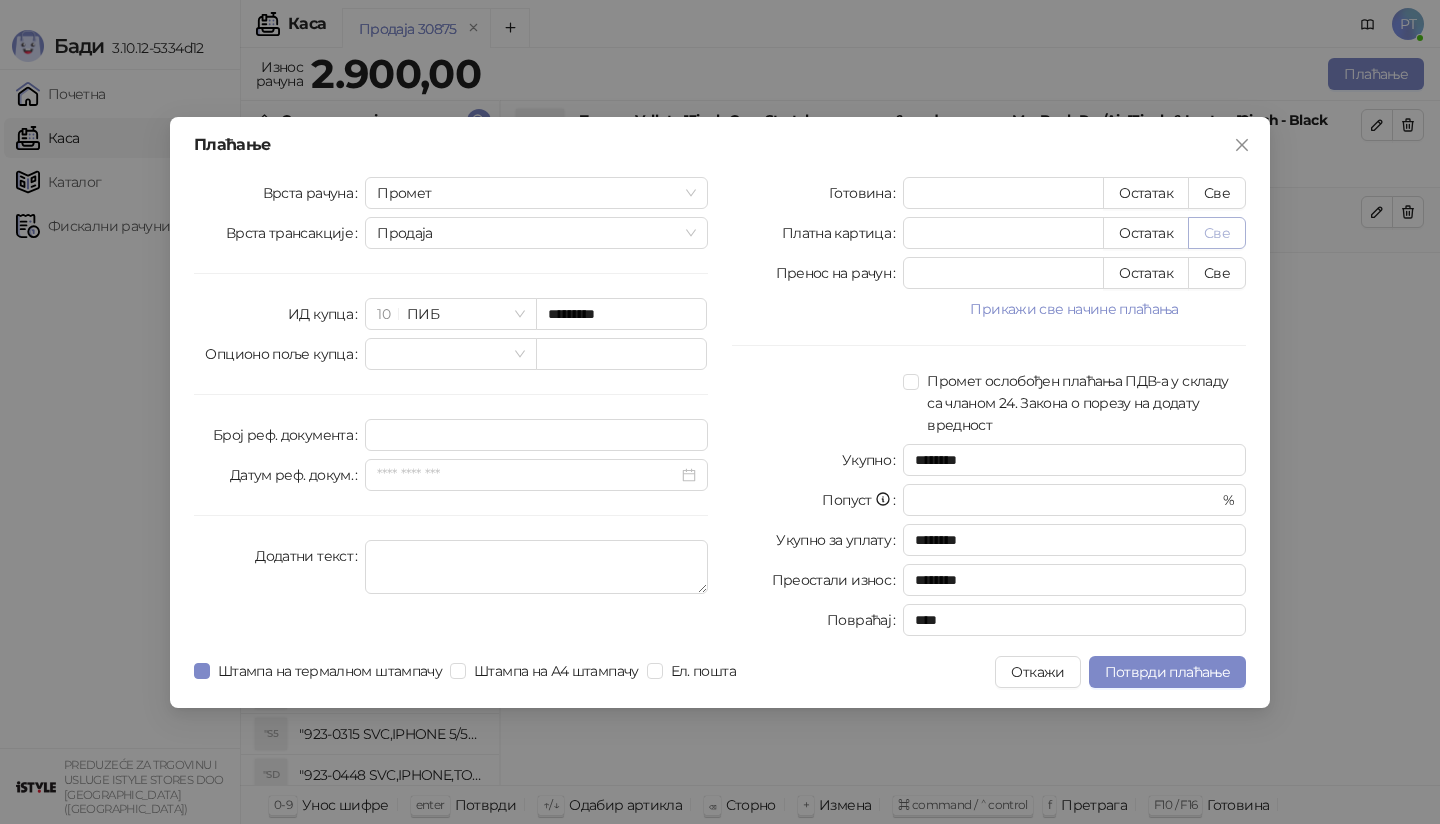 click on "Све" at bounding box center (1217, 233) 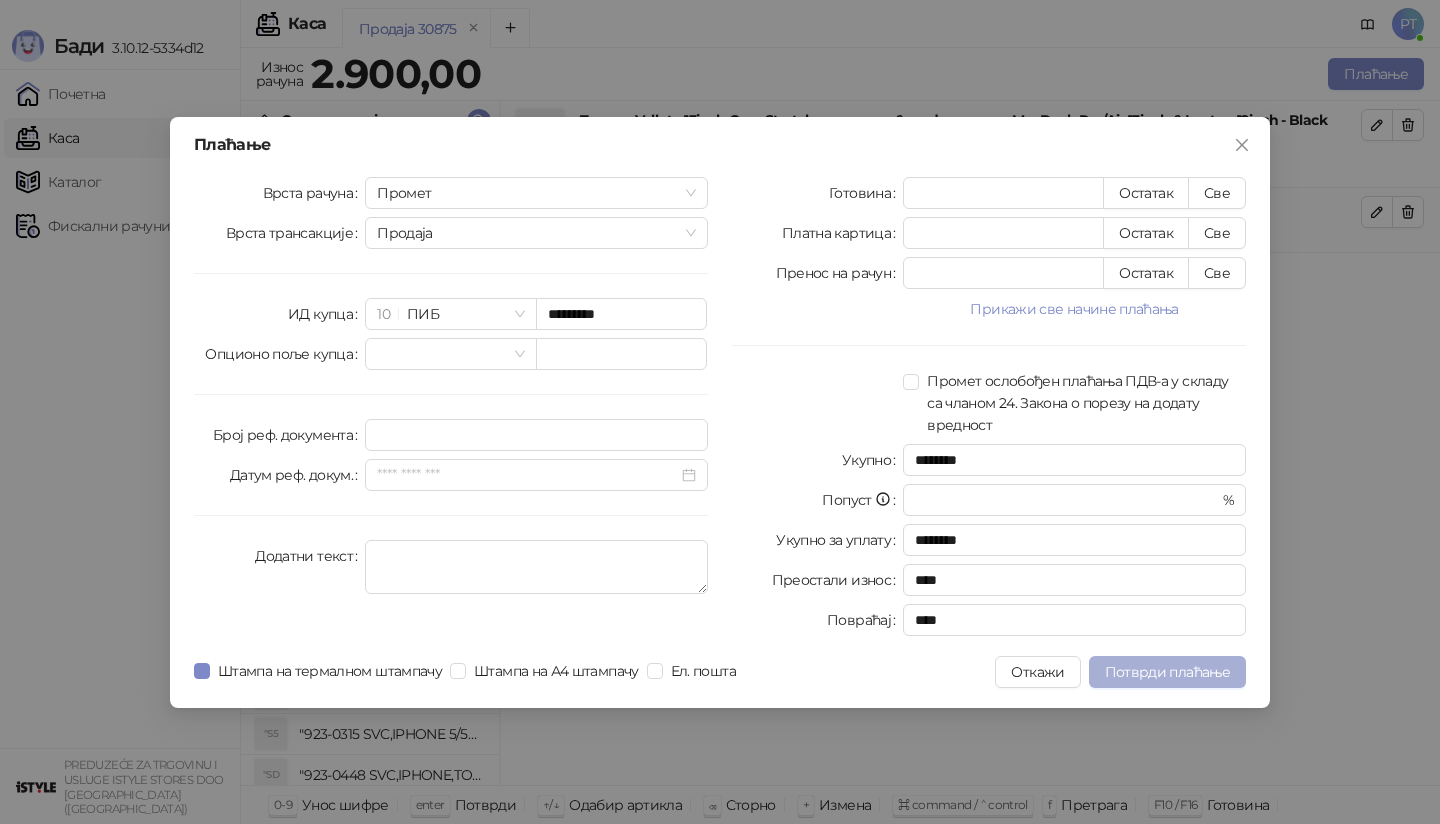 click on "Потврди плаћање" at bounding box center [1167, 672] 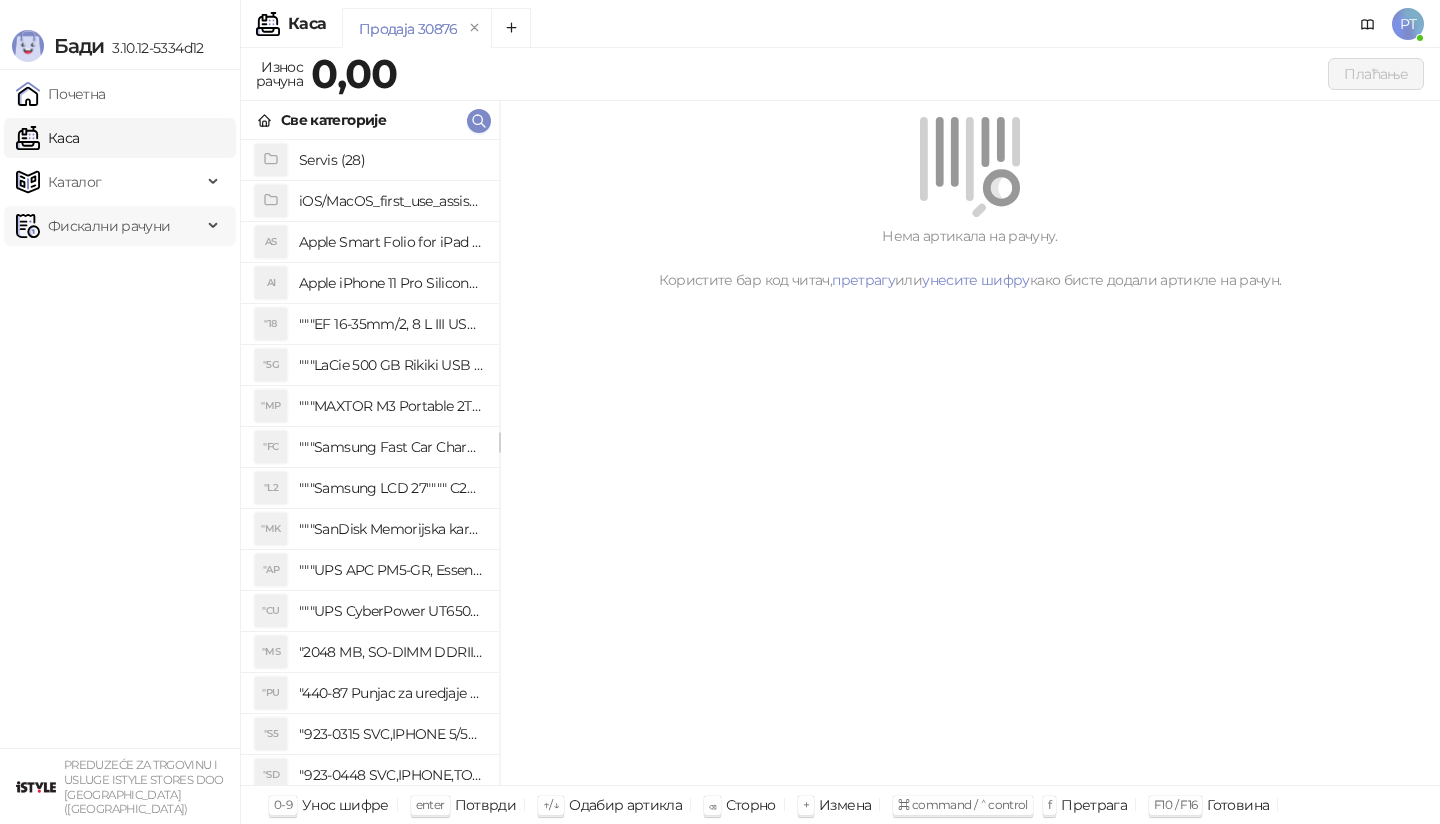 click on "Фискални рачуни" at bounding box center (109, 226) 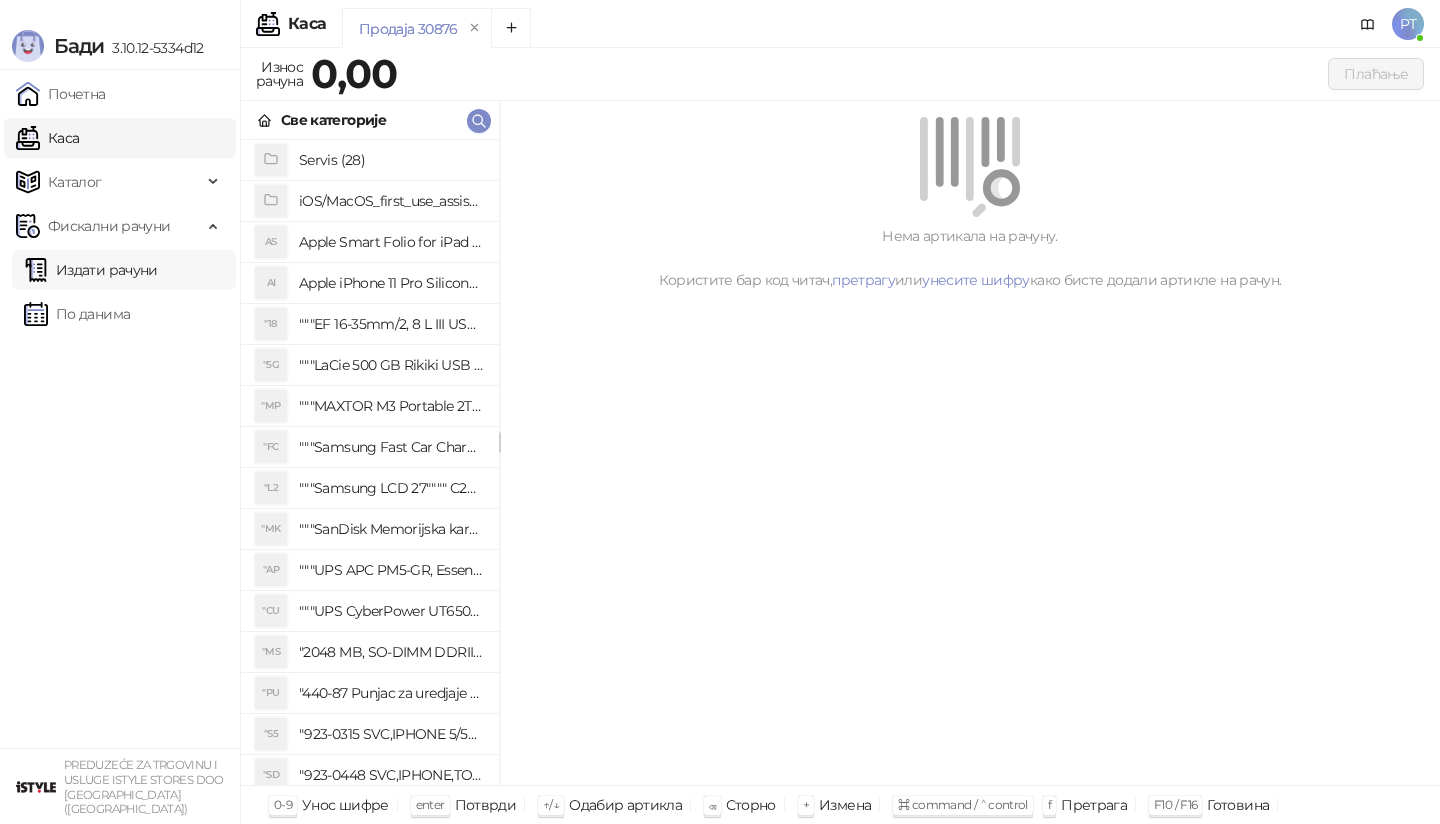 click on "Издати рачуни" at bounding box center [91, 270] 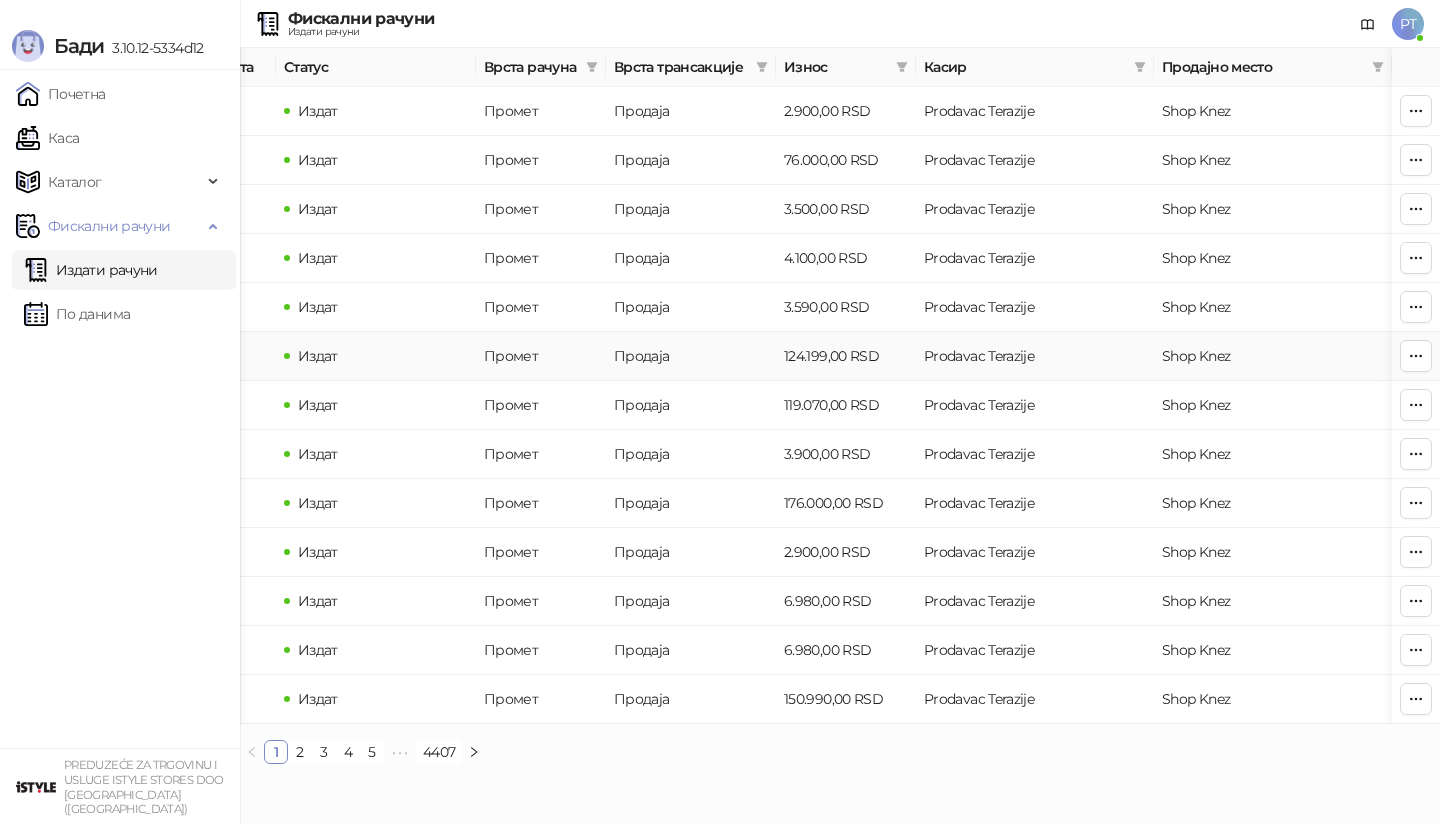 scroll, scrollTop: 0, scrollLeft: 0, axis: both 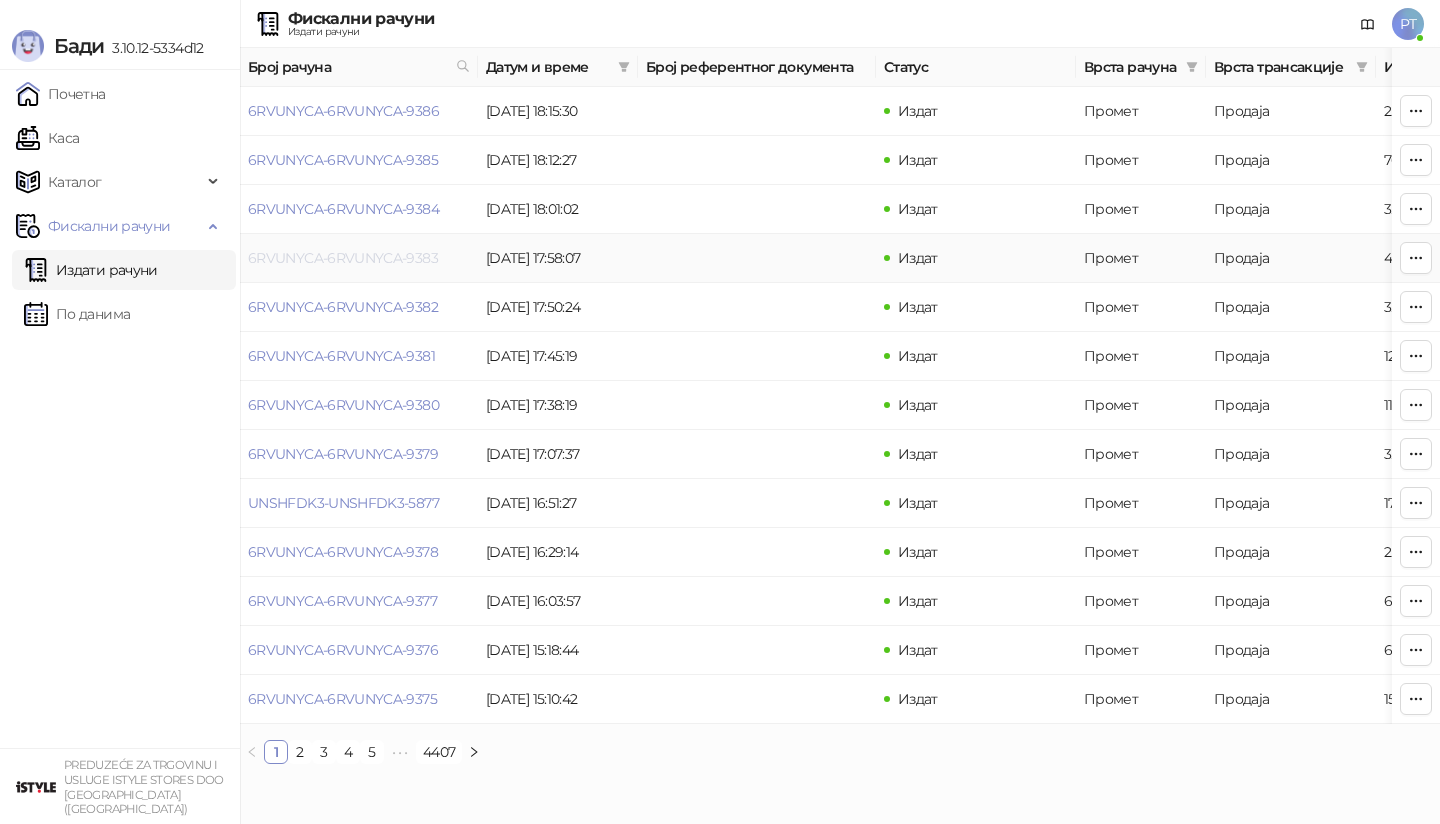 click on "6RVUNYCA-6RVUNYCA-9383" at bounding box center [343, 258] 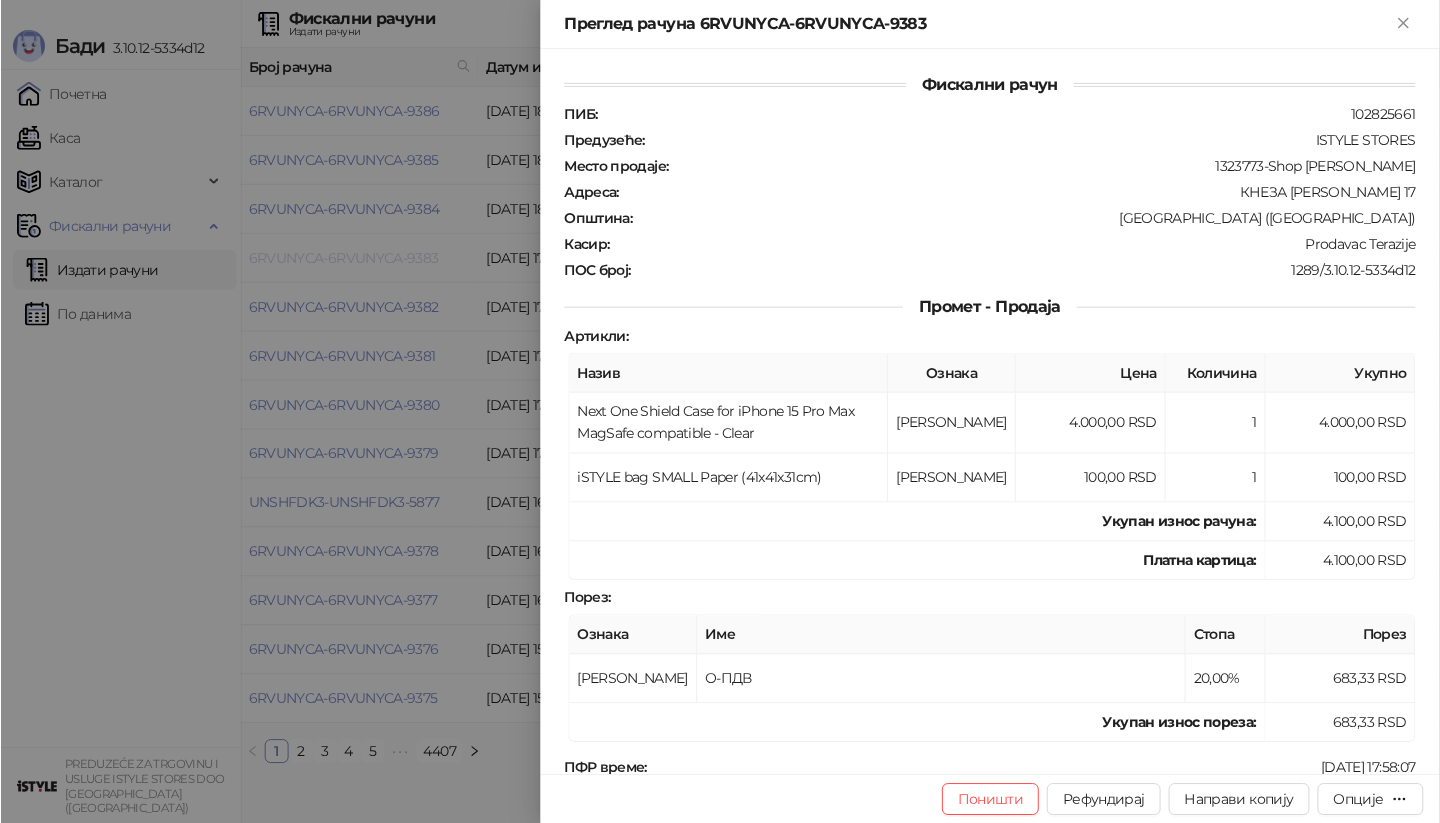 scroll, scrollTop: 122, scrollLeft: 0, axis: vertical 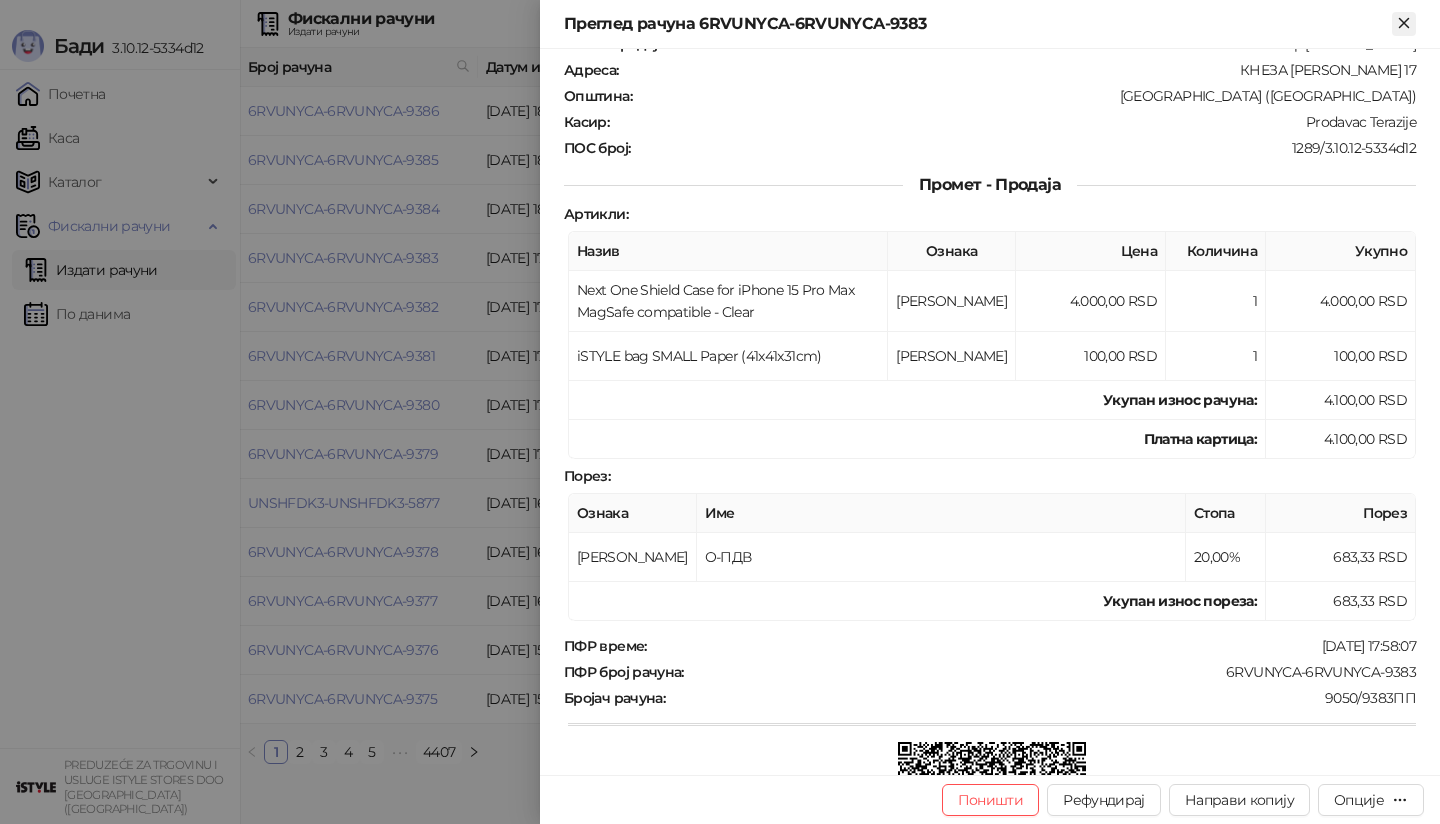 click 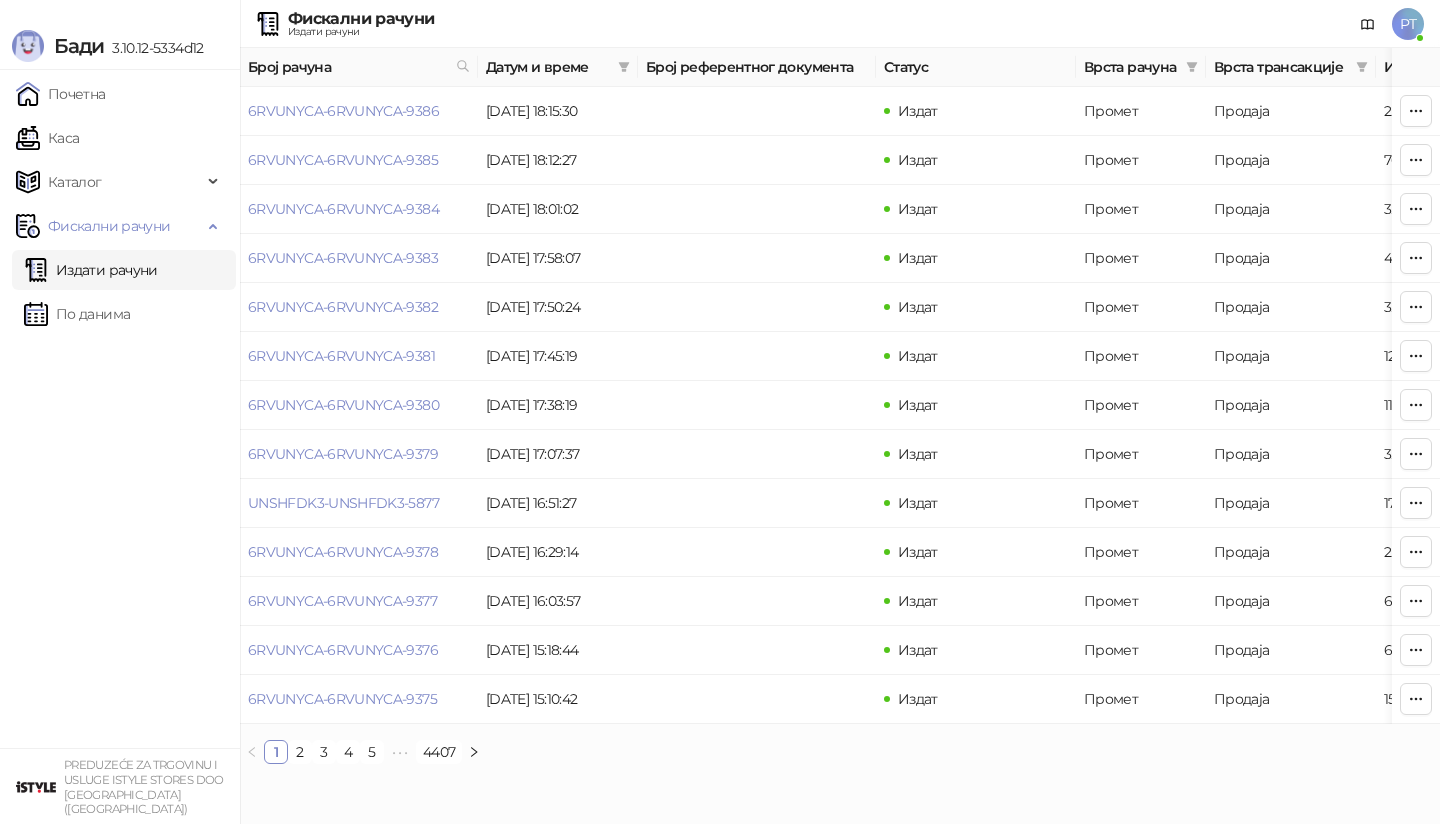 drag, startPoint x: 68, startPoint y: 135, endPoint x: 179, endPoint y: 761, distance: 635.7649 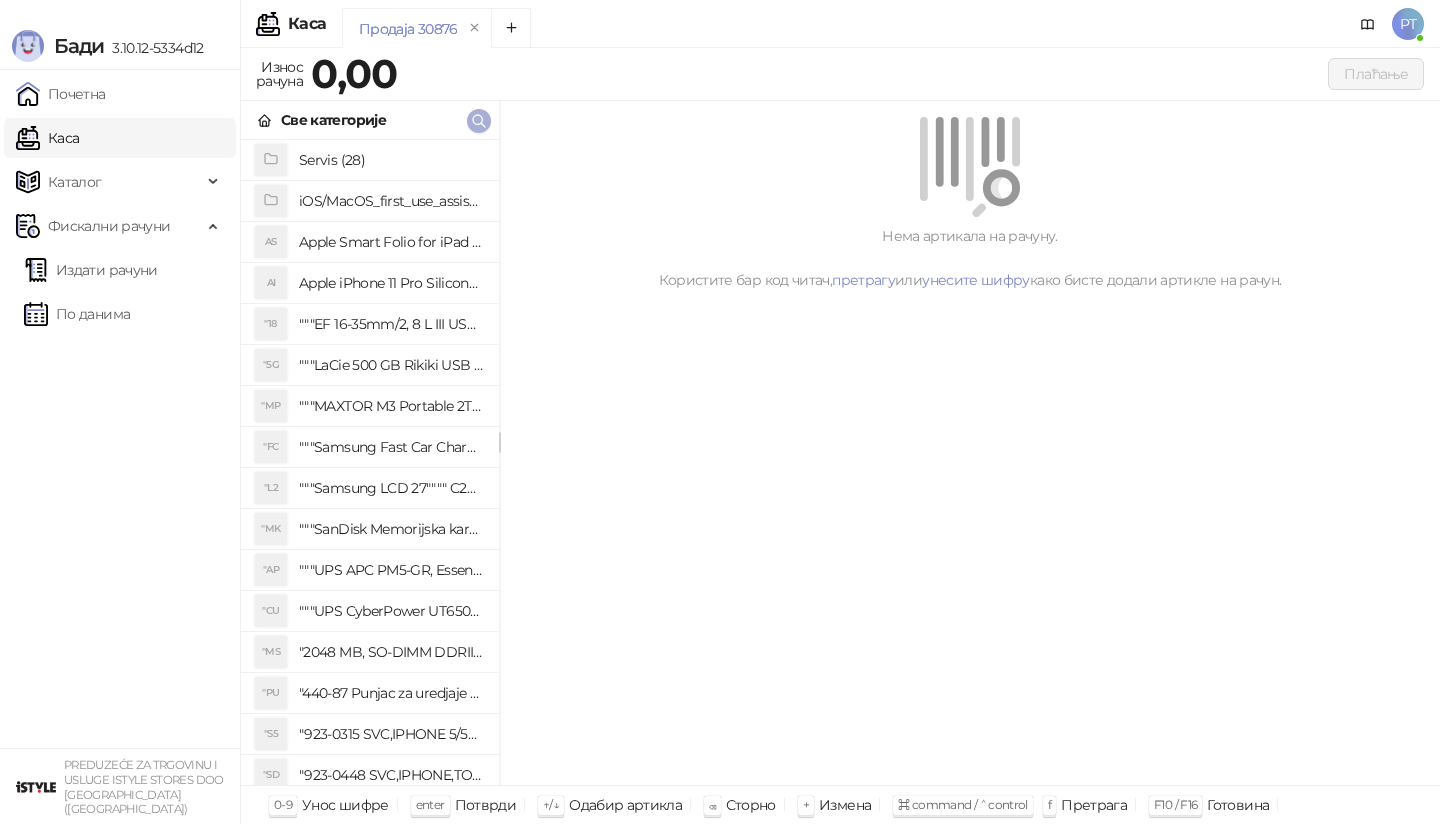 click 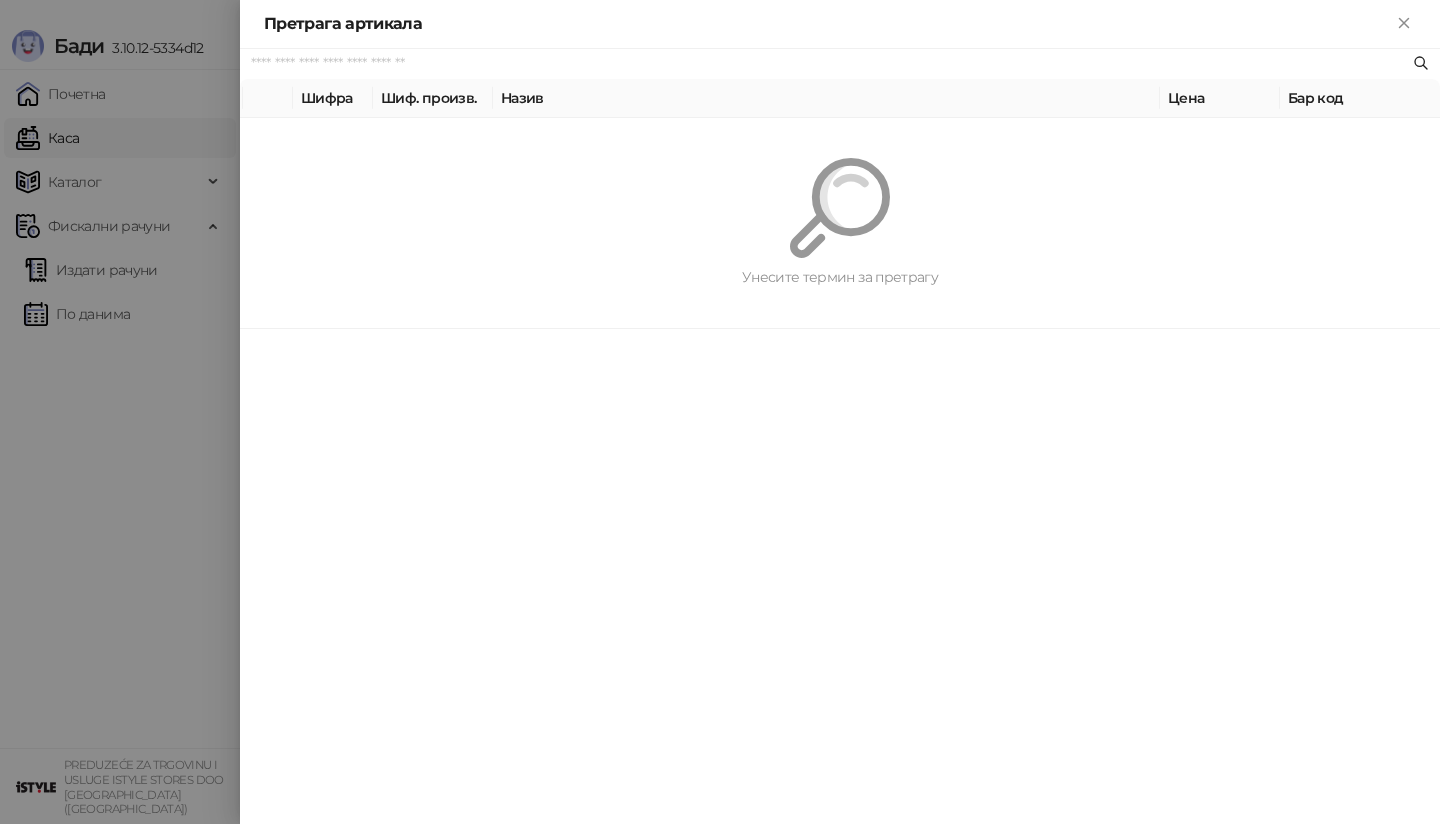 paste on "*********" 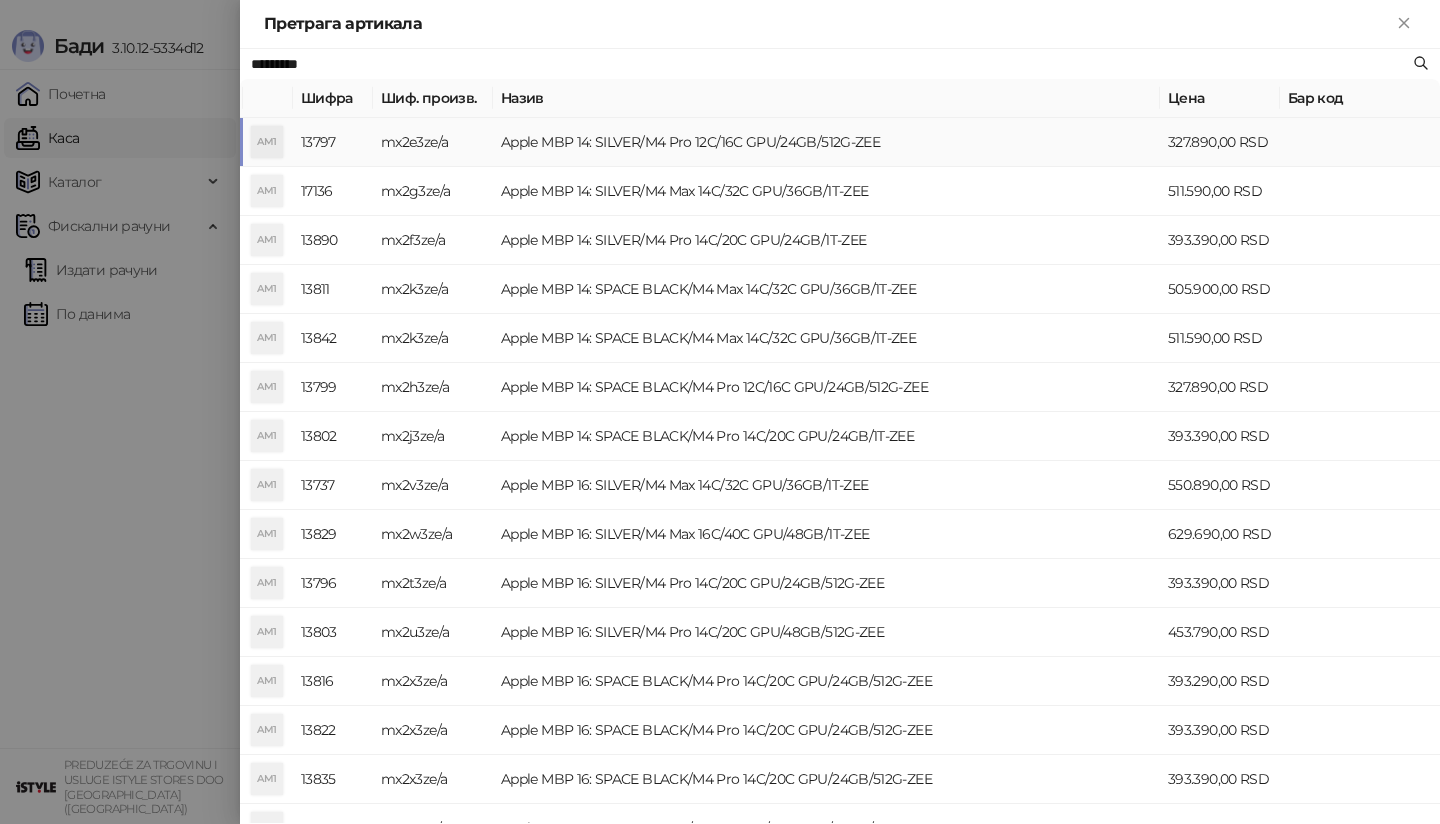 click on "AM1" at bounding box center [267, 142] 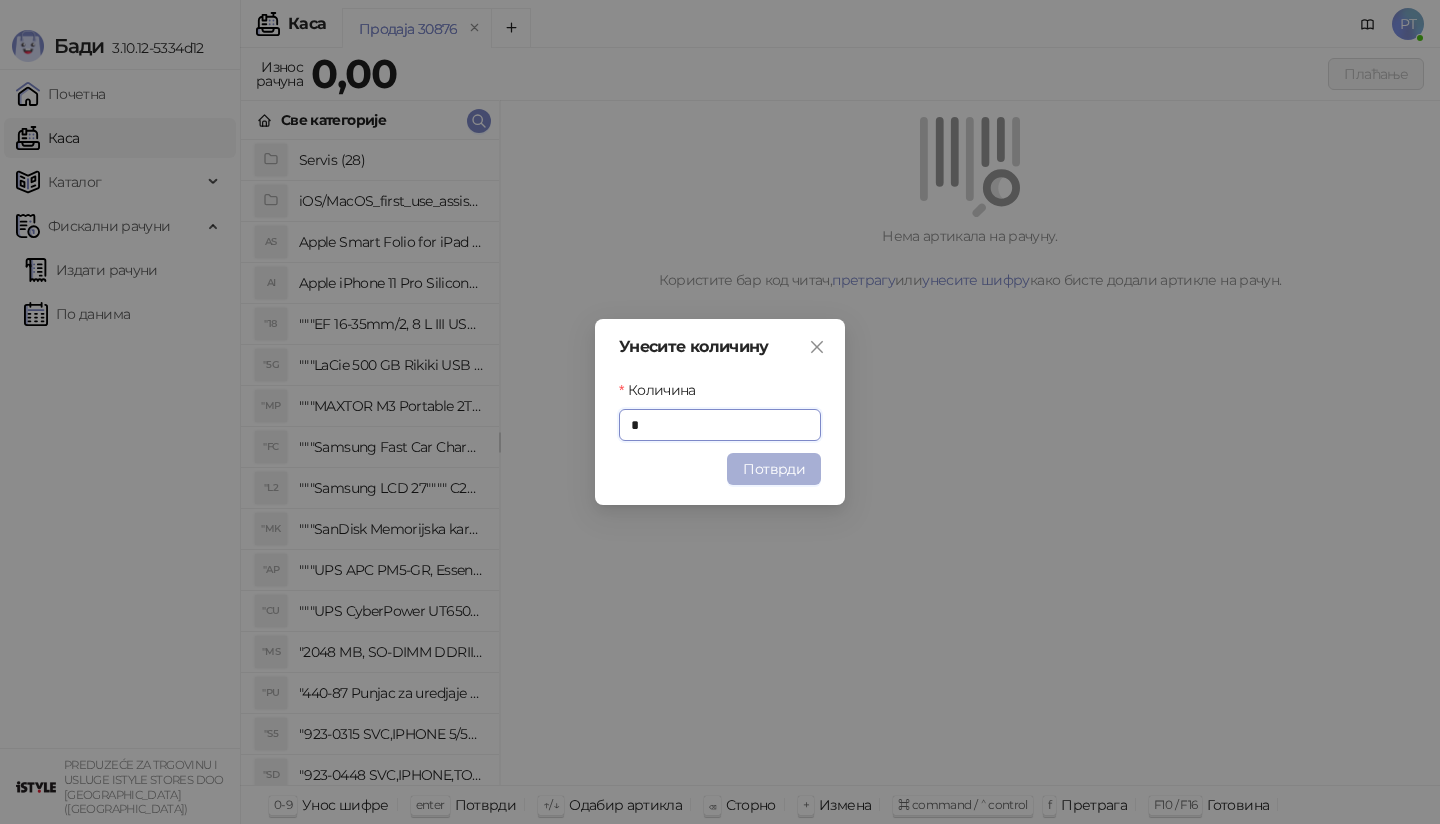 click on "Потврди" at bounding box center [774, 469] 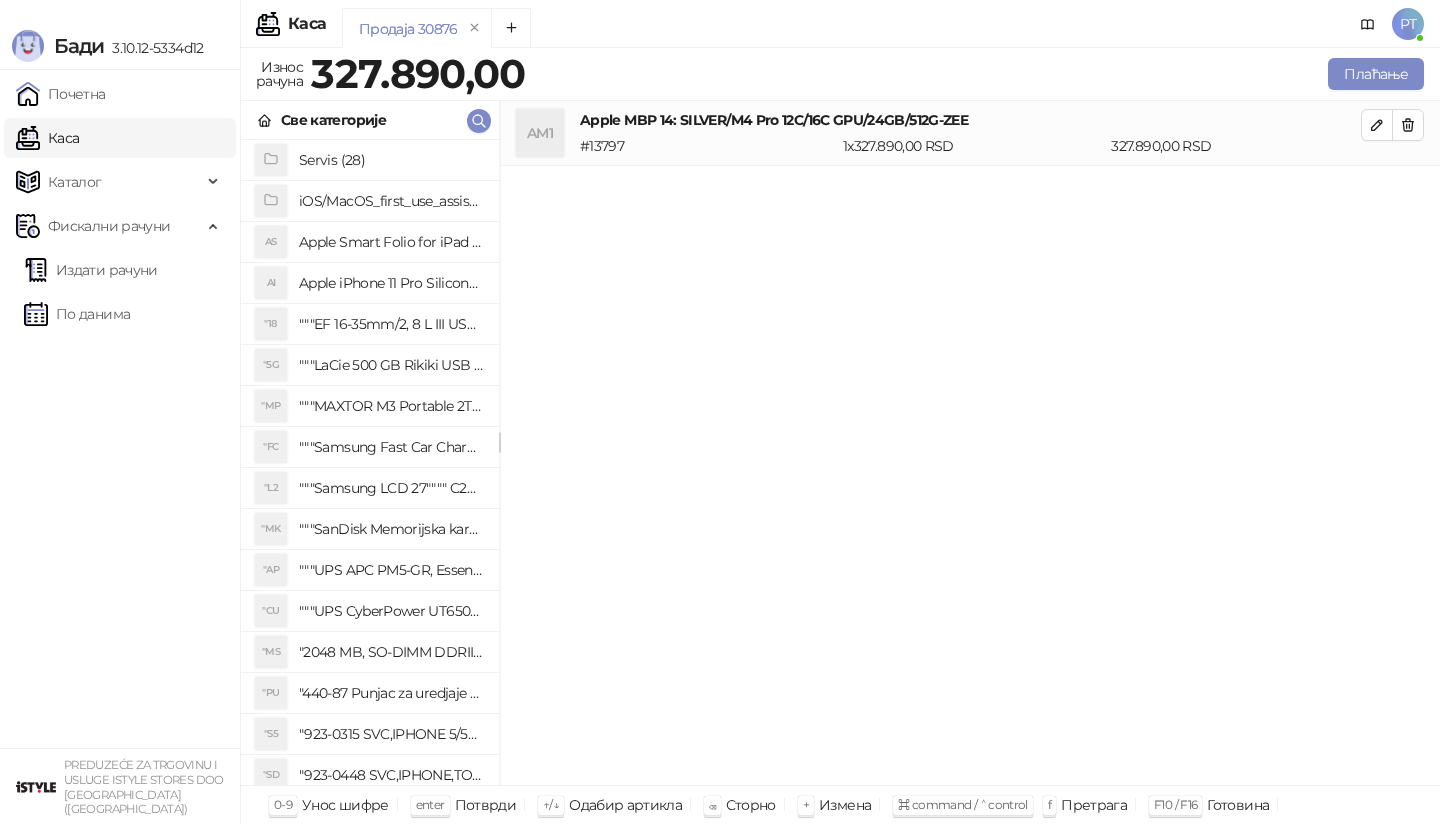 click on "Све категорије" at bounding box center (370, 120) 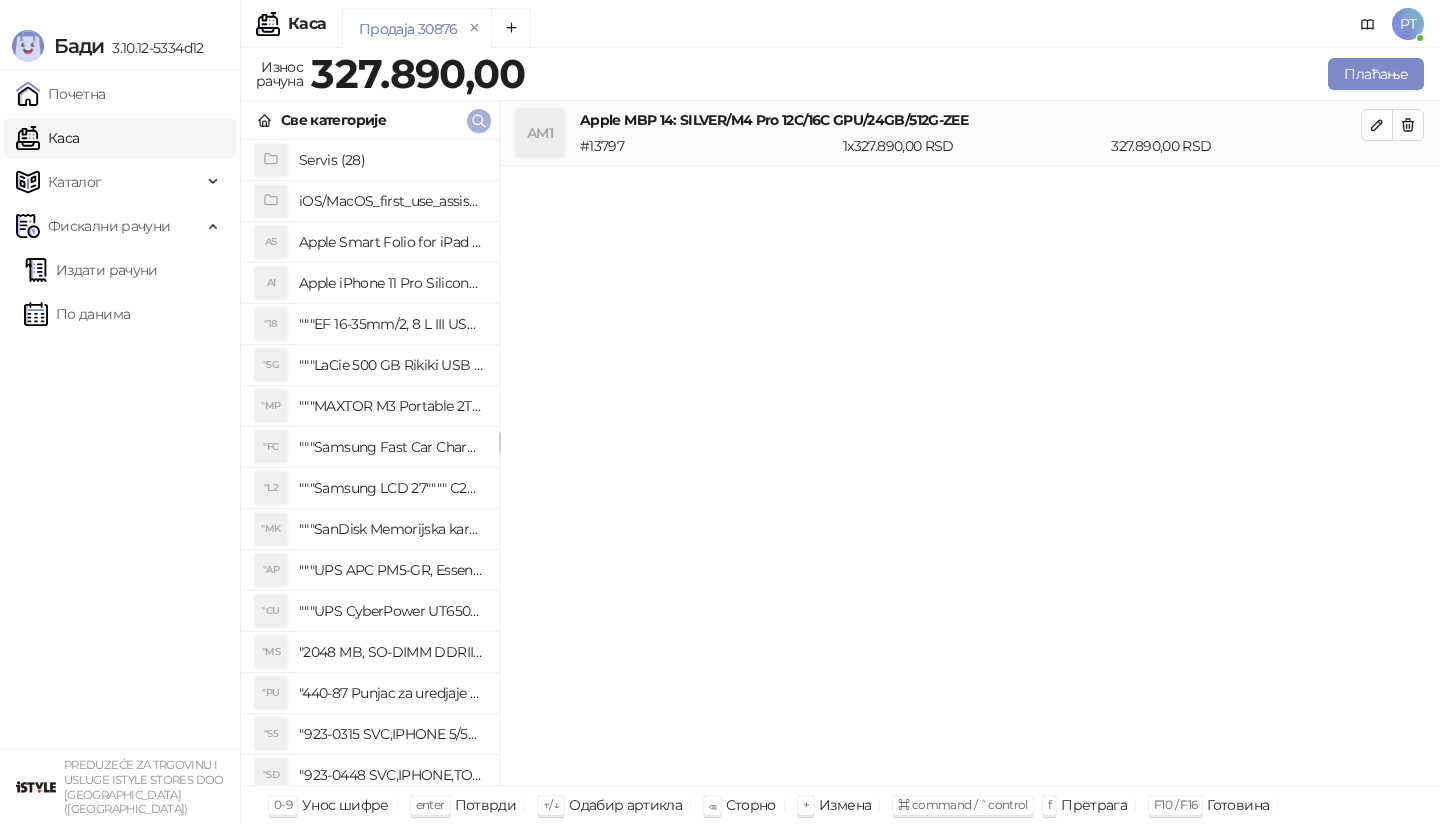 click 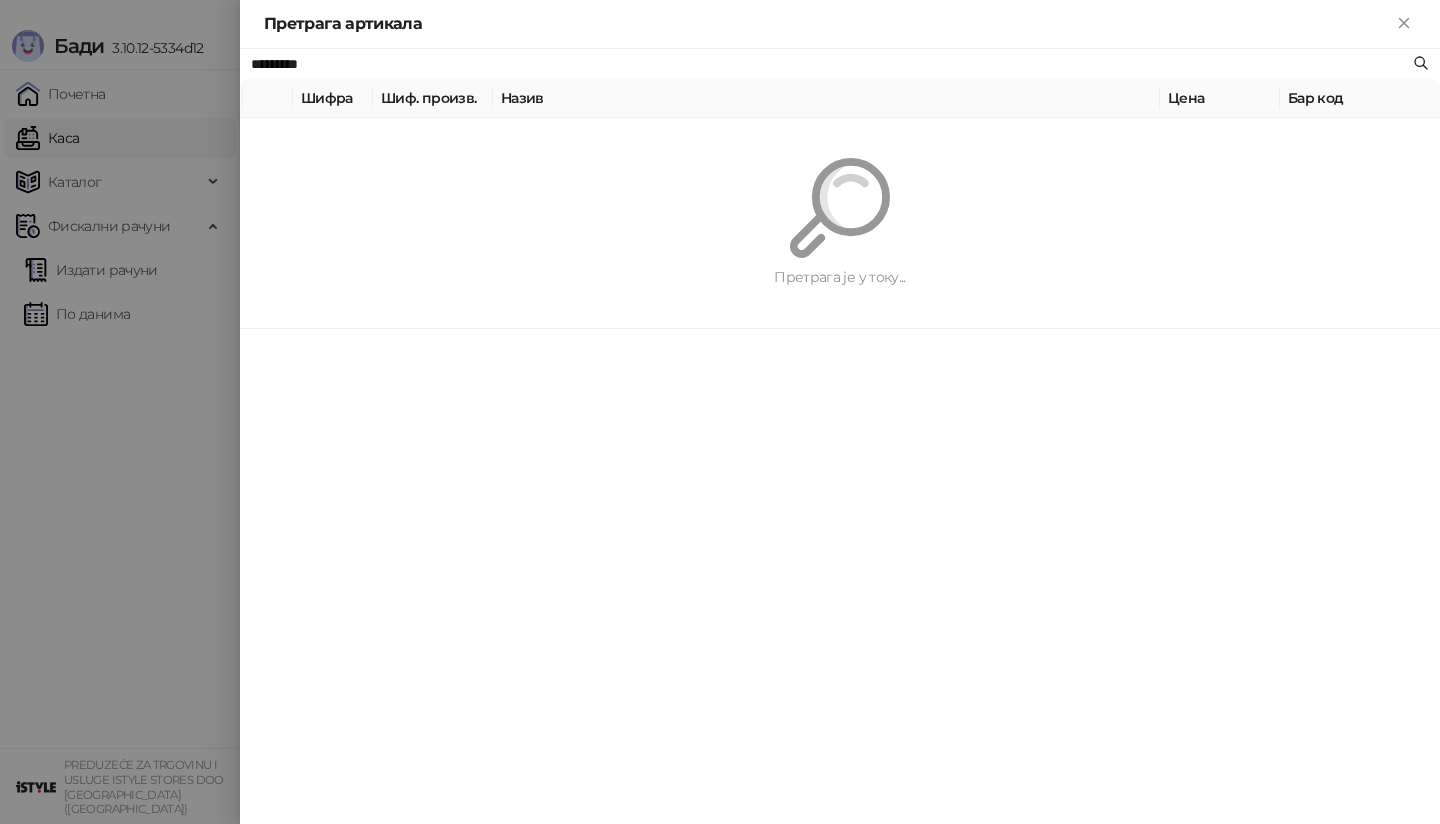 paste on "**********" 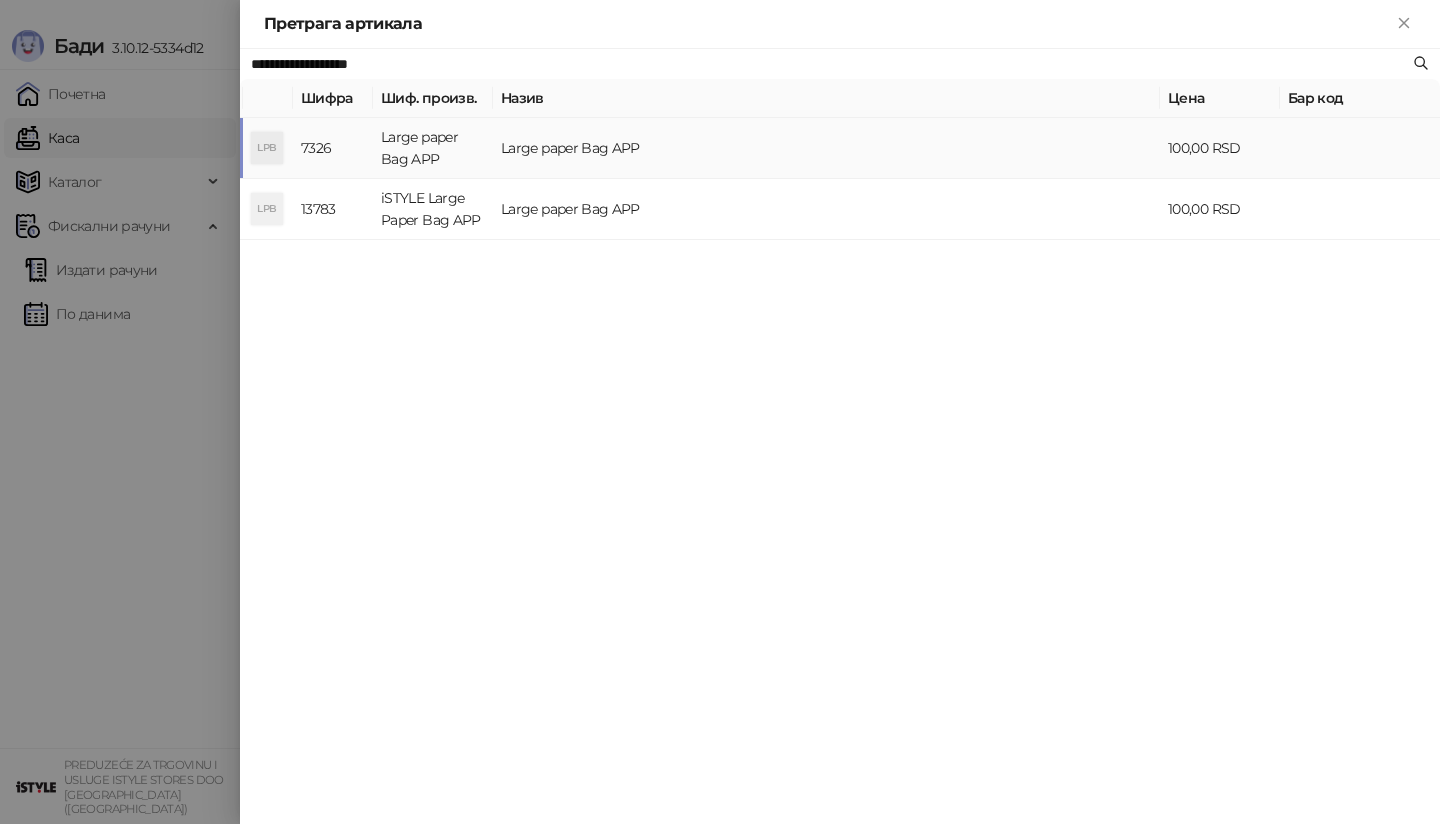 type on "**********" 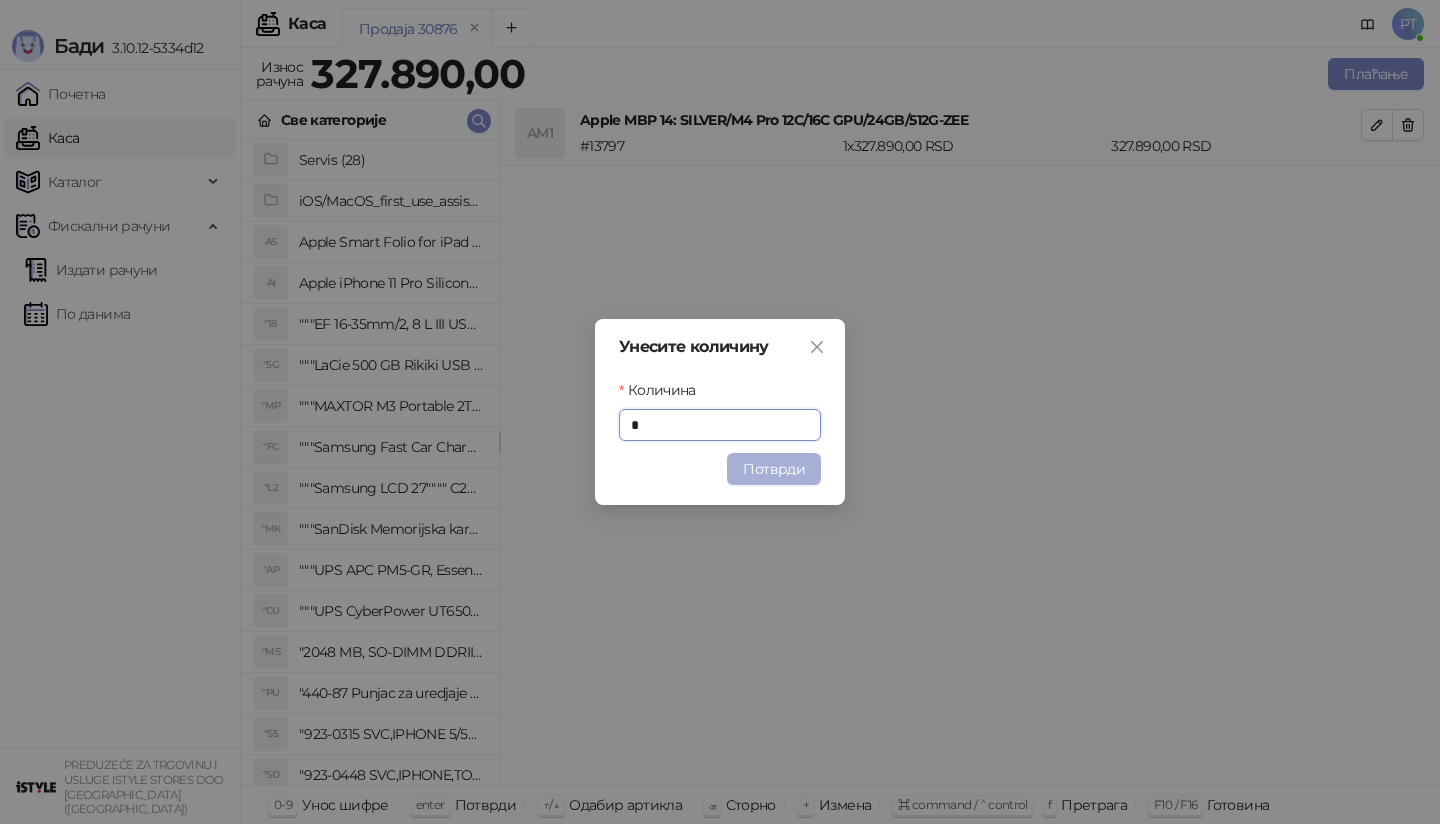 click on "Потврди" at bounding box center (774, 469) 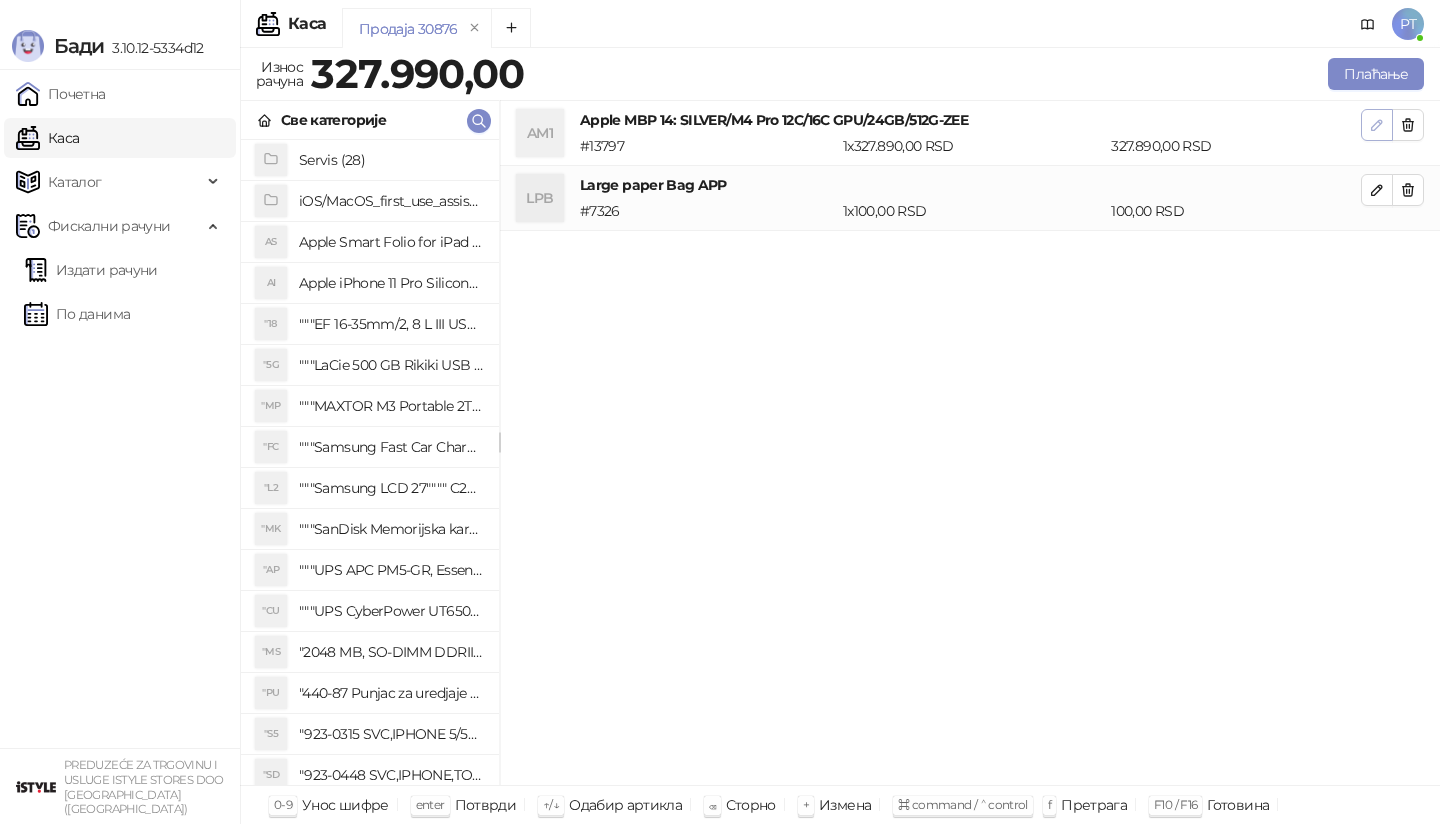 click 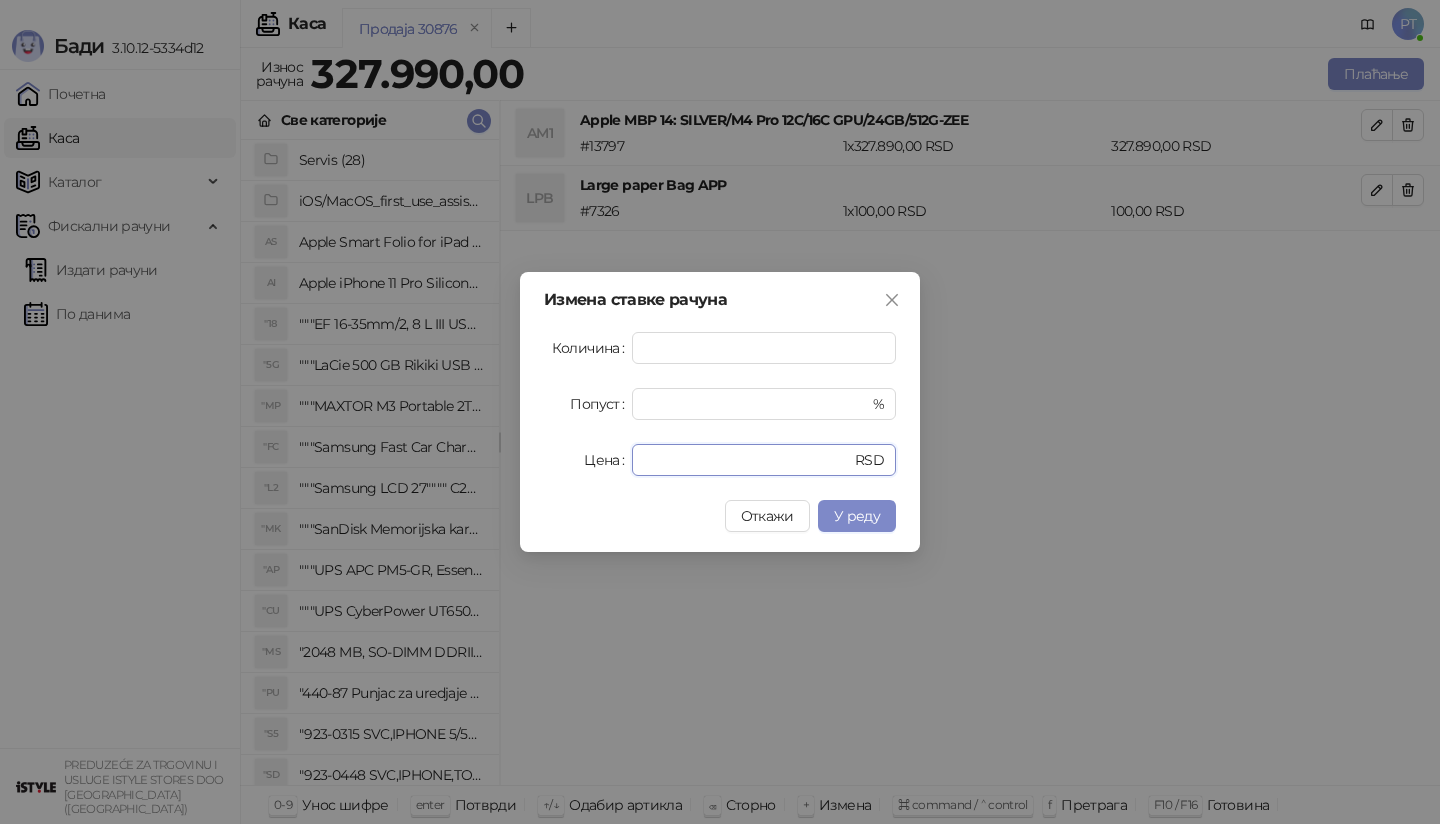 drag, startPoint x: 717, startPoint y: 467, endPoint x: 510, endPoint y: 467, distance: 207 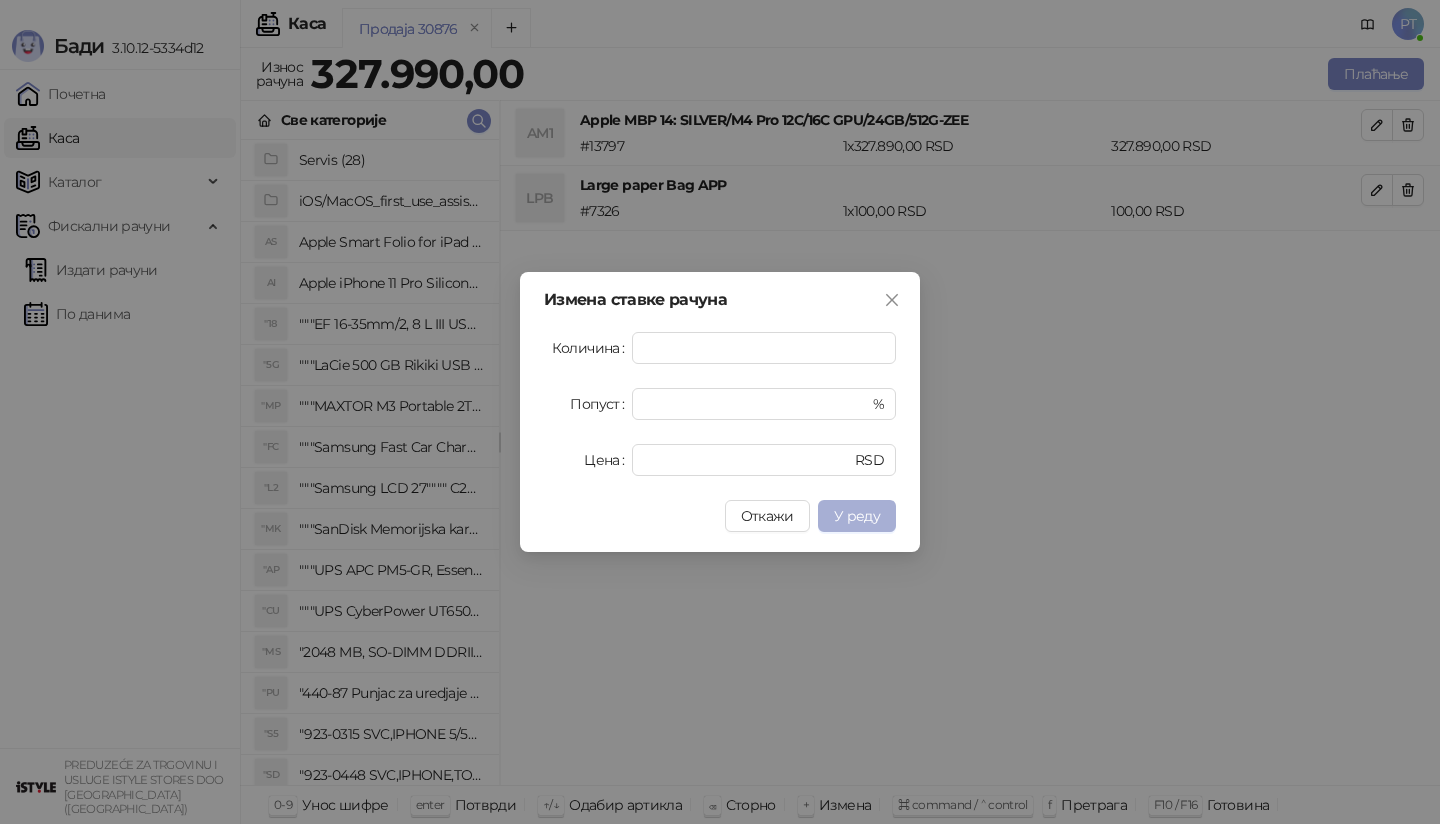 type on "******" 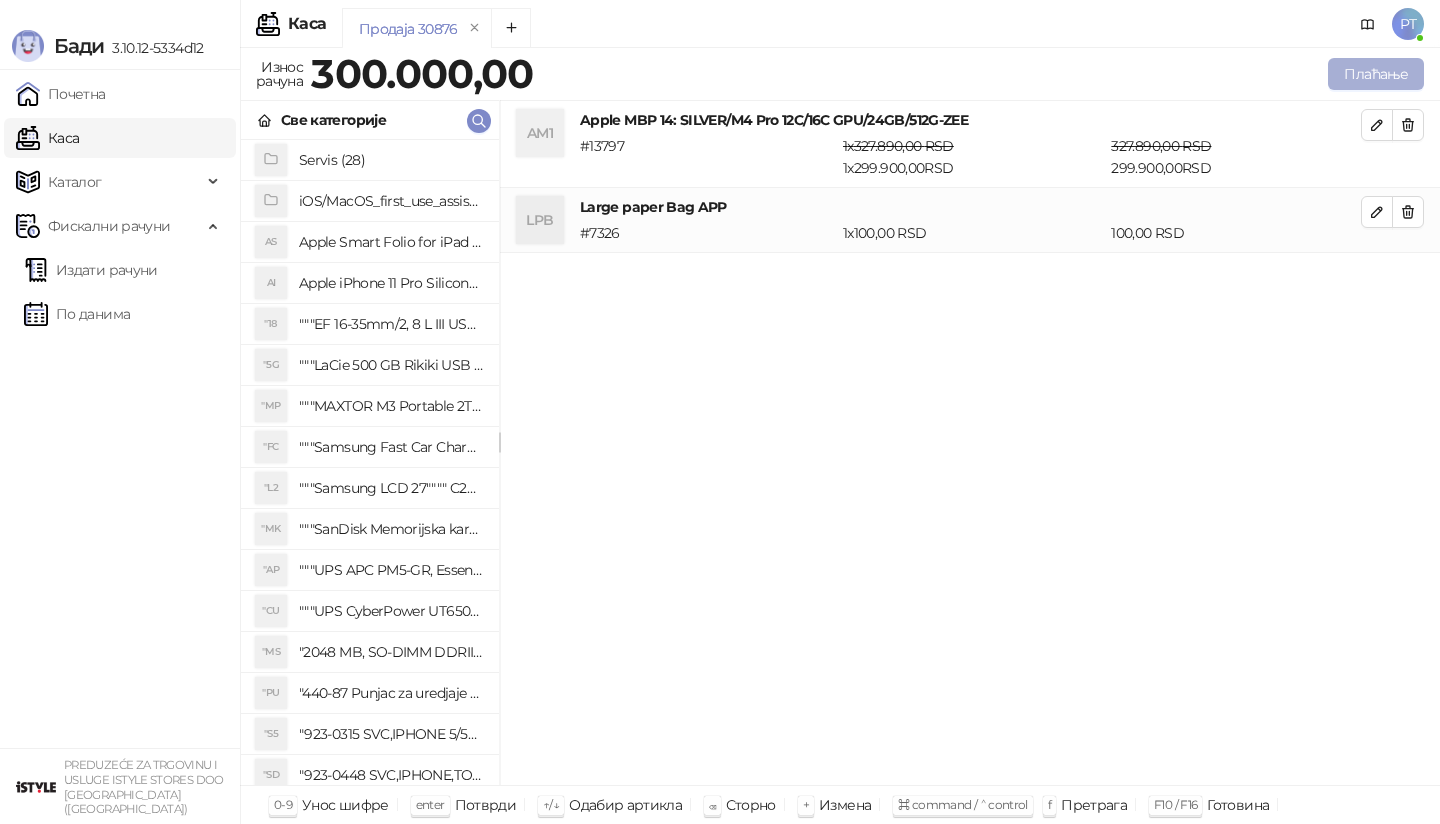 click on "Плаћање" at bounding box center [1376, 74] 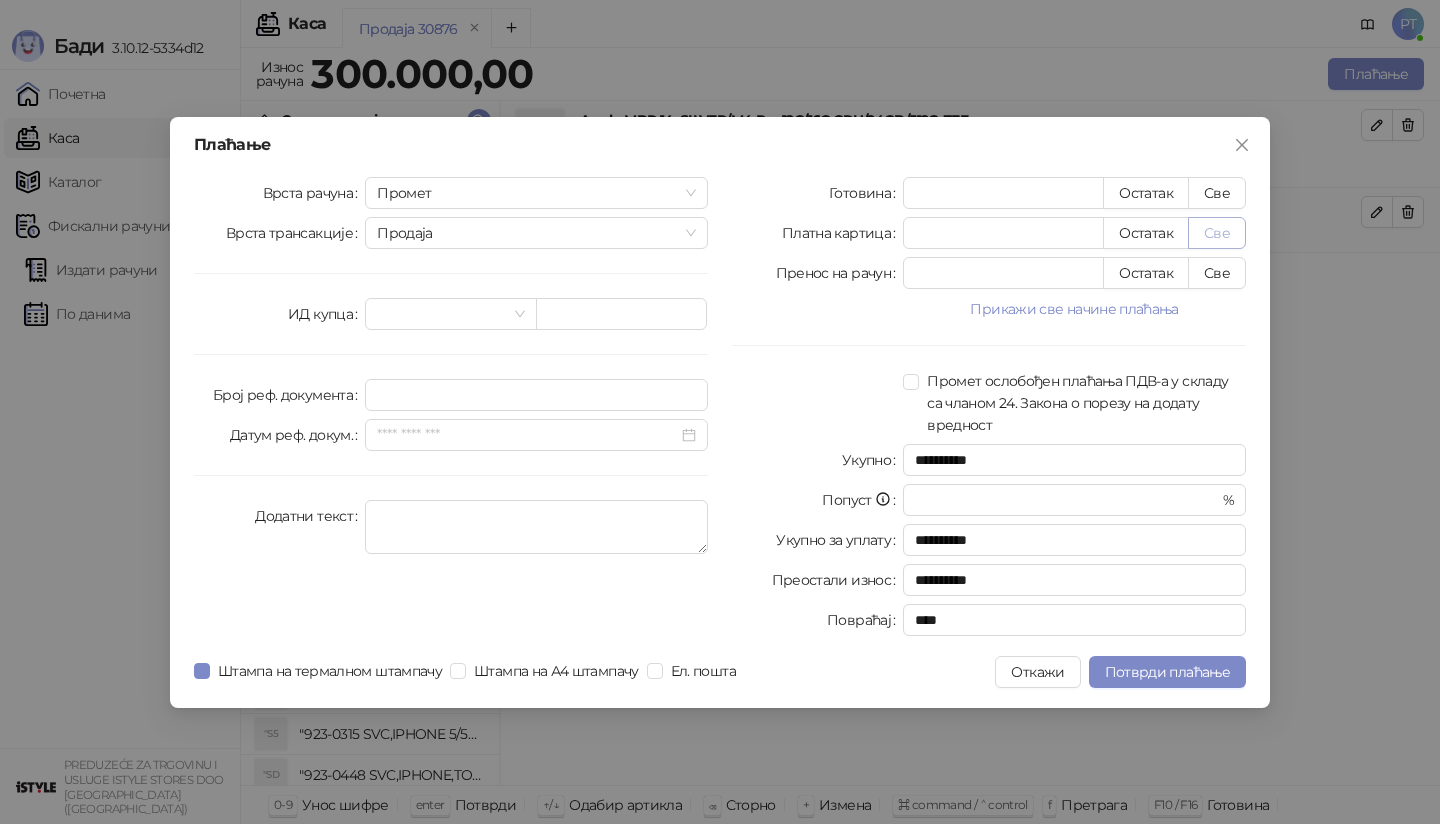 click on "Све" at bounding box center [1217, 233] 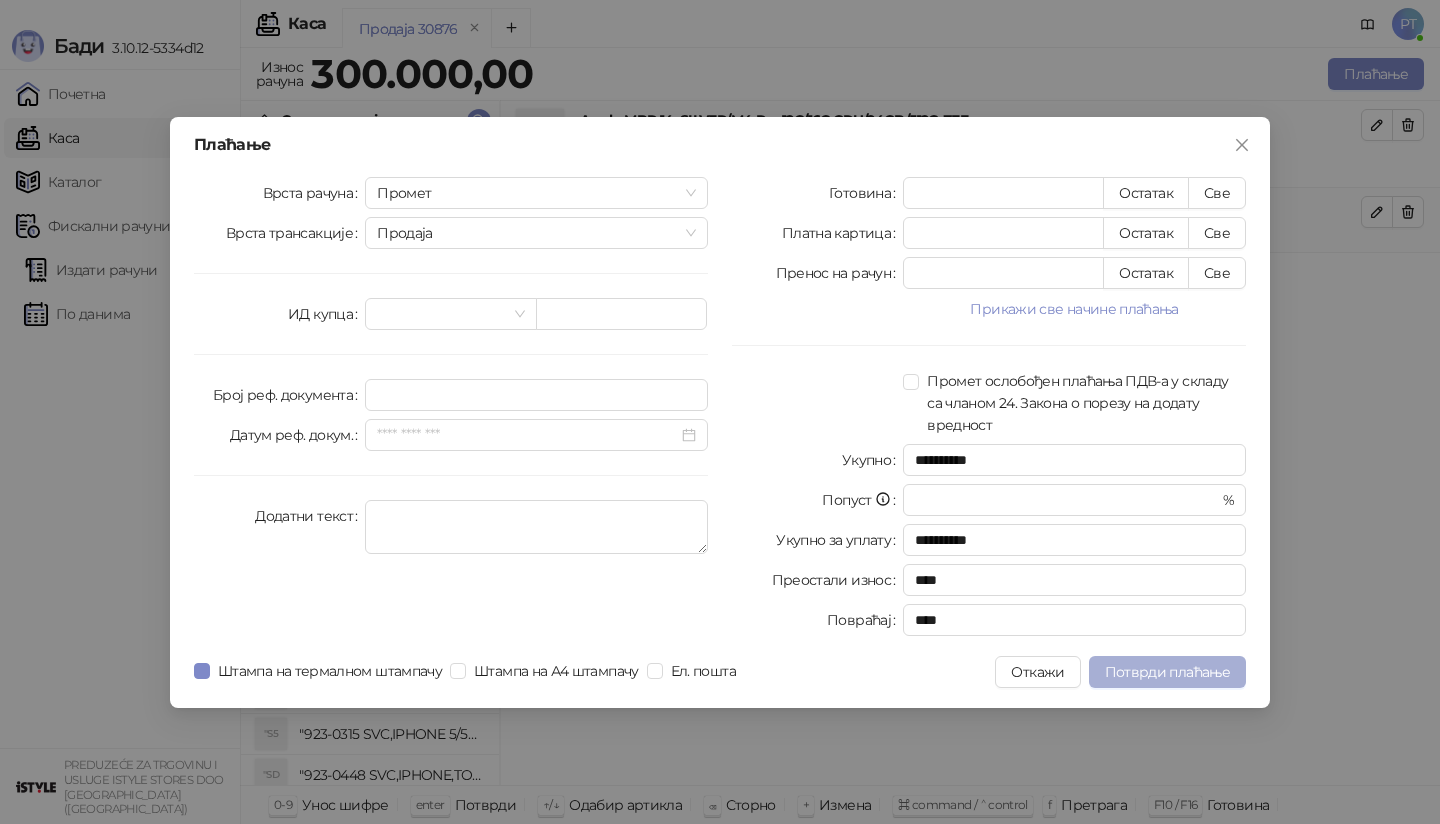 click on "Потврди плаћање" at bounding box center [1167, 672] 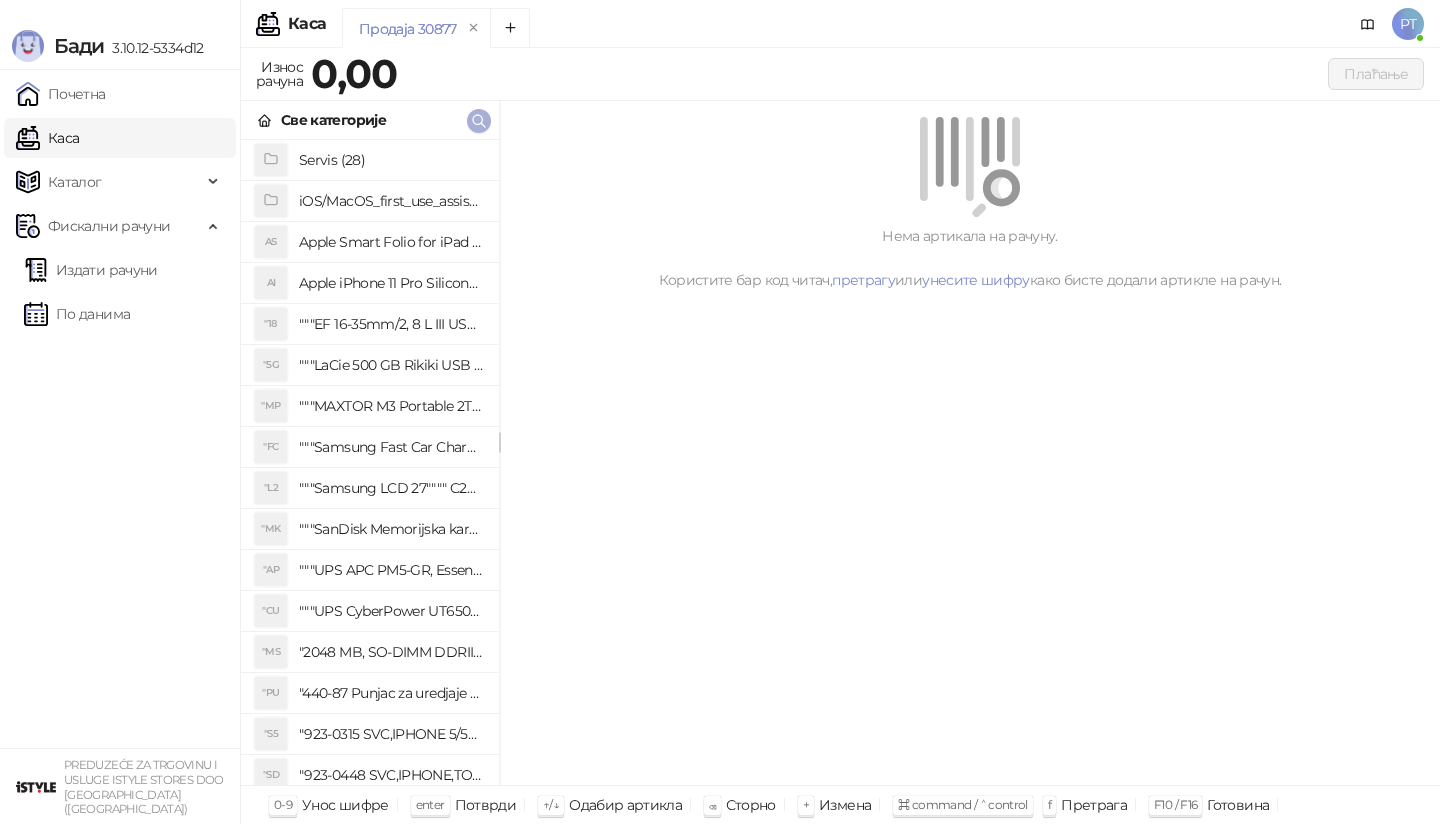 click at bounding box center [479, 120] 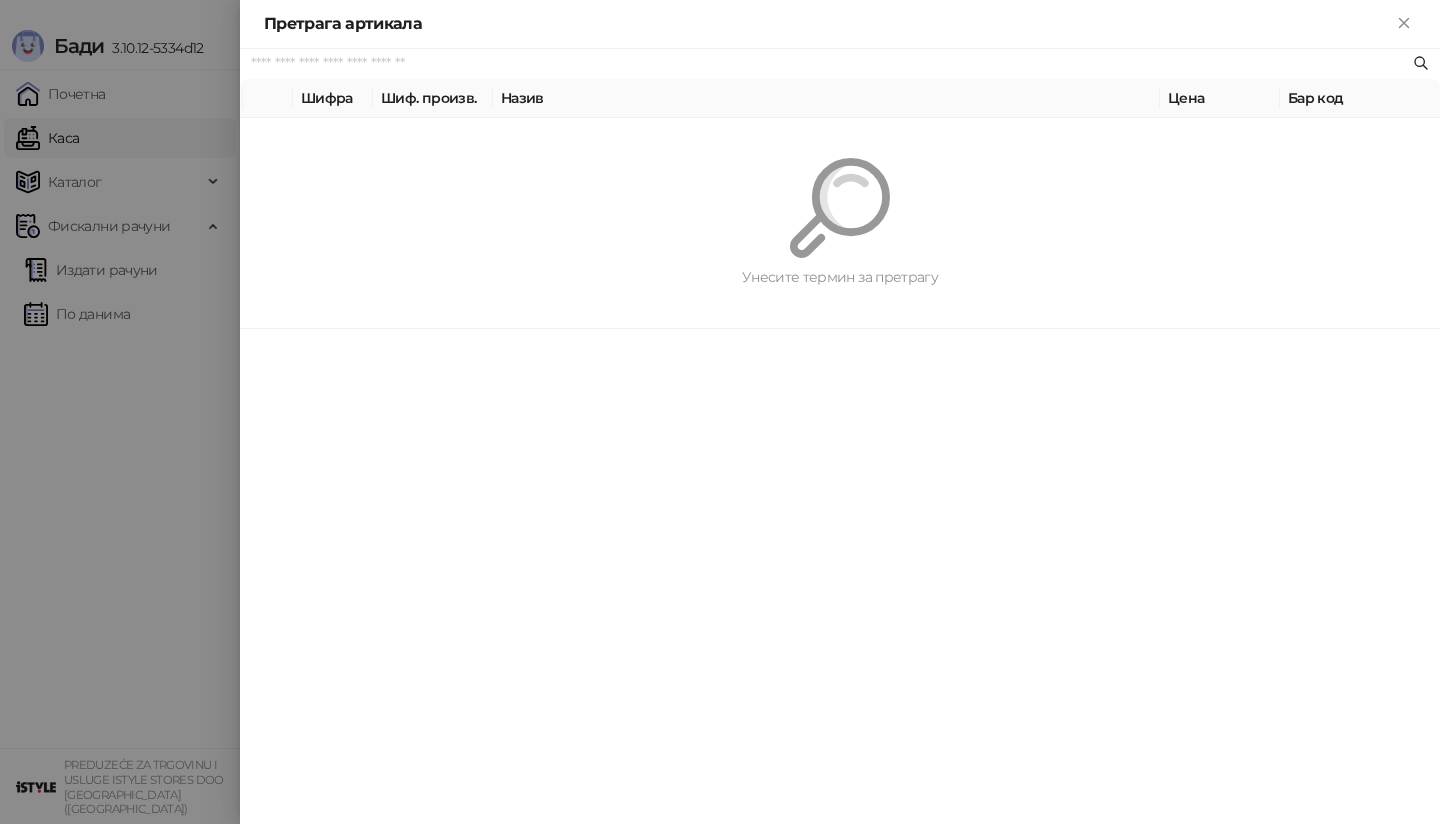 paste on "*********" 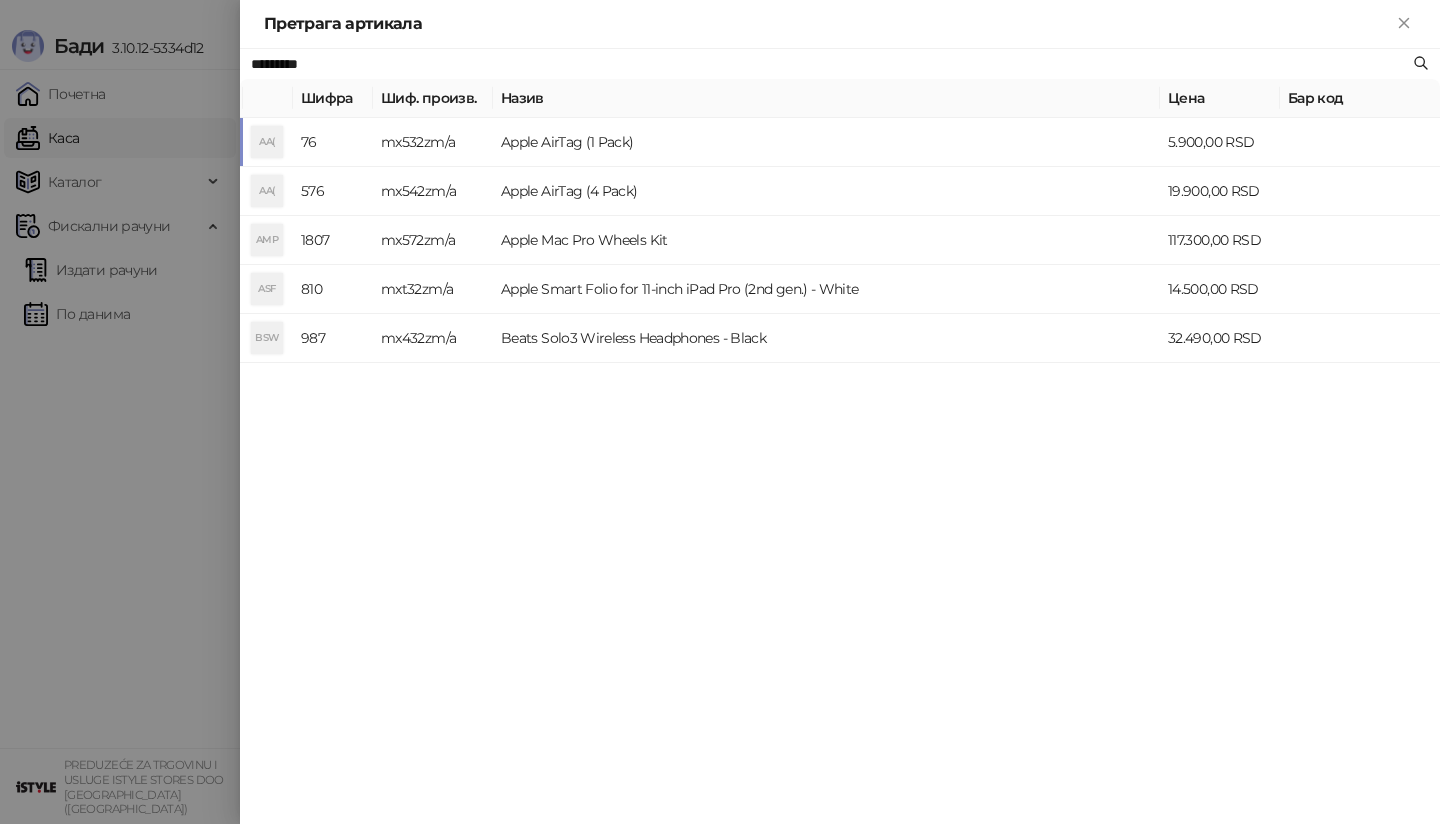 click on "AA(" at bounding box center [267, 142] 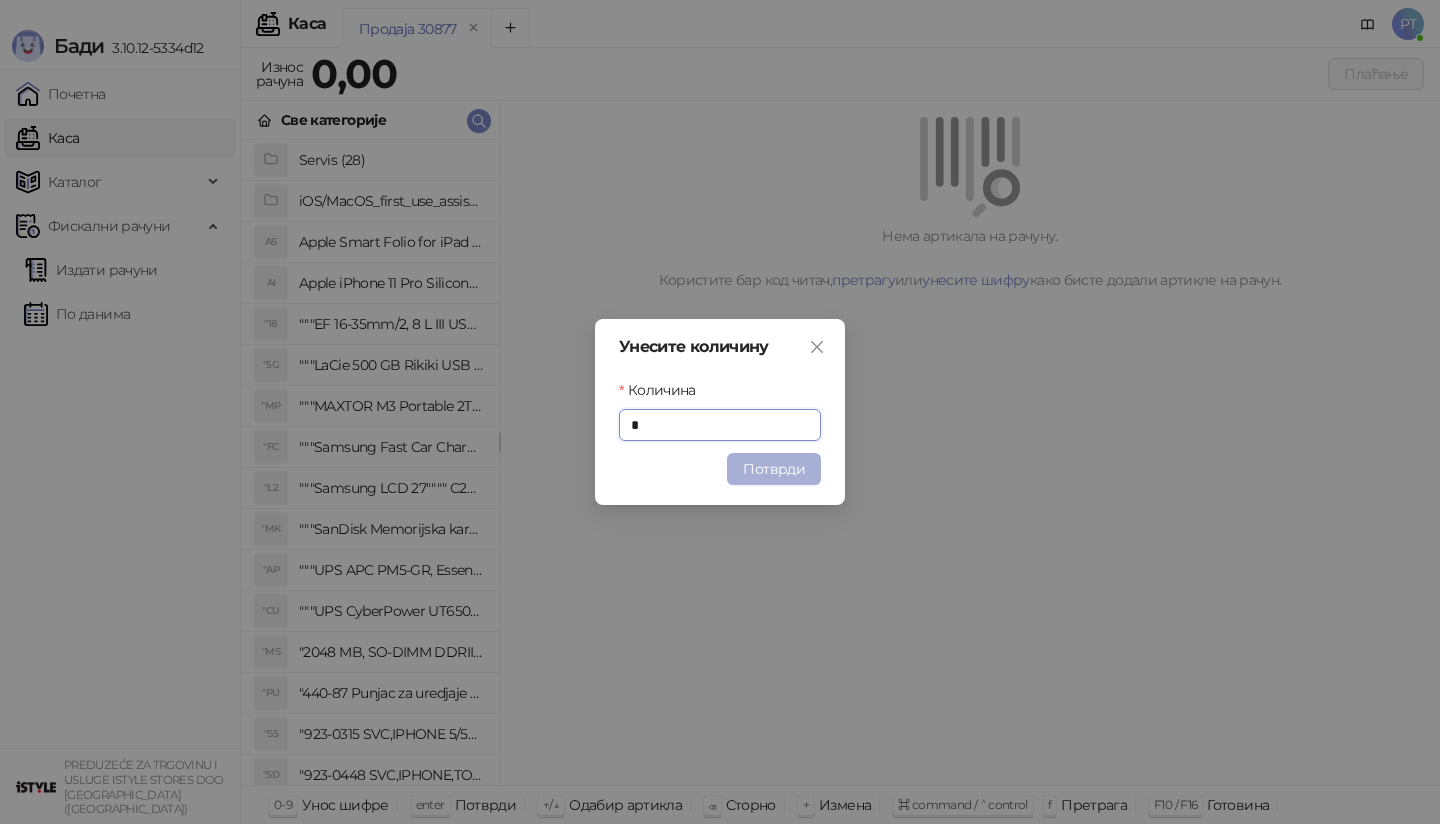 click on "Потврди" at bounding box center (774, 469) 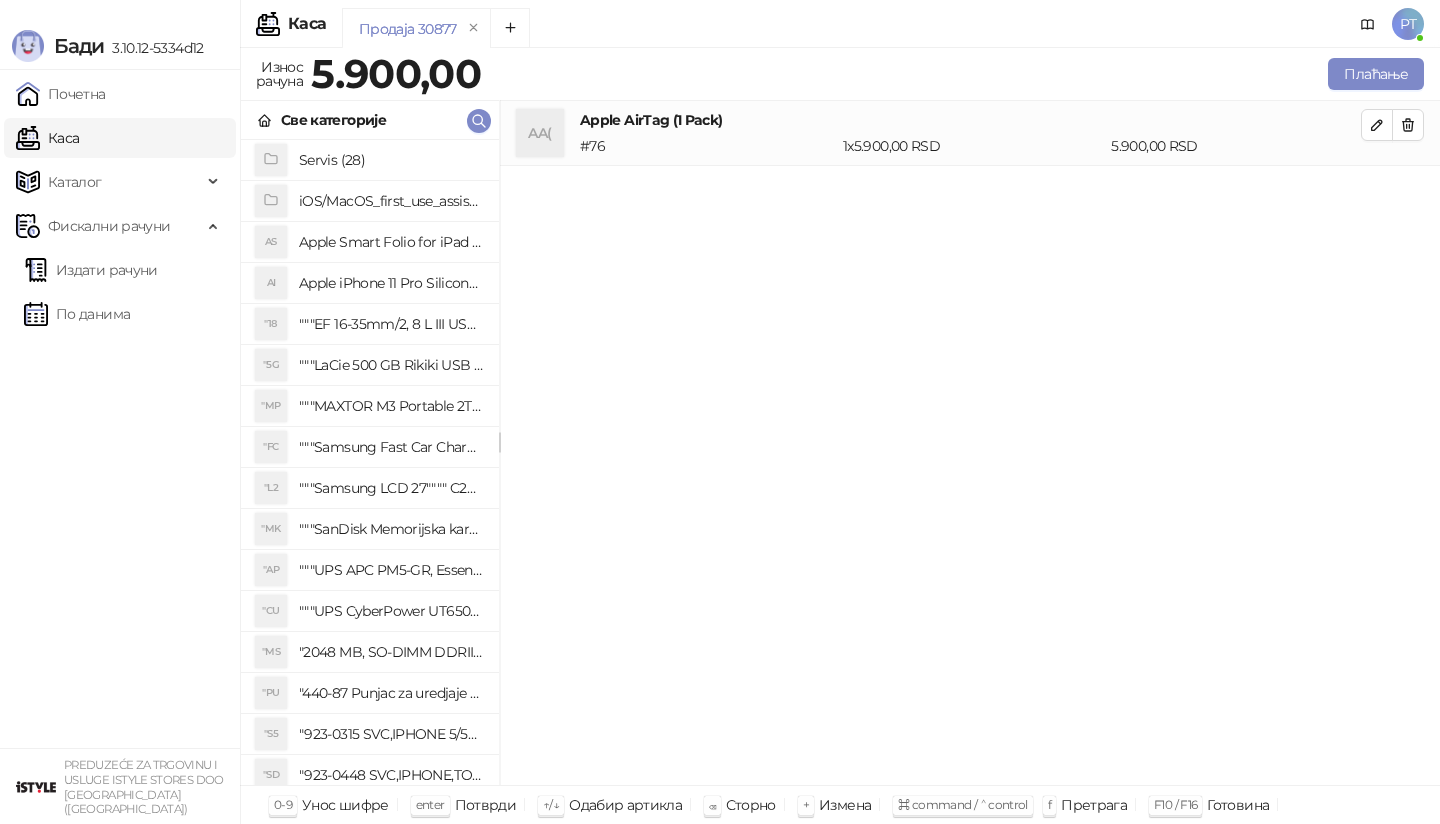 click on "Све категорије" at bounding box center (370, 120) 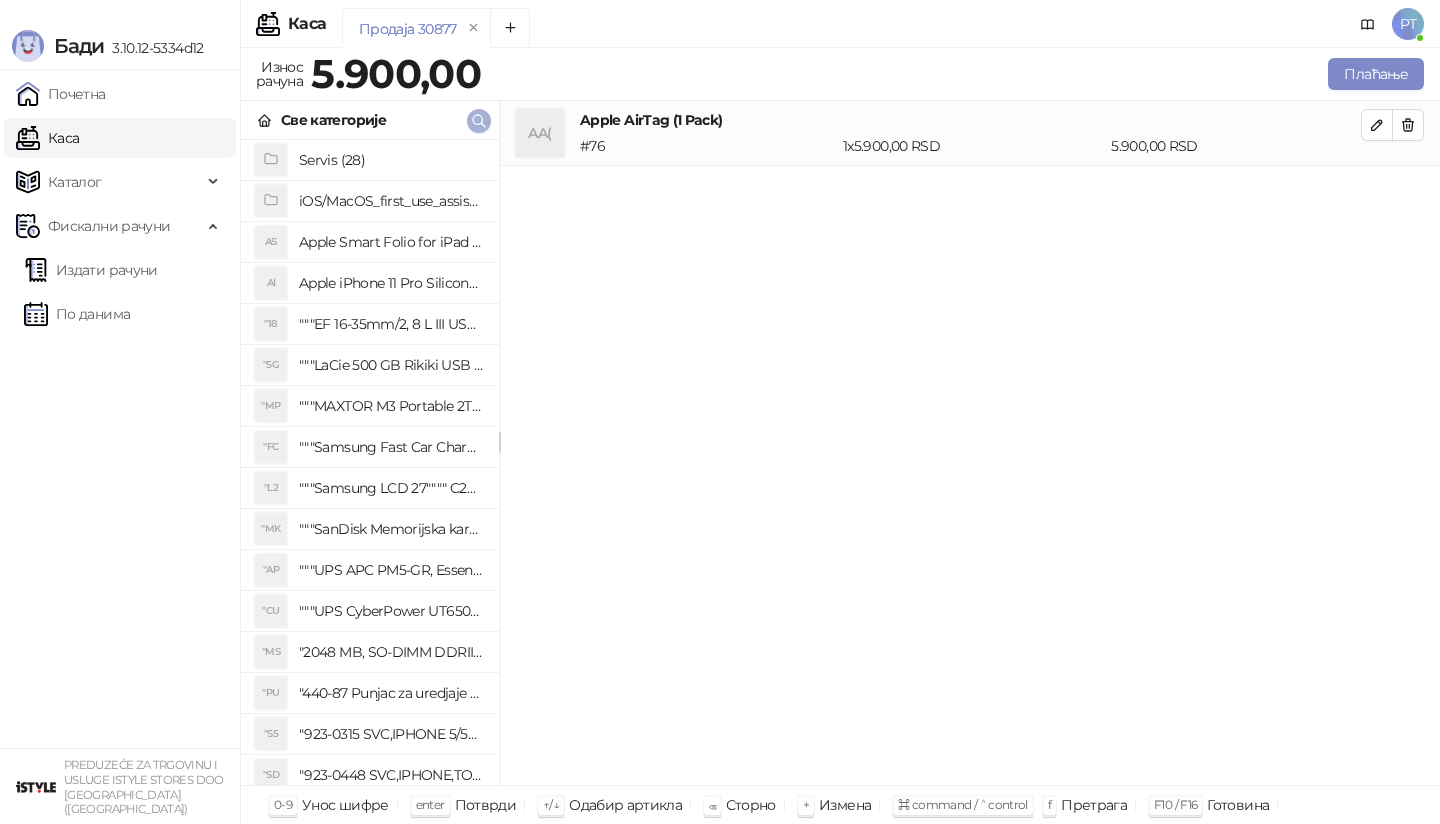 click 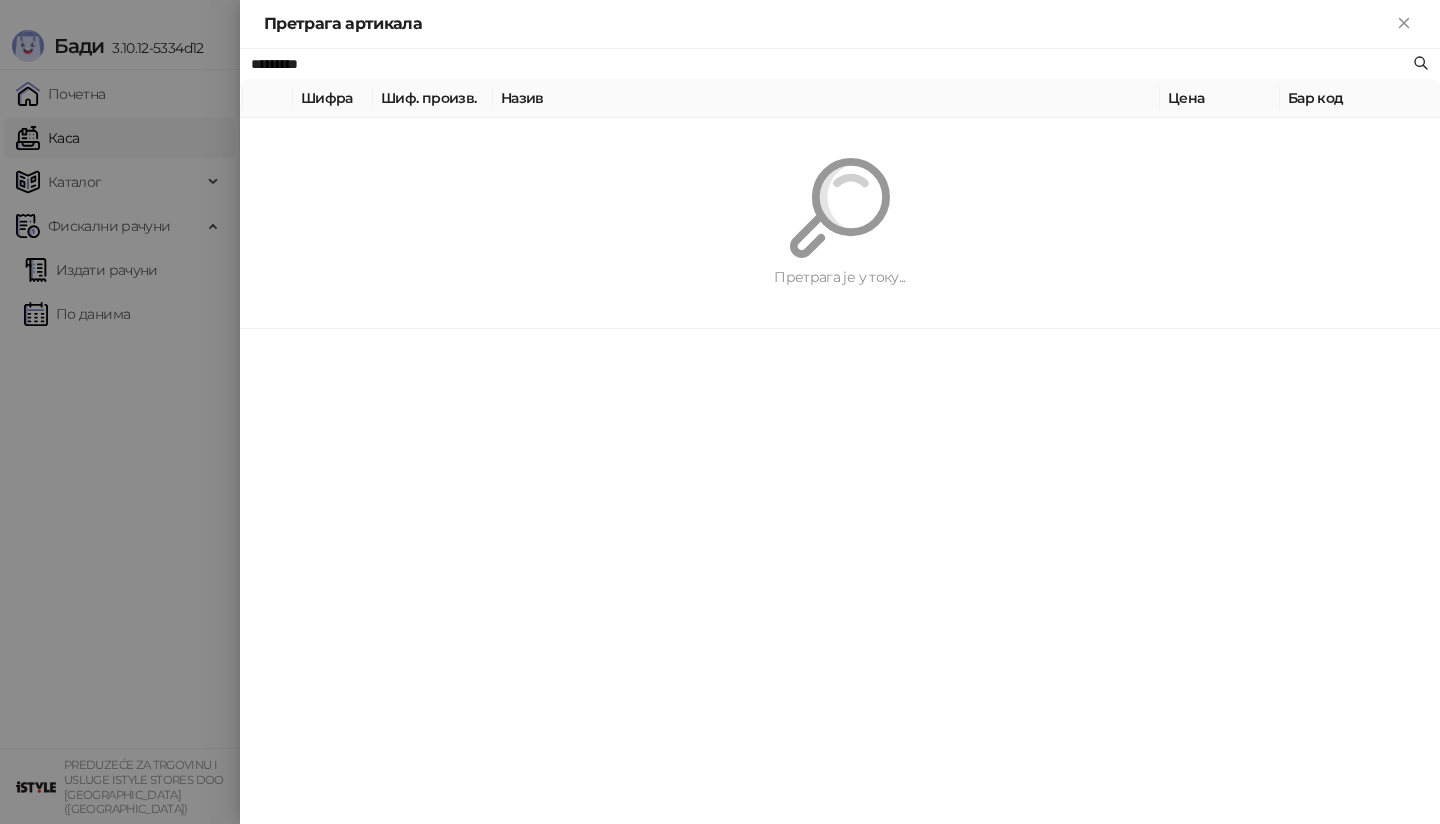 paste on "**" 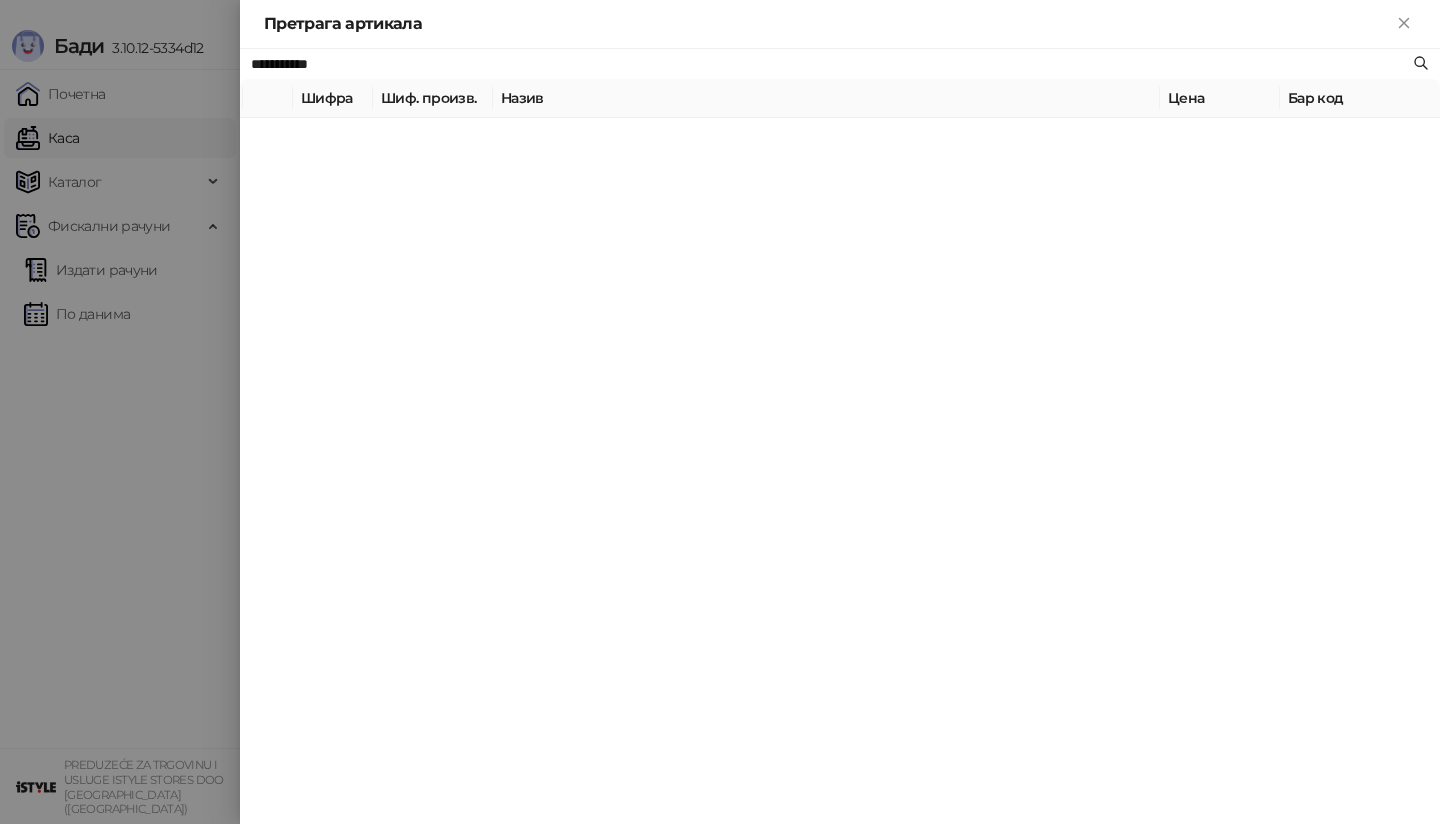 type on "**********" 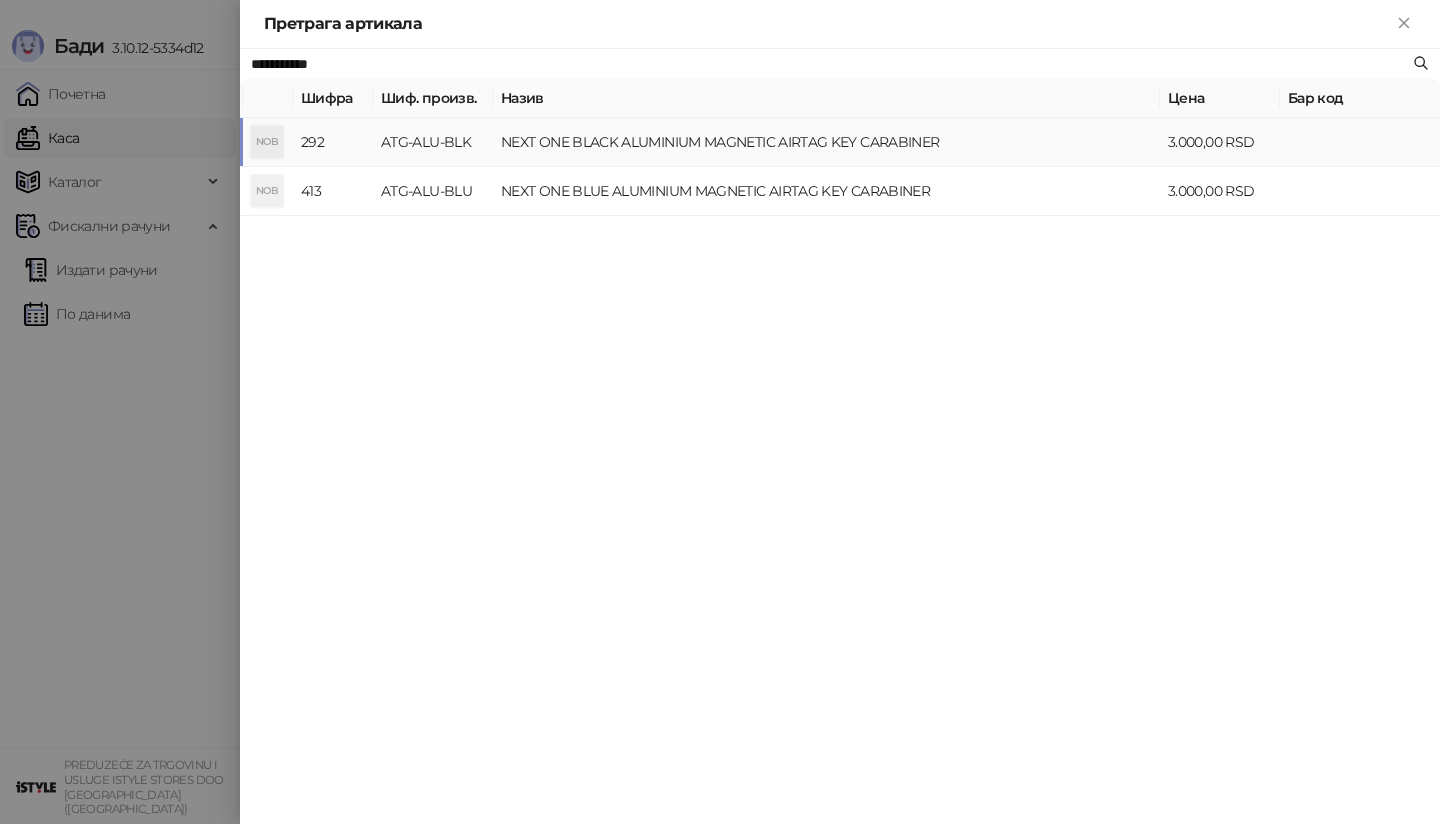 click on "NOB" at bounding box center (267, 142) 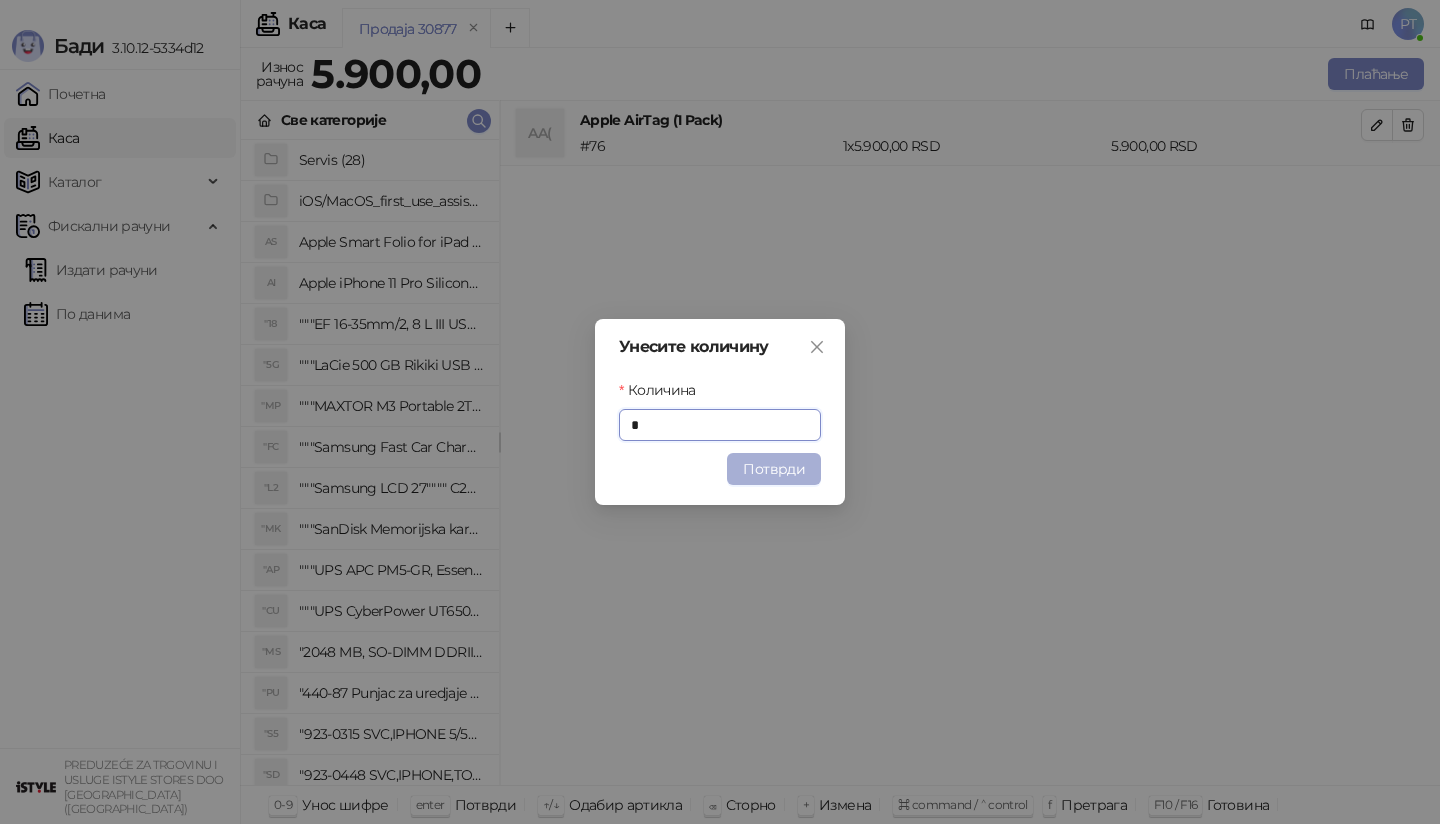 click on "Потврди" at bounding box center [774, 469] 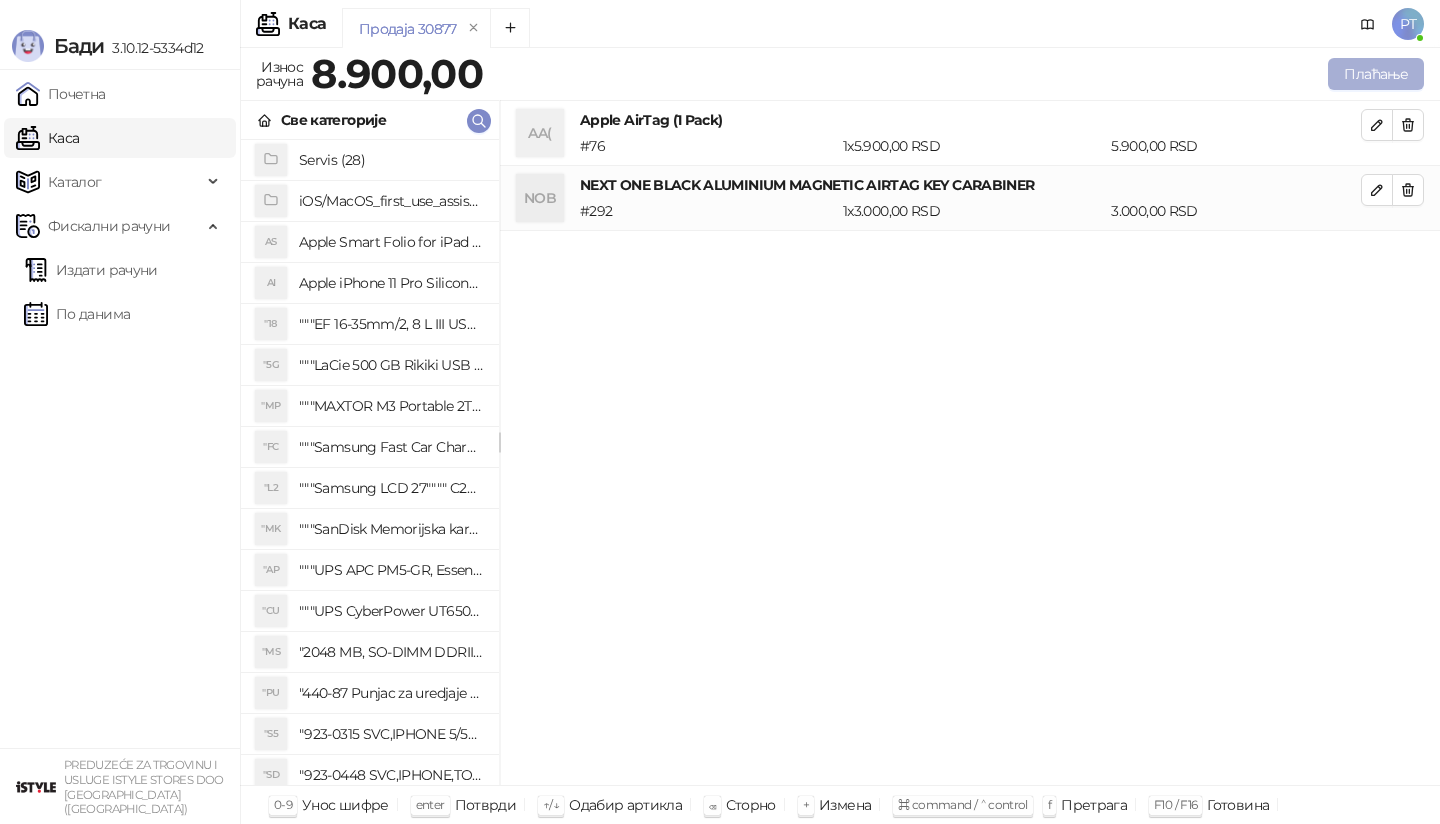 click on "Плаћање" at bounding box center [1376, 74] 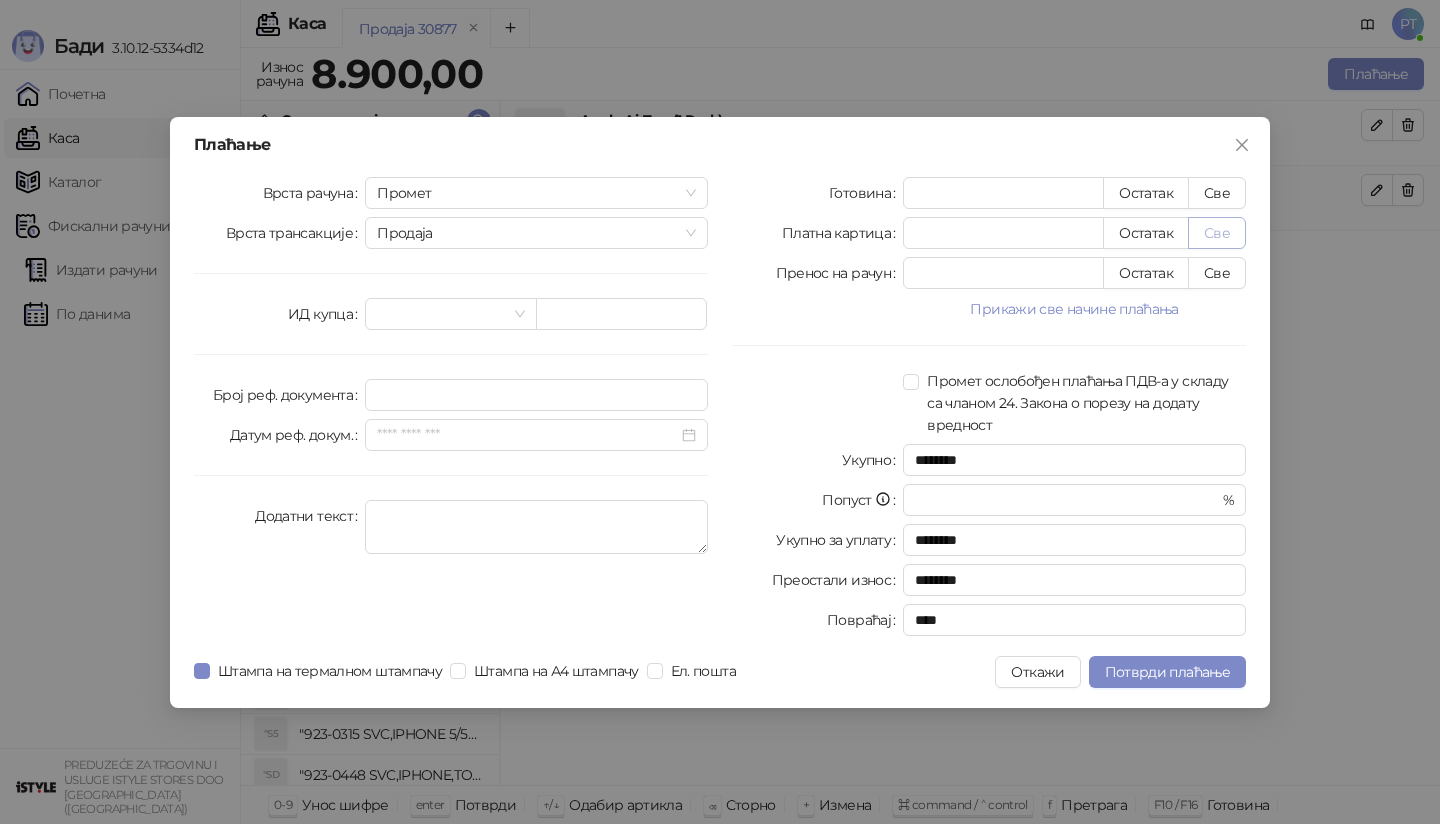 click on "Све" at bounding box center [1217, 233] 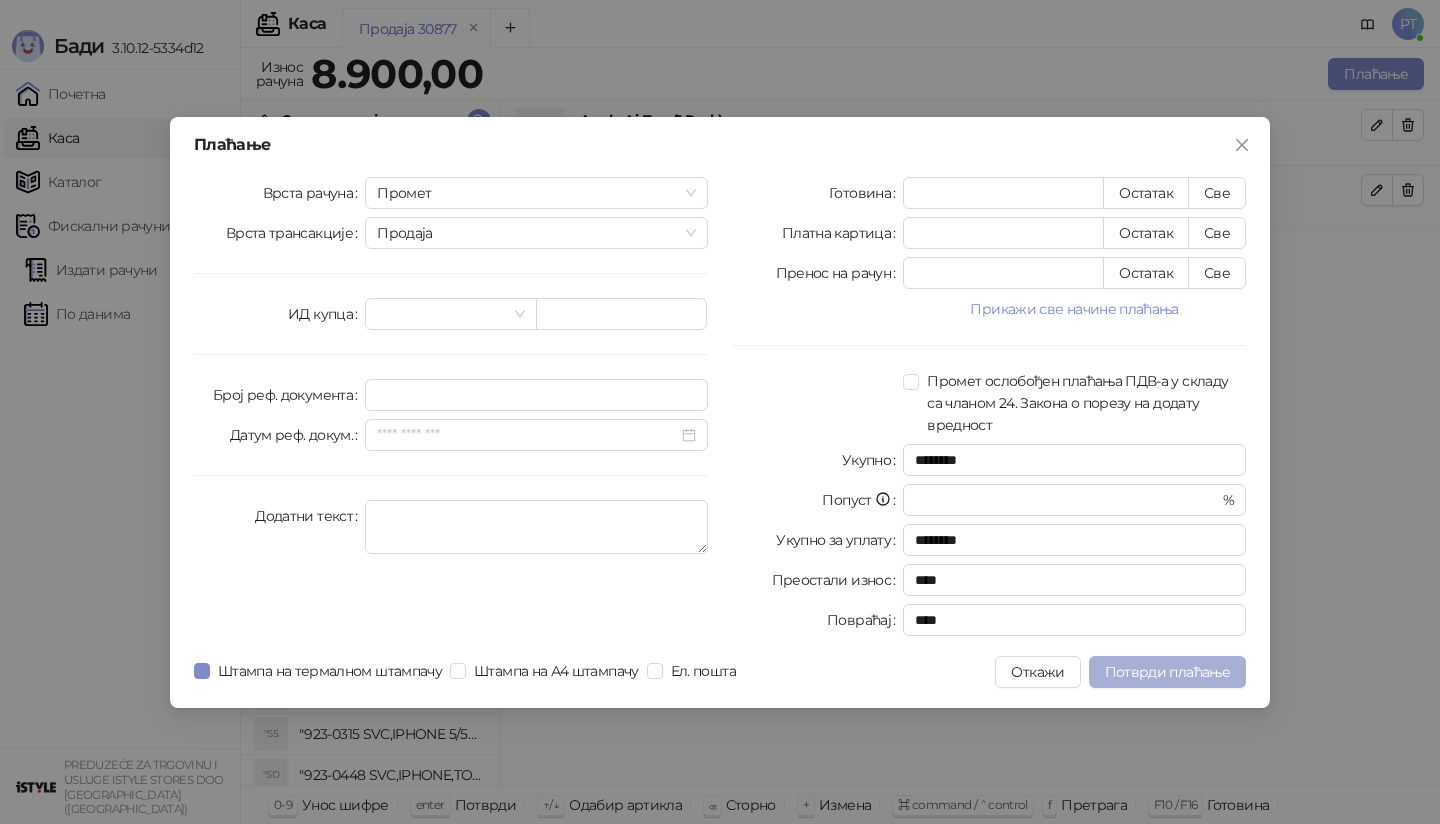 click on "Потврди плаћање" at bounding box center [1167, 672] 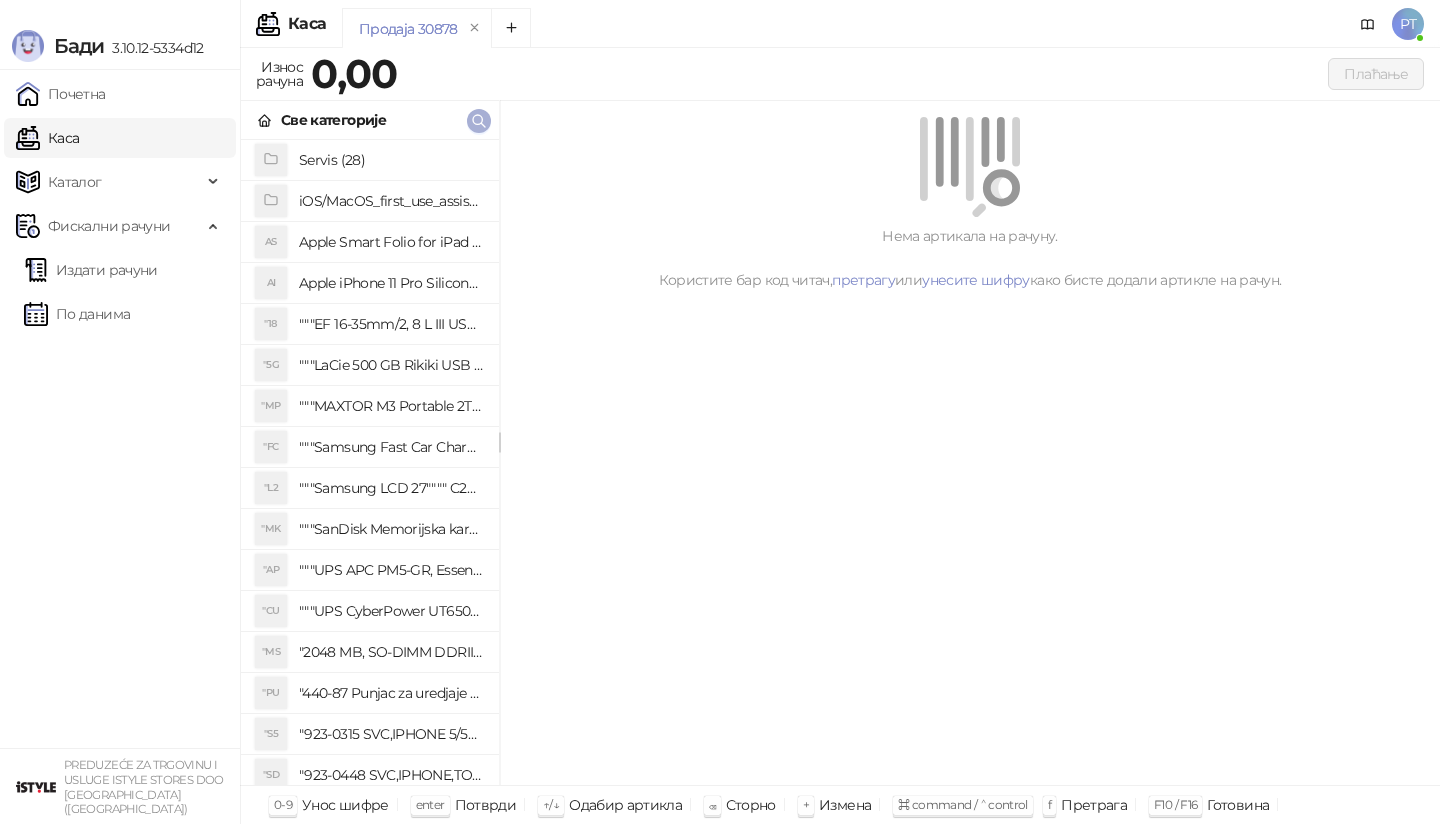 click 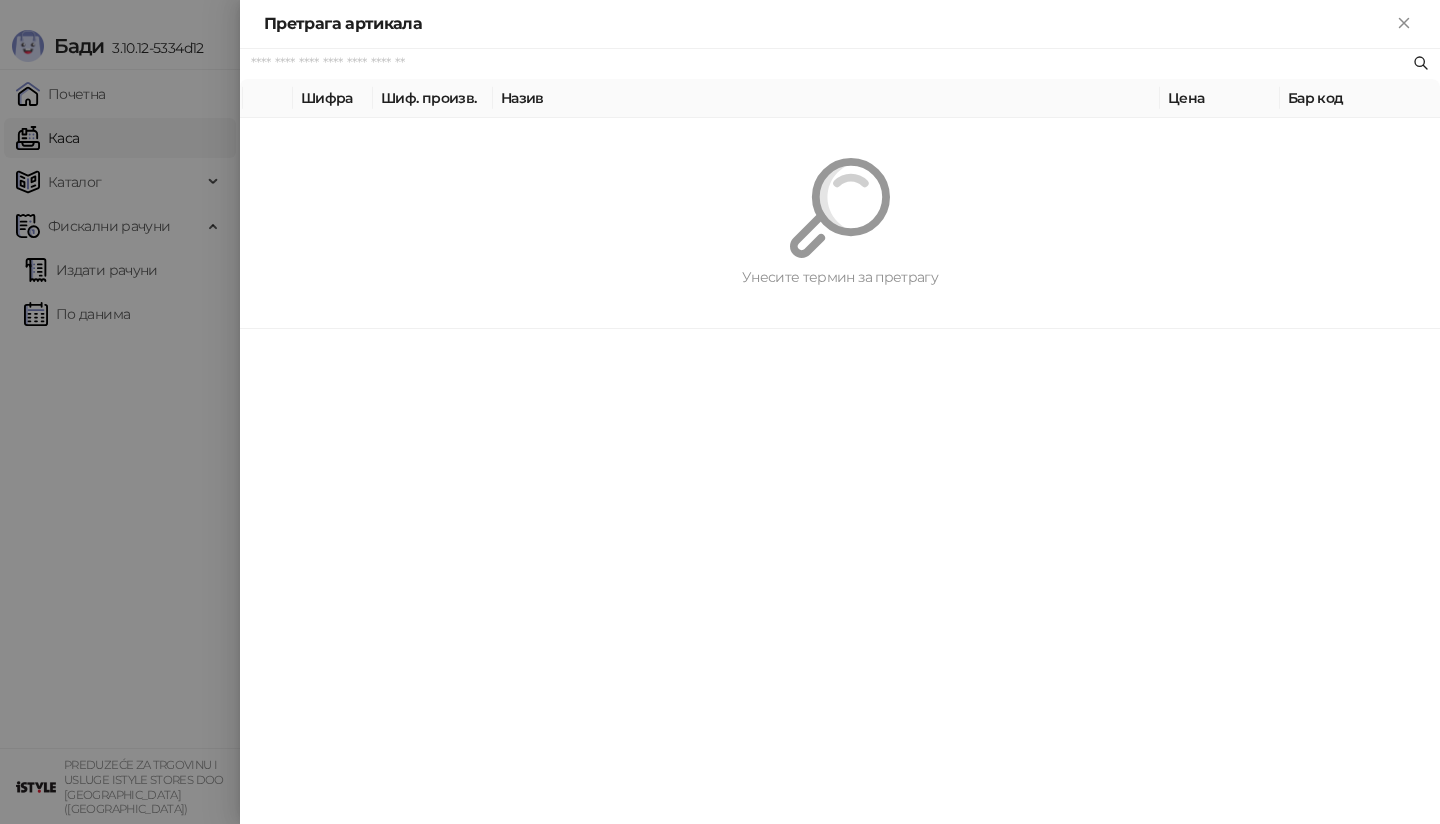 paste on "**********" 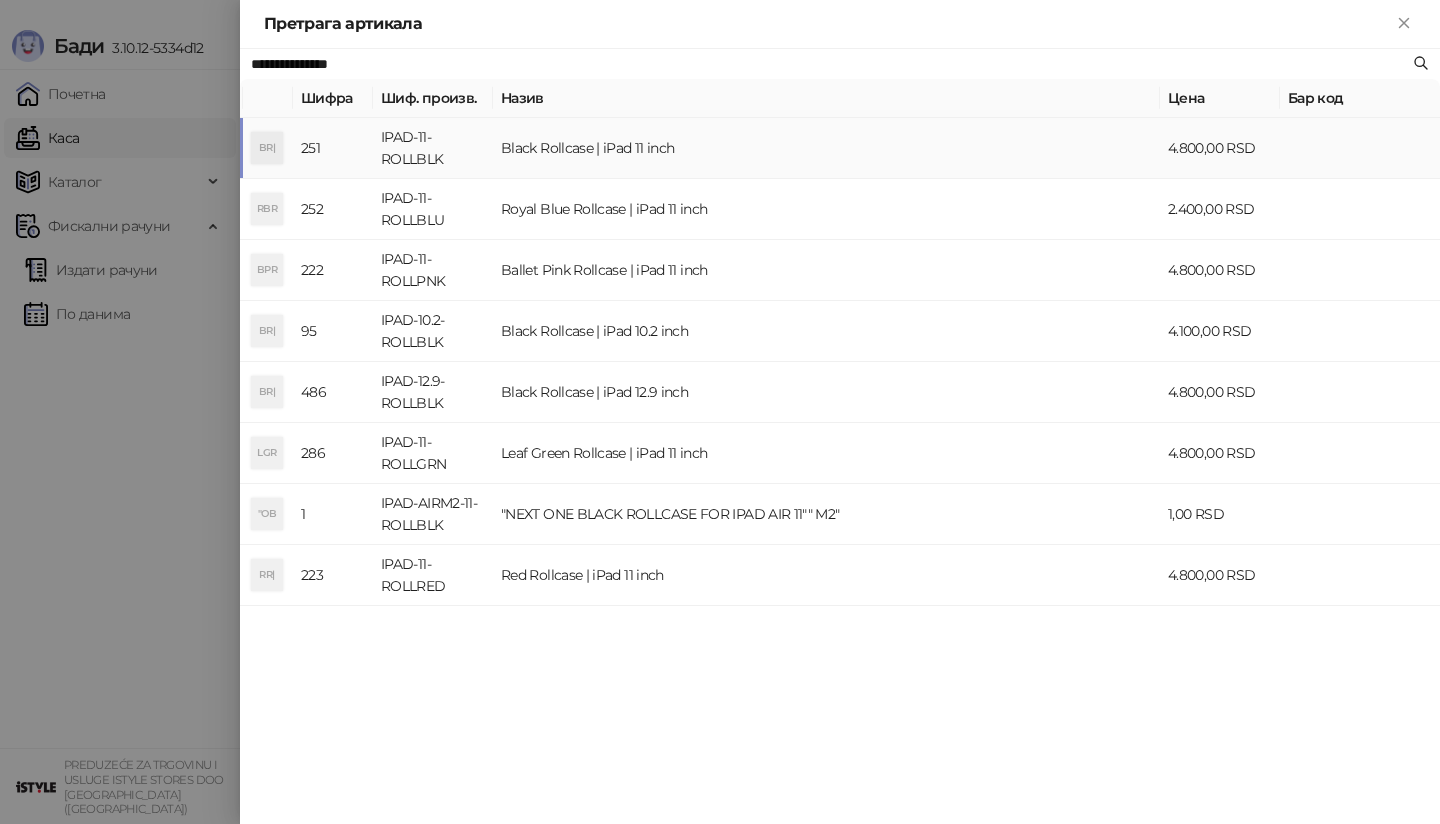 click on "BR|" at bounding box center [267, 148] 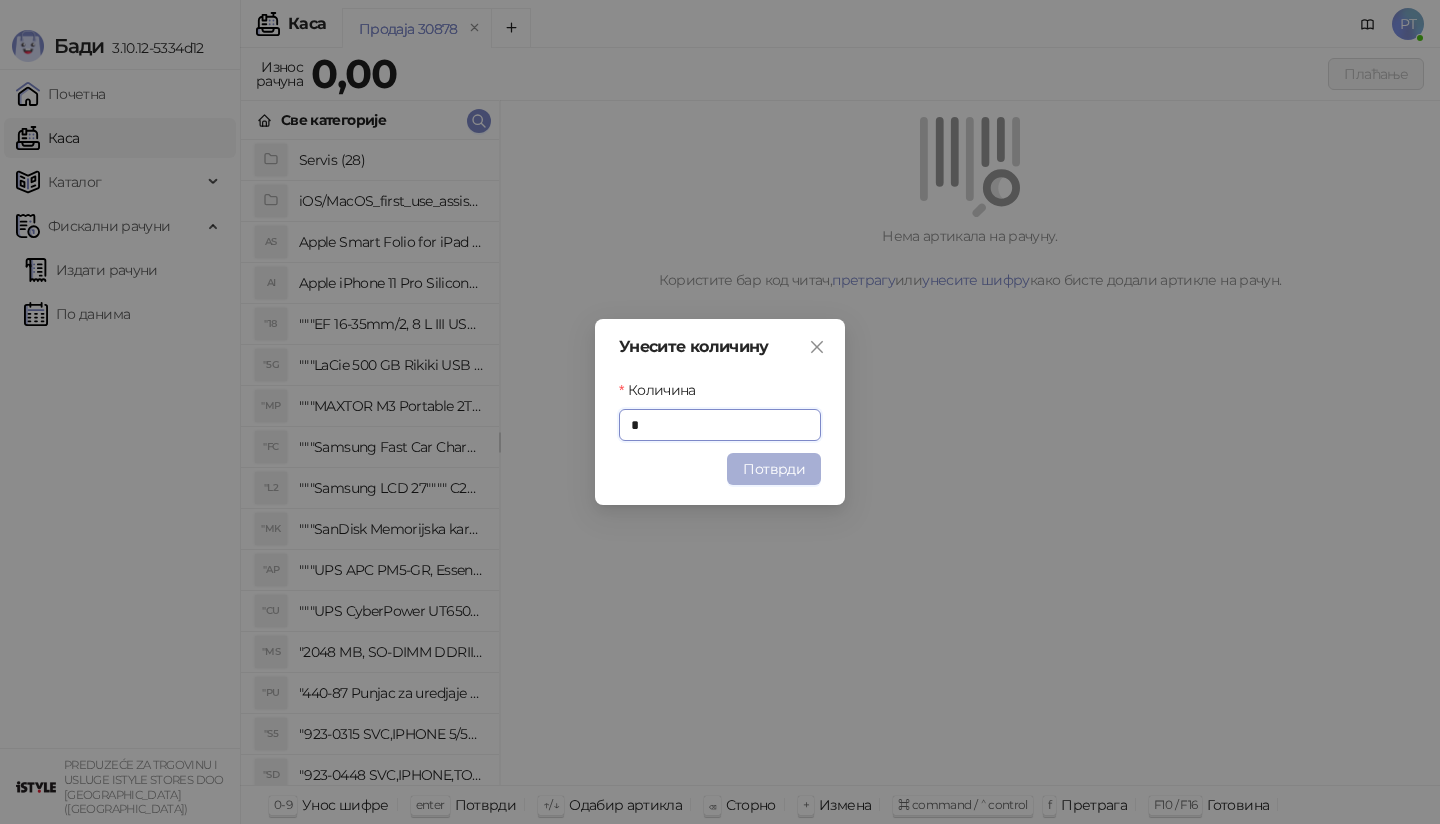 click on "Потврди" at bounding box center (774, 469) 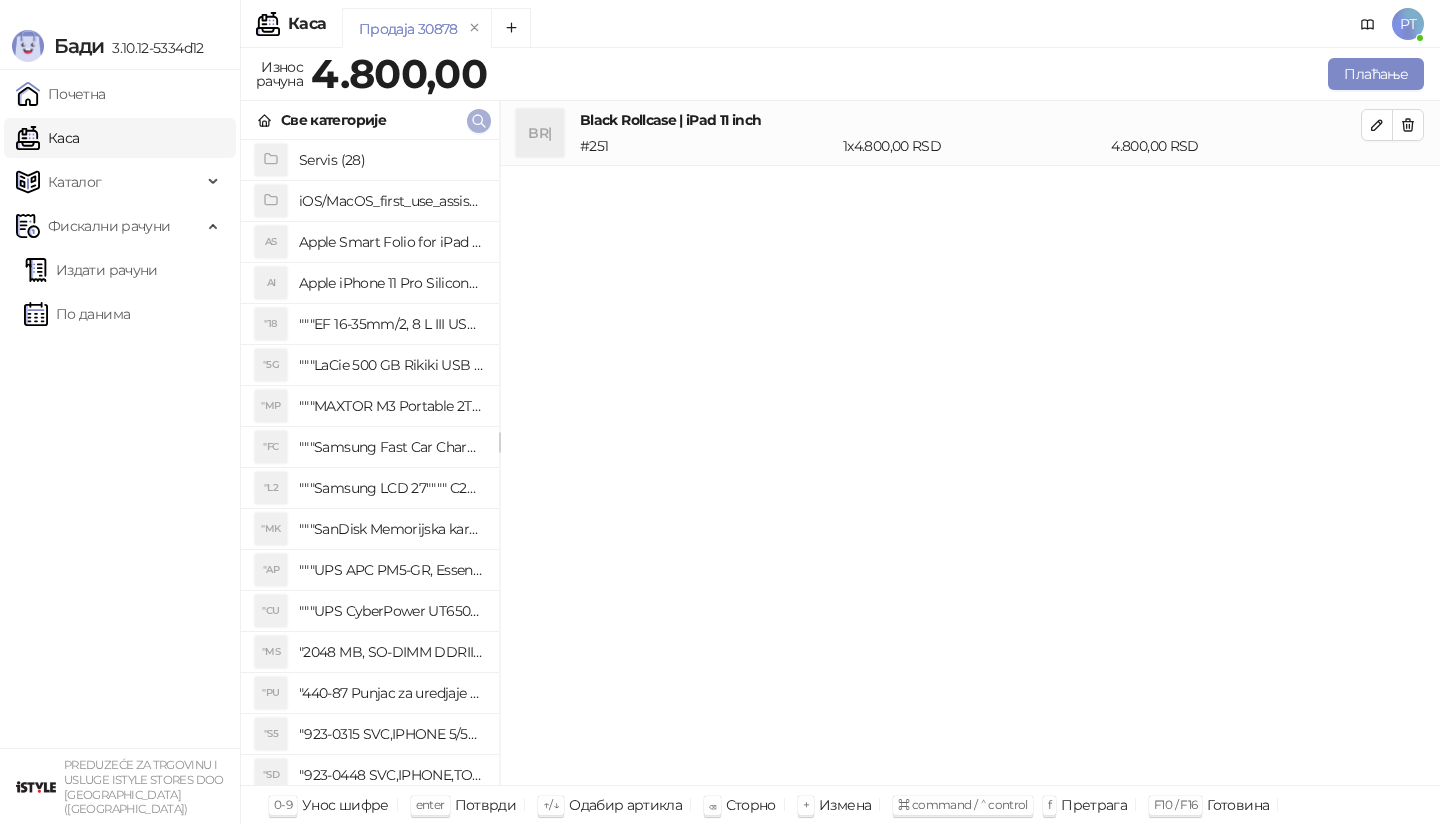 click 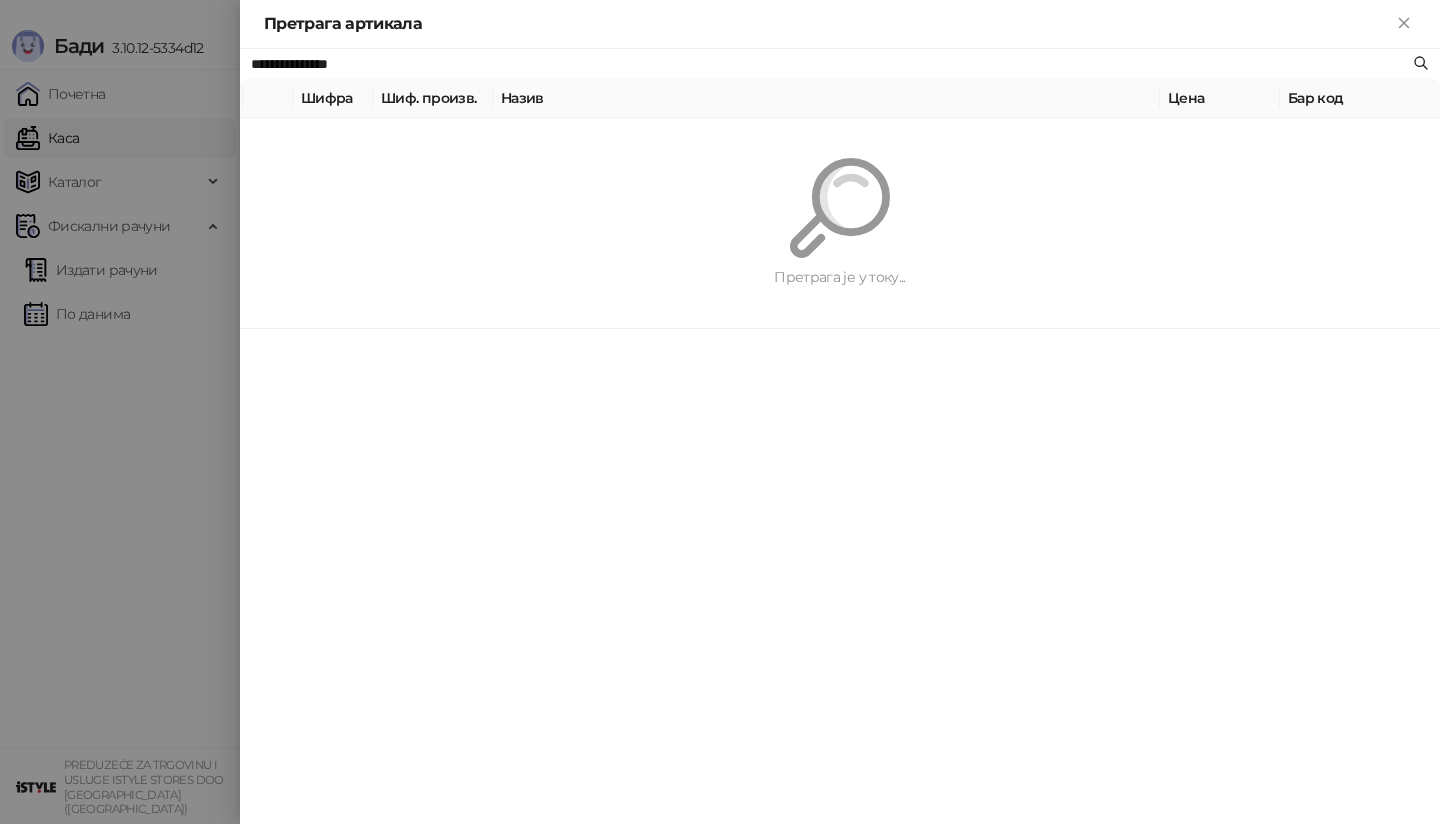 paste 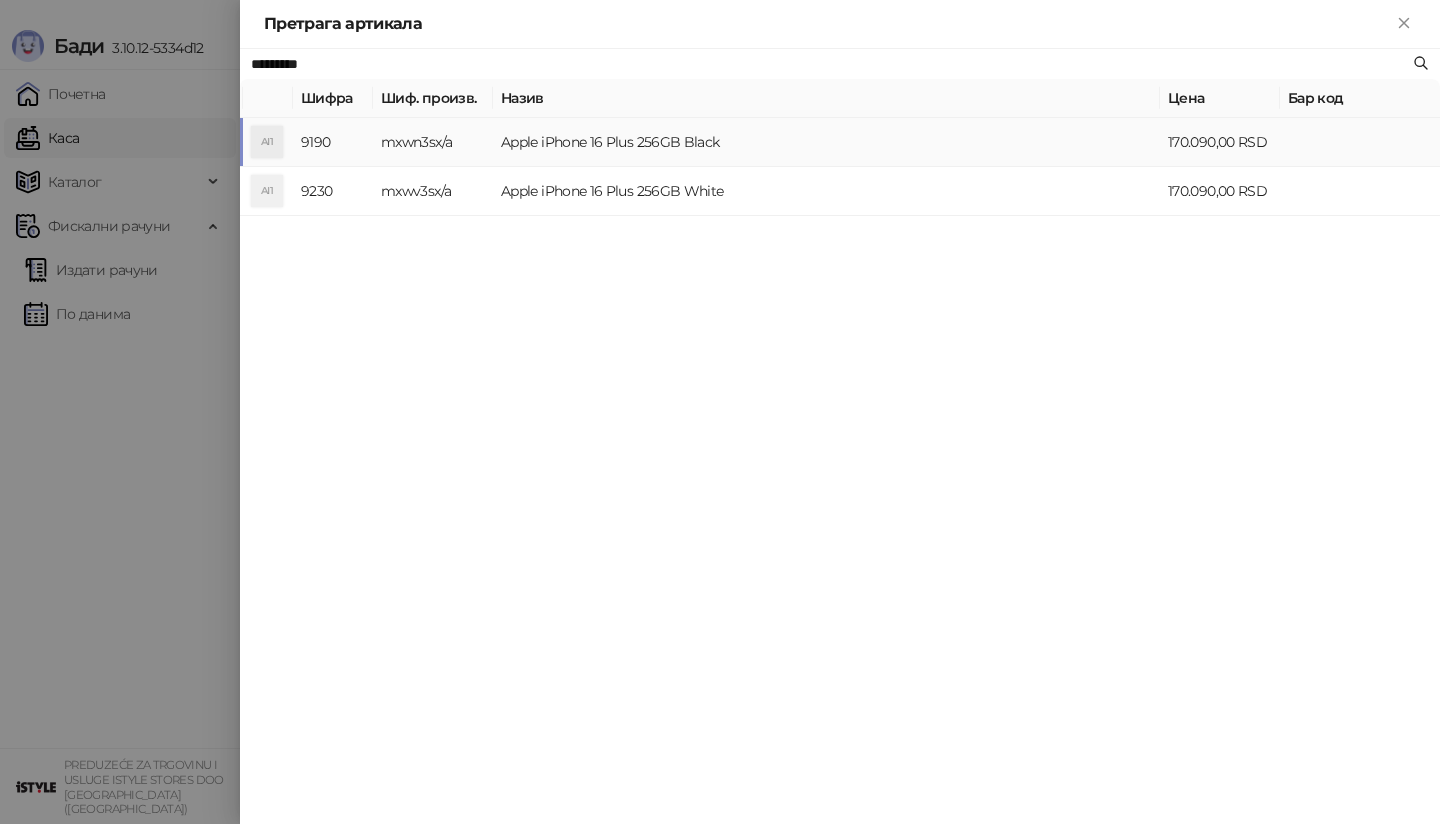 click on "AI1" at bounding box center (268, 142) 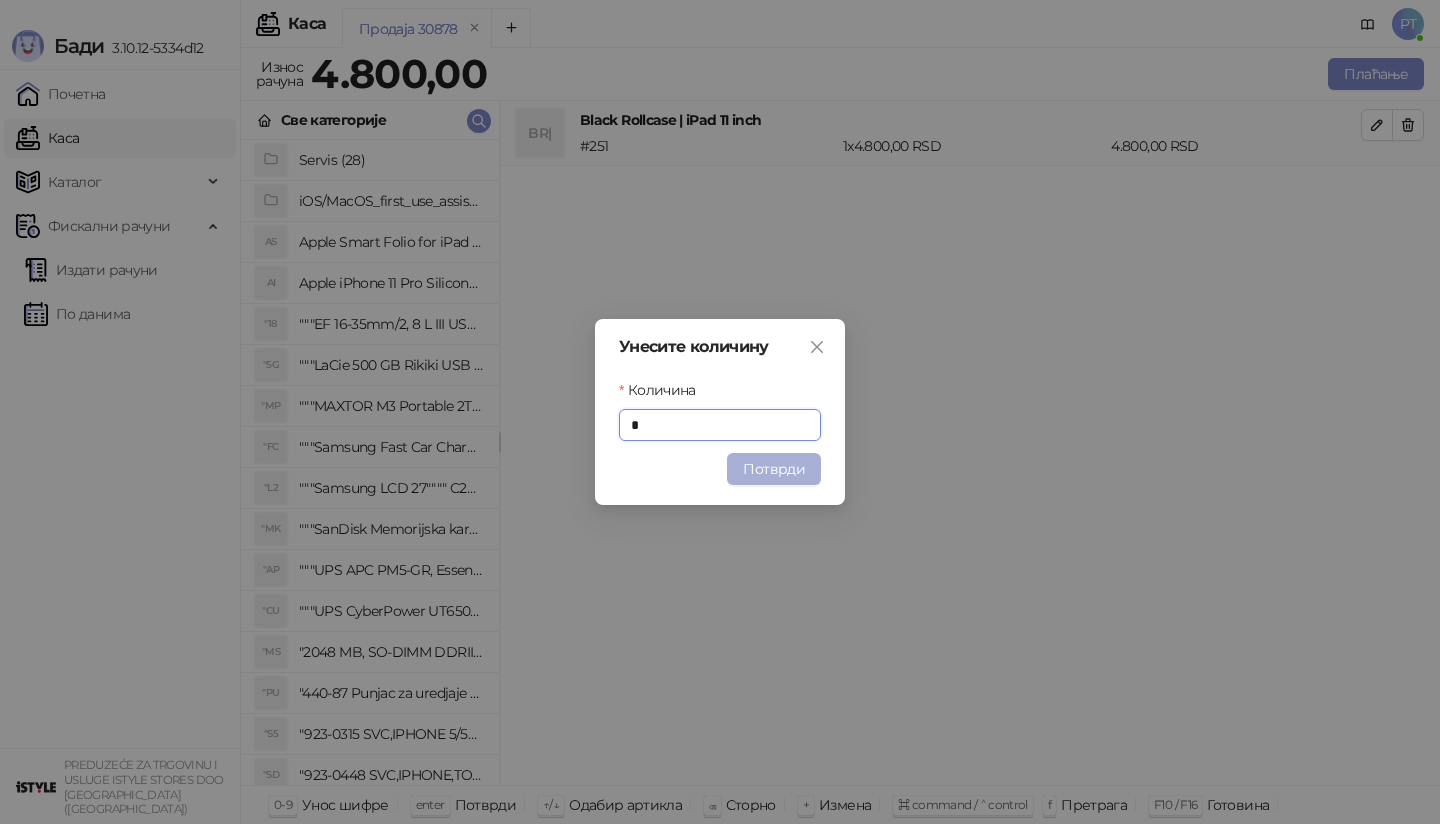 click on "Потврди" at bounding box center [774, 469] 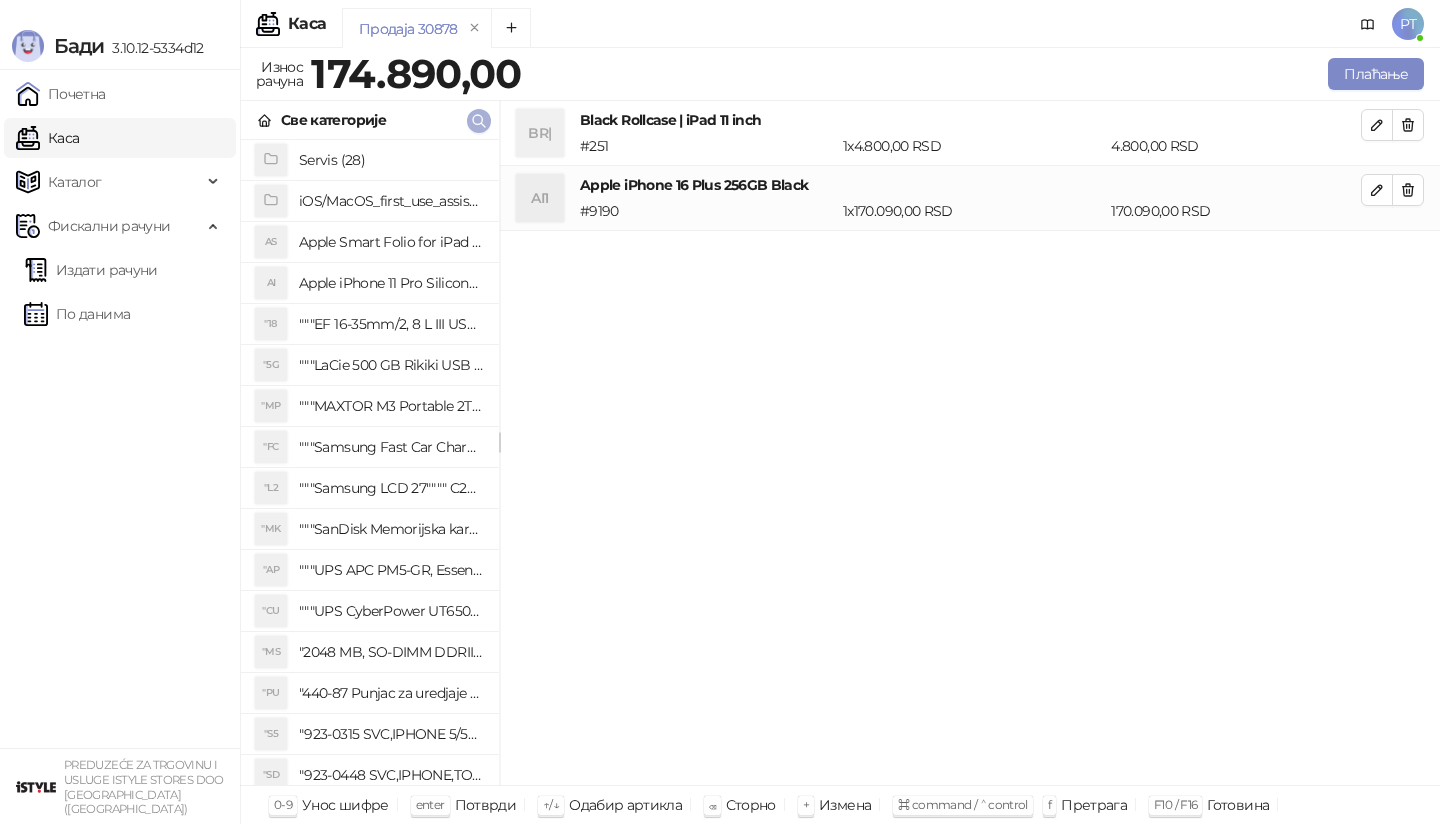 click 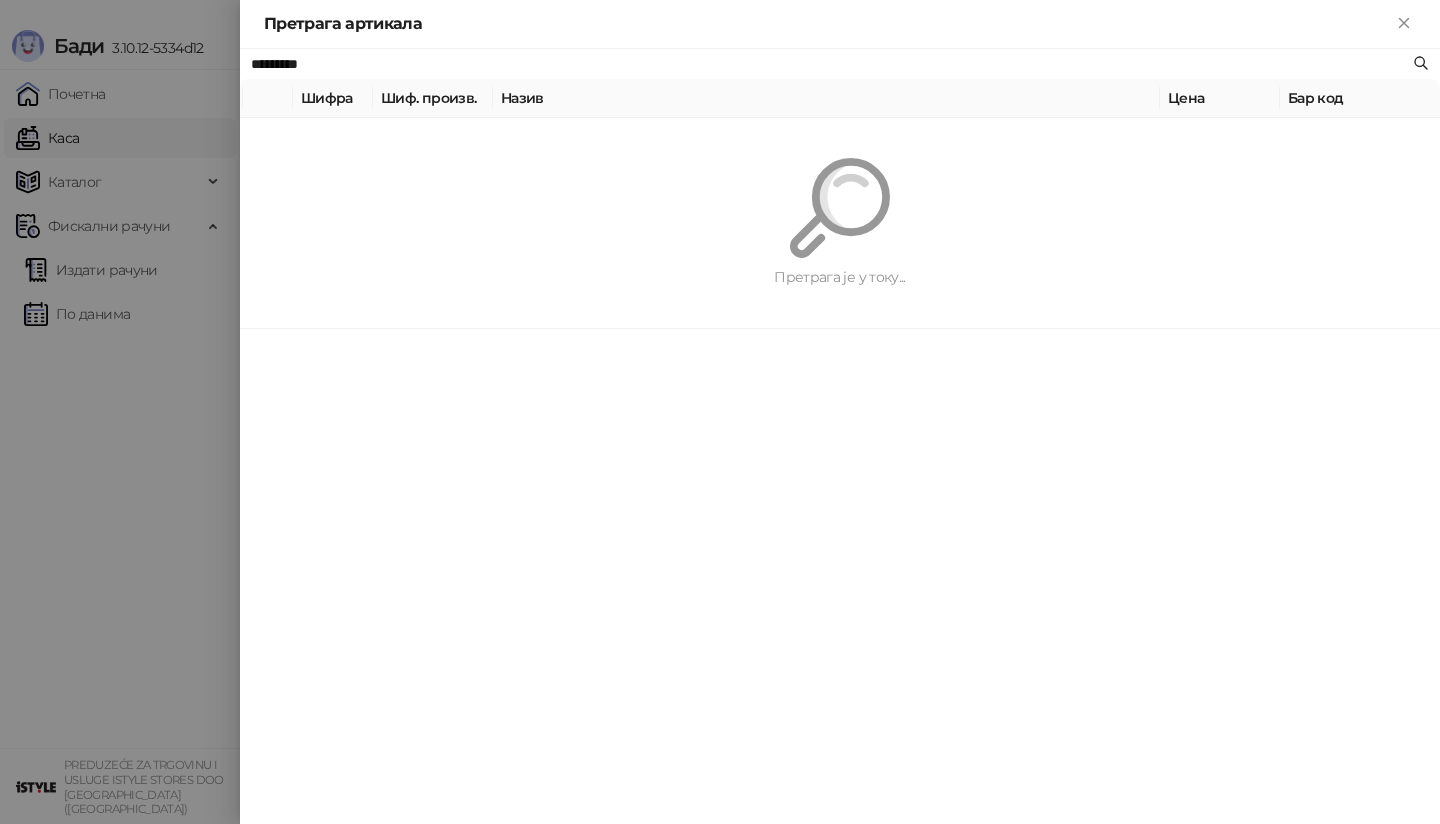 paste 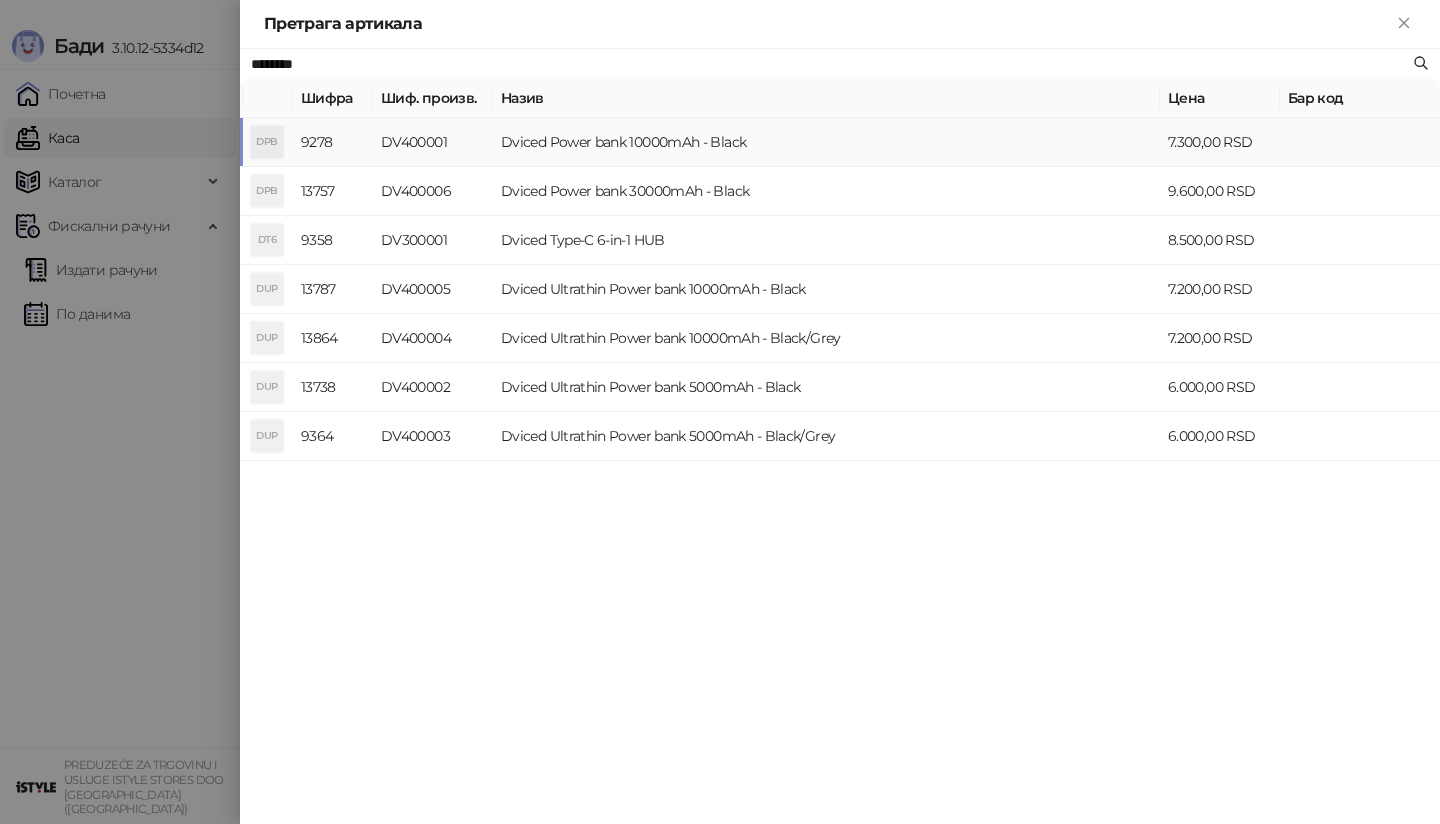 click on "DPB" at bounding box center [267, 142] 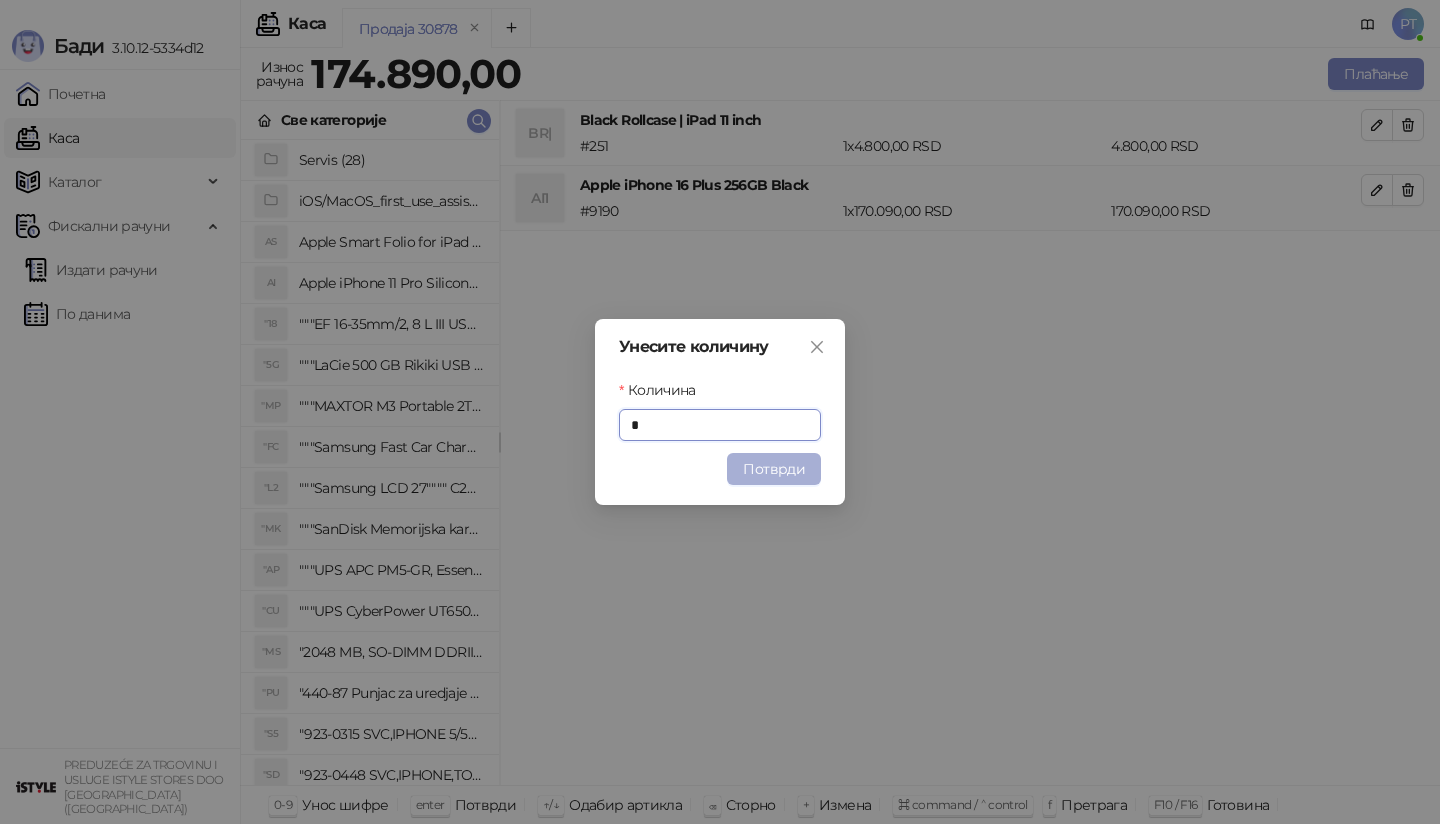 click on "Потврди" at bounding box center (774, 469) 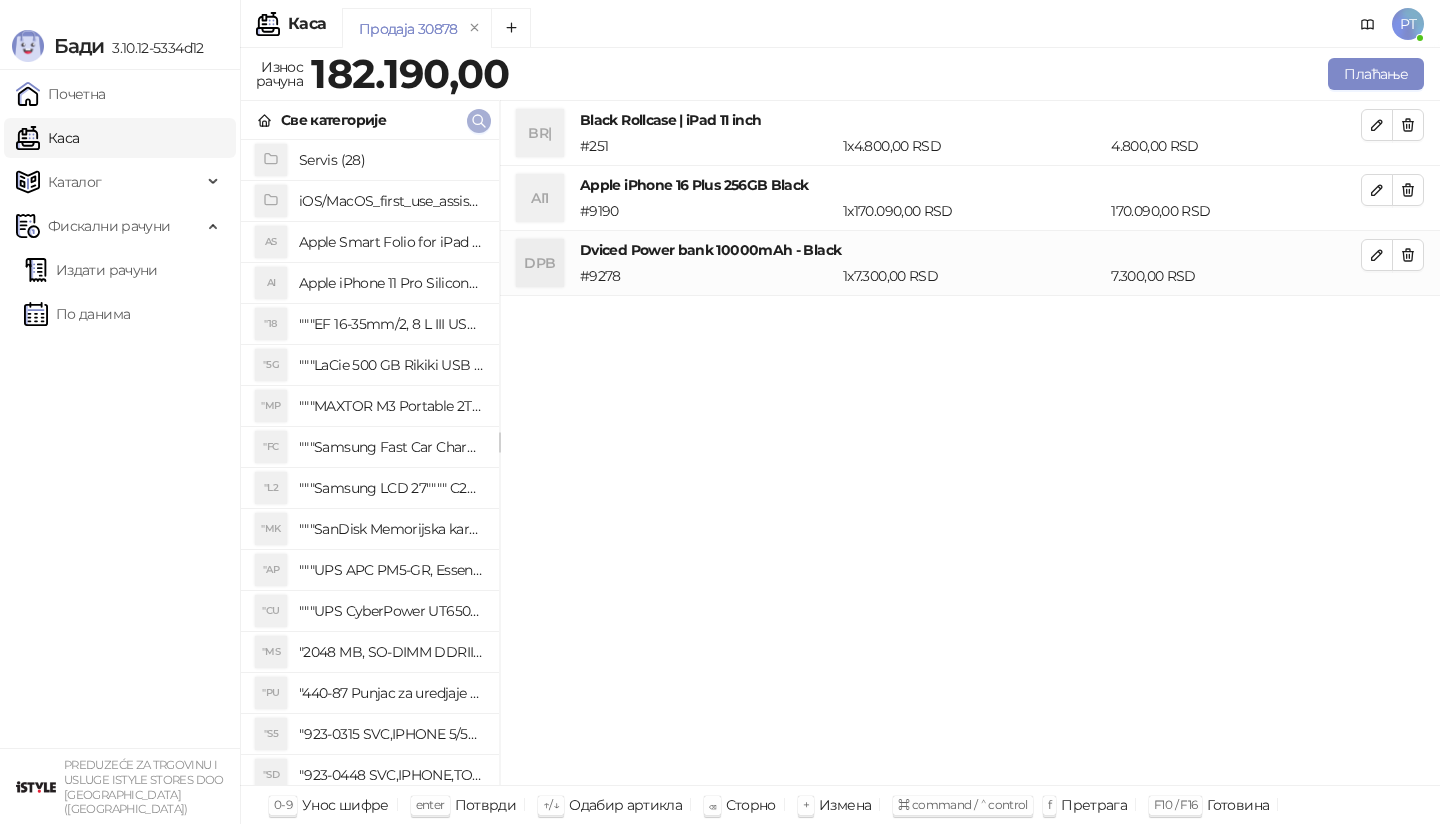 click 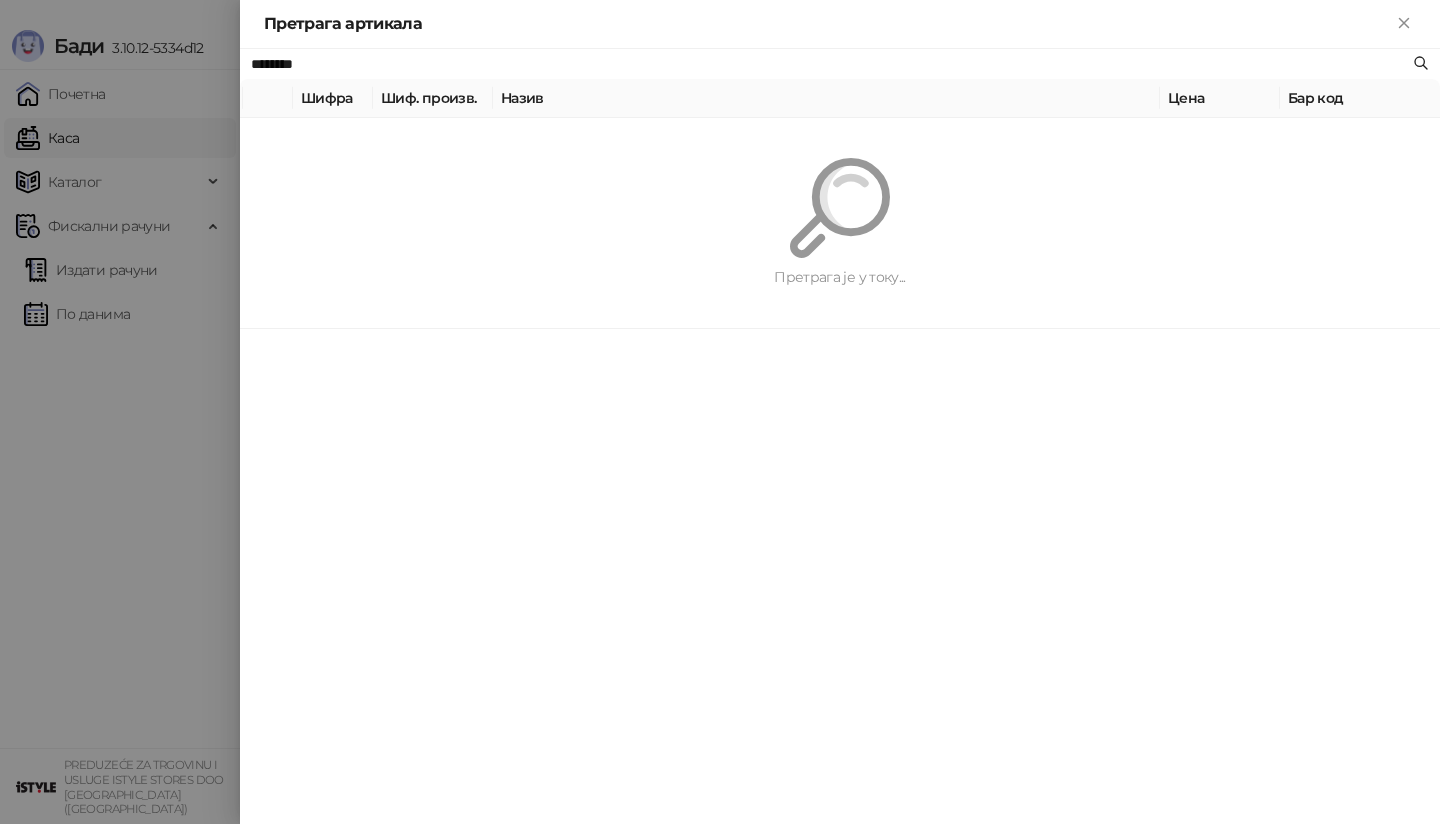 paste on "******" 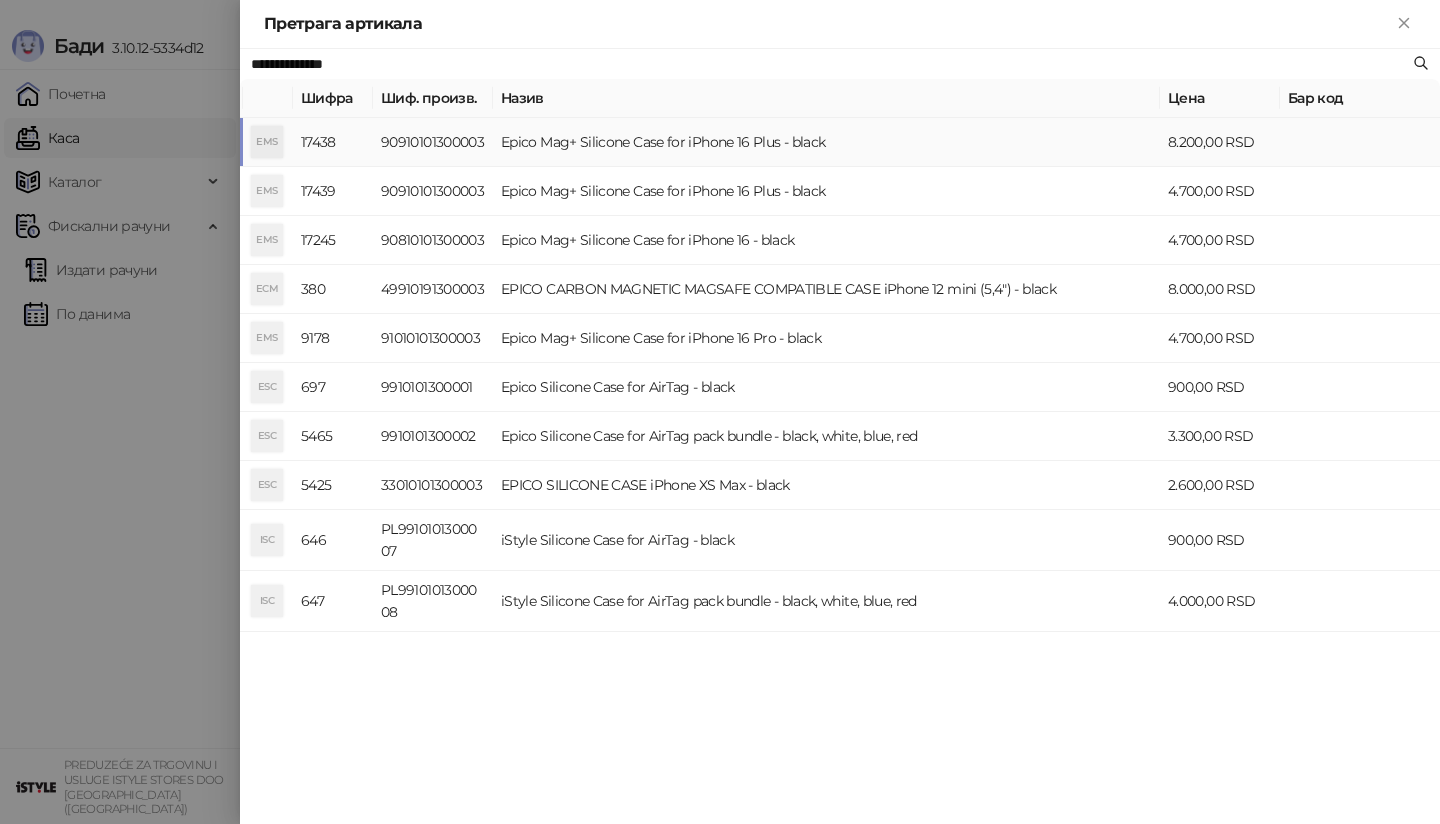 click on "EMS" at bounding box center (267, 142) 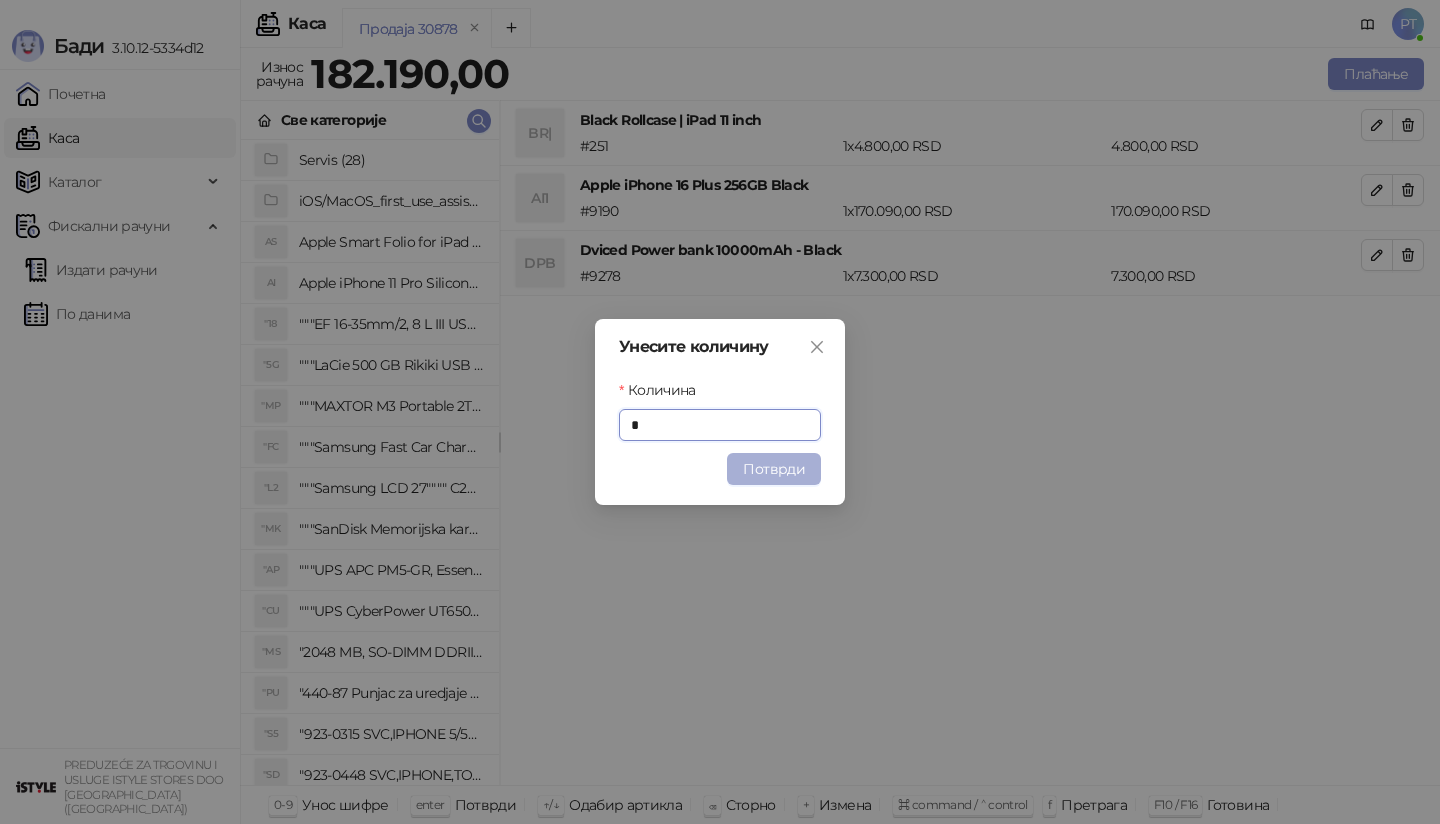 click on "Потврди" at bounding box center [774, 469] 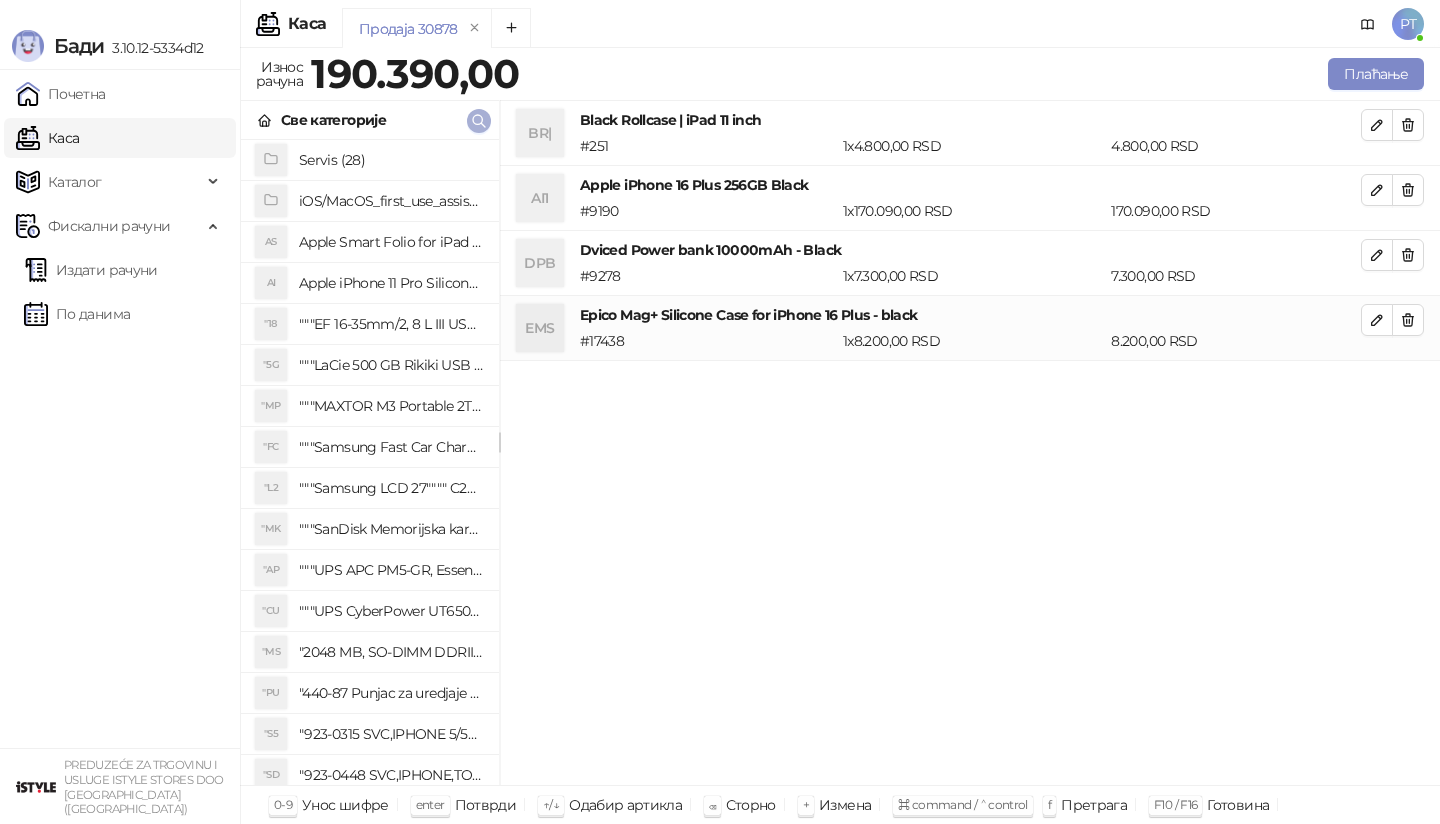click 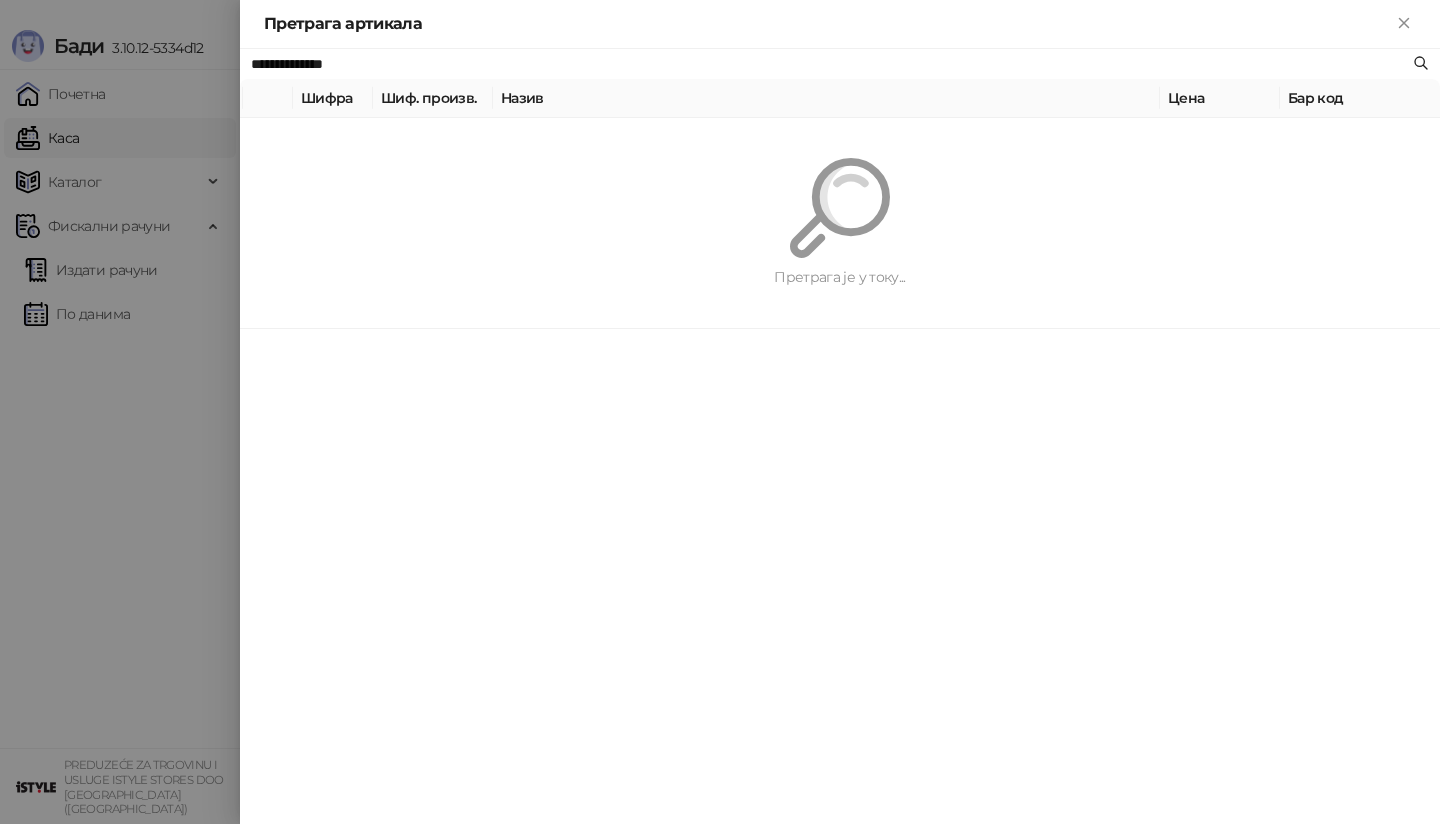 paste on "***" 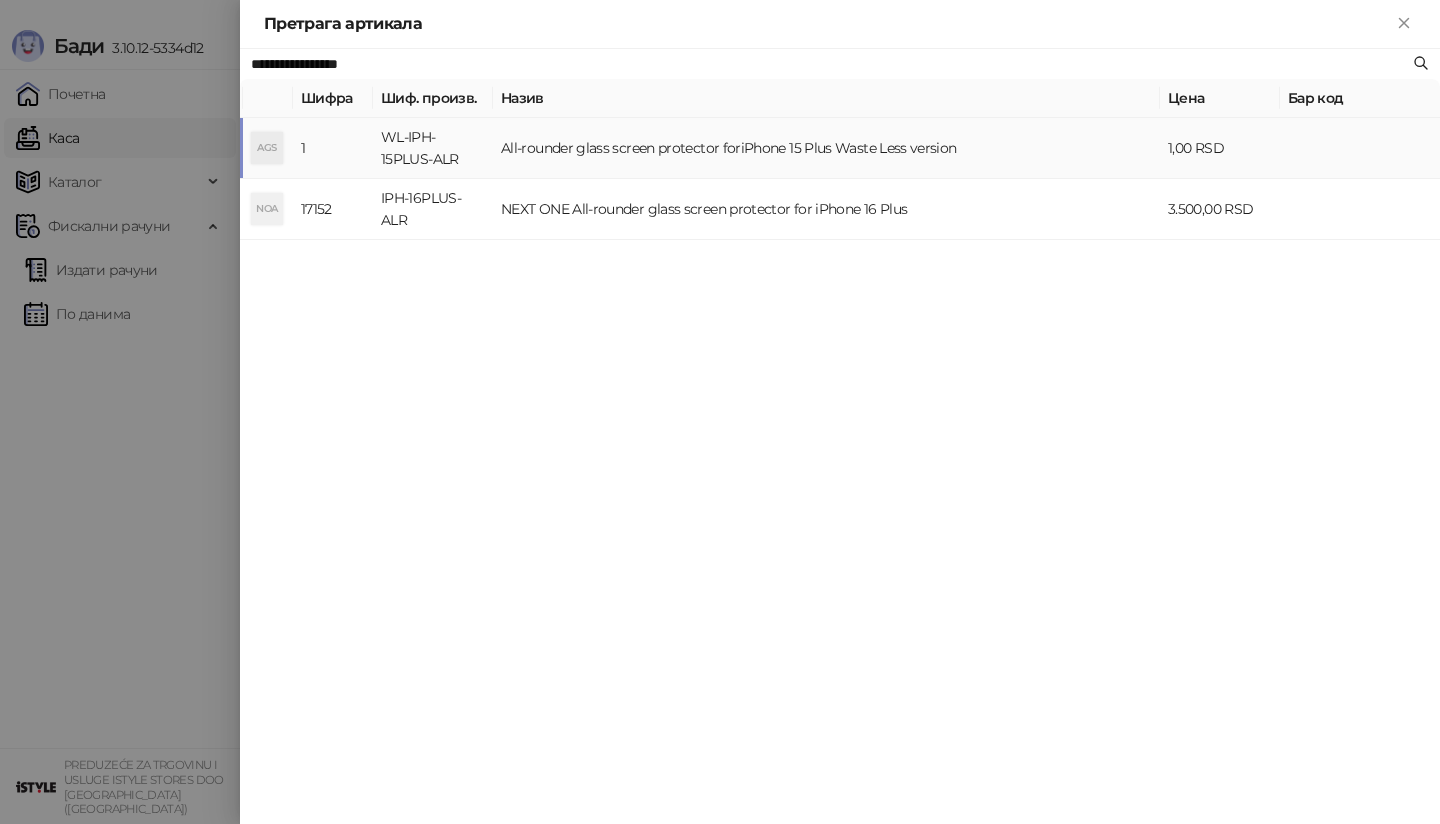click on "AGS" at bounding box center (267, 148) 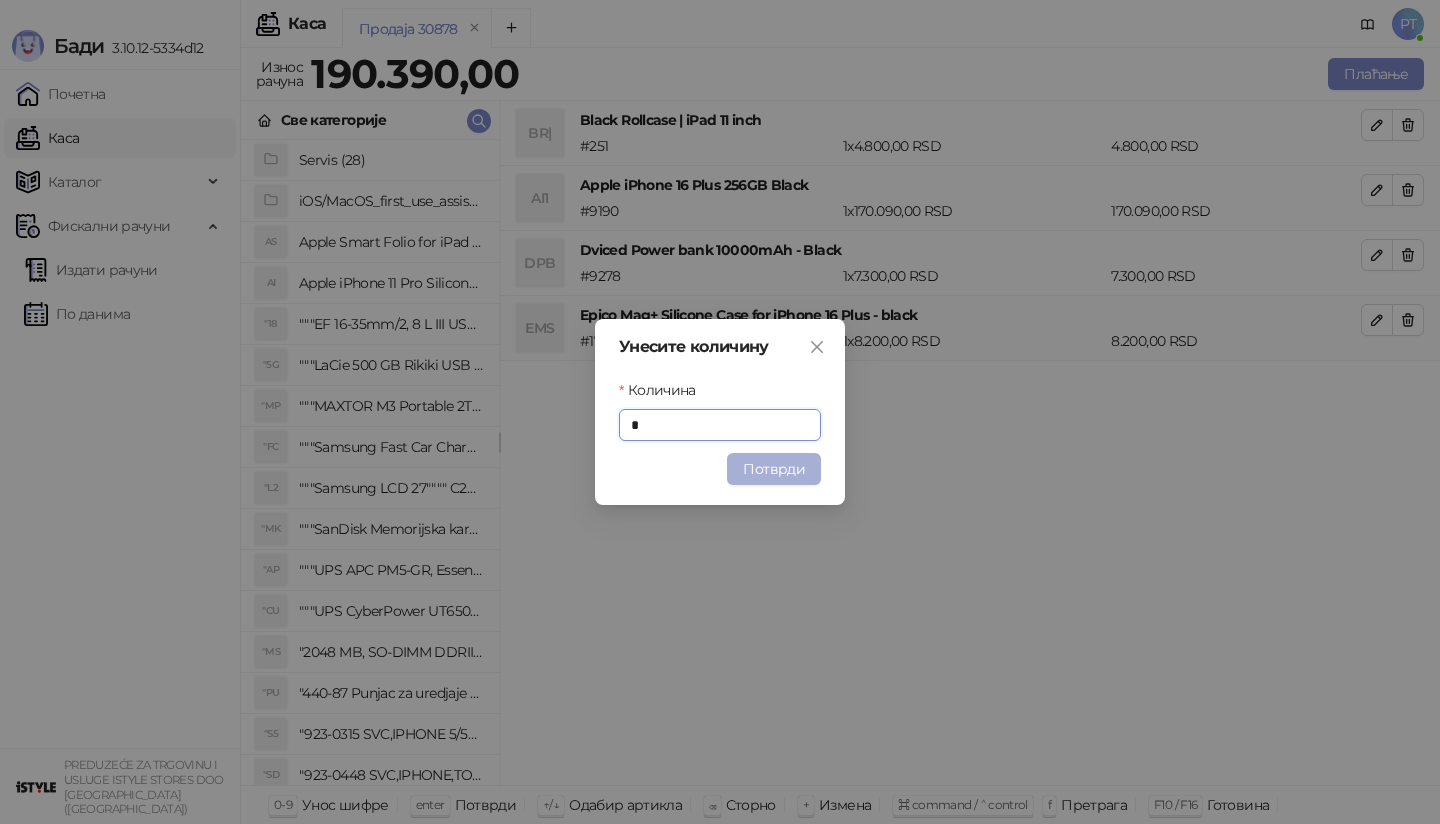 click on "Потврди" at bounding box center [774, 469] 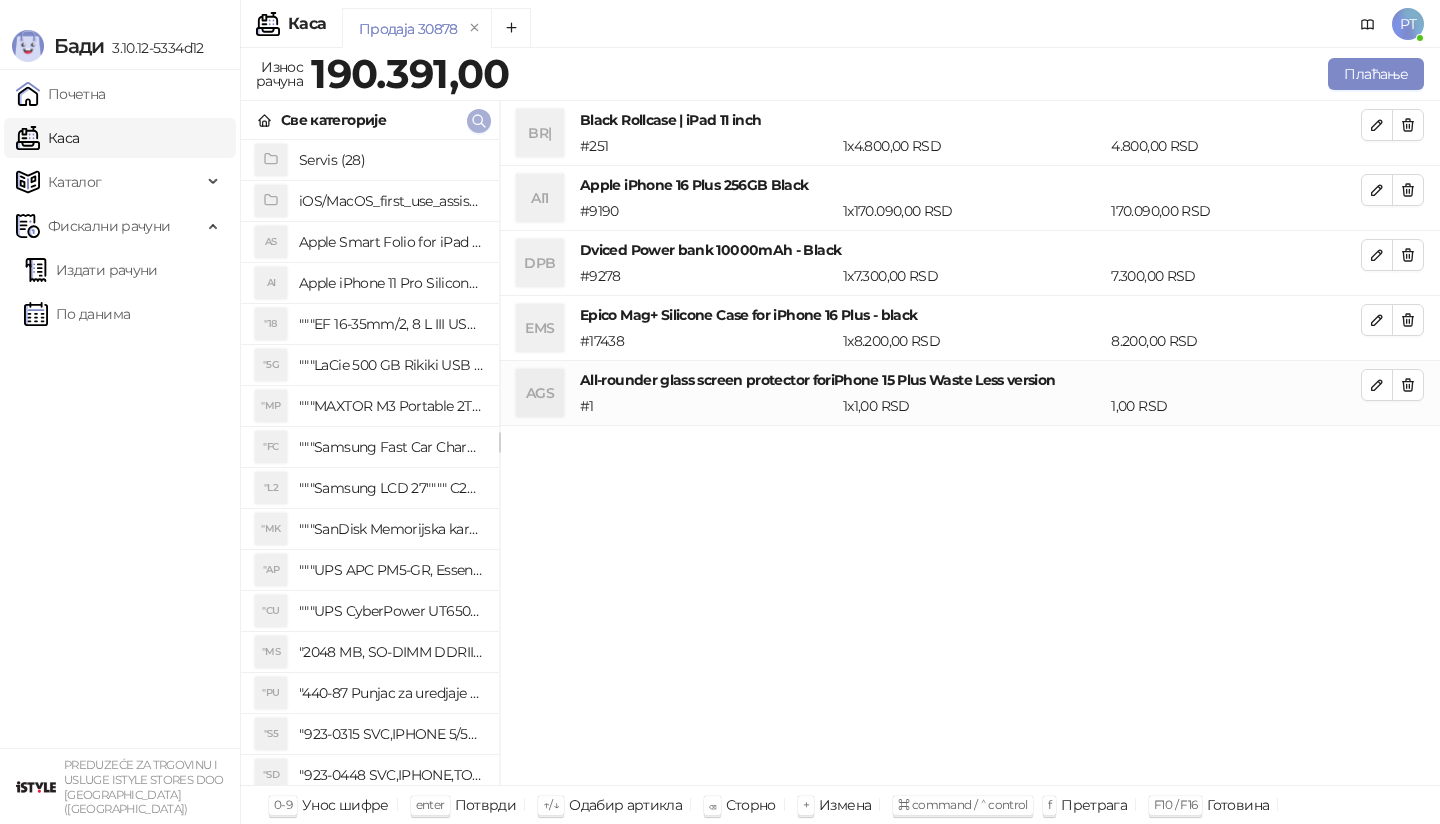 click 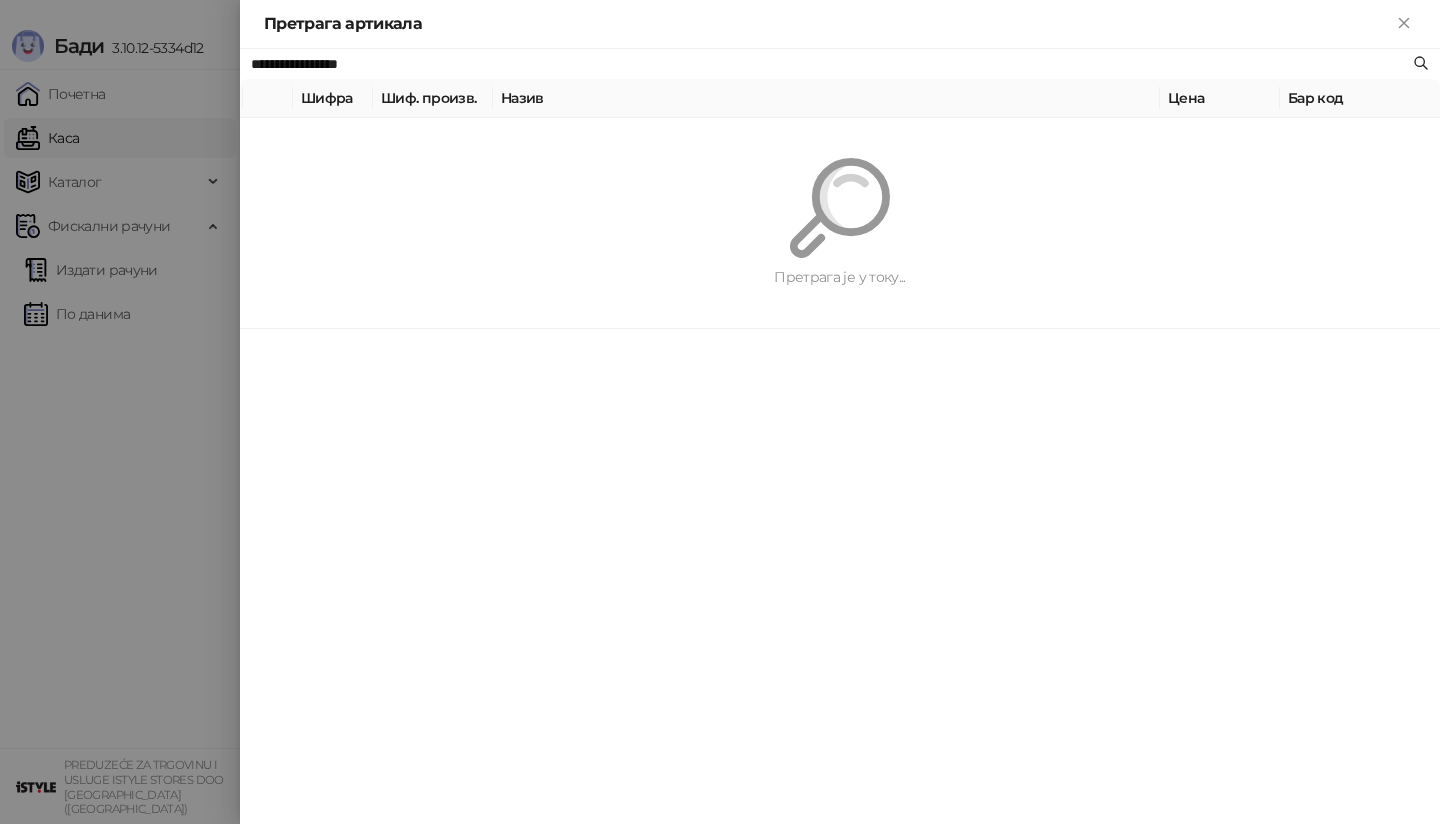 paste on "******" 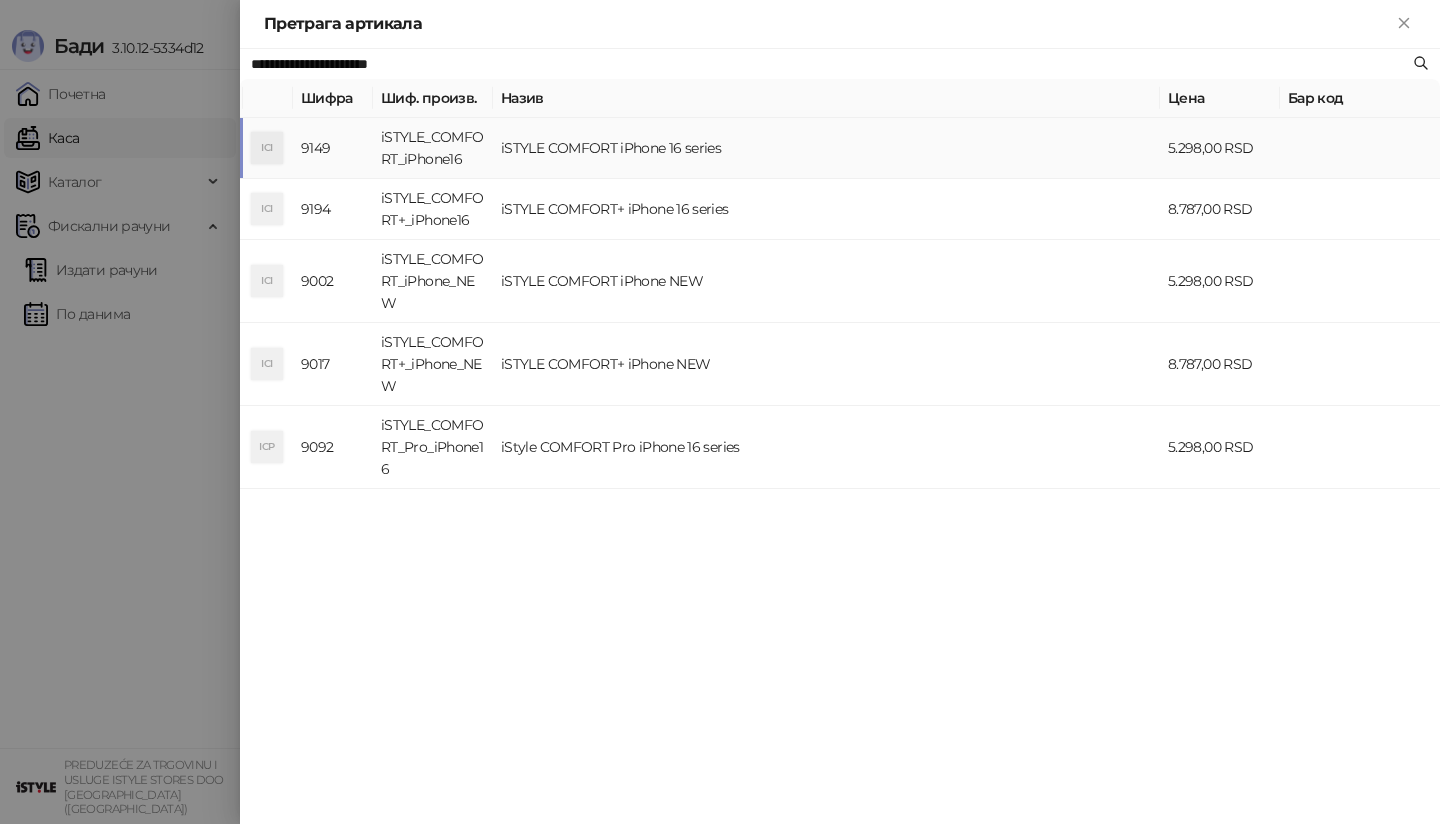 click on "ICI" at bounding box center [268, 148] 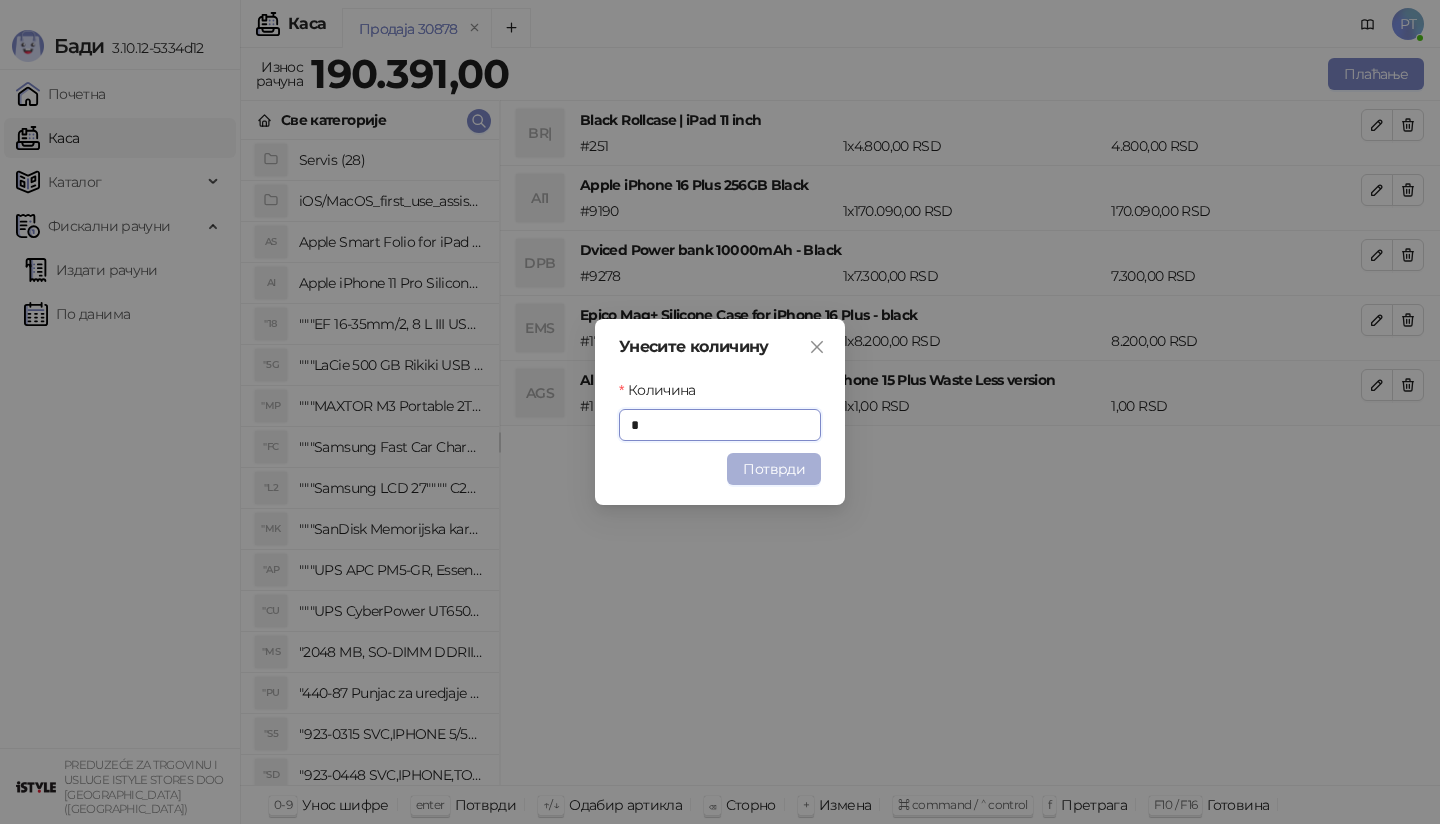 click on "Потврди" at bounding box center (774, 469) 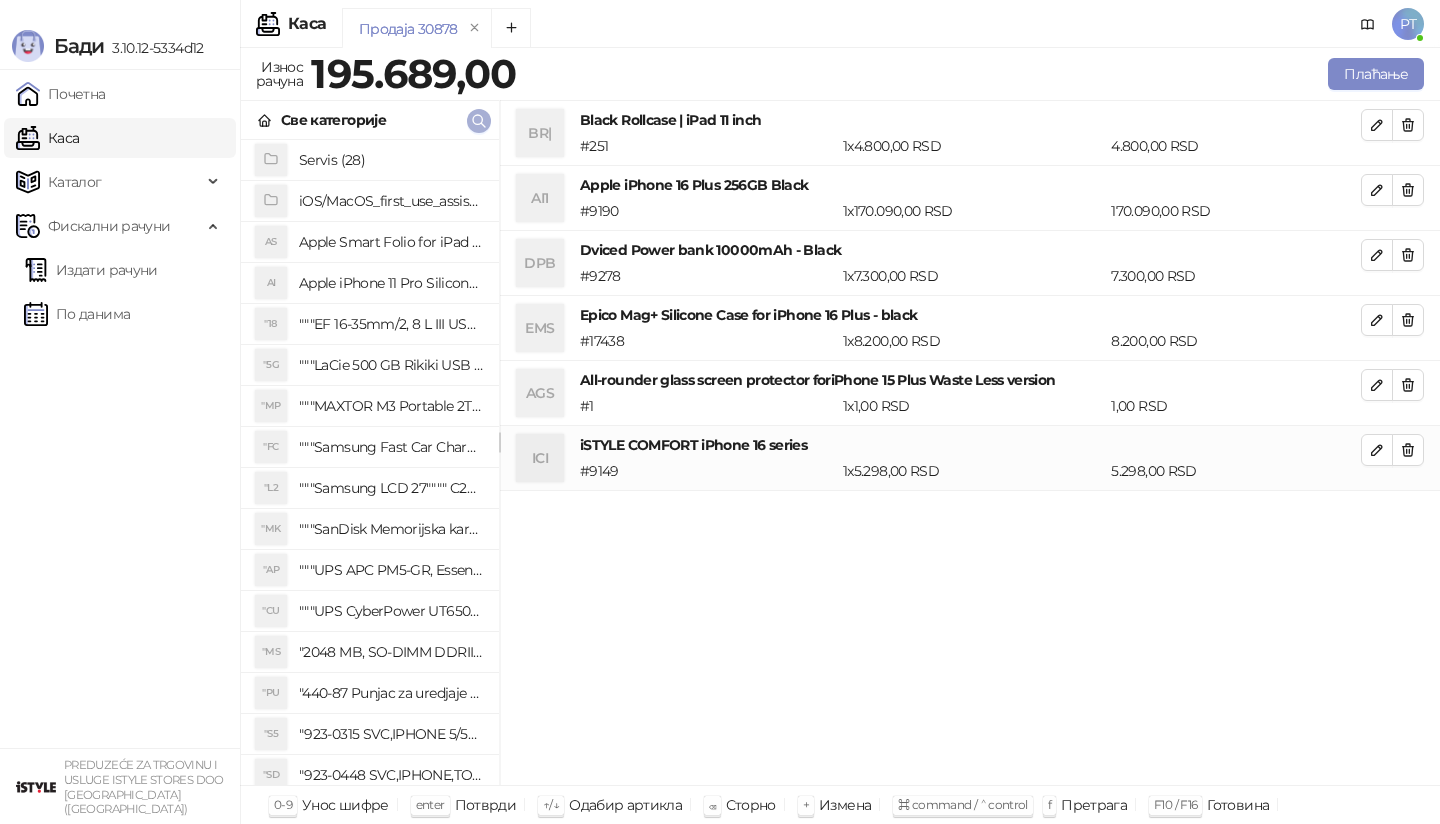 click 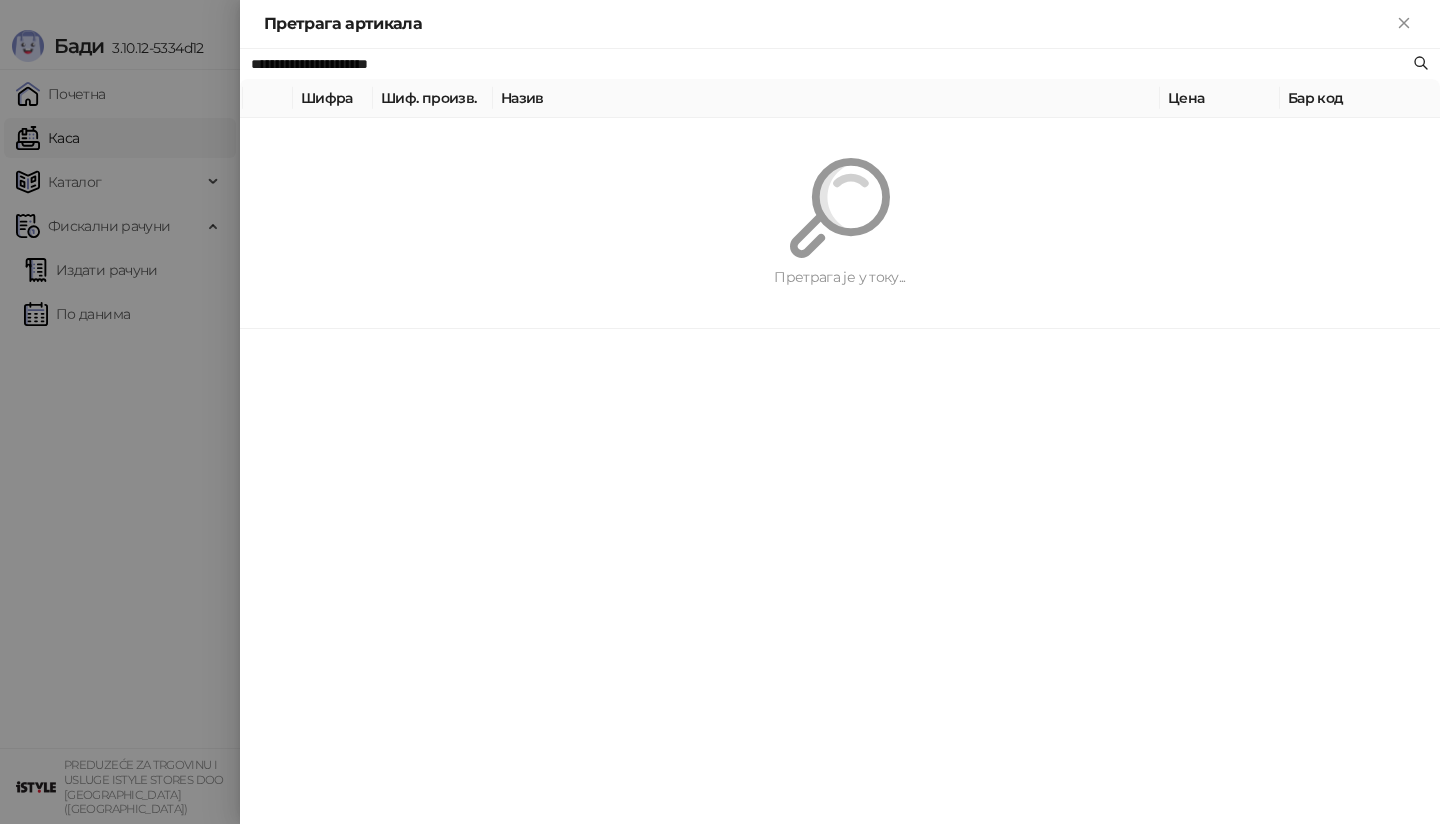 paste 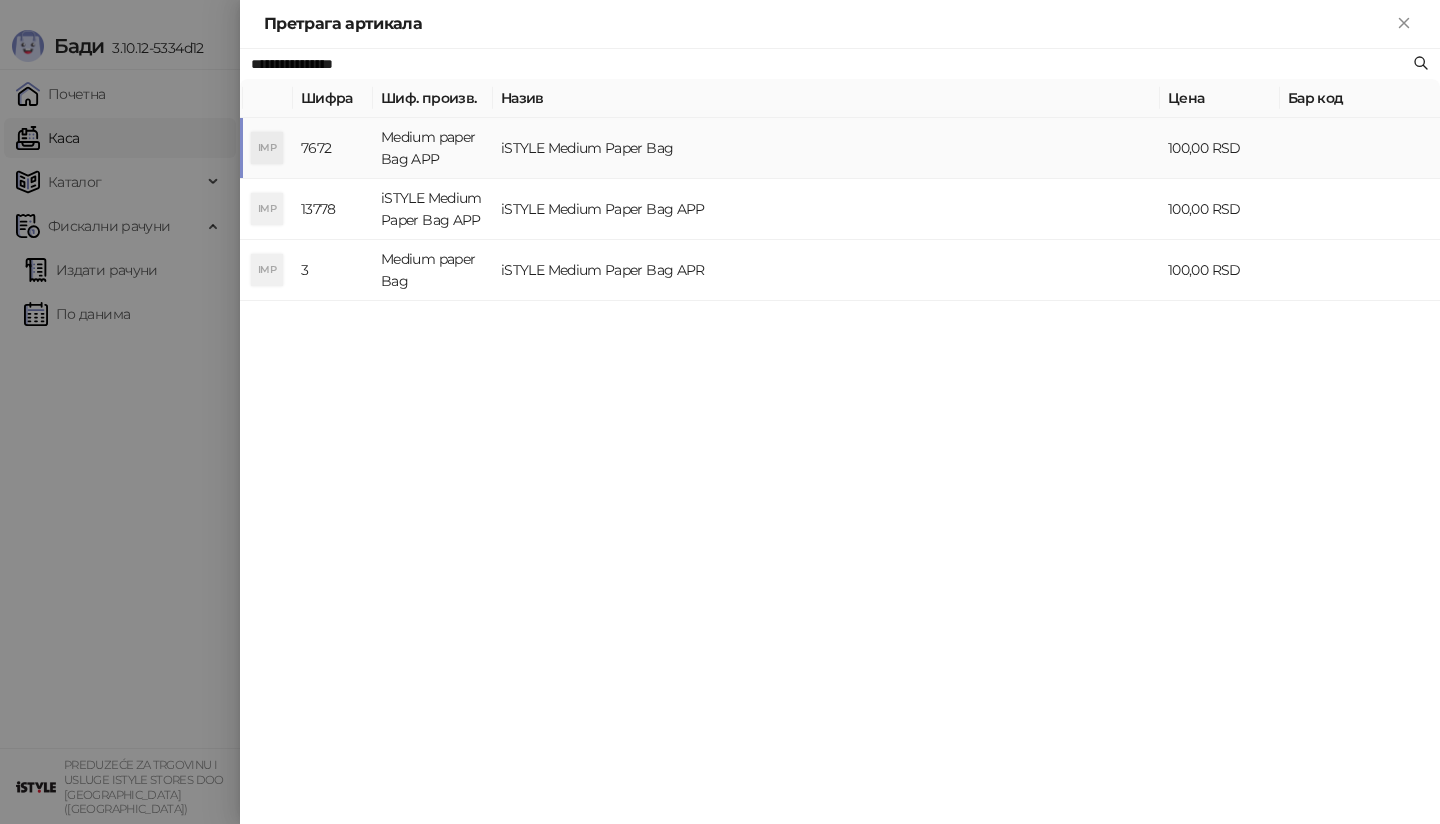 type on "**********" 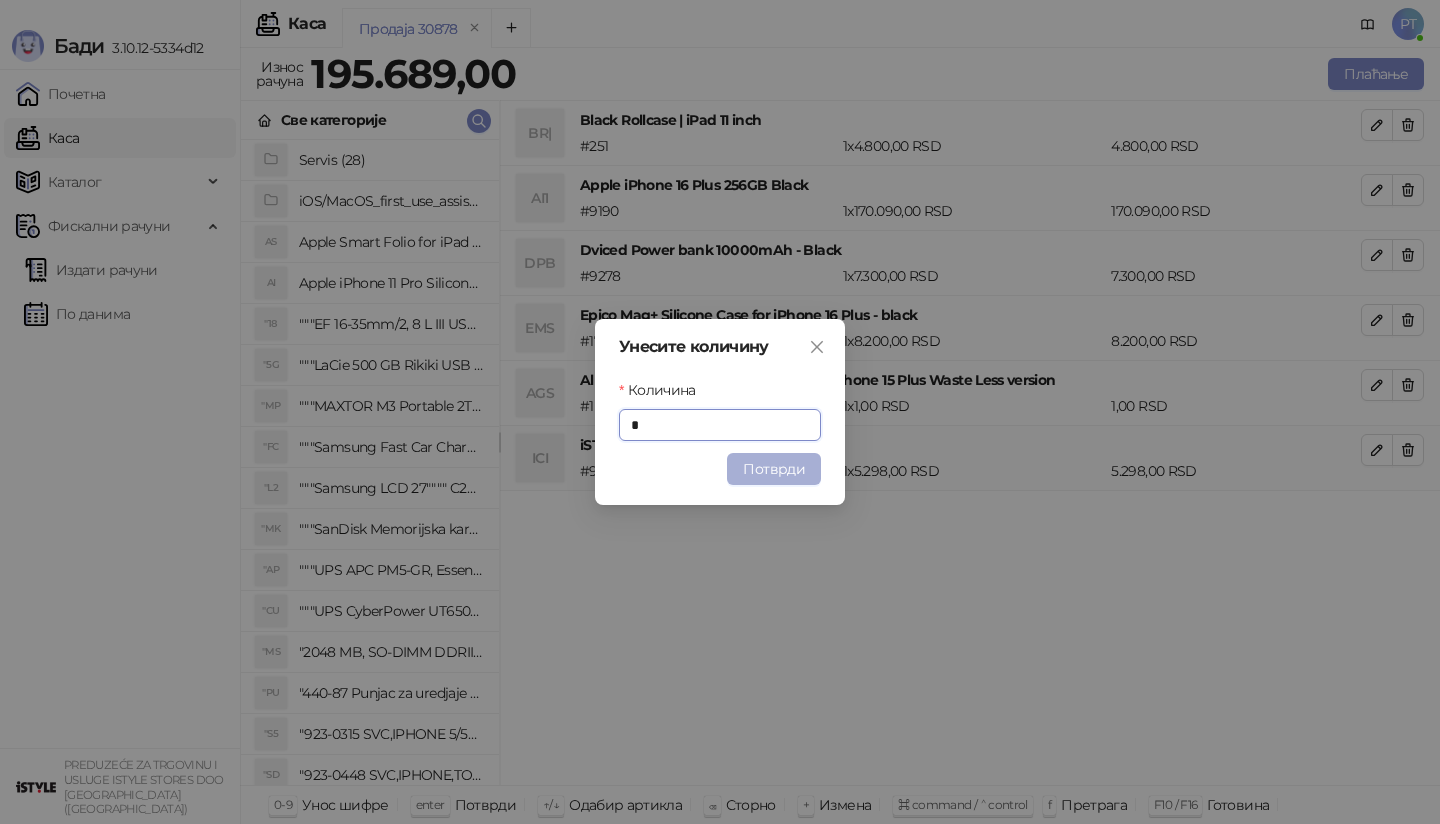 click on "Потврди" at bounding box center (774, 469) 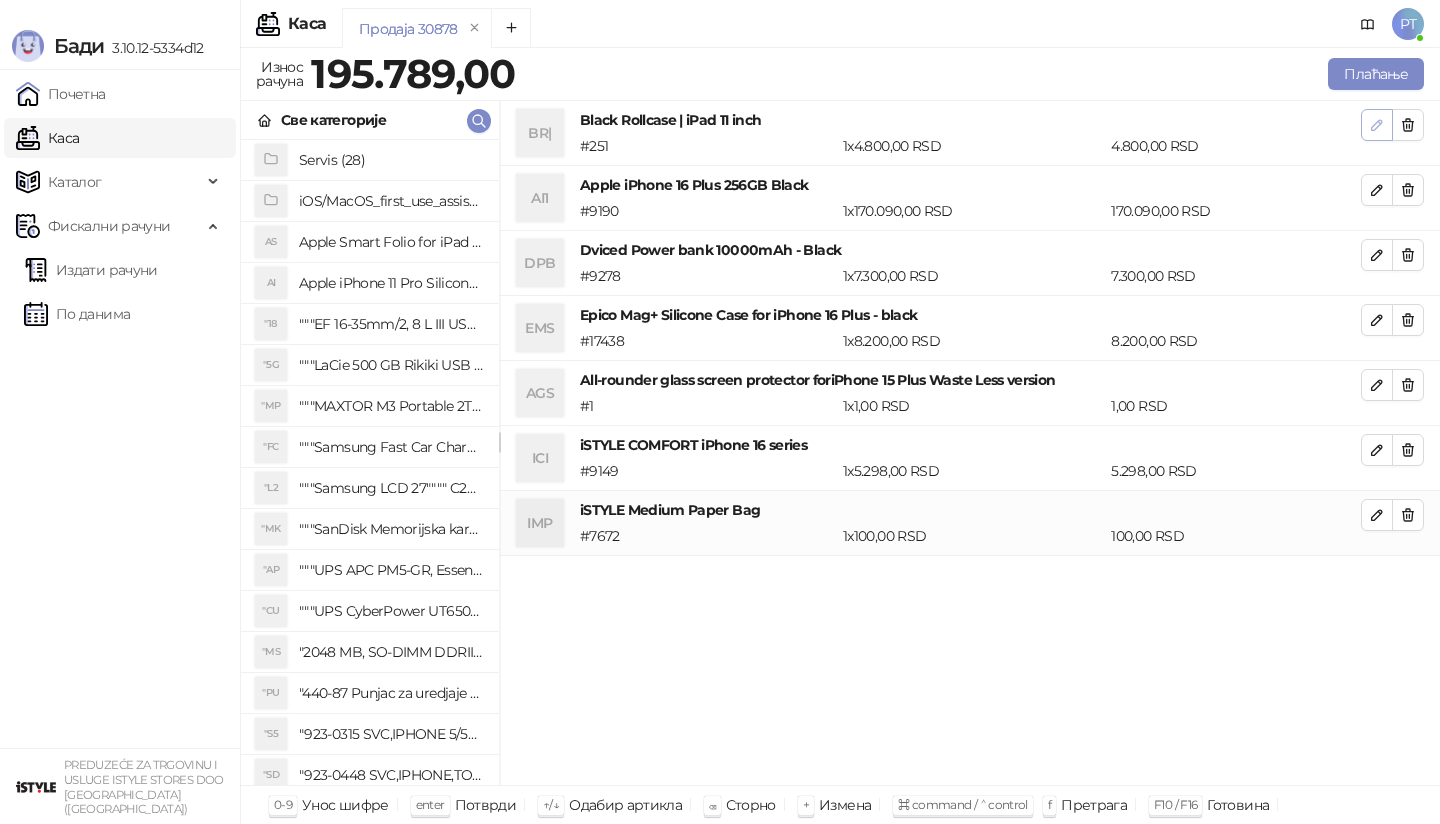 click at bounding box center [1377, 125] 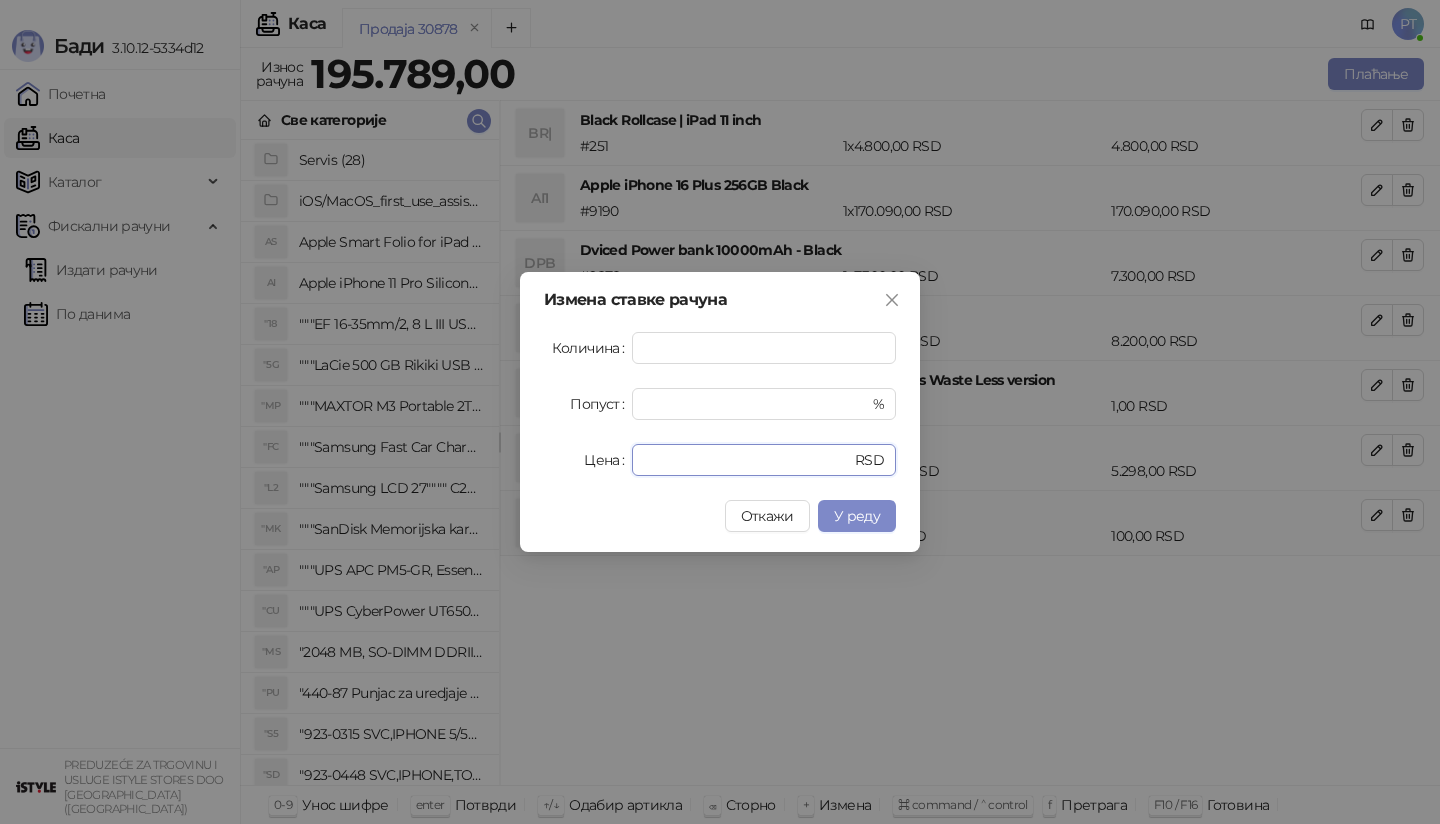 drag, startPoint x: 694, startPoint y: 460, endPoint x: 529, endPoint y: 460, distance: 165 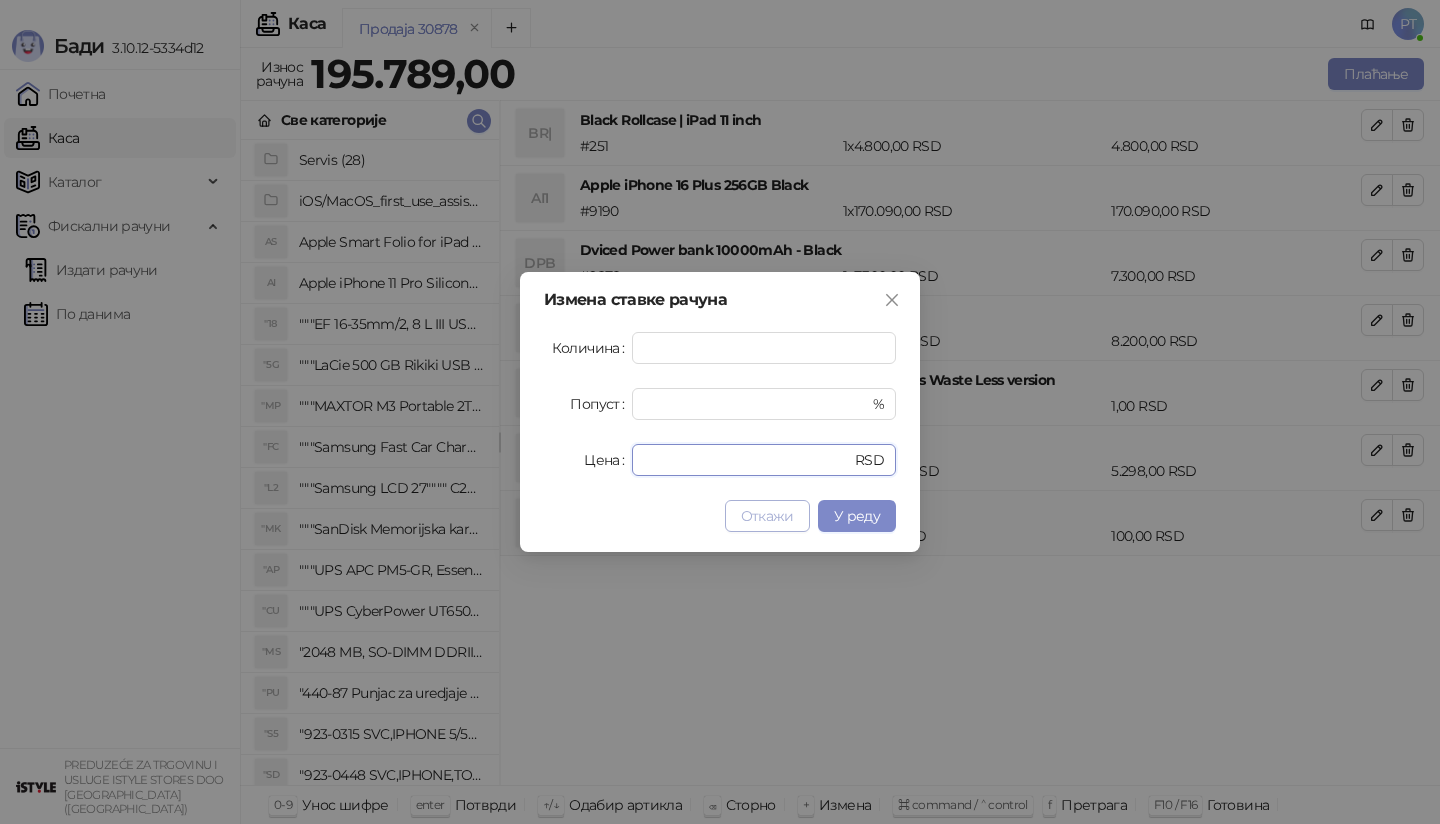 paste on "***" 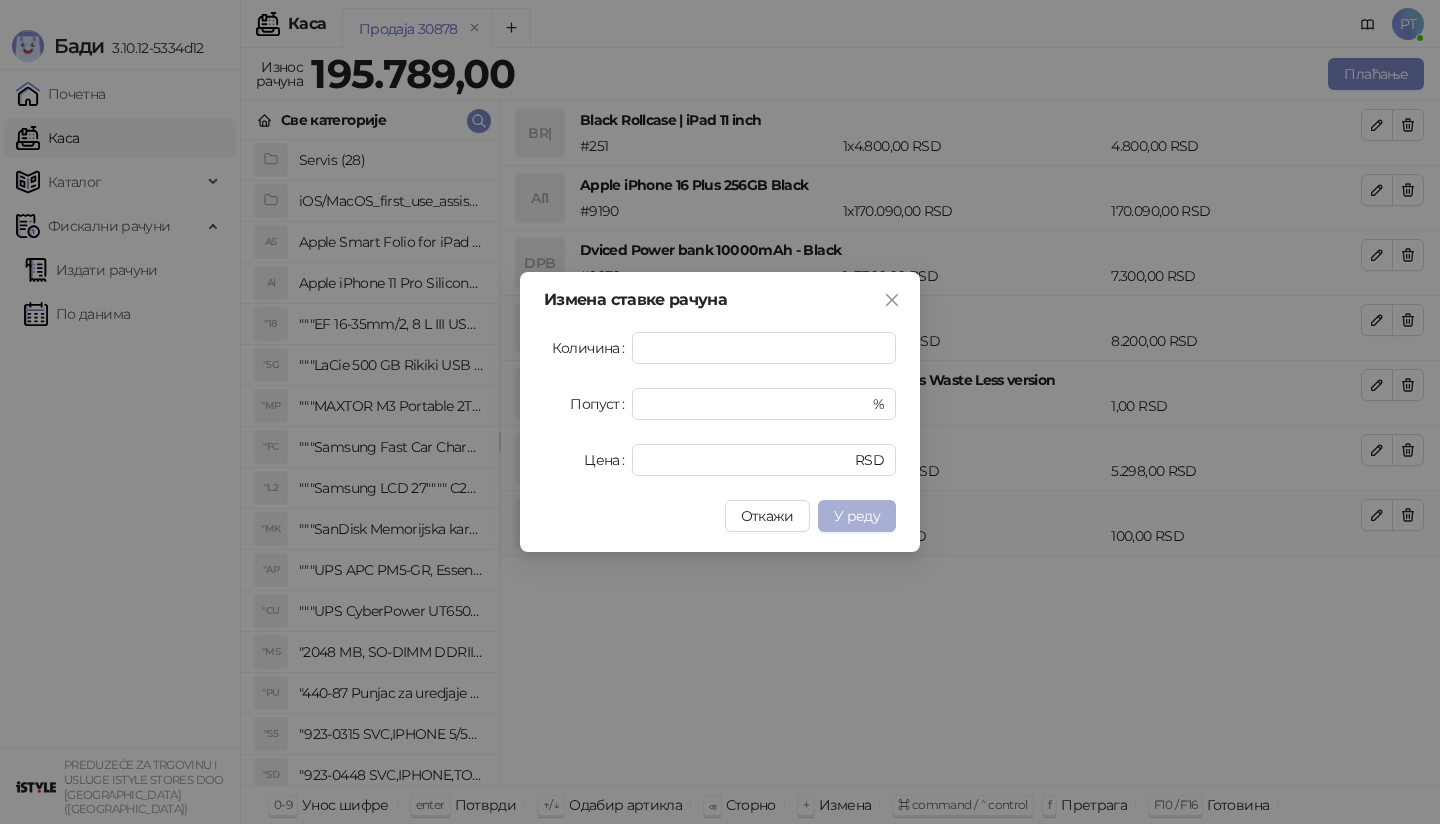 click on "У реду" at bounding box center [857, 516] 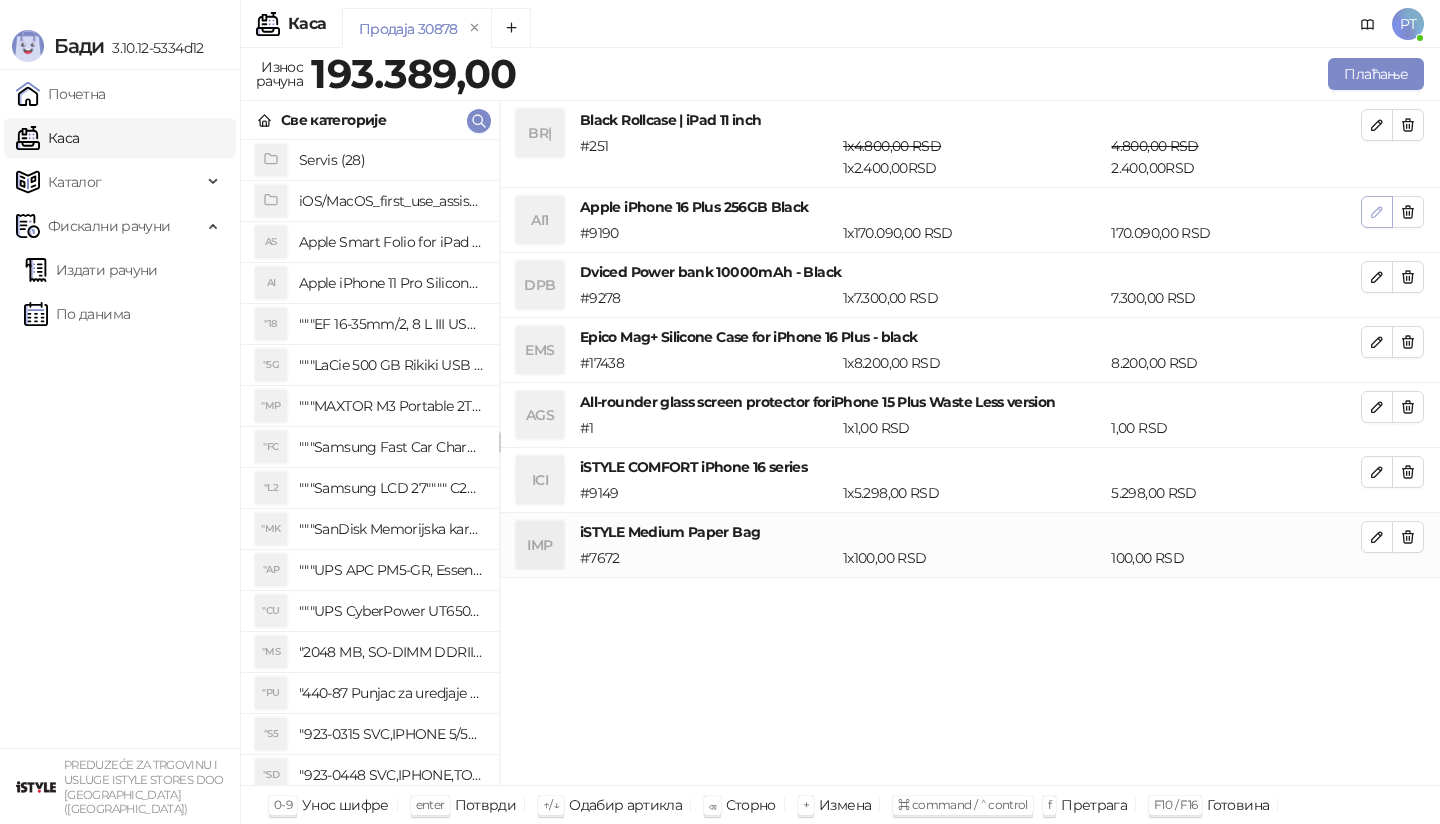 click 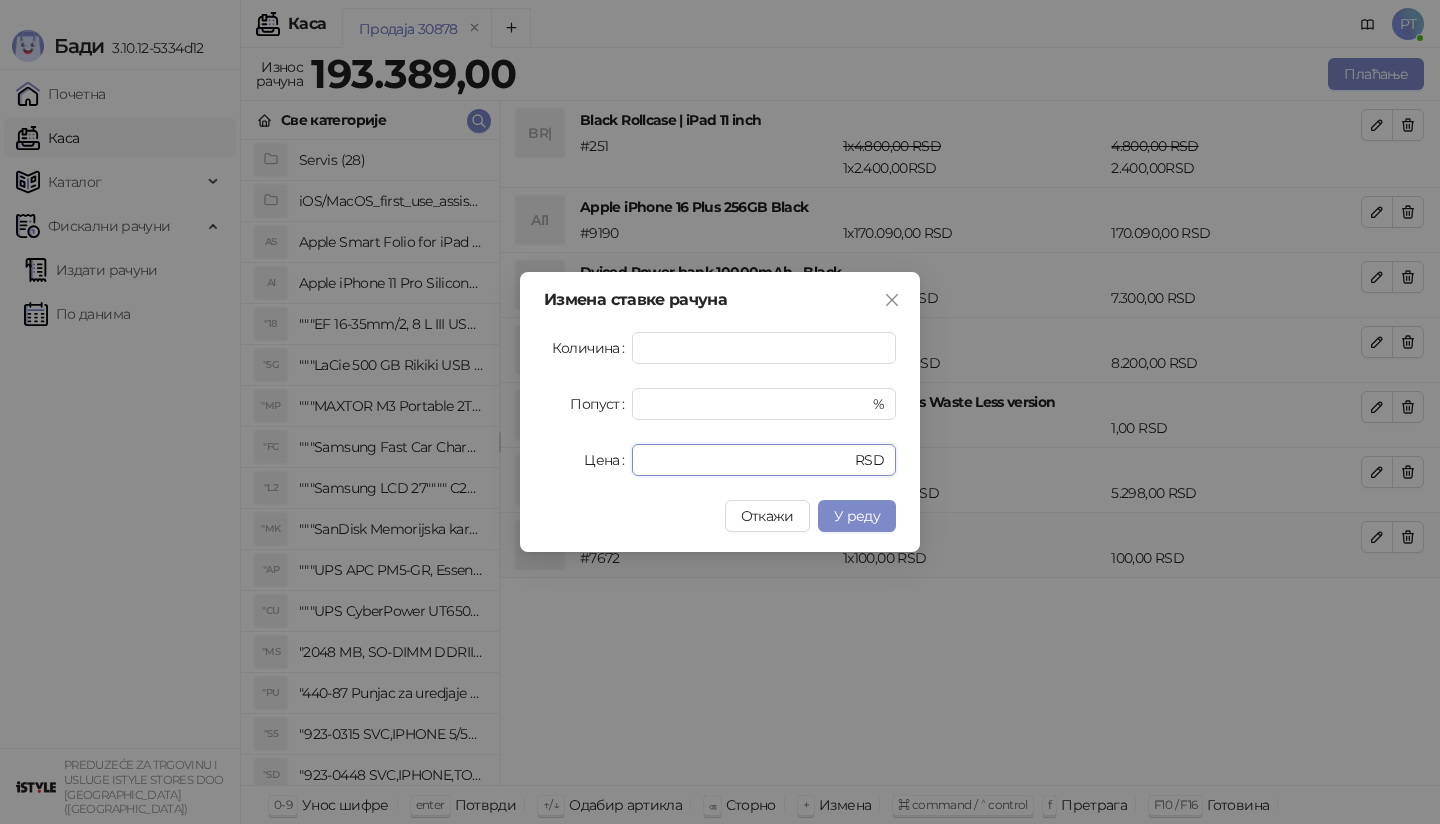 drag, startPoint x: 712, startPoint y: 459, endPoint x: 513, endPoint y: 459, distance: 199 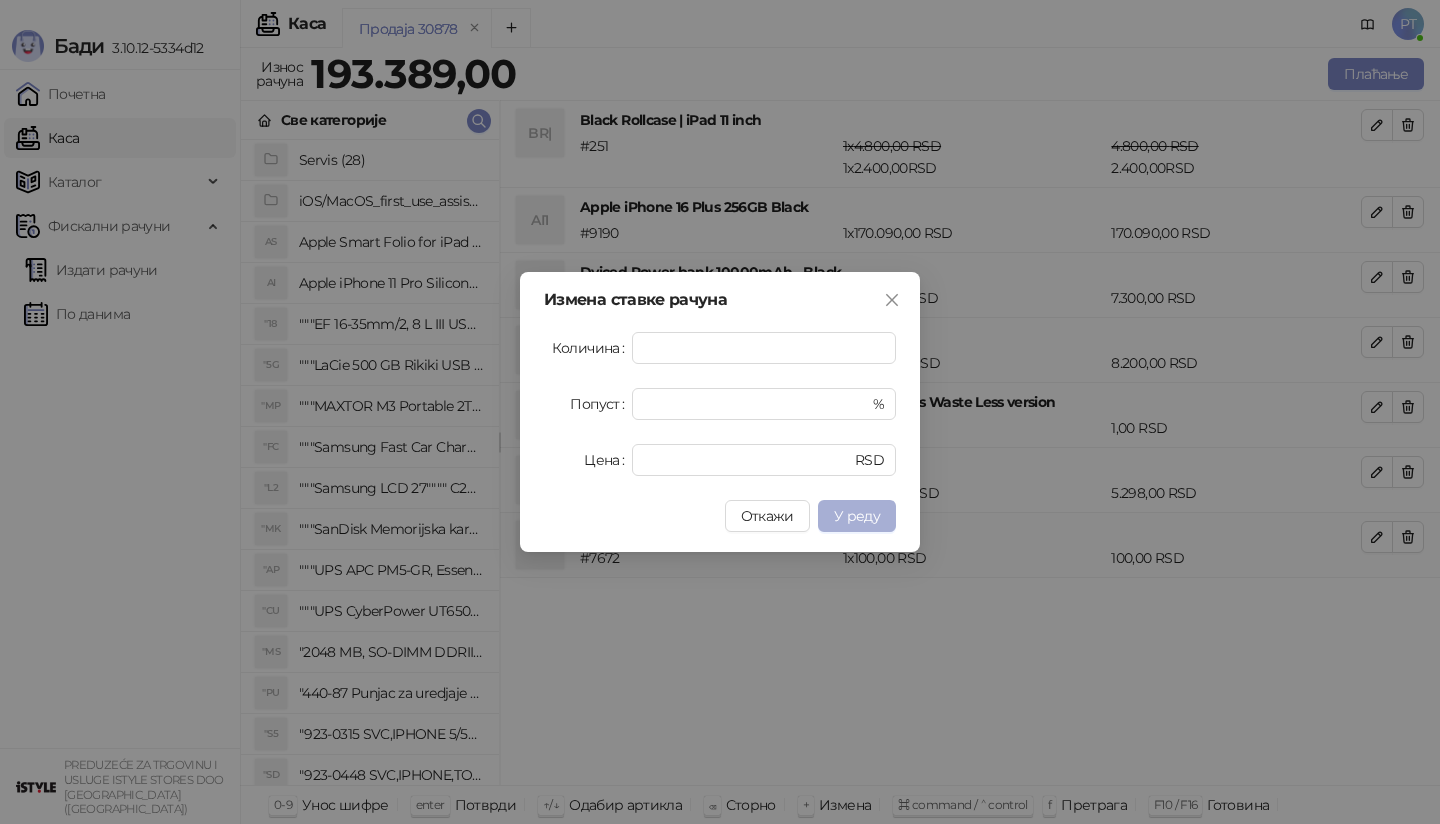 click on "У реду" at bounding box center [857, 516] 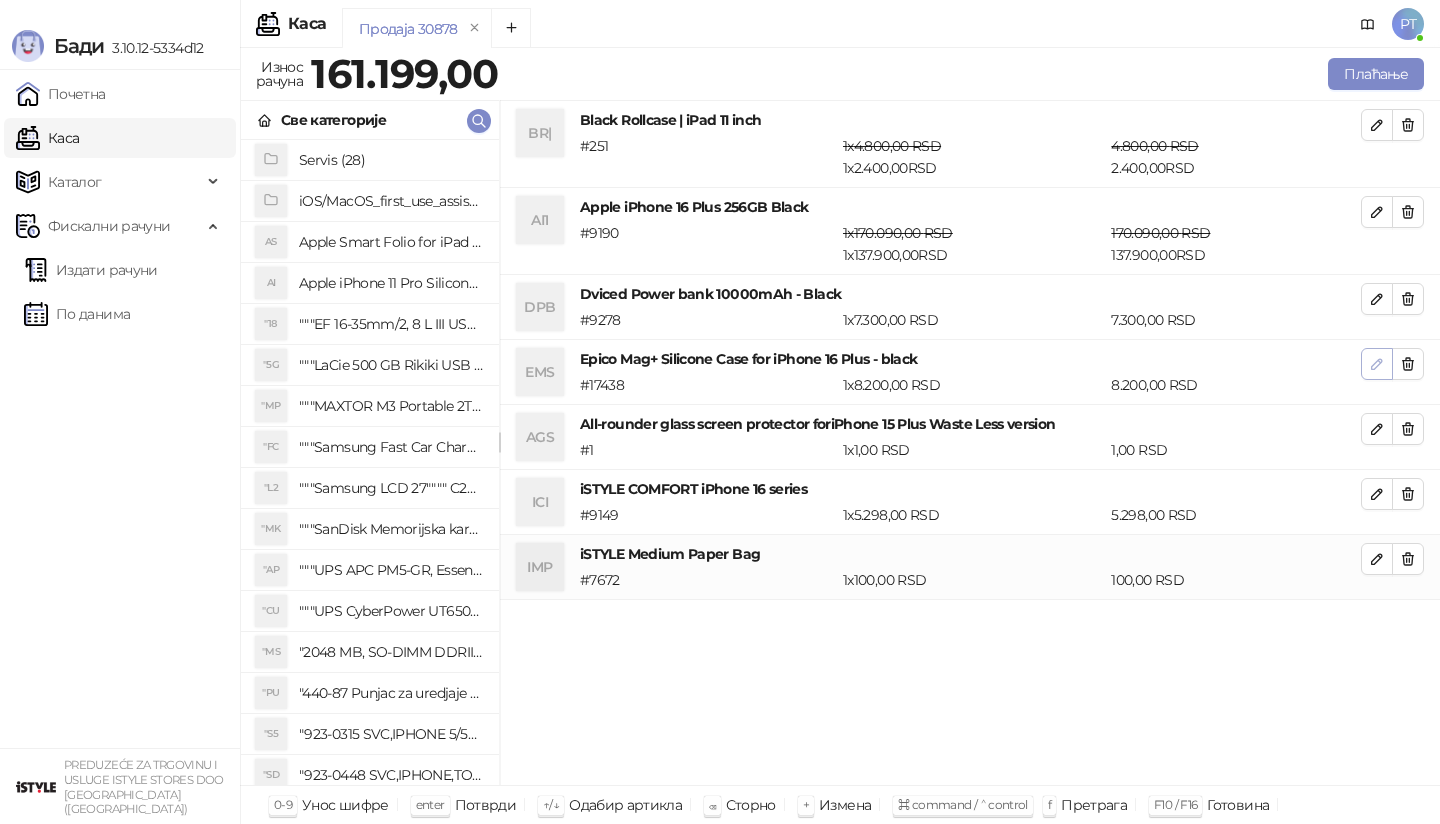 click 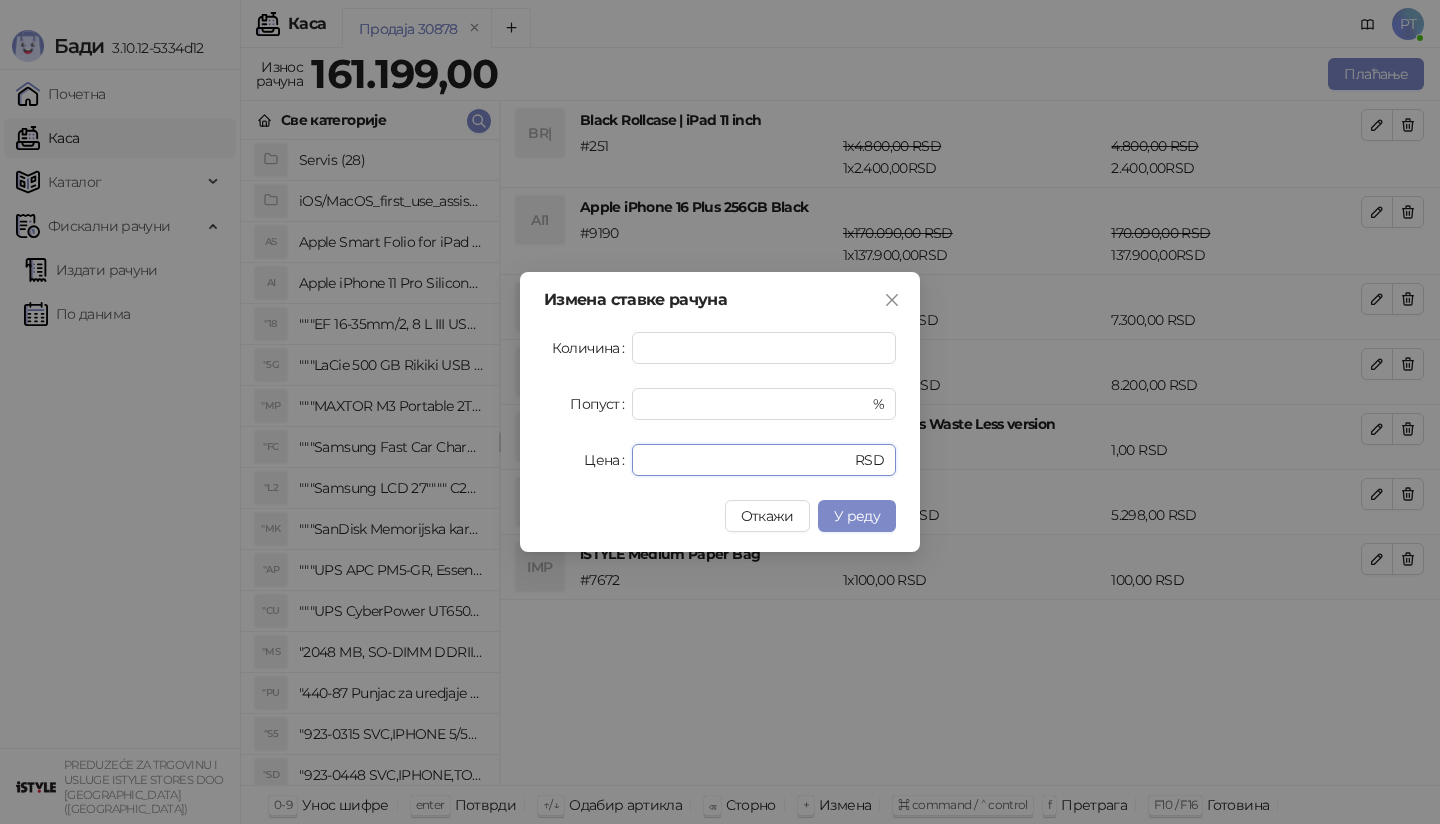 drag, startPoint x: 696, startPoint y: 462, endPoint x: 485, endPoint y: 462, distance: 211 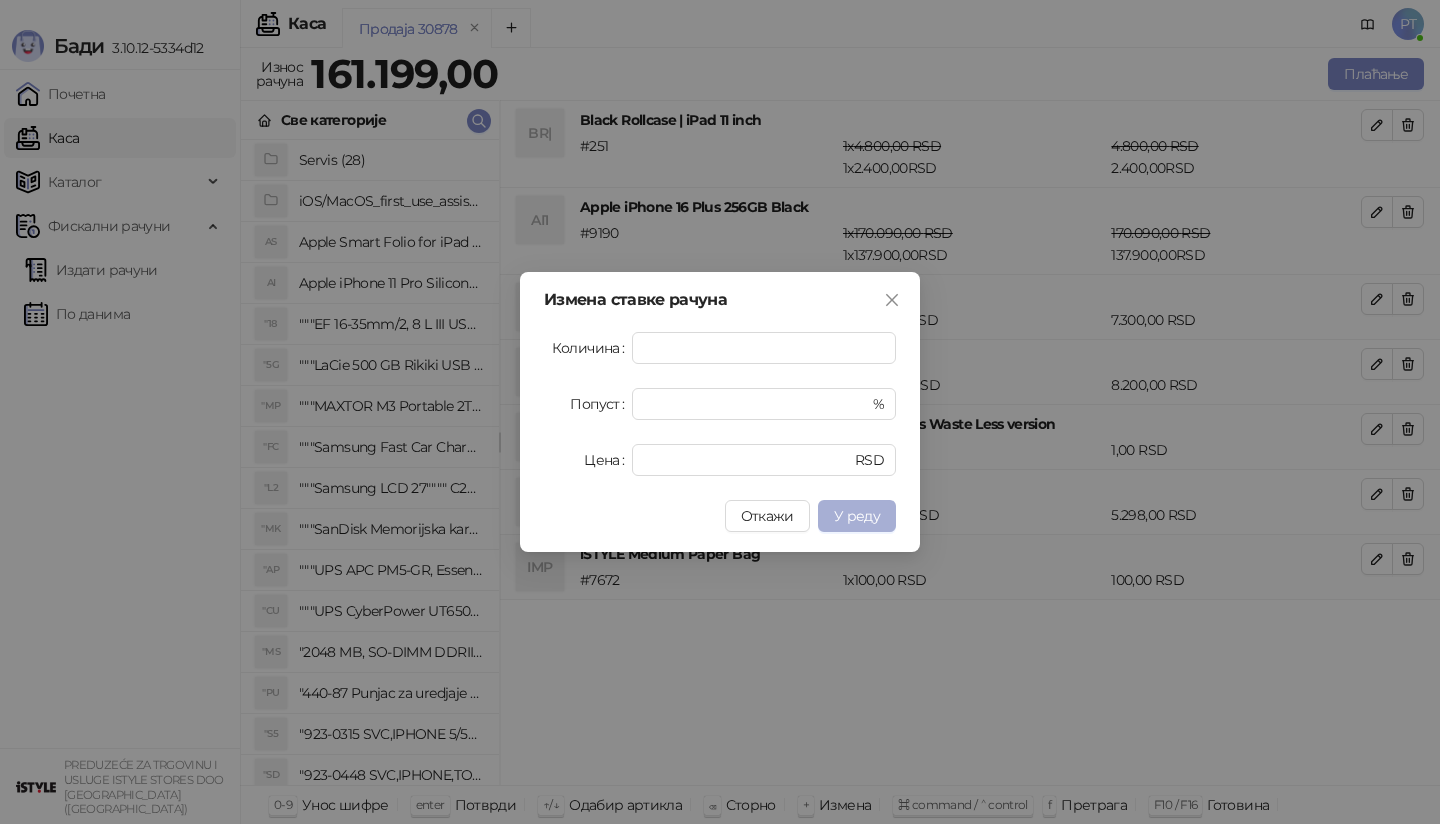 type on "****" 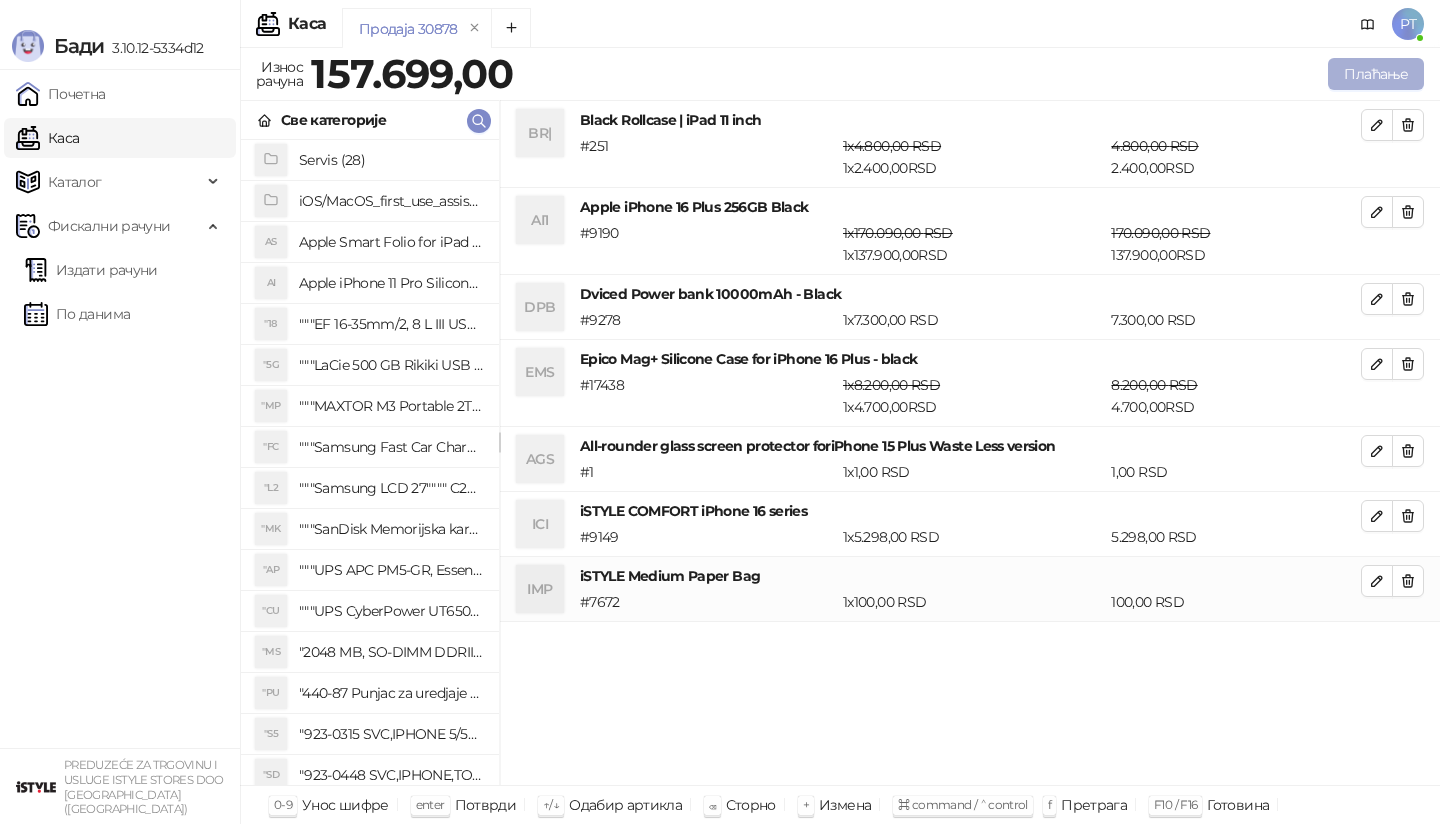 click on "Плаћање" at bounding box center (1376, 74) 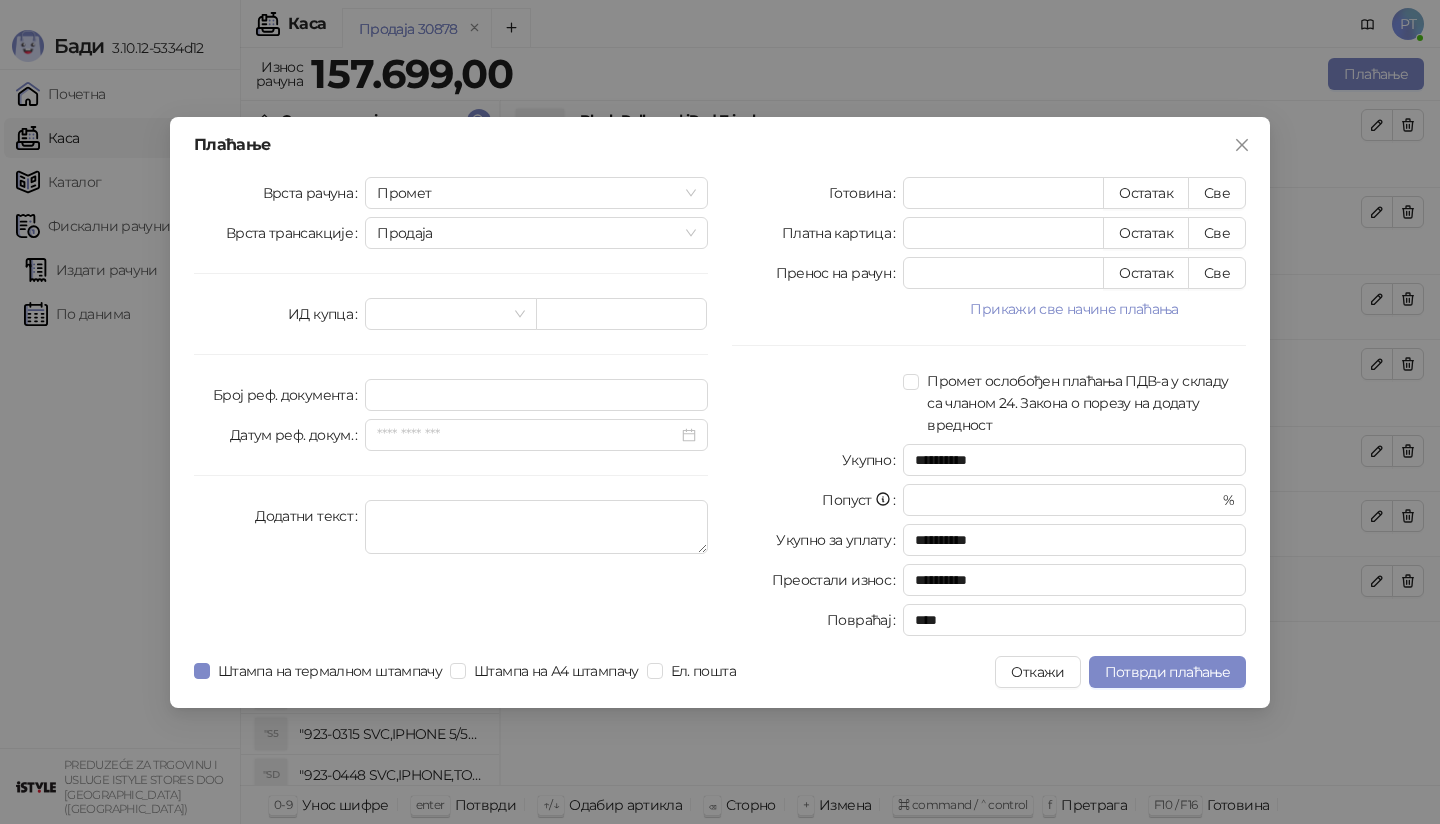 click on "**********" at bounding box center (989, 410) 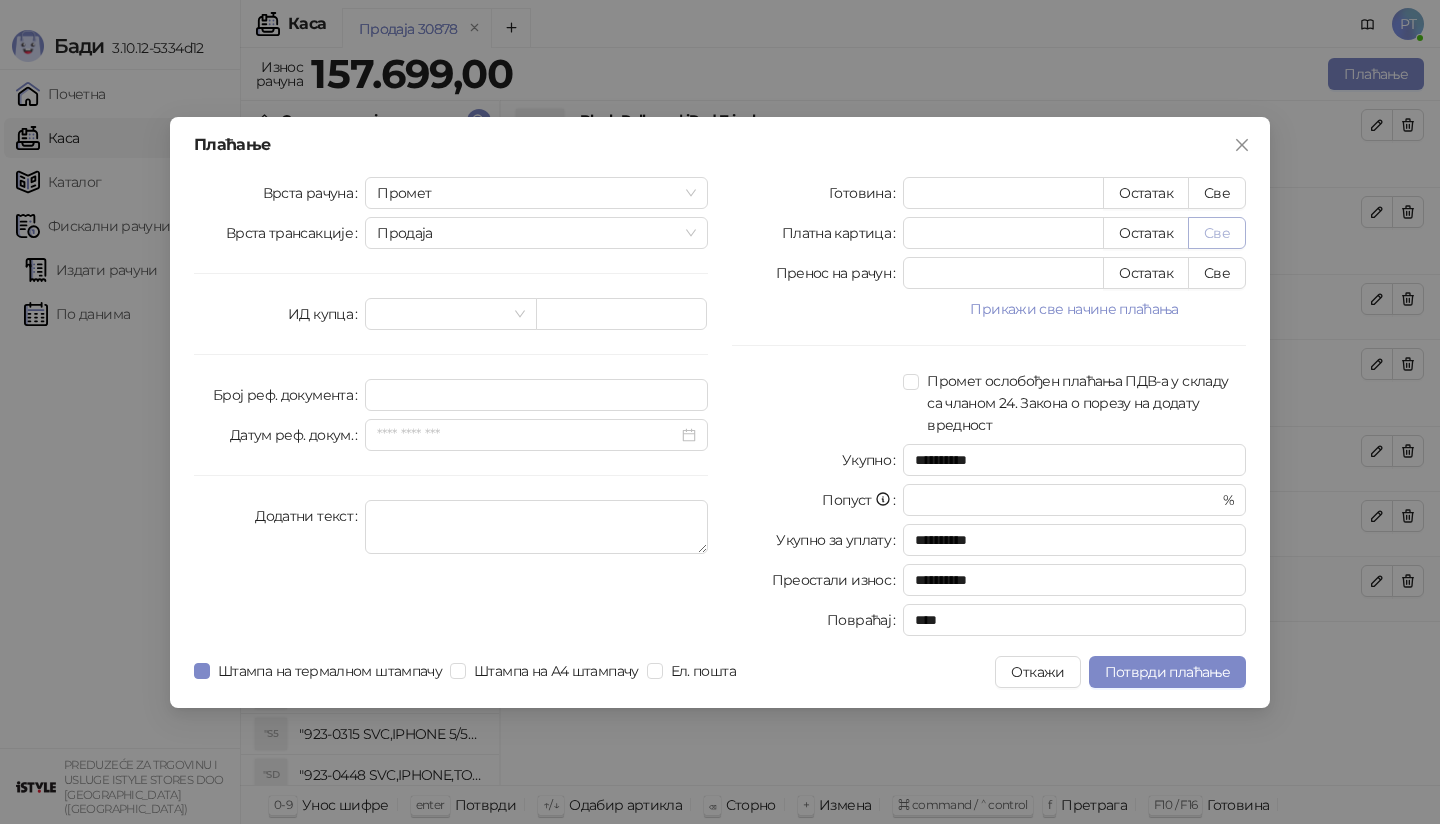 click on "Све" at bounding box center [1217, 233] 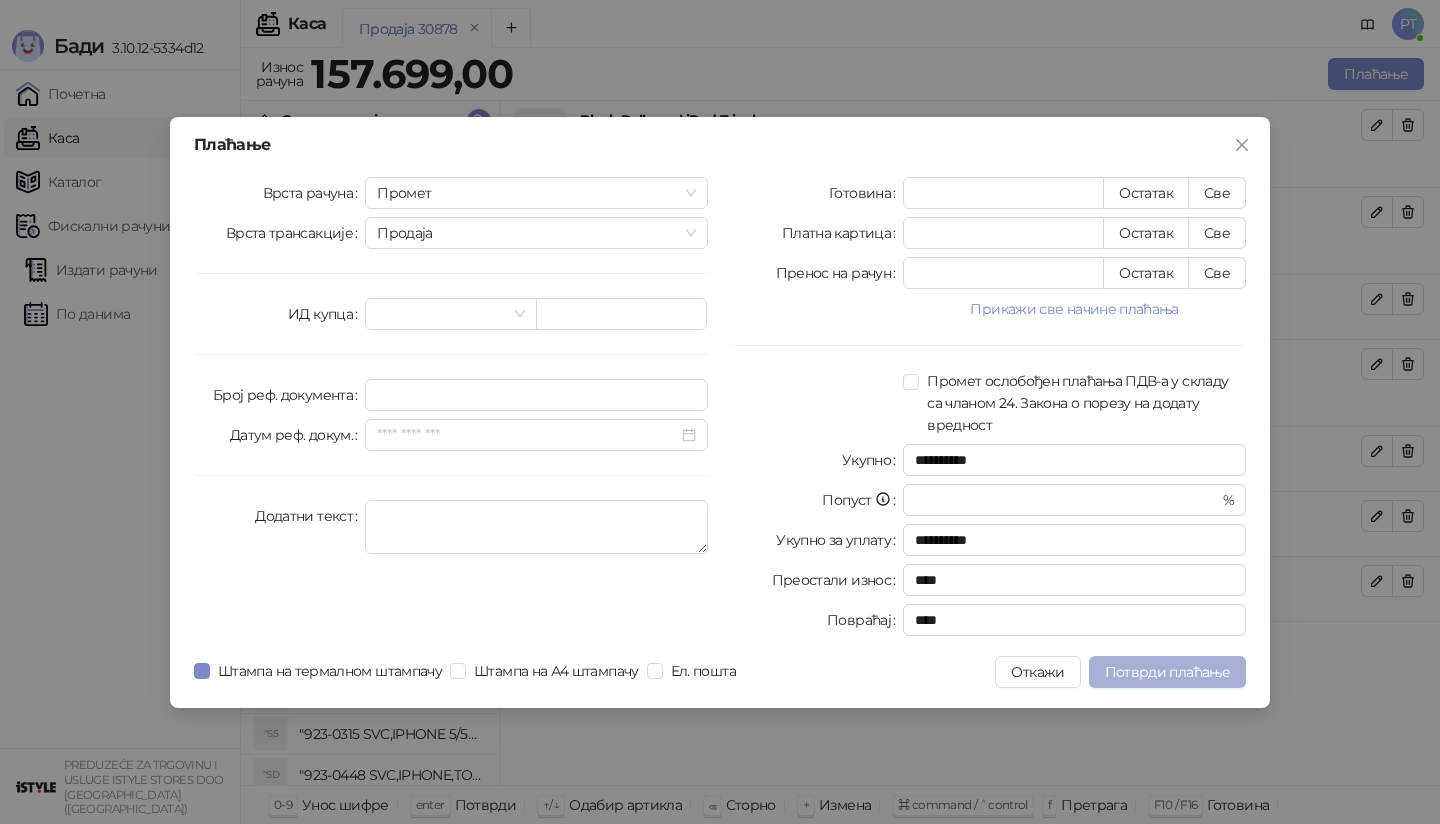 click on "Потврди плаћање" at bounding box center (1167, 672) 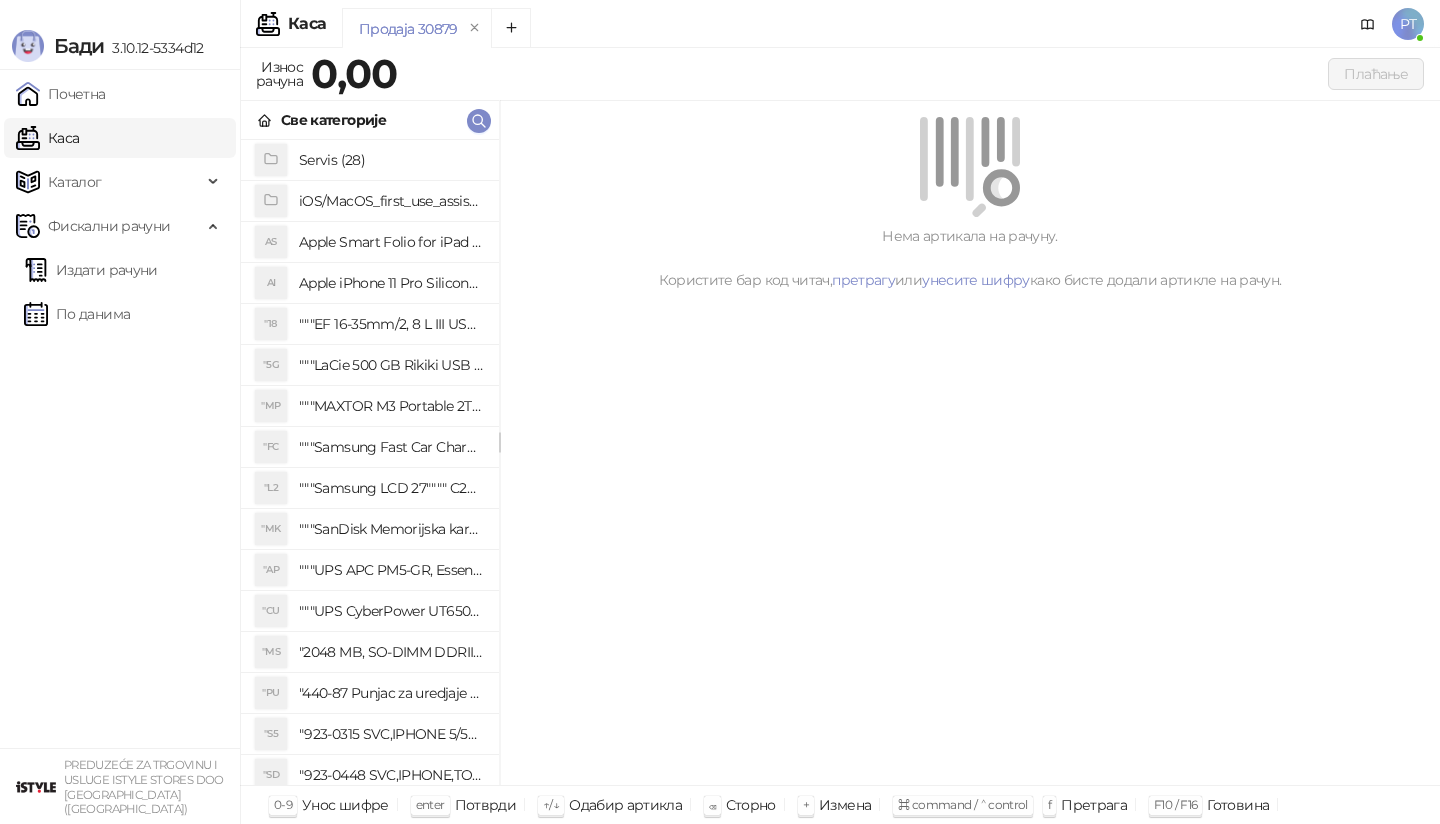 click on "Нема артикала на рачуну.  Користите бар код читач,  претрагу  или  унесите шифру  како бисте додали артикле на рачун." at bounding box center [970, 443] 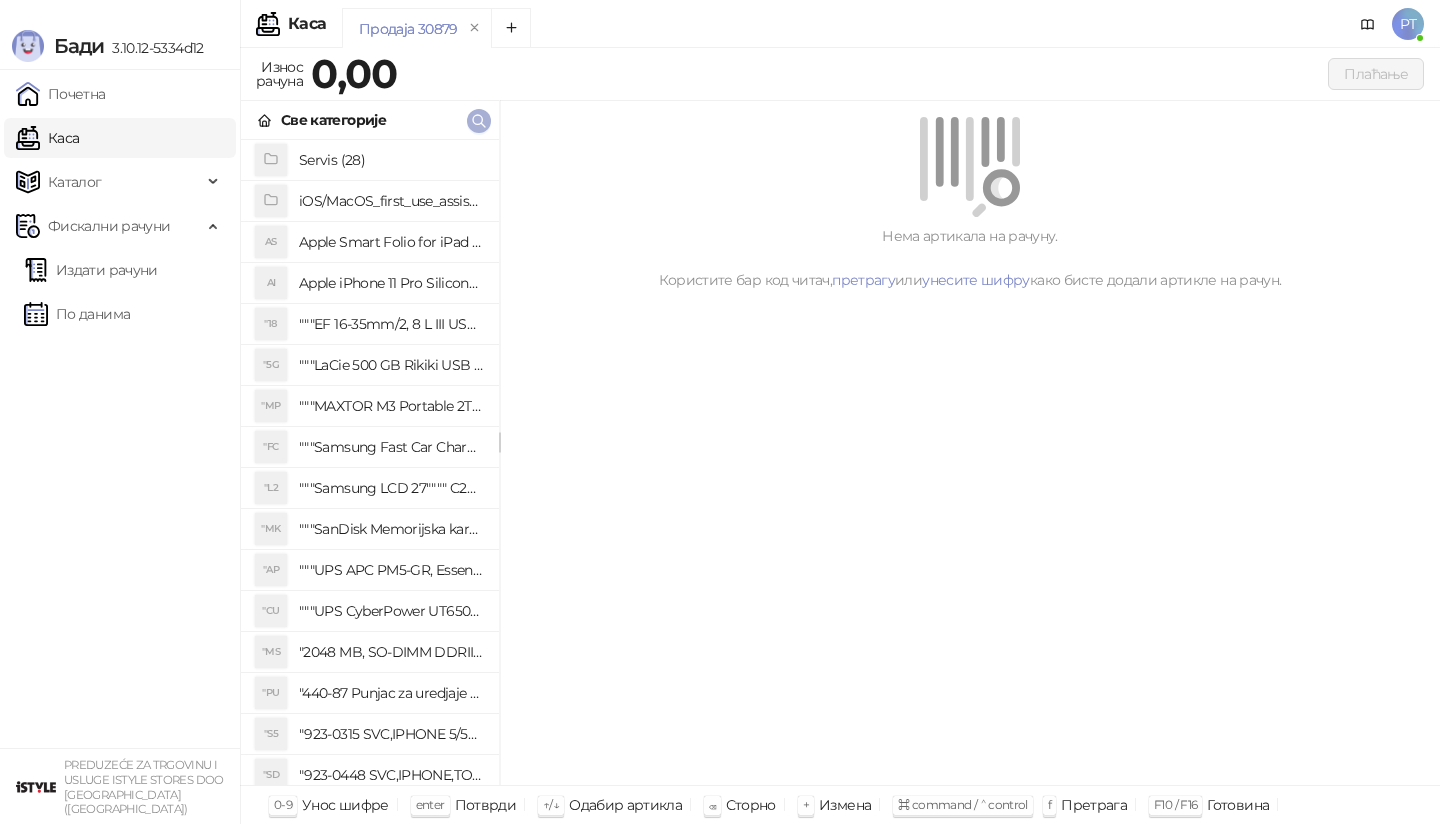 click 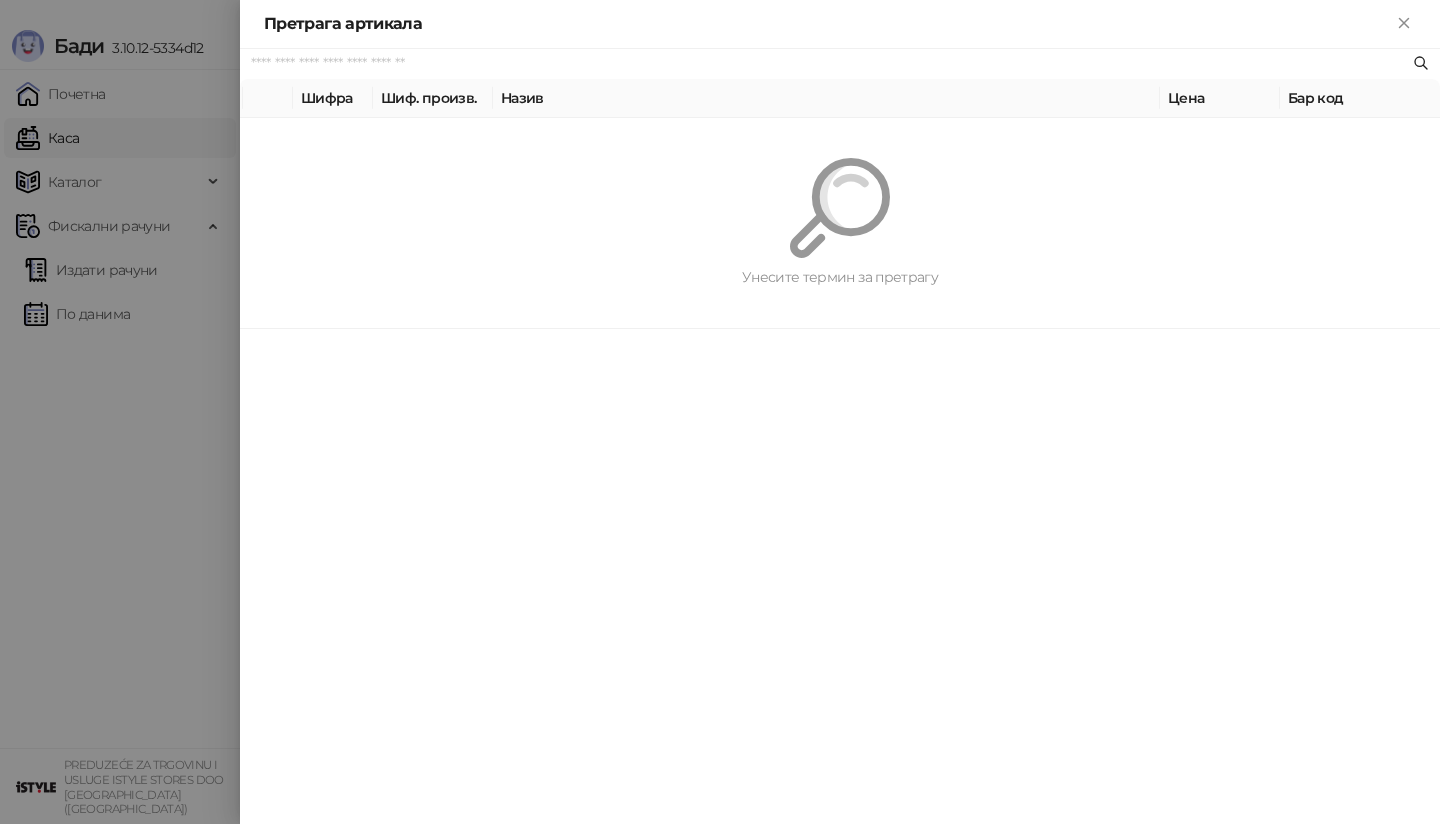 paste on "*********" 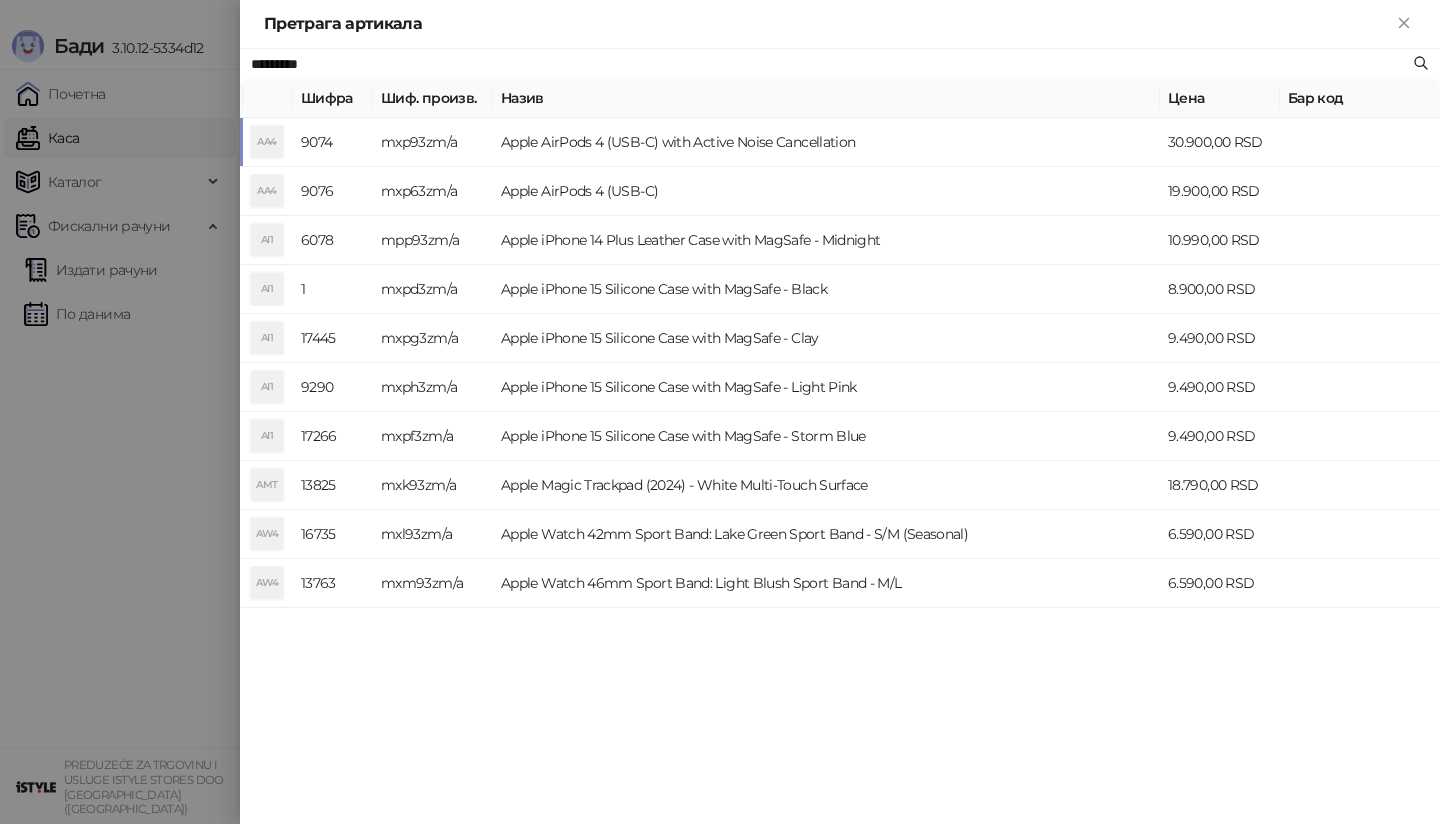 click on "AA4" at bounding box center [267, 142] 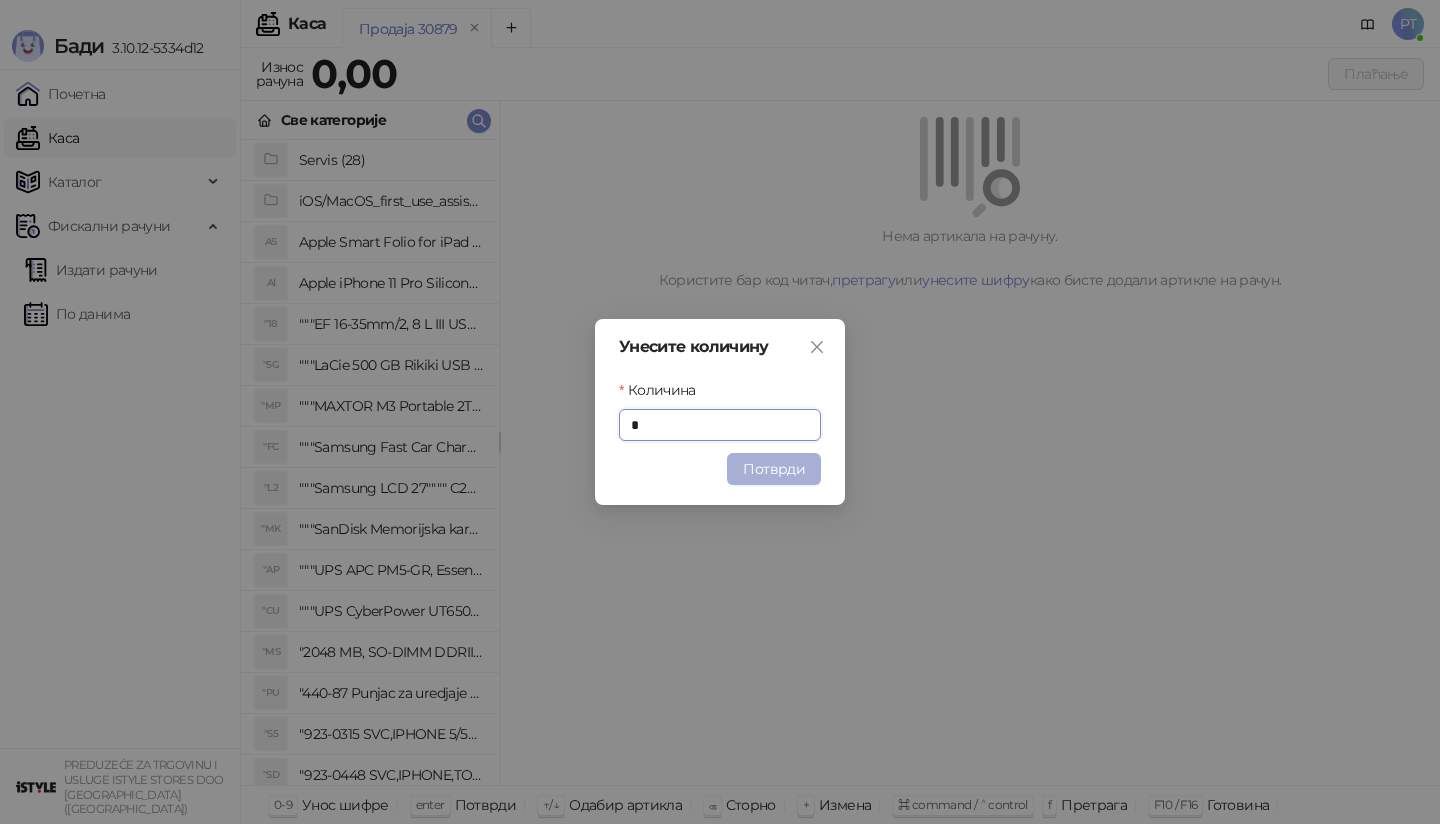 click on "Потврди" at bounding box center (774, 469) 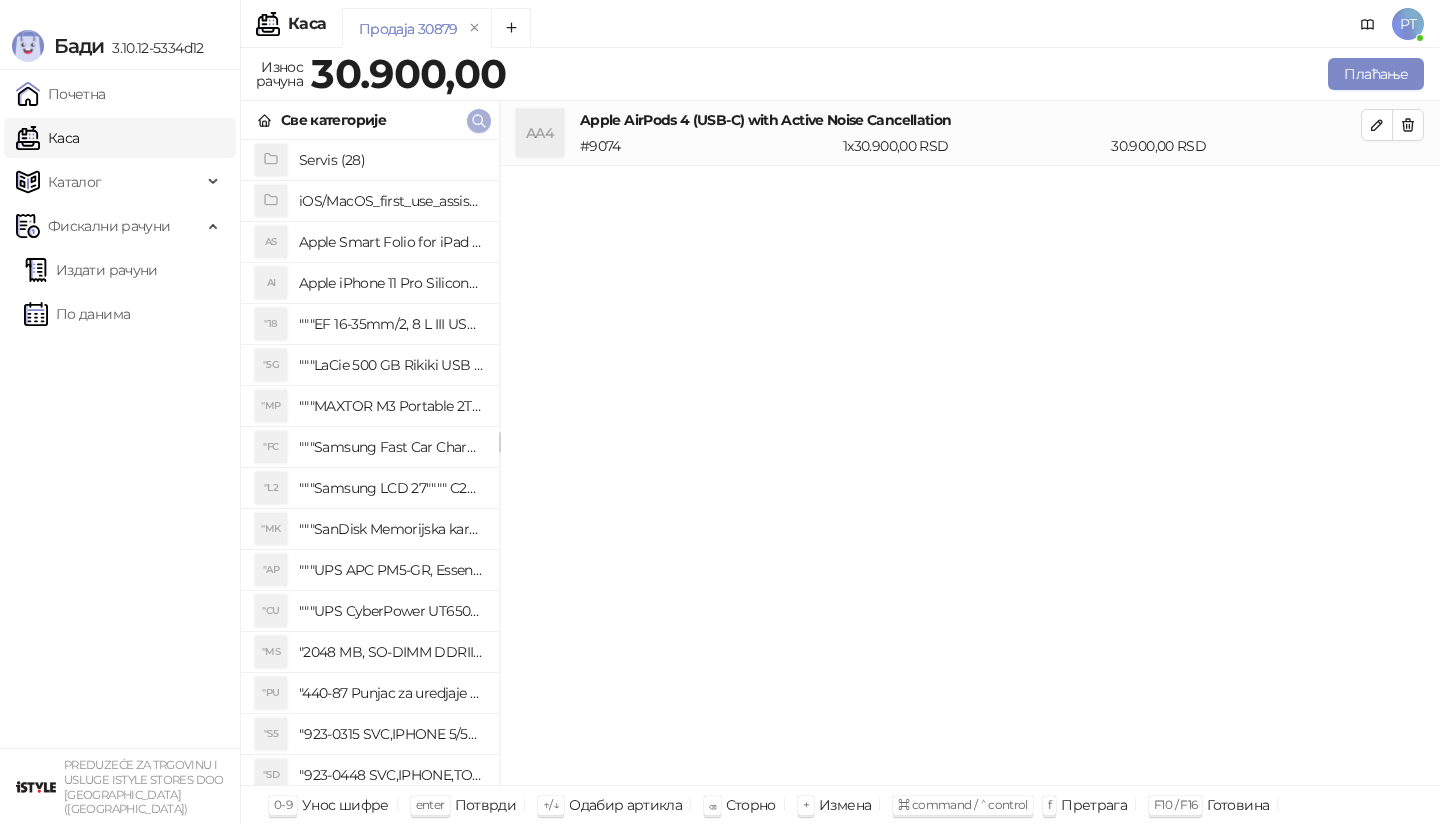 click 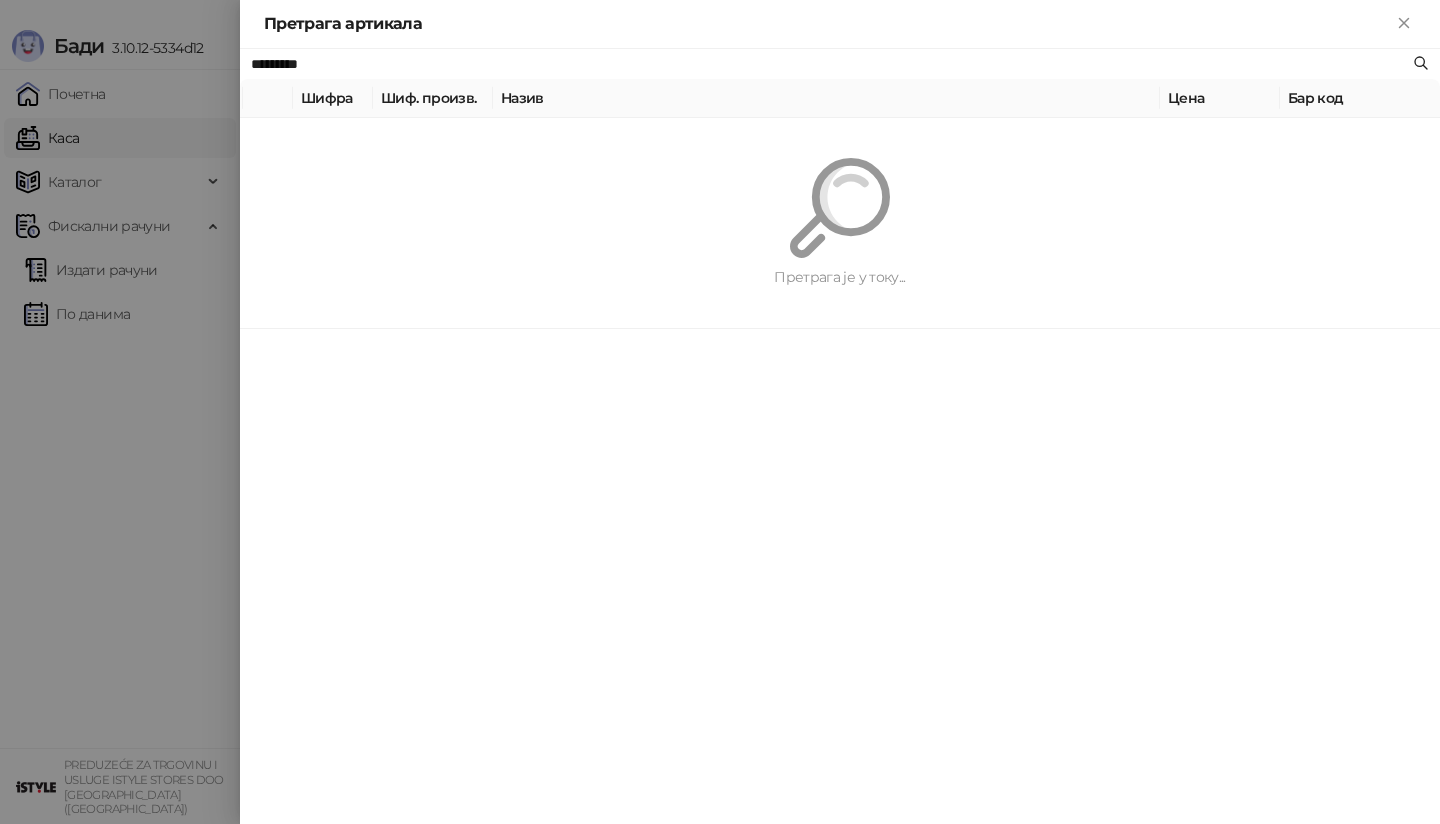 paste on "**********" 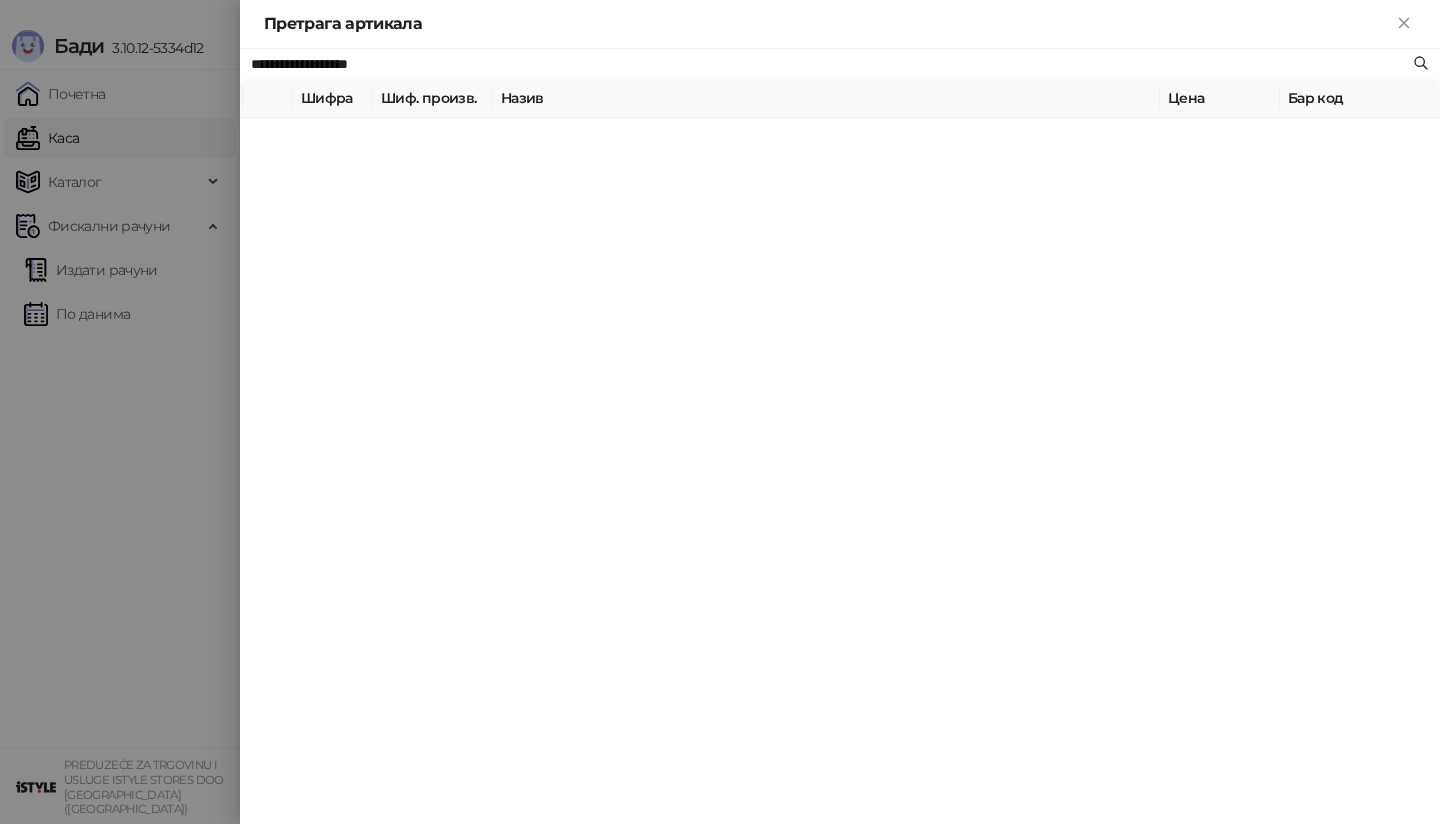 type on "**********" 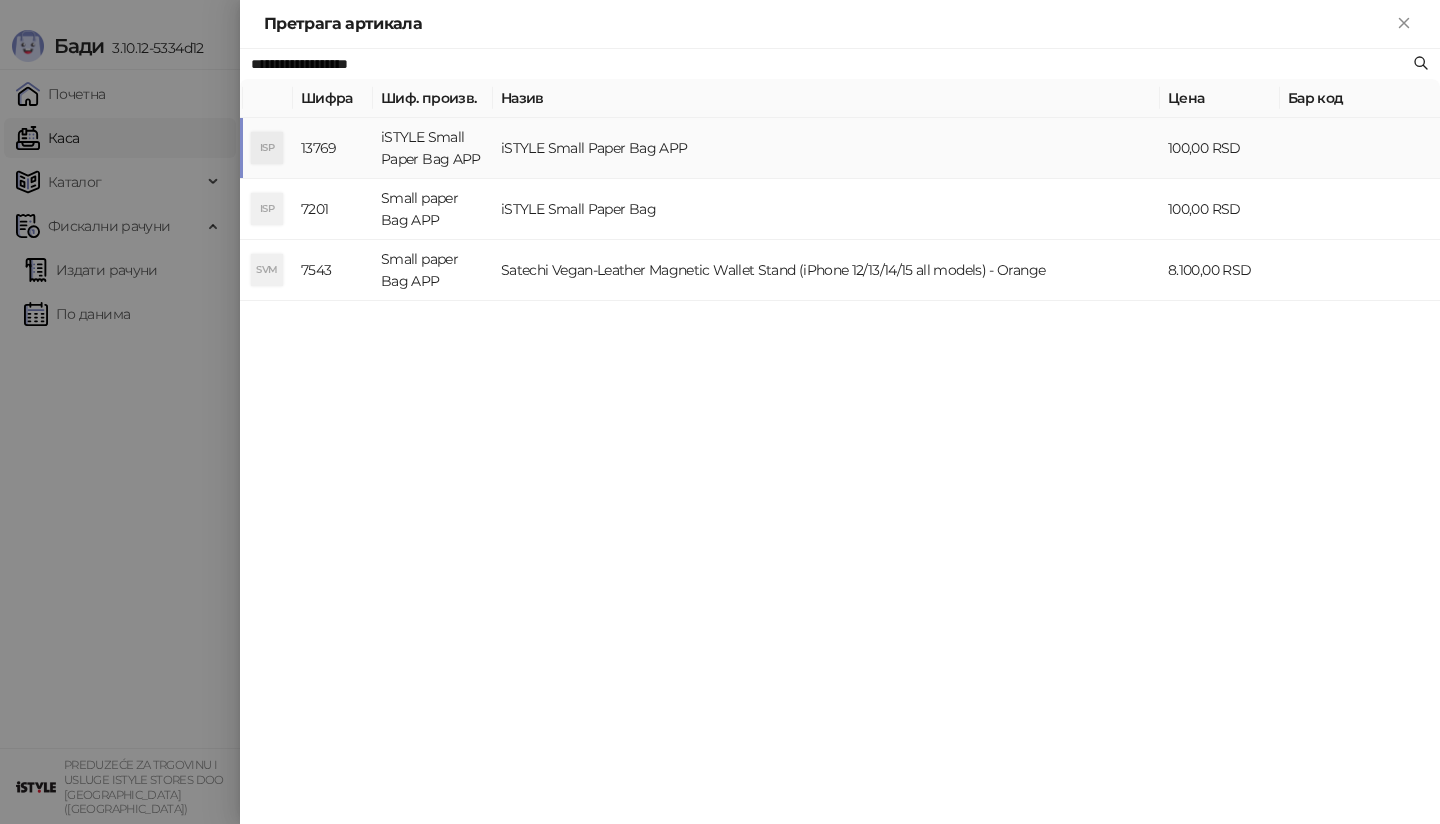 click on "ISP" at bounding box center [267, 148] 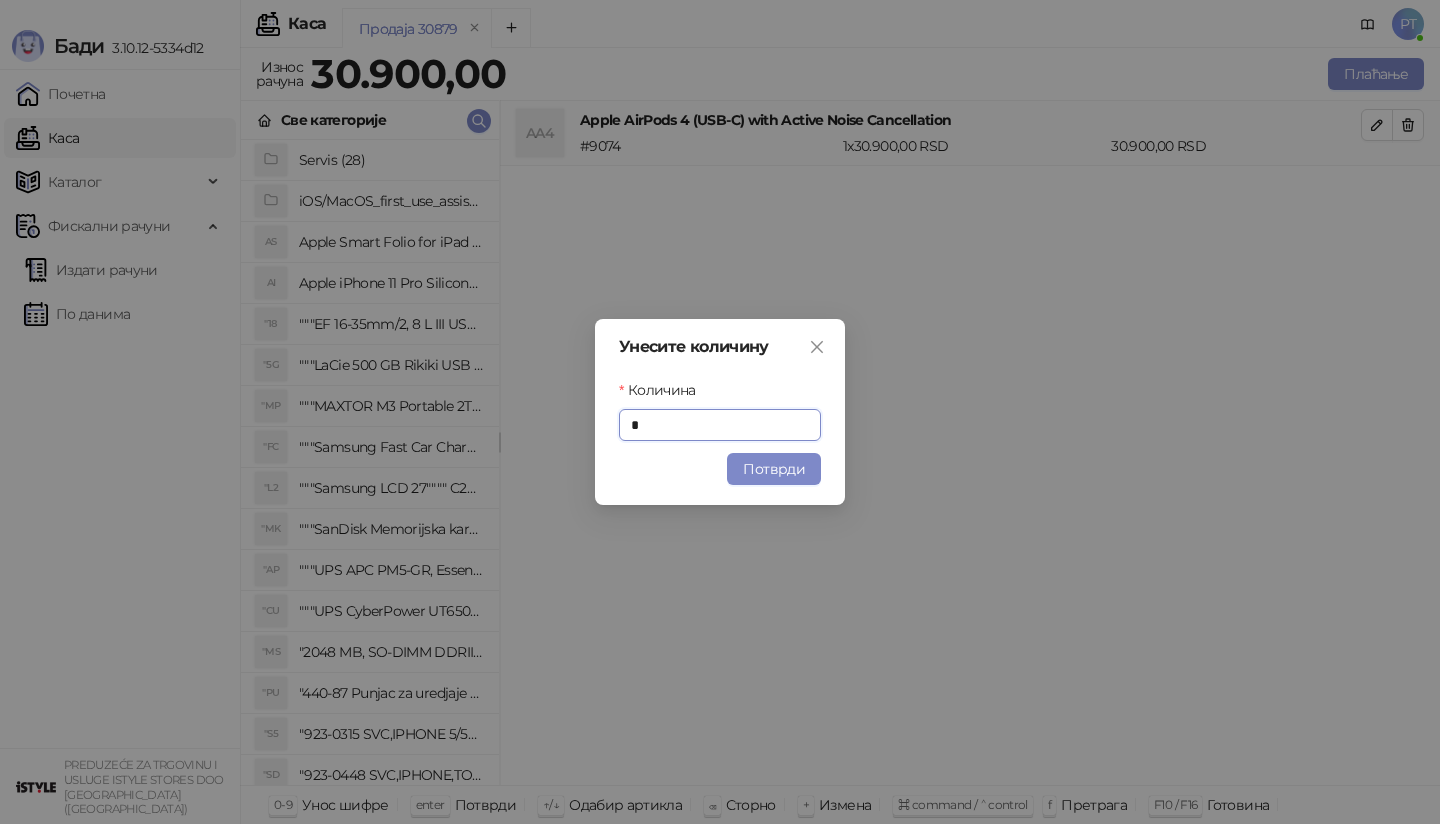 click on "Унесите количину Количина * Потврди" at bounding box center [720, 412] 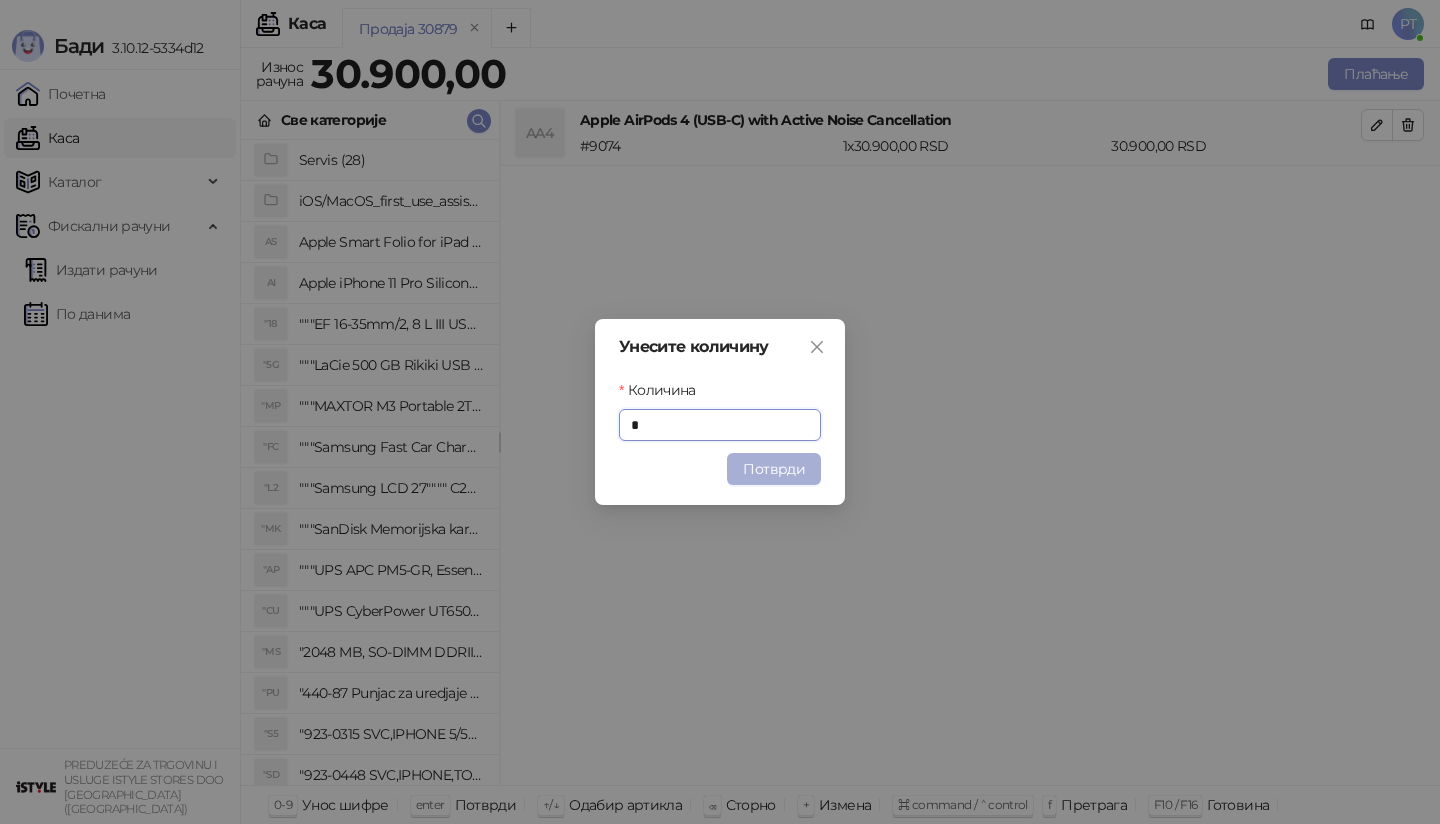 click on "Потврди" at bounding box center [774, 469] 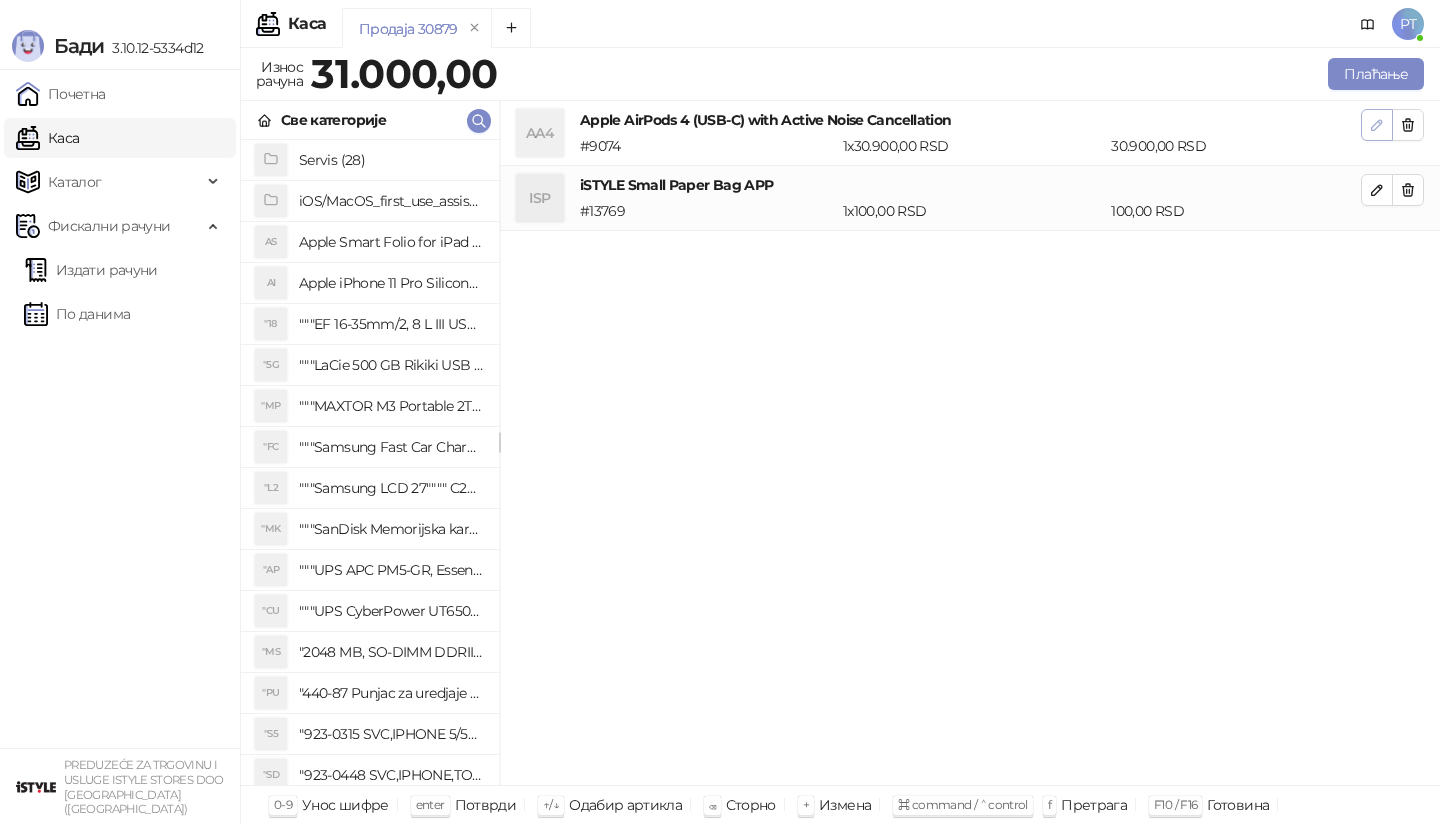 click 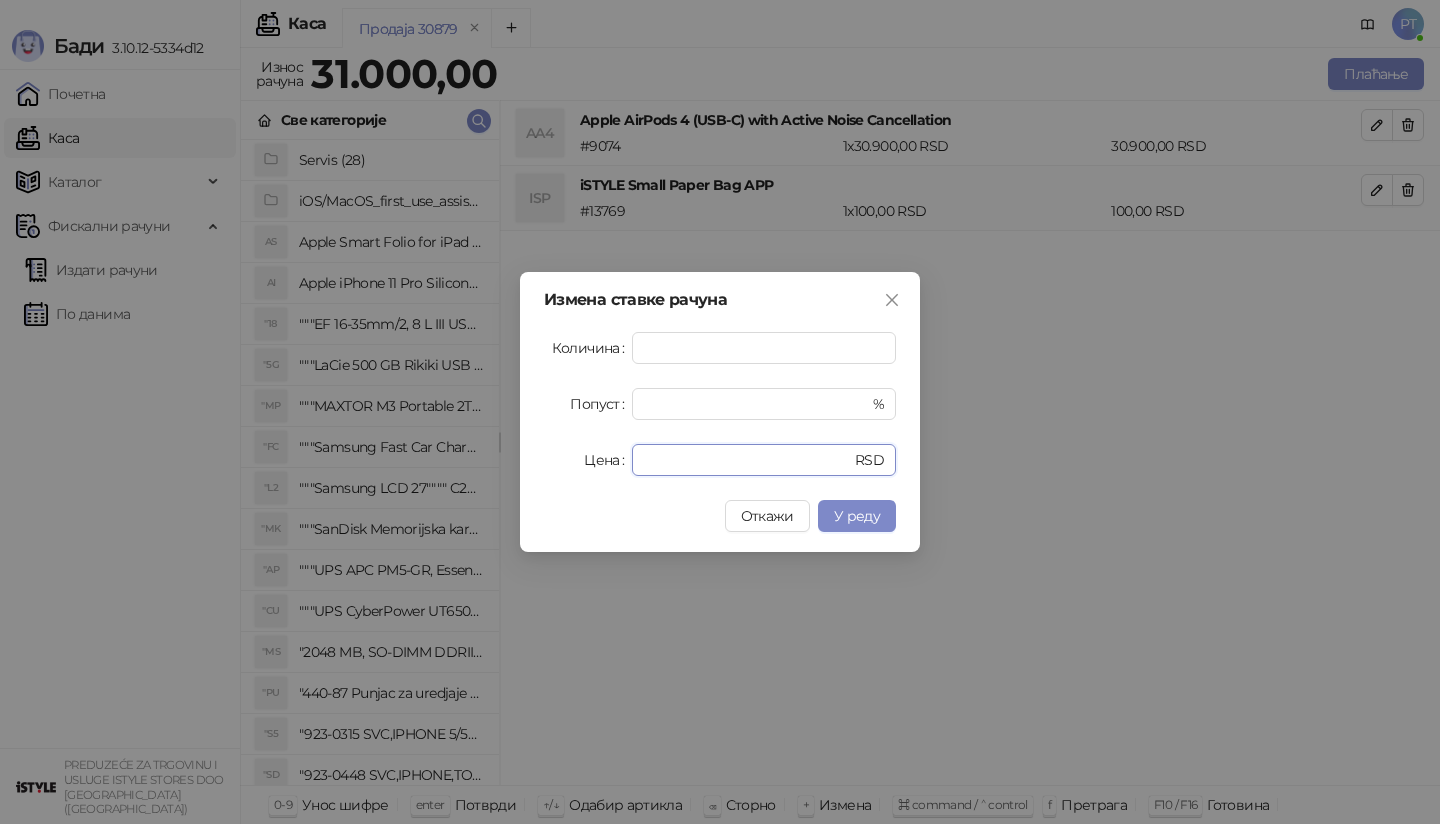 drag, startPoint x: 711, startPoint y: 458, endPoint x: 593, endPoint y: 458, distance: 118 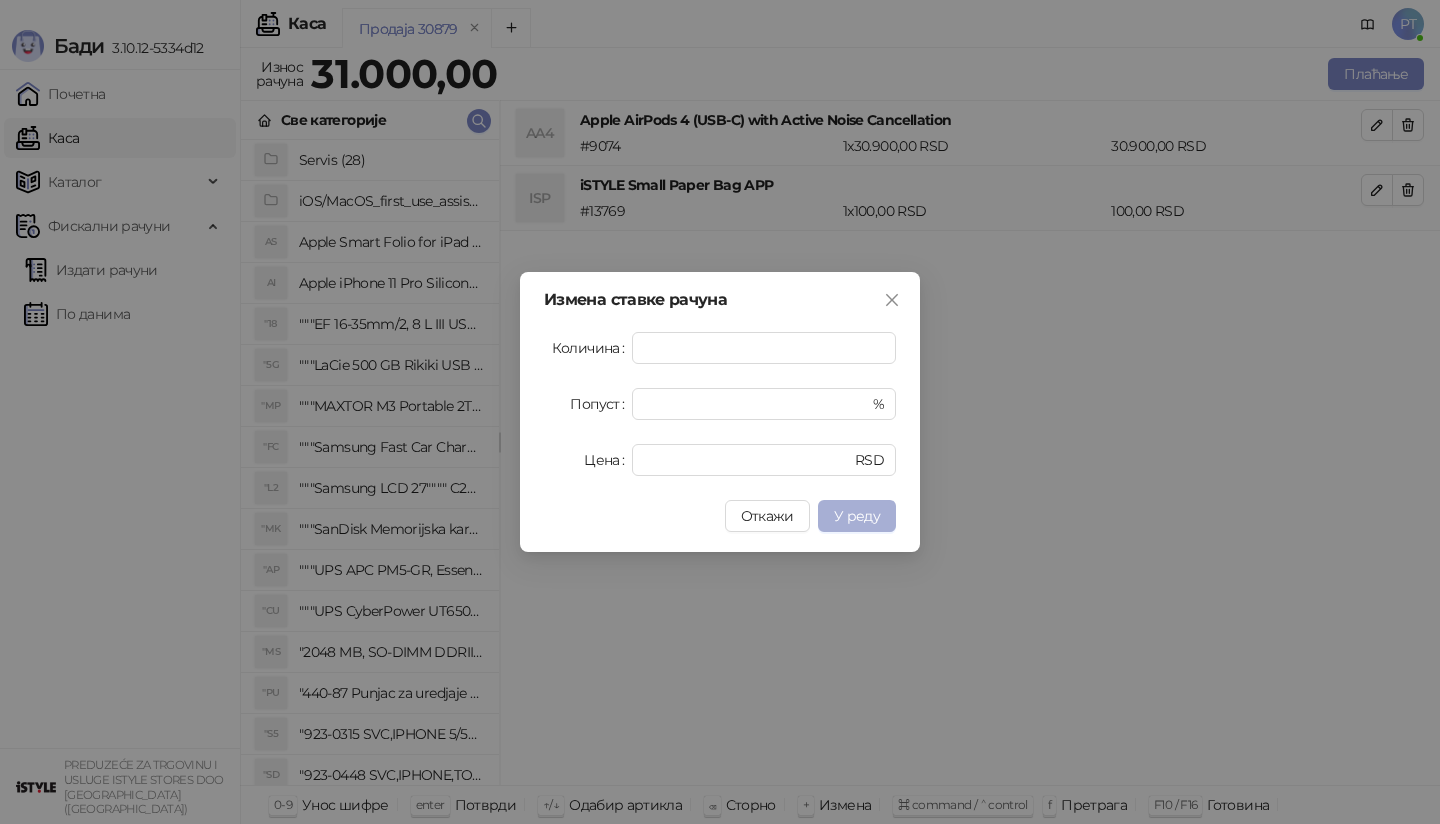 type on "*****" 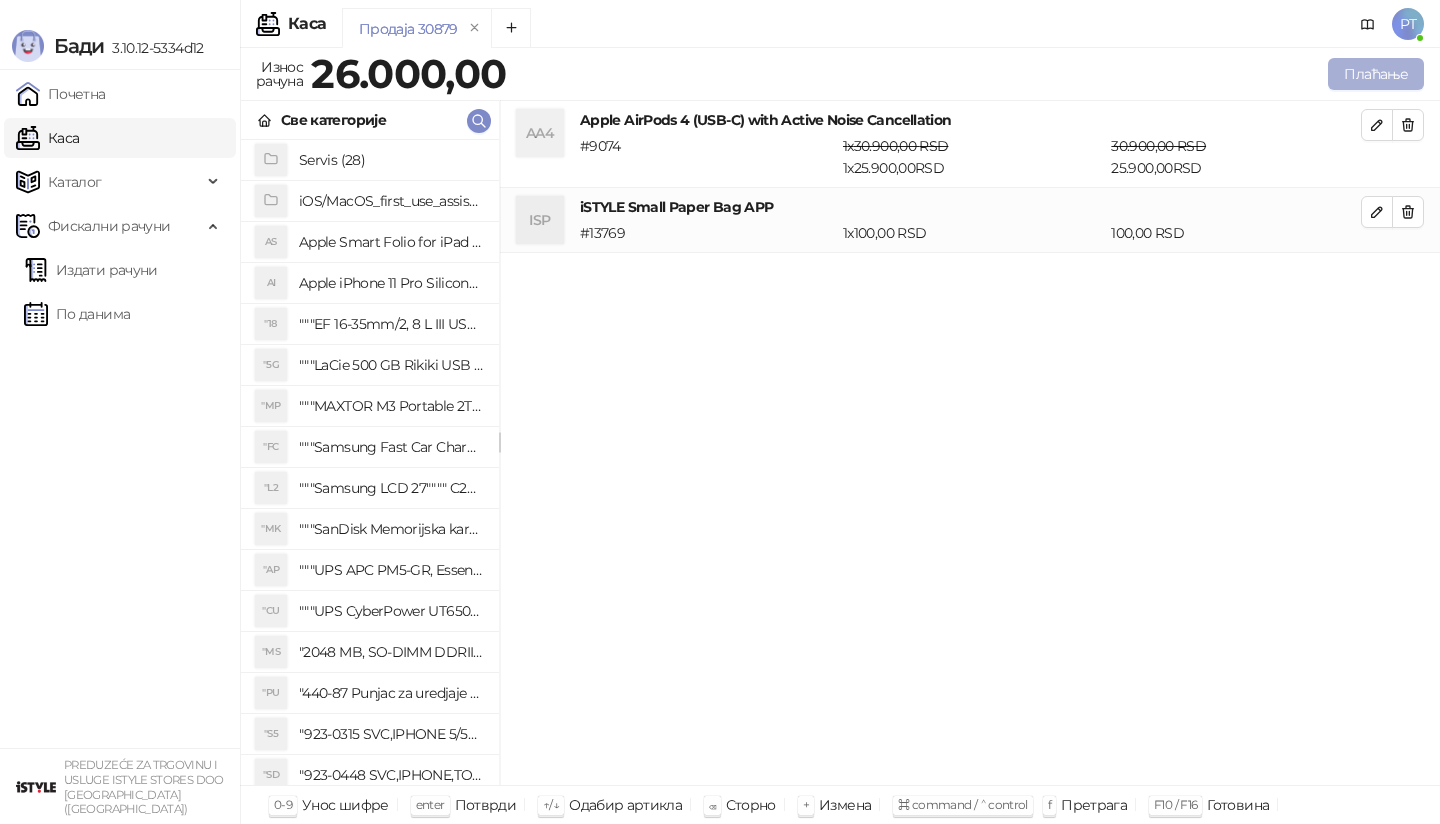 click on "Плаћање" at bounding box center (1376, 74) 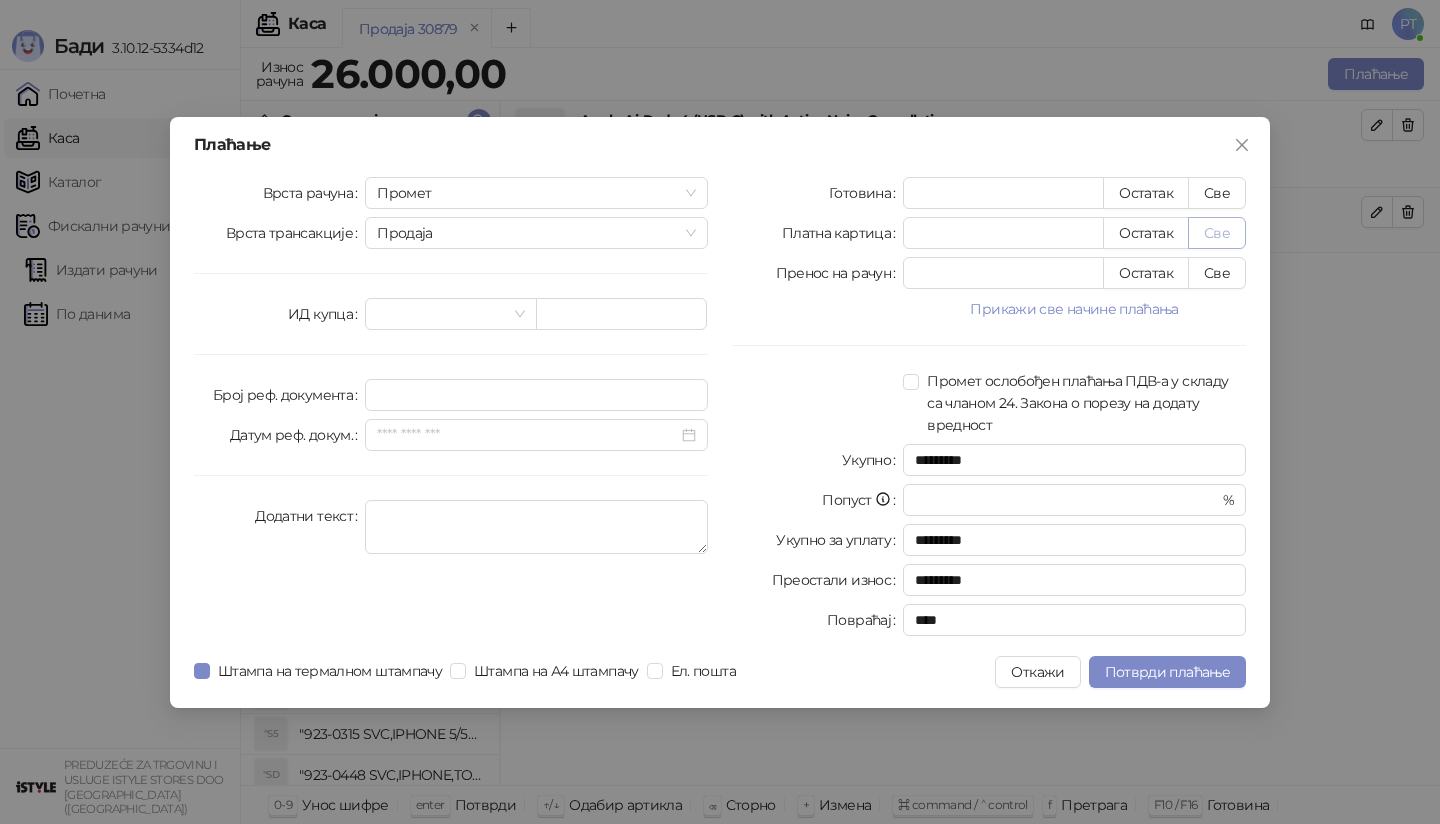 click on "Све" at bounding box center [1217, 233] 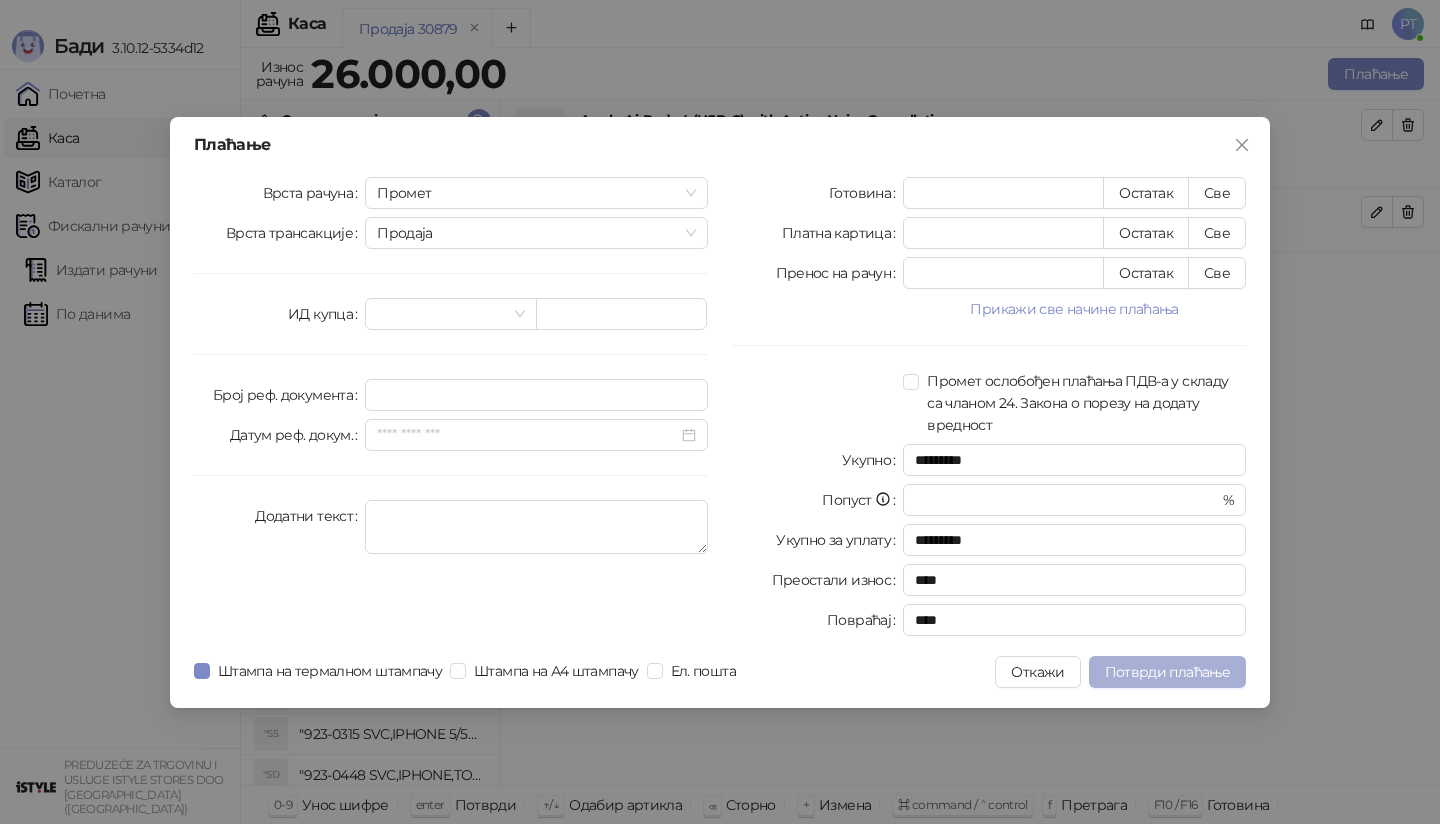 click on "Потврди плаћање" at bounding box center (1167, 672) 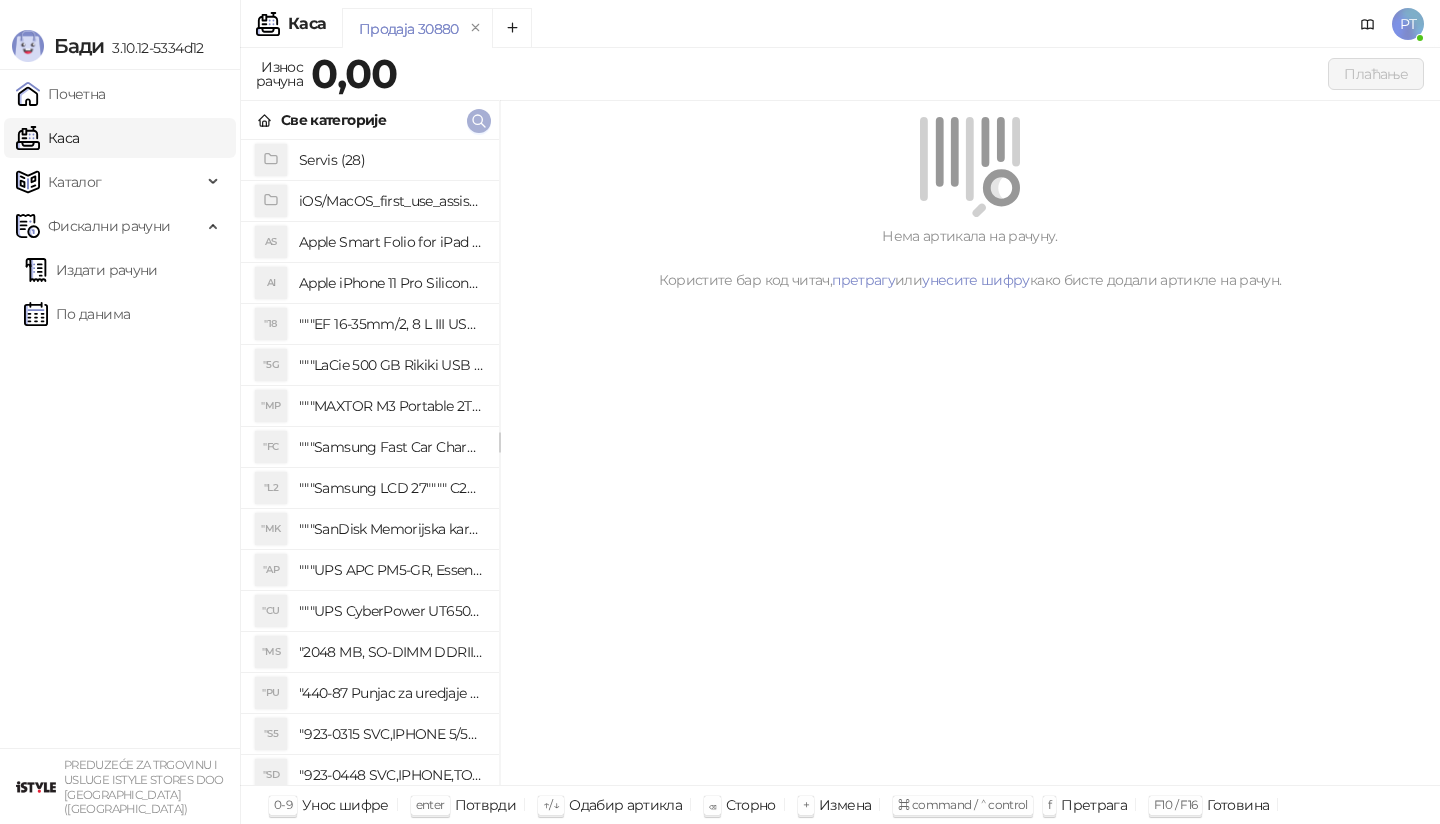 click 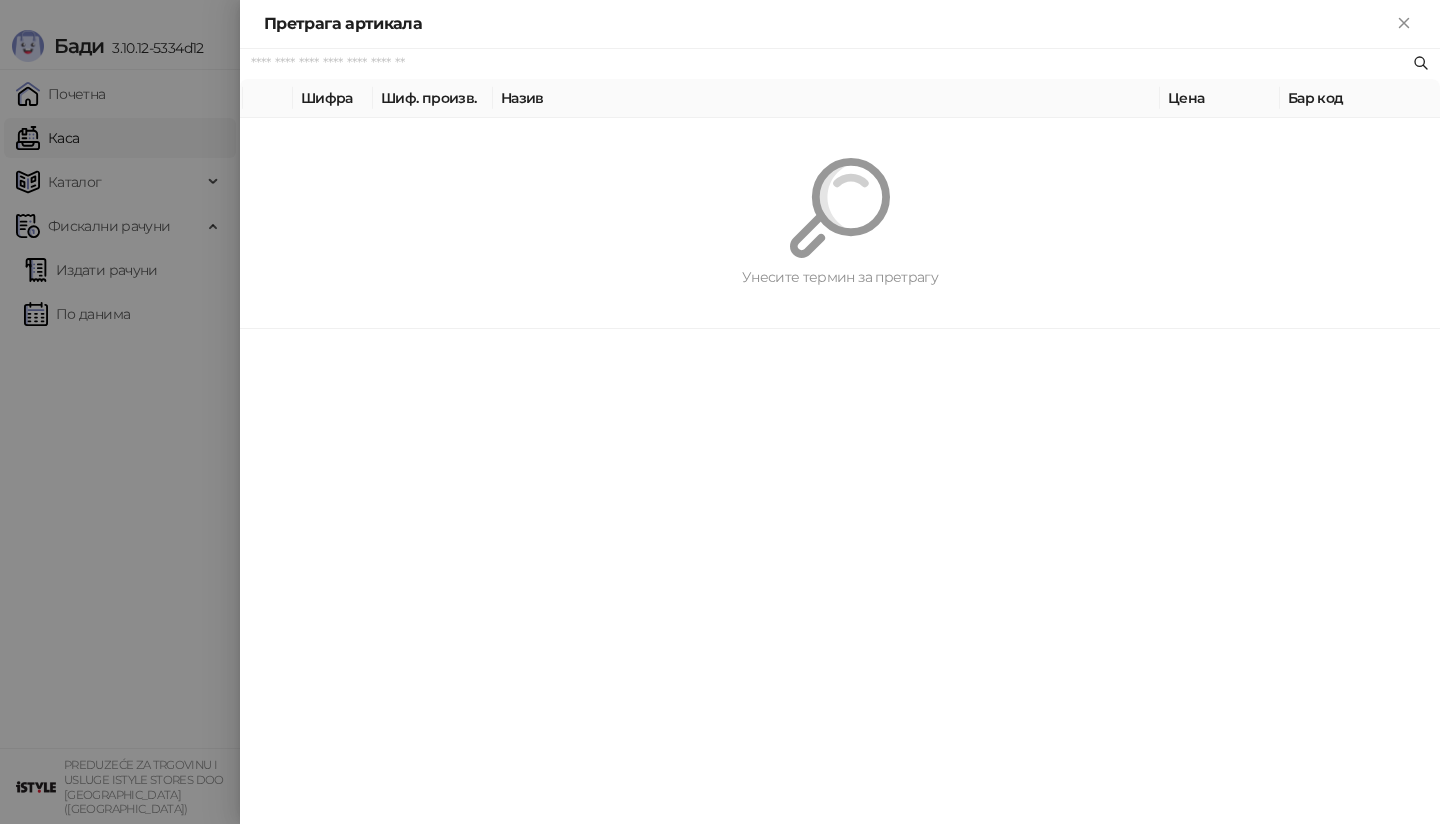 paste on "*********" 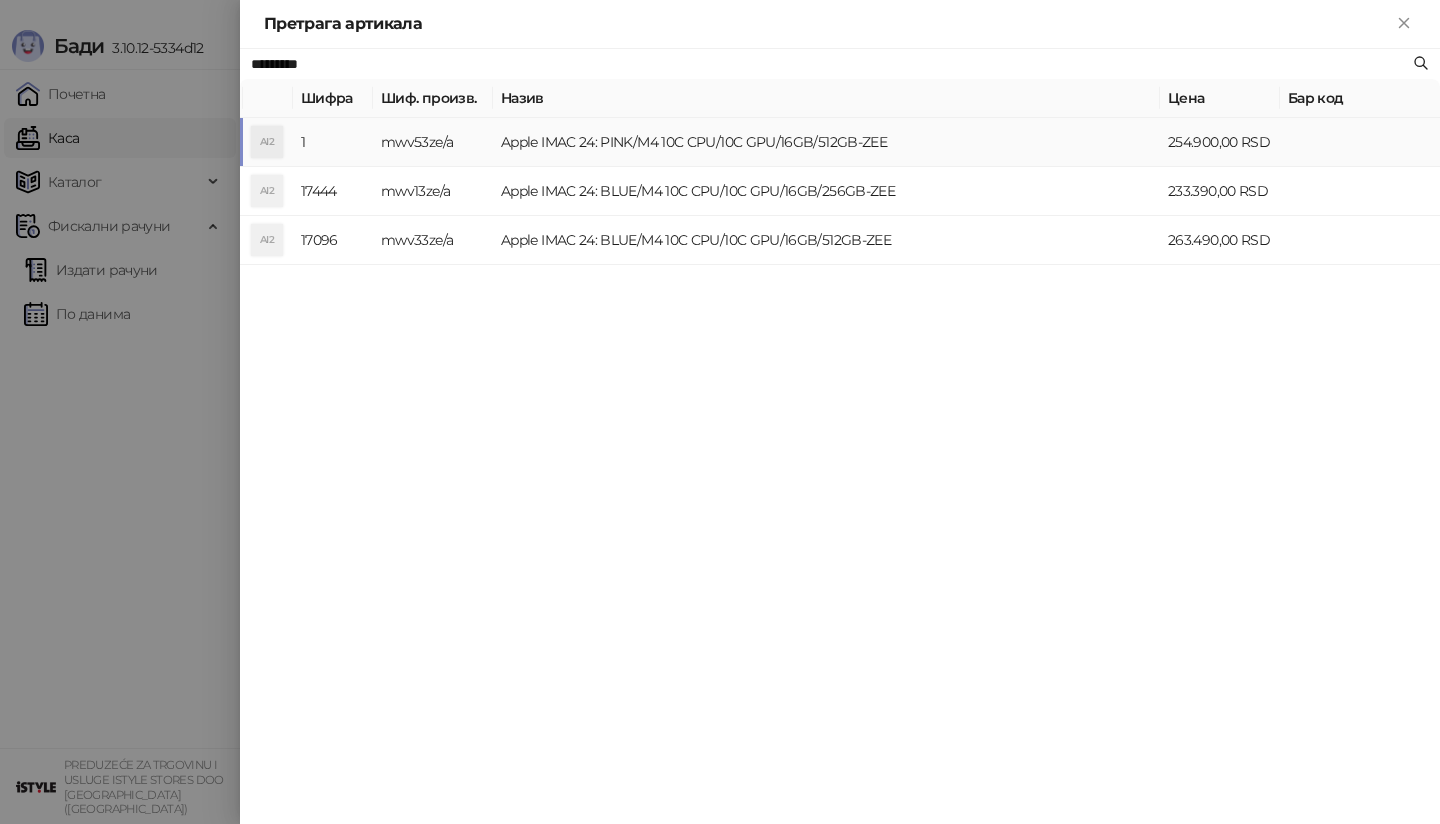 click on "AI2" at bounding box center (267, 142) 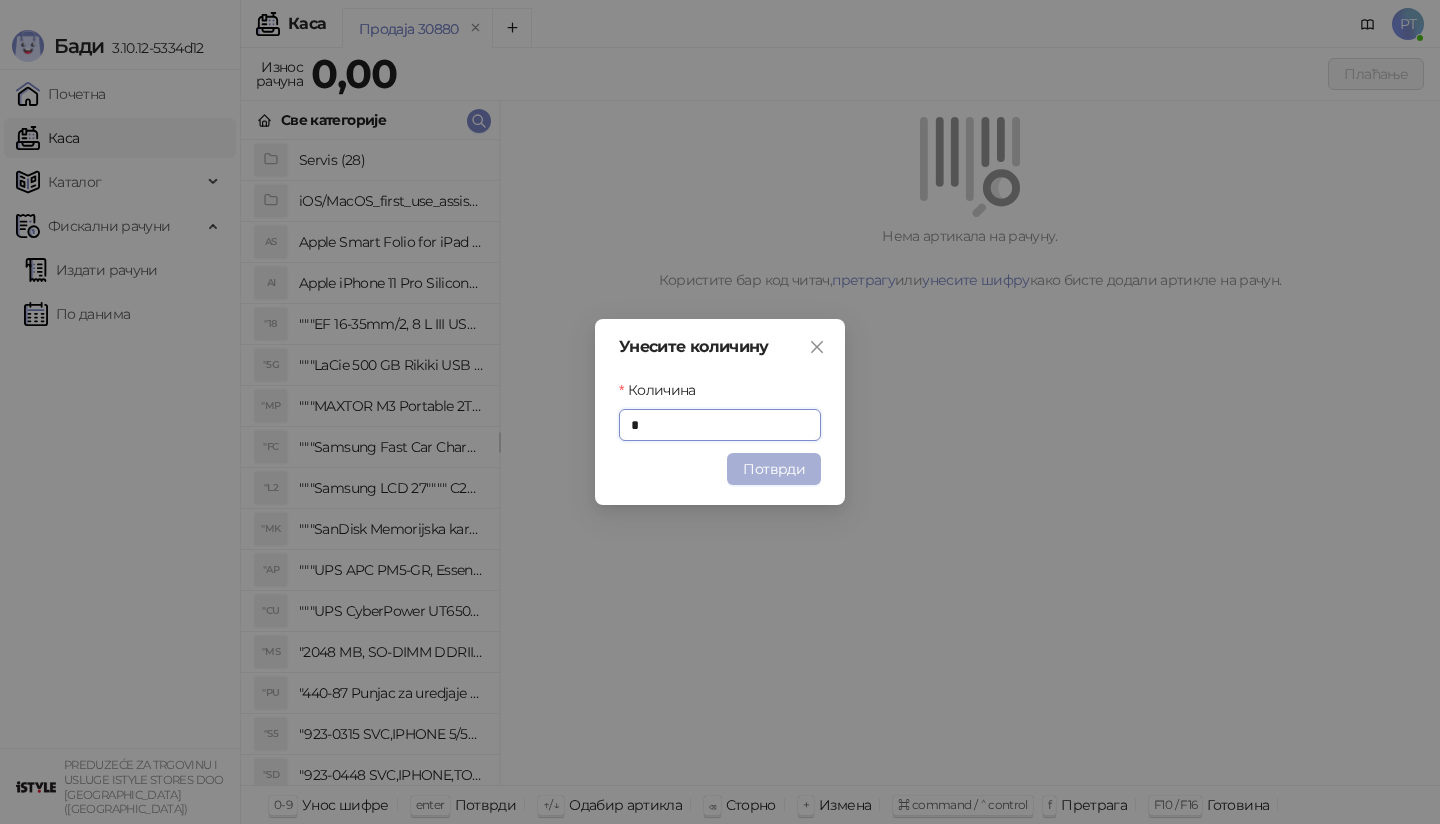 click on "Потврди" at bounding box center [774, 469] 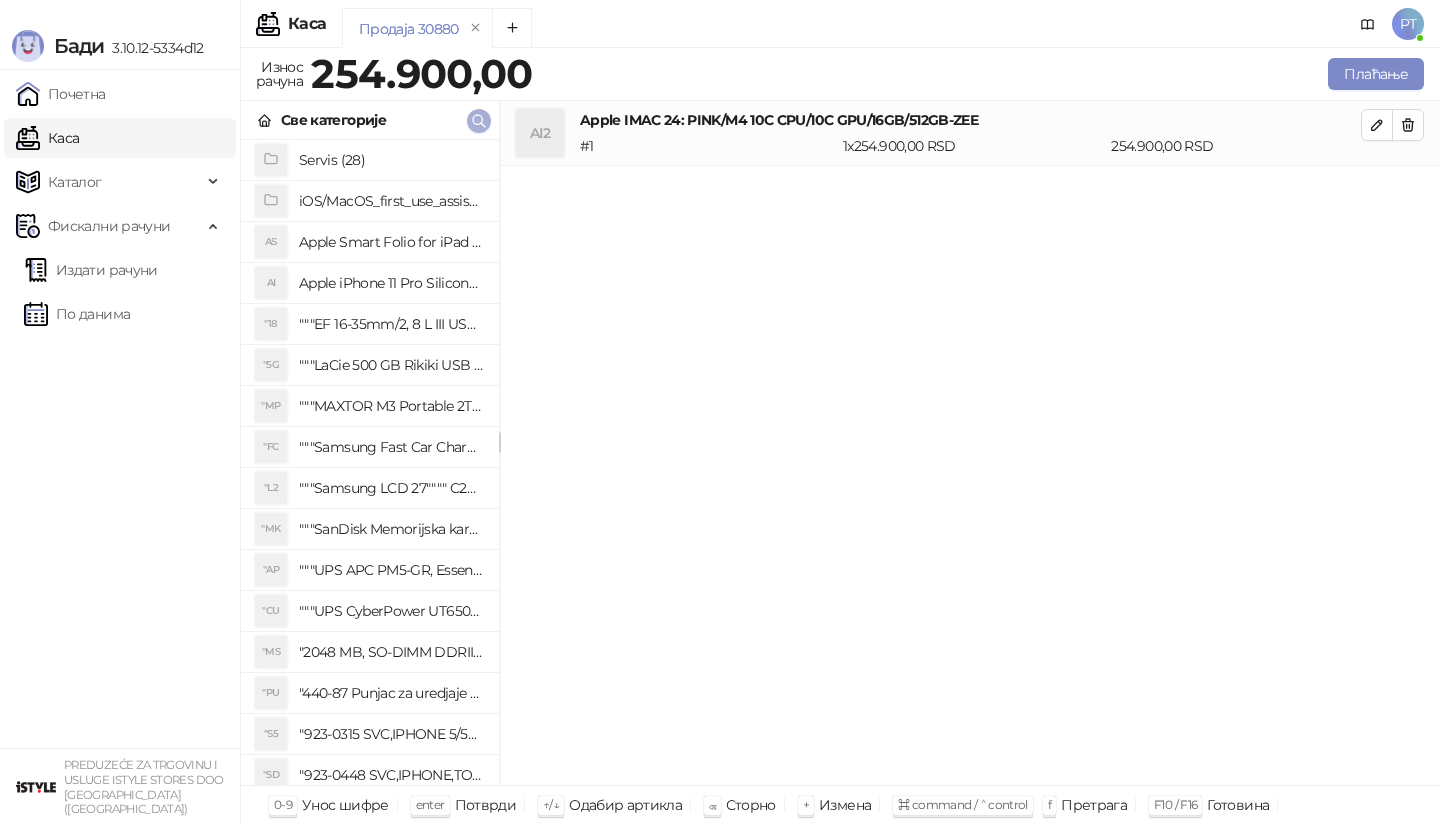 click 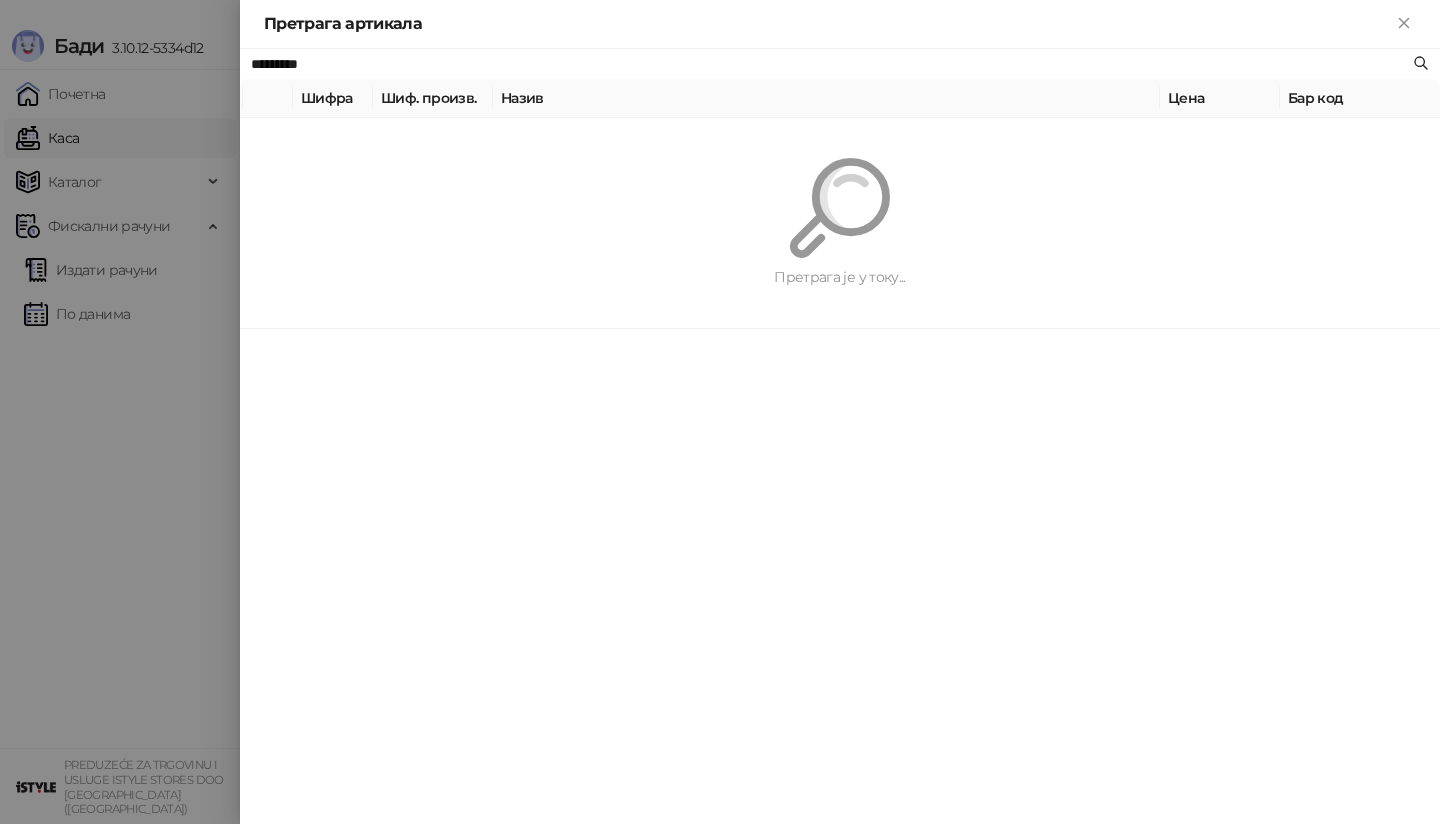 paste on "**********" 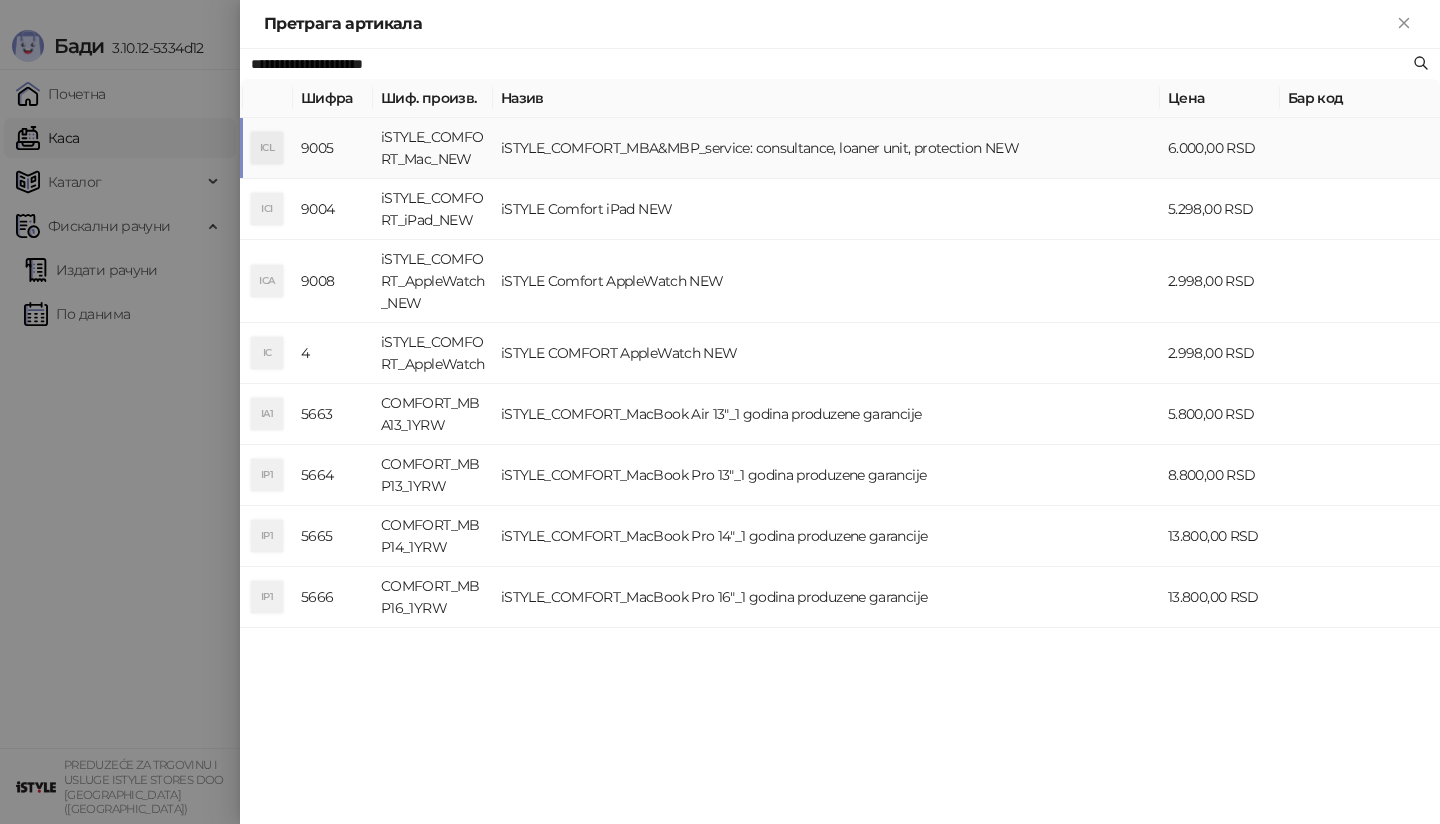 click on "ICL" at bounding box center (267, 148) 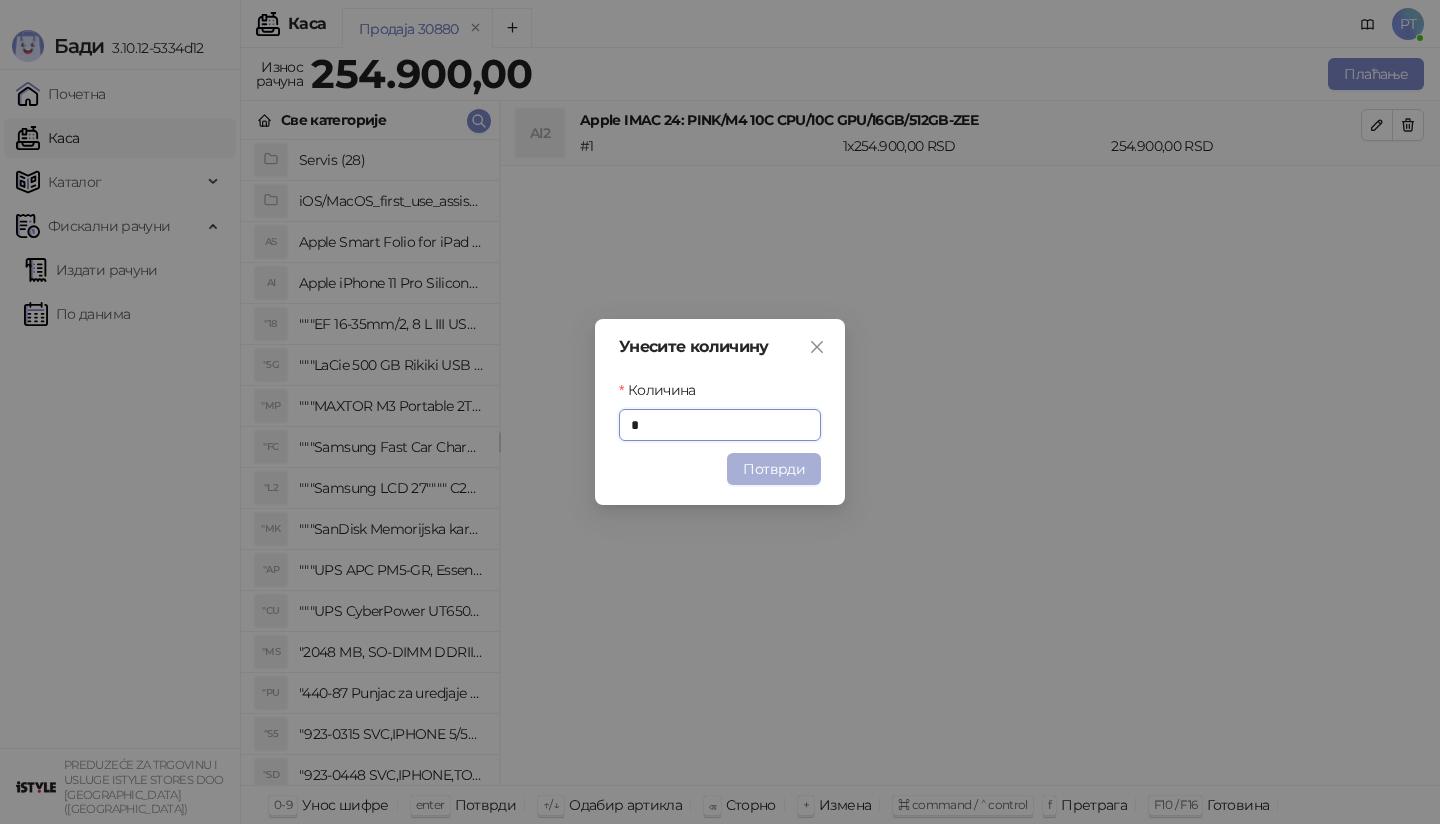 click on "Потврди" at bounding box center (774, 469) 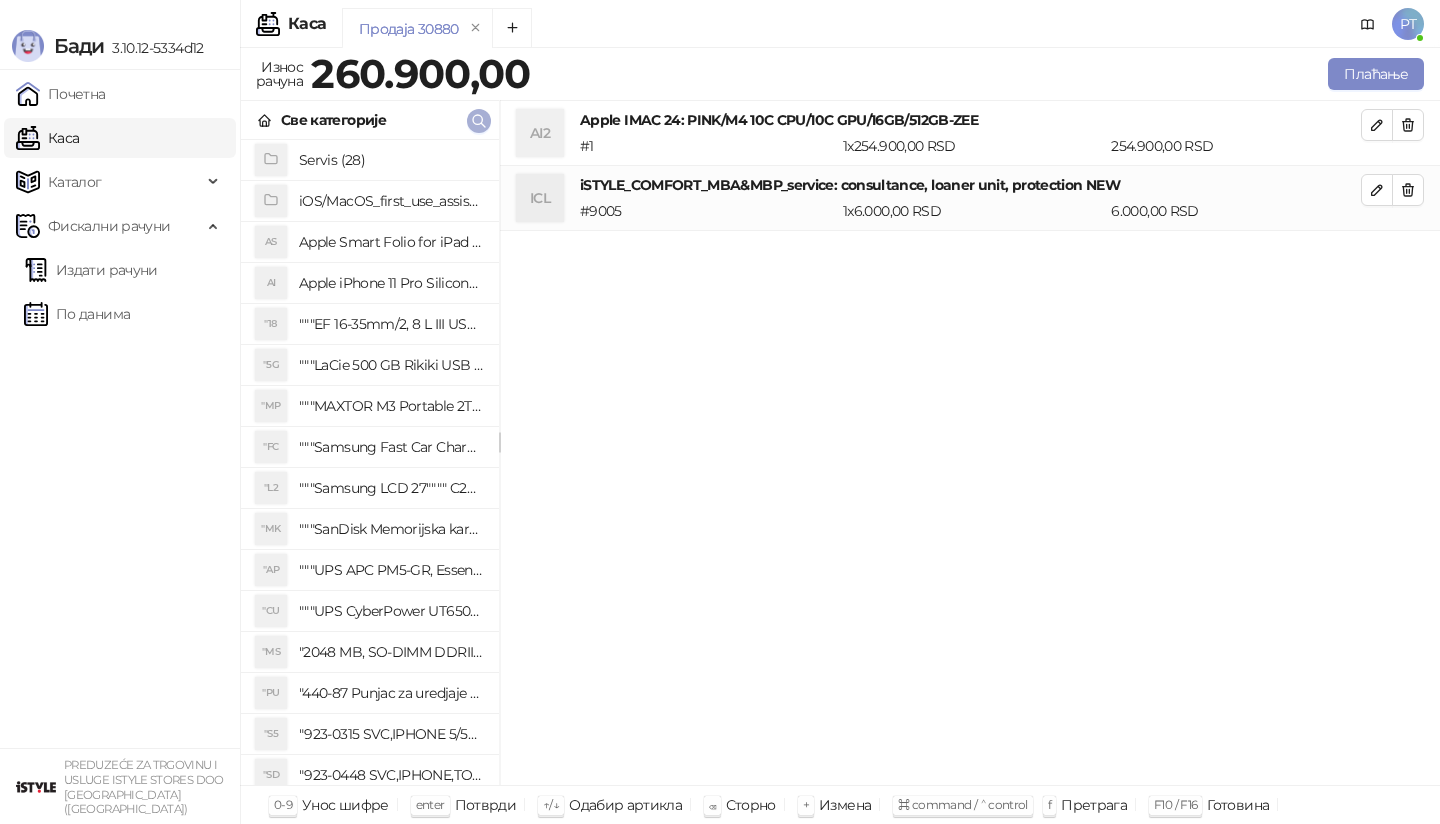 click 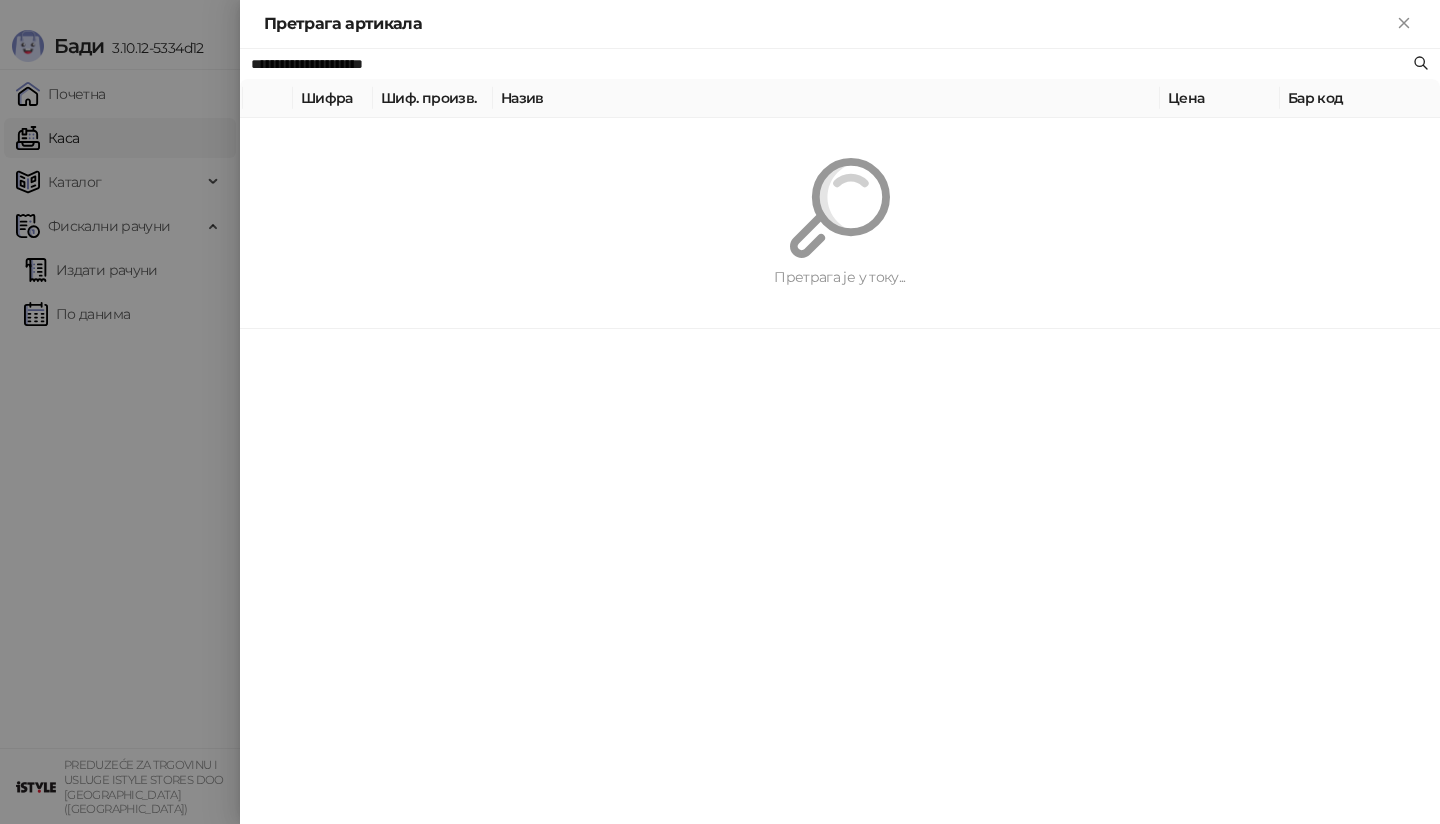 paste 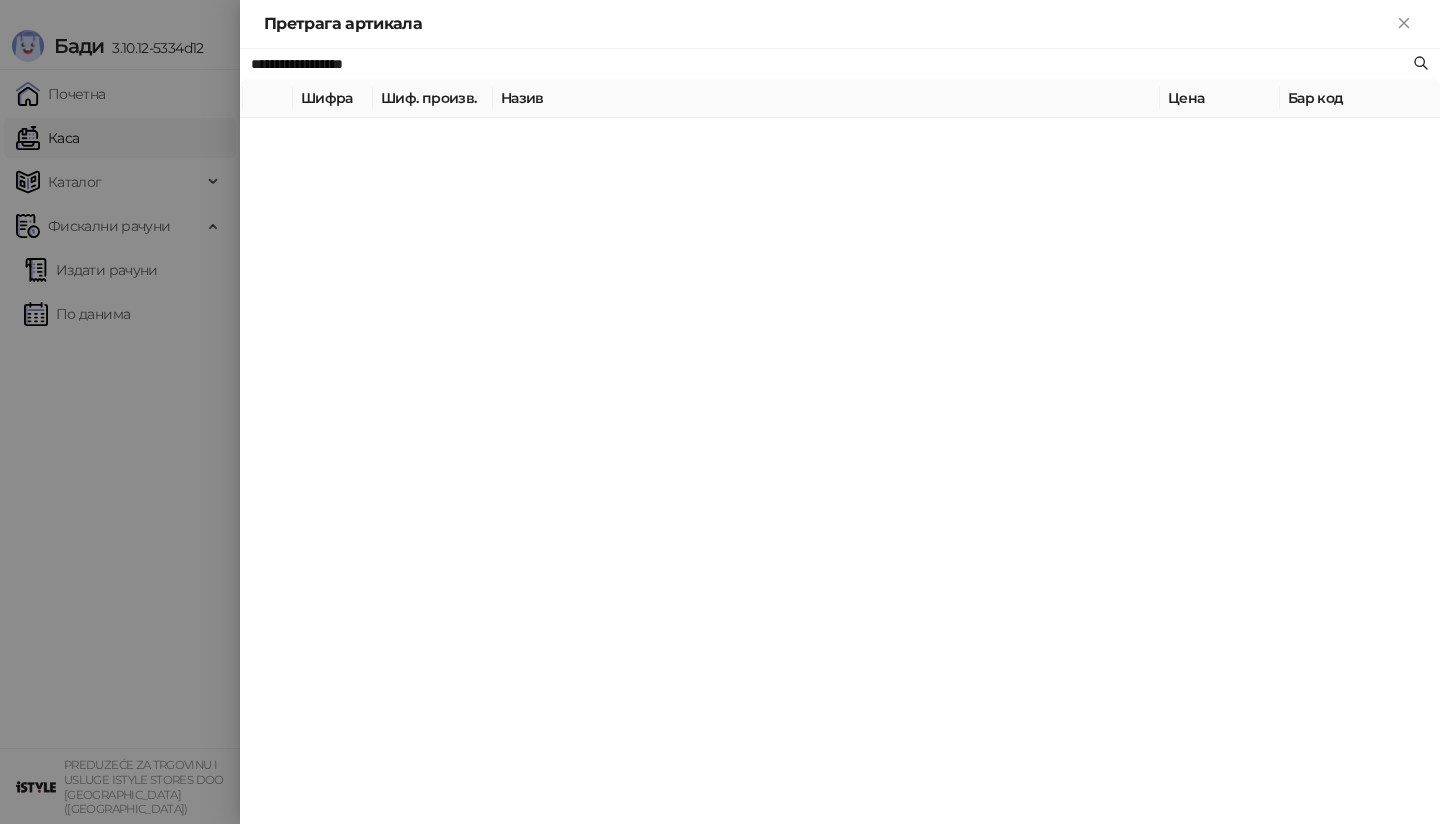type on "**********" 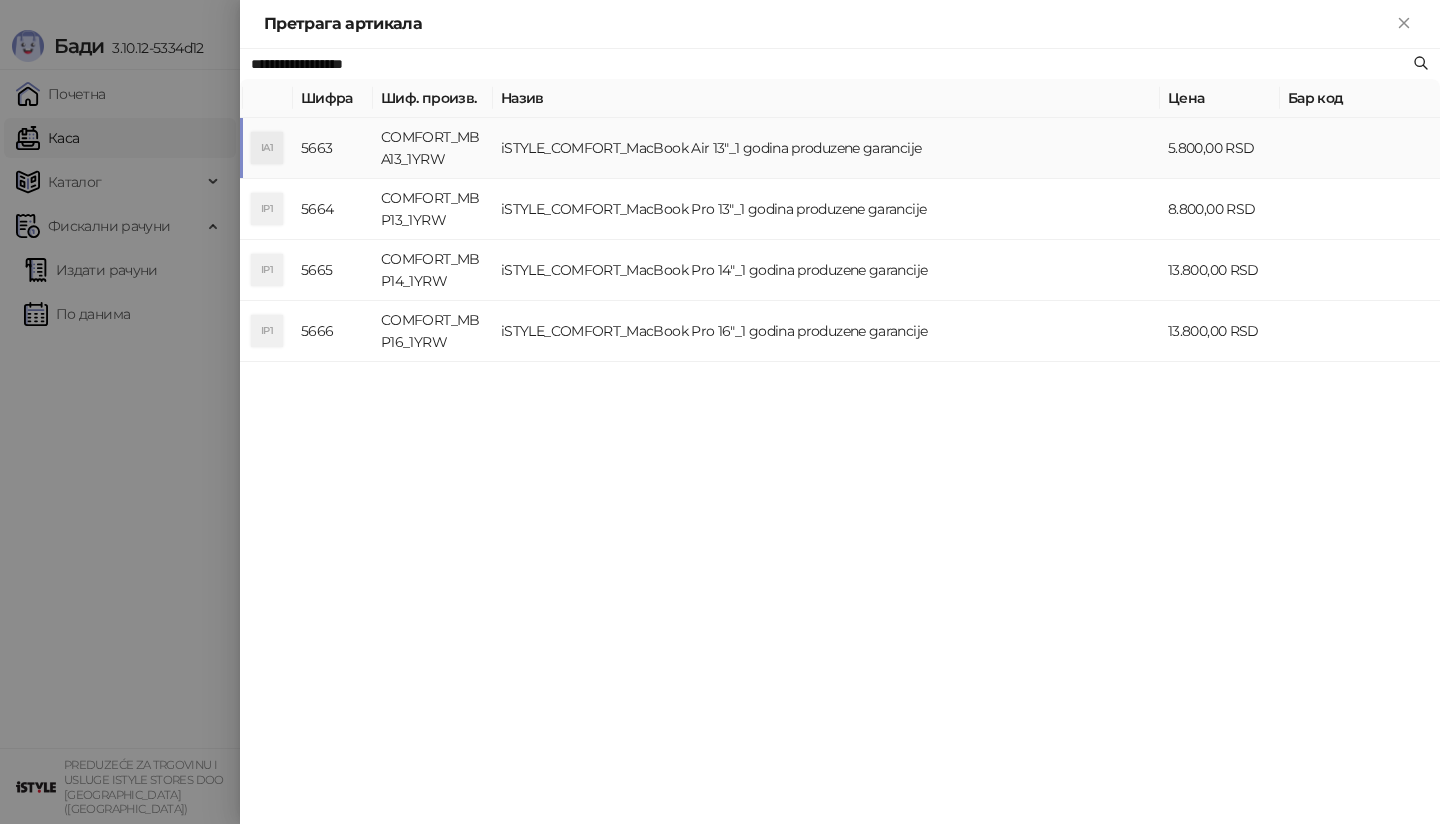 click on "IA1" at bounding box center [267, 148] 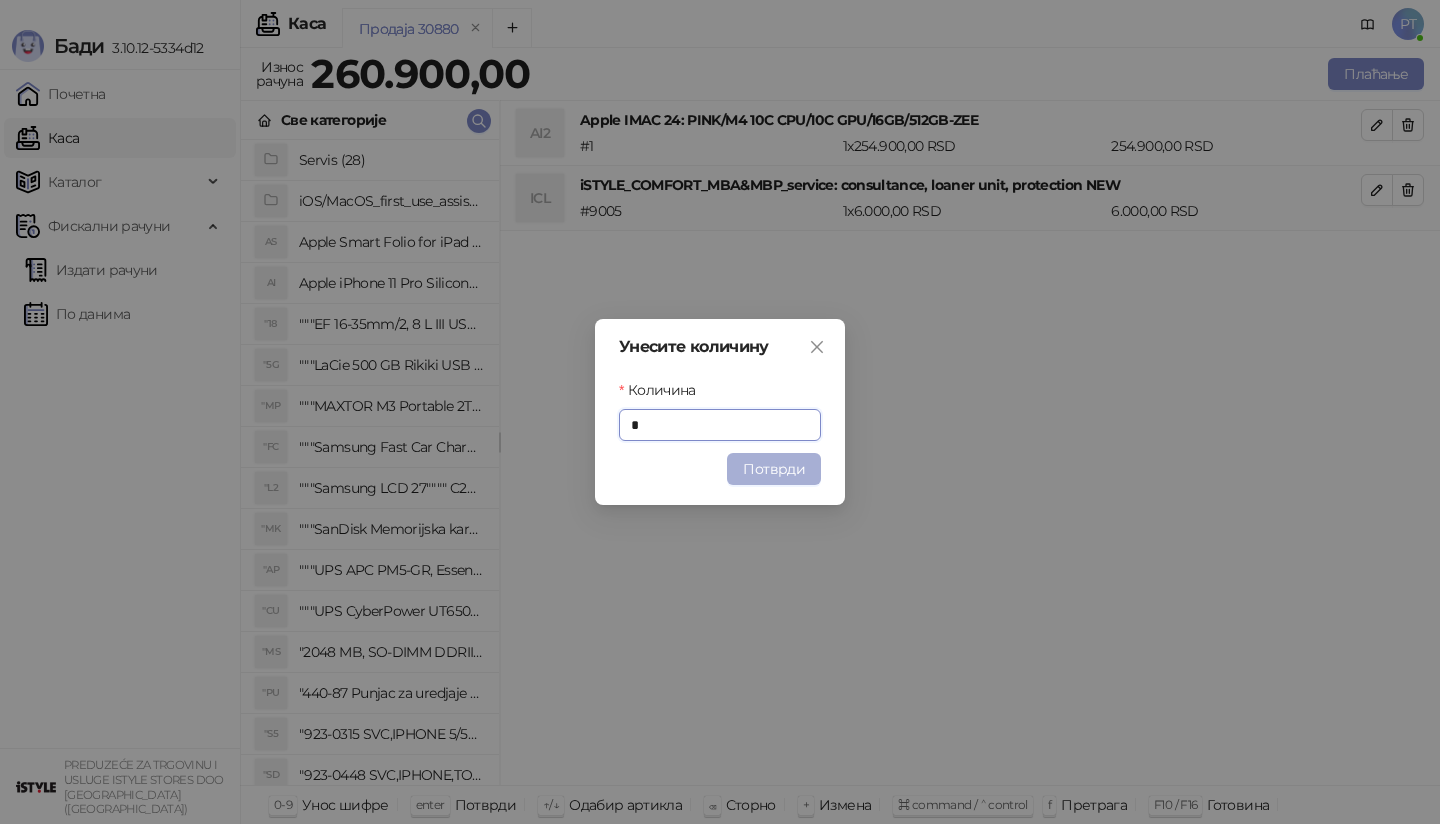 click on "Потврди" at bounding box center [774, 469] 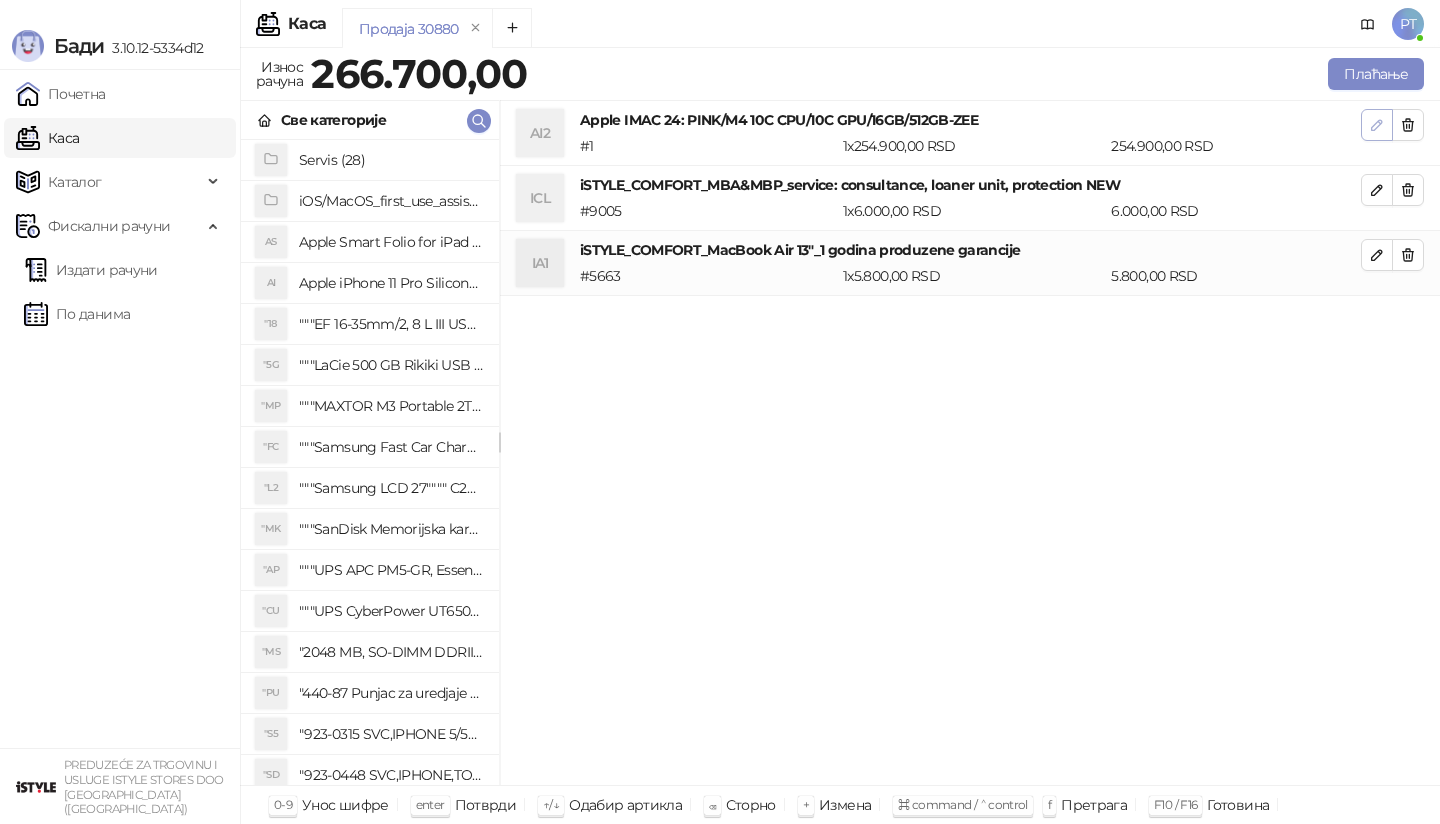 click 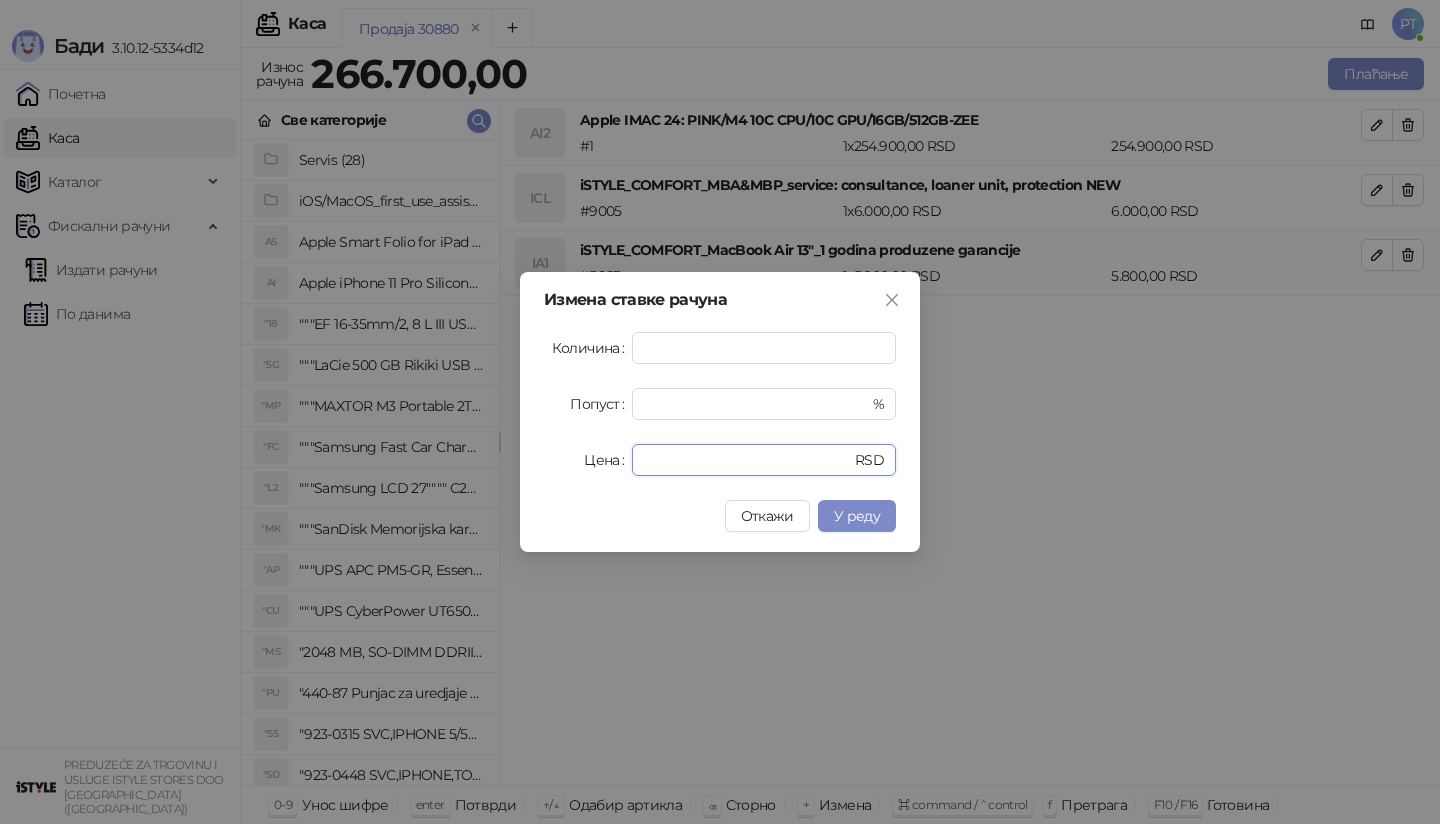 drag, startPoint x: 713, startPoint y: 459, endPoint x: 521, endPoint y: 459, distance: 192 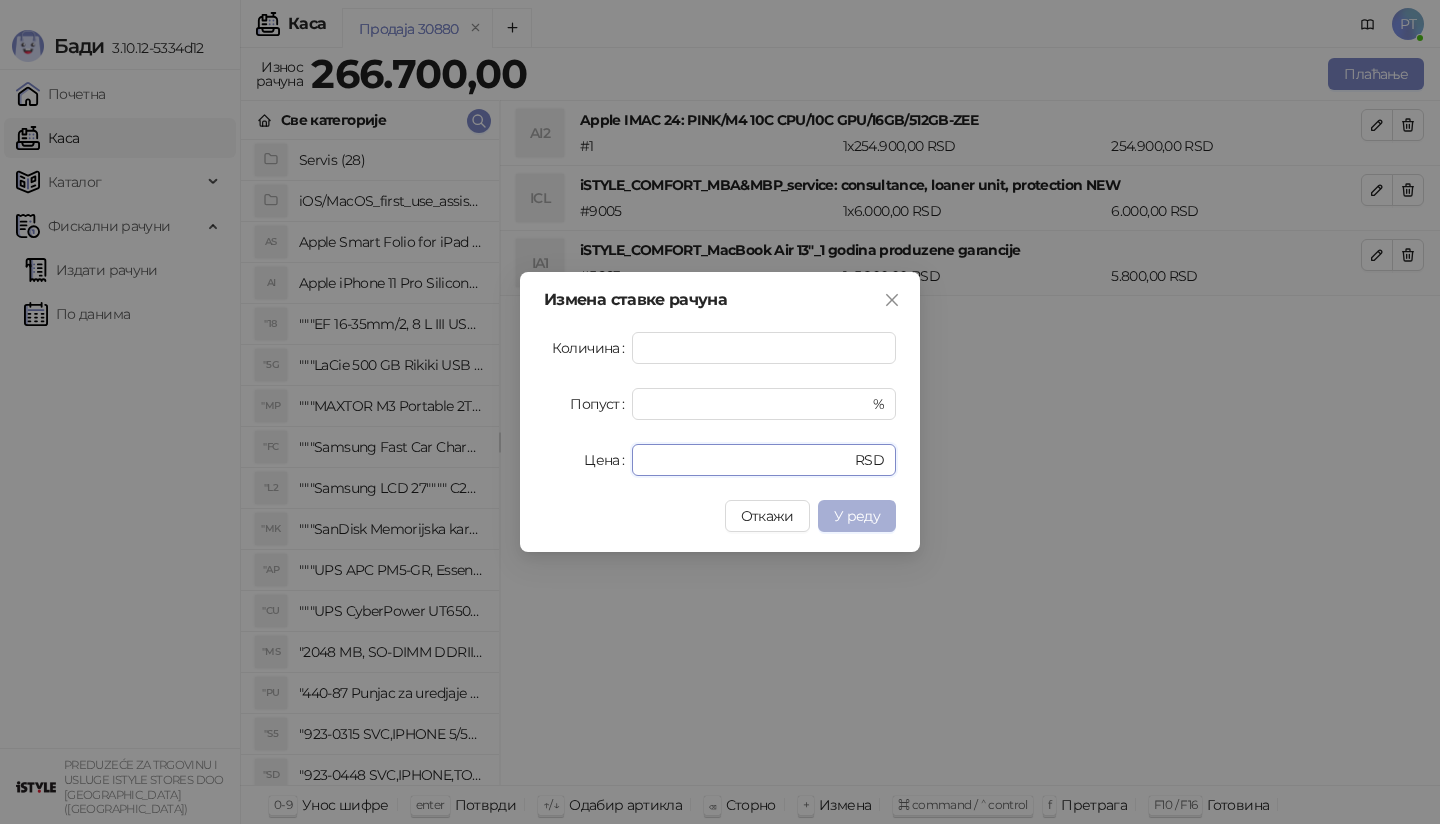 type on "*********" 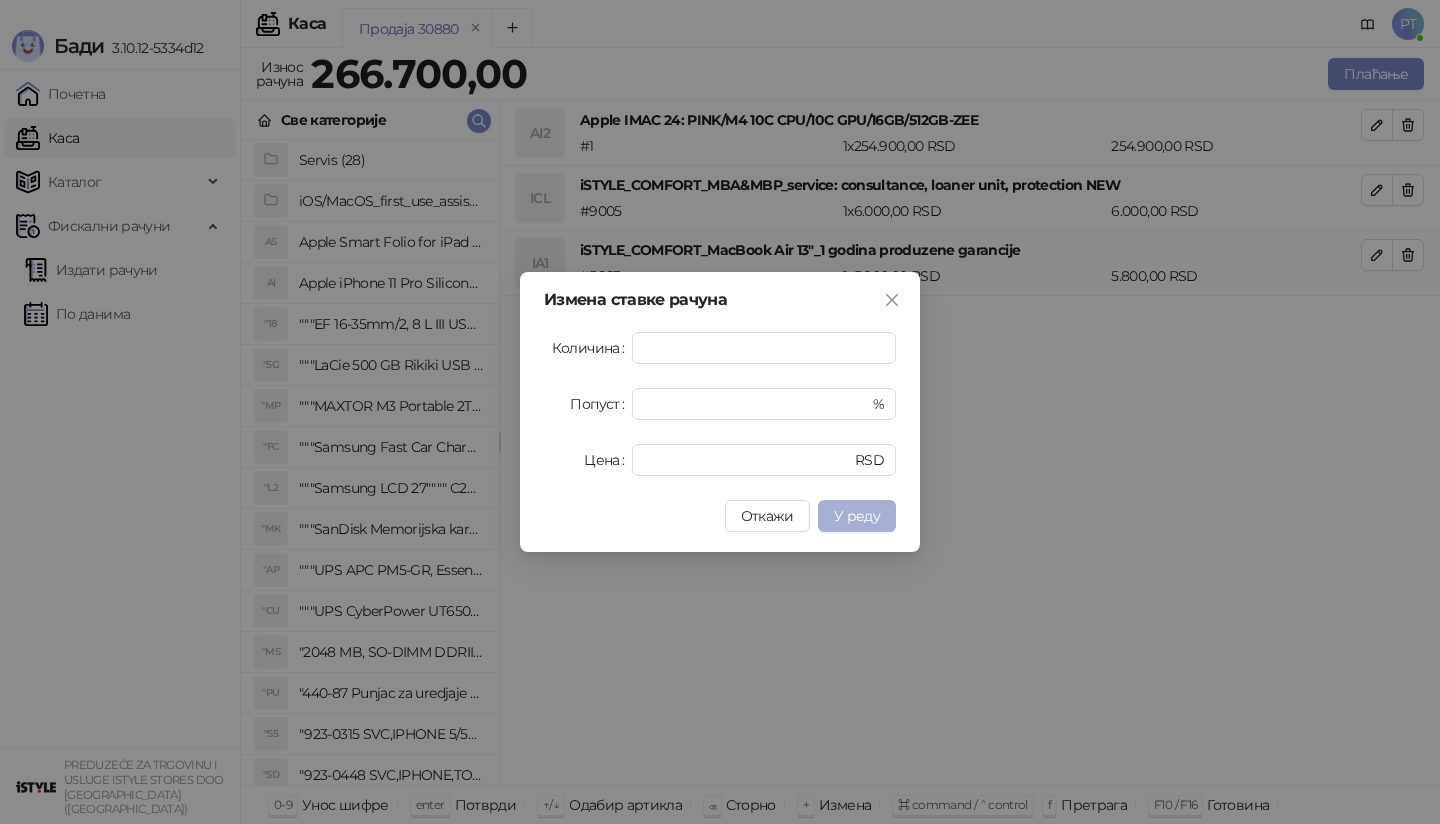 click on "У реду" at bounding box center [857, 516] 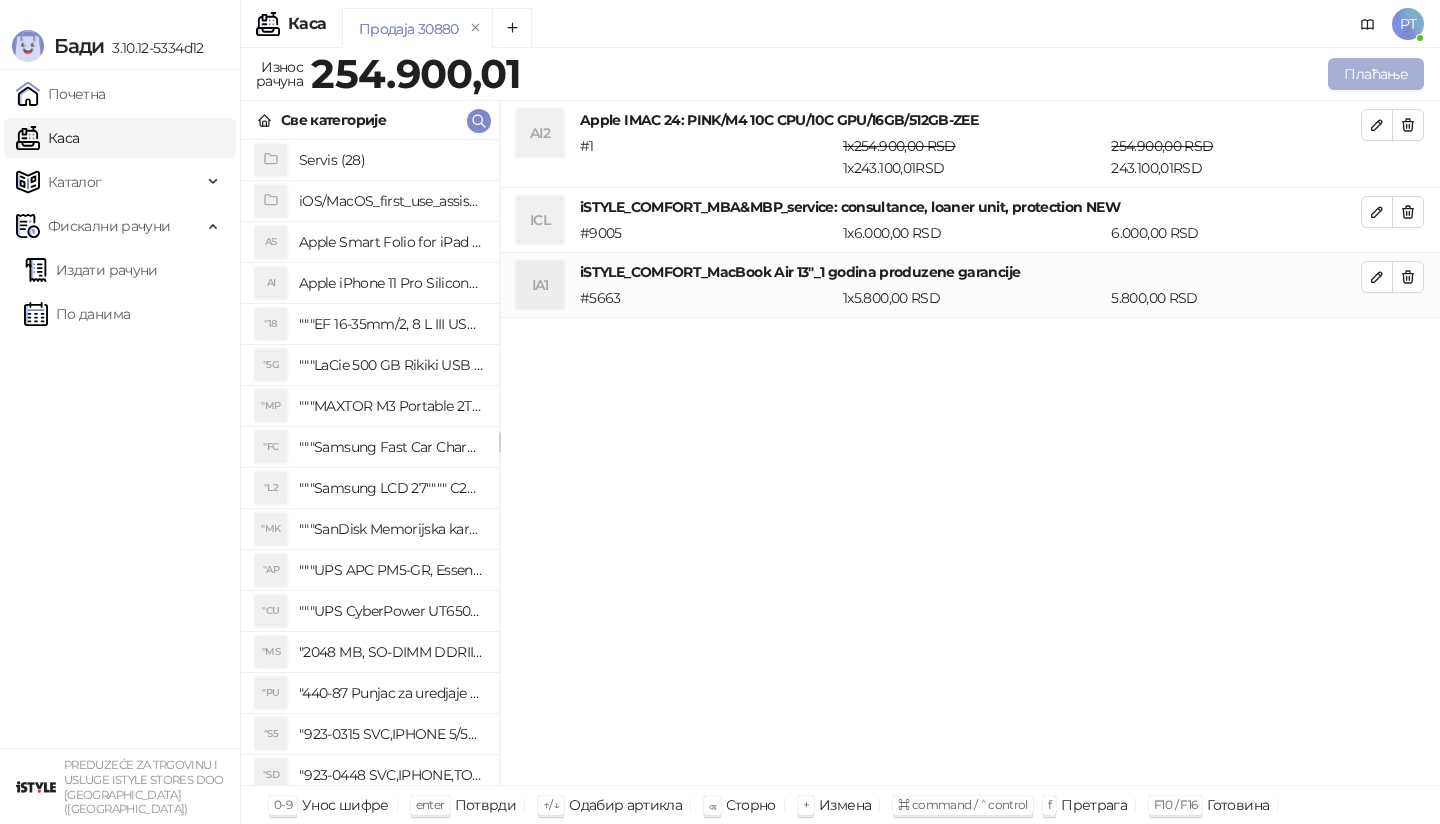 click on "Плаћање" at bounding box center [1376, 74] 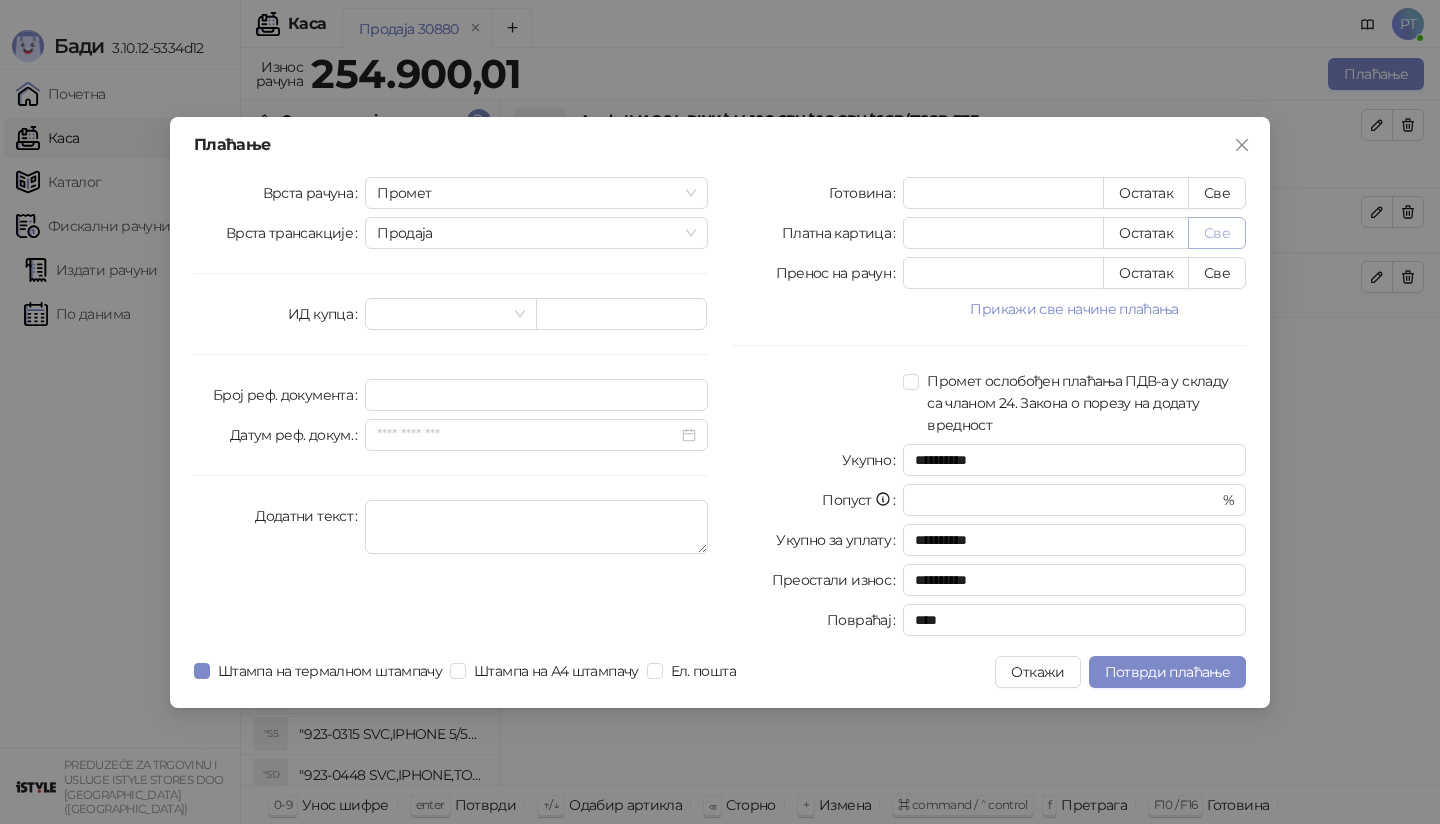 click on "Све" at bounding box center (1217, 233) 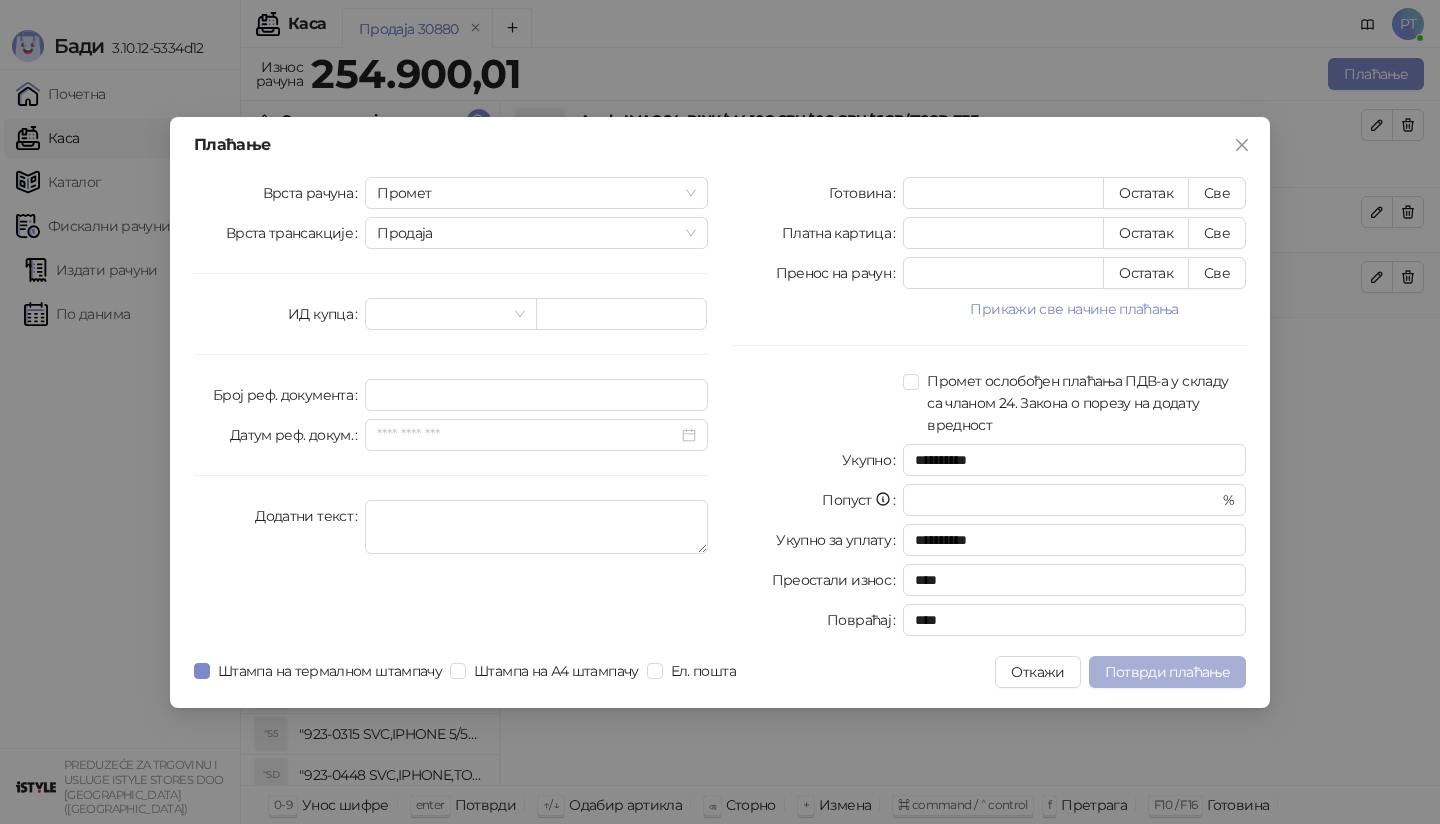 click on "Потврди плаћање" at bounding box center (1167, 672) 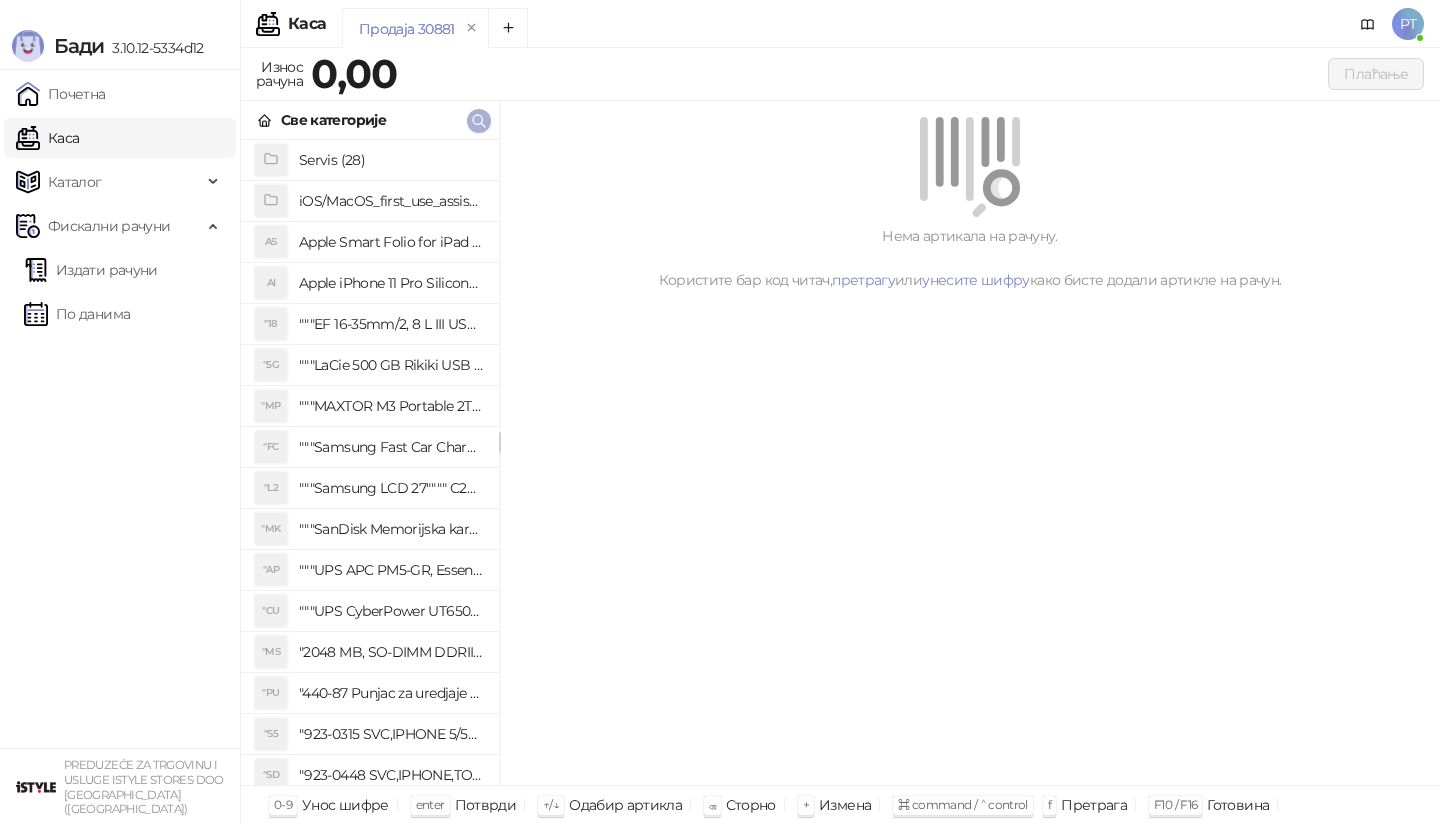 click 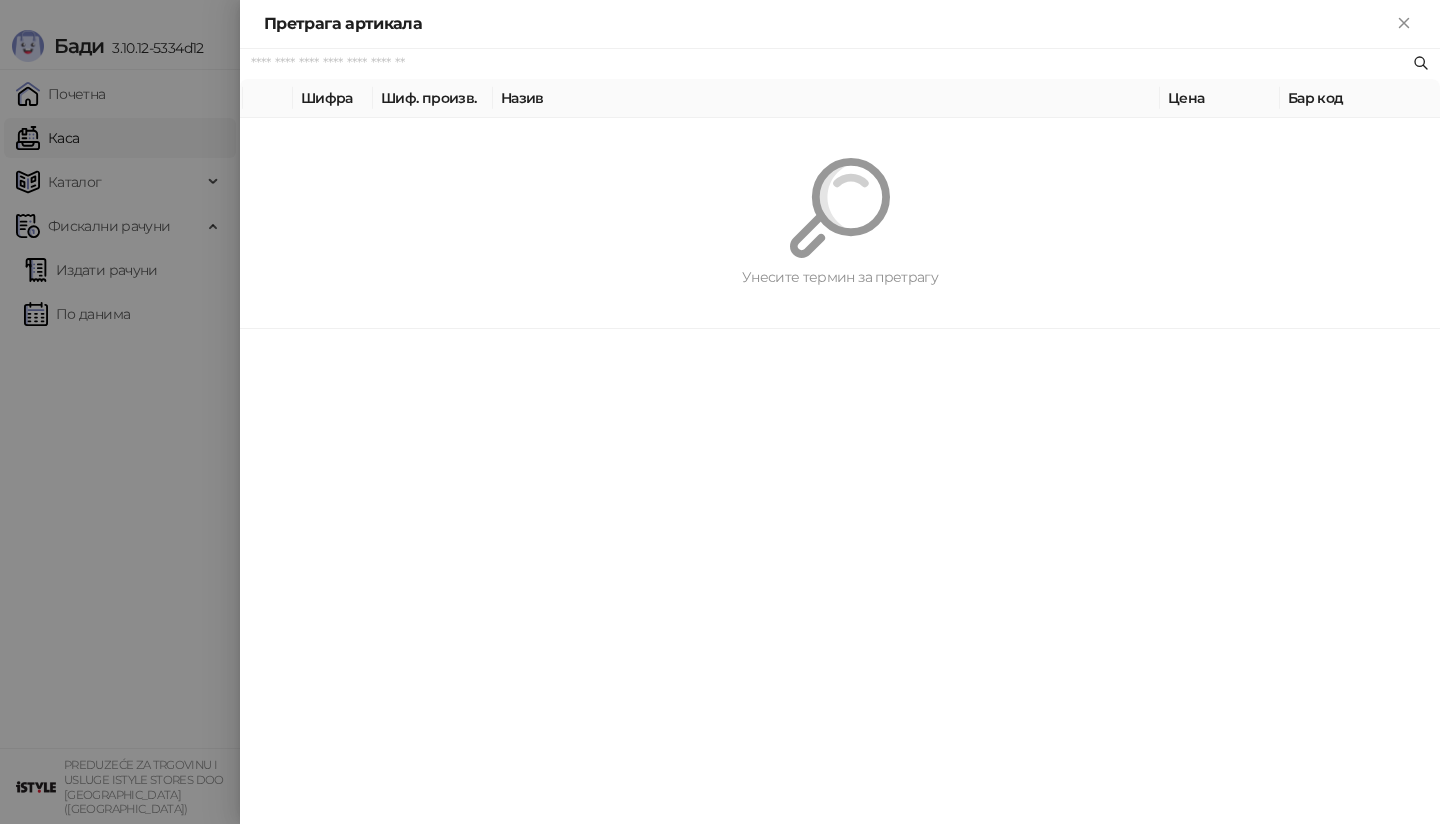 paste on "**********" 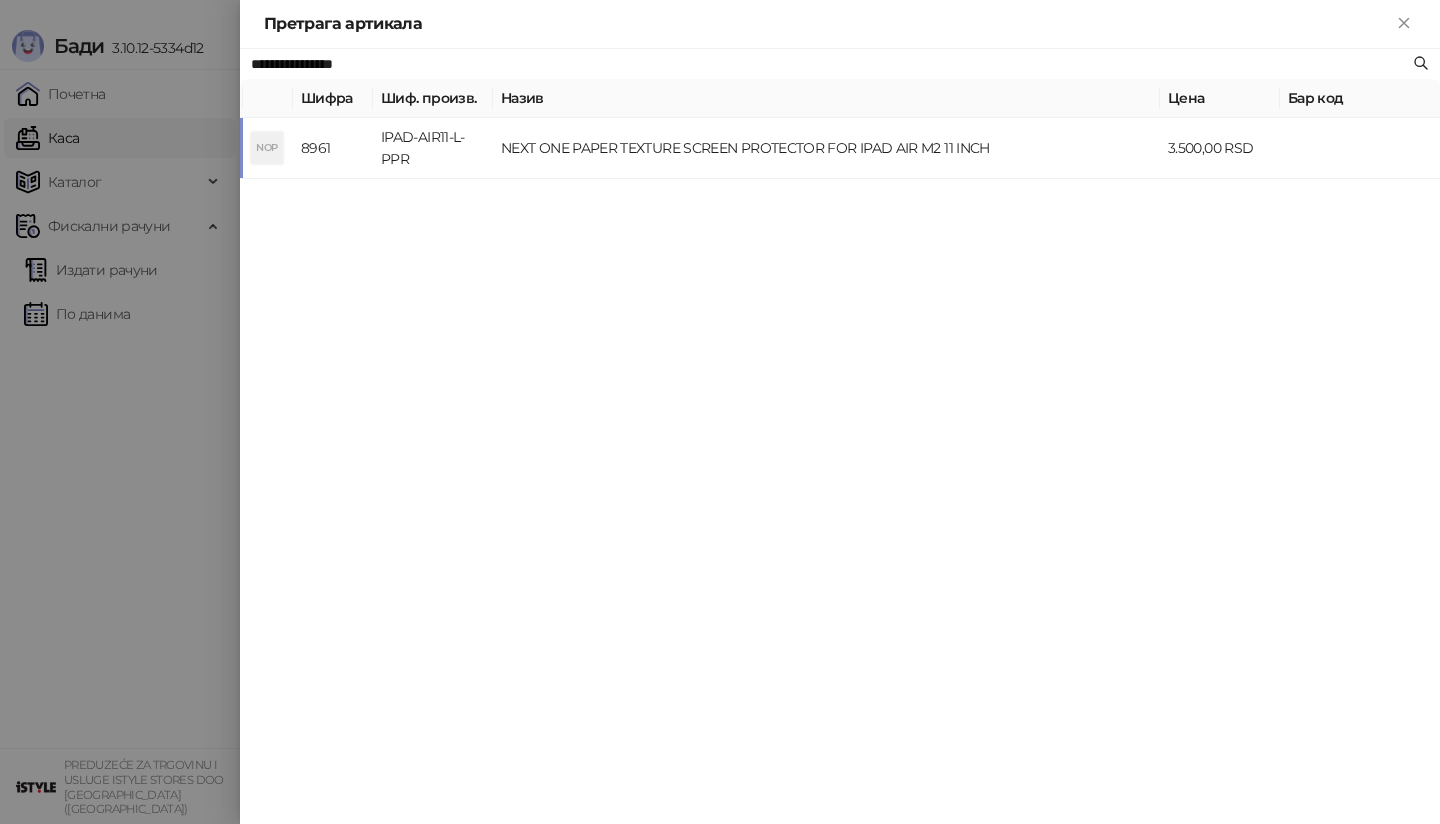 click on "NOP" at bounding box center [267, 148] 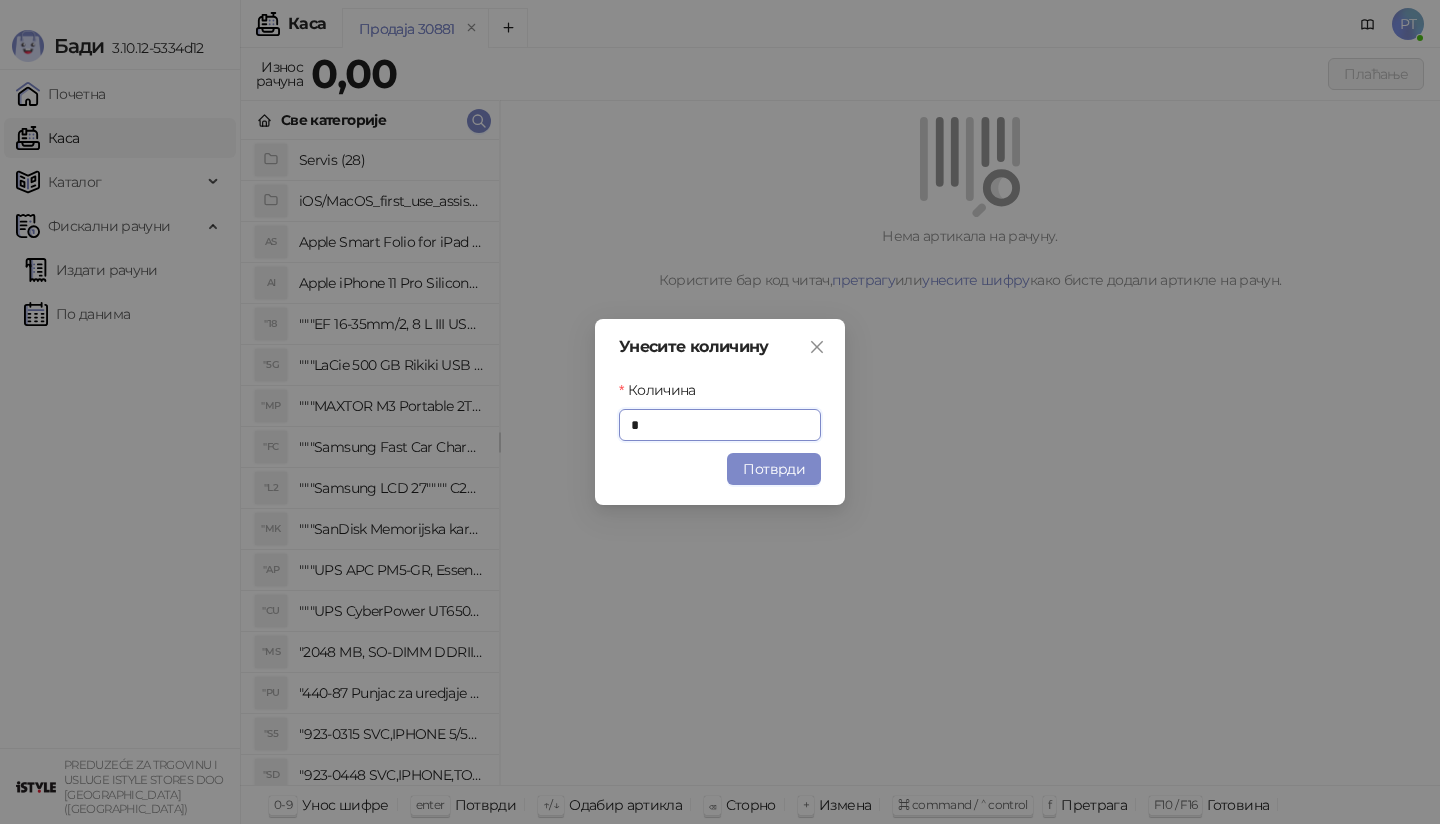 drag, startPoint x: 754, startPoint y: 471, endPoint x: 545, endPoint y: 591, distance: 241 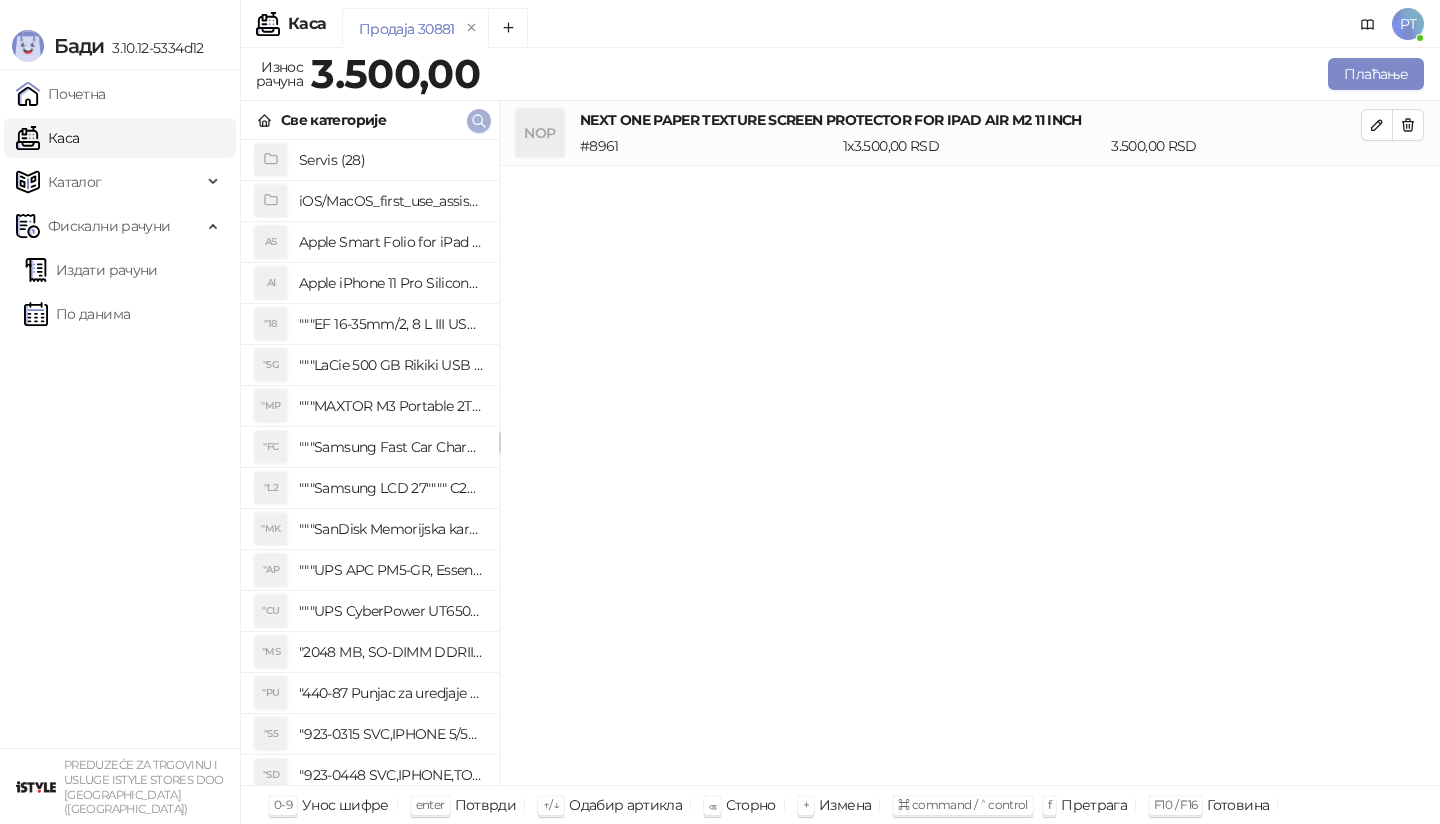click 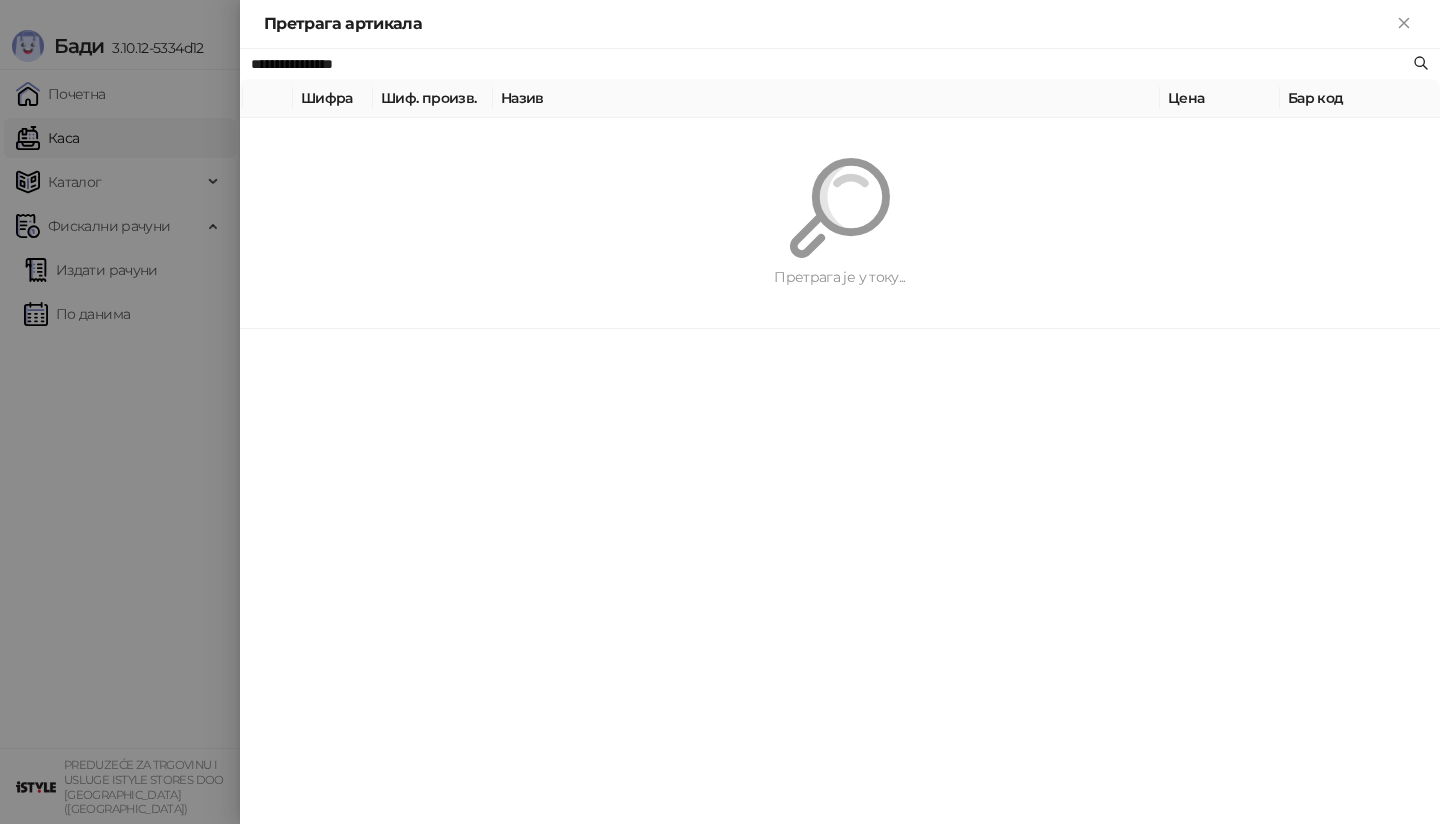 paste 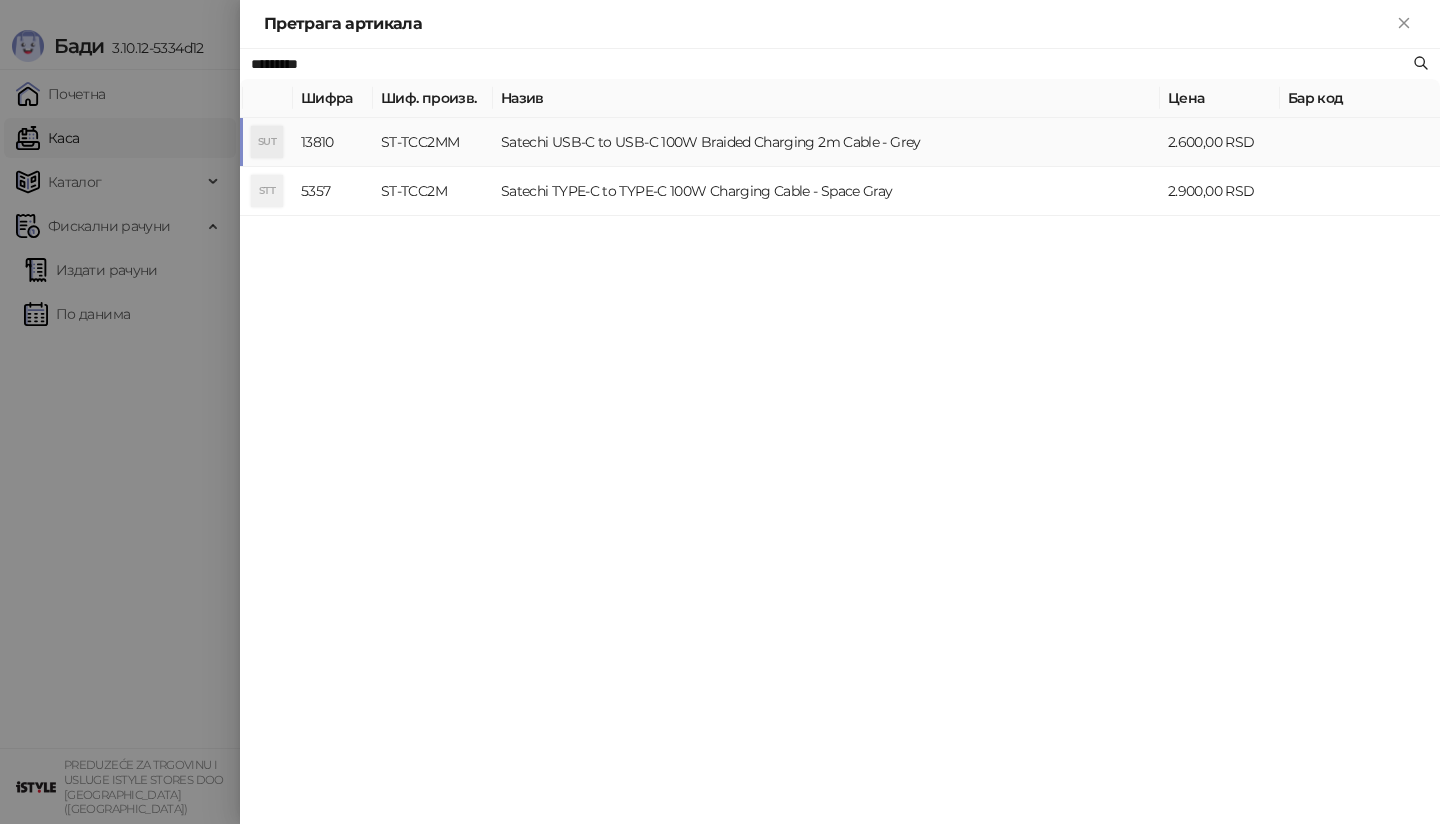 click on "SUT" at bounding box center (267, 142) 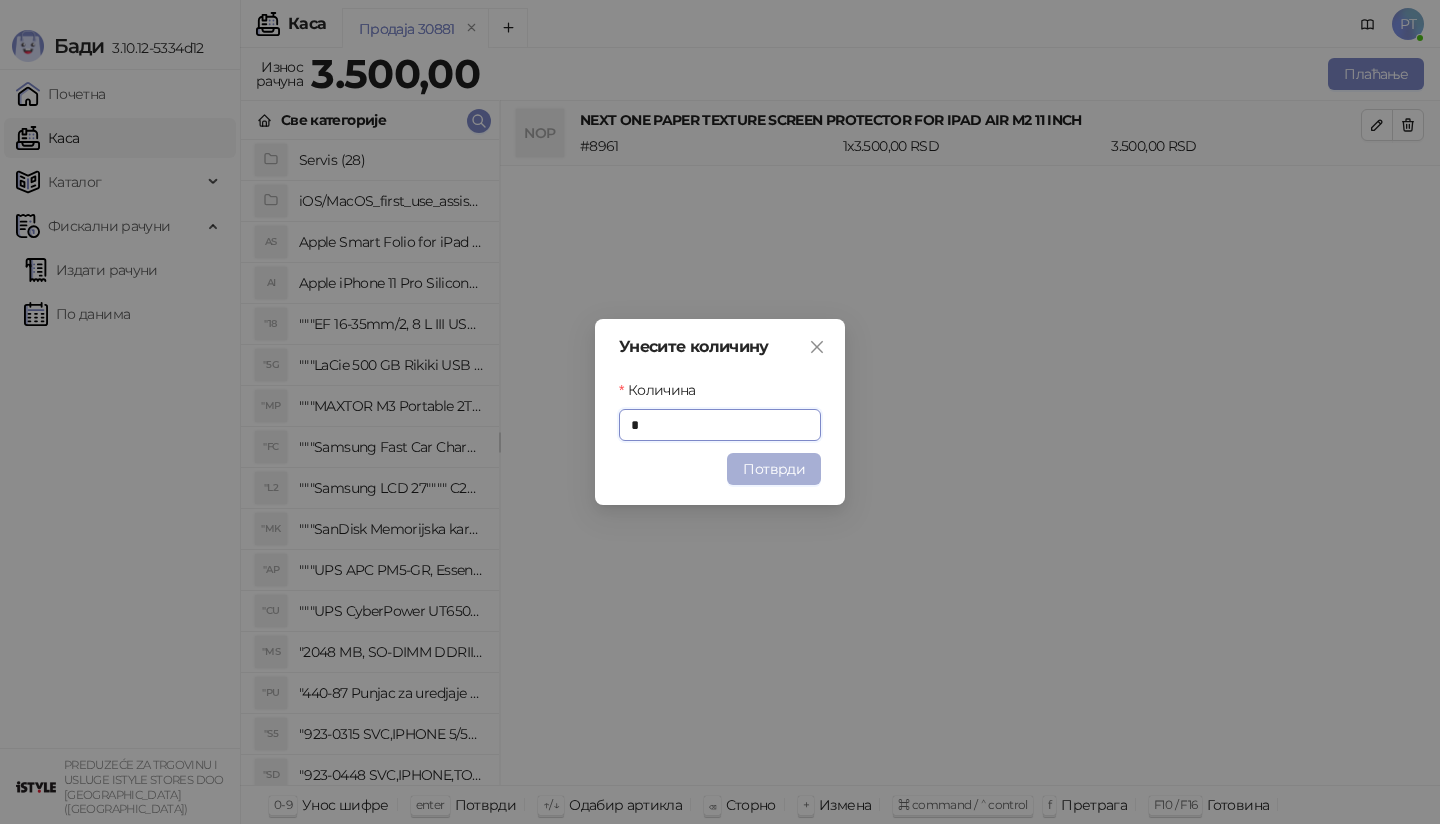 click on "Потврди" at bounding box center [774, 469] 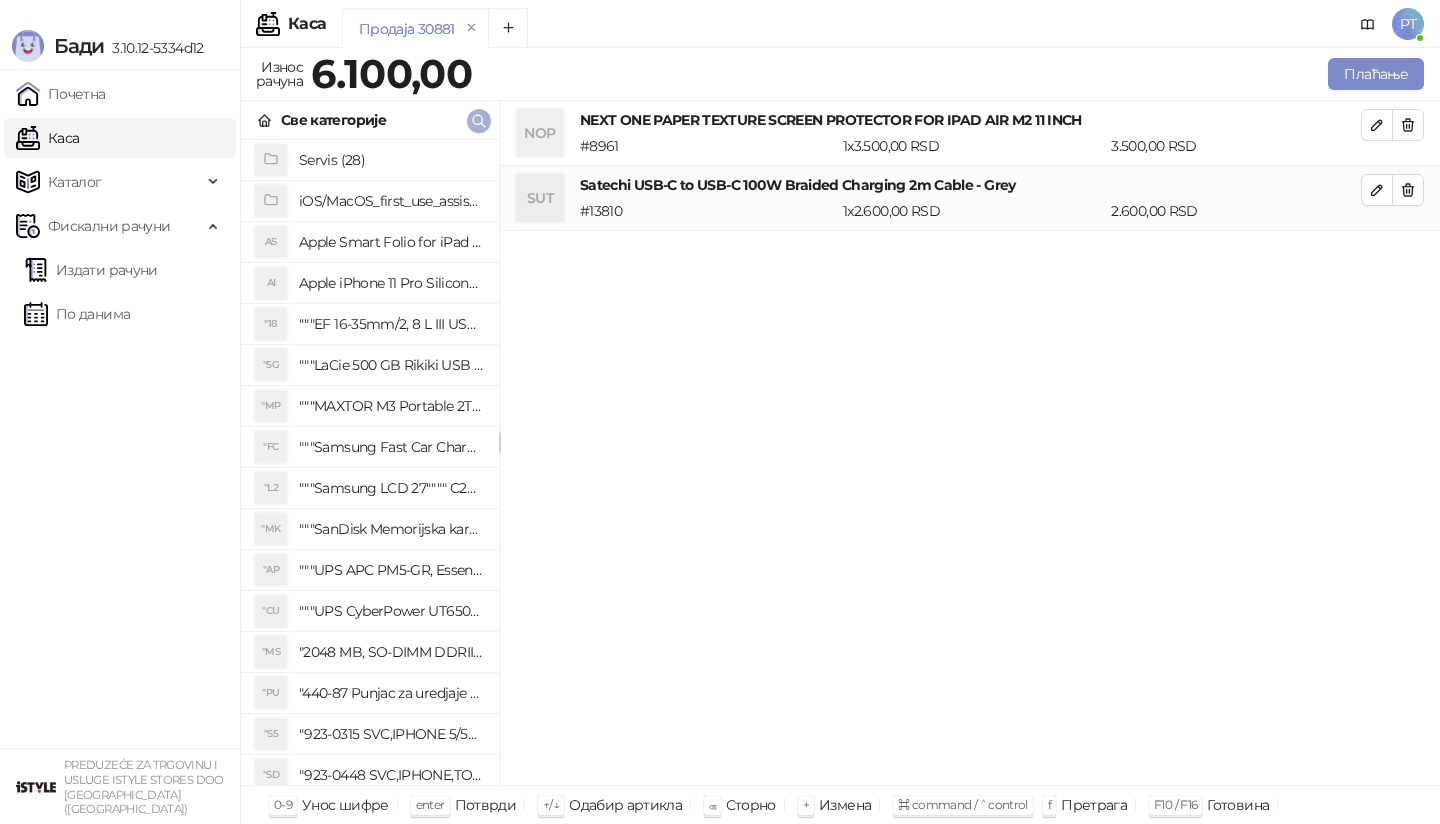 click 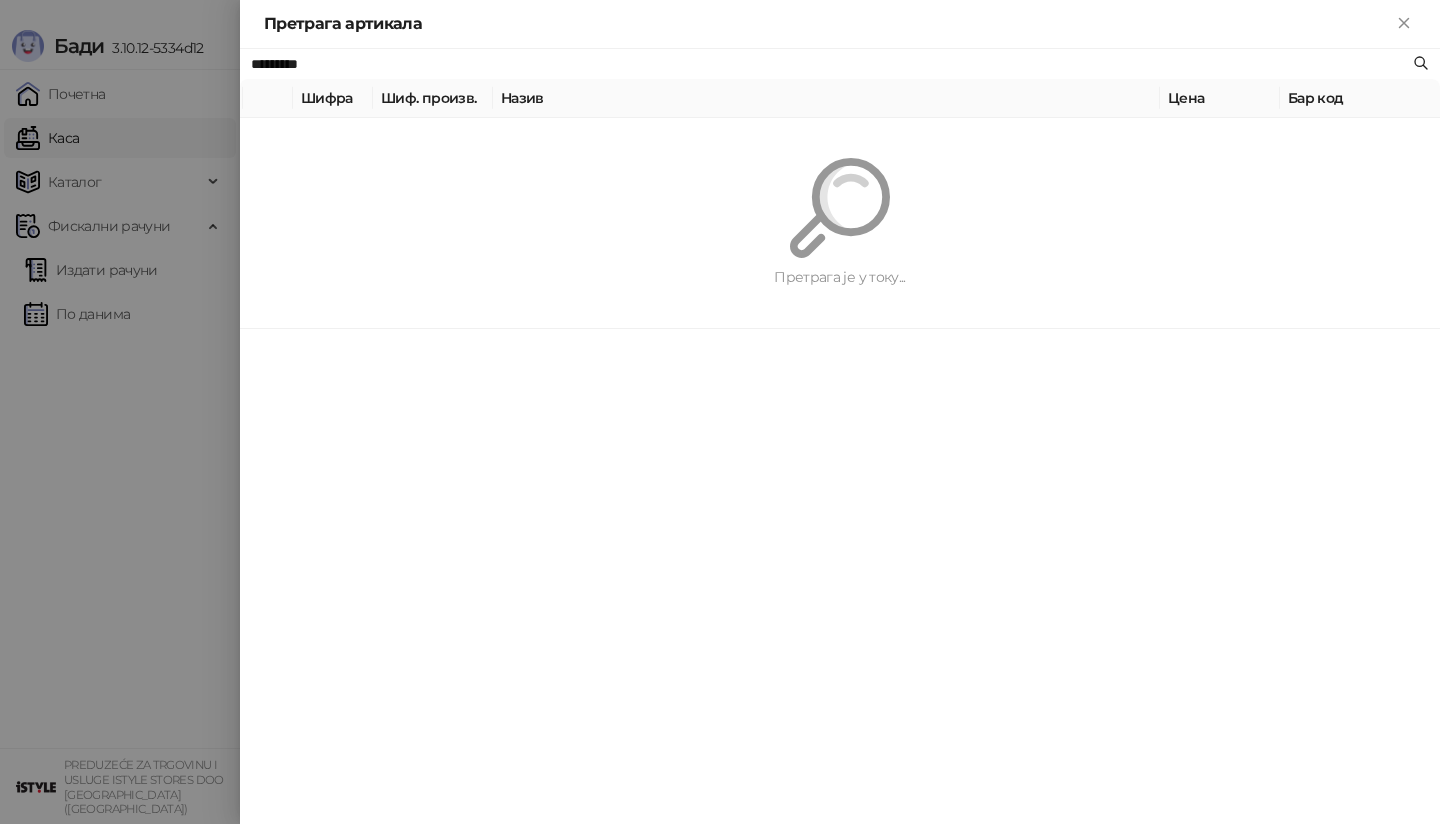 paste on "**********" 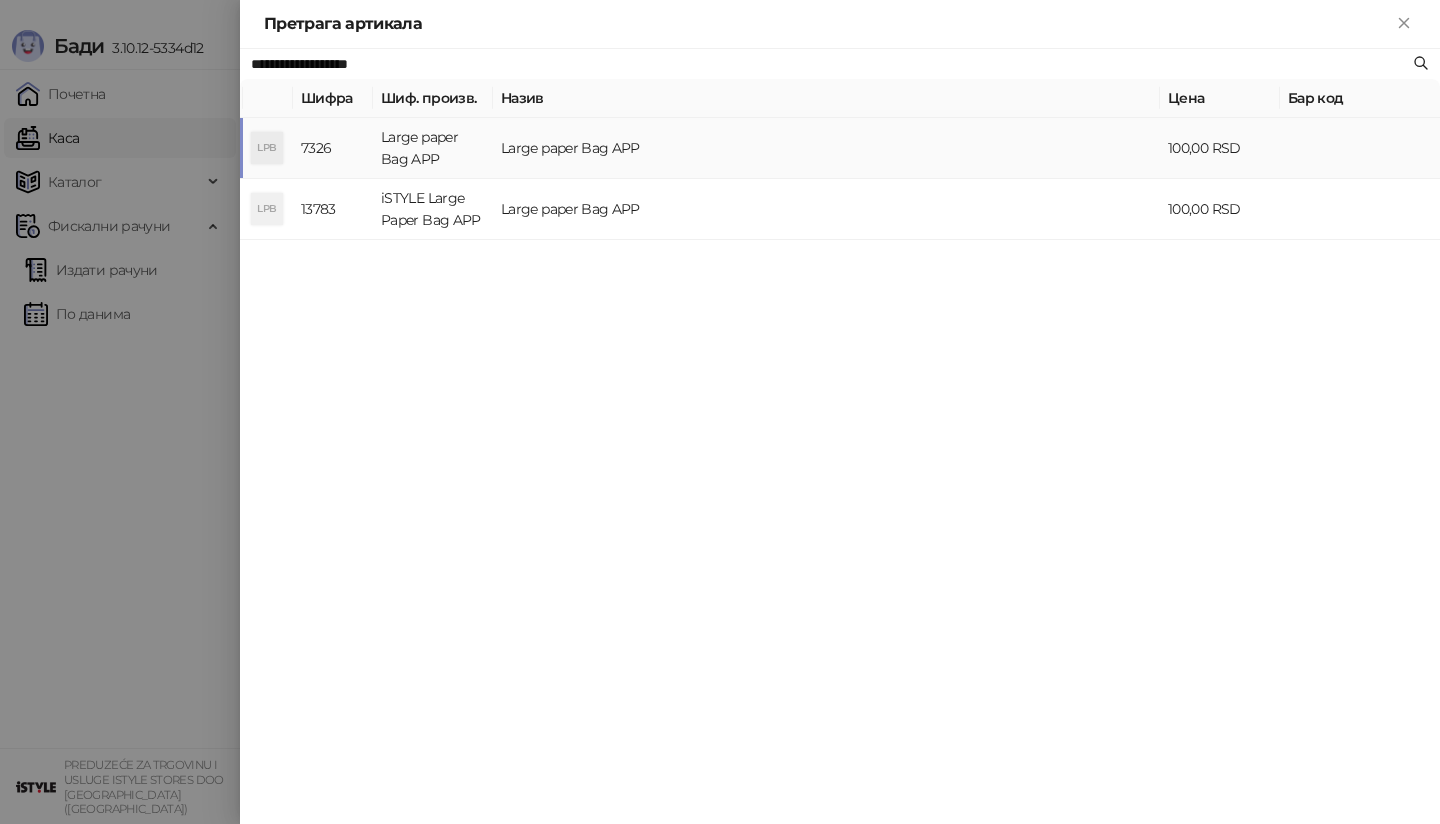 type on "**********" 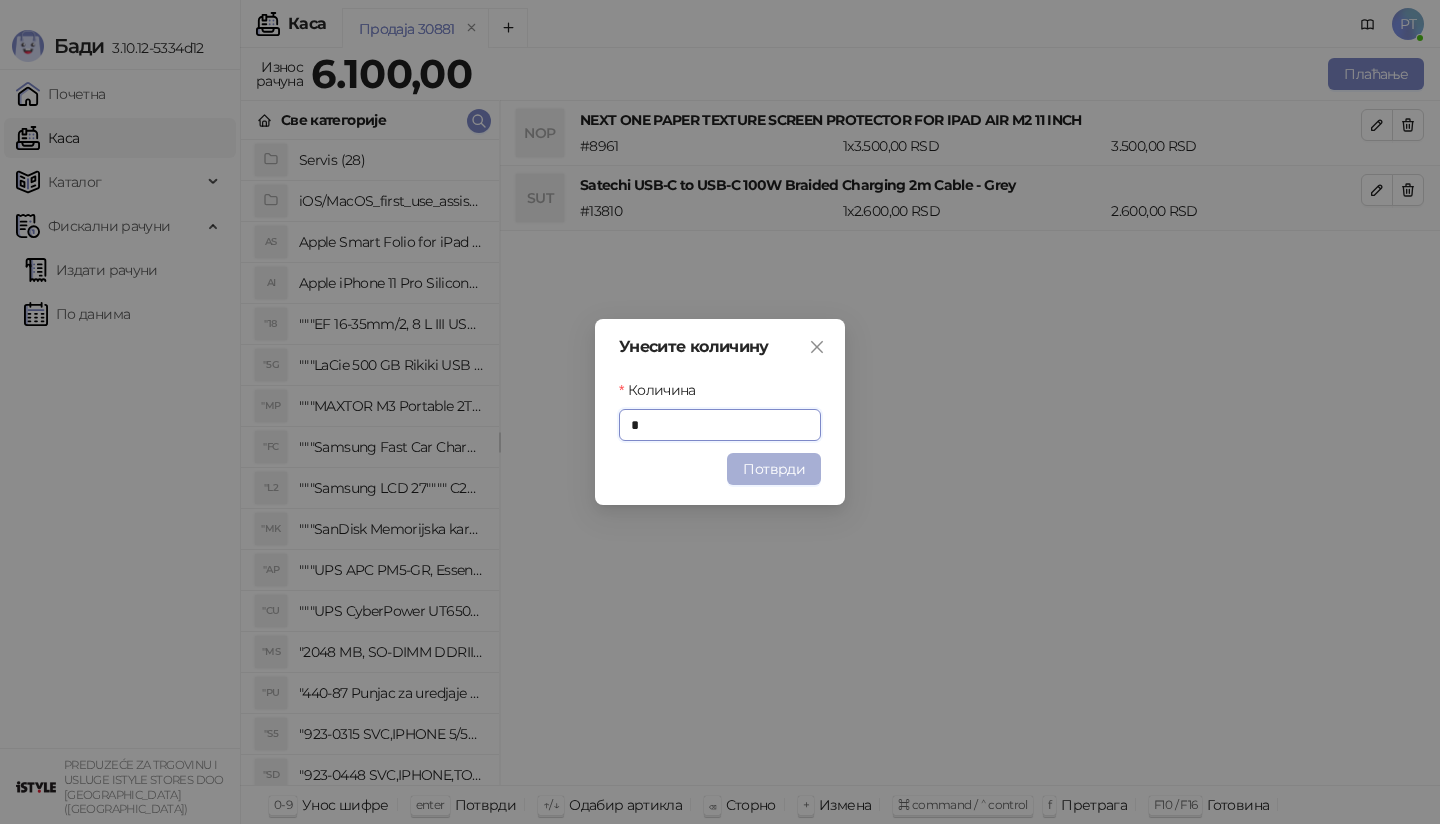 click on "Потврди" at bounding box center (774, 469) 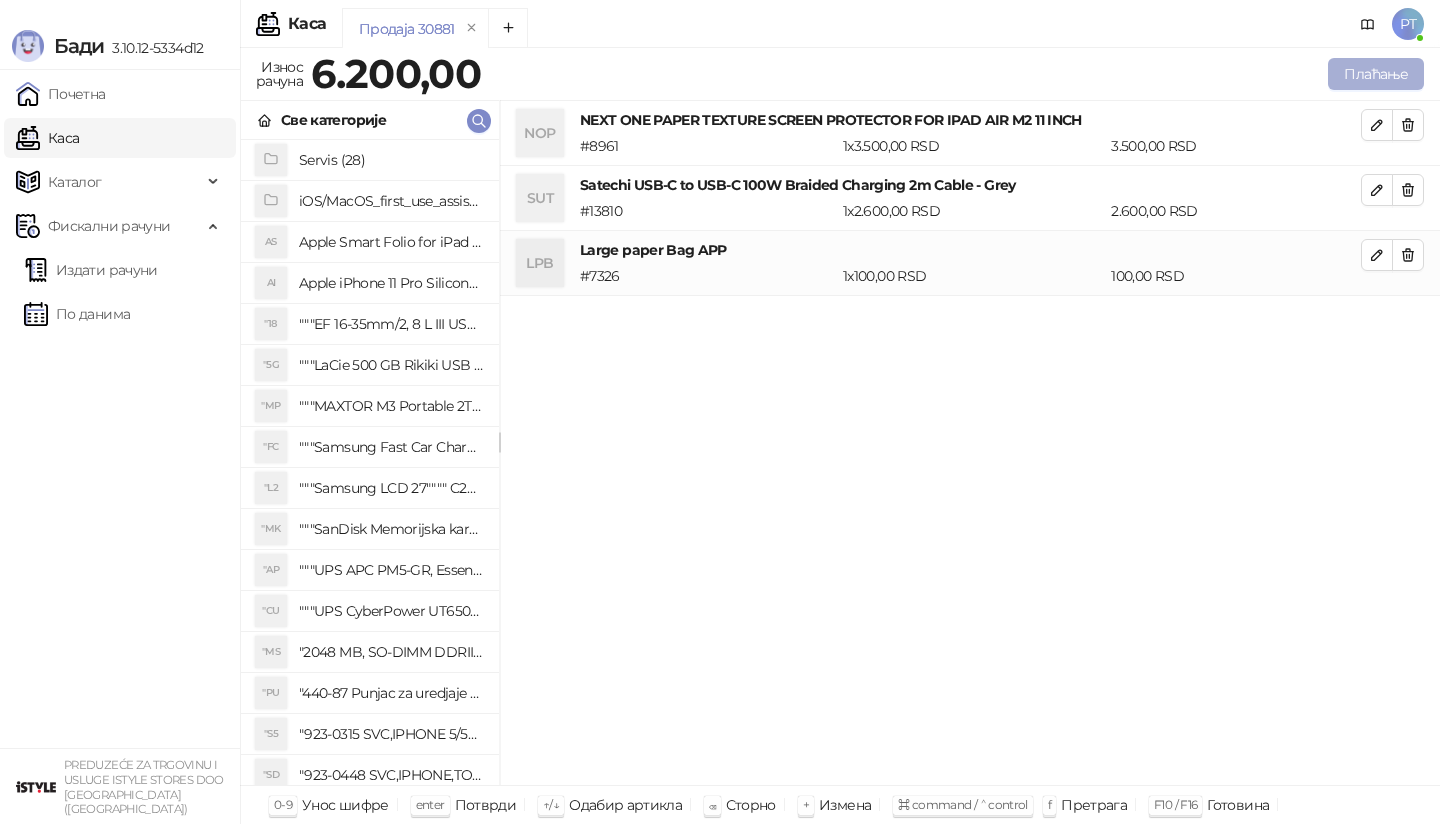 click on "Плаћање" at bounding box center (1376, 74) 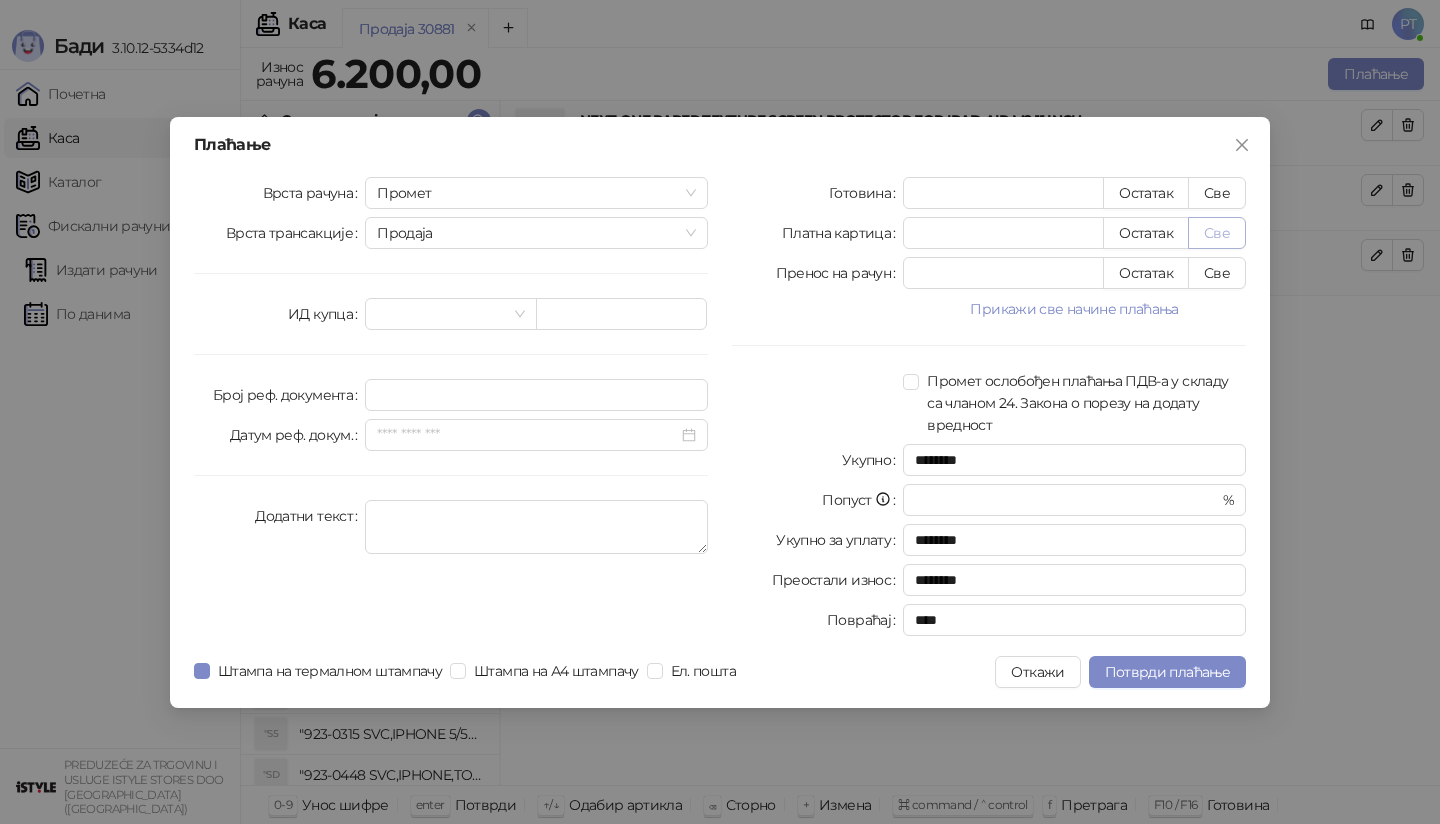 click on "Све" at bounding box center [1217, 233] 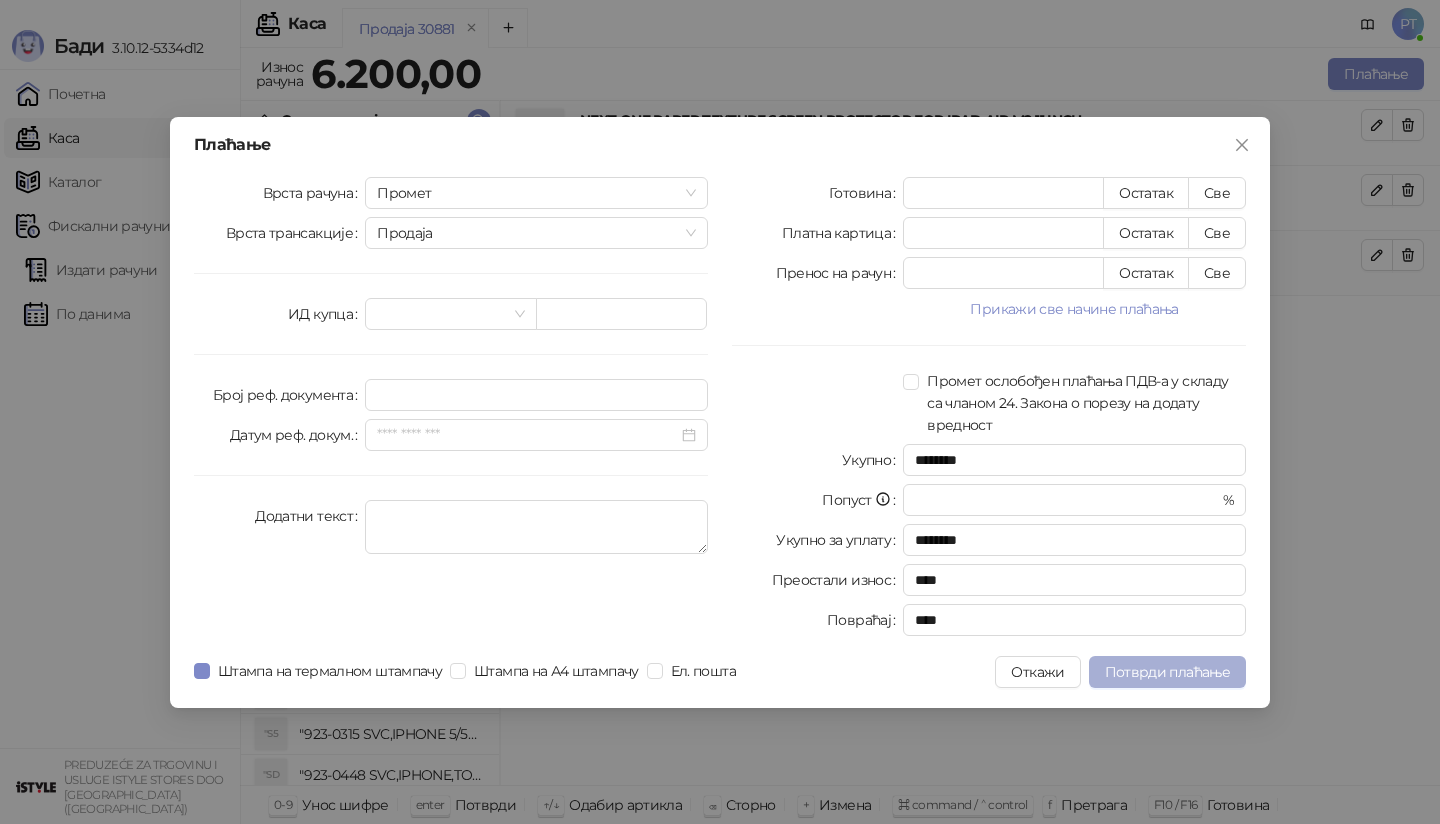 click on "Потврди плаћање" at bounding box center [1167, 672] 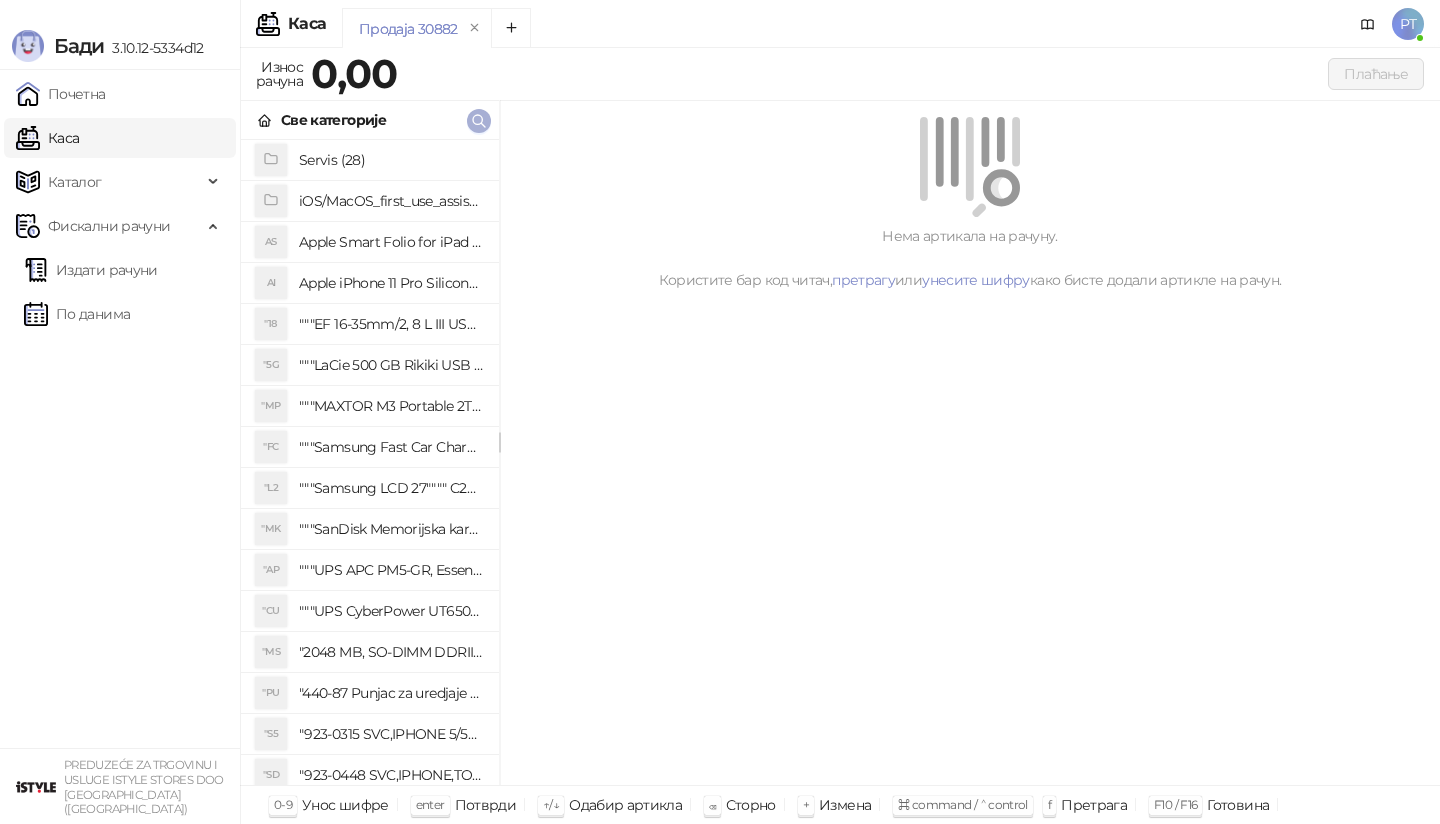 click 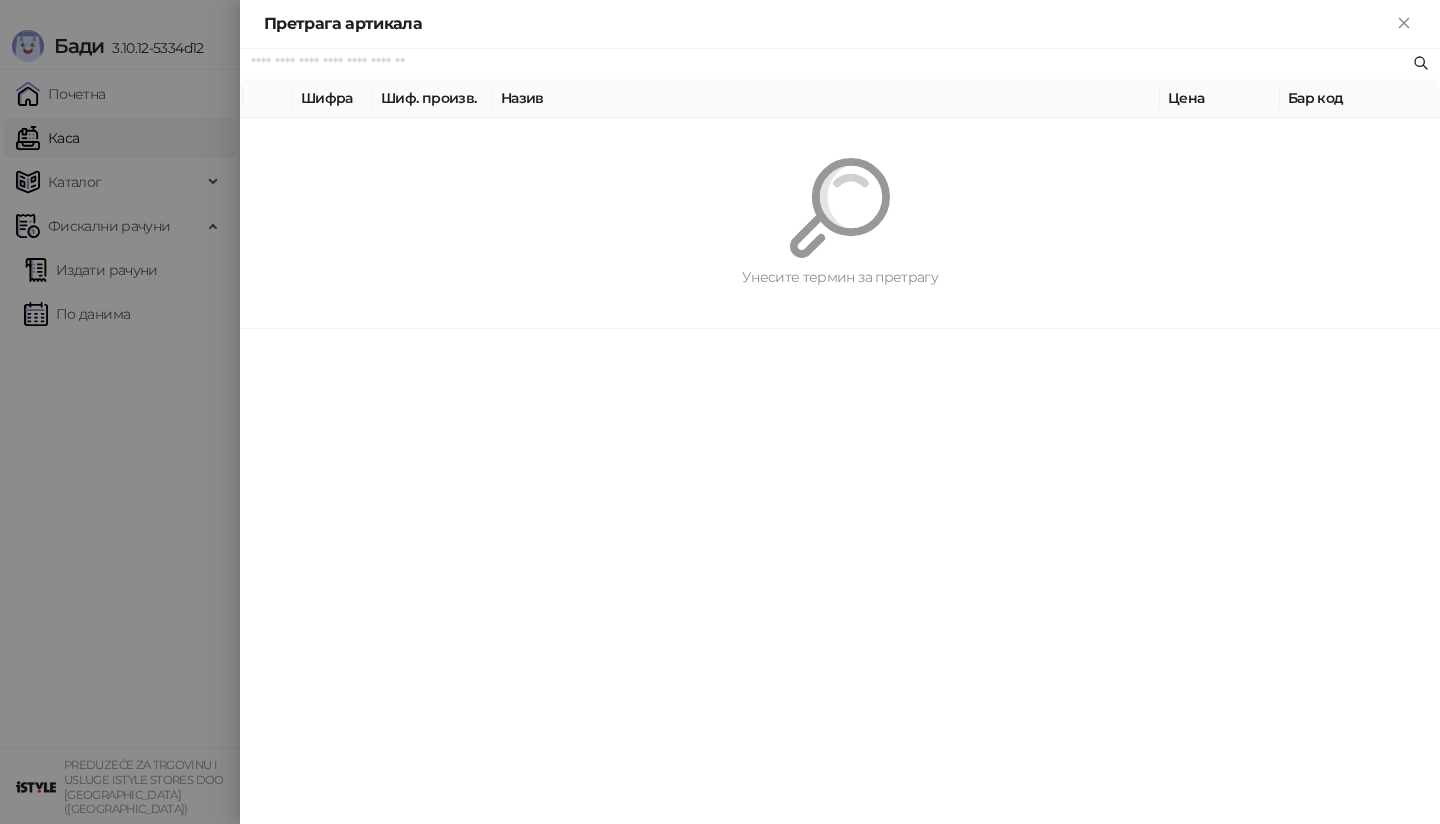 paste on "*********" 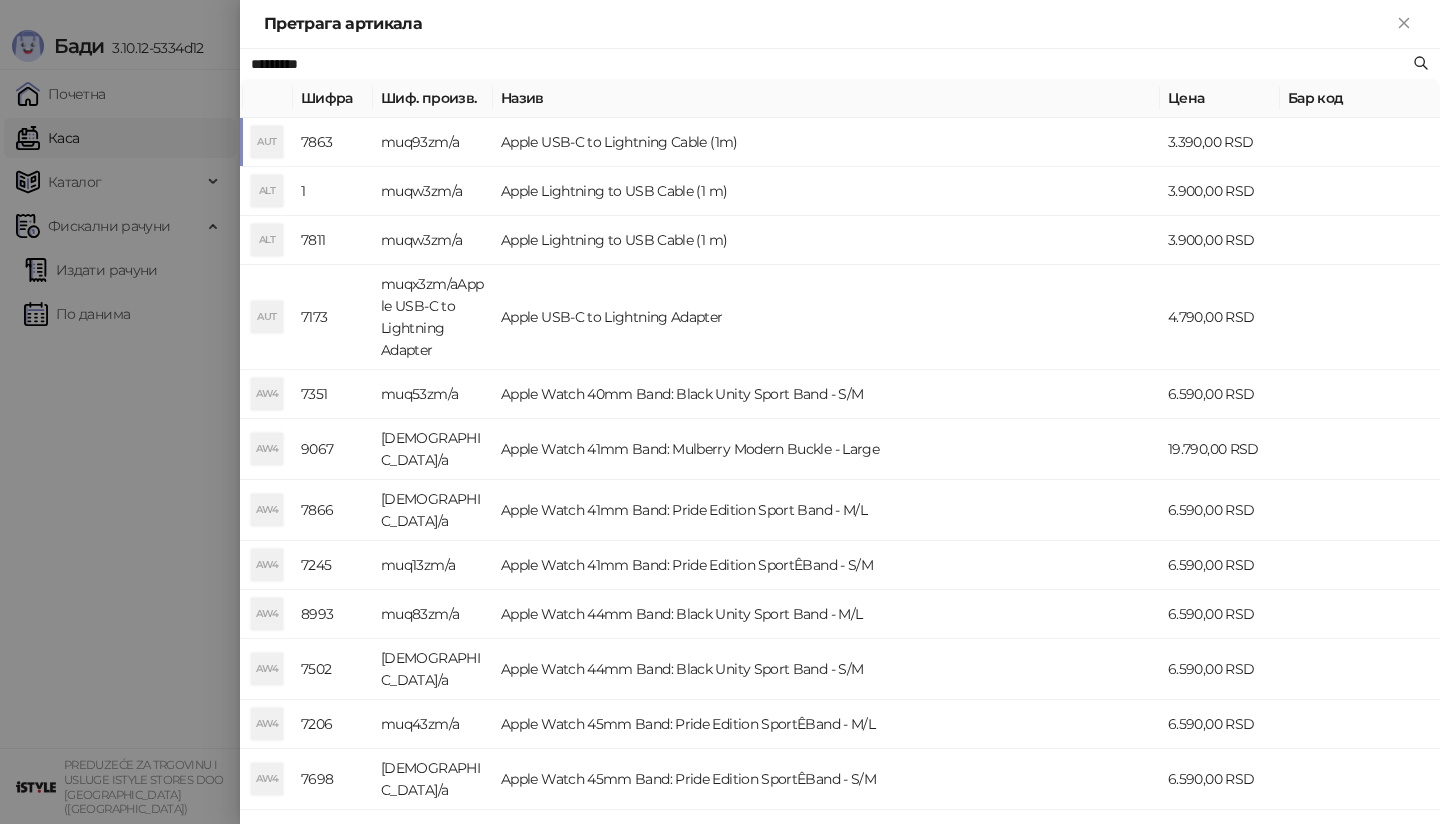click on "AUT" at bounding box center (267, 142) 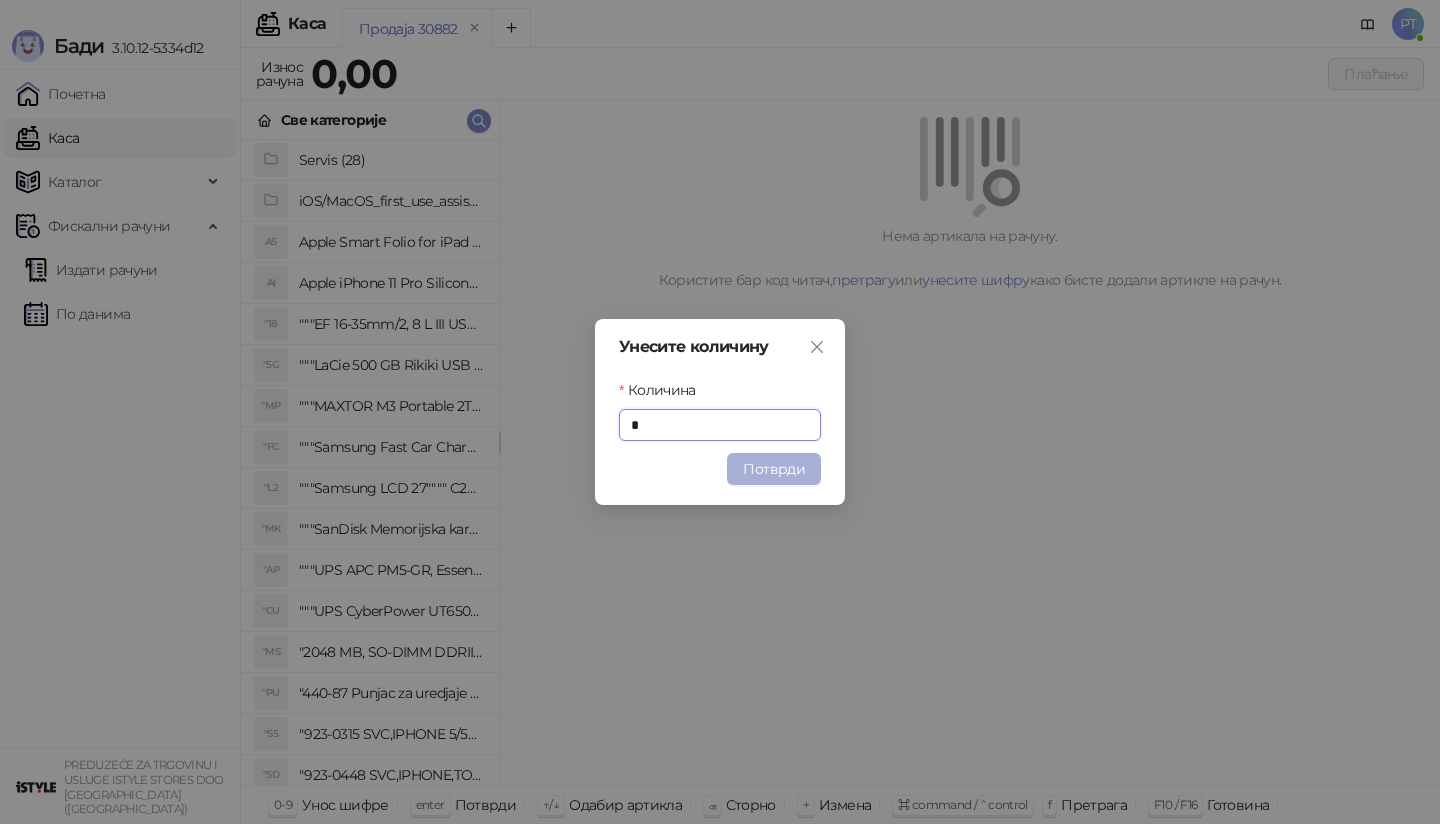 click on "Потврди" at bounding box center [774, 469] 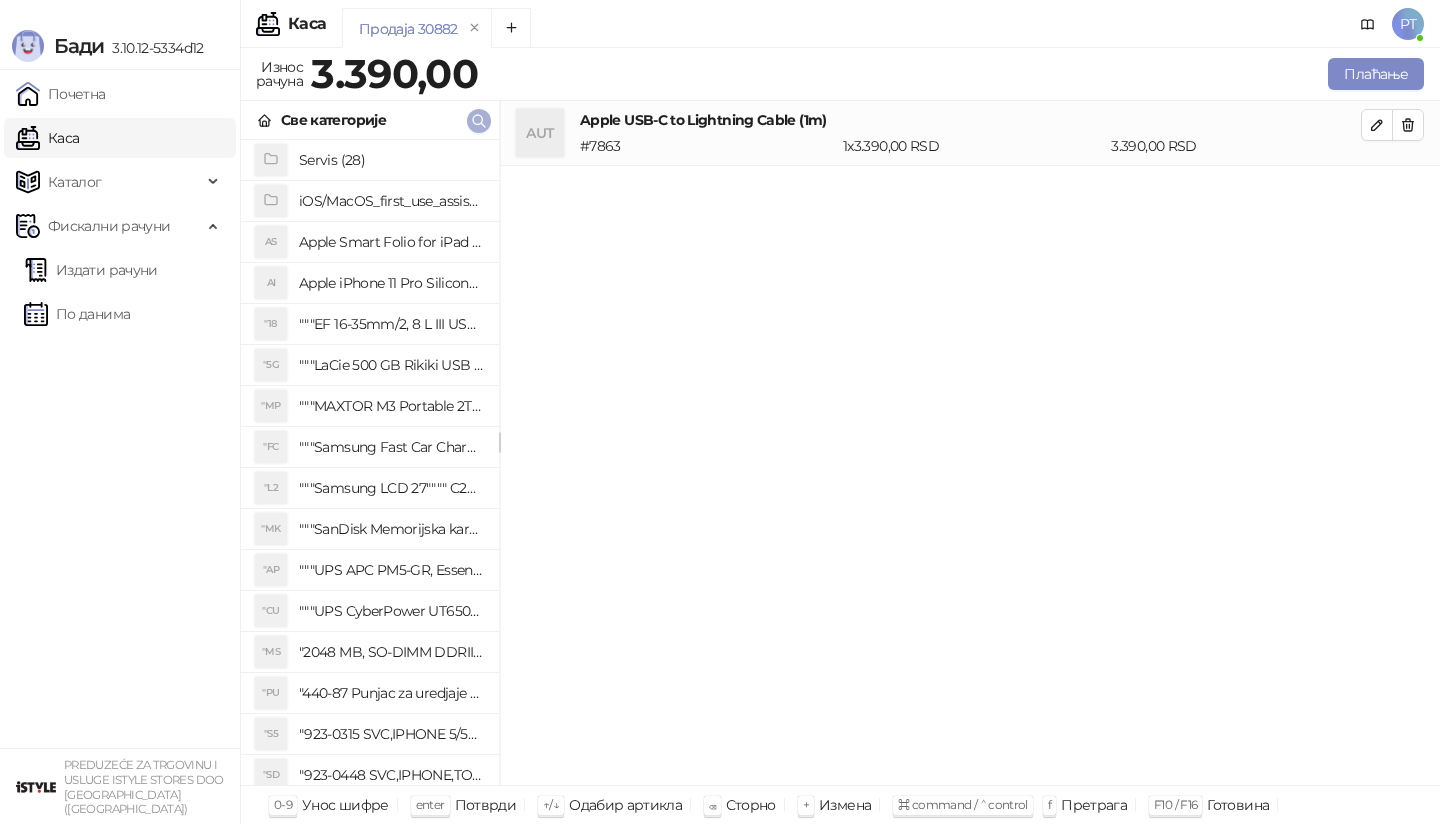 click 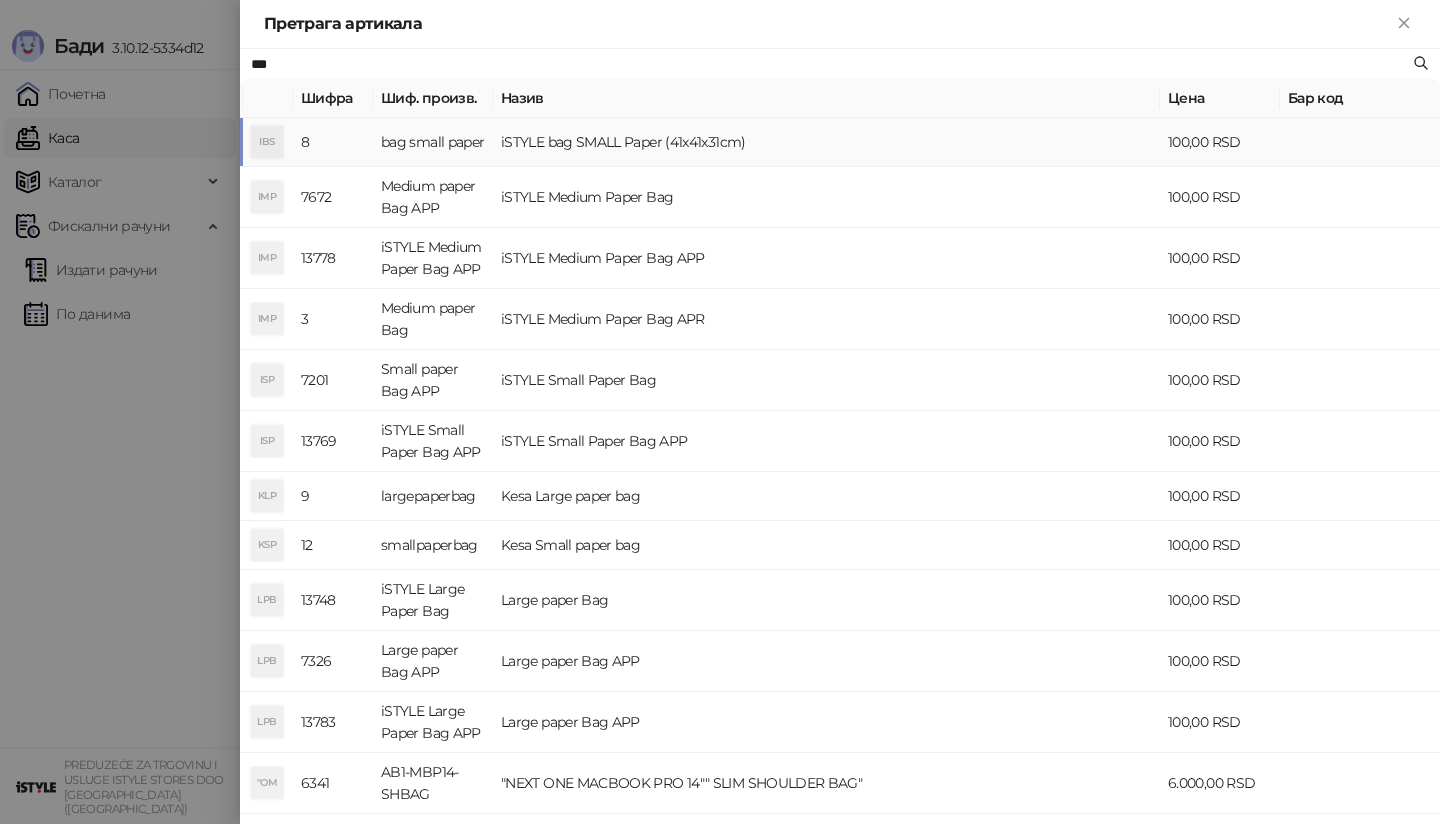 type on "***" 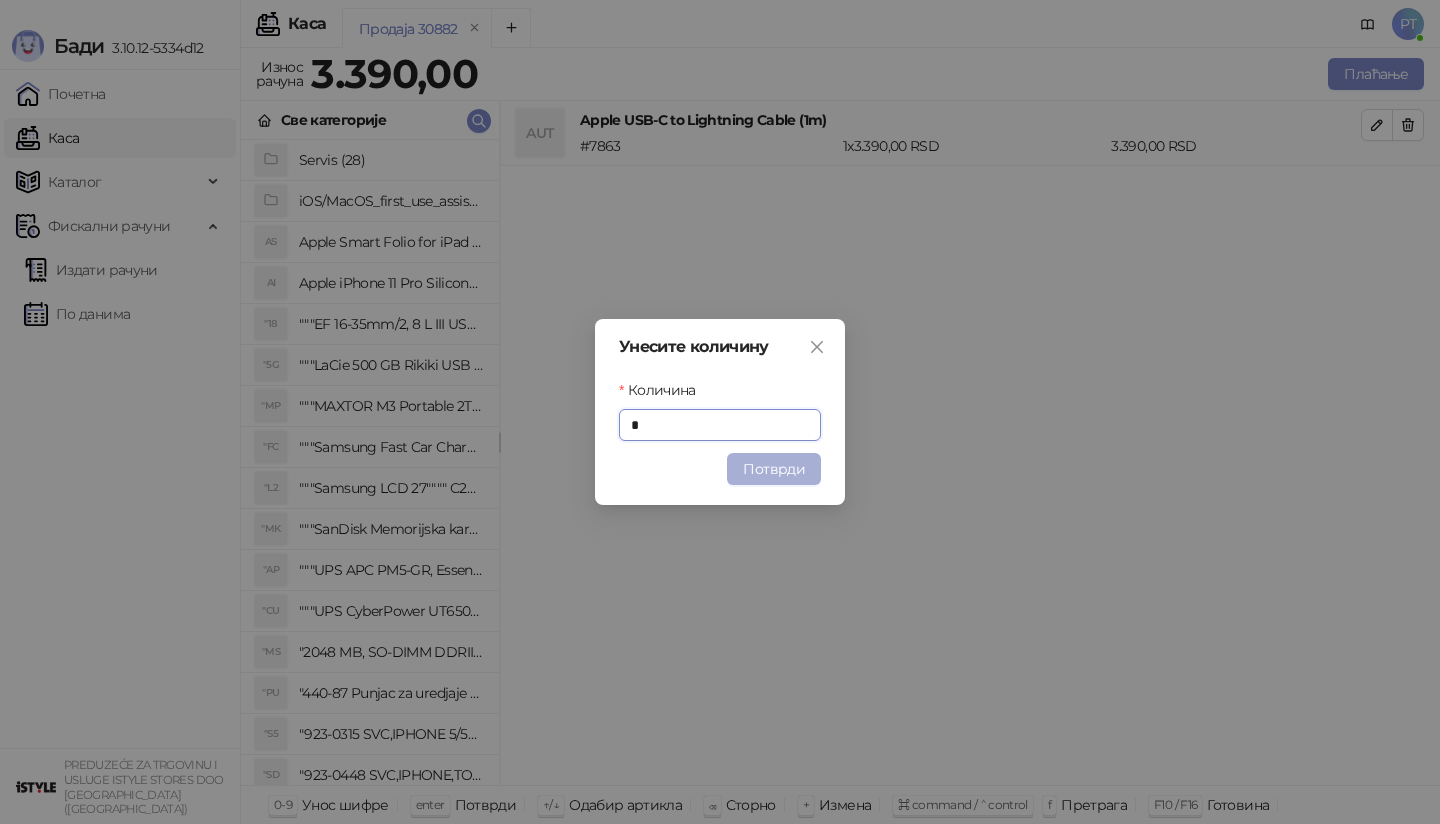 click on "Потврди" at bounding box center (774, 469) 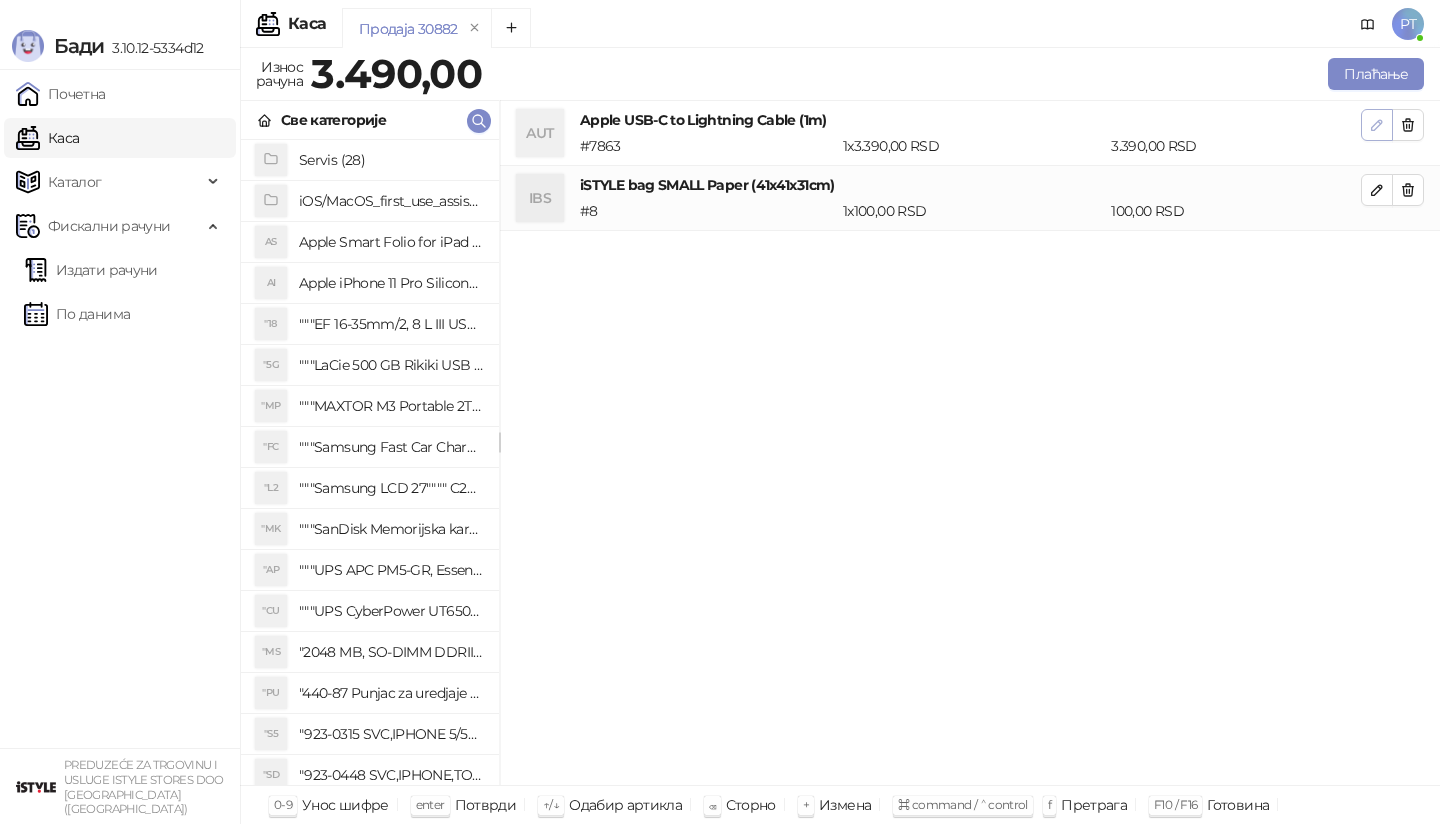 click at bounding box center [1377, 125] 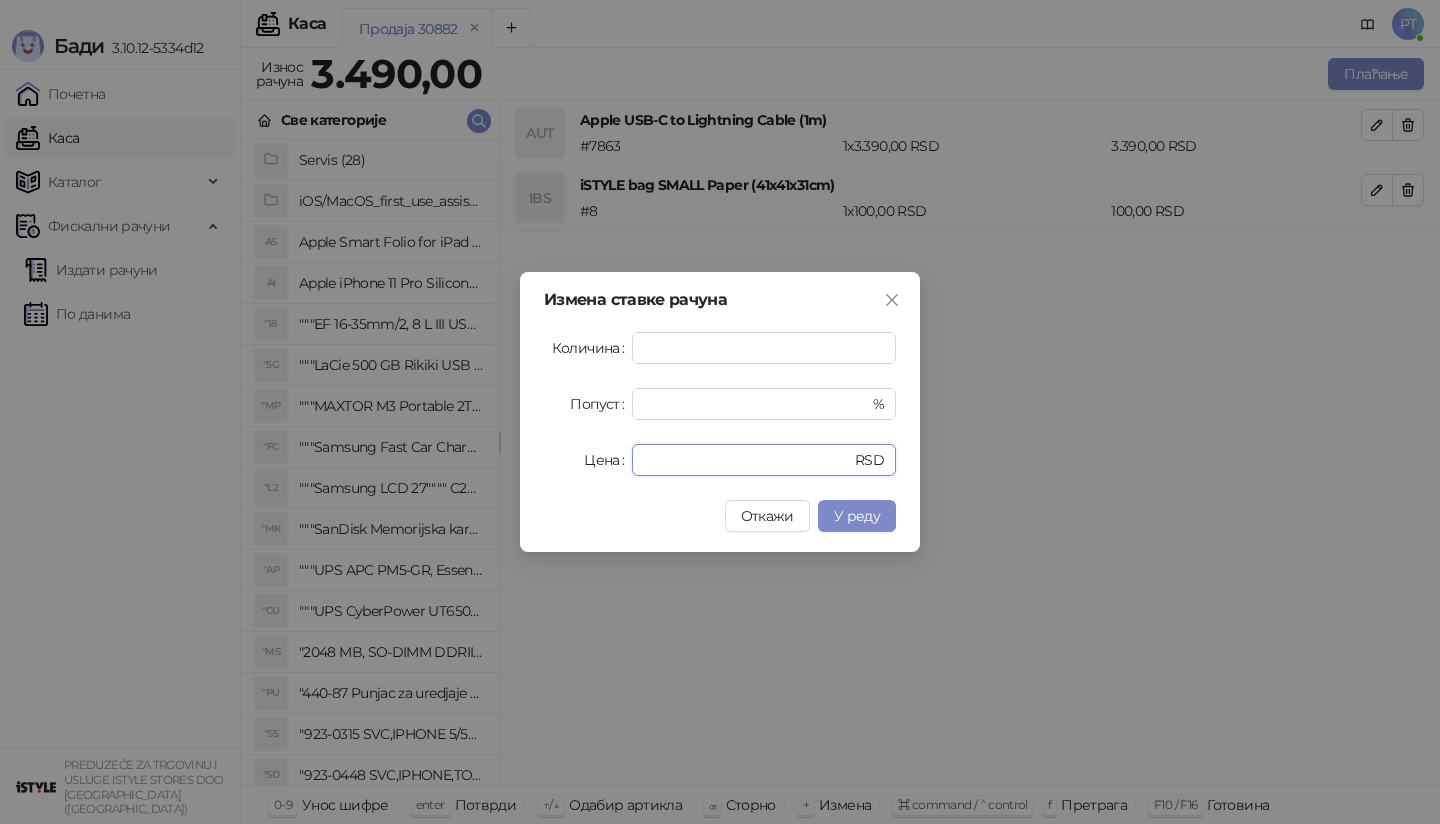 drag, startPoint x: 685, startPoint y: 458, endPoint x: 477, endPoint y: 457, distance: 208.00241 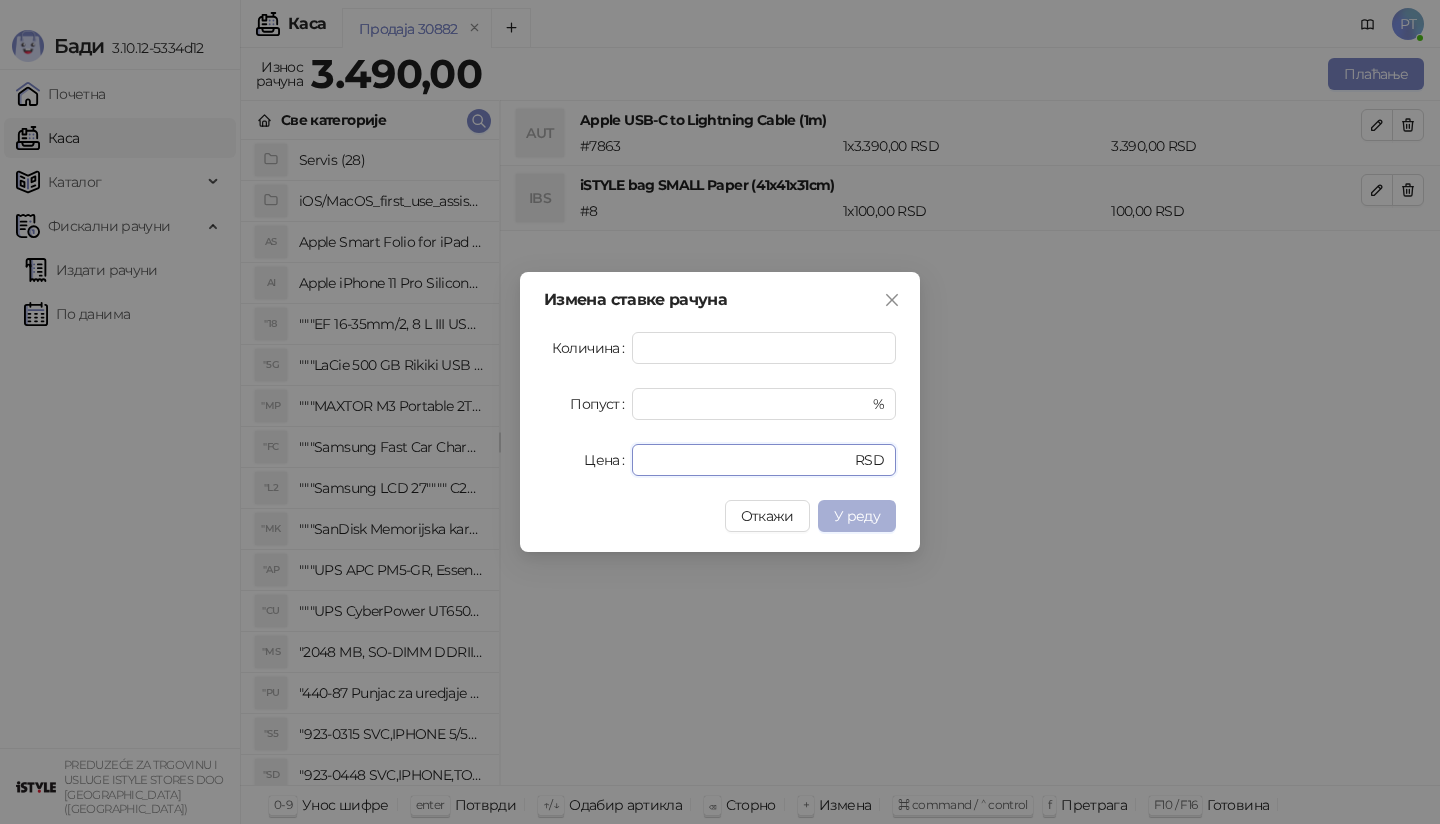 type on "****" 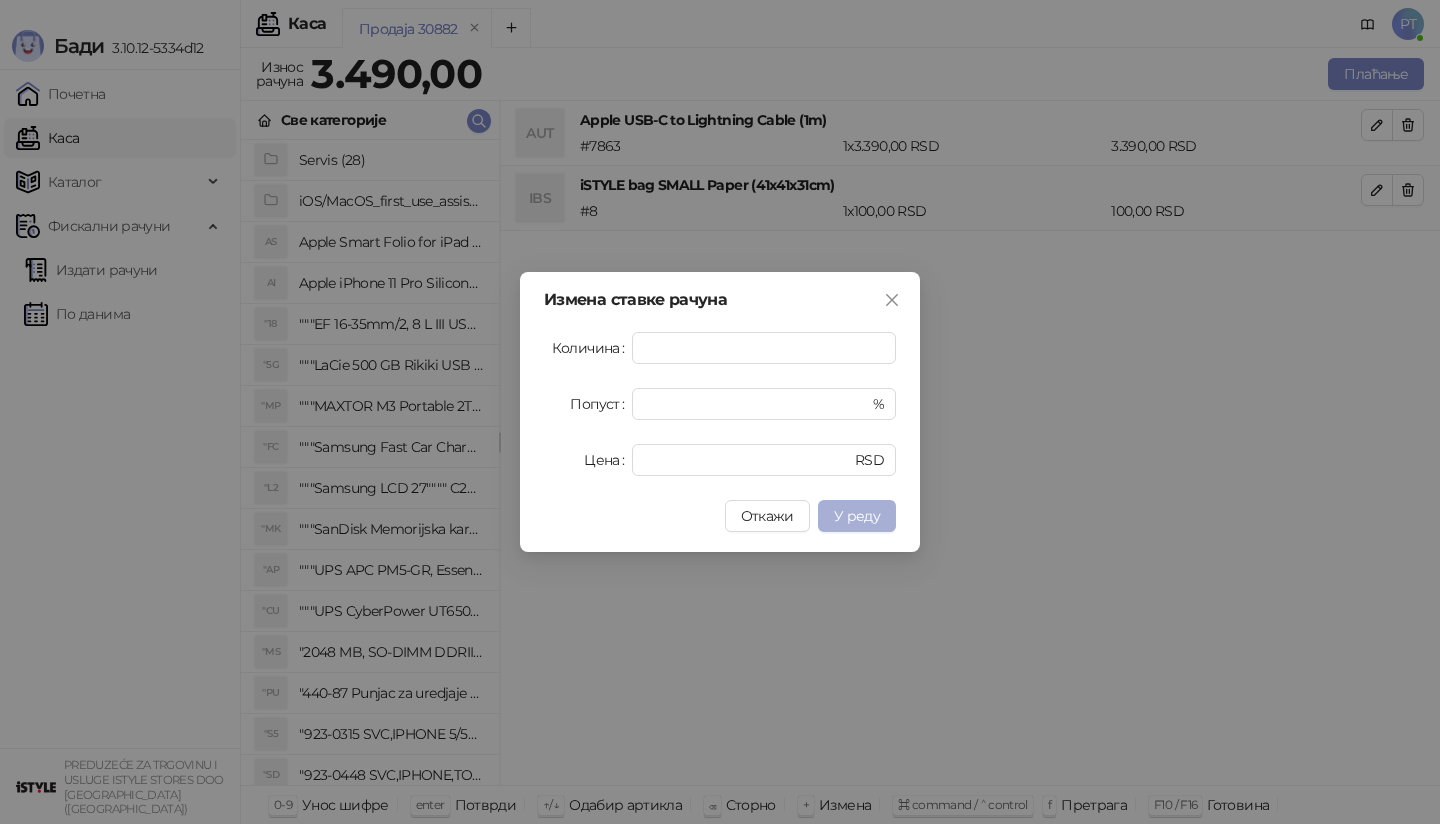 click on "У реду" at bounding box center [857, 516] 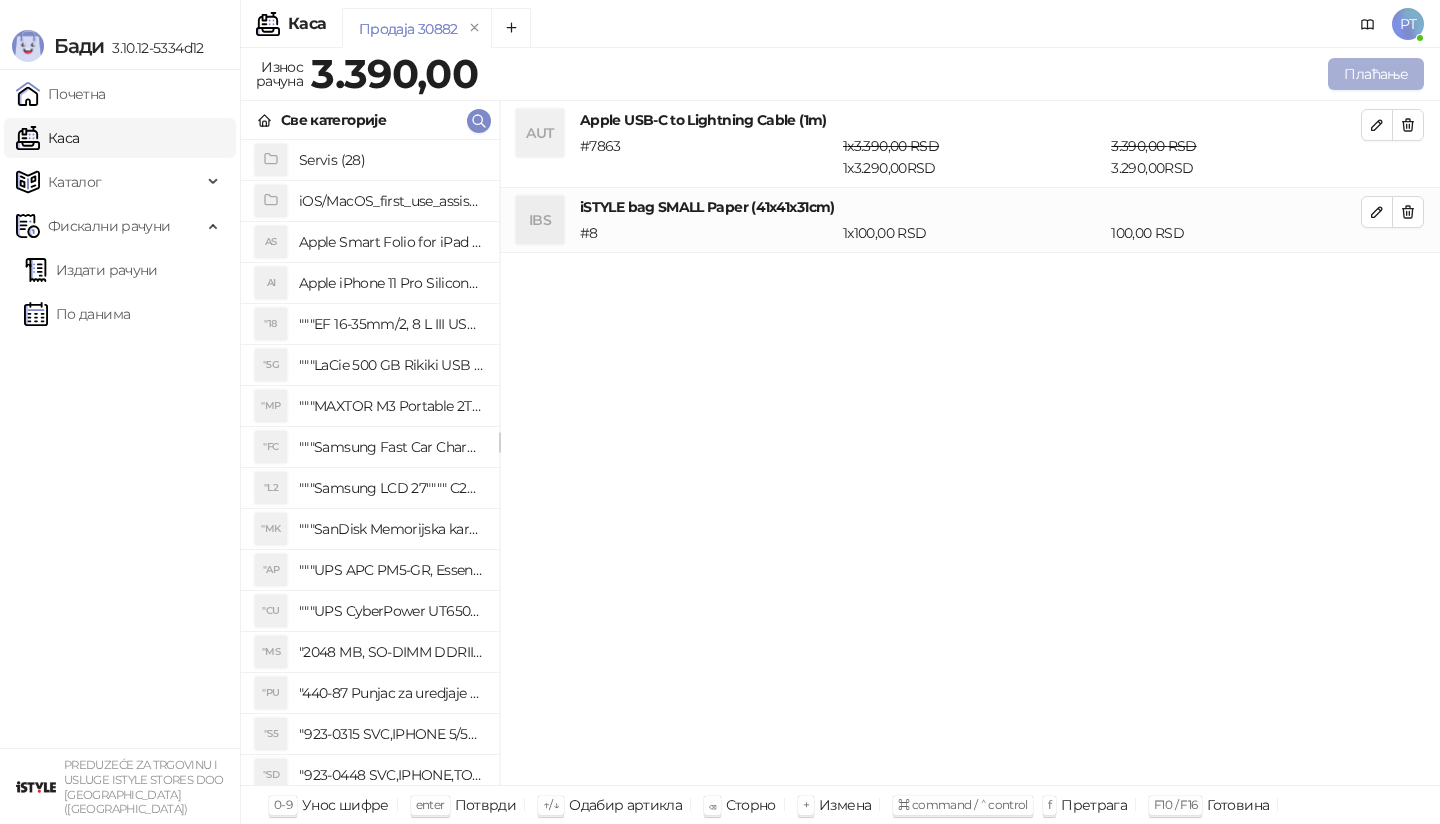 click on "Плаћање" at bounding box center (1376, 74) 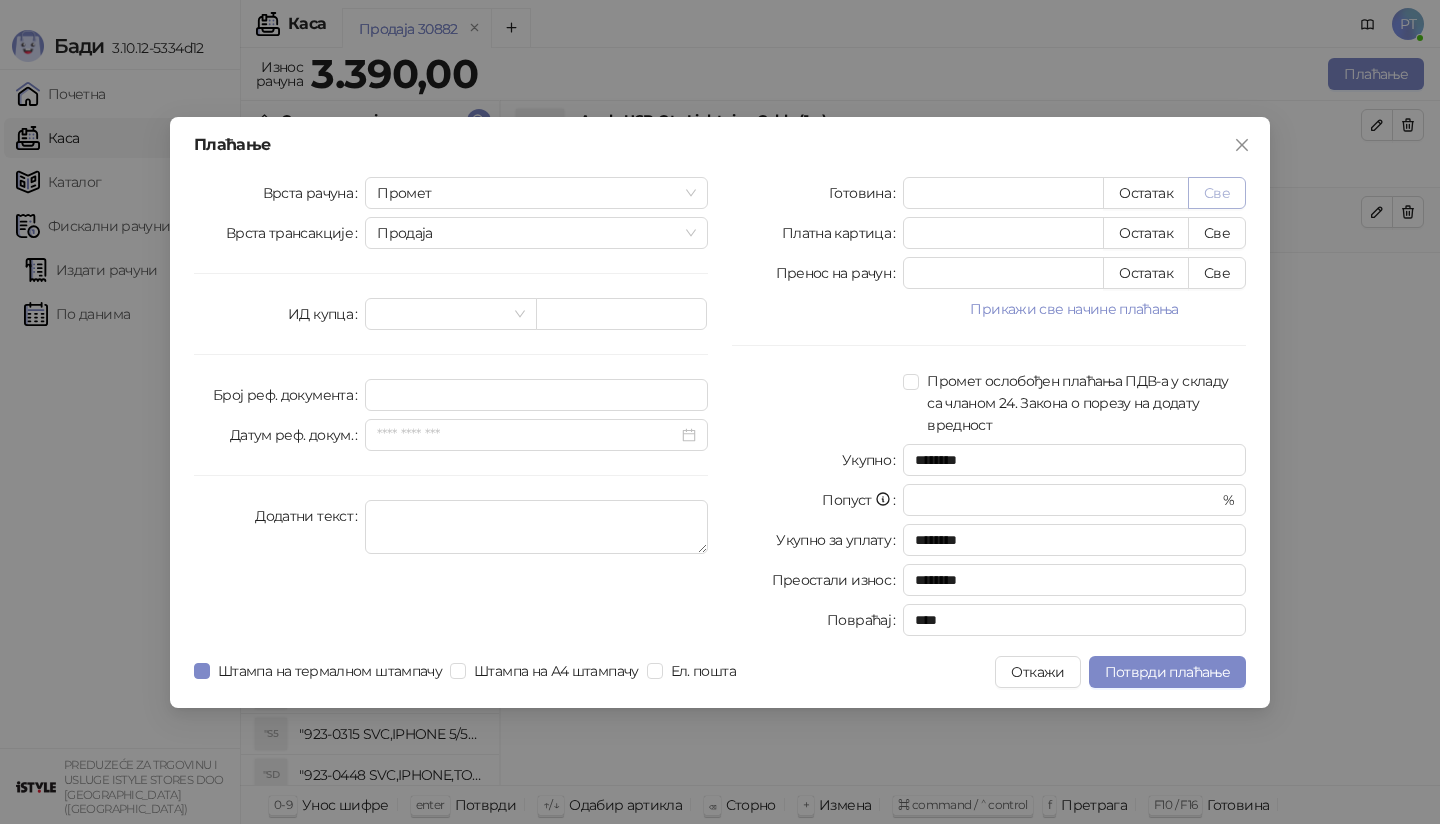 click on "Све" at bounding box center [1217, 193] 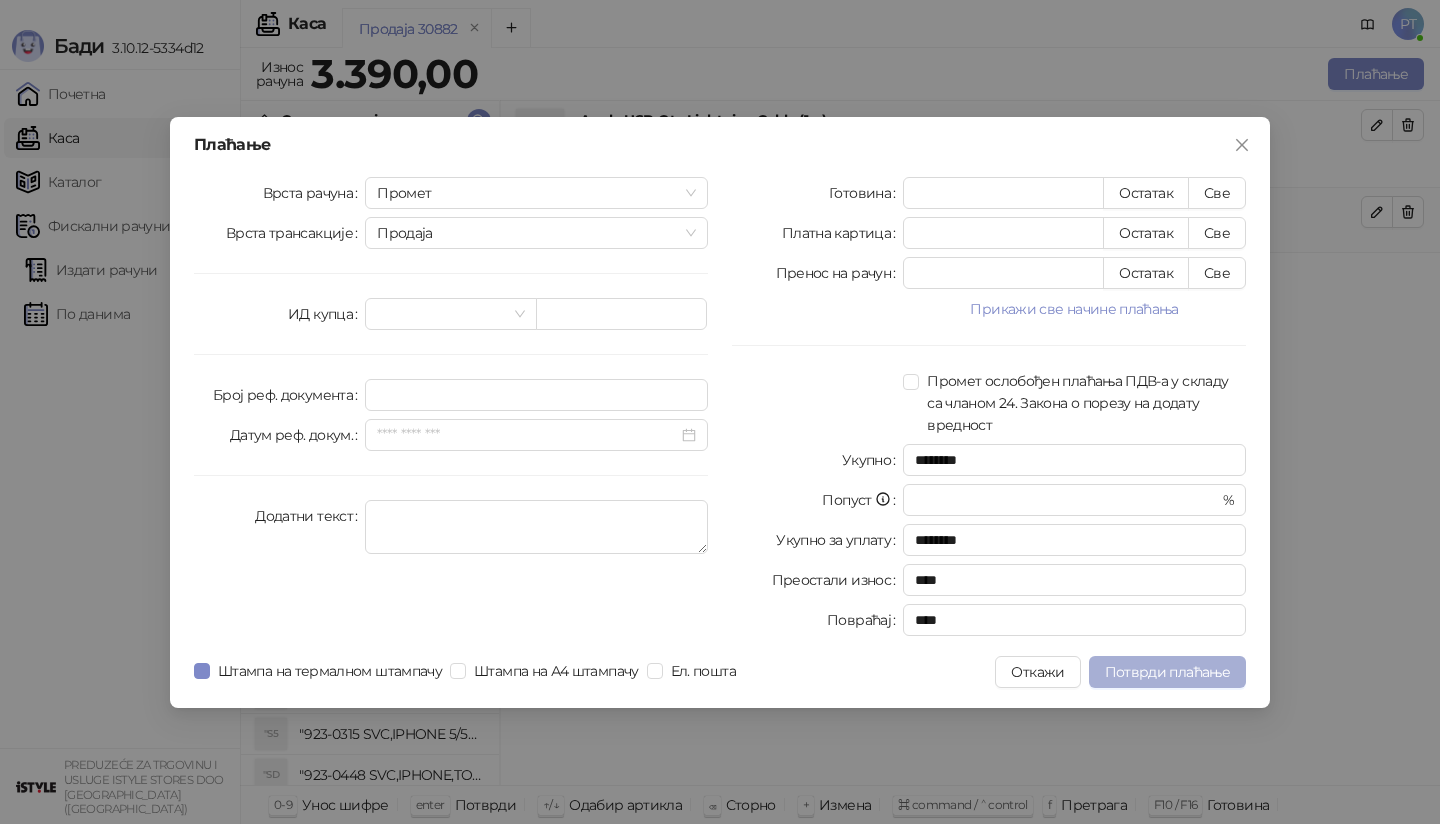 click on "Потврди плаћање" at bounding box center (1167, 672) 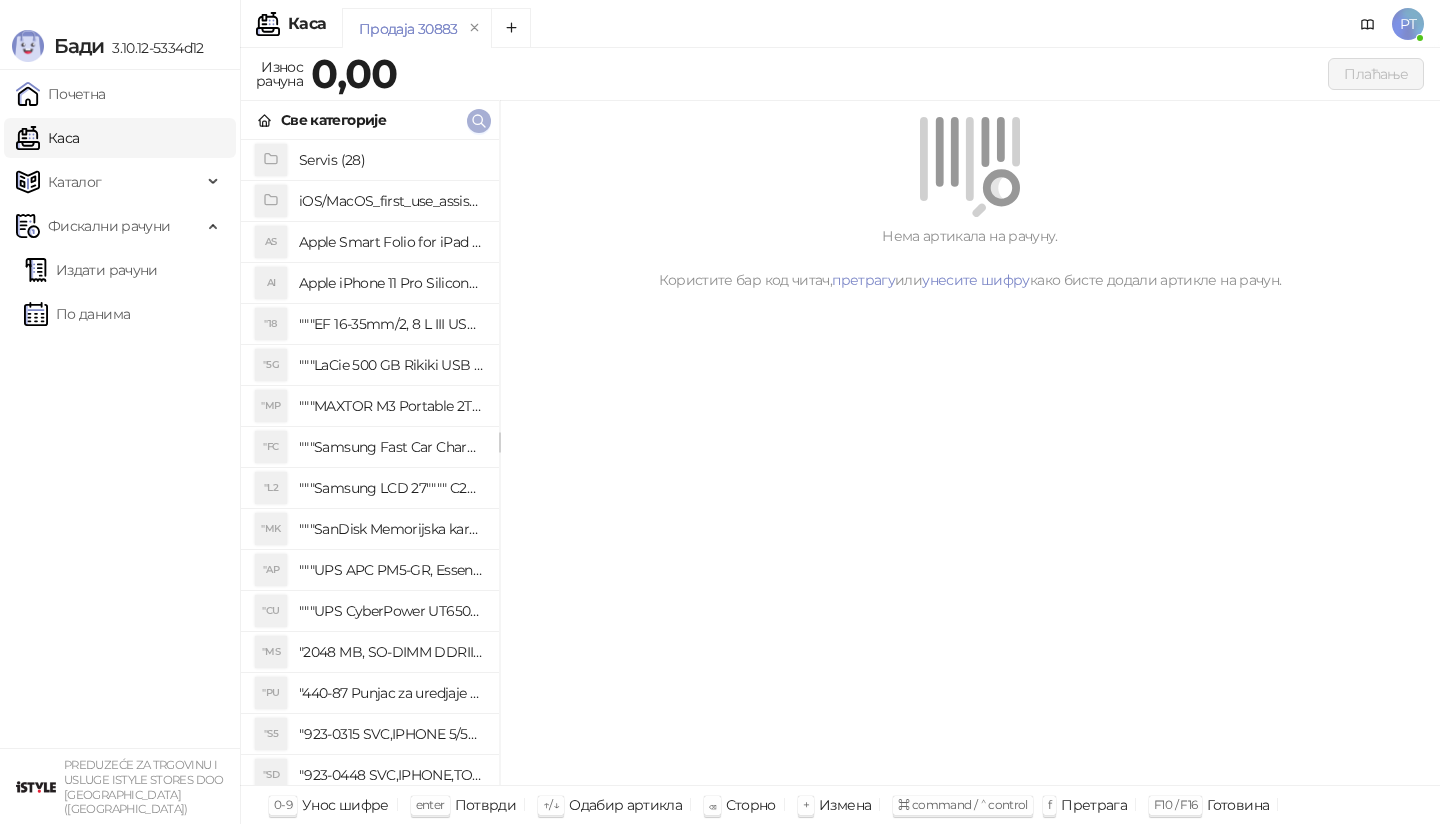 click 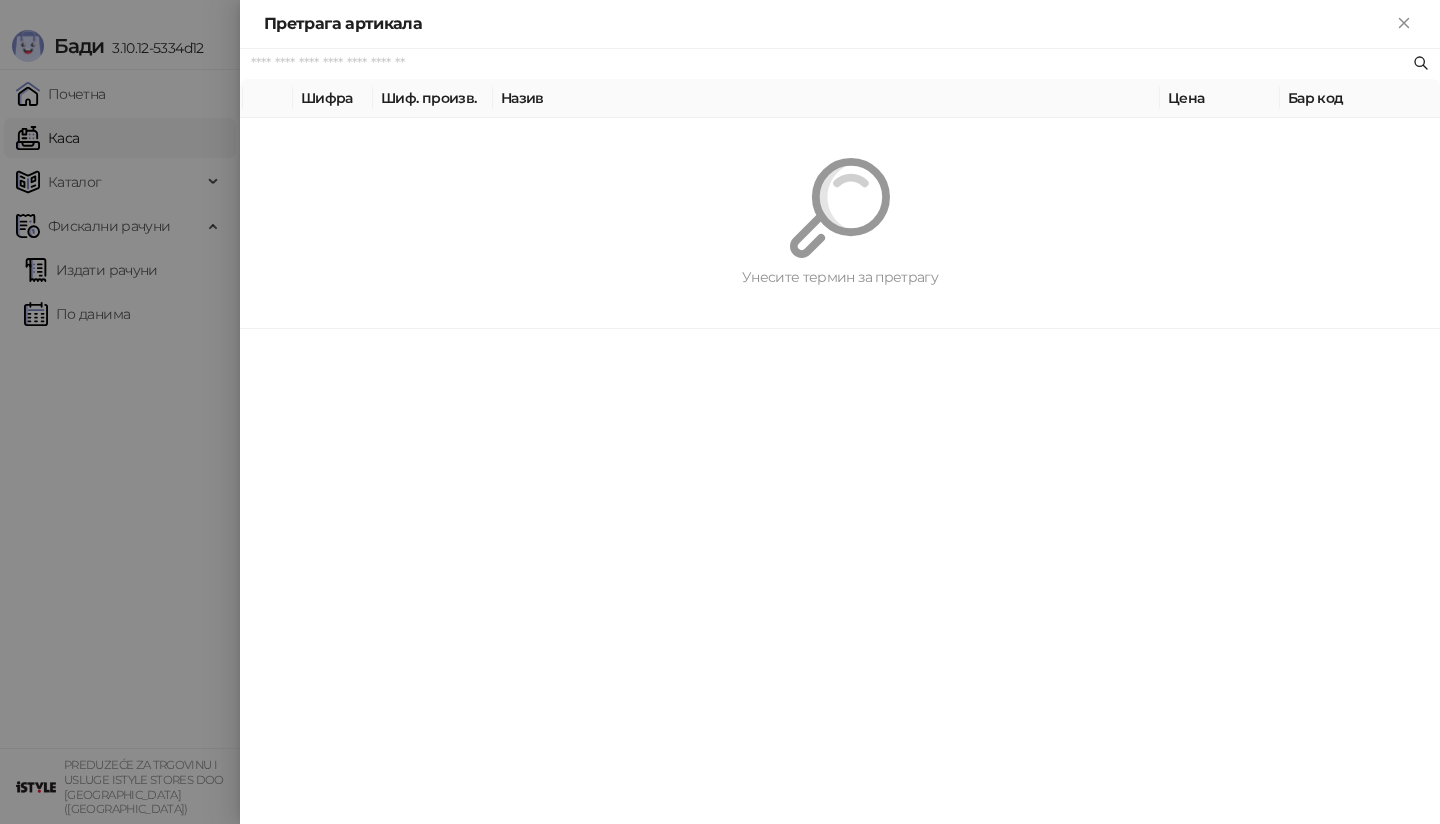 paste on "*********" 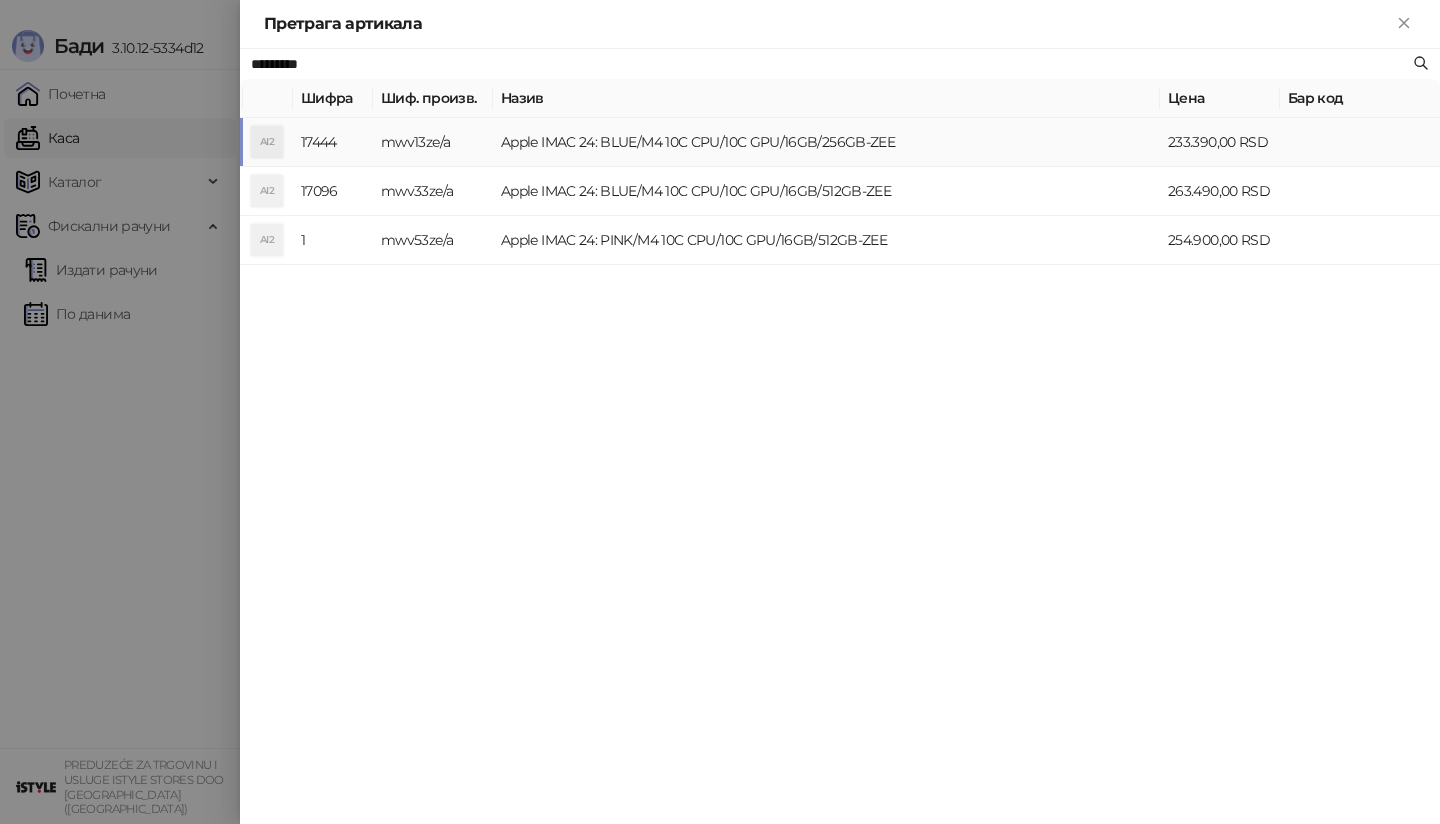 click on "AI2" at bounding box center [267, 142] 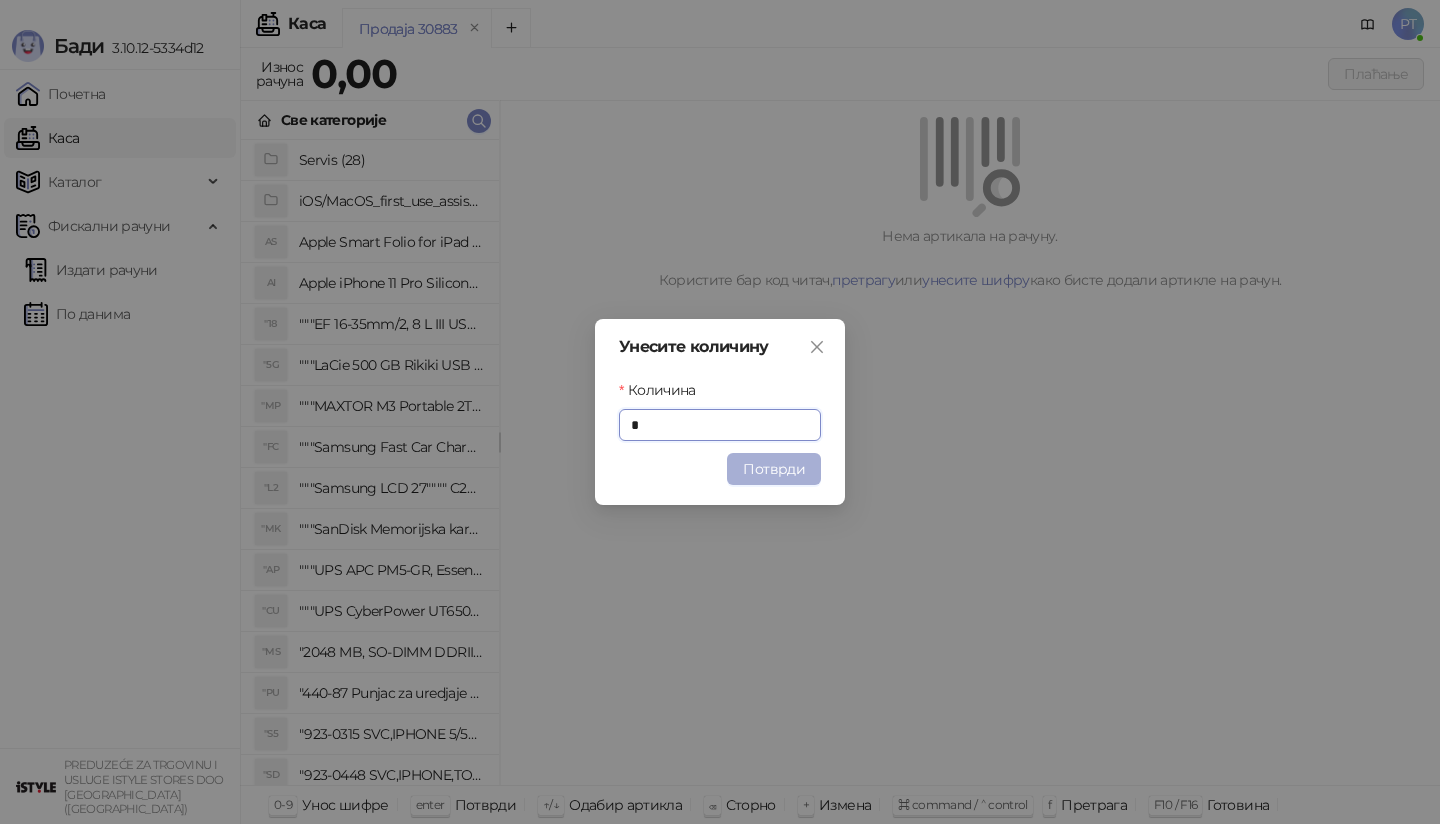 click on "Потврди" at bounding box center [774, 469] 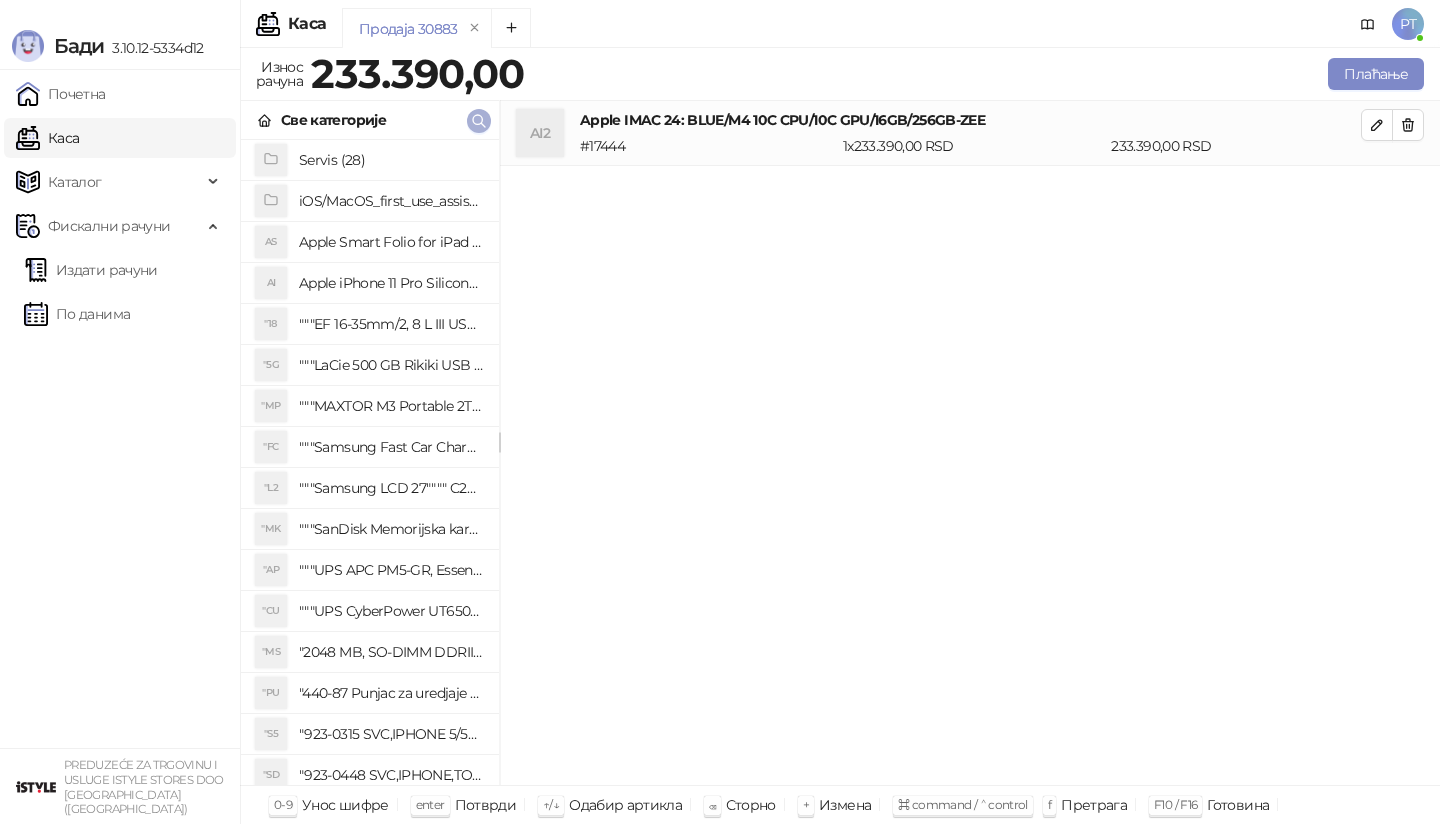 click 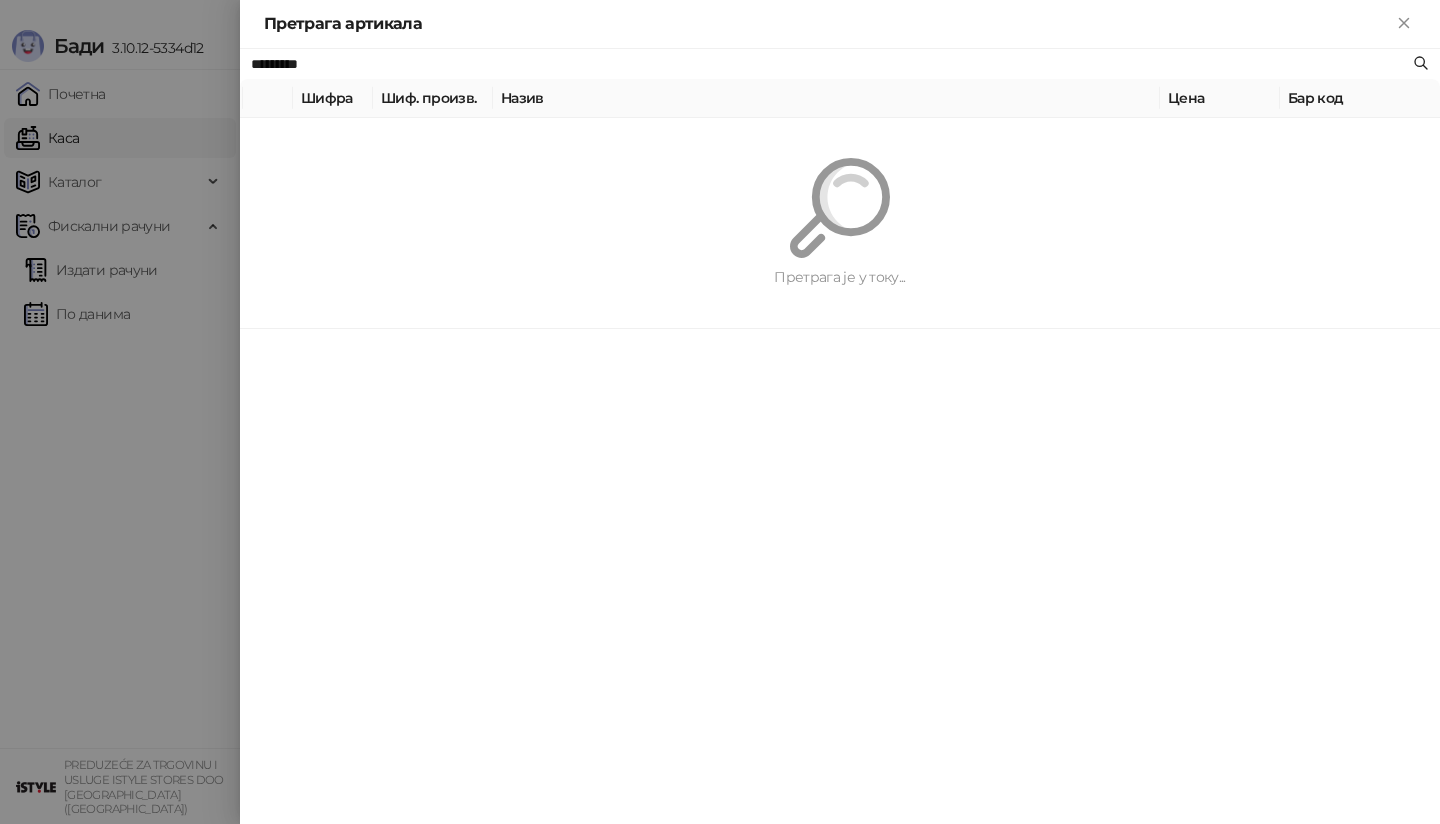 paste on "**********" 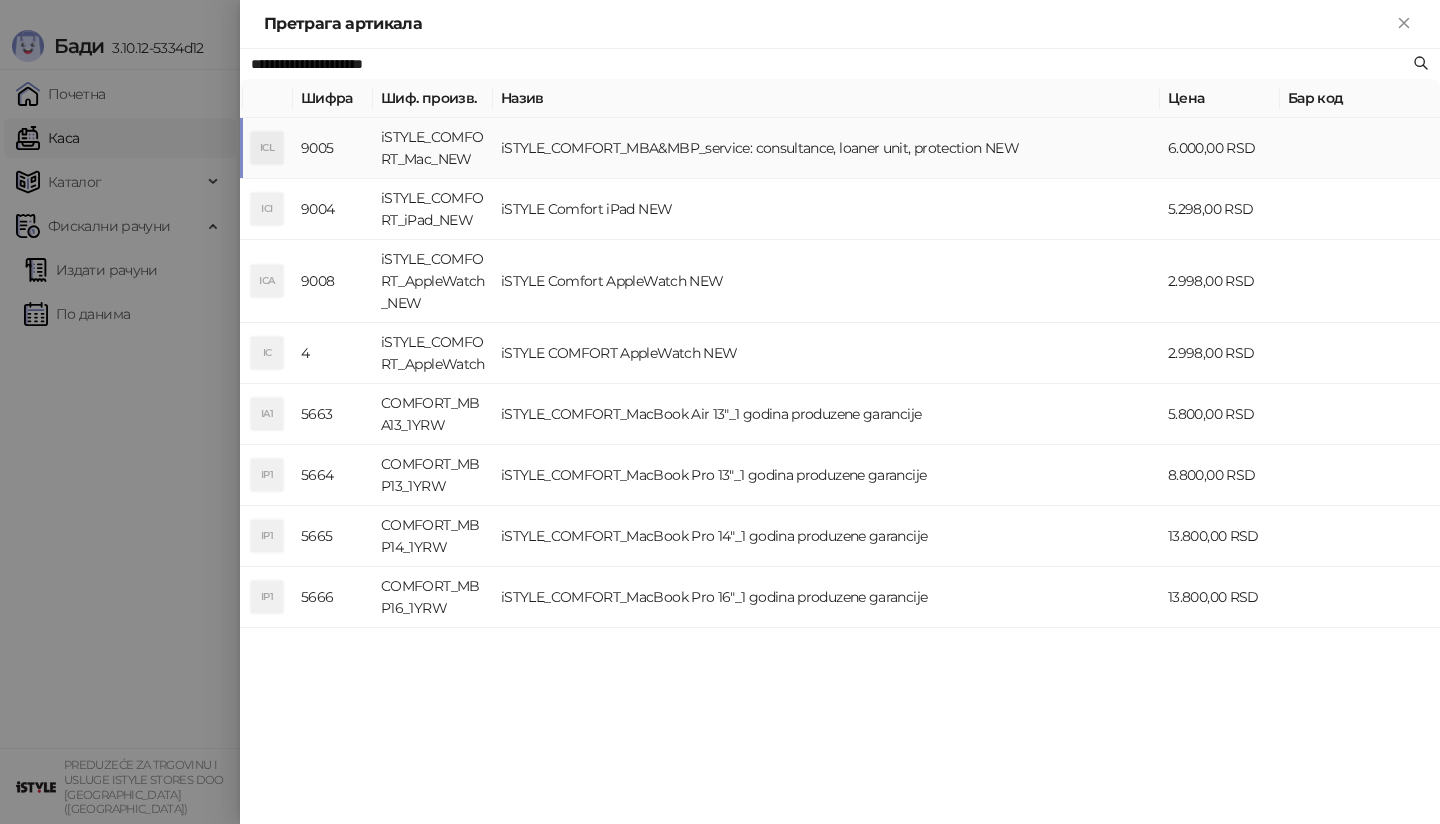 click on "ICL" at bounding box center [267, 148] 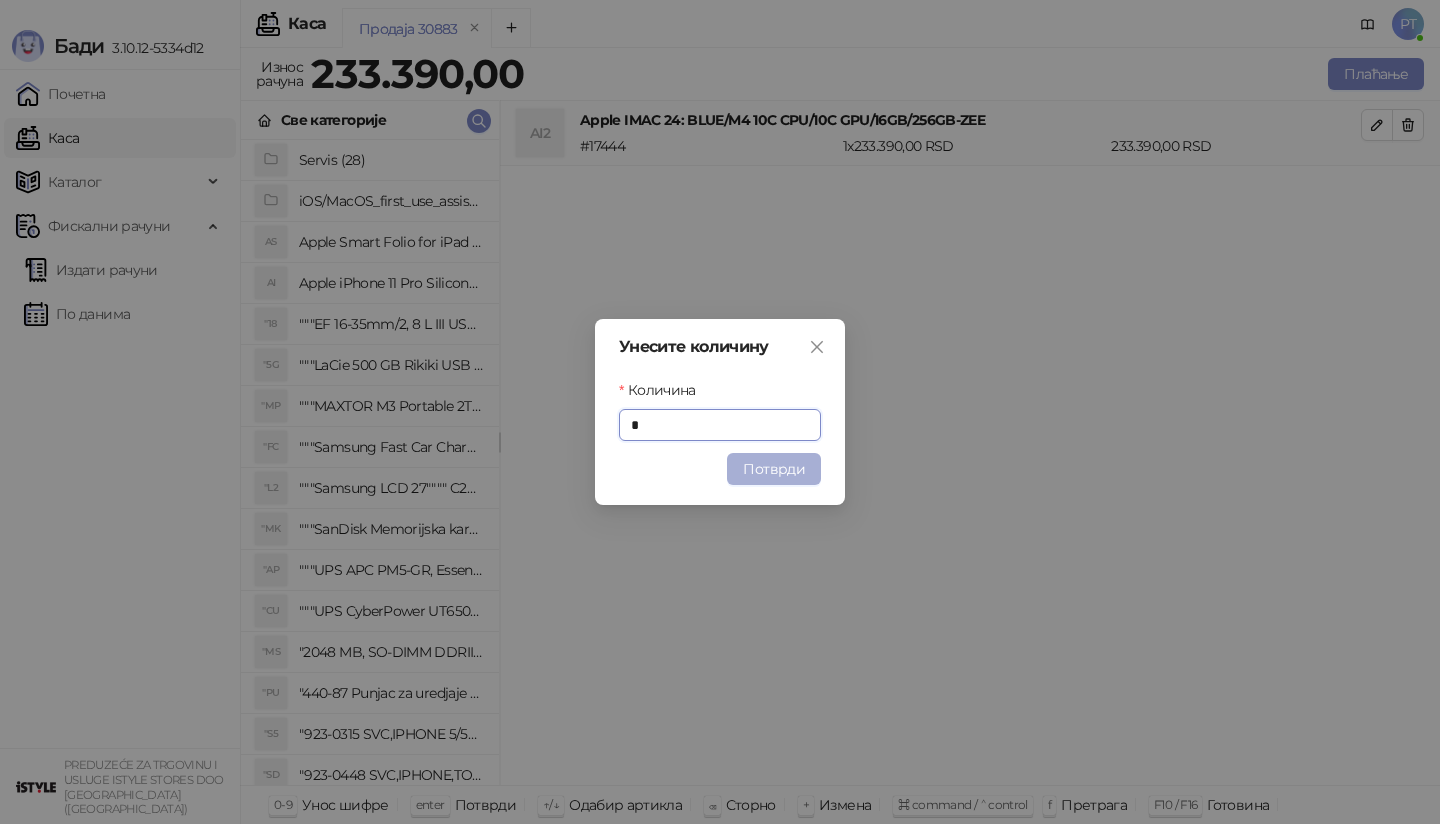 click on "Потврди" at bounding box center [774, 469] 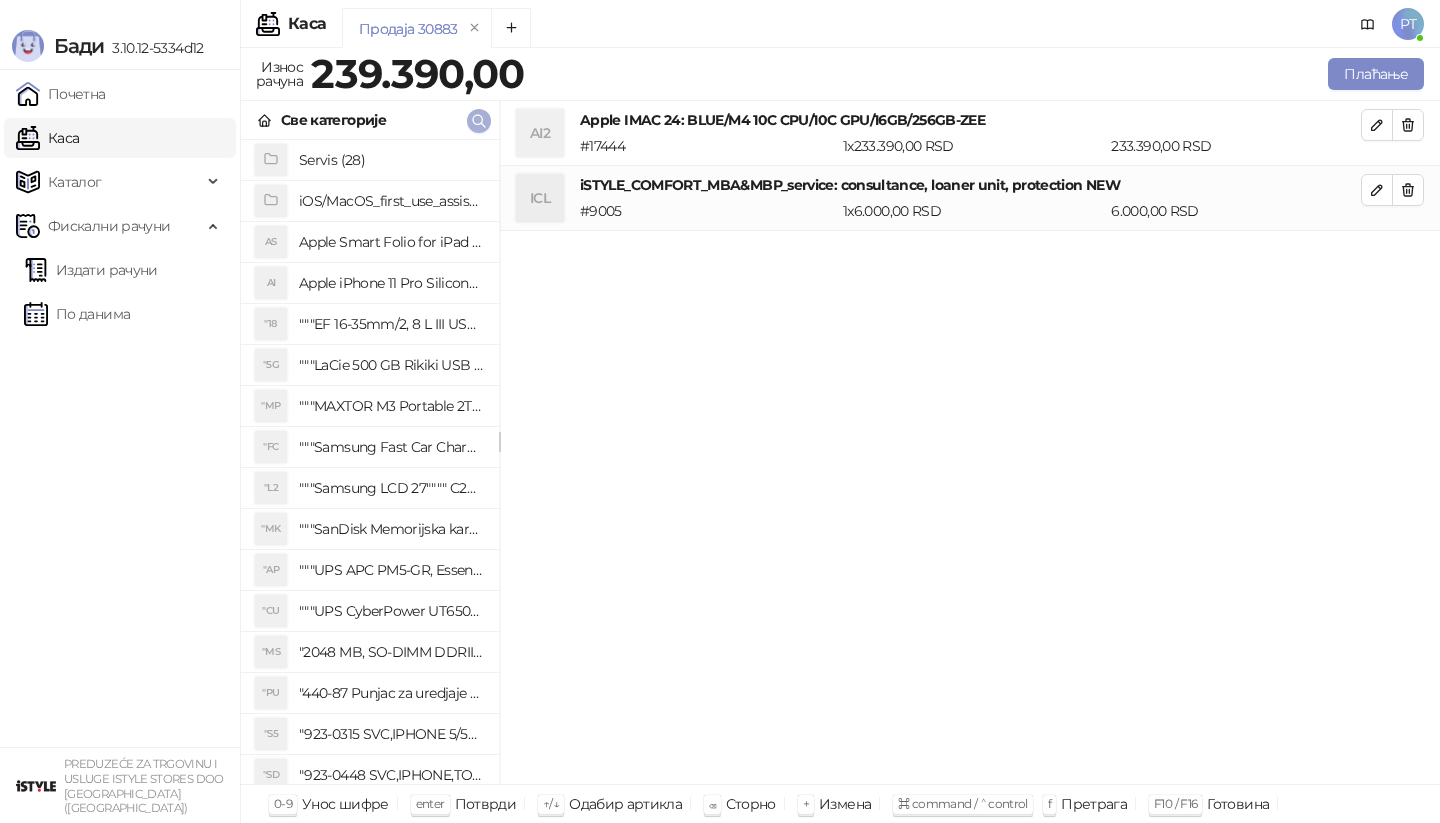 click 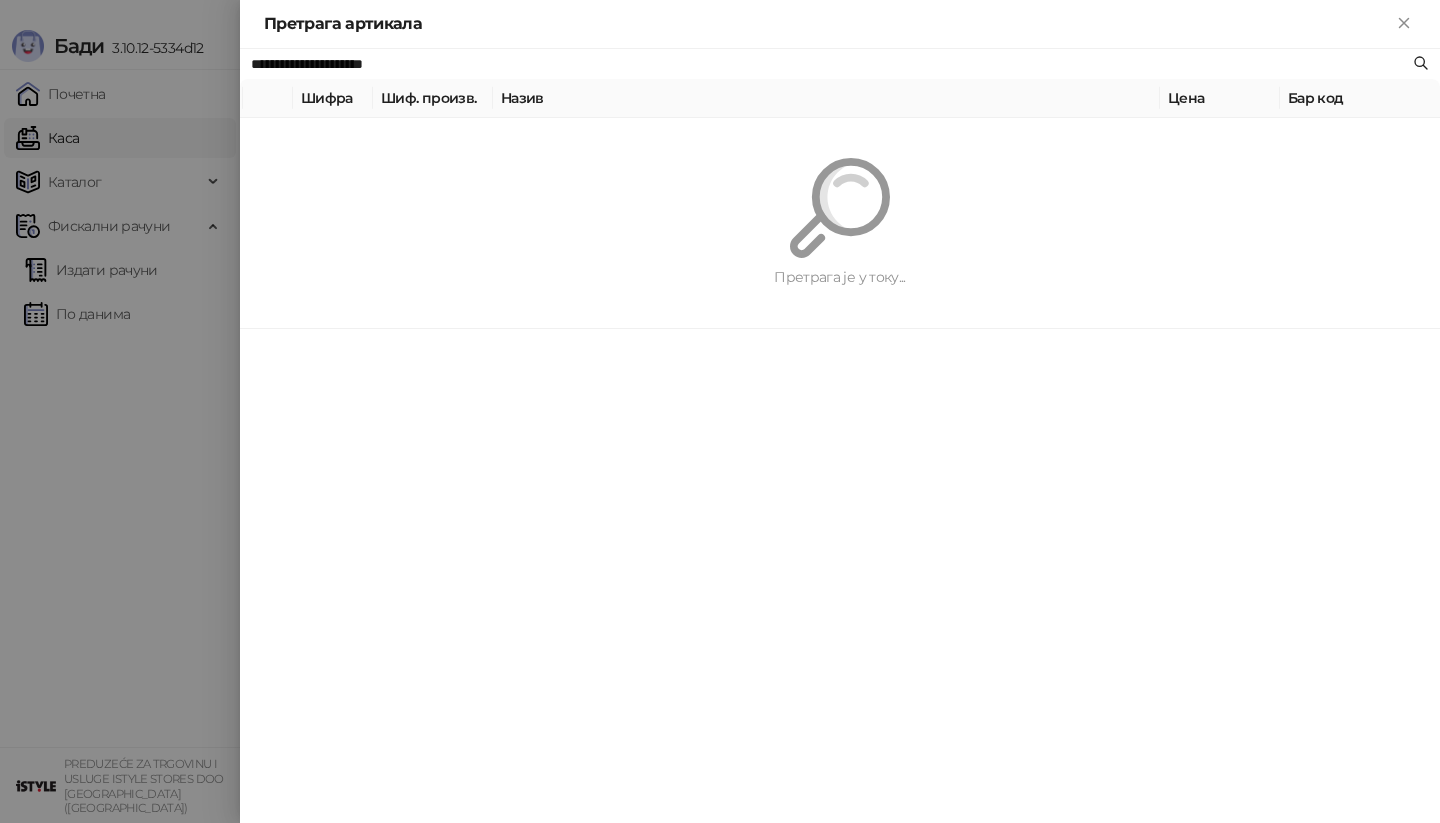 paste 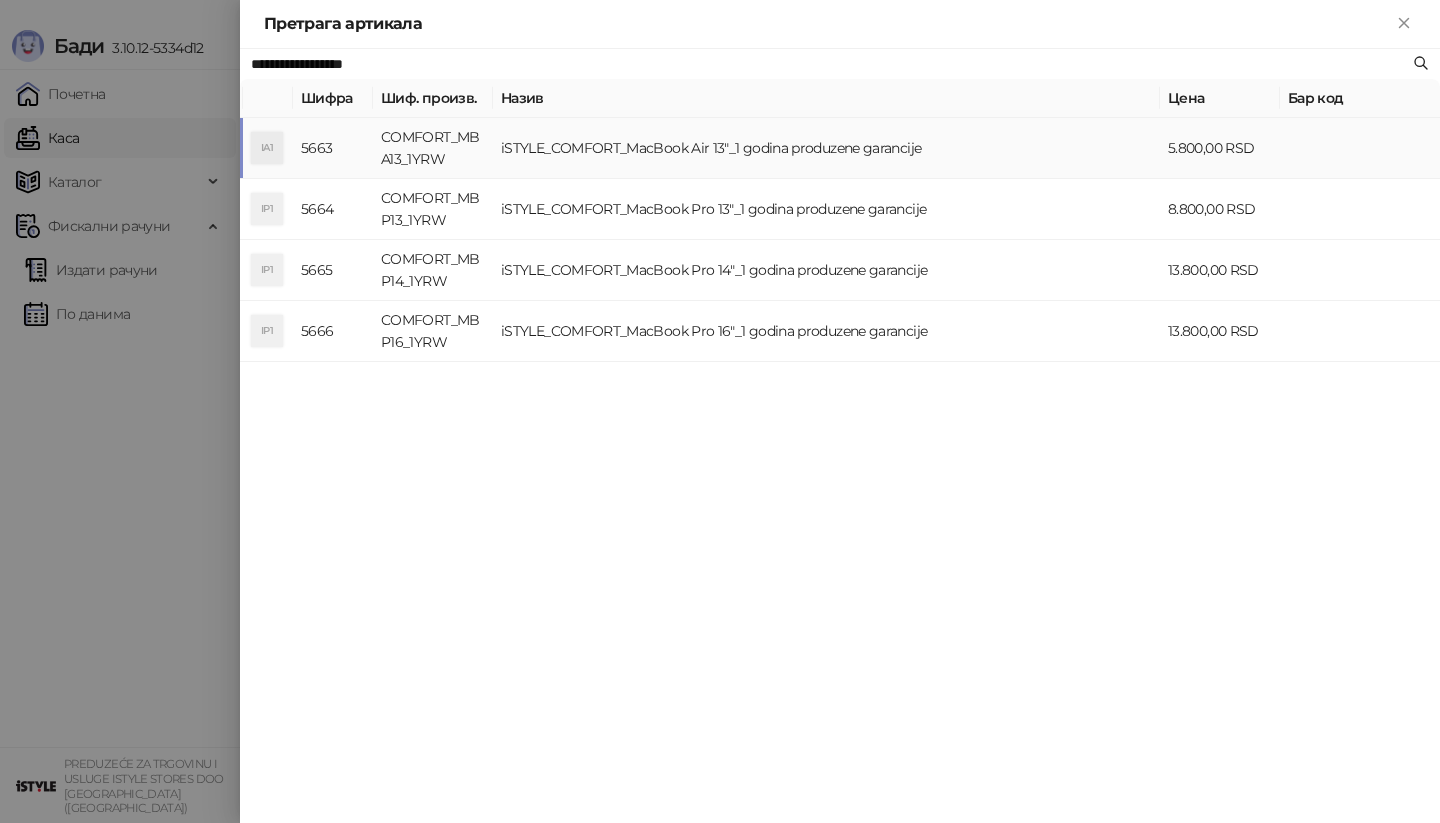 type on "**********" 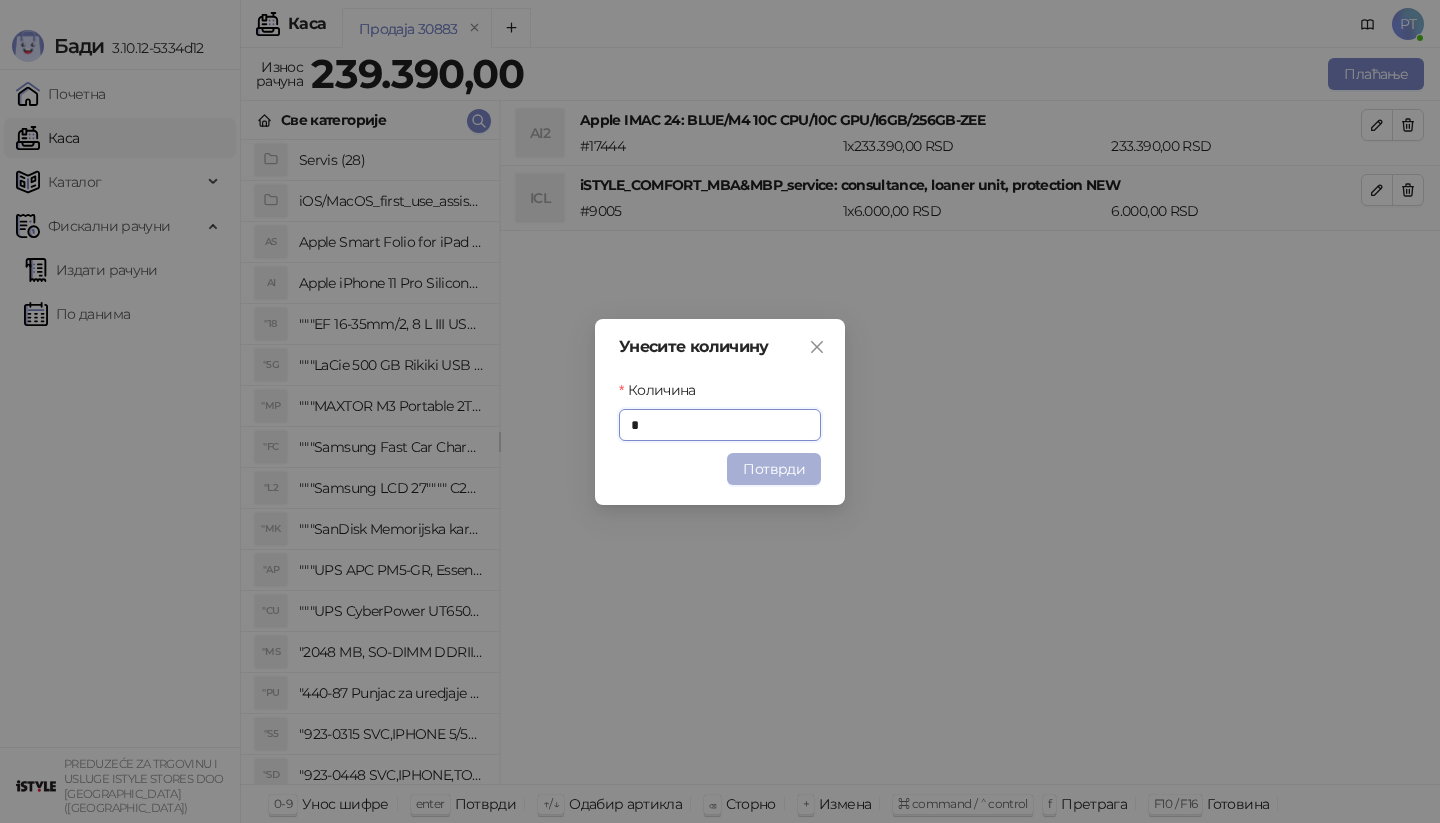 click on "Потврди" at bounding box center (774, 469) 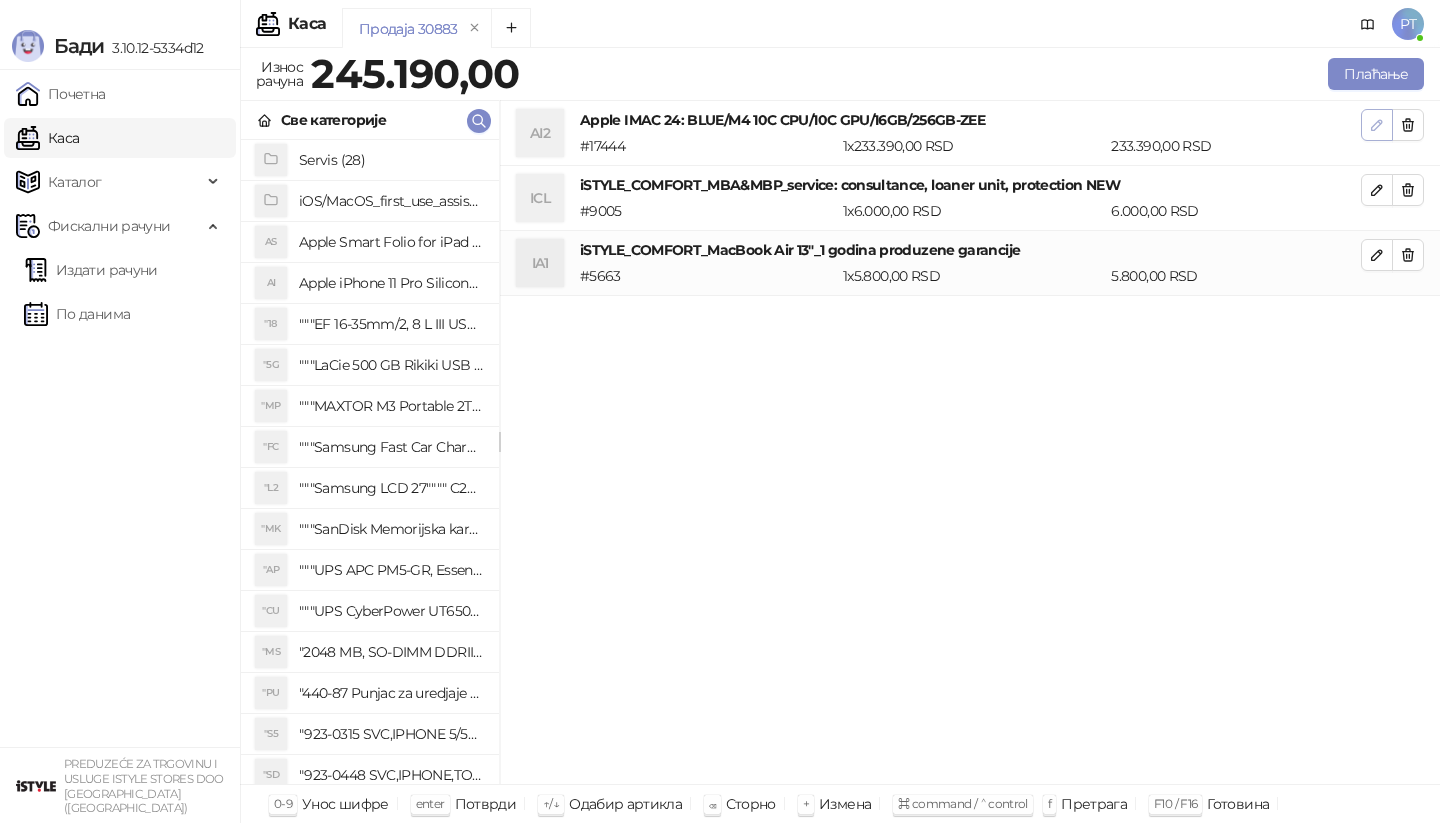 click 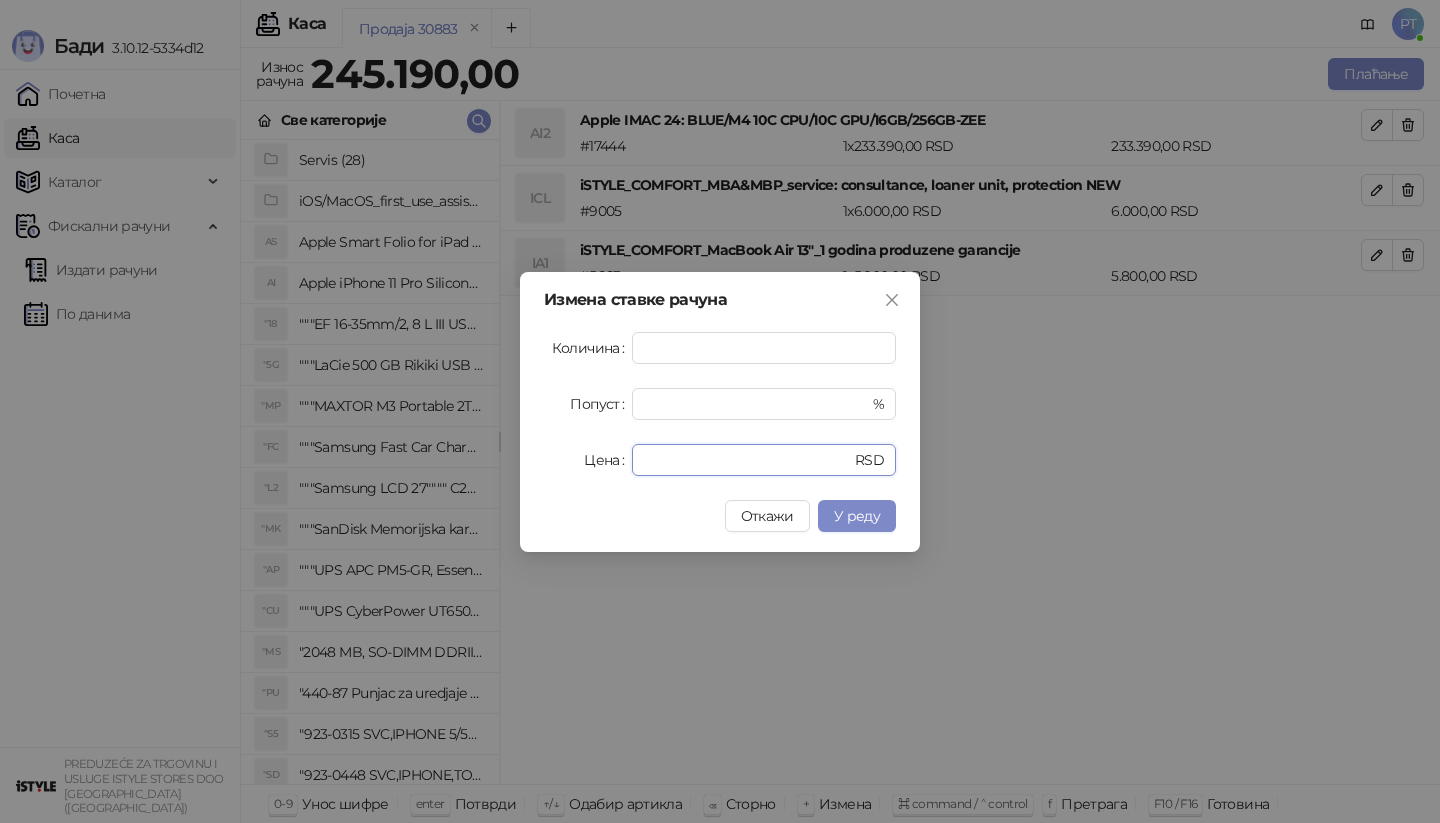 drag, startPoint x: 709, startPoint y: 458, endPoint x: 554, endPoint y: 459, distance: 155.00322 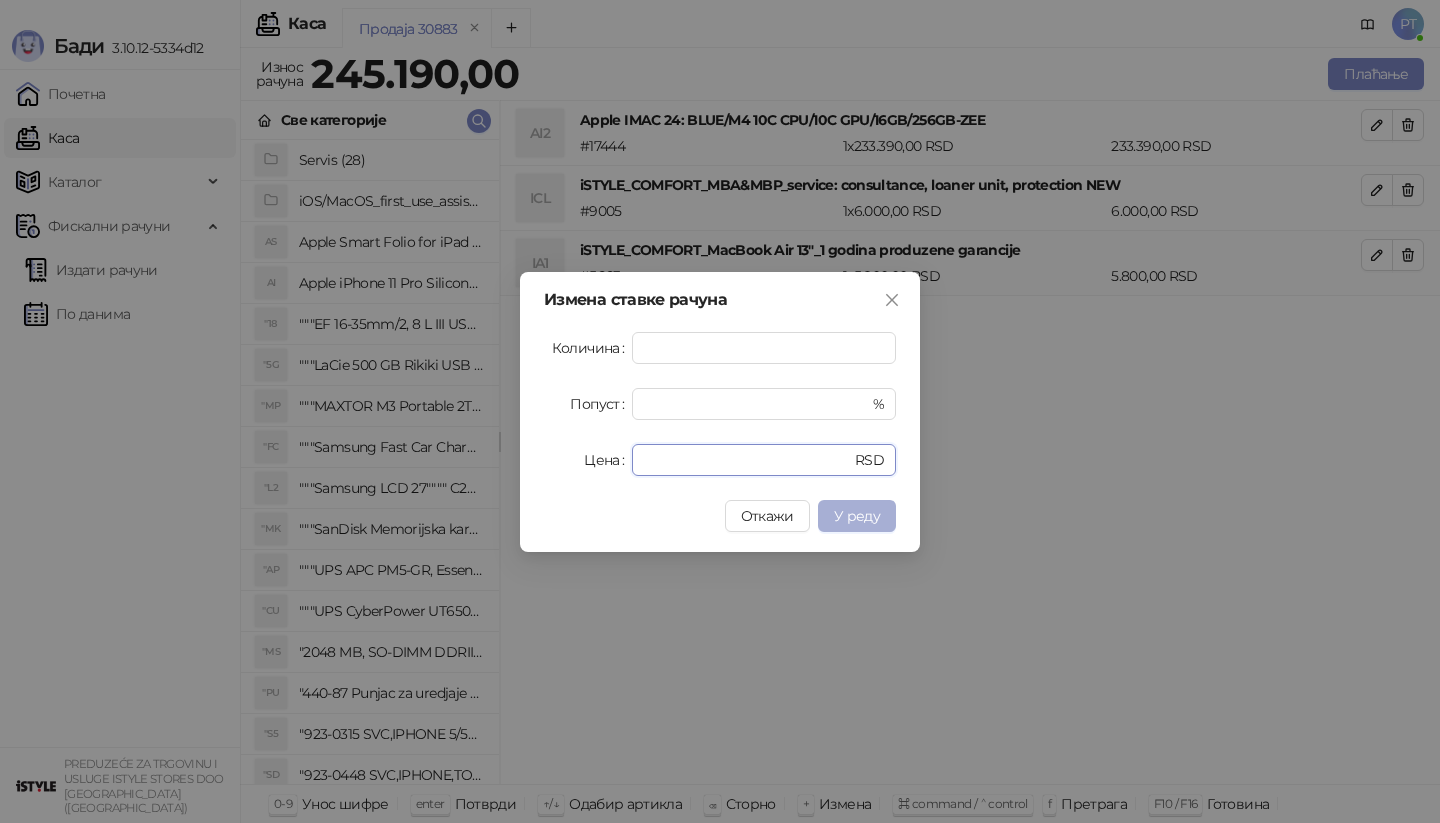 type on "*********" 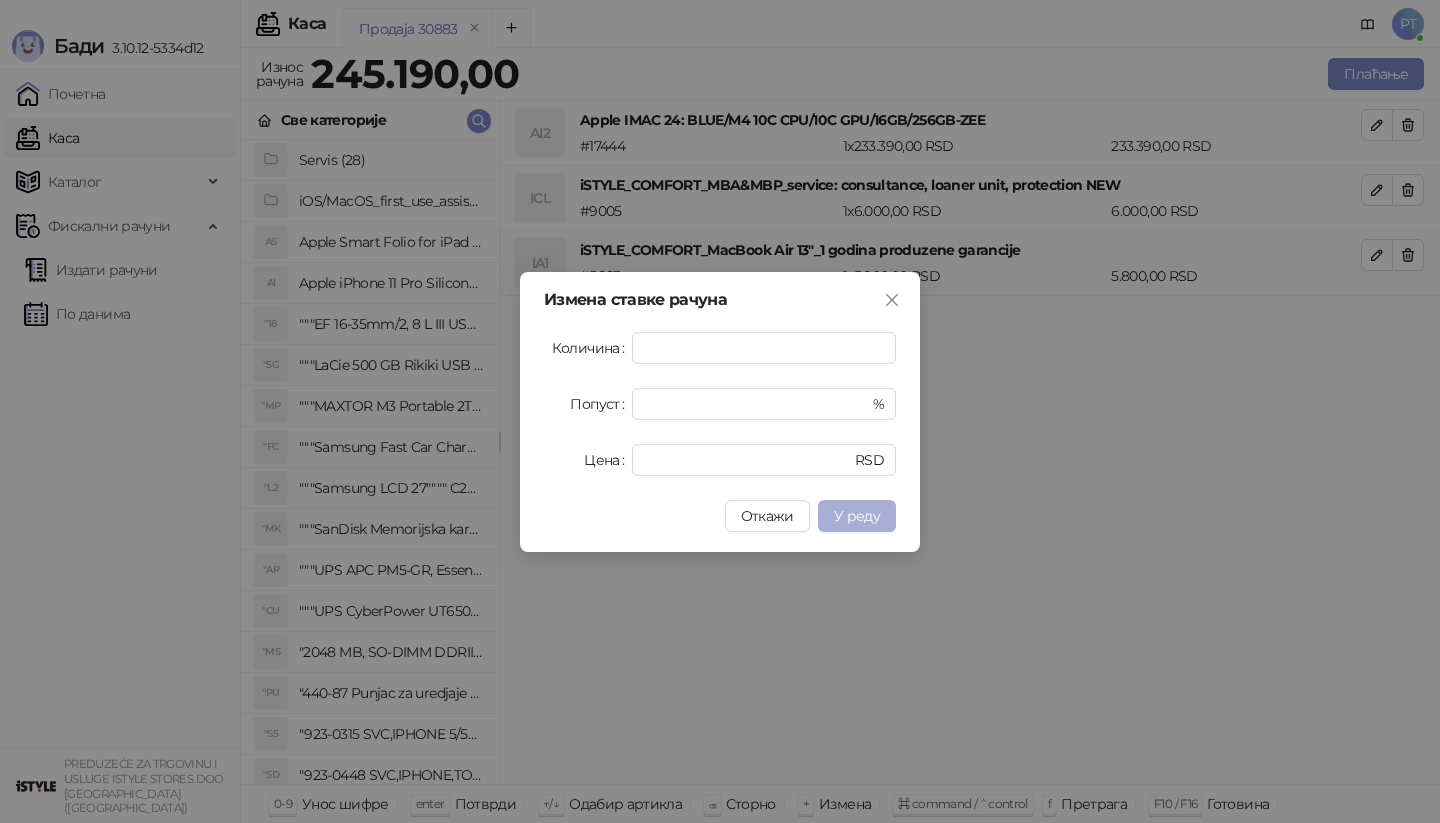 click on "У реду" at bounding box center [857, 516] 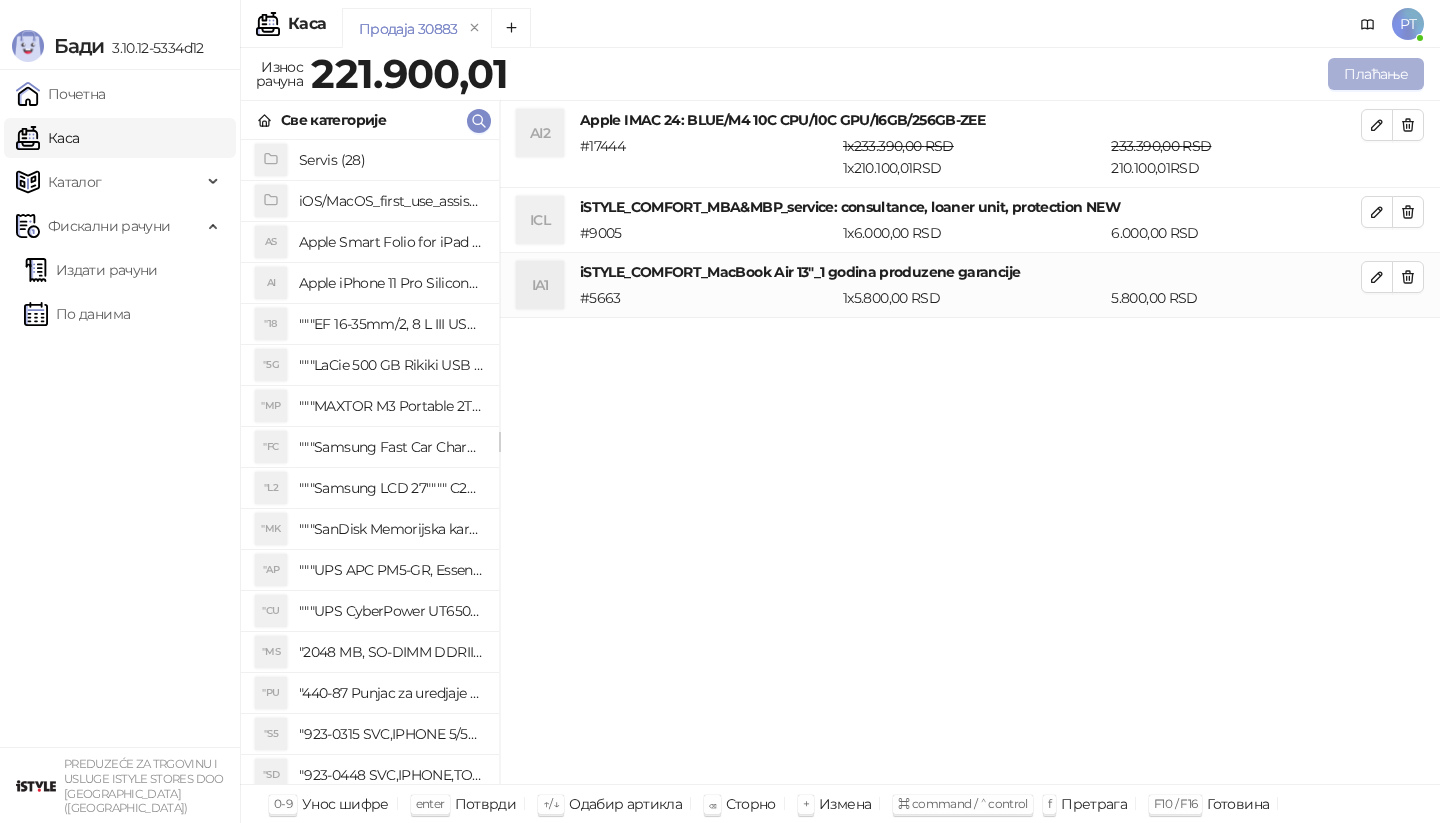click on "Плаћање" at bounding box center [1376, 74] 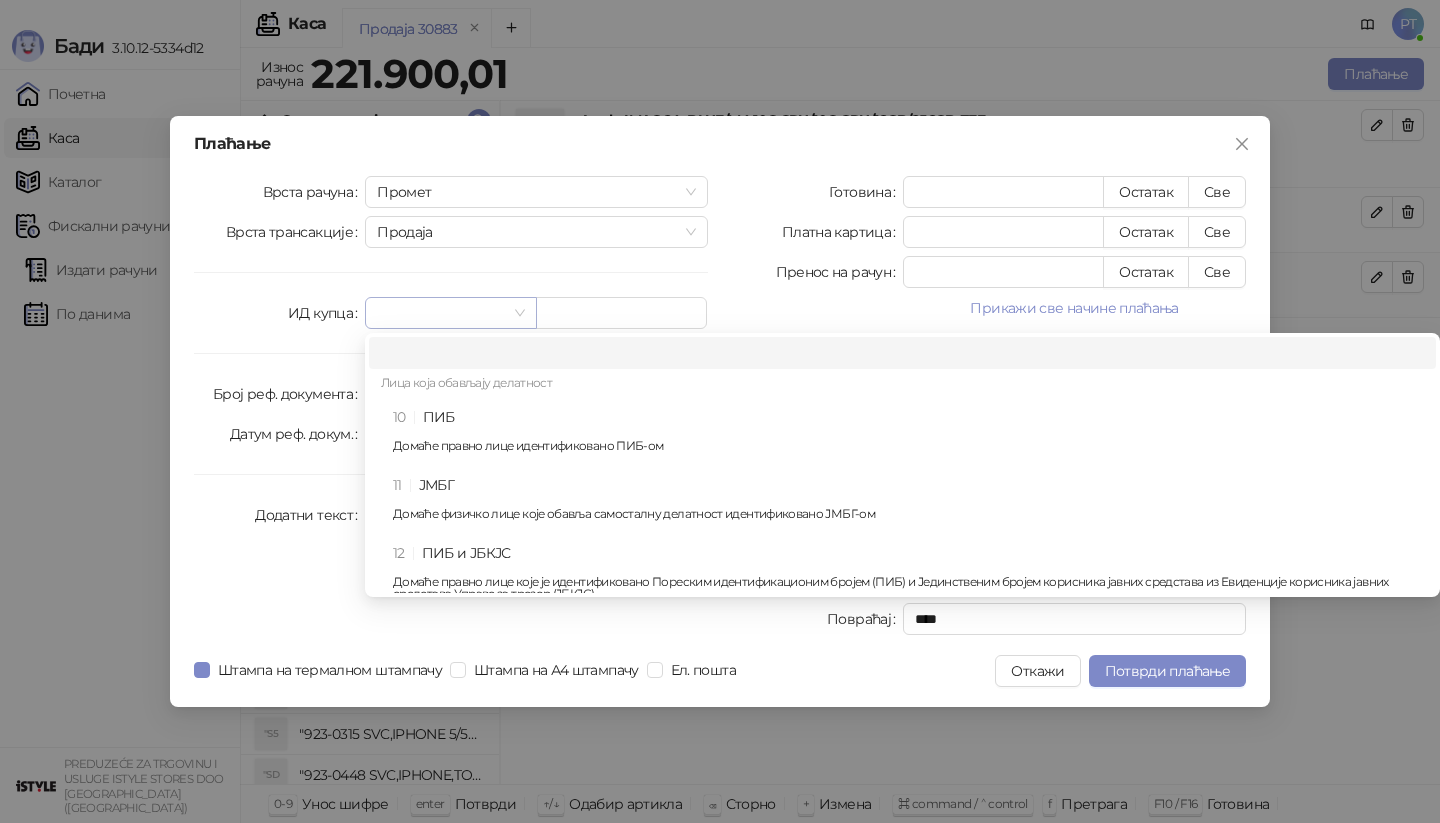 click at bounding box center [450, 313] 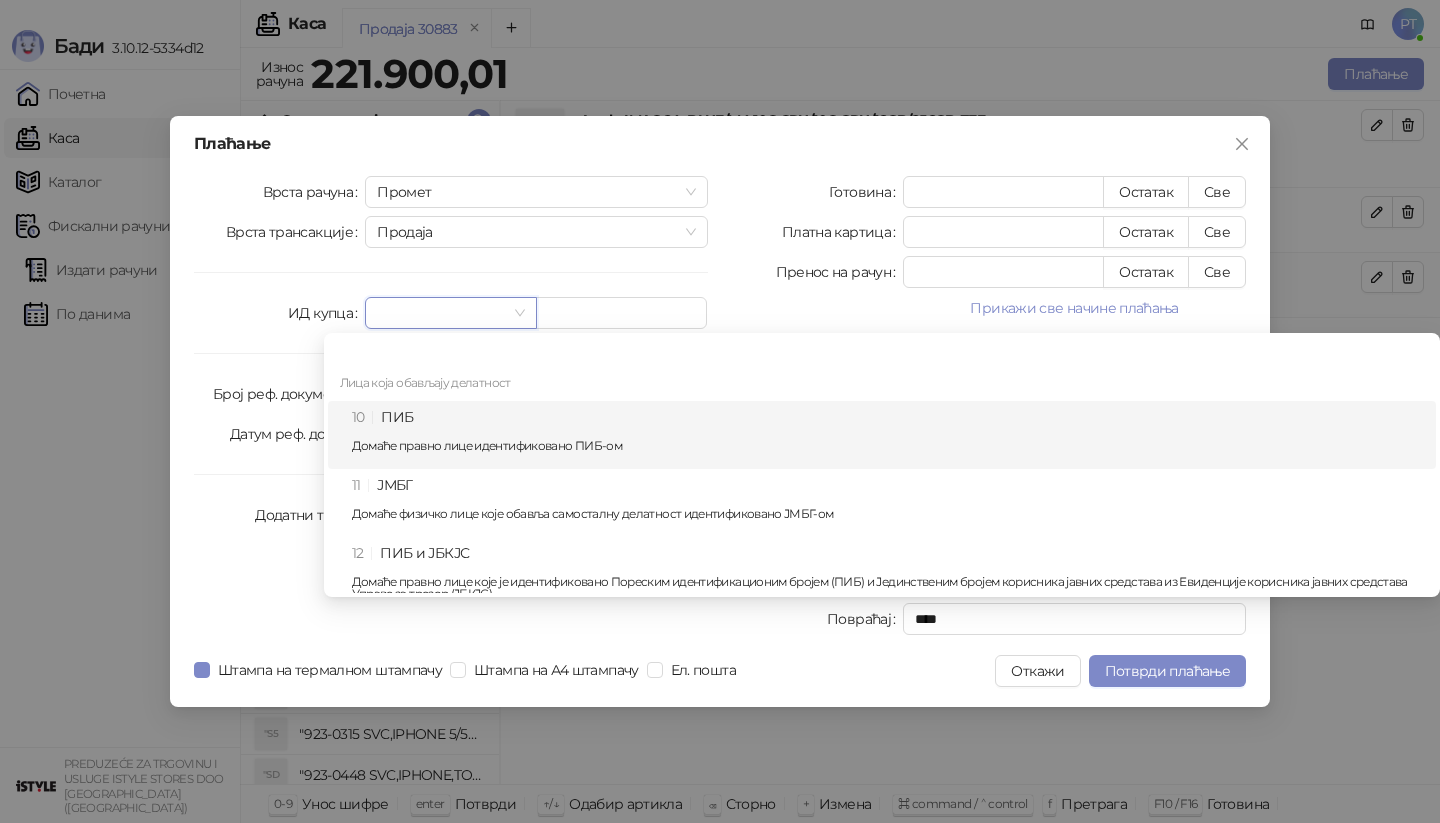 click on "10 ПИБ Домаће правно лице идентификовано ПИБ-ом" at bounding box center [888, 435] 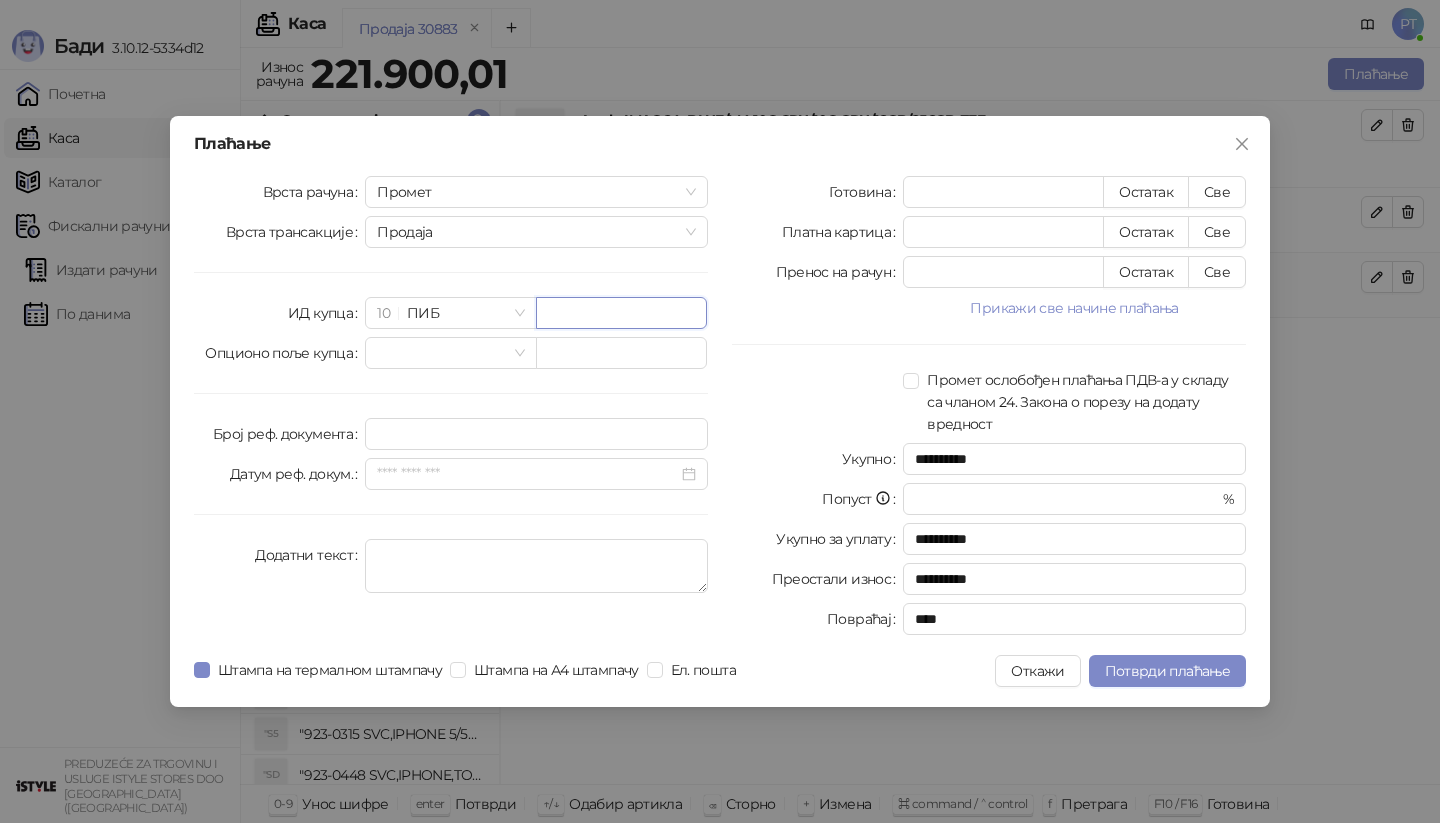 paste on "*********" 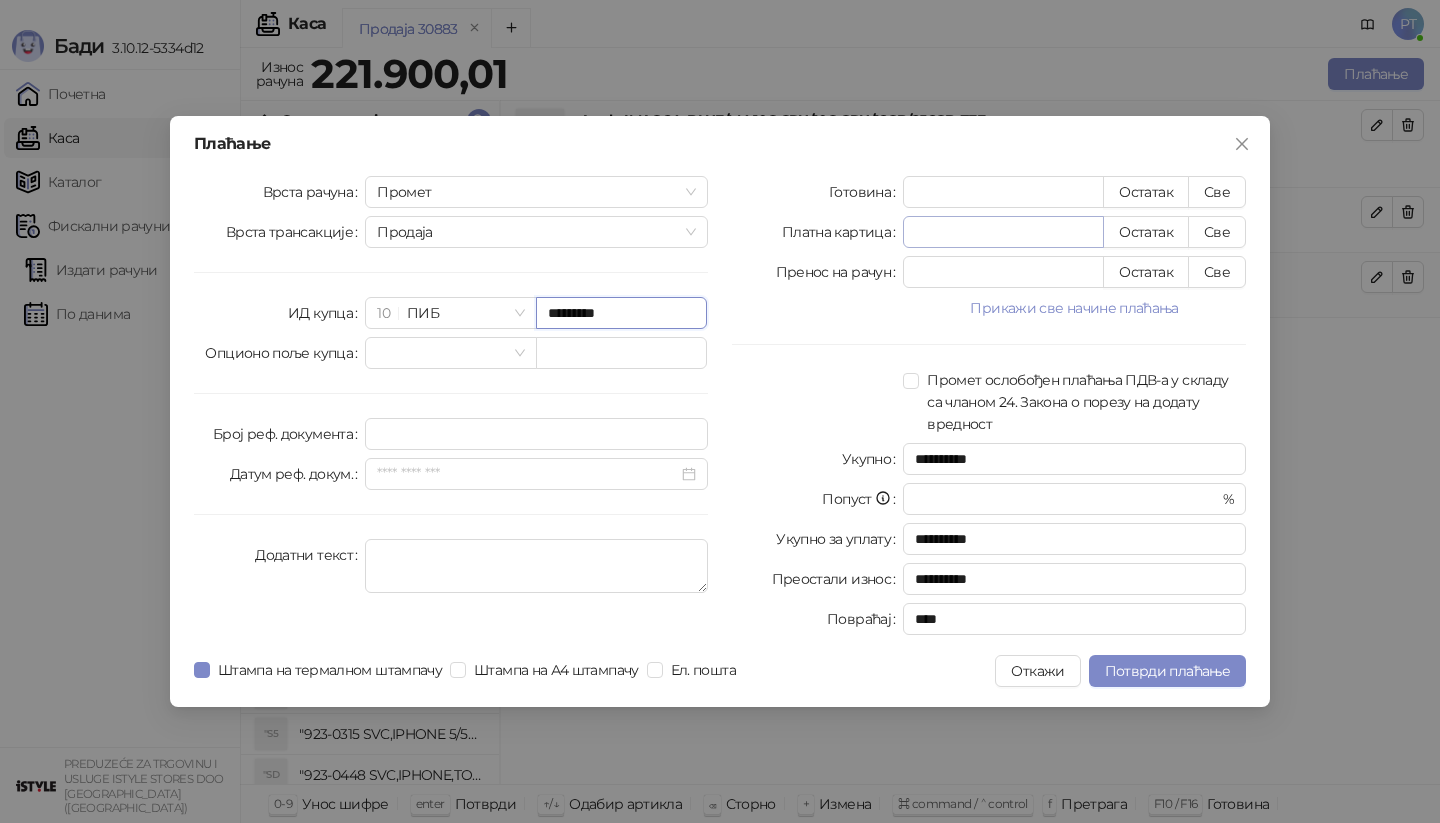 type on "*********" 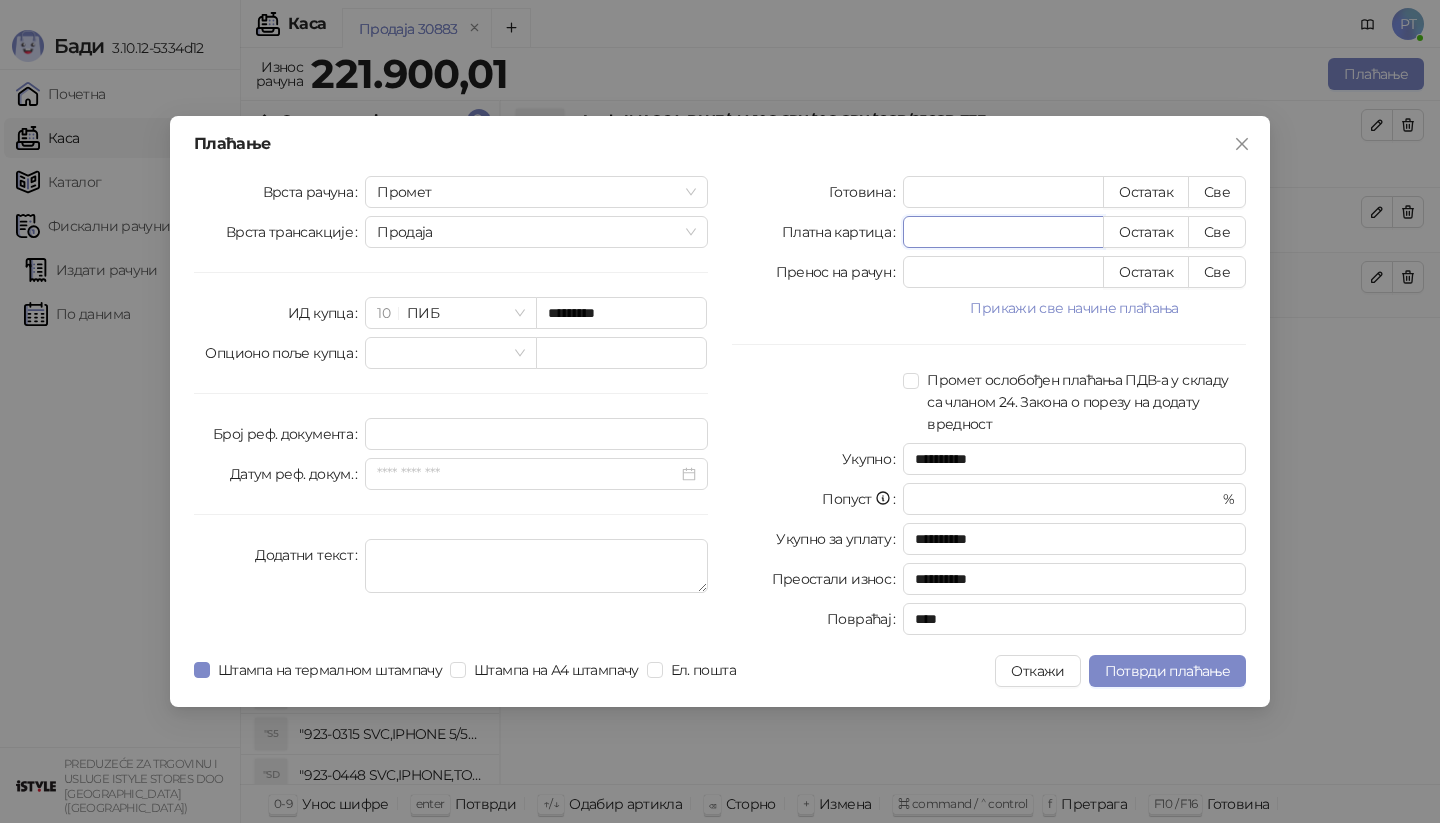 drag, startPoint x: 939, startPoint y: 234, endPoint x: 858, endPoint y: 234, distance: 81 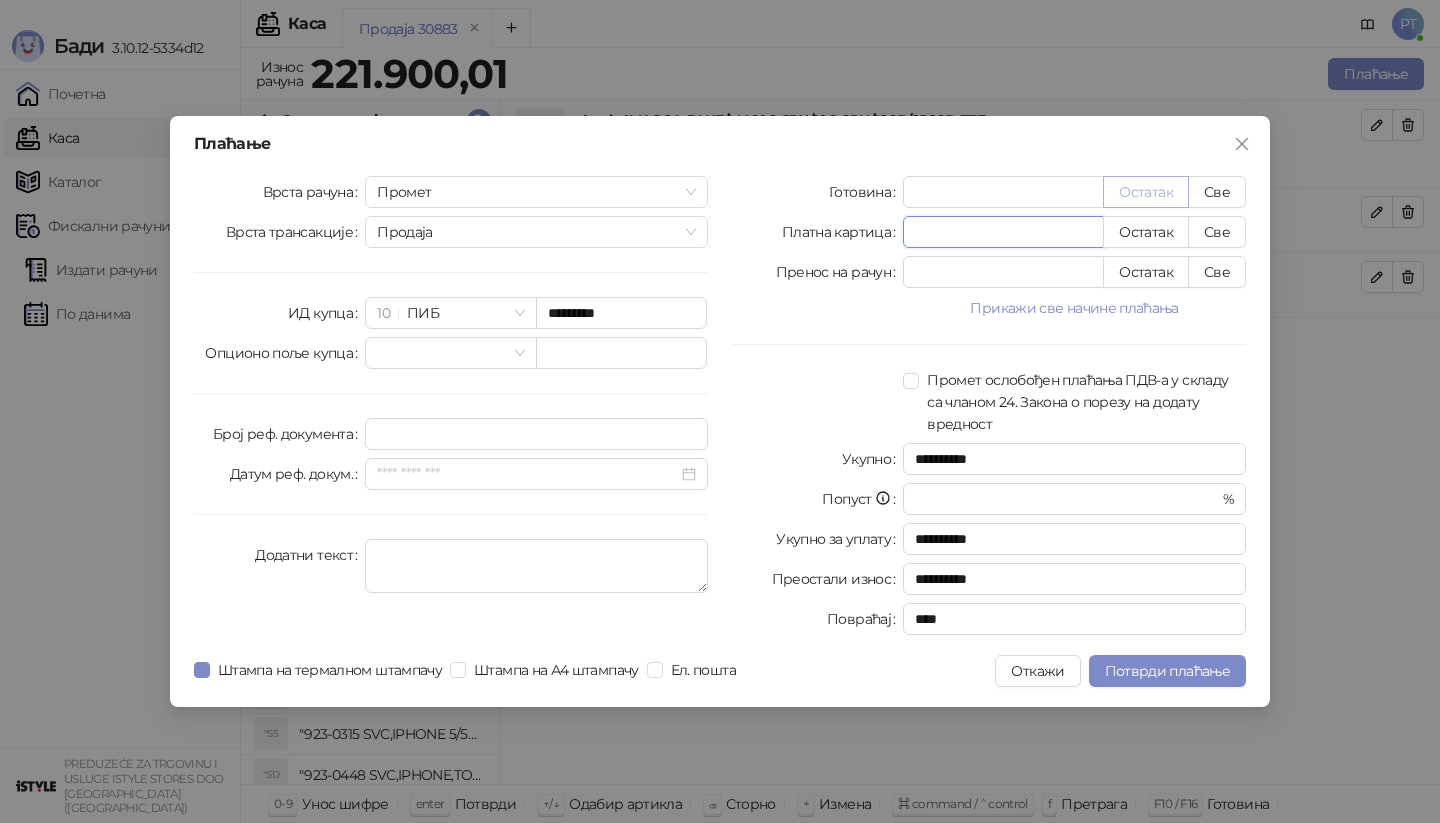 type on "******" 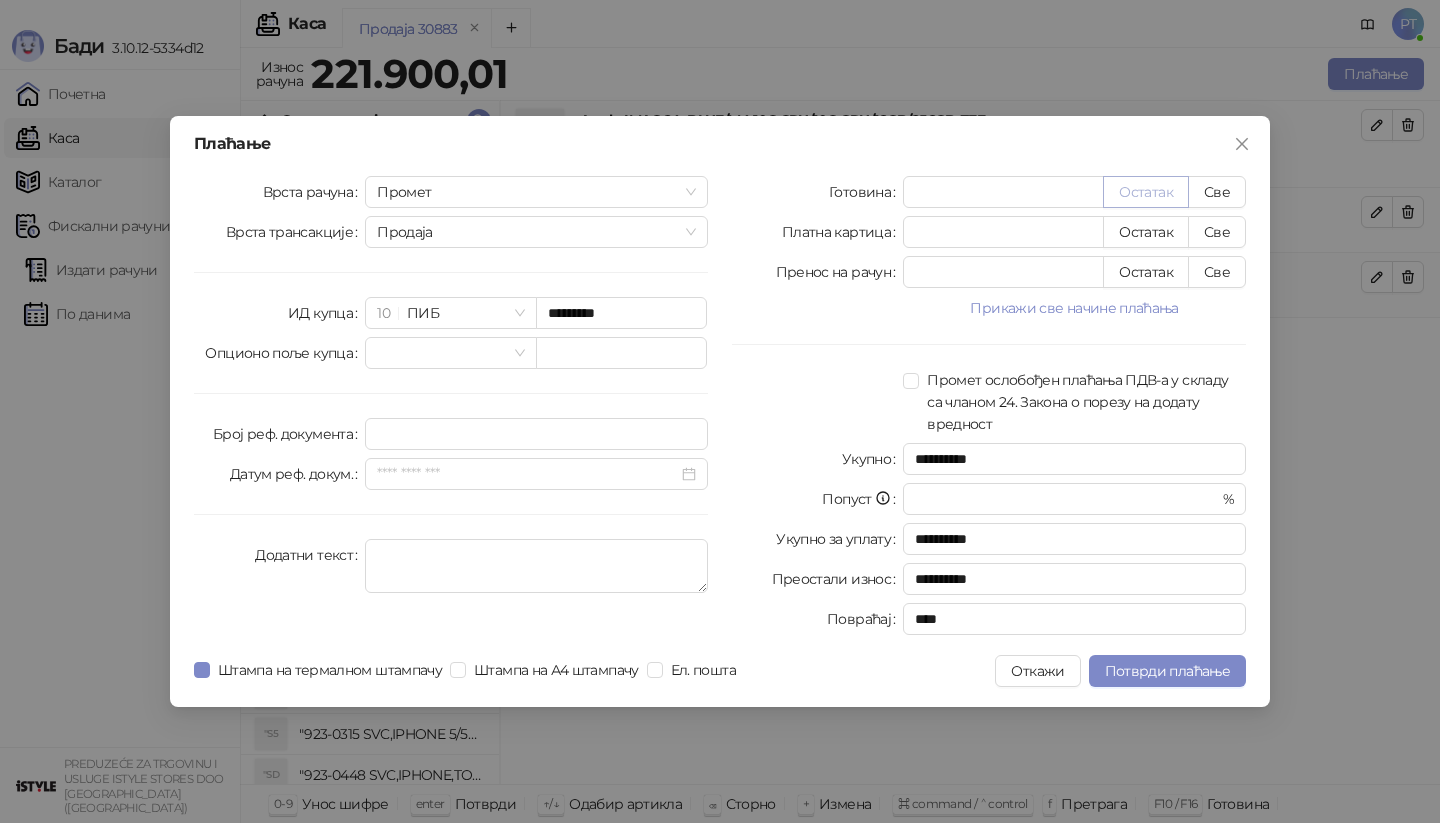 click on "Остатак" at bounding box center [1146, 192] 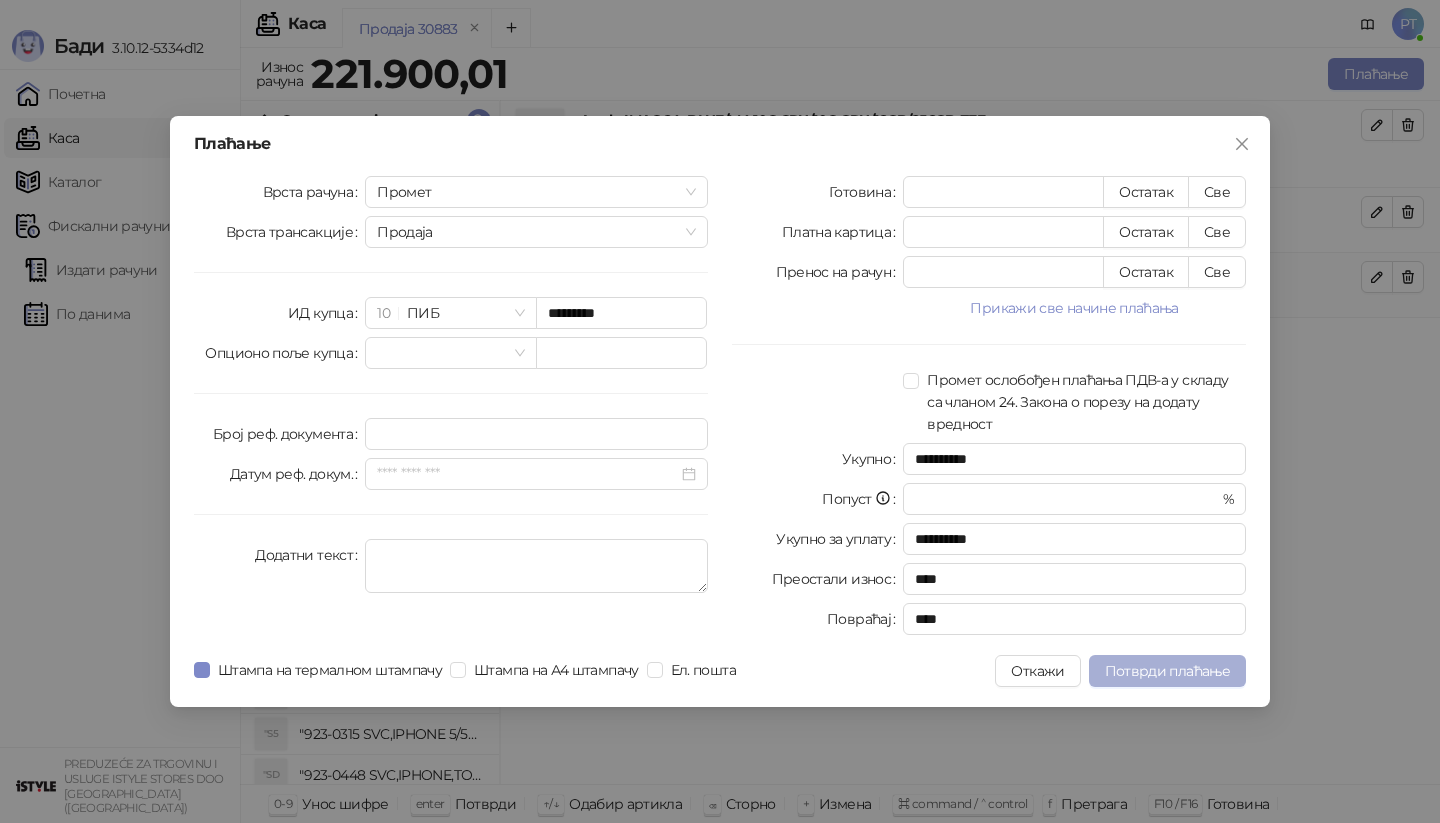 click on "Потврди плаћање" at bounding box center [1167, 671] 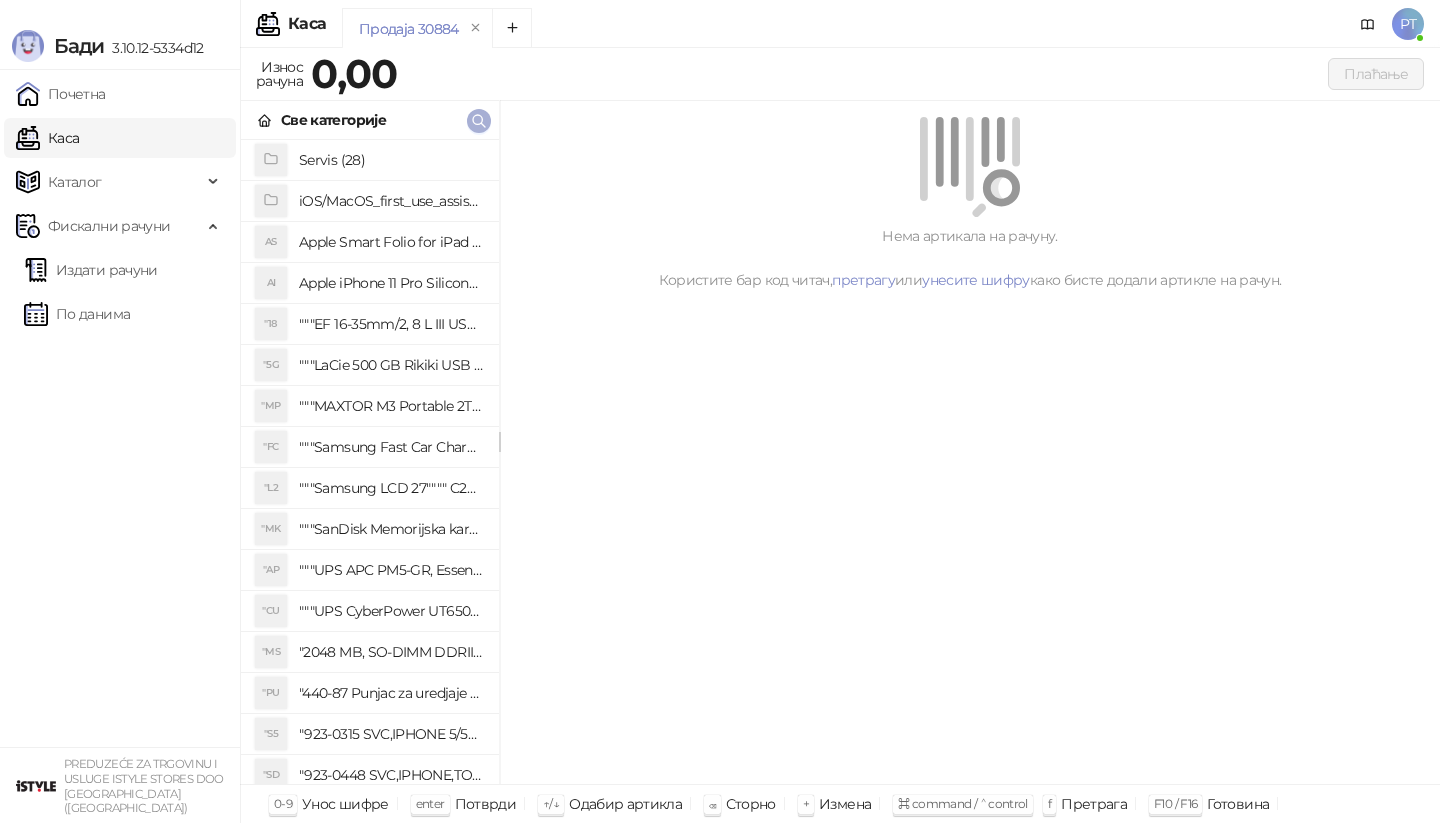 click 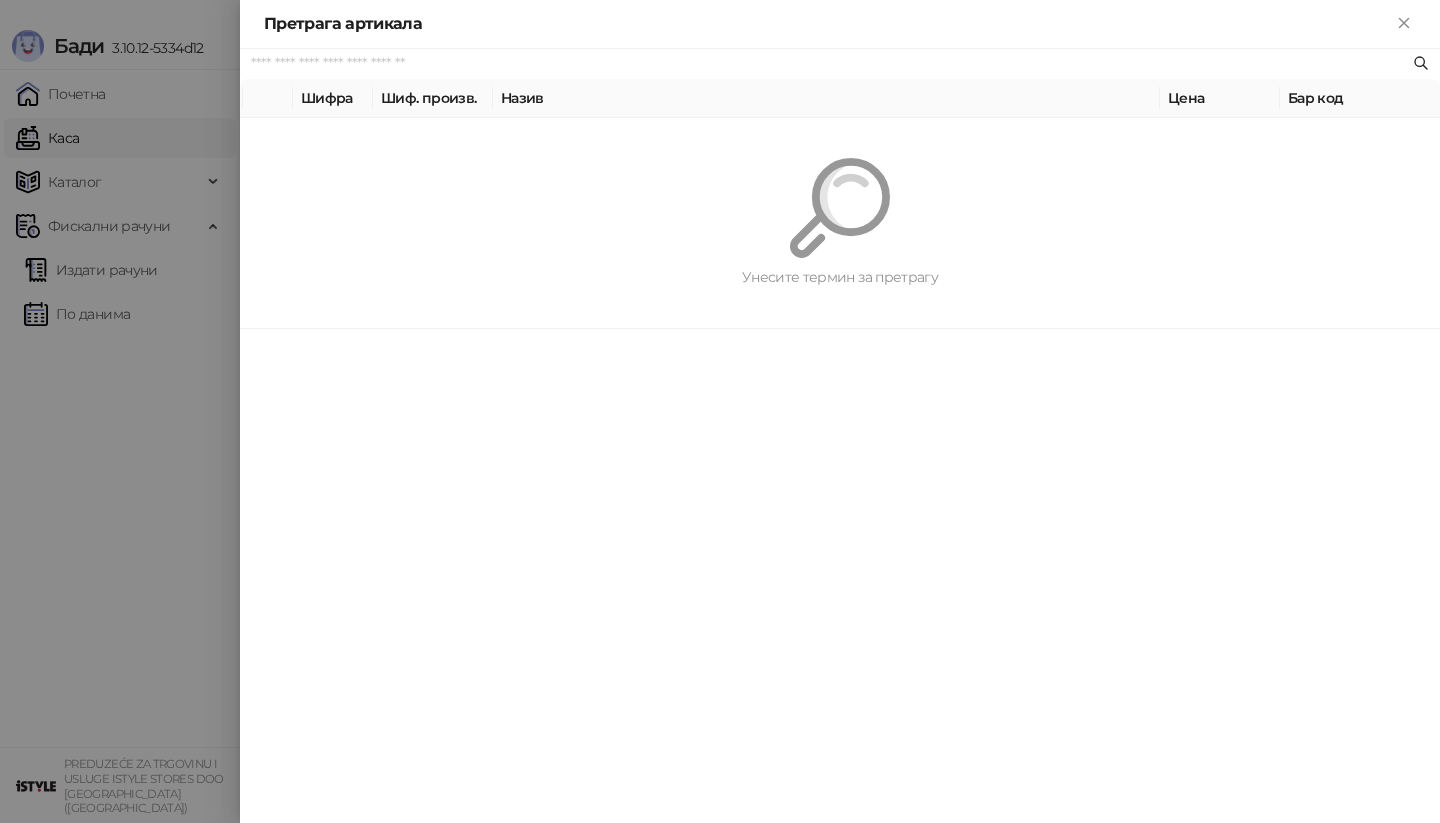 paste on "**********" 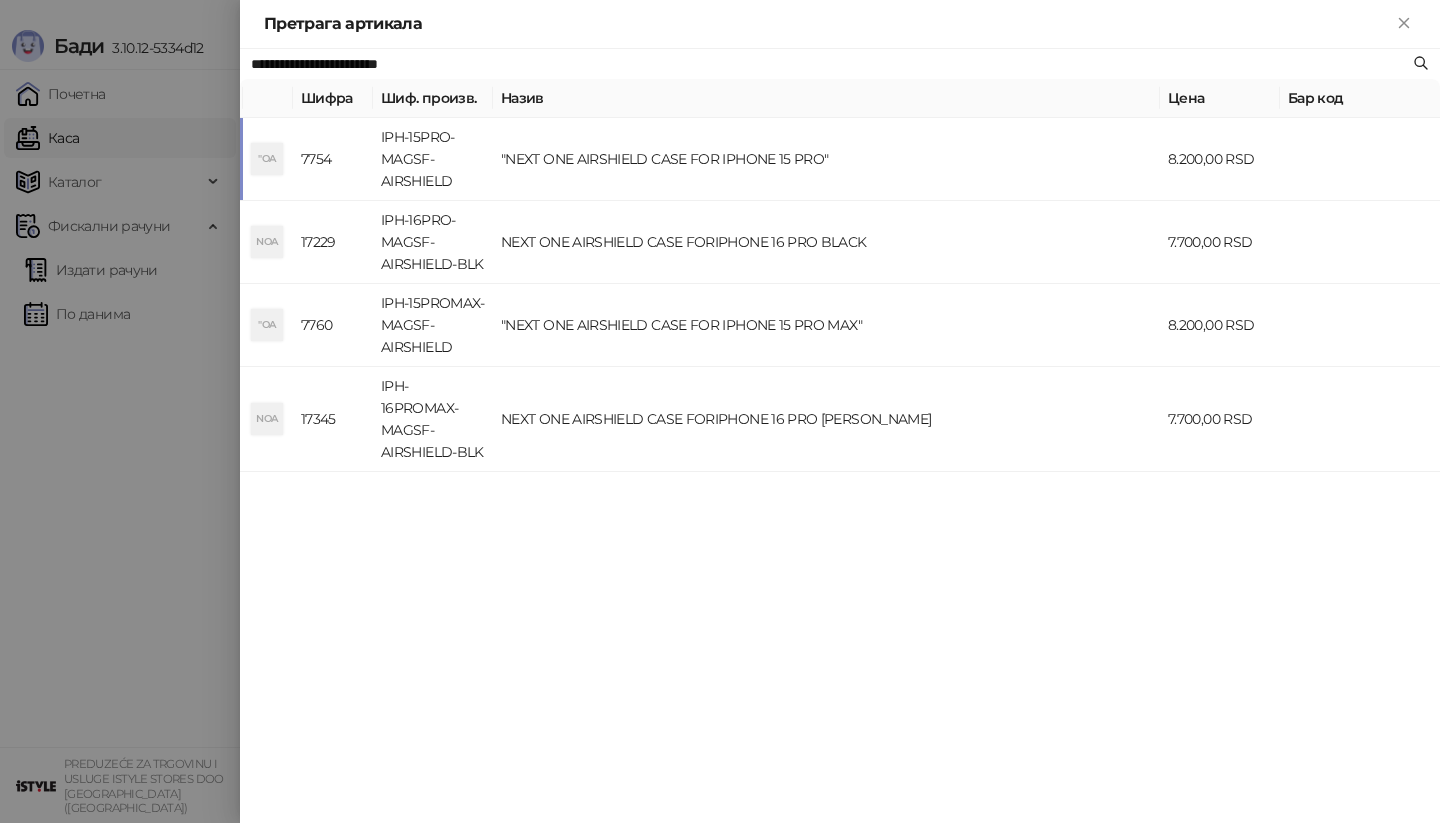 click on ""OA" at bounding box center (268, 159) 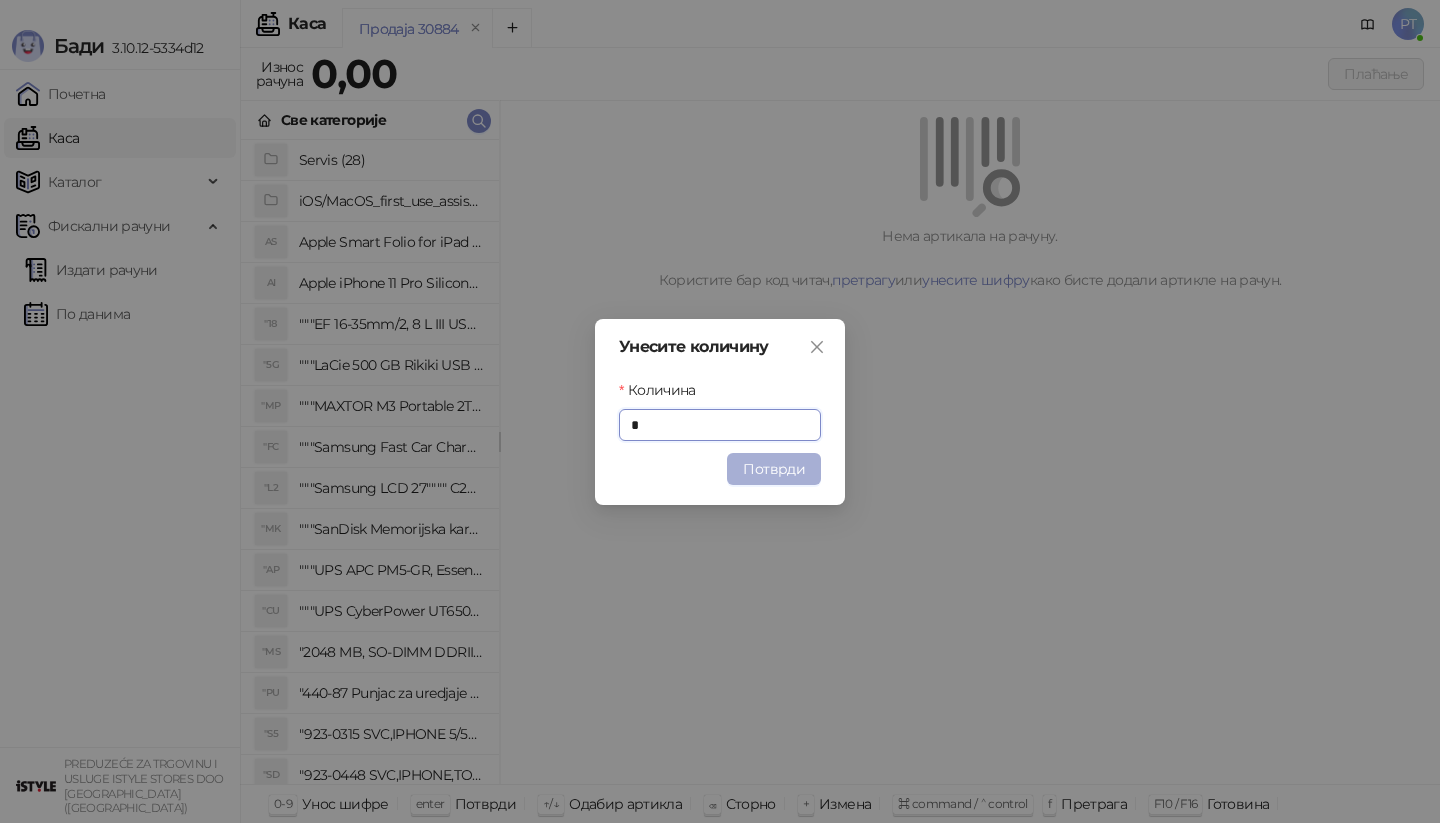 click on "Потврди" at bounding box center (774, 469) 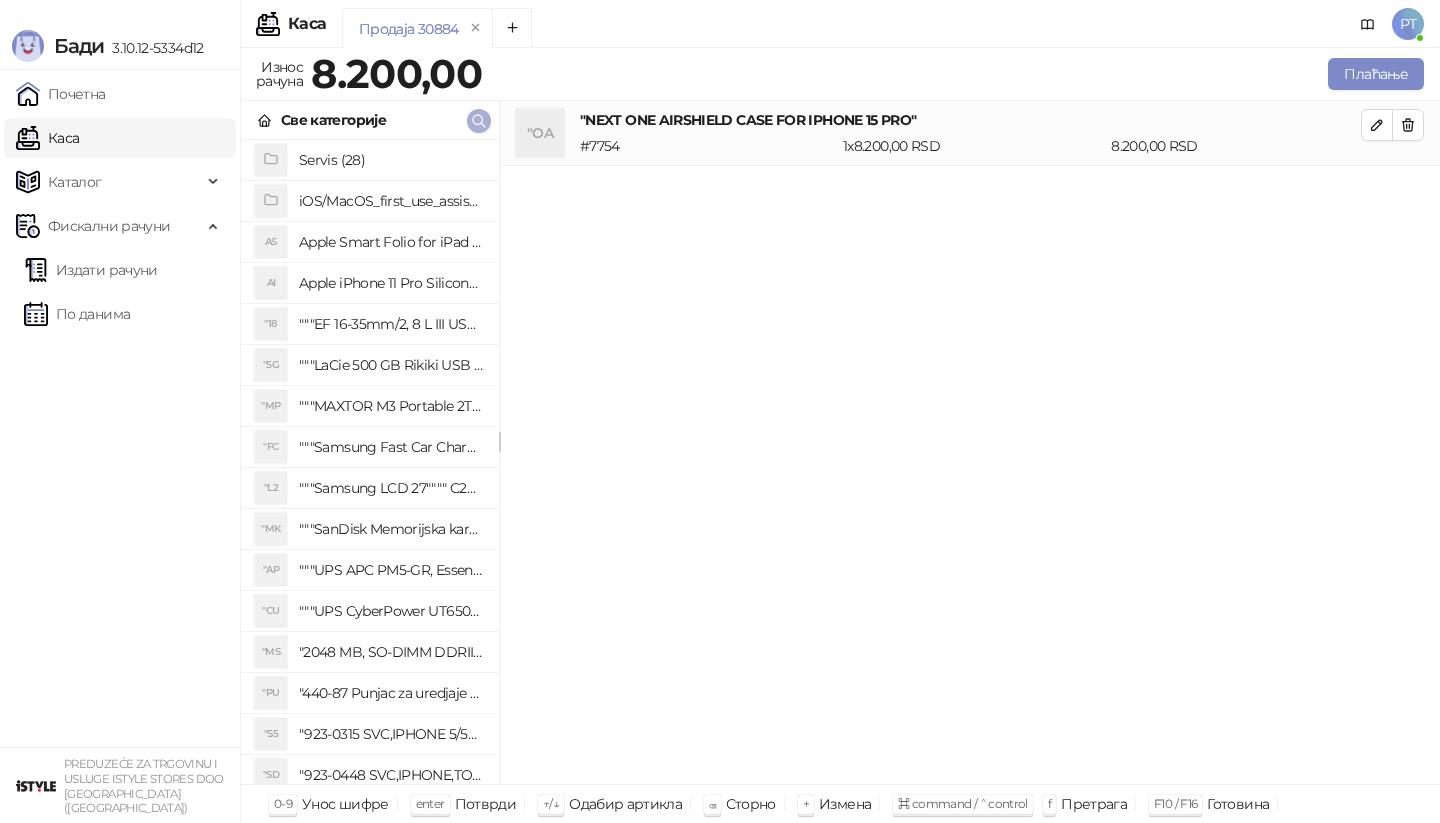 click 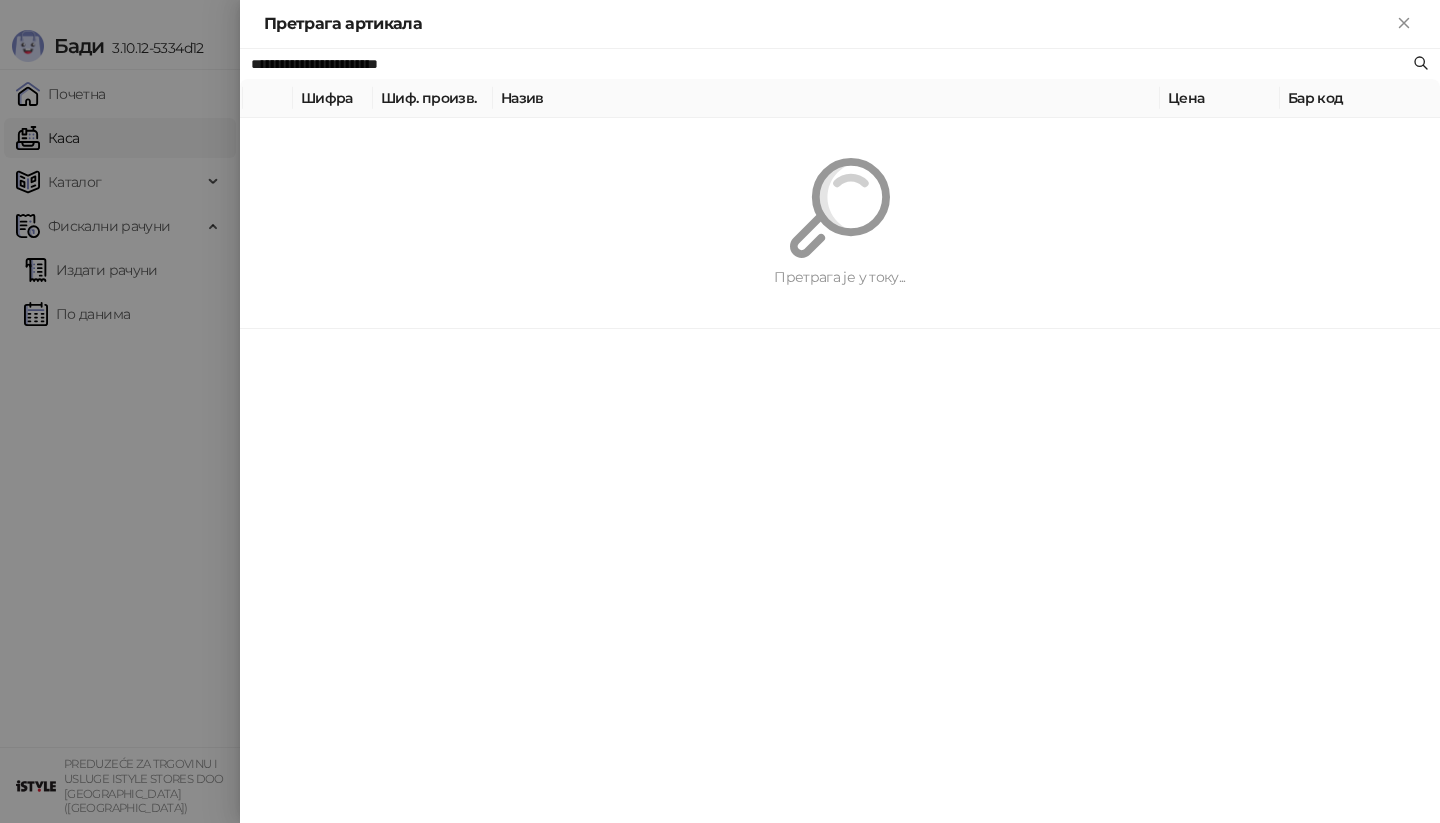 paste 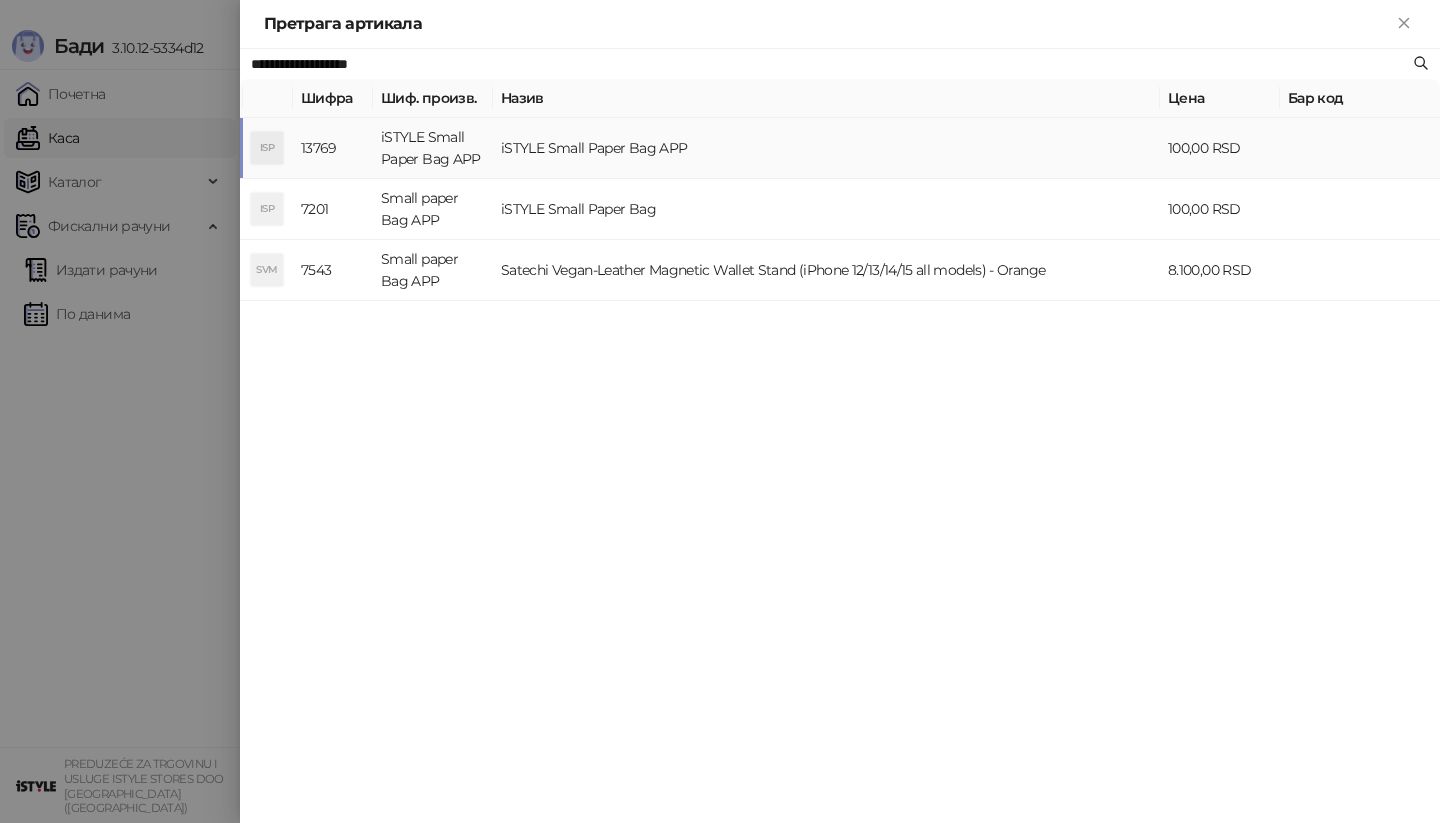 type on "**********" 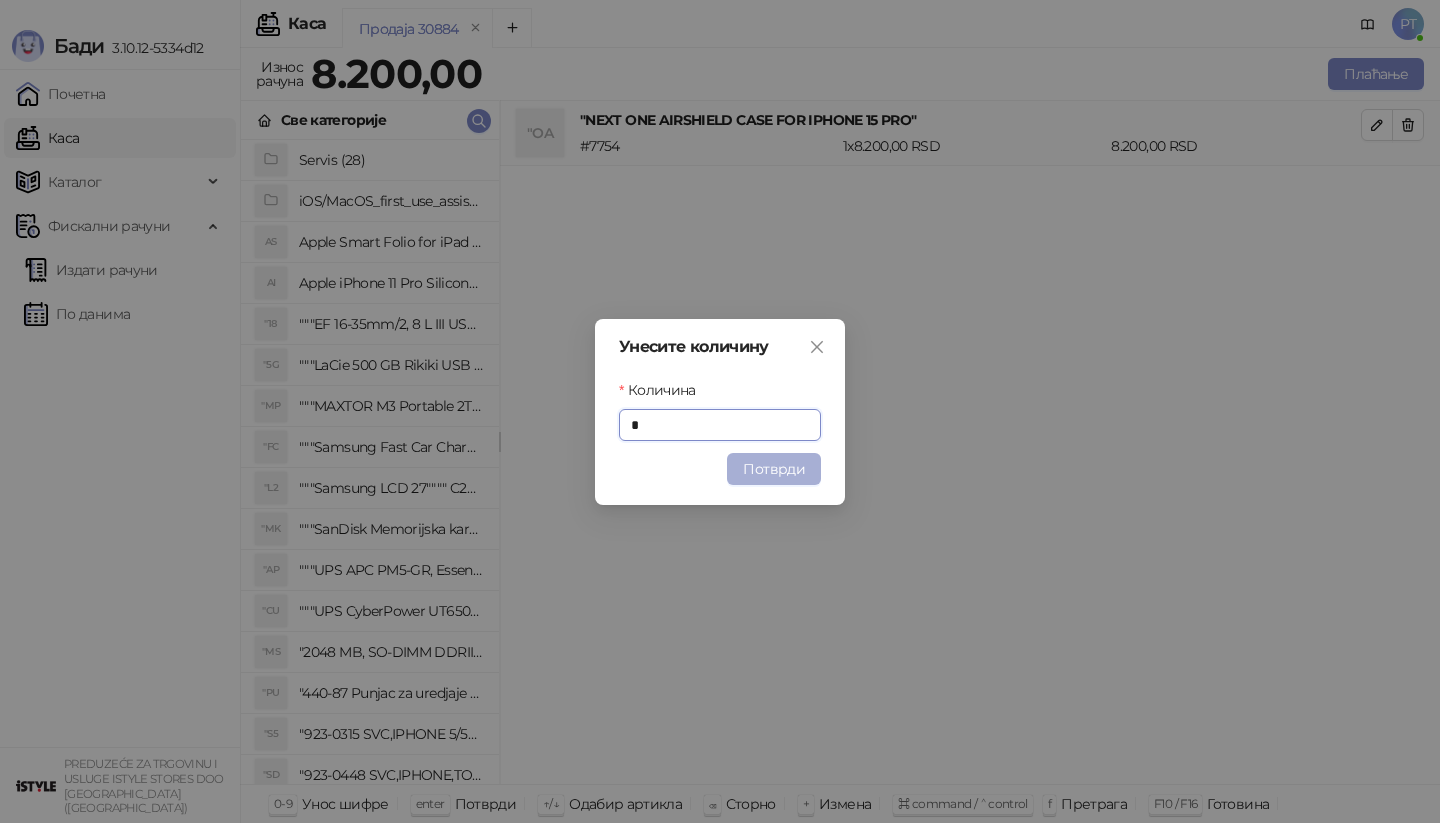 click on "Потврди" at bounding box center [774, 469] 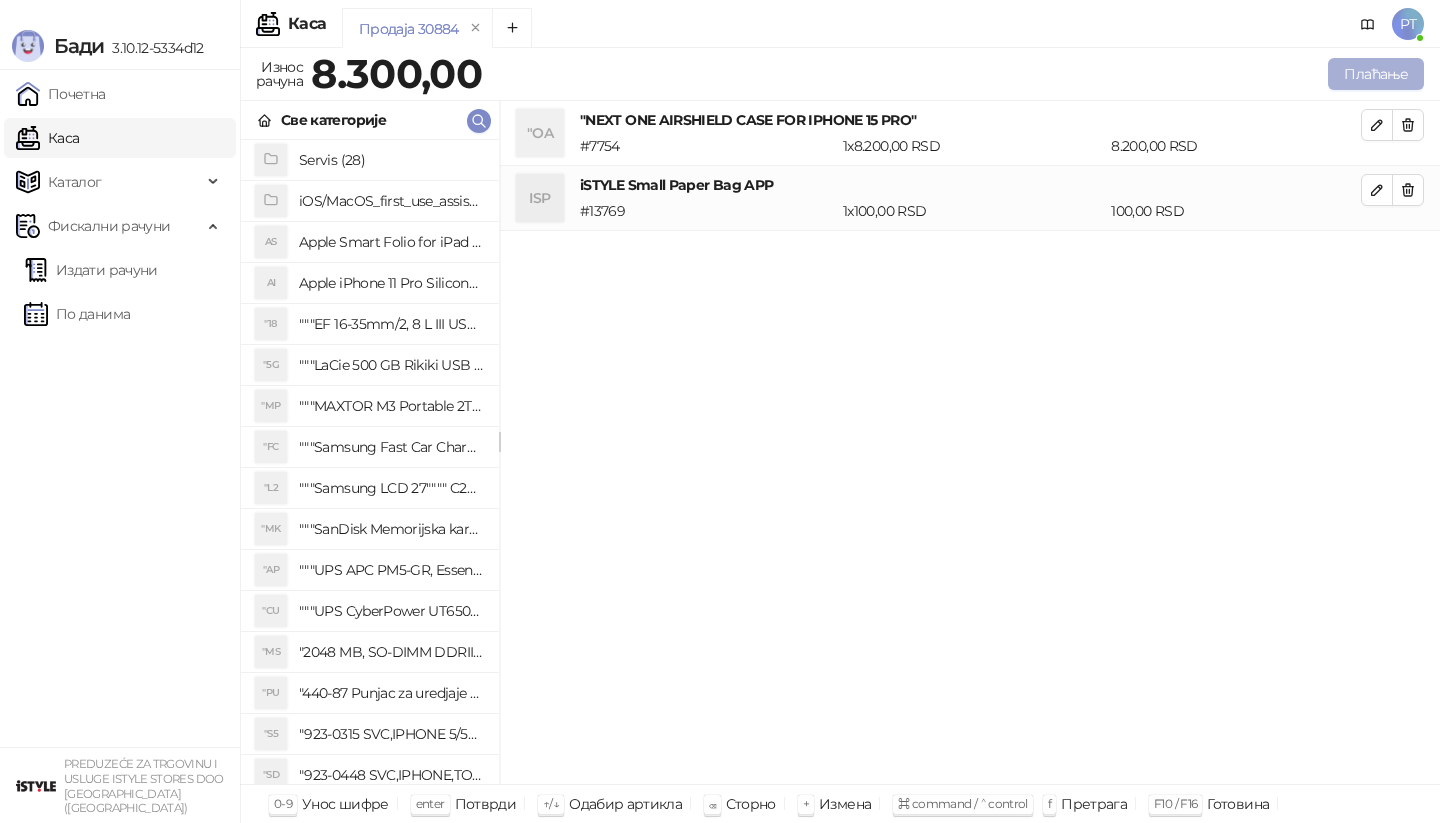 click on "Плаћање" at bounding box center (1376, 74) 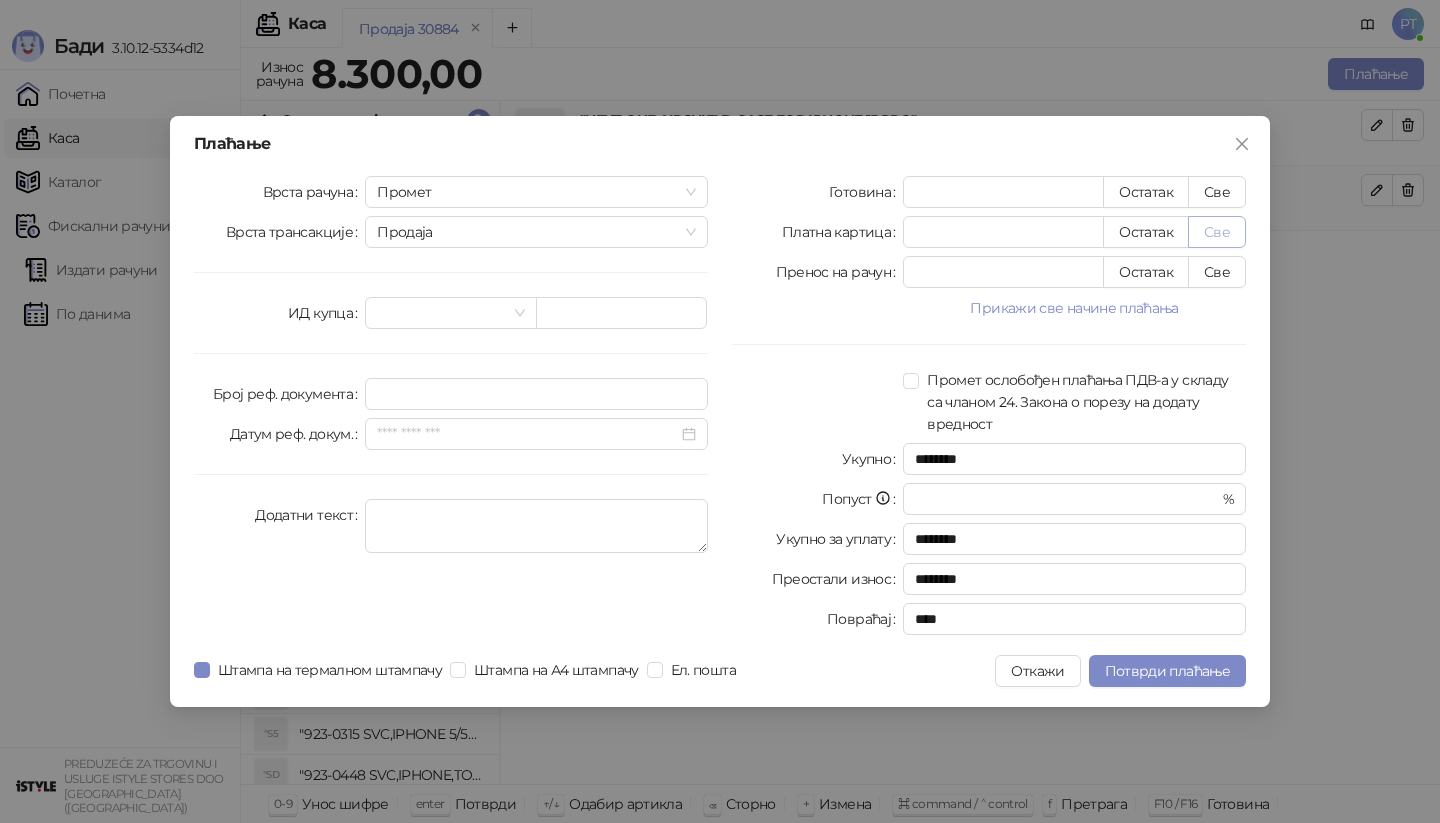 click on "Све" at bounding box center (1217, 232) 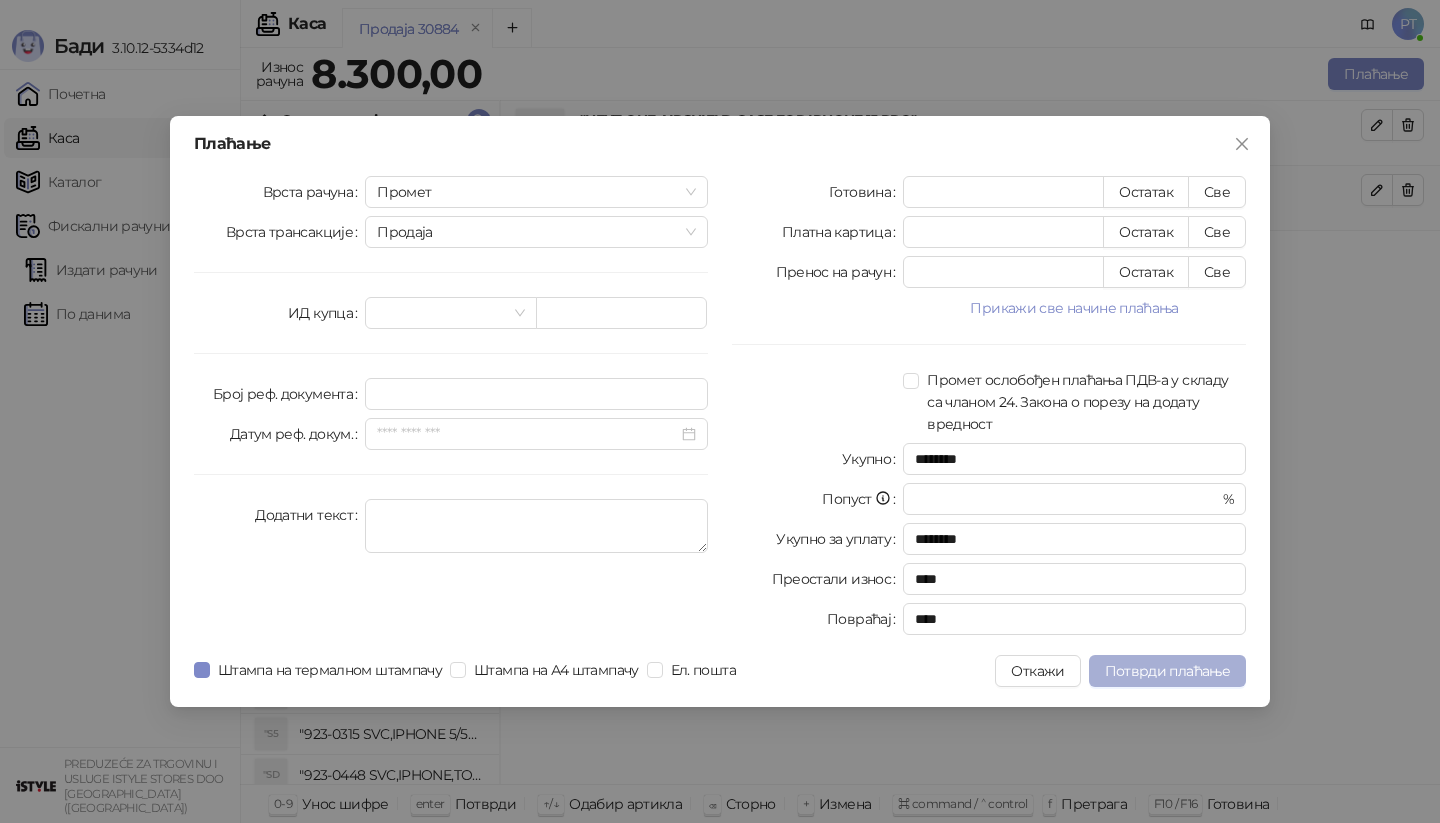 click on "Потврди плаћање" at bounding box center [1167, 671] 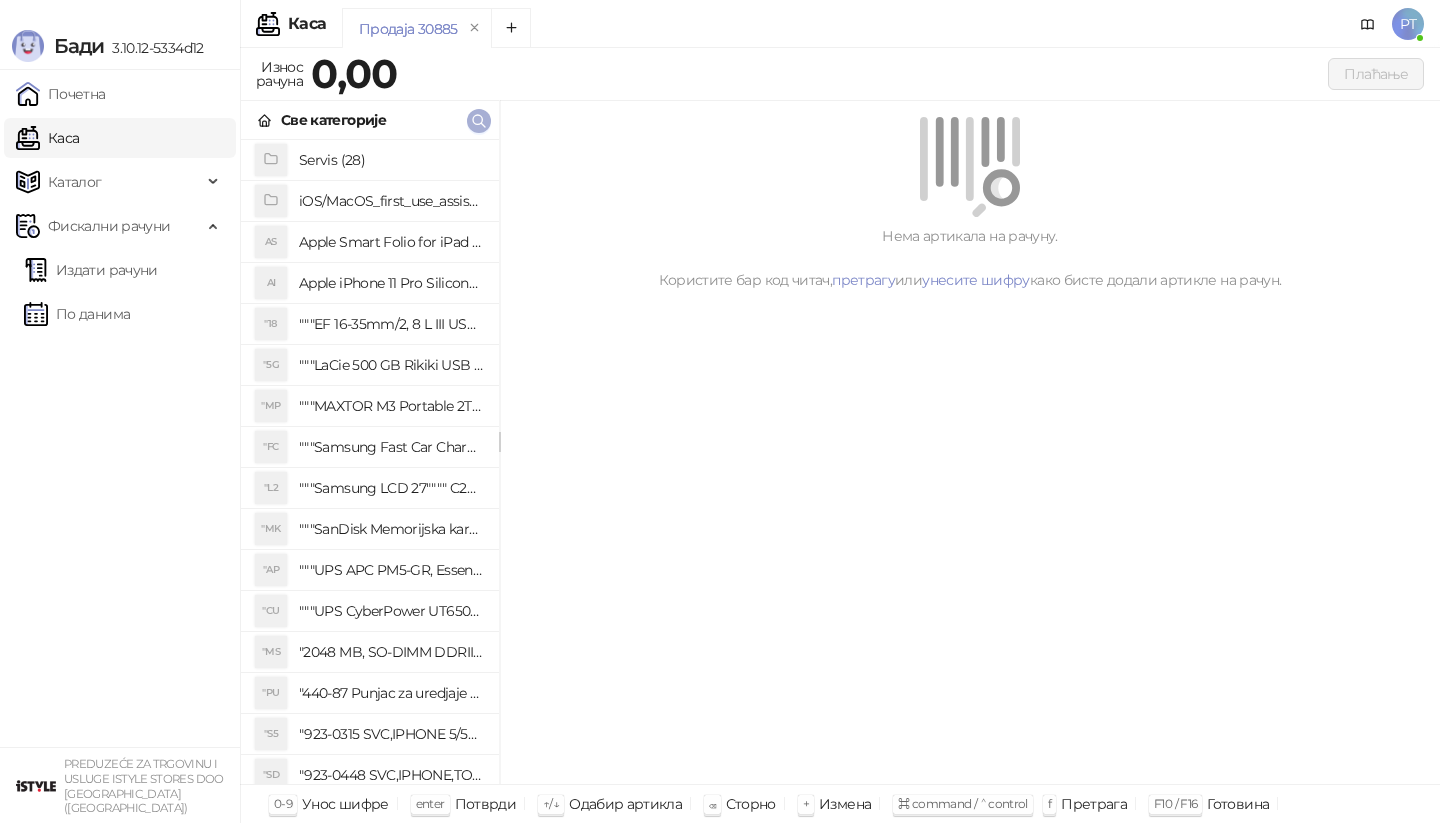 click 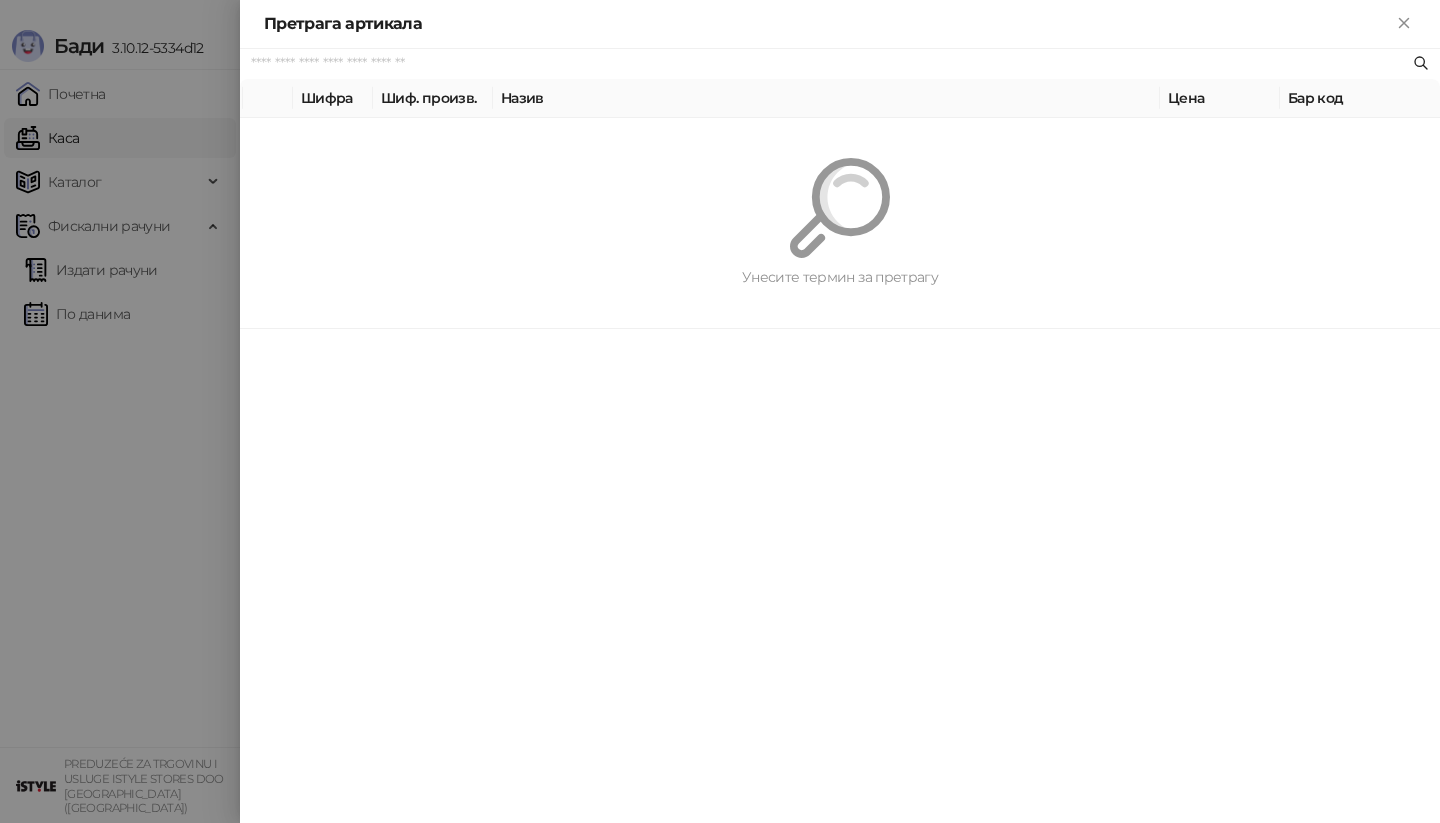 paste on "*********" 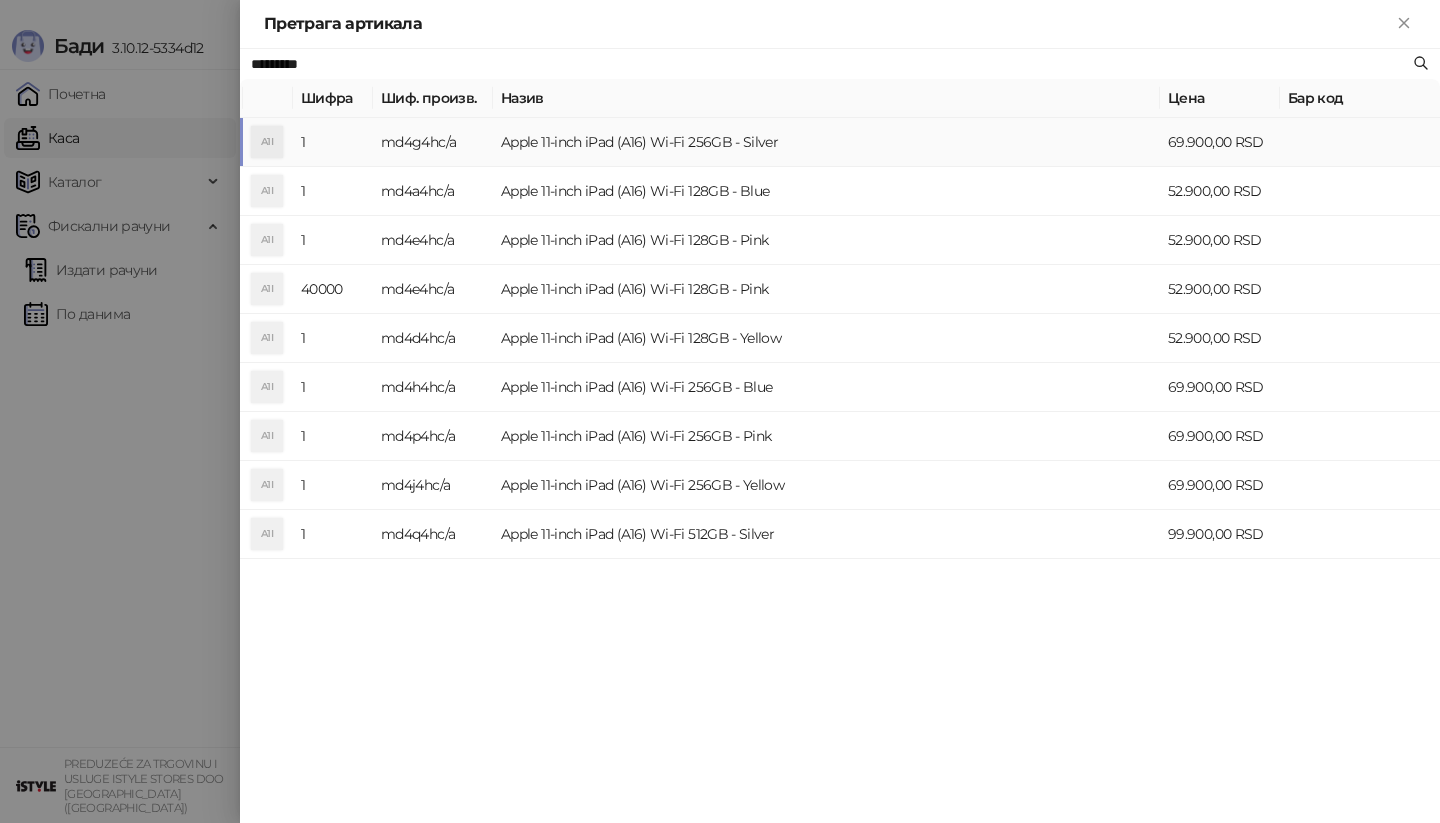 click on "A1I" at bounding box center (267, 142) 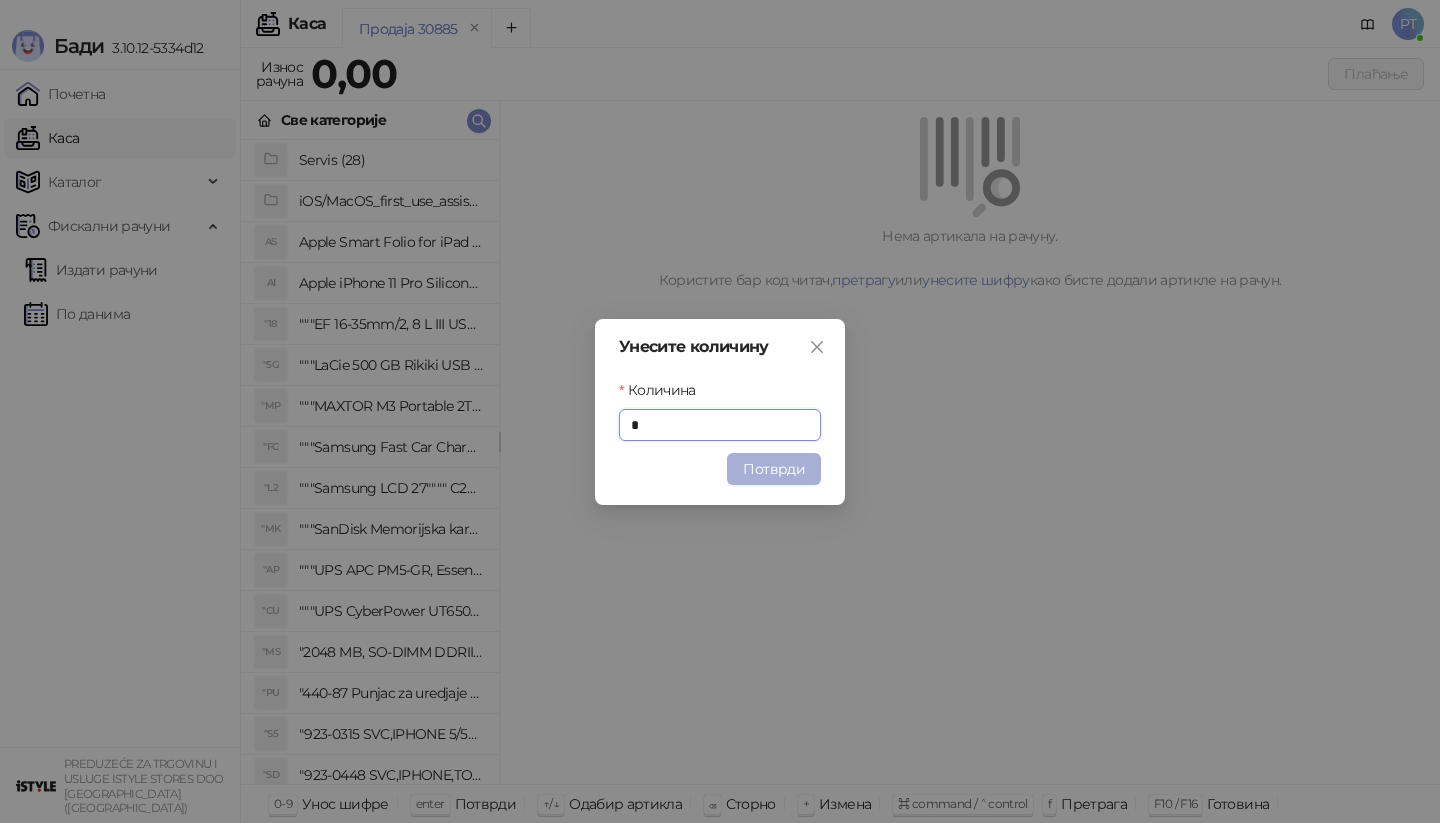 click on "Потврди" at bounding box center (774, 469) 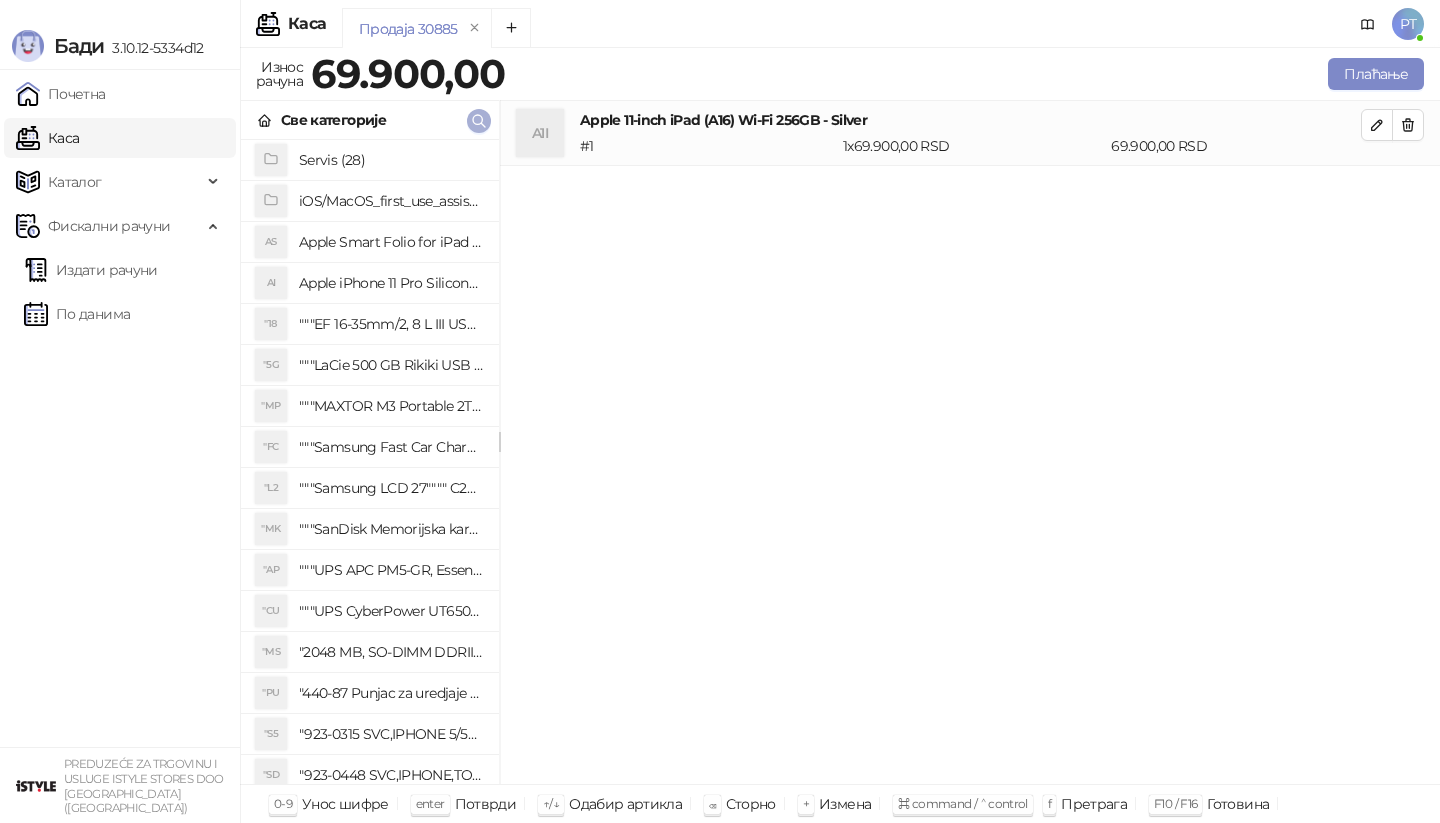 click 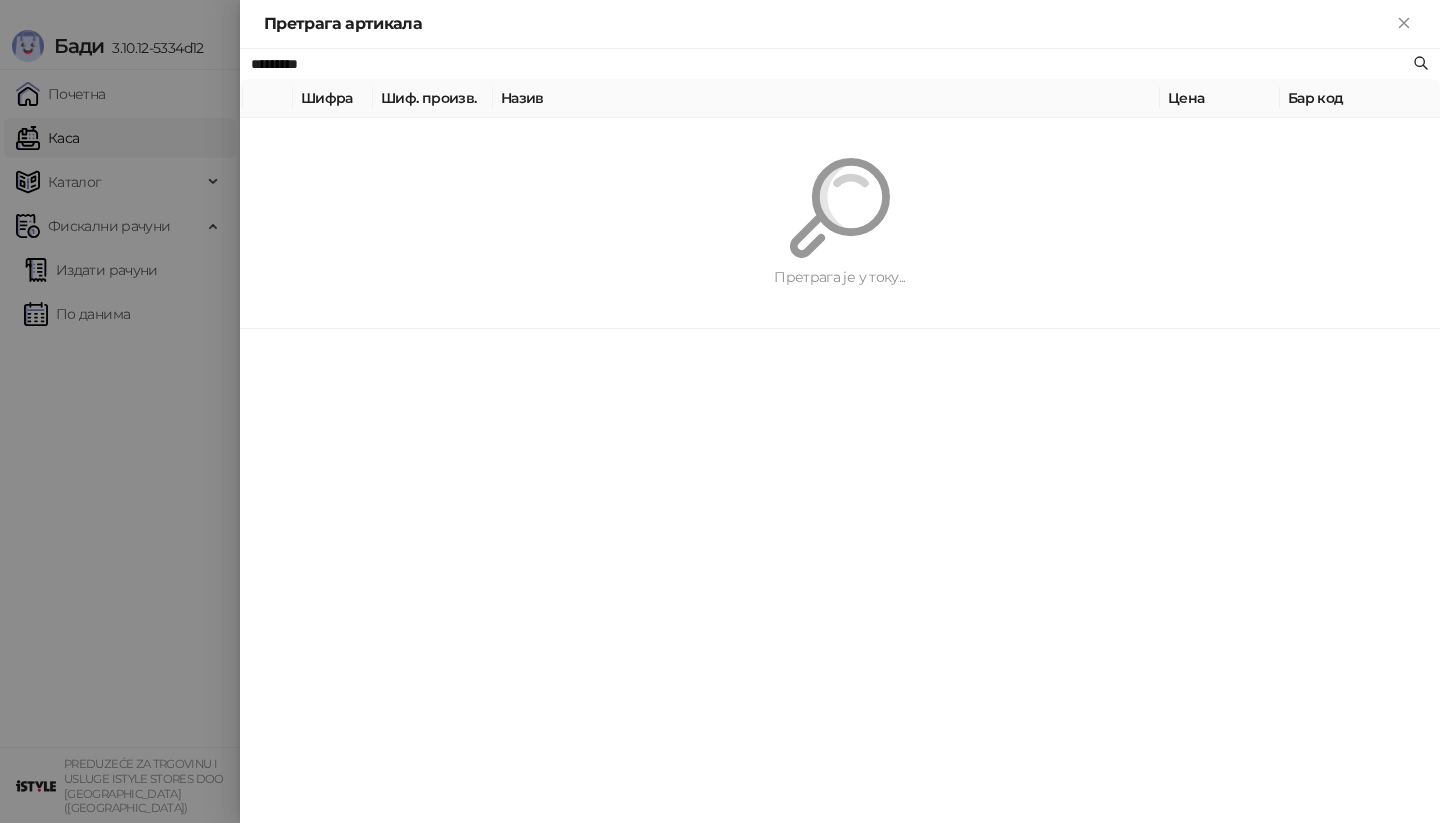 paste on "**********" 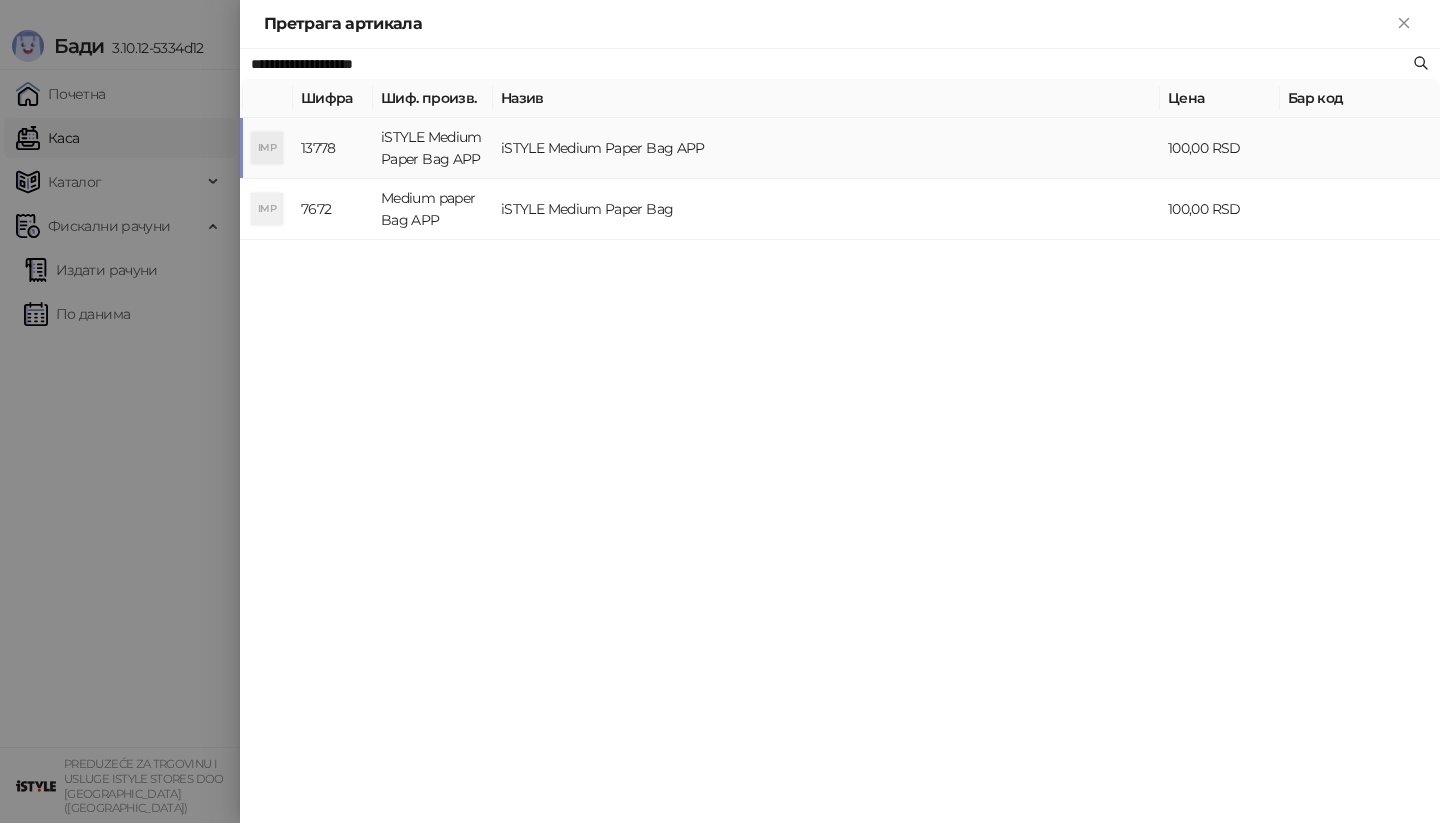 type on "**********" 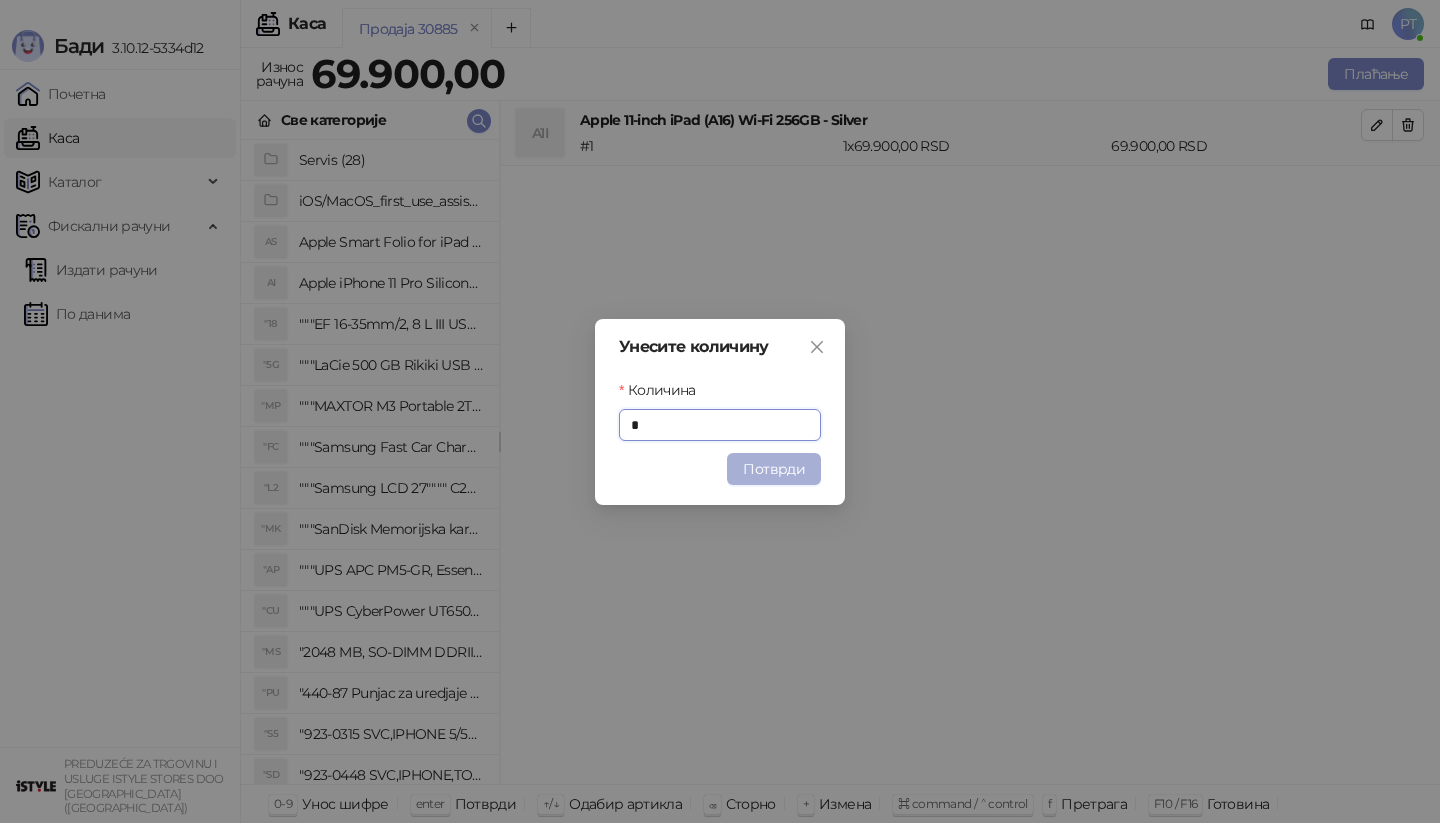 click on "Потврди" at bounding box center (774, 469) 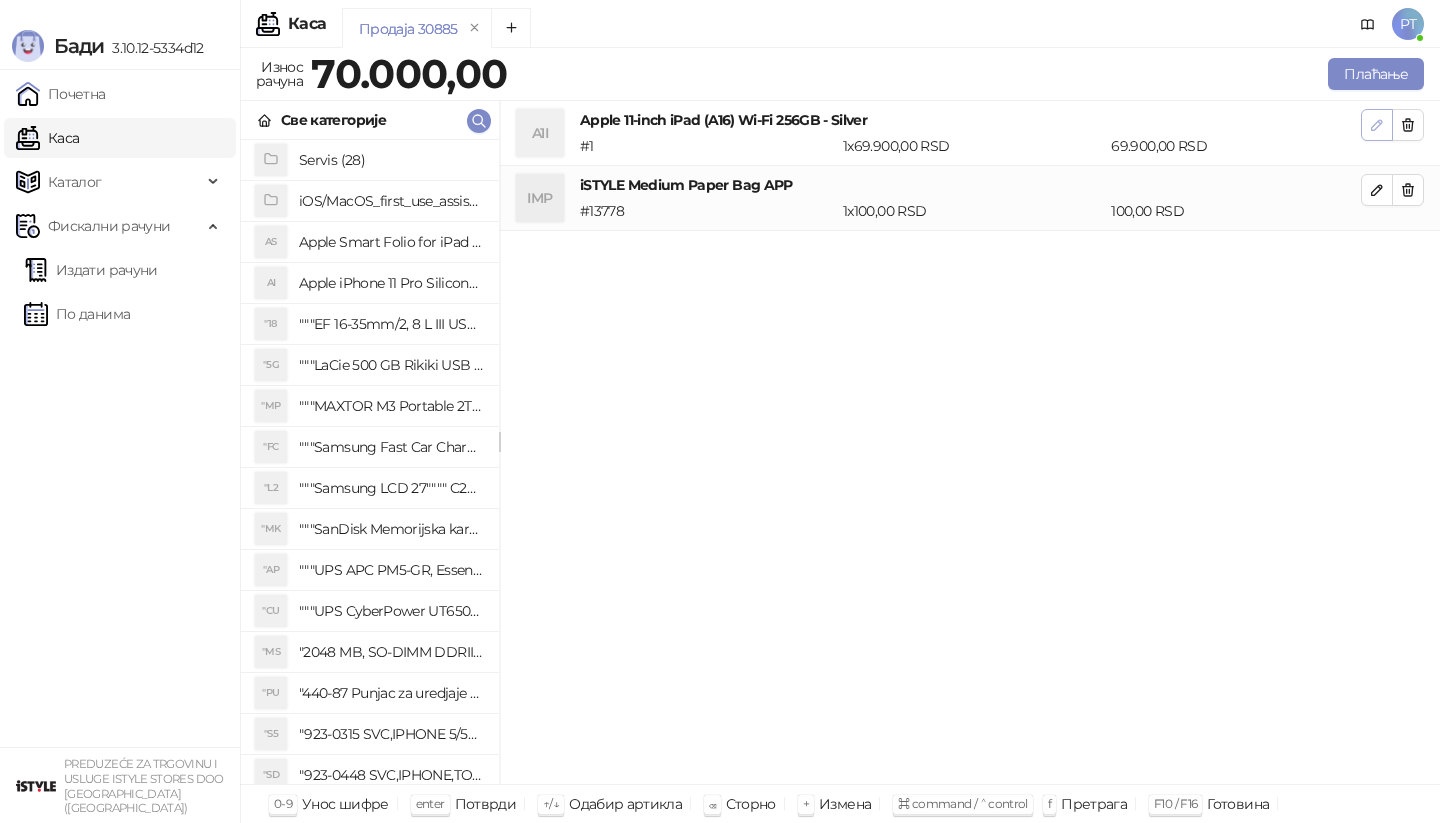 click 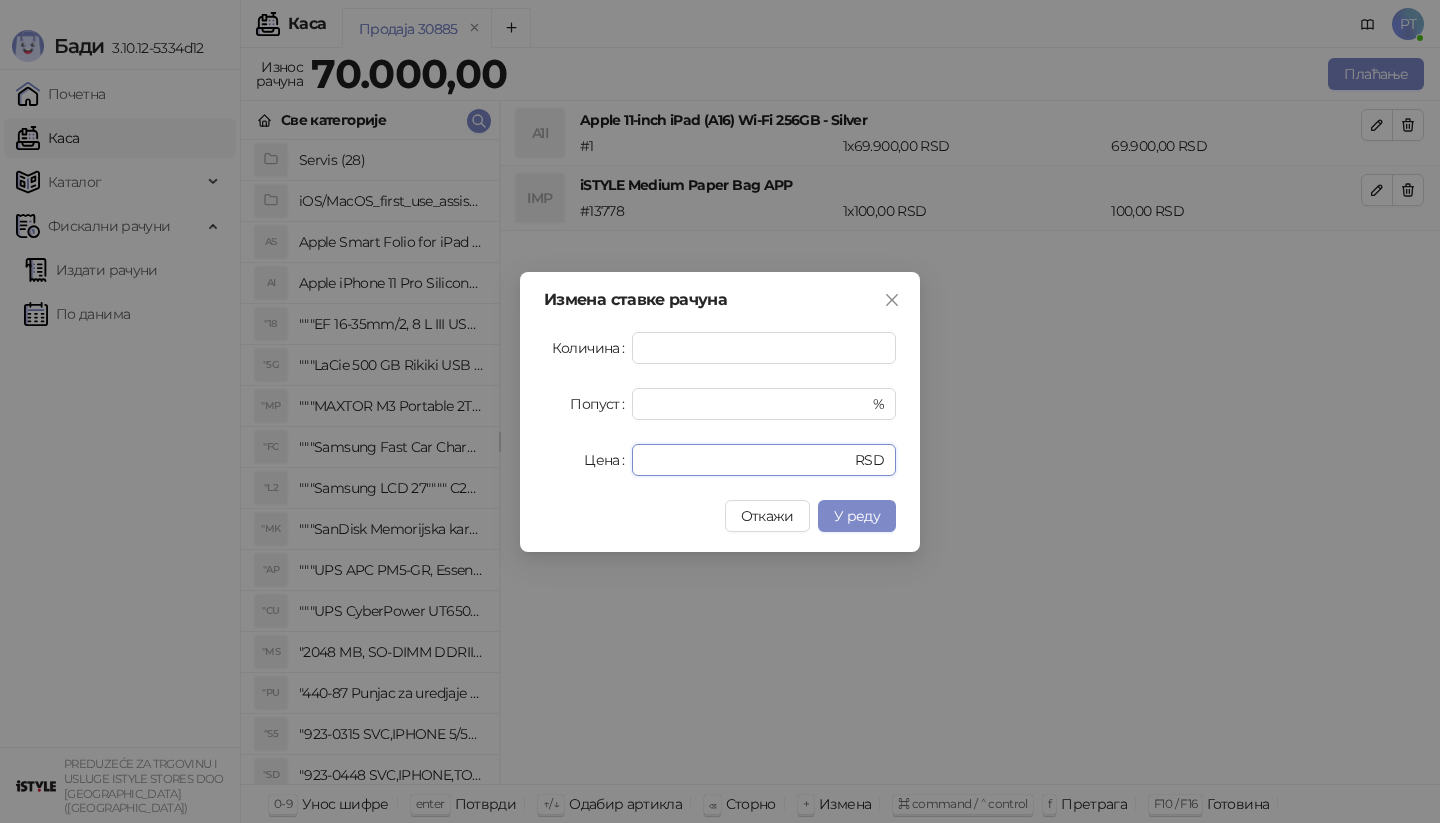 drag, startPoint x: 712, startPoint y: 457, endPoint x: 494, endPoint y: 458, distance: 218.00229 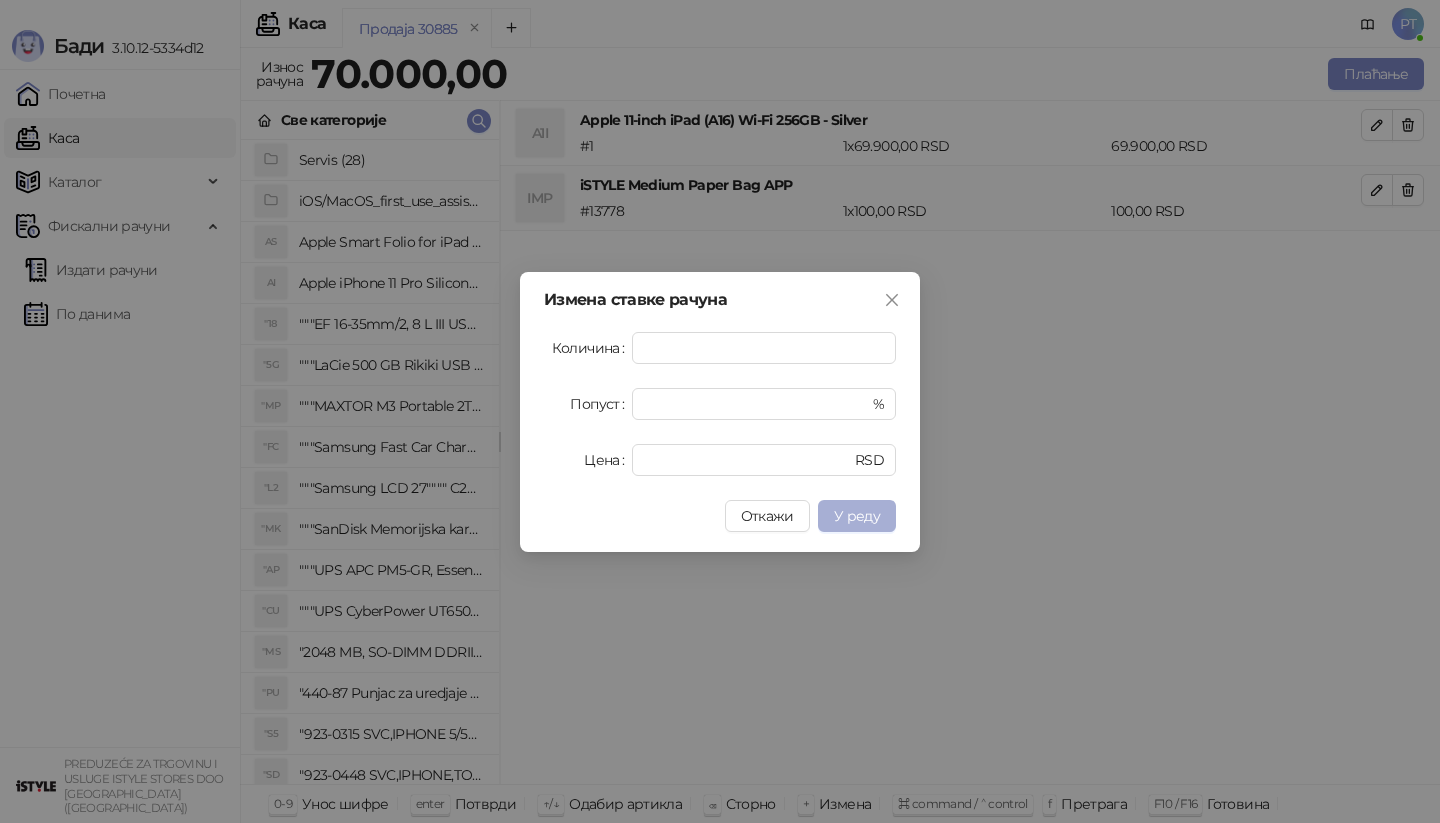 type on "*****" 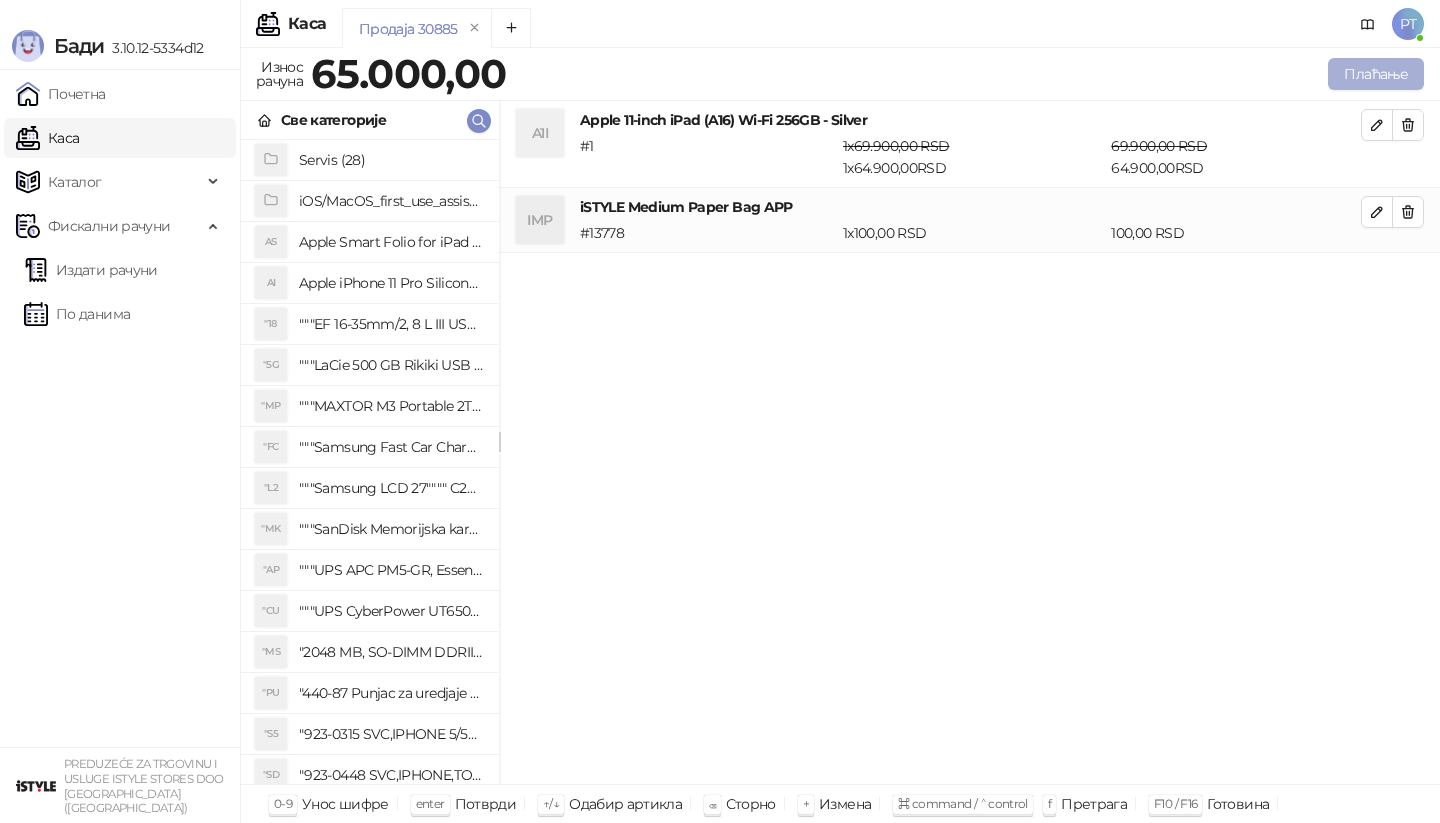 click on "Плаћање" at bounding box center [1376, 74] 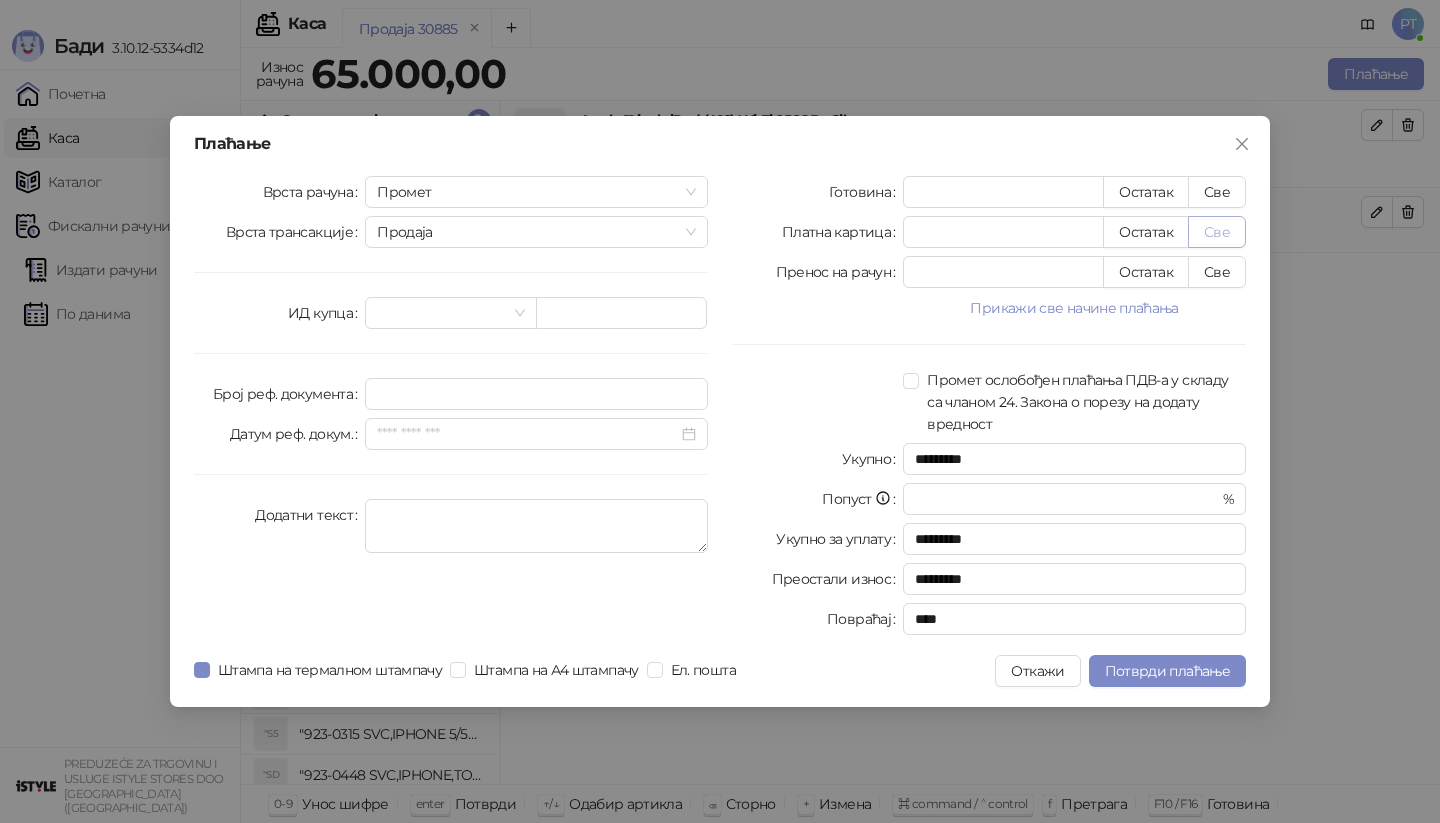 click on "Све" at bounding box center (1217, 232) 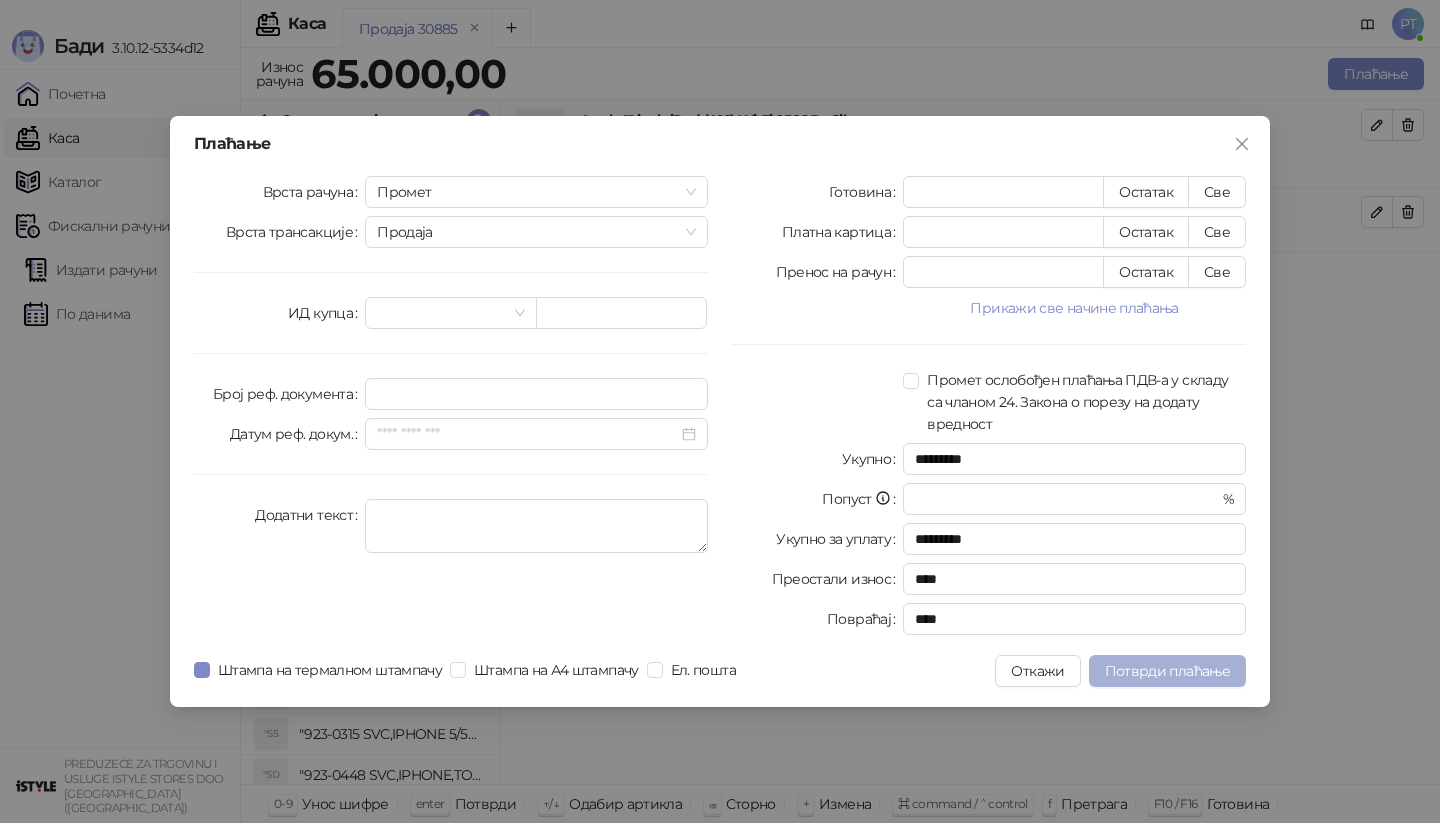 click on "Потврди плаћање" at bounding box center [1167, 671] 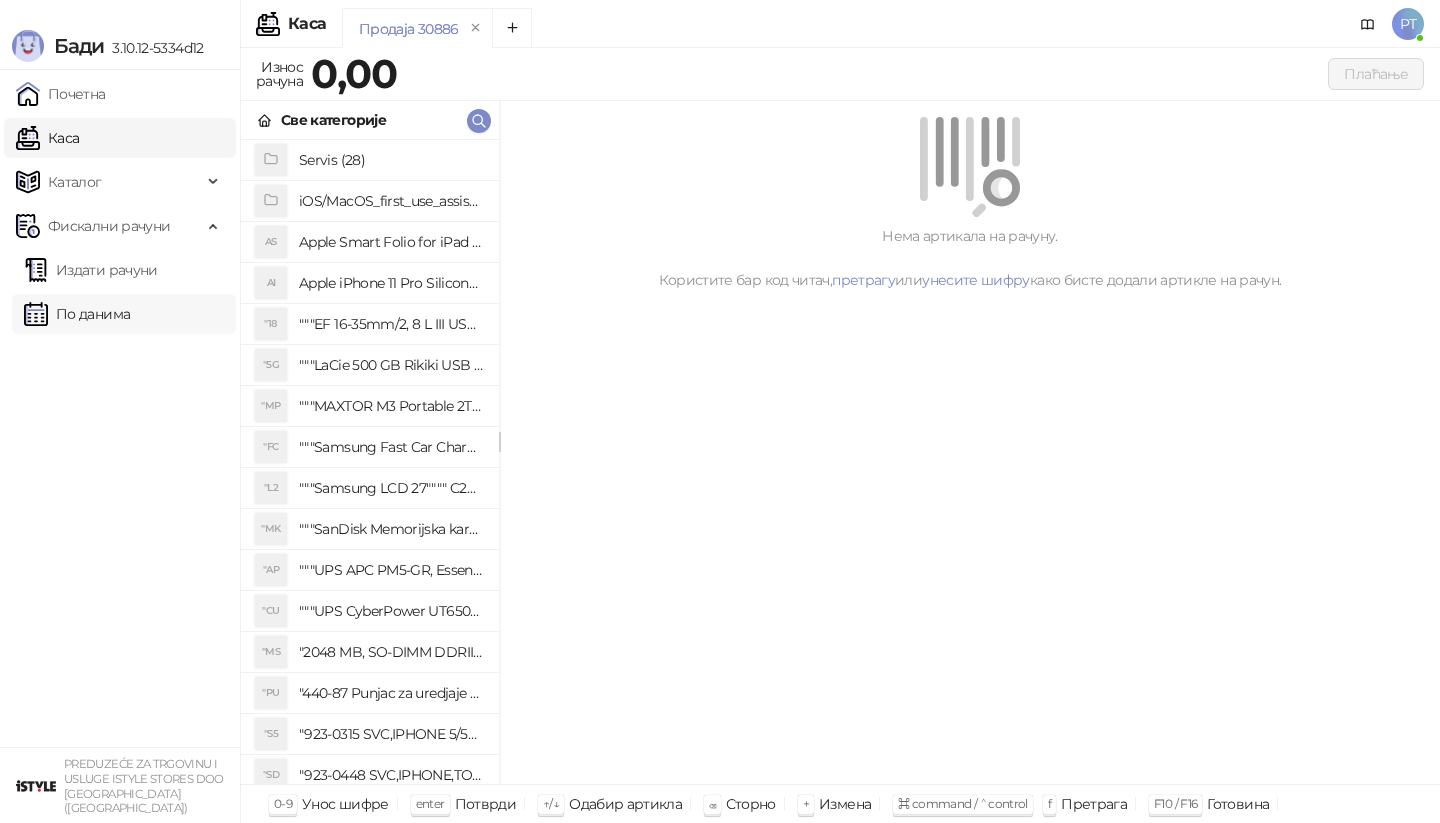 click on "По данима" at bounding box center [77, 314] 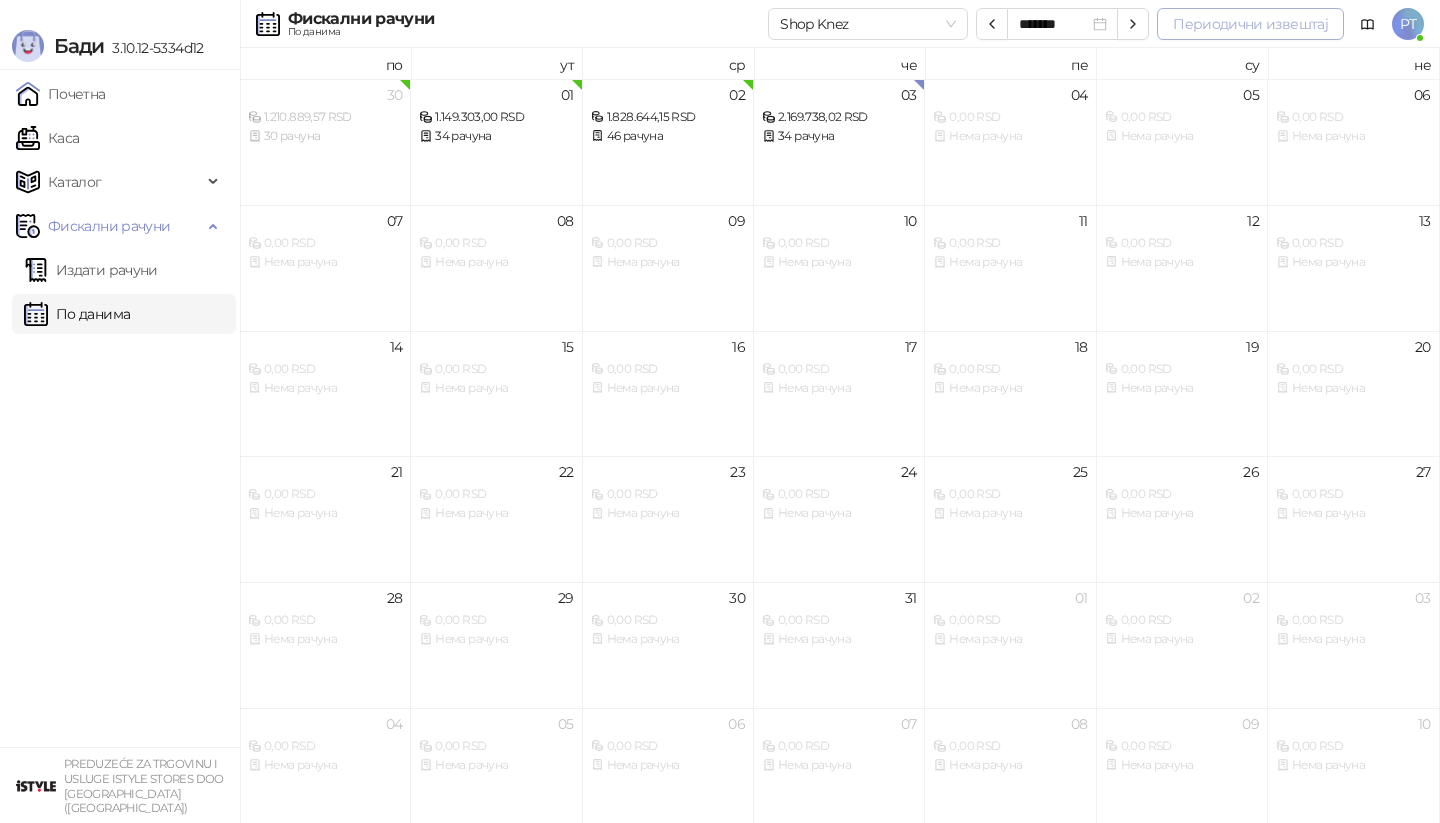 click on "Периодични извештај" at bounding box center (1250, 24) 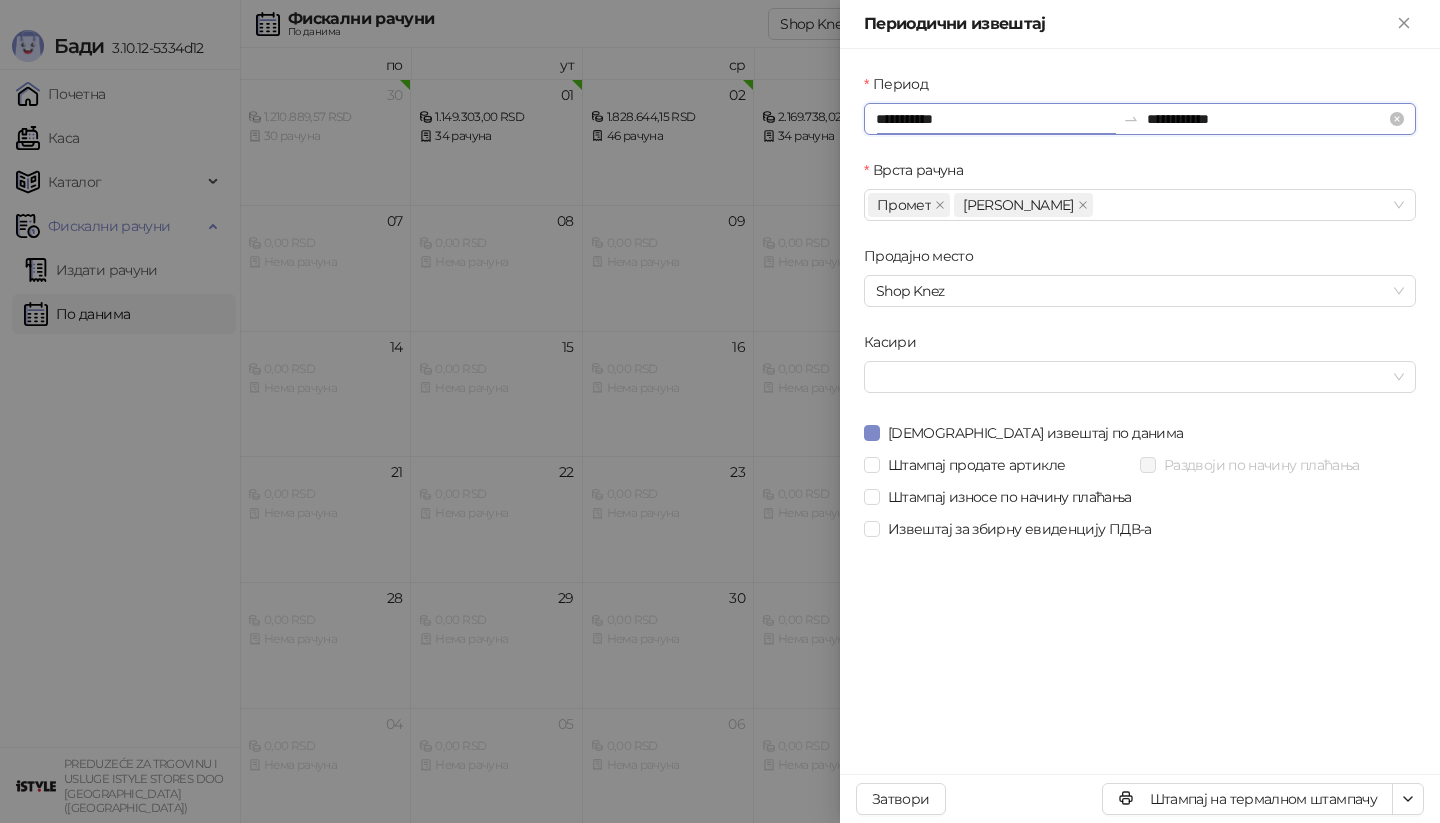 click on "**********" at bounding box center (995, 119) 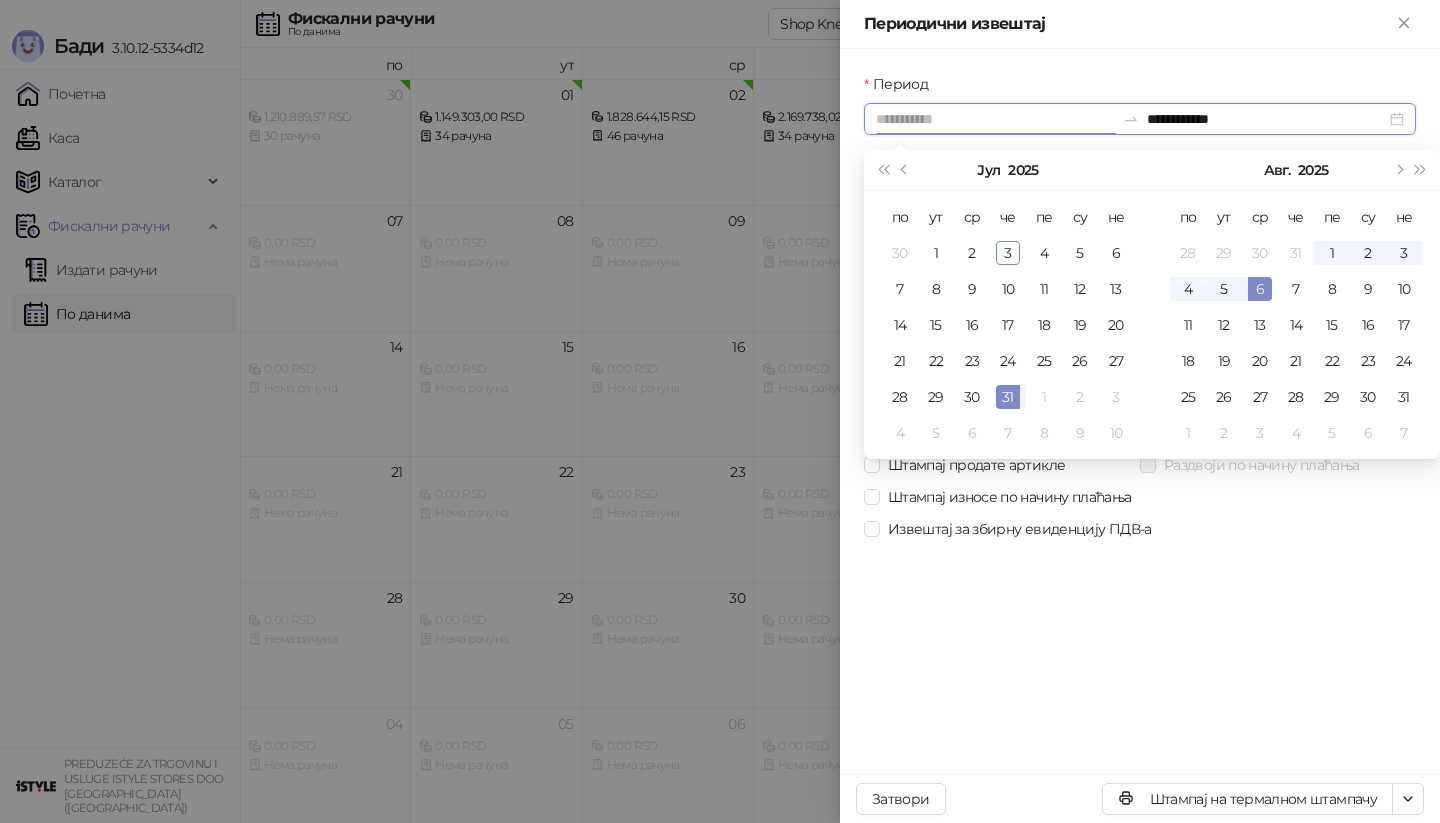 type on "**********" 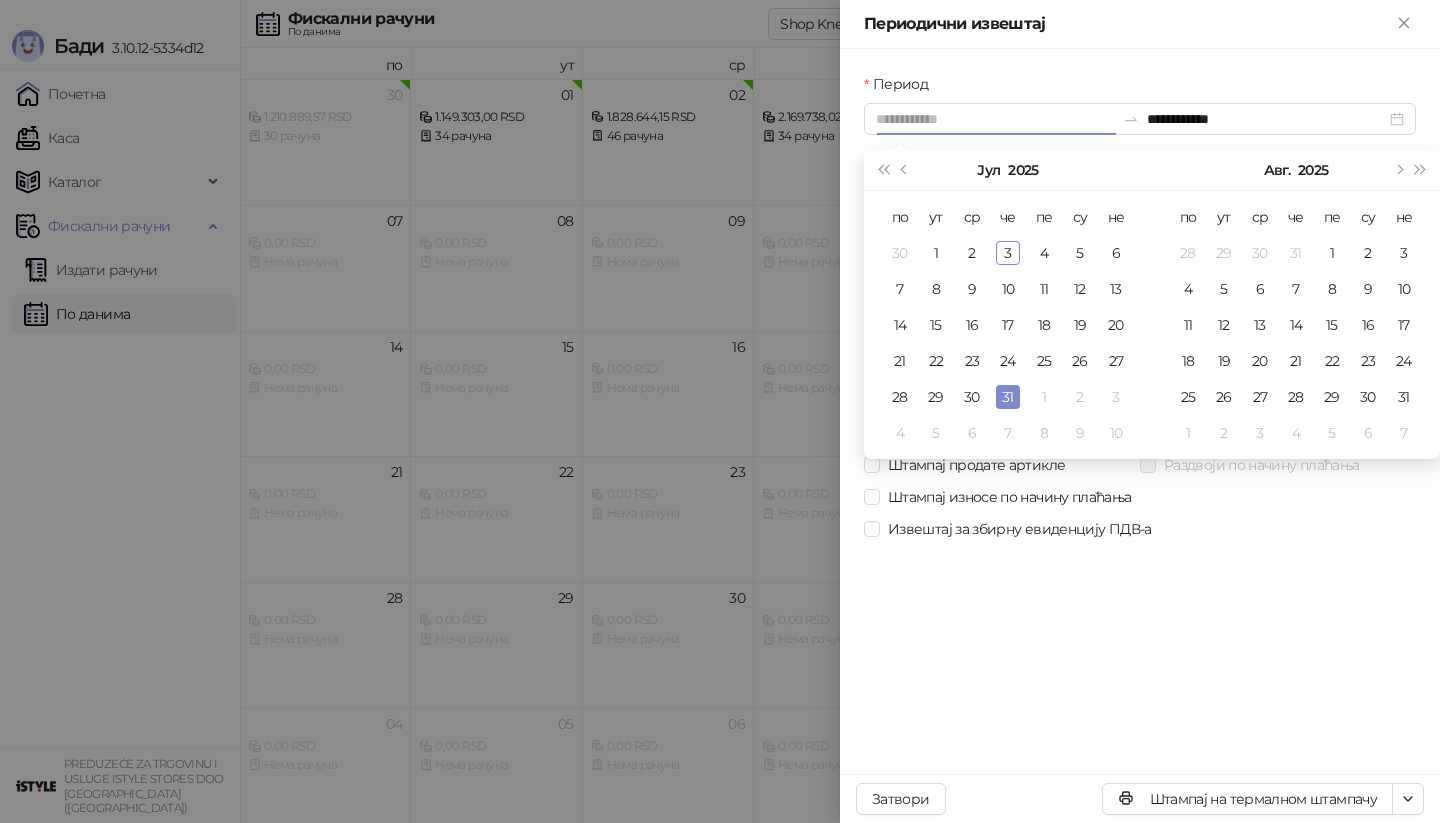click on "31" at bounding box center [1008, 397] 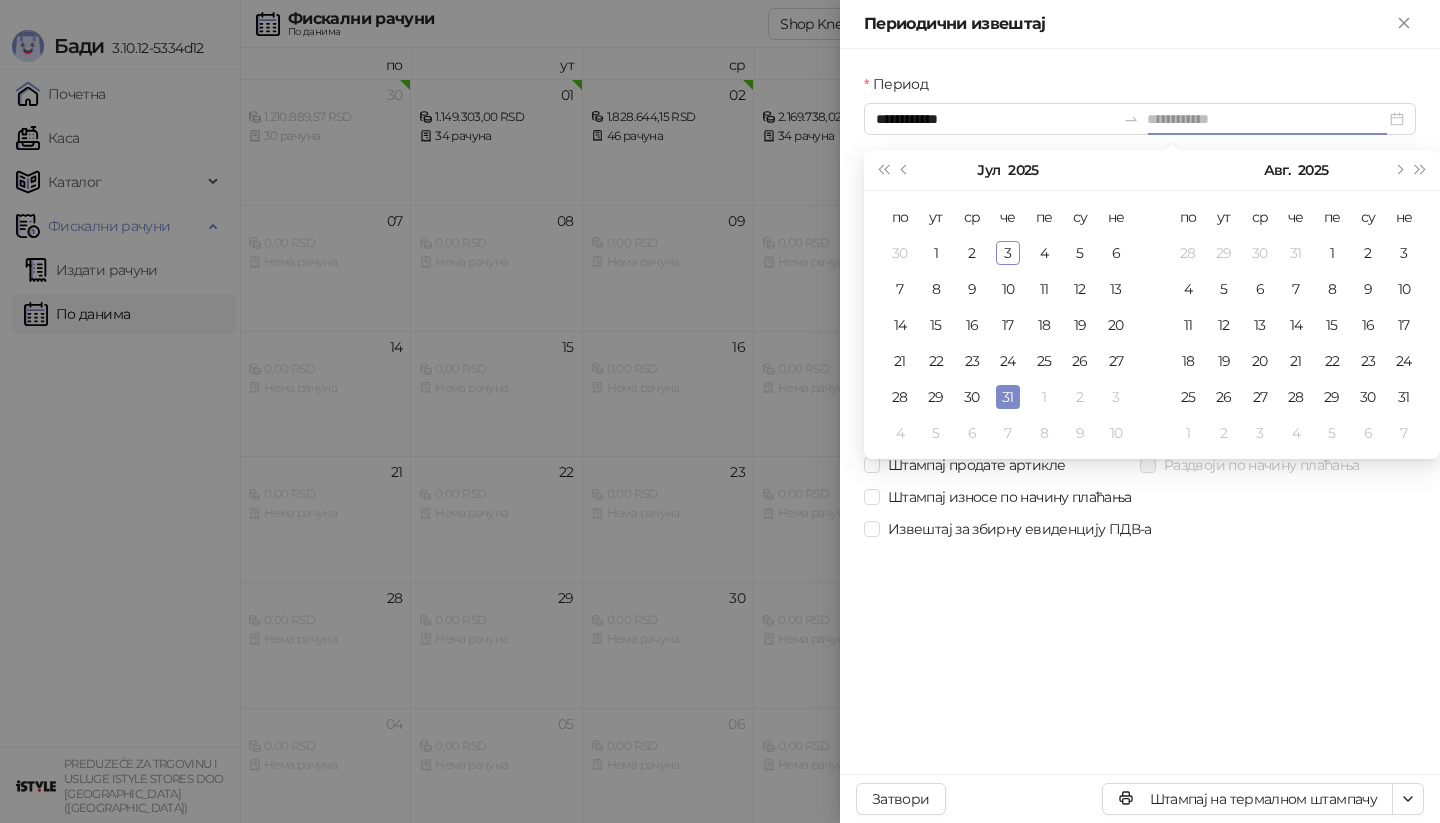 click on "31" at bounding box center (1008, 397) 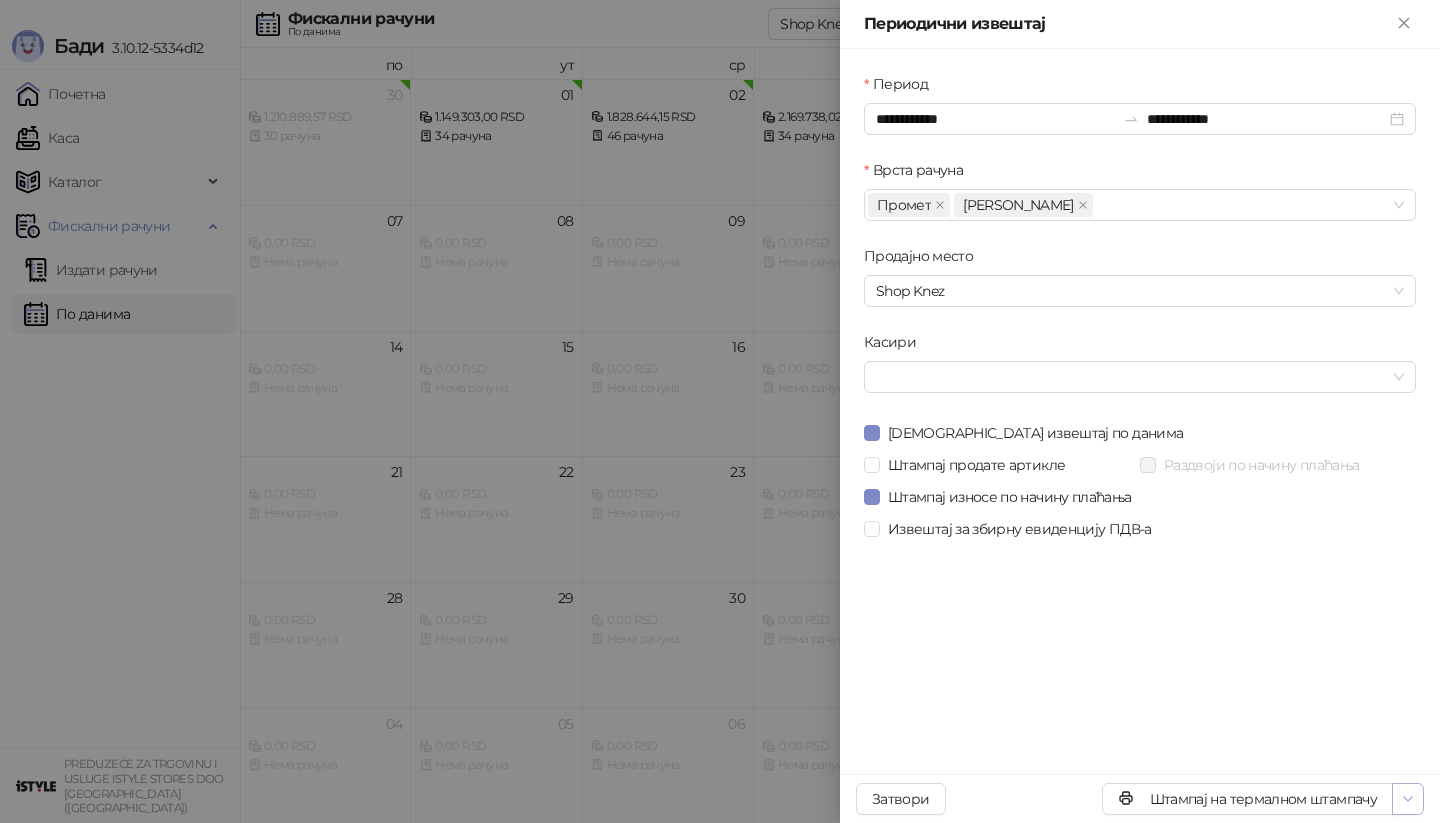 click at bounding box center [1408, 799] 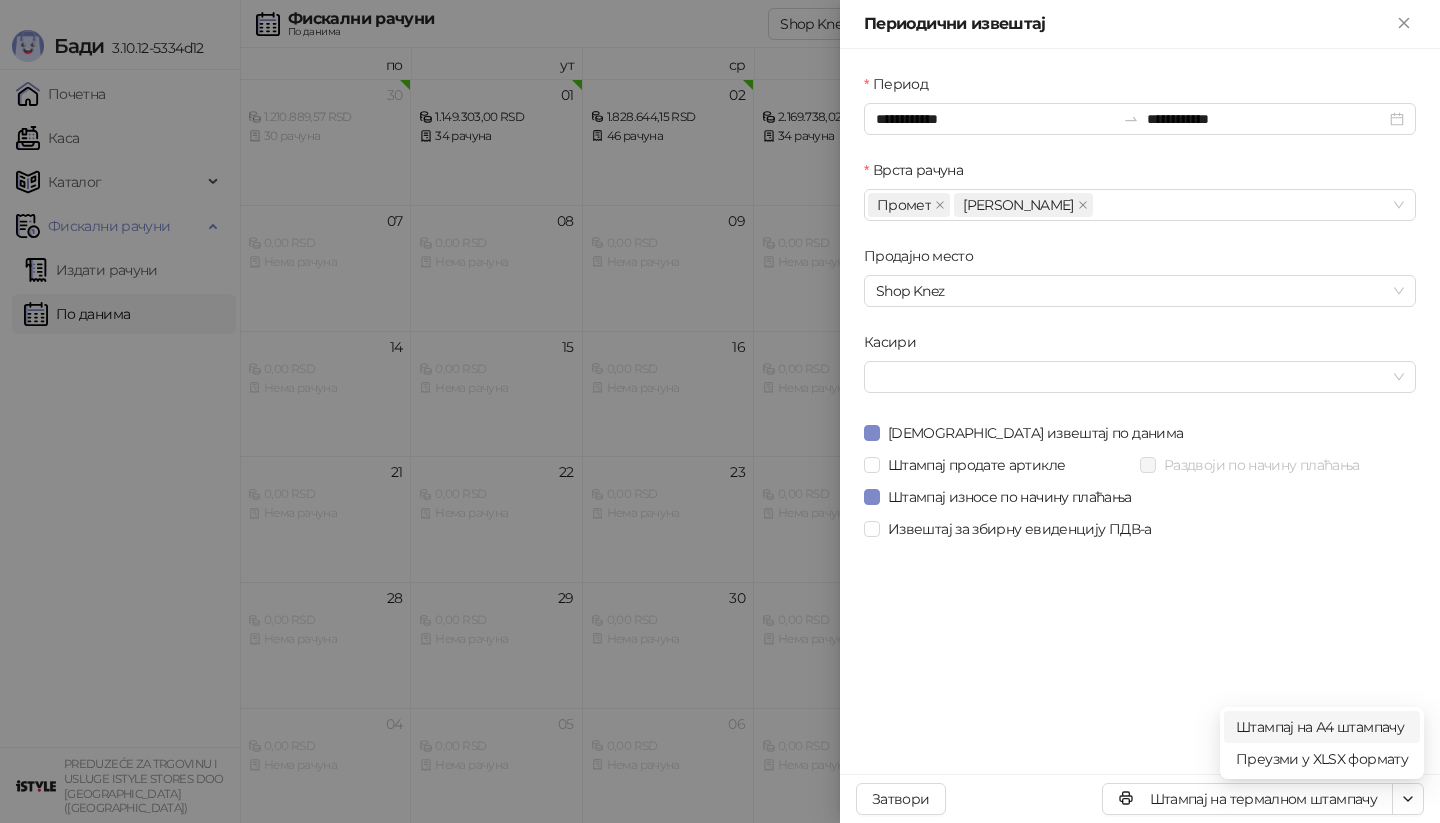 click on "Штампај на А4 штампачу" at bounding box center (1322, 727) 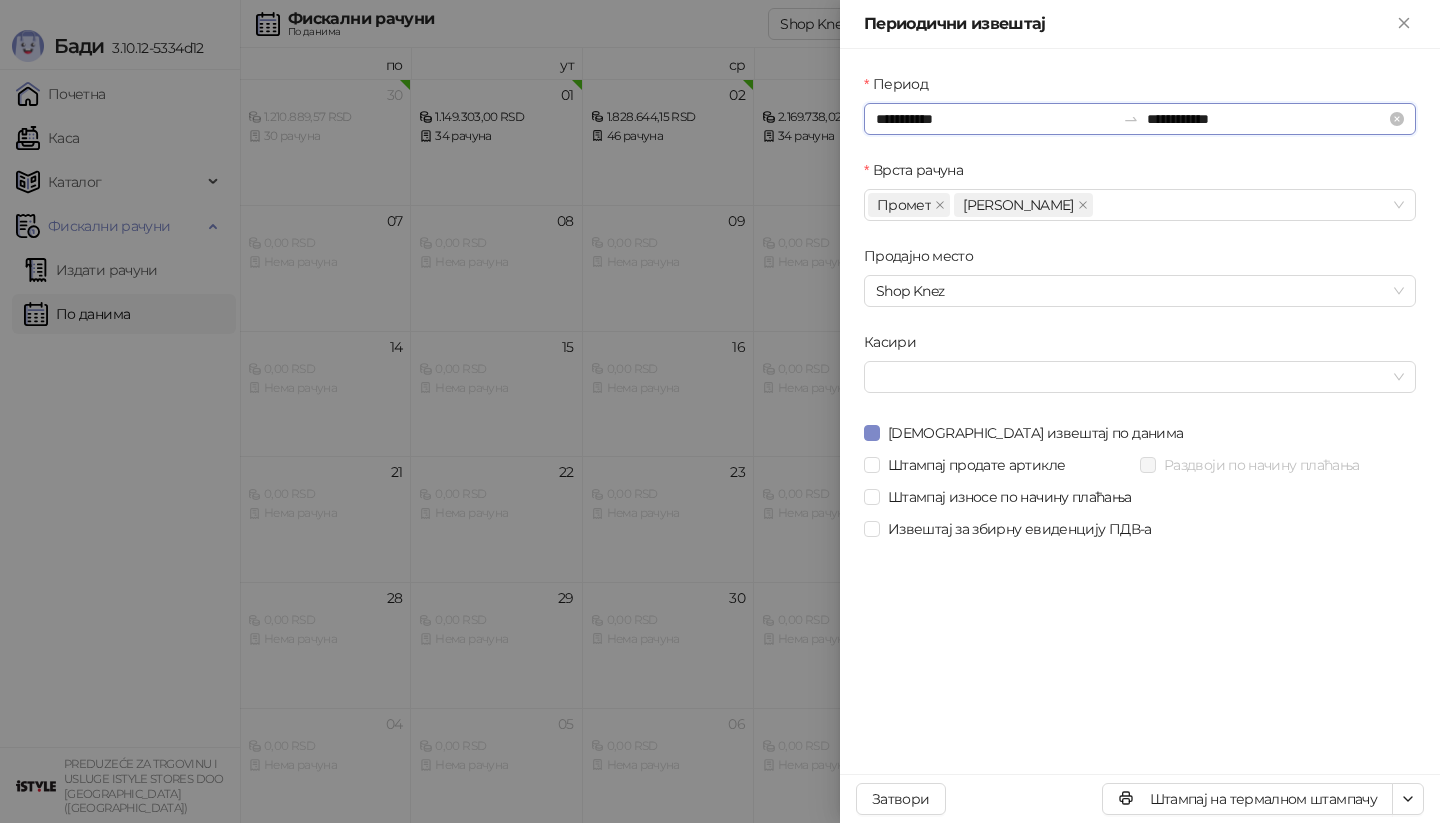 click on "**********" at bounding box center [995, 119] 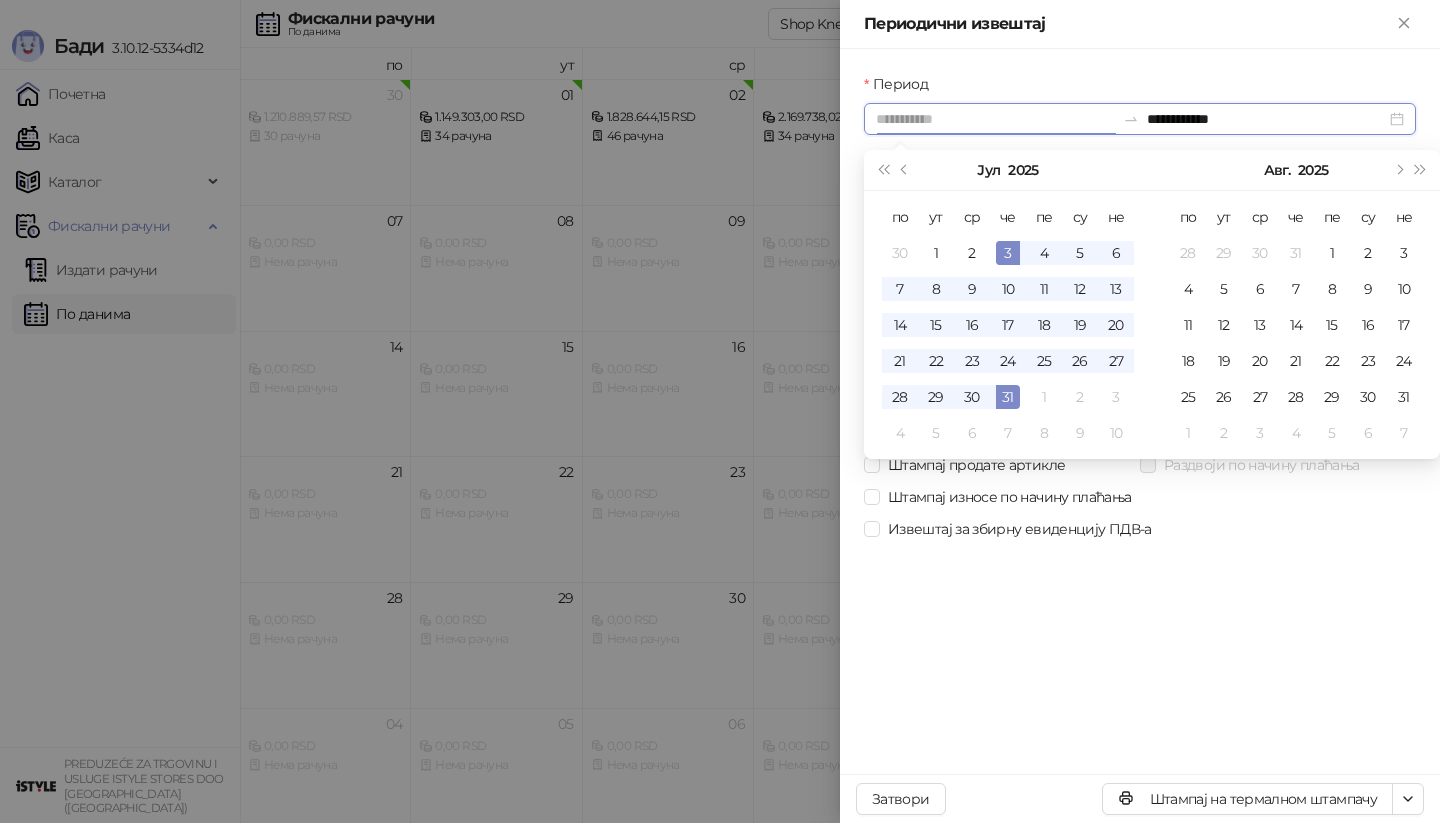 type on "**********" 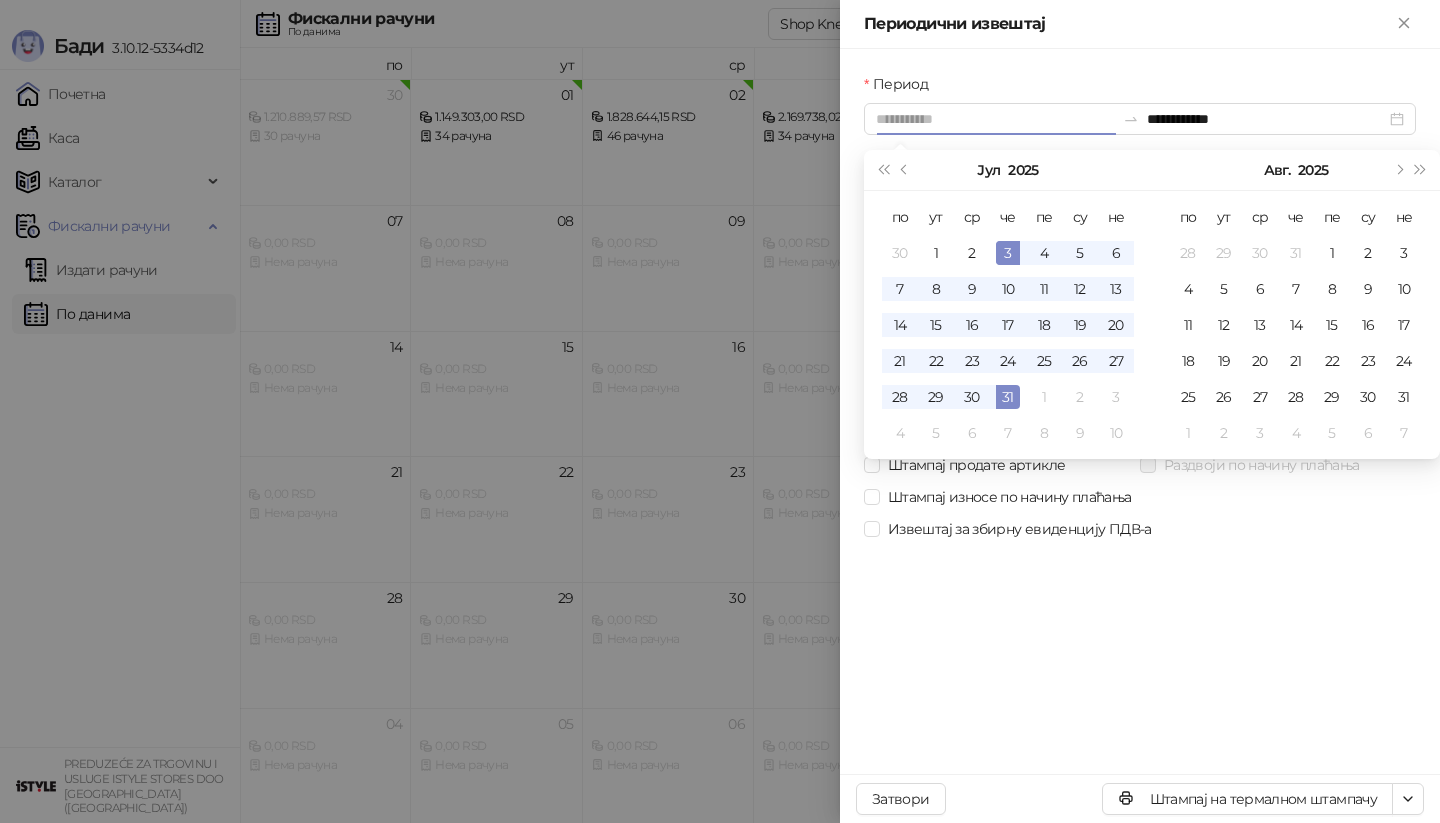click on "3" at bounding box center (1008, 253) 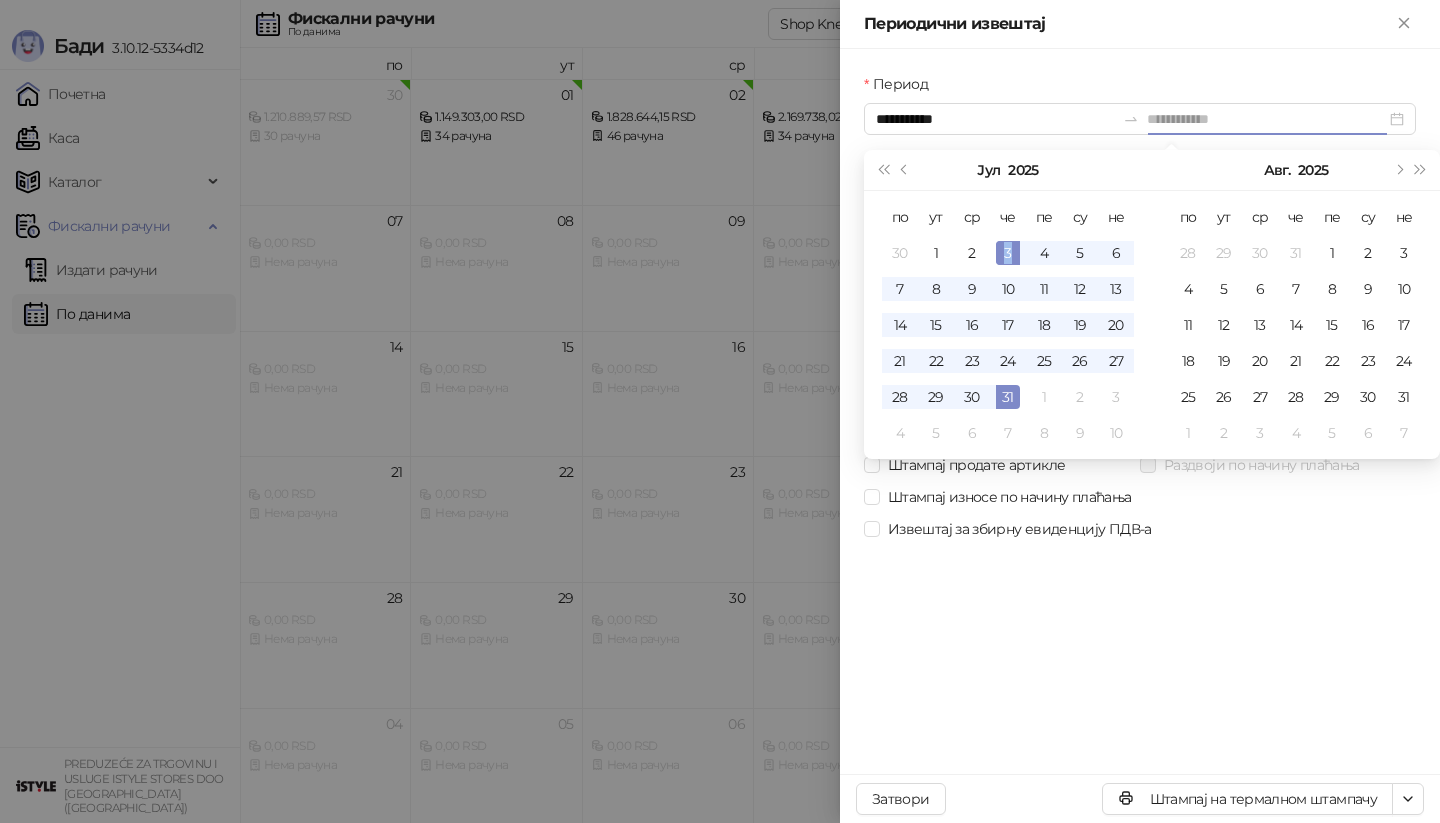 click on "3" at bounding box center [1008, 253] 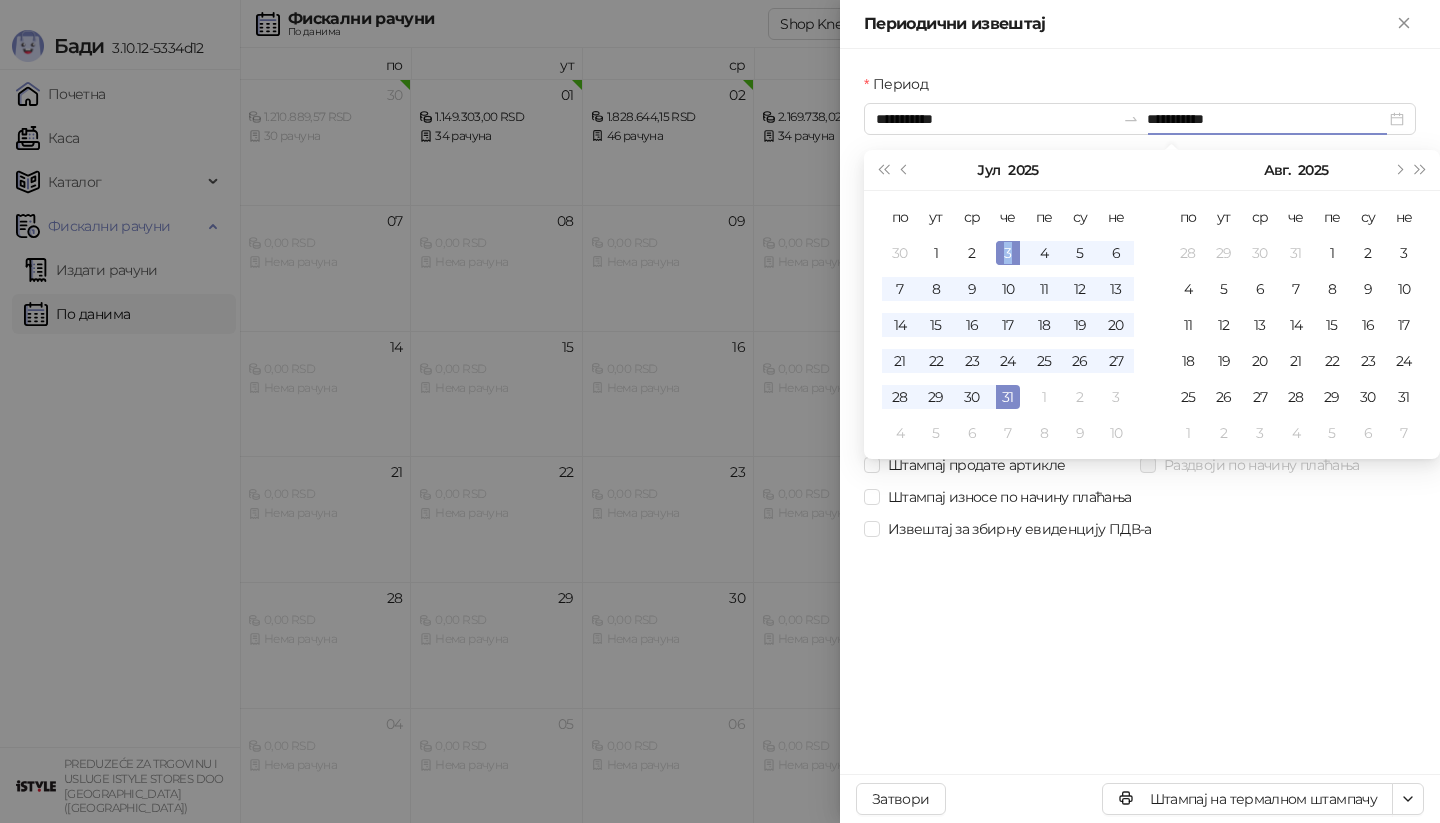 type on "**********" 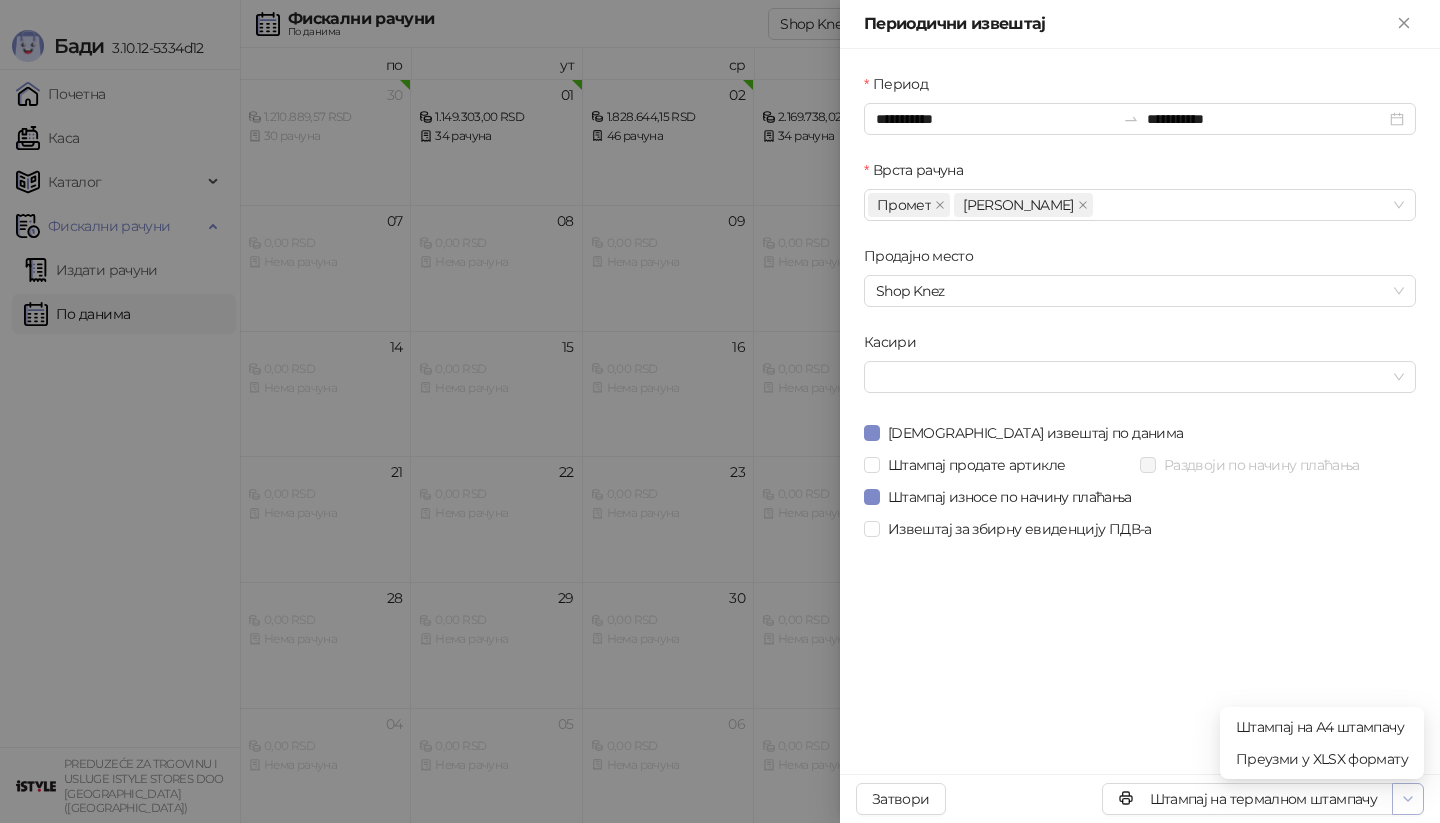 click 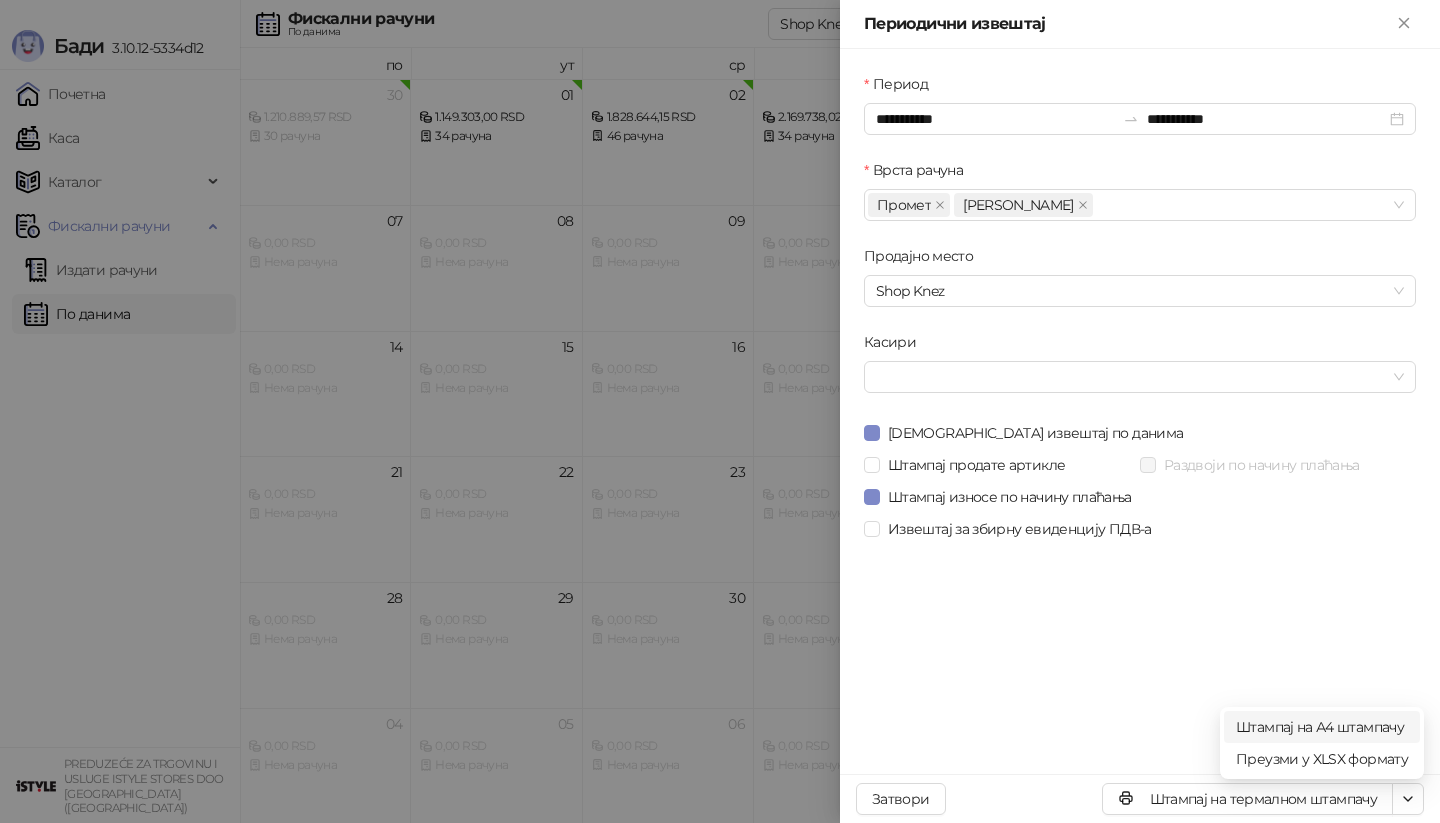 click on "Штампај на А4 штампачу" at bounding box center (1322, 727) 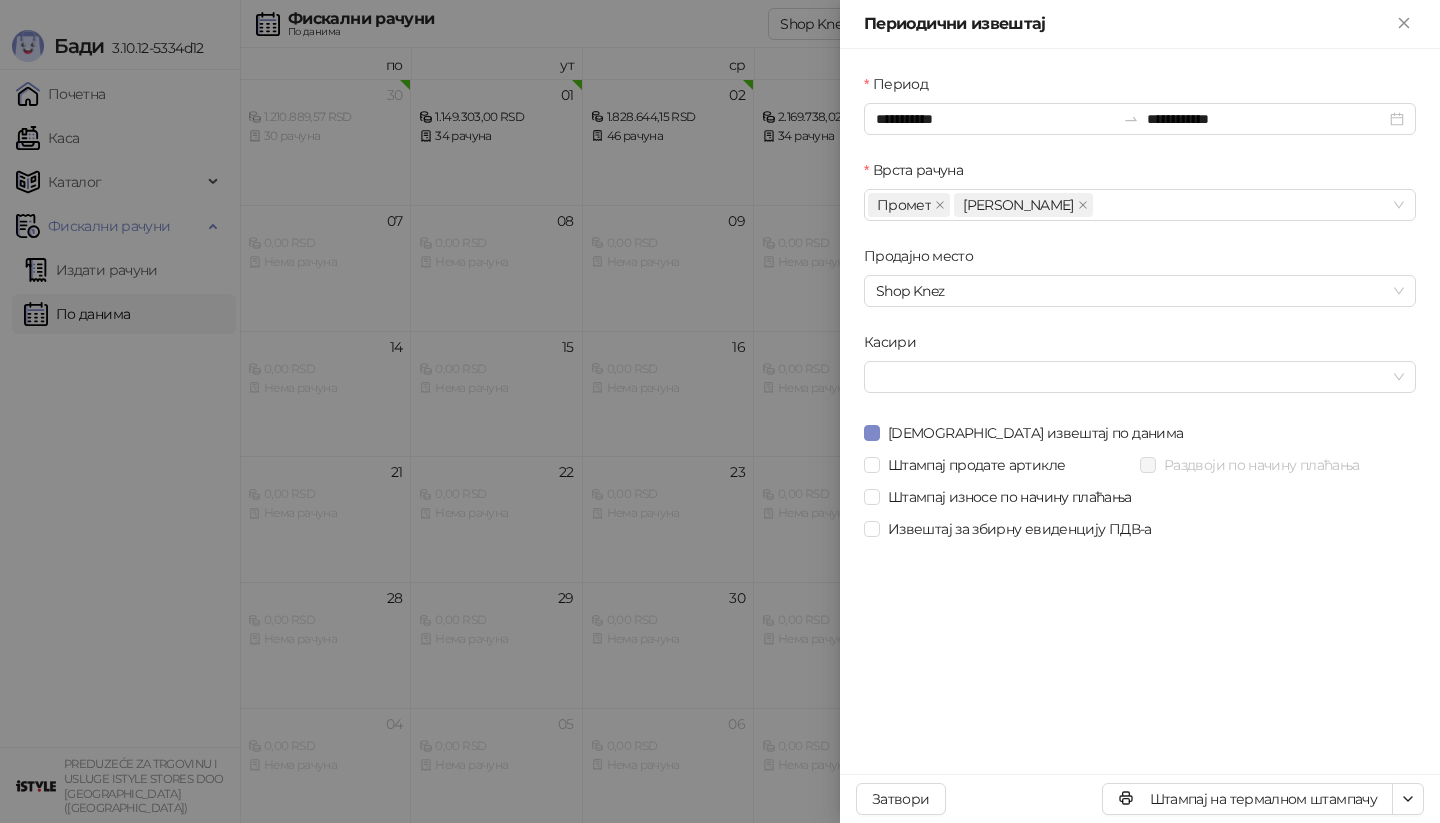 click at bounding box center [720, 411] 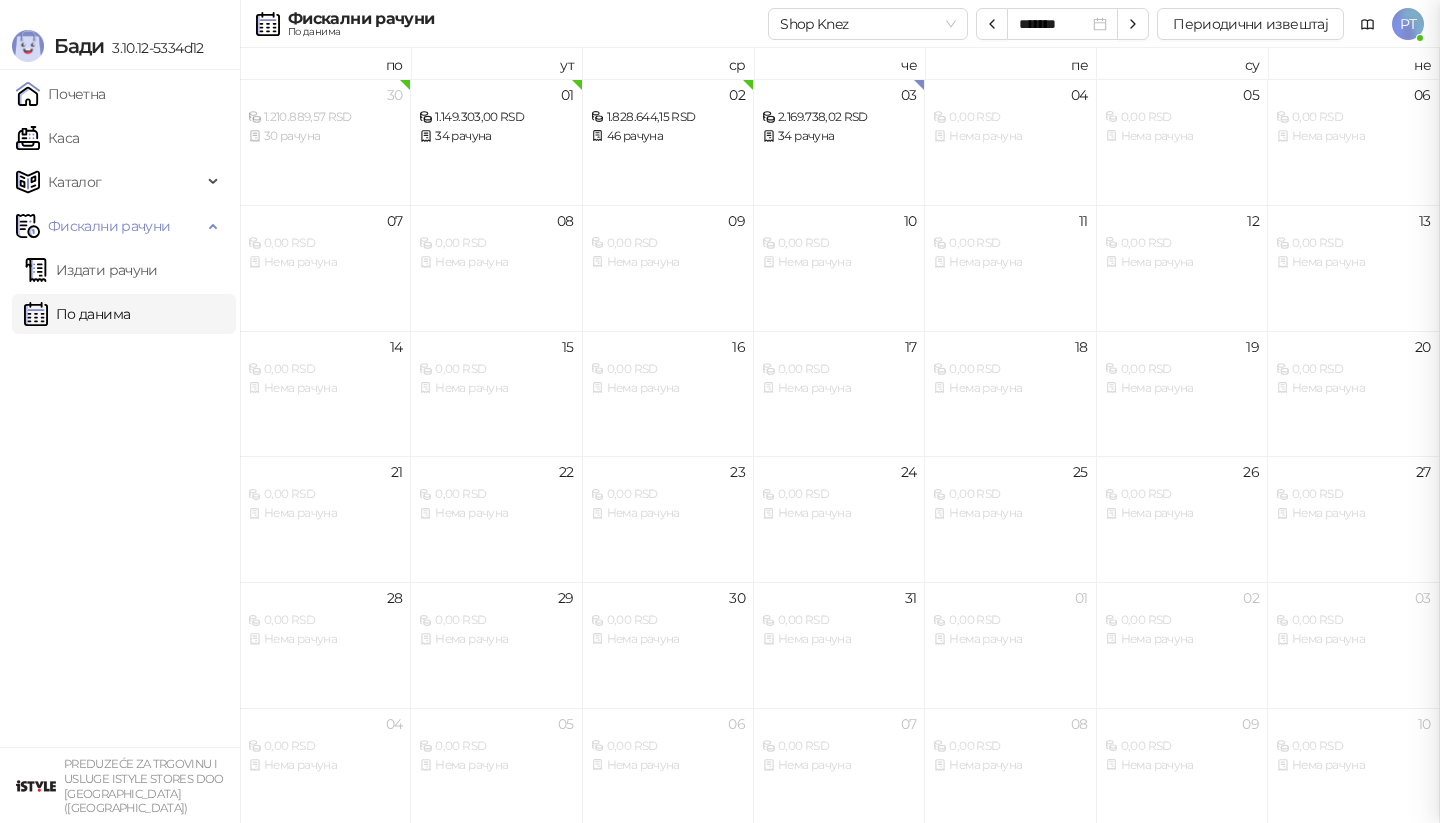 click at bounding box center [720, 411] 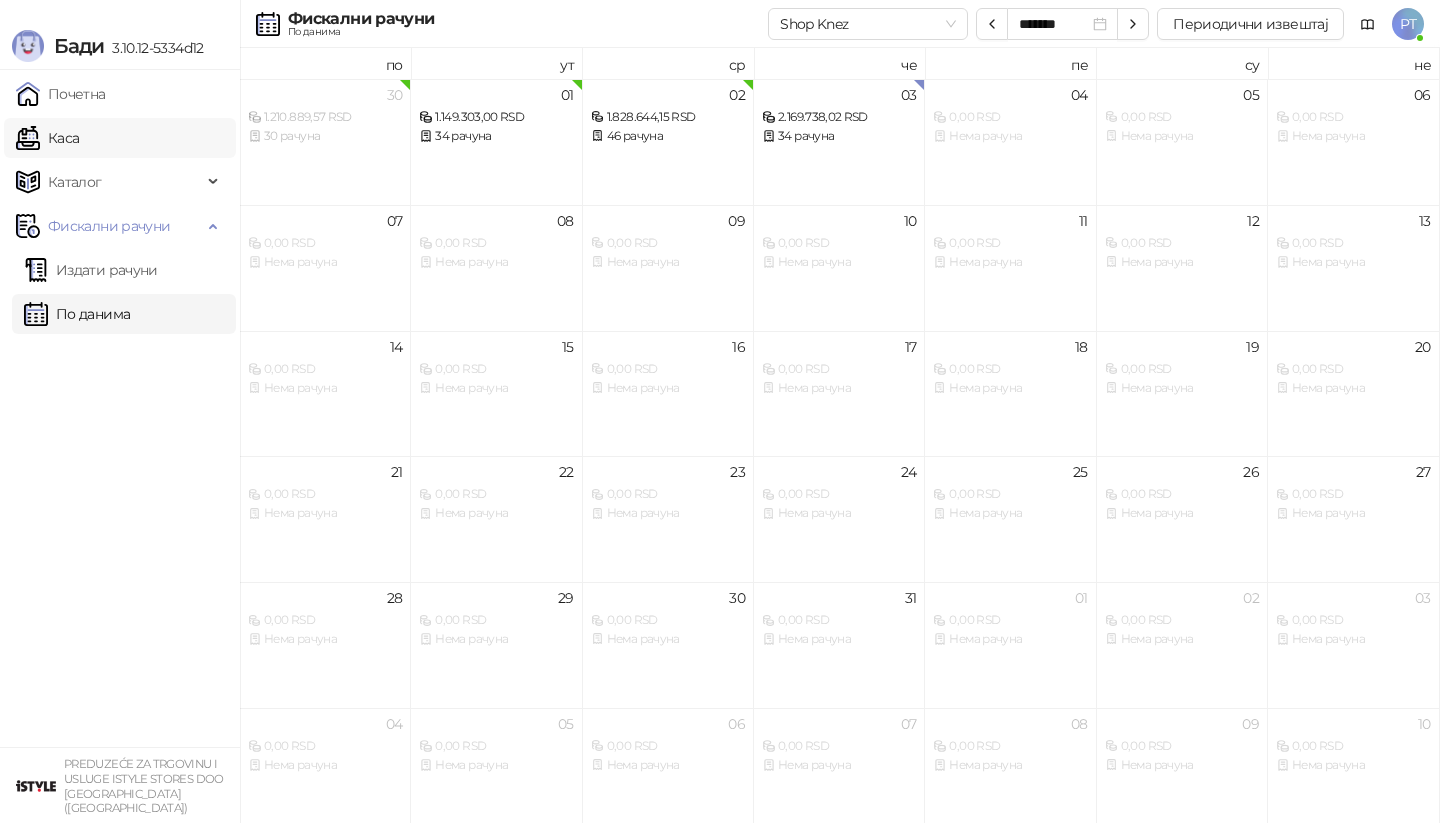 click on "Каса" at bounding box center (47, 138) 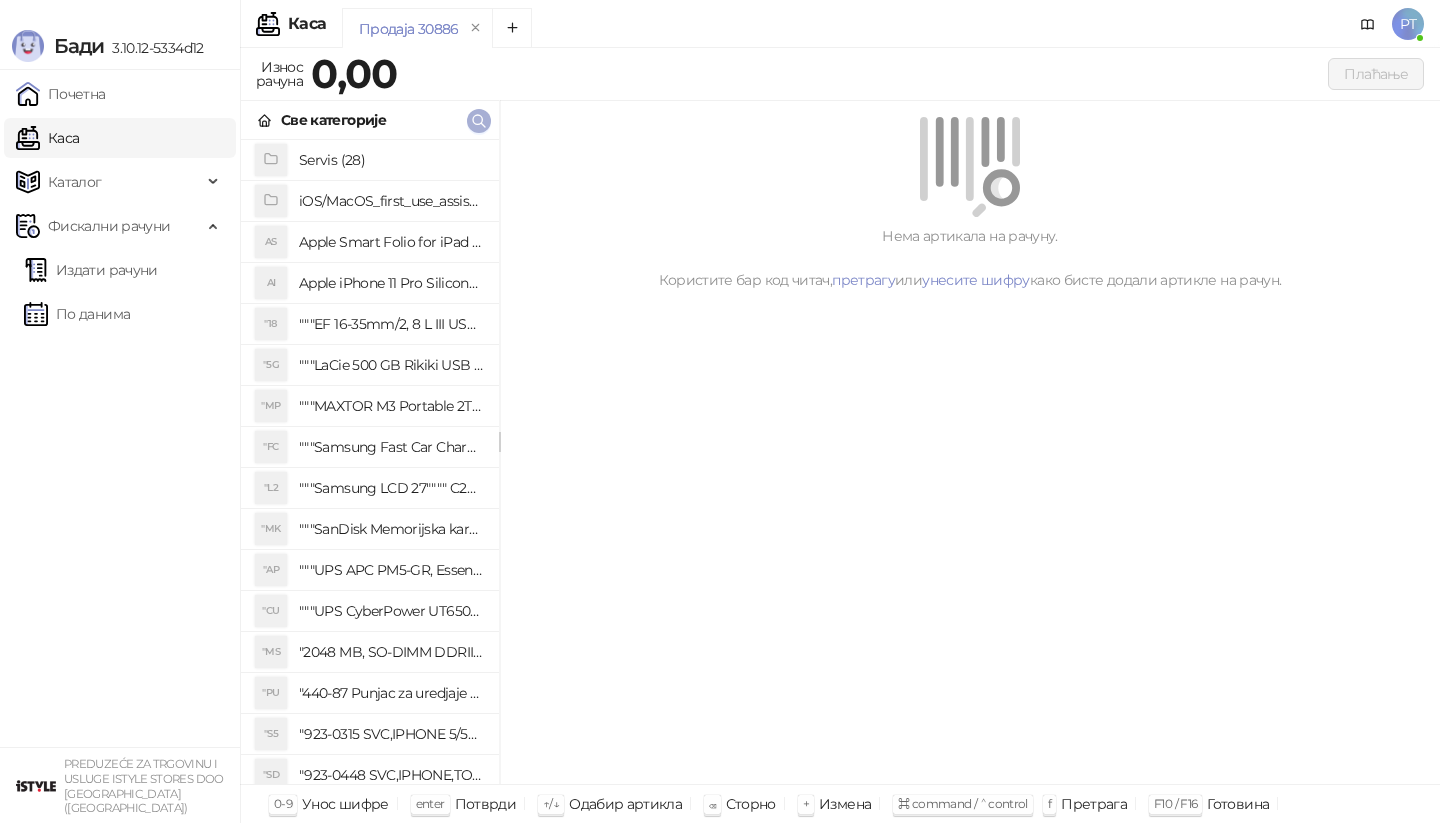 click 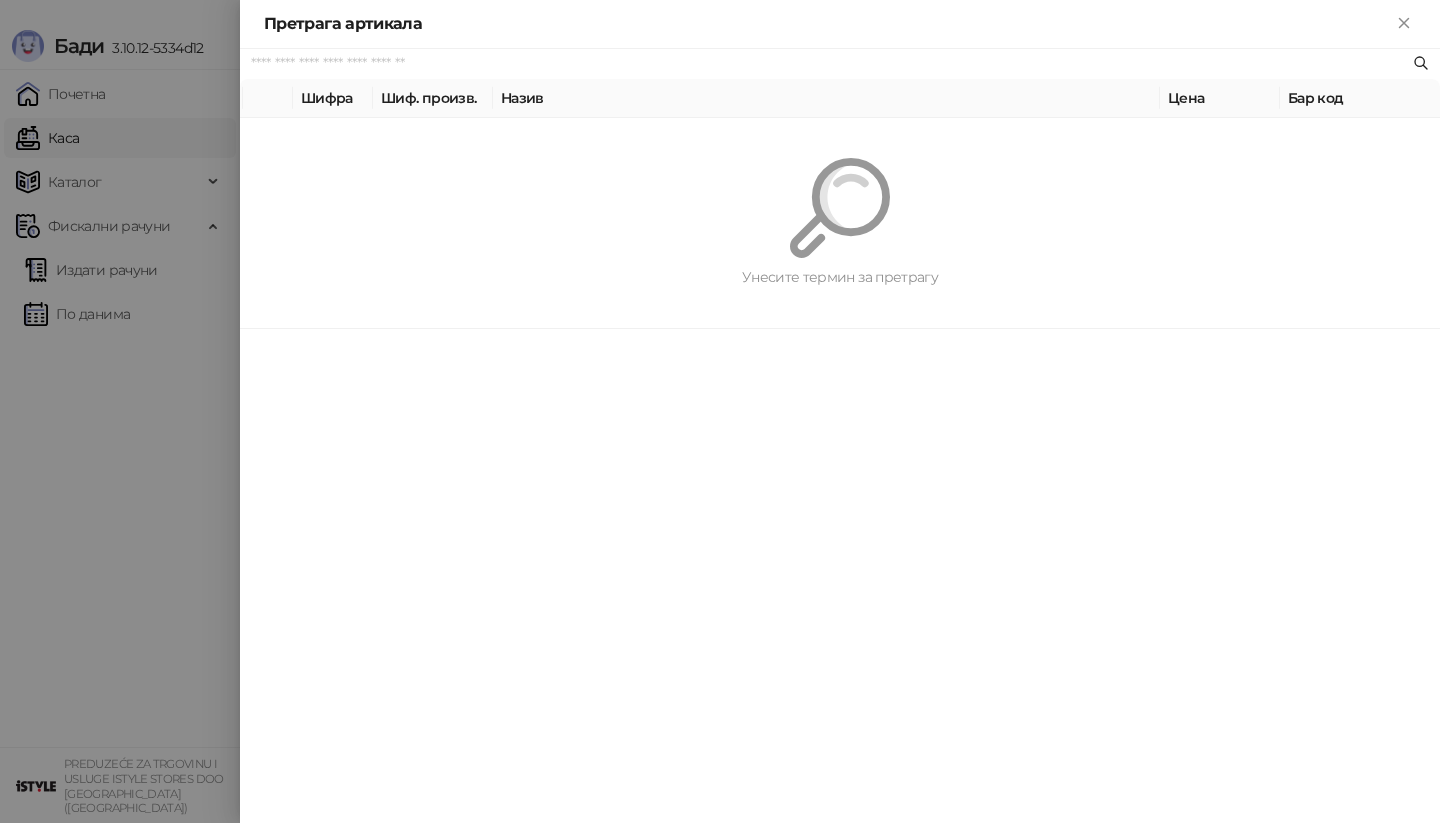 paste on "**********" 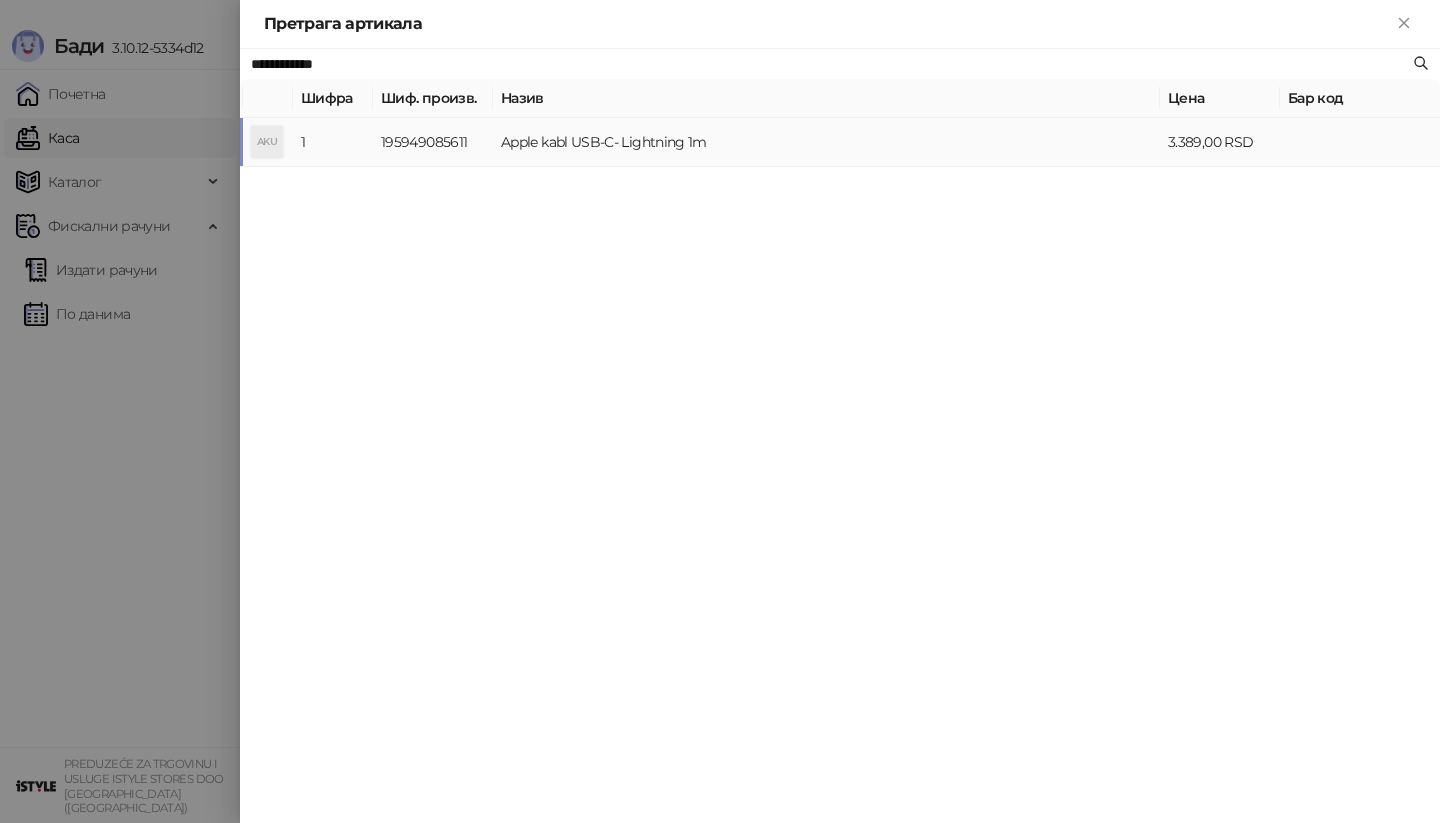 click on "AKU" at bounding box center (267, 142) 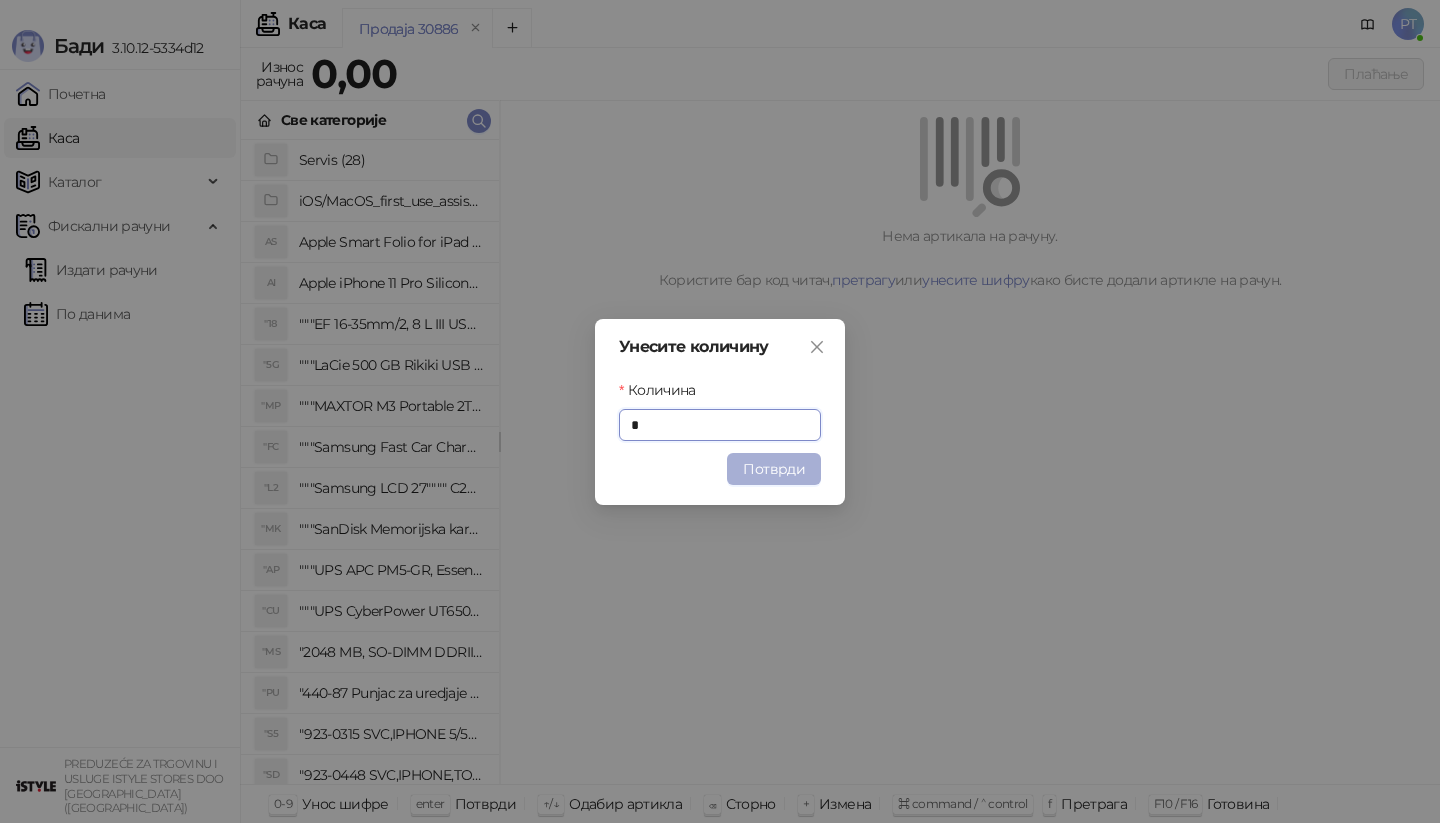 click on "Потврди" at bounding box center (774, 469) 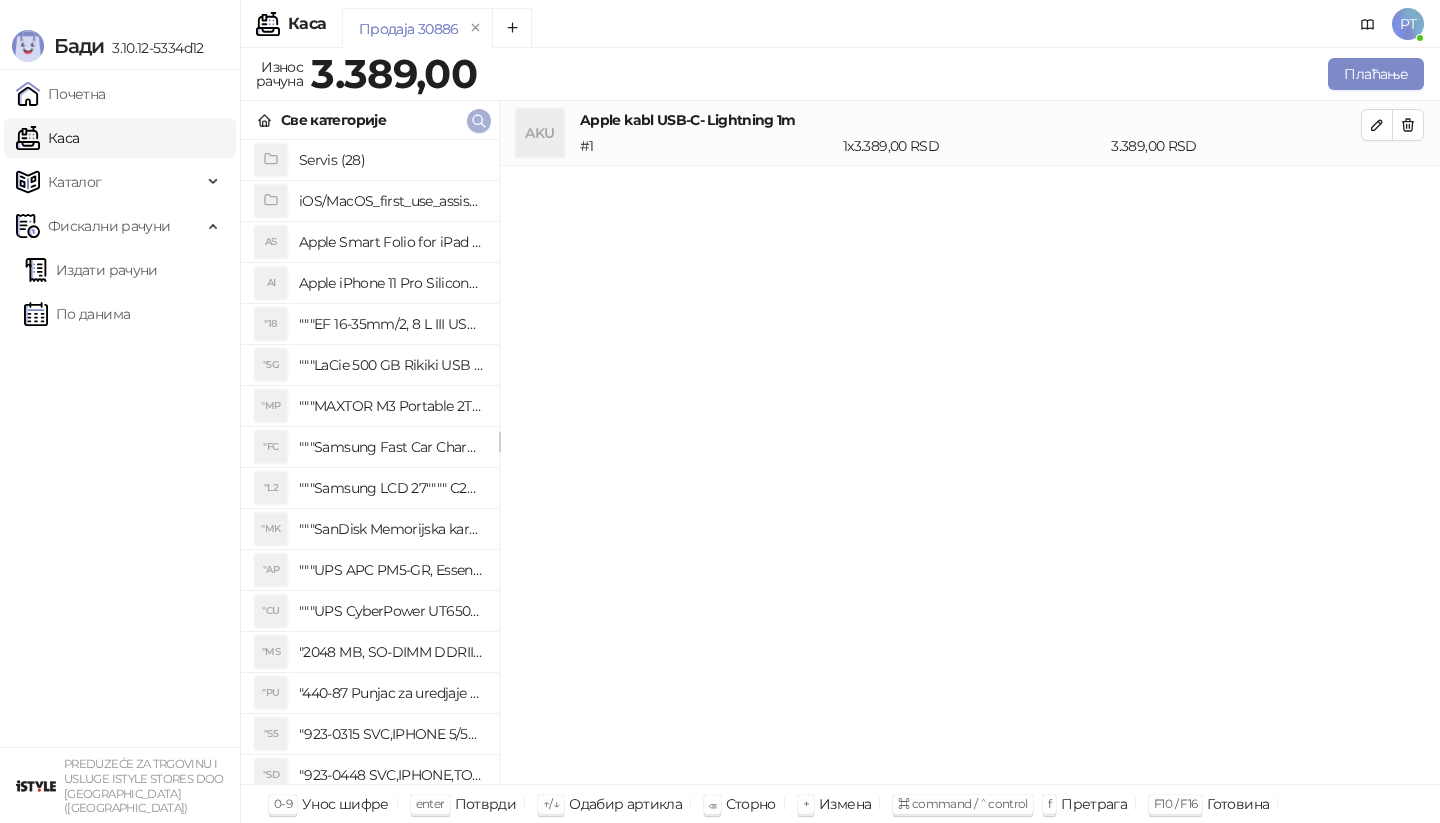 click 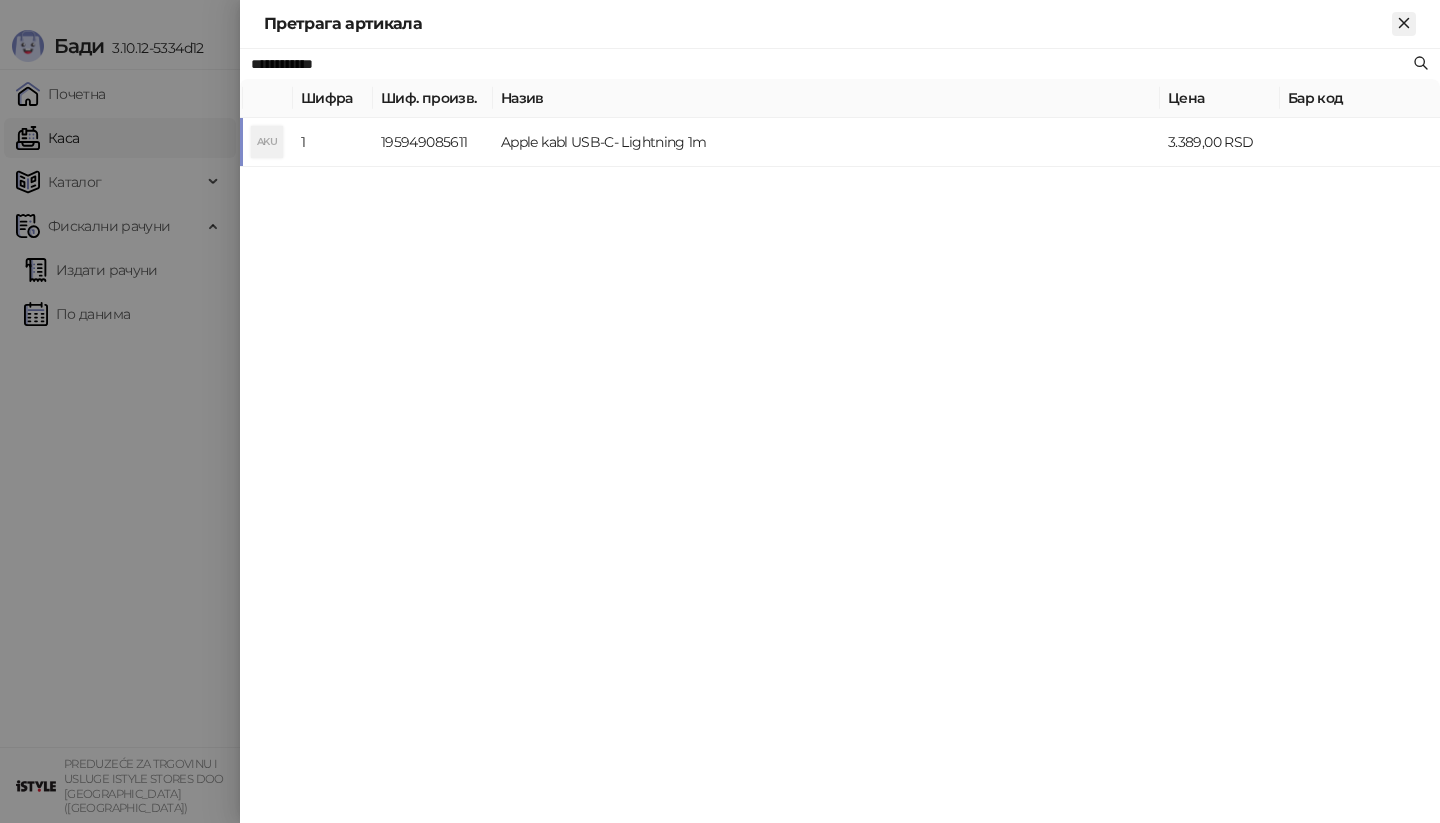 click 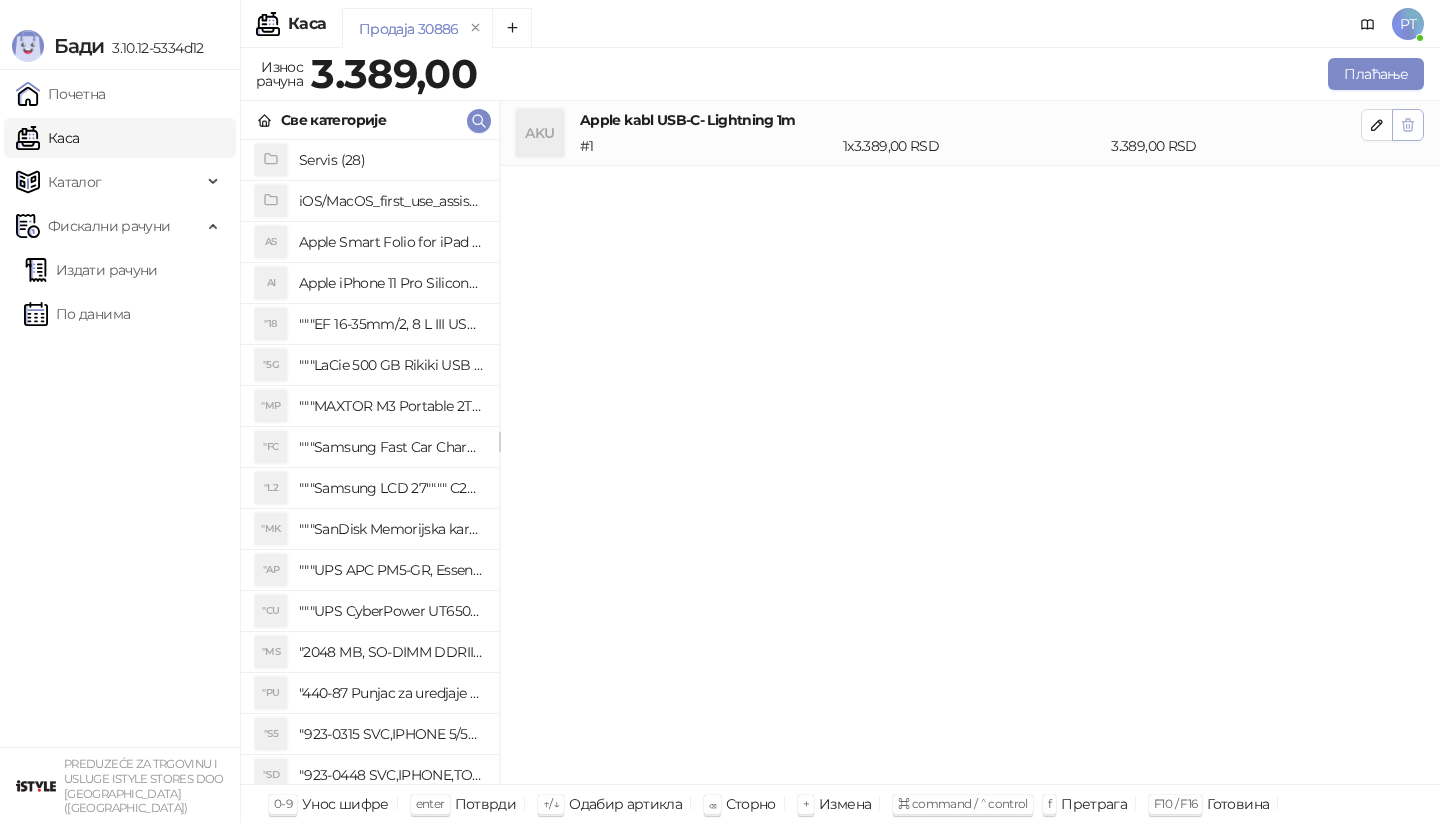 click 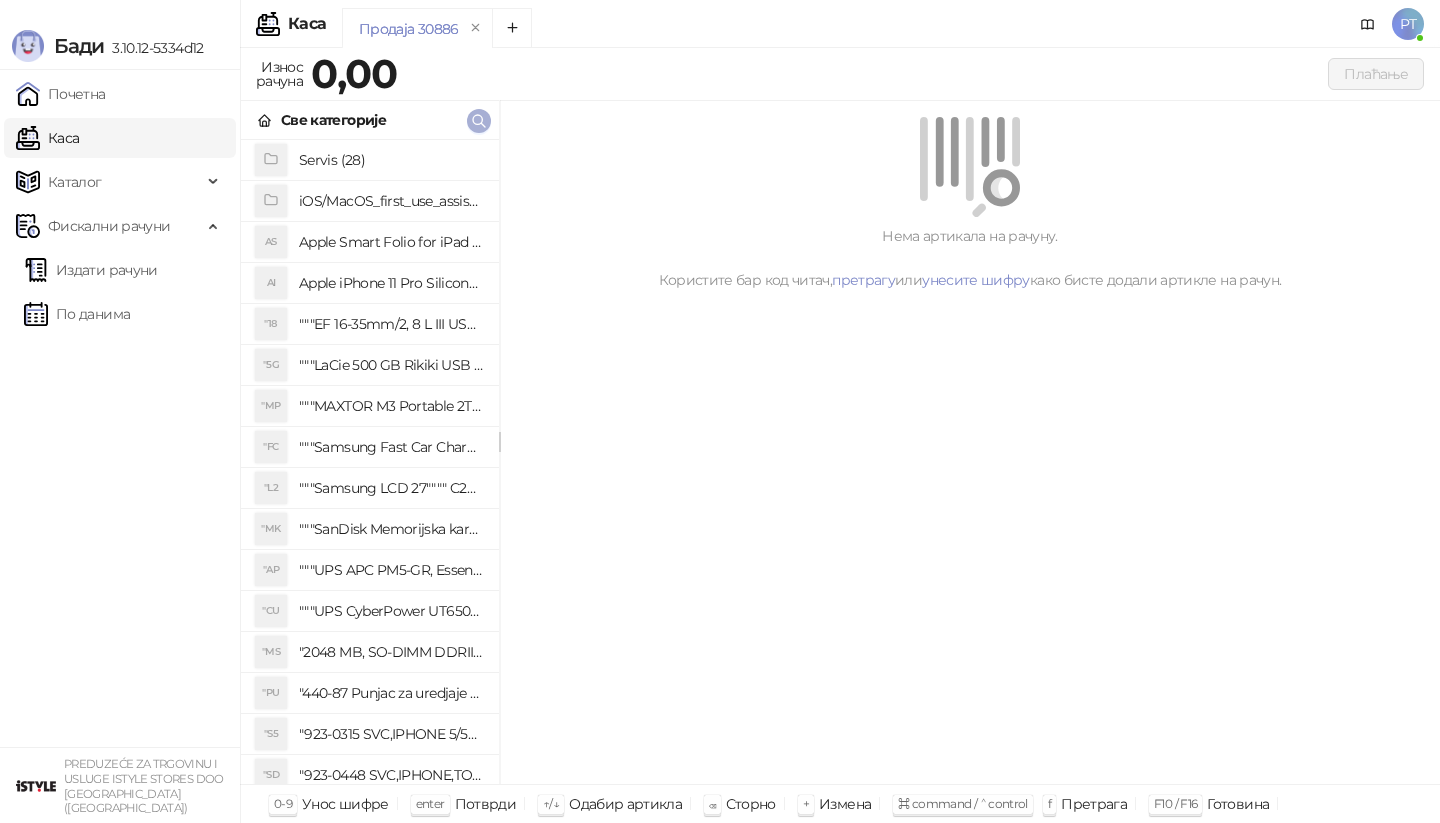 click 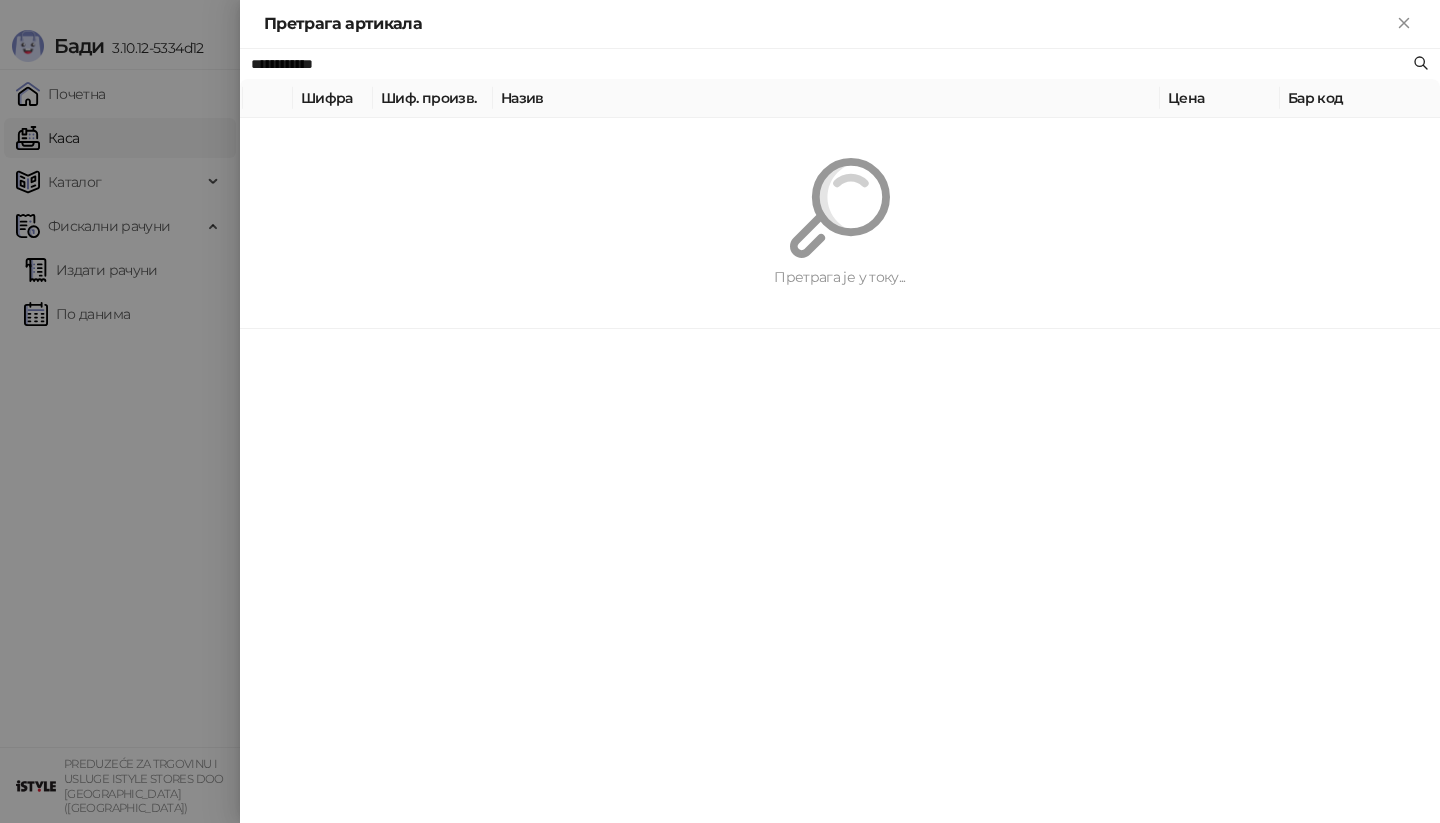 paste 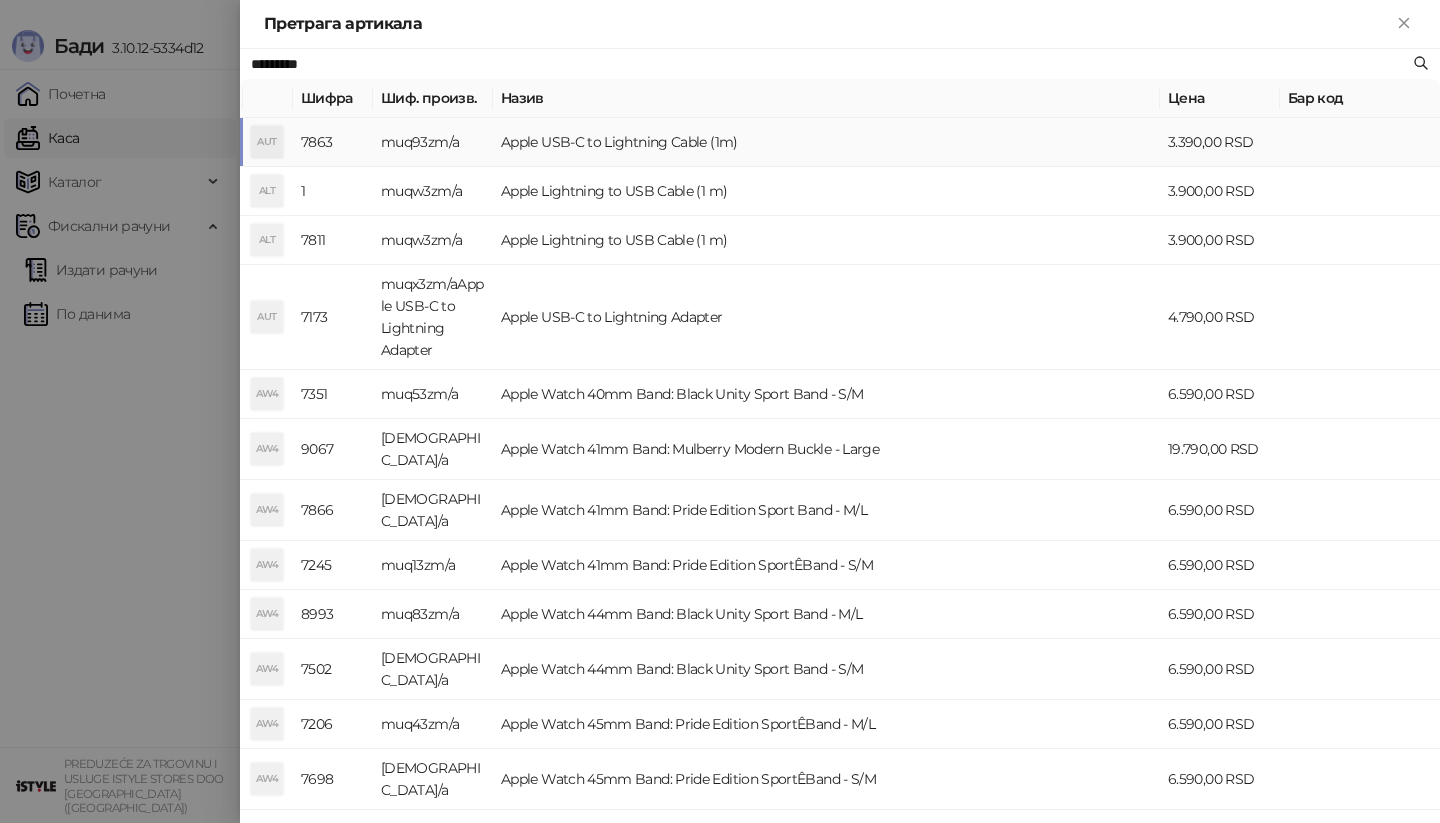 click on "AUT" at bounding box center (267, 142) 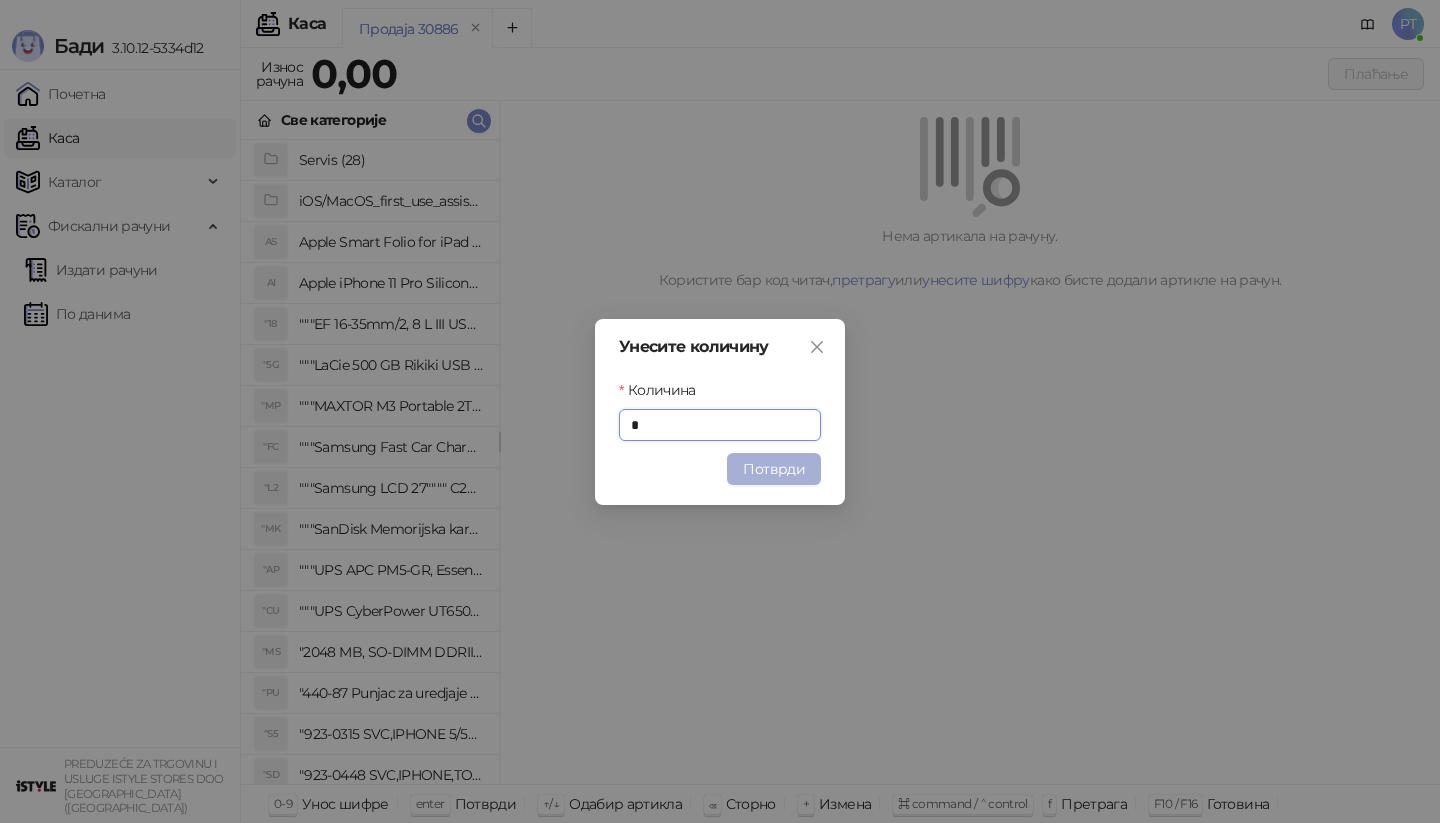 click on "Потврди" at bounding box center [774, 469] 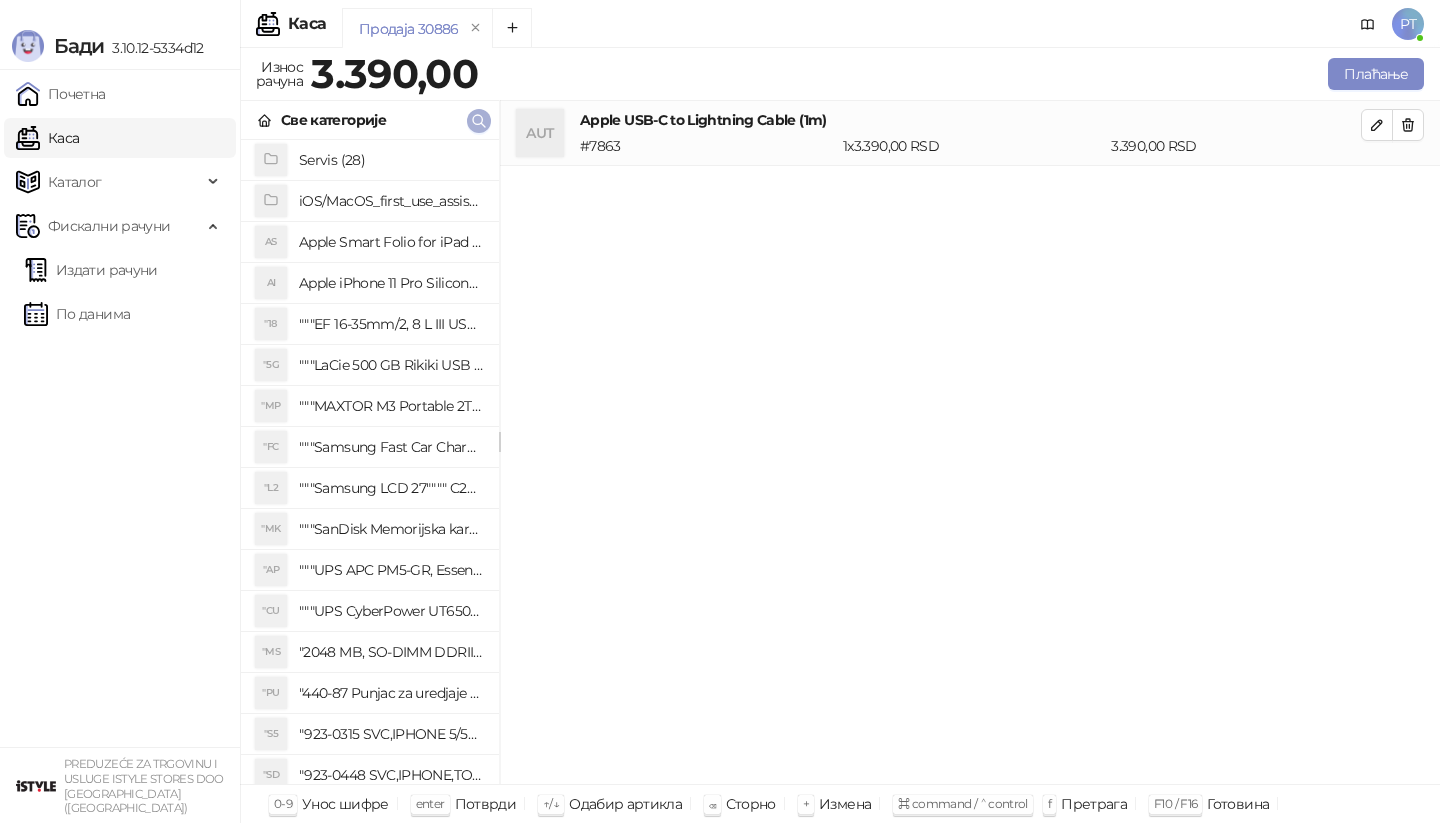 click 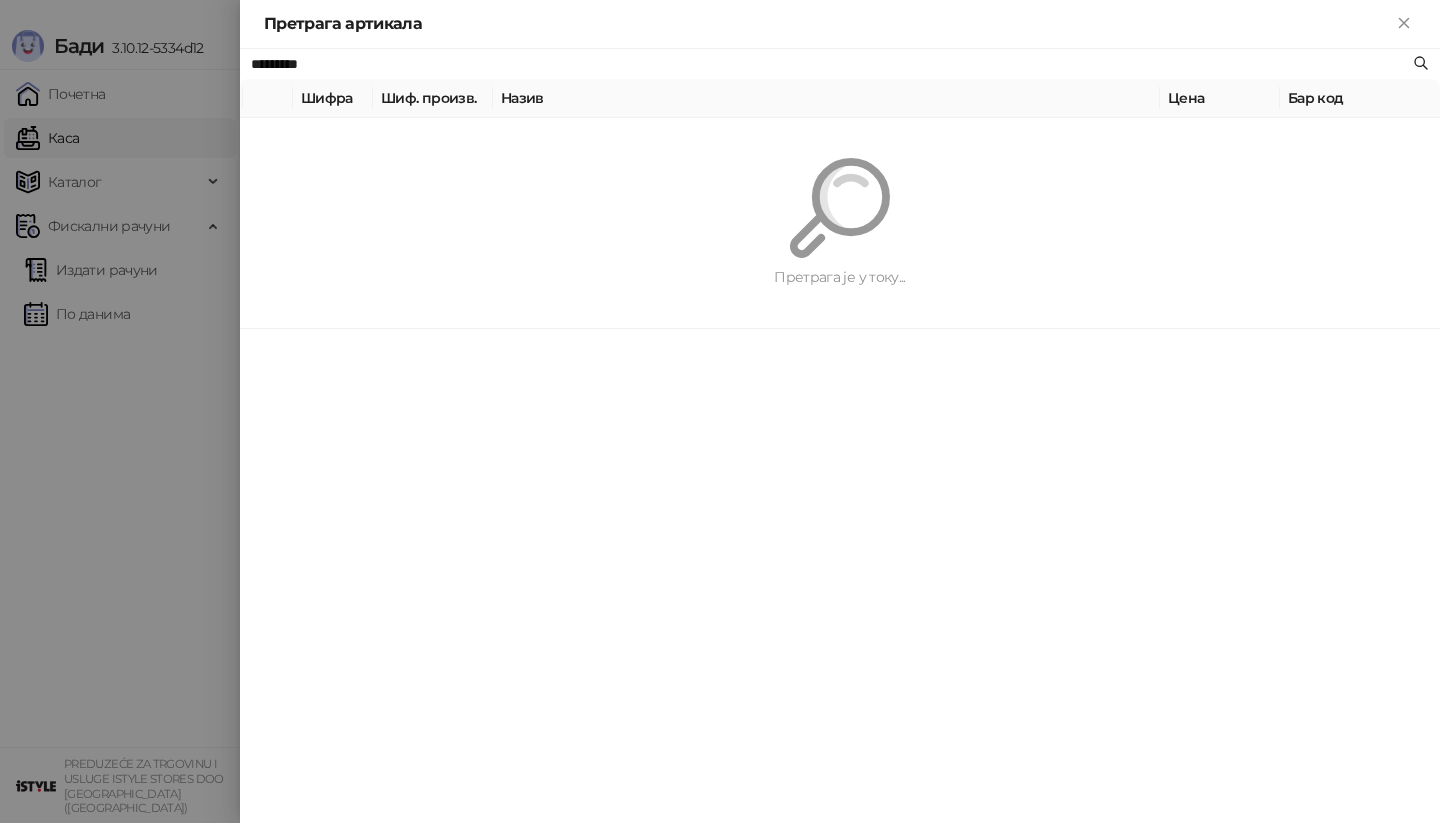 paste 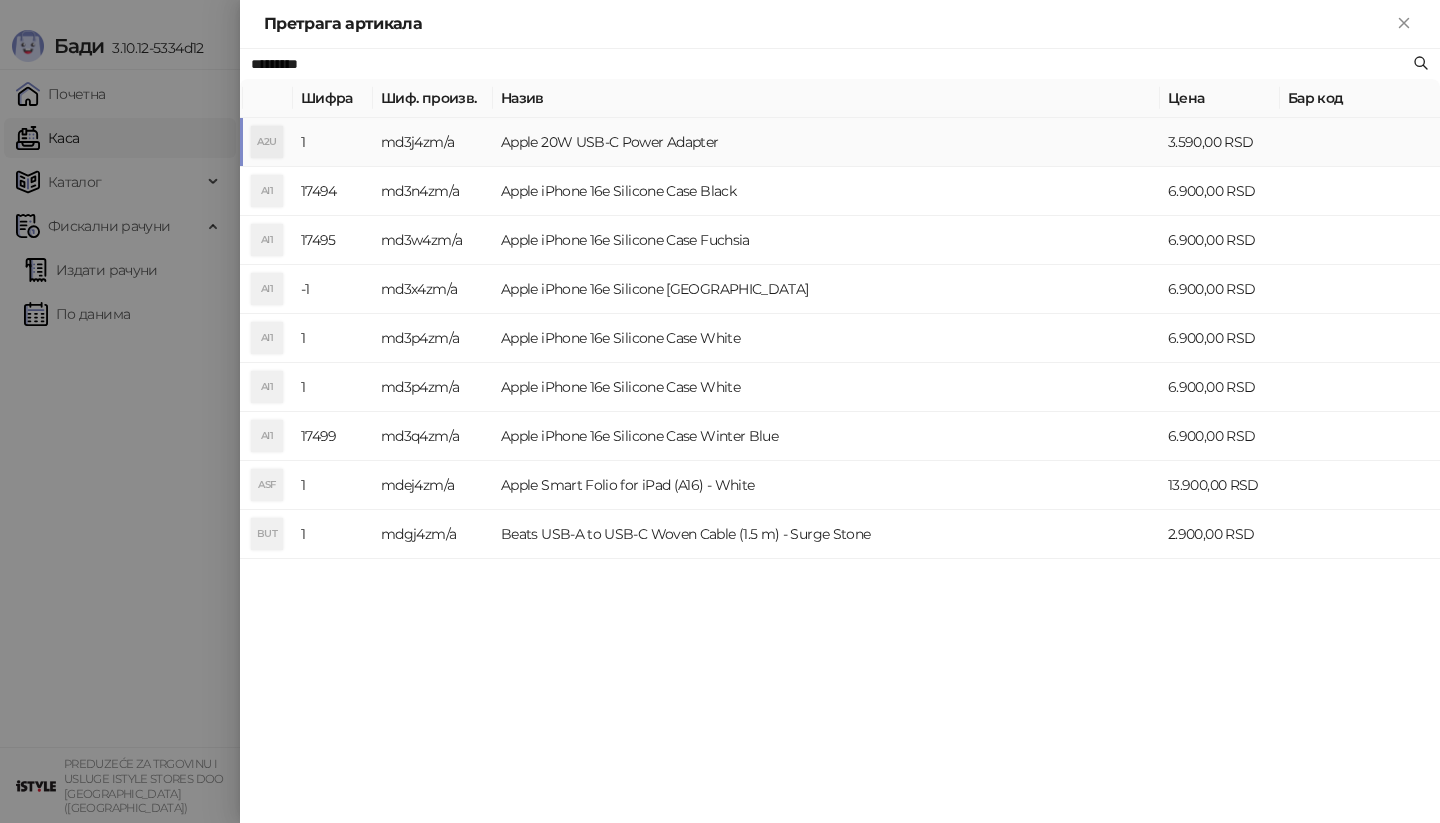 type on "*********" 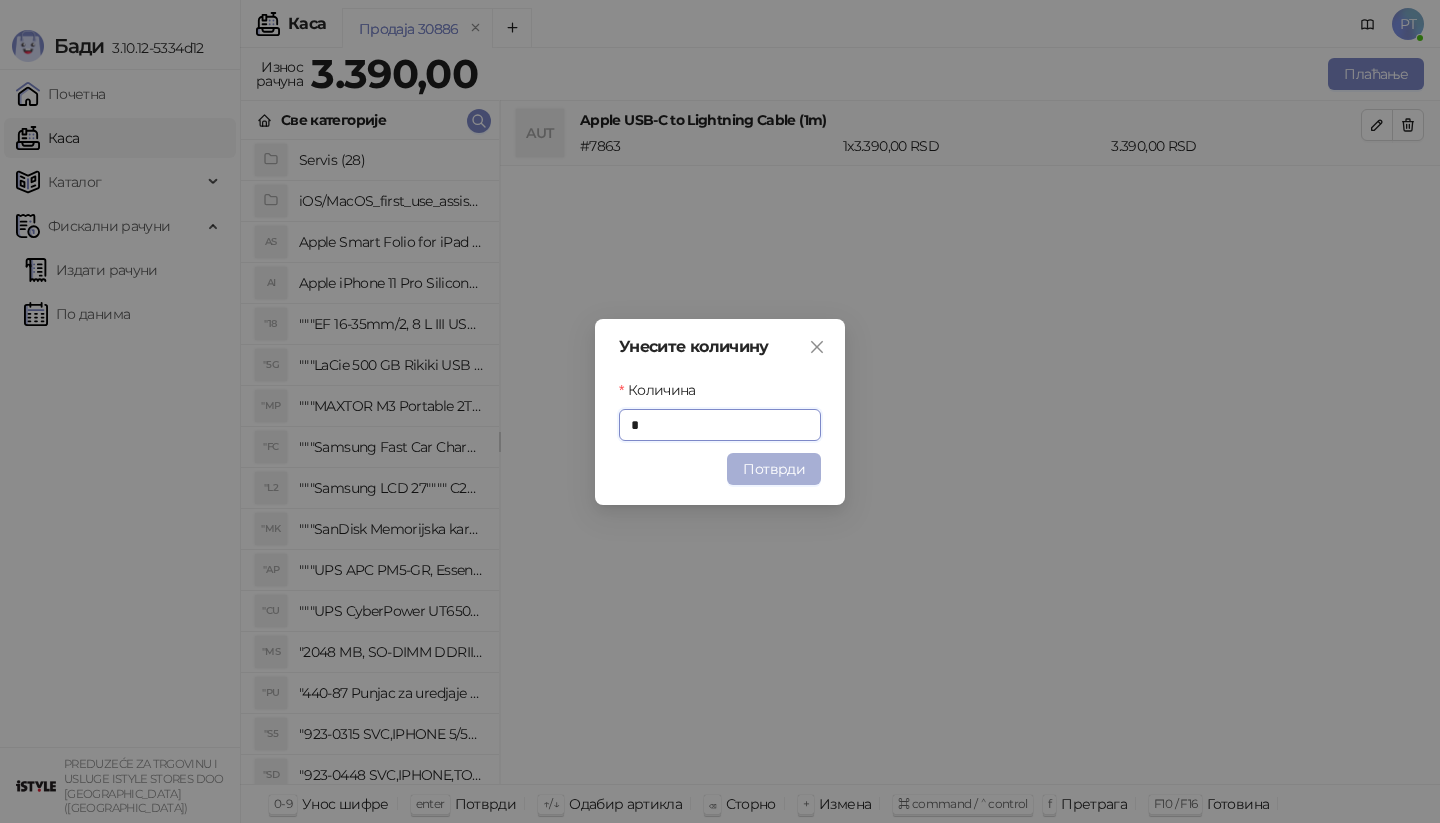 click on "Потврди" at bounding box center [774, 469] 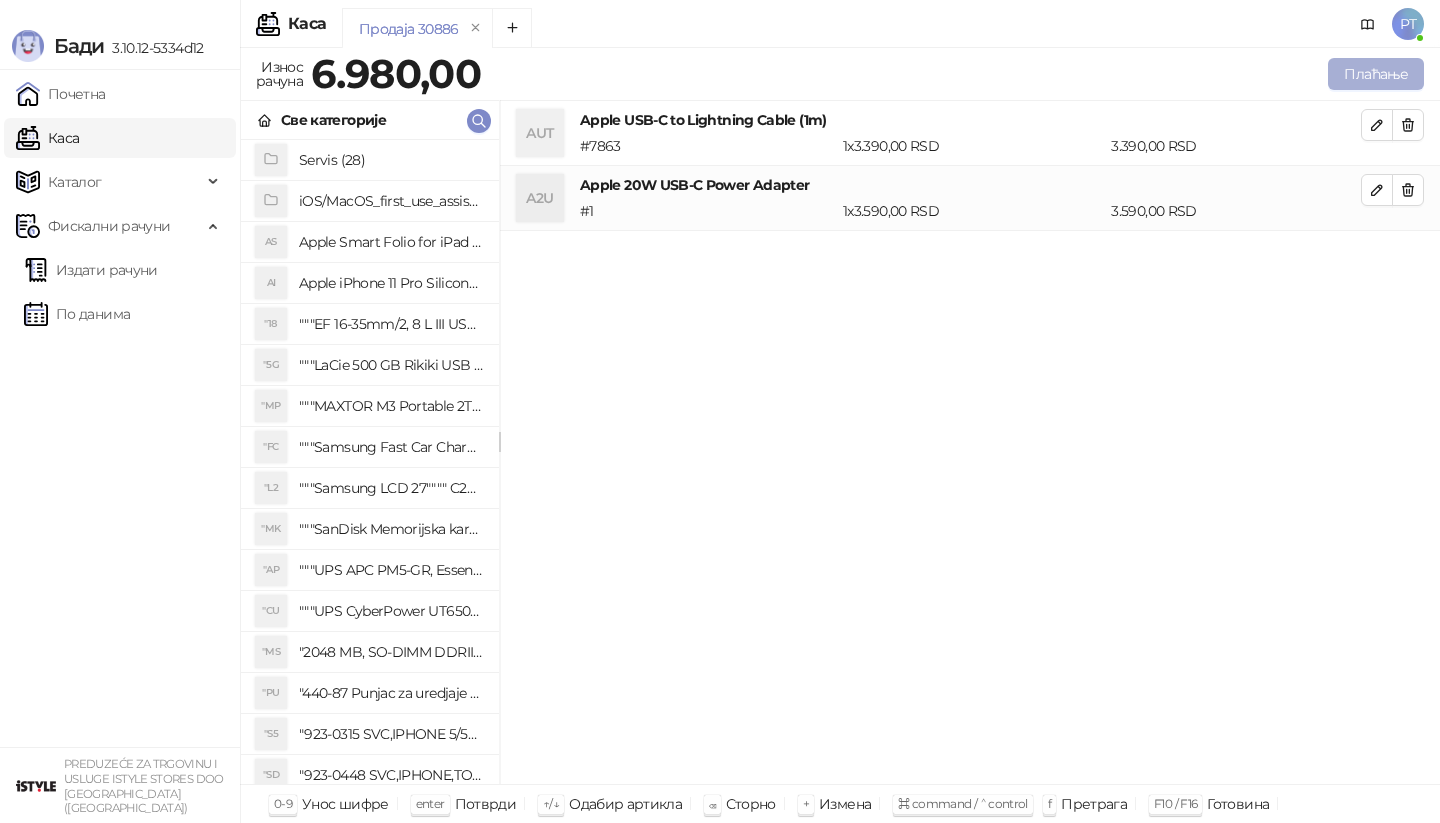 click on "Плаћање" at bounding box center (1376, 74) 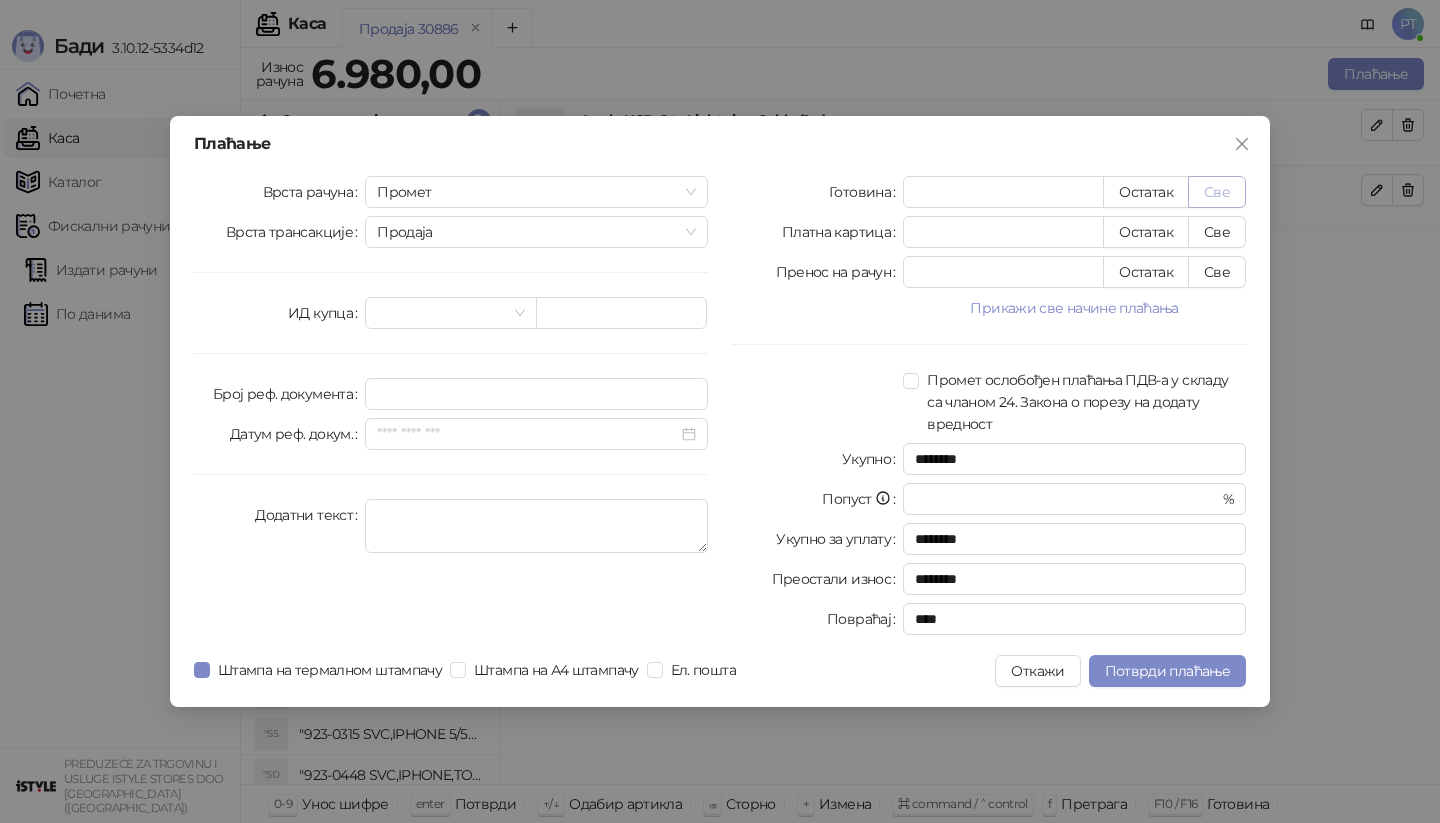 click on "Све" at bounding box center (1217, 192) 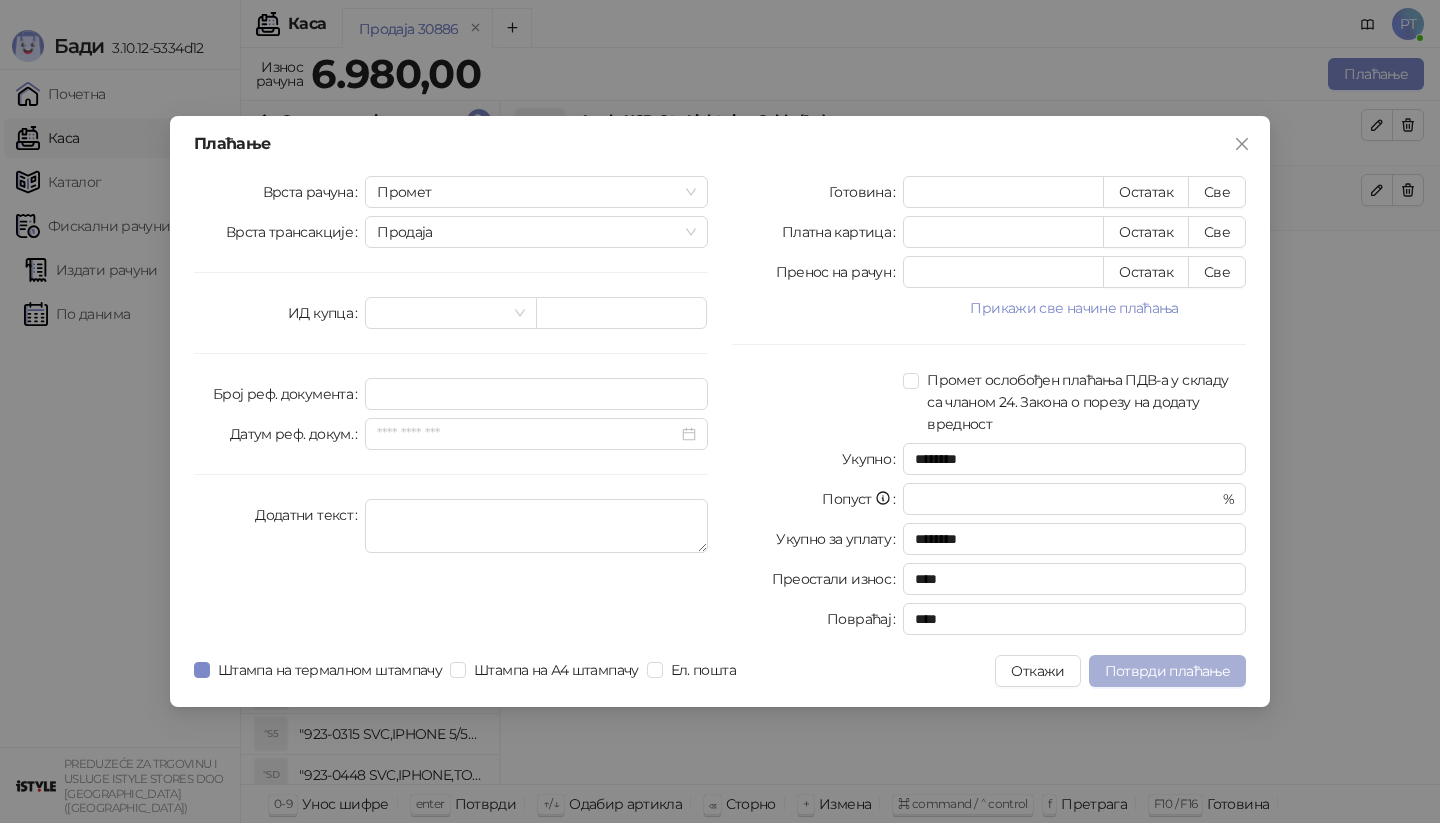 click on "Потврди плаћање" at bounding box center (1167, 671) 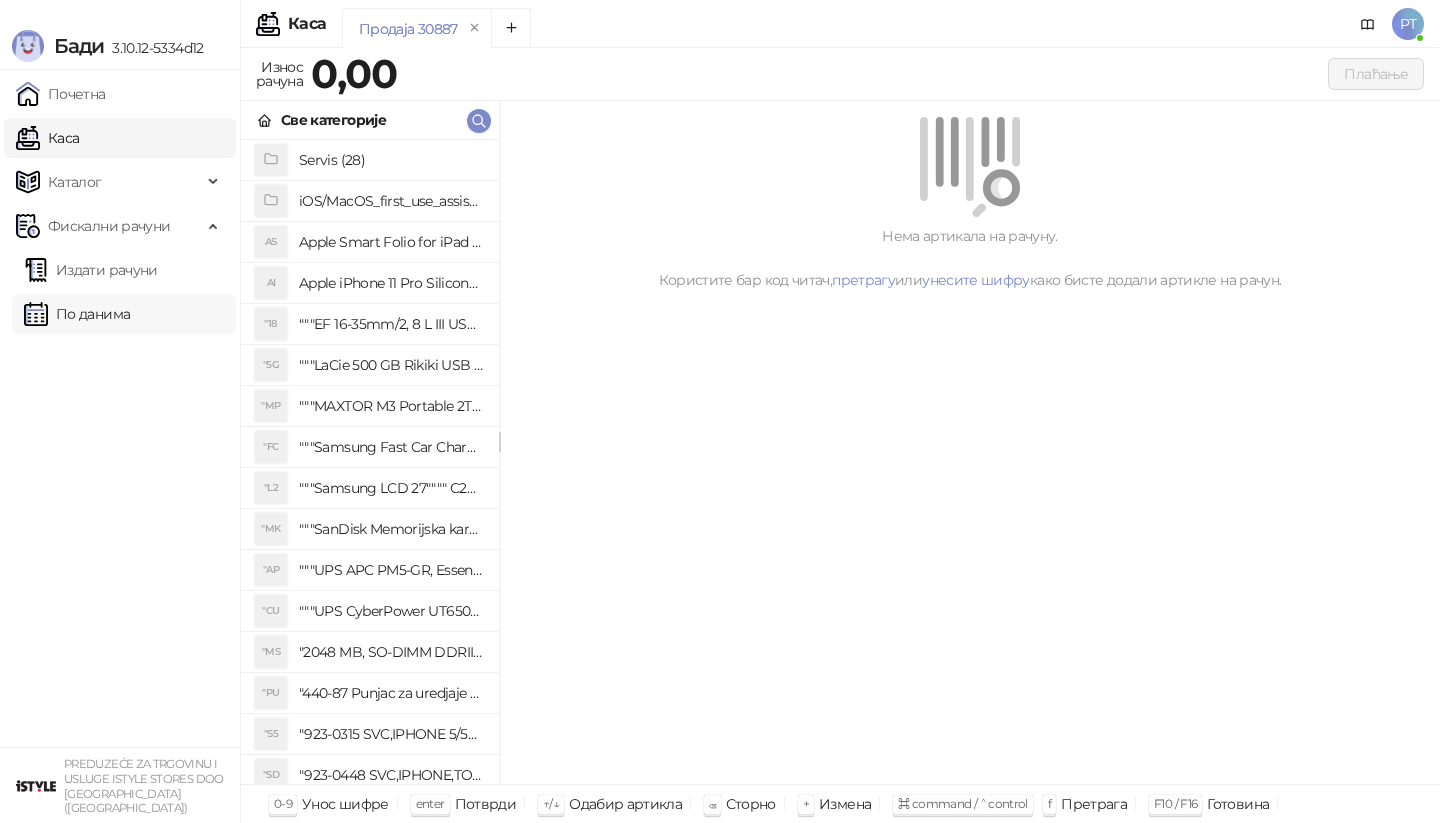 click on "По данима" at bounding box center (77, 314) 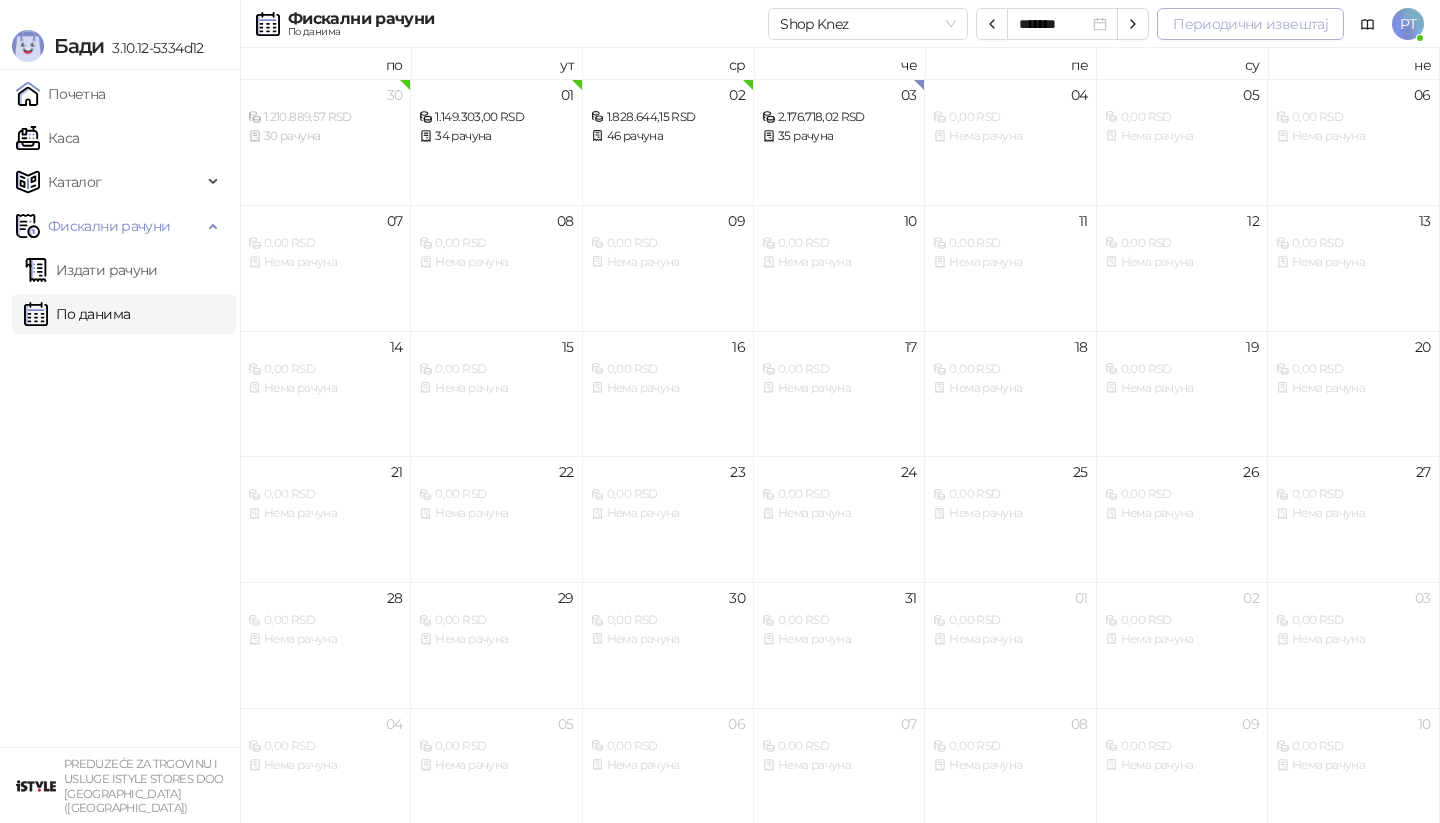 click on "Периодични извештај" at bounding box center [1250, 24] 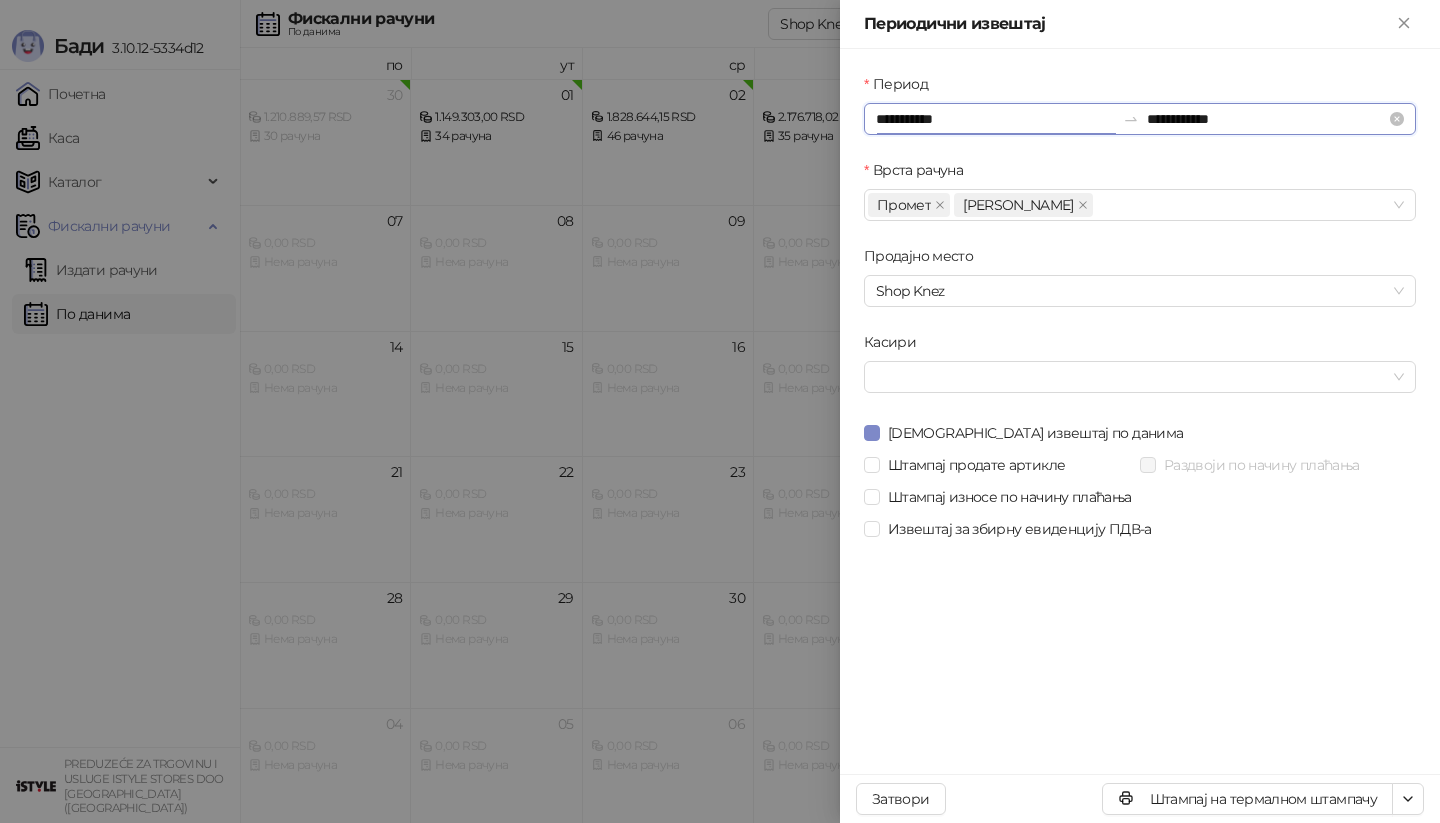 click on "**********" at bounding box center (995, 119) 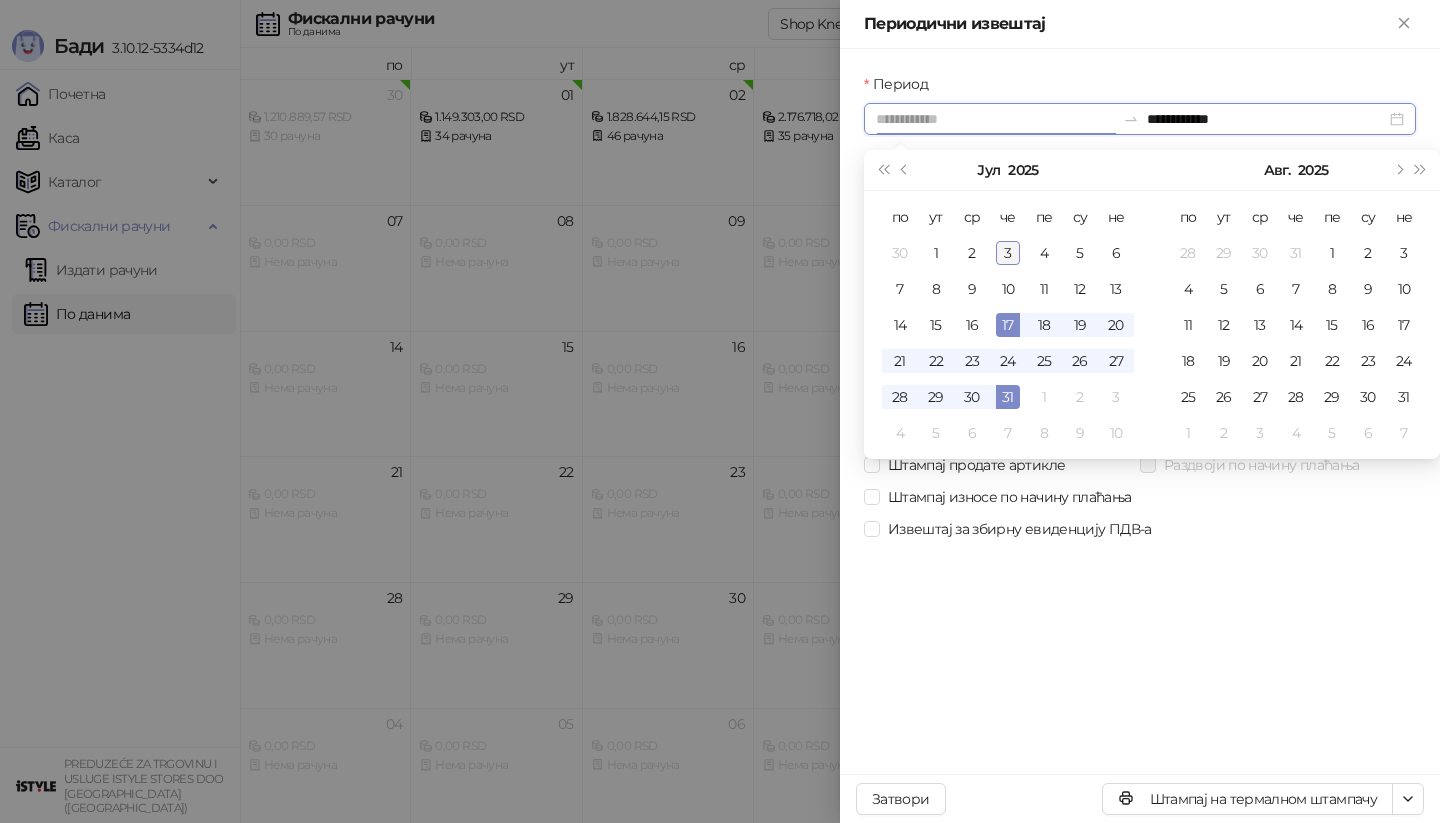 type on "**********" 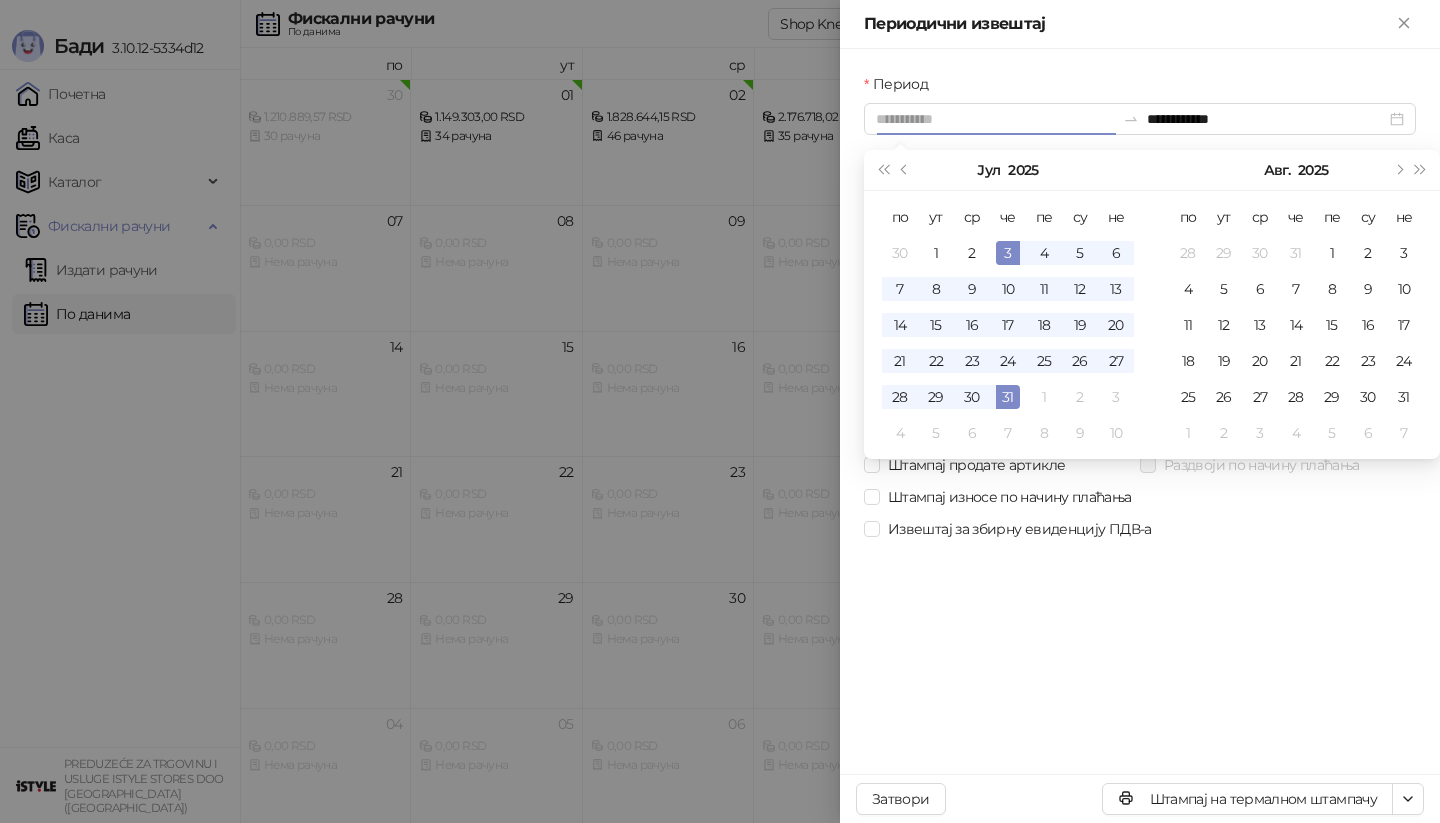 click on "3" at bounding box center [1008, 253] 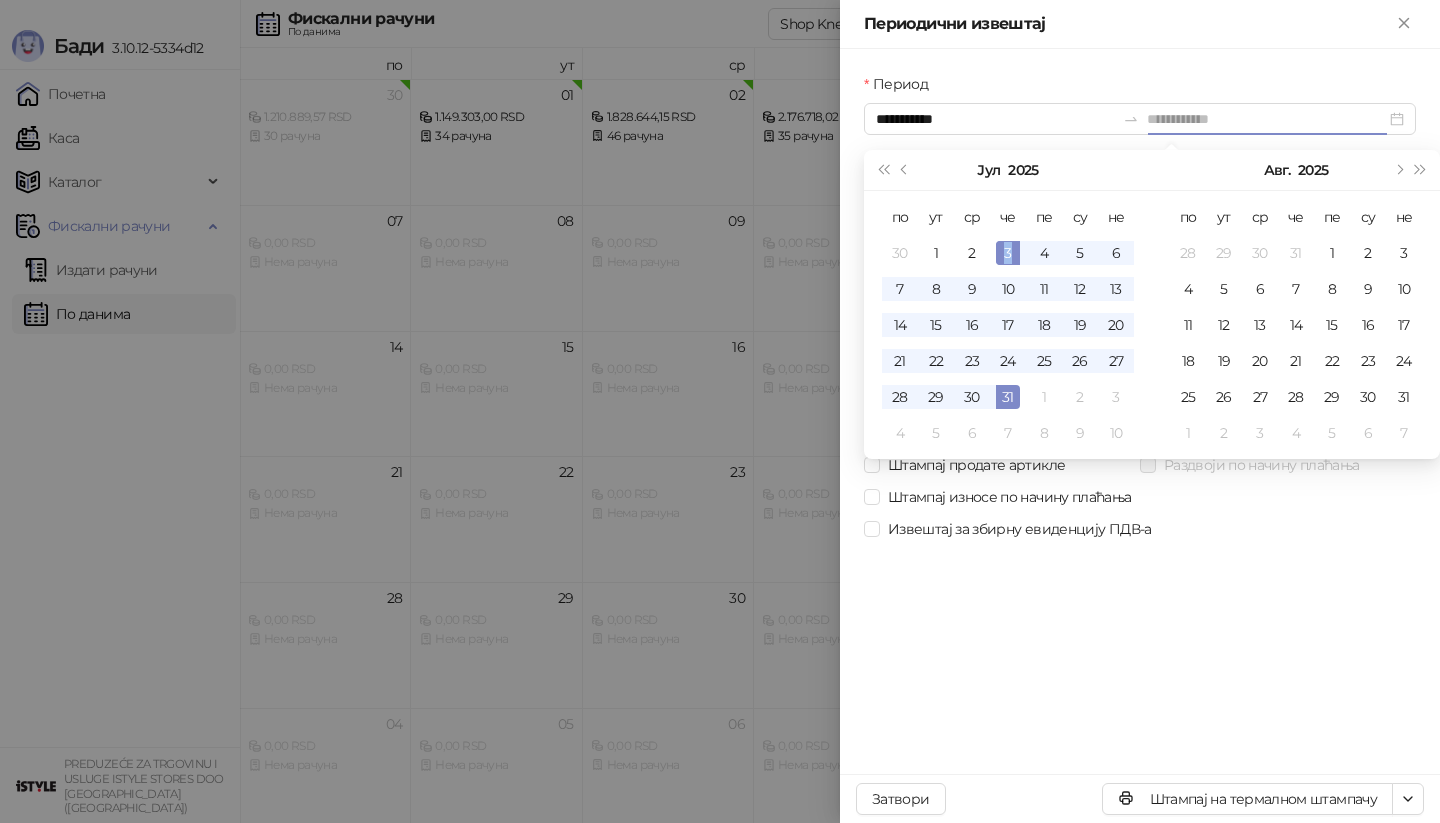 click on "3" at bounding box center (1008, 253) 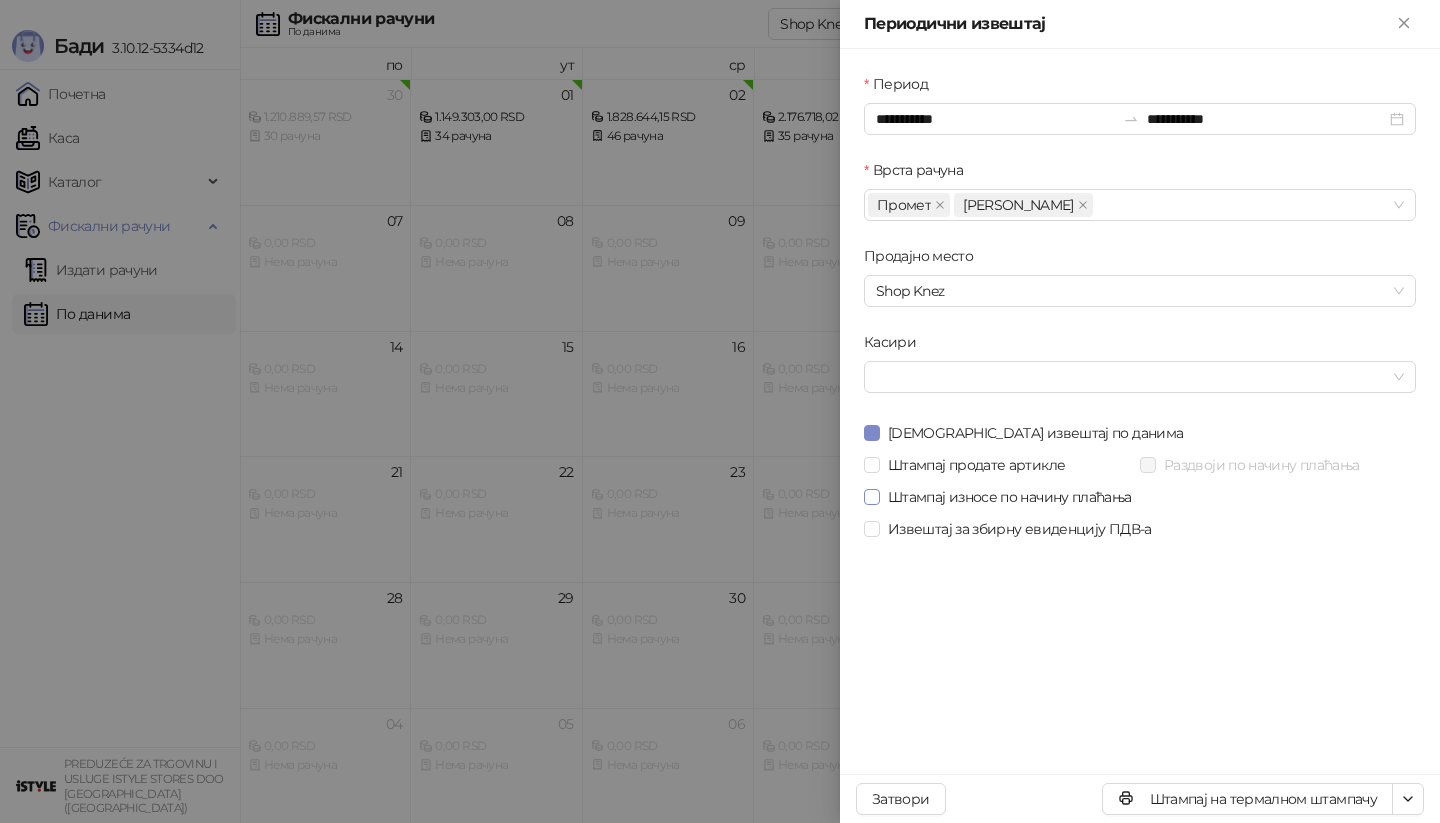 click on "Штампај износе по начину плаћања" at bounding box center (1002, 497) 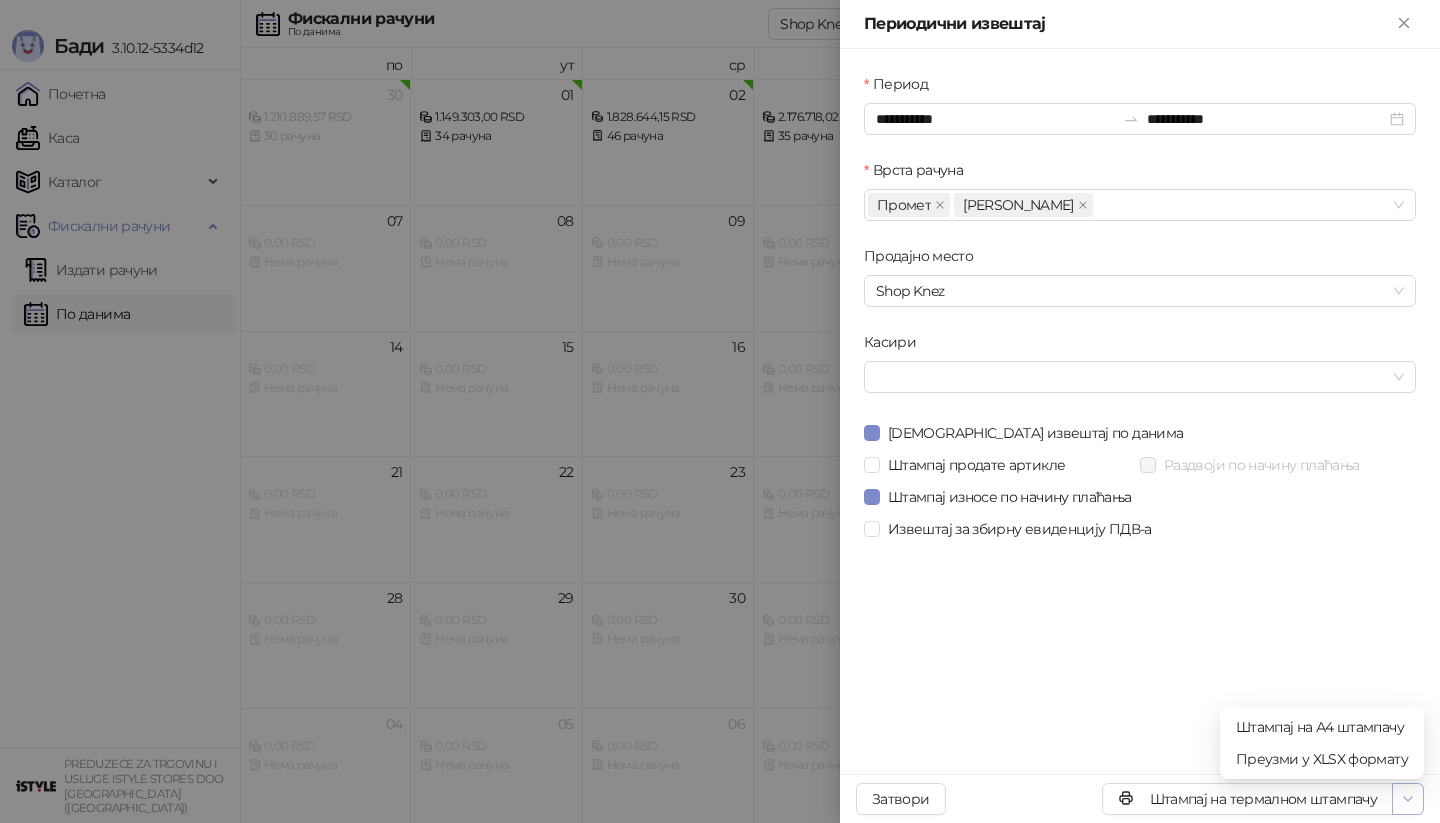 click 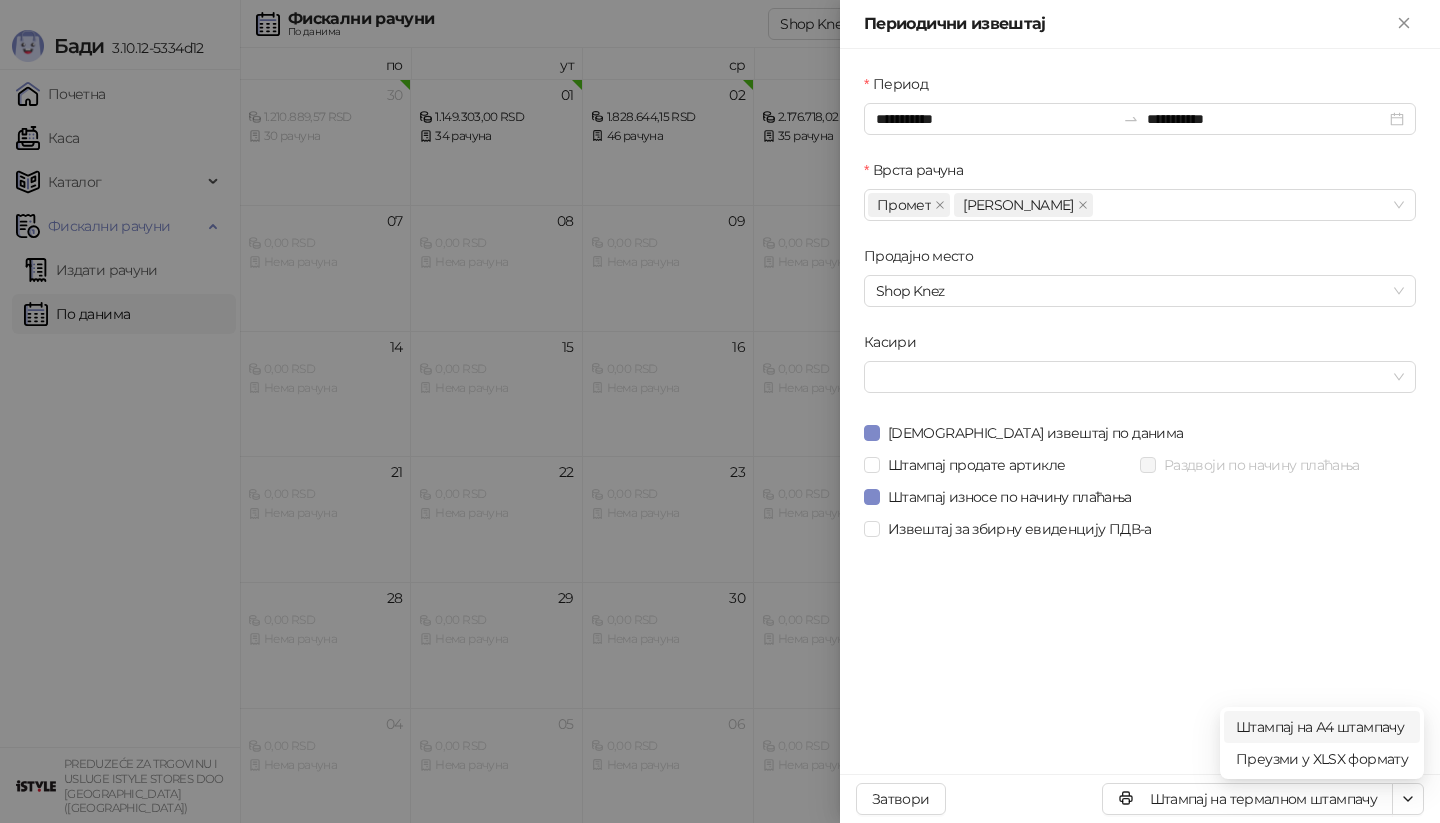 click on "Штампај на А4 штампачу" at bounding box center (1322, 727) 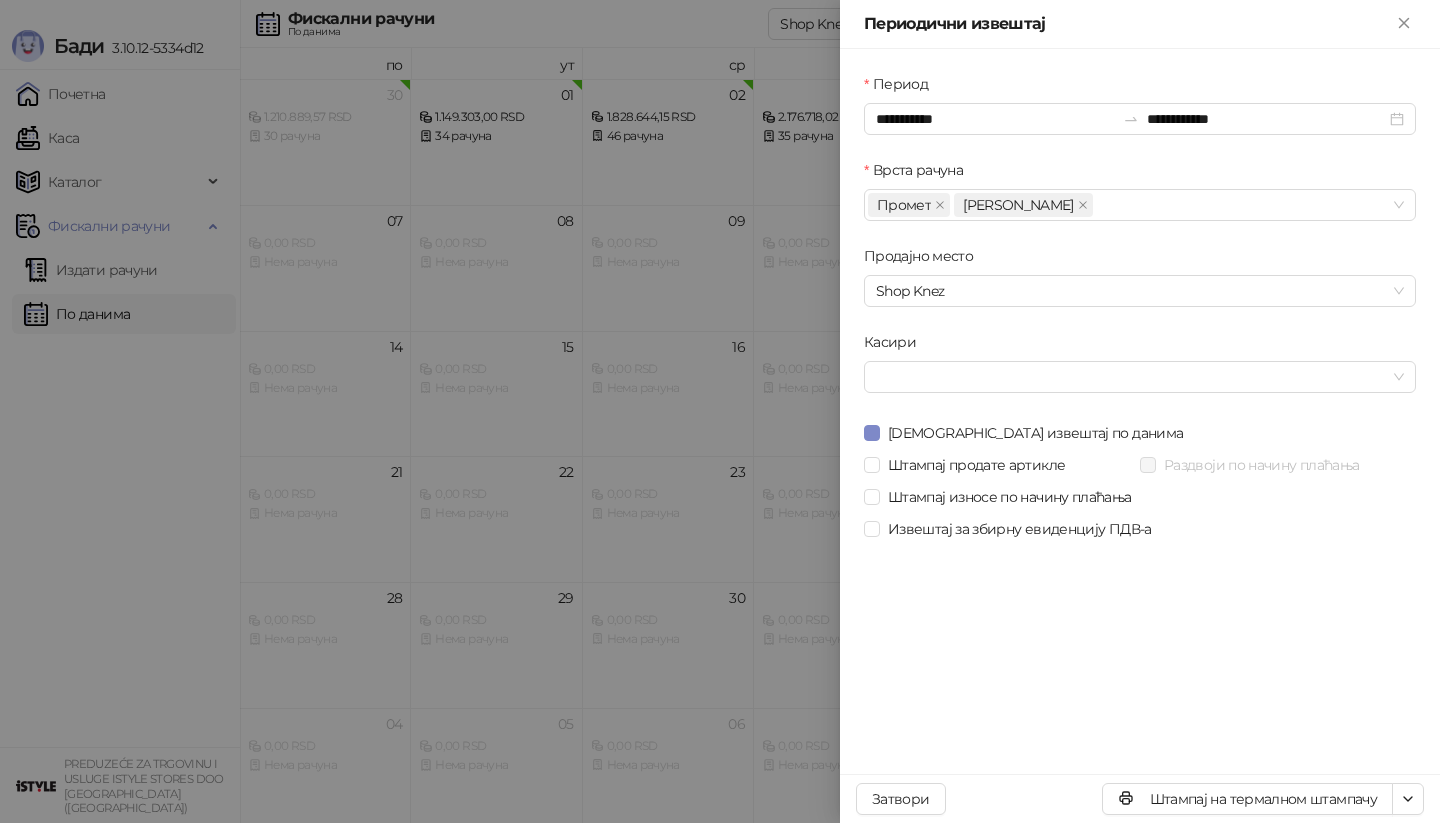 click at bounding box center (720, 411) 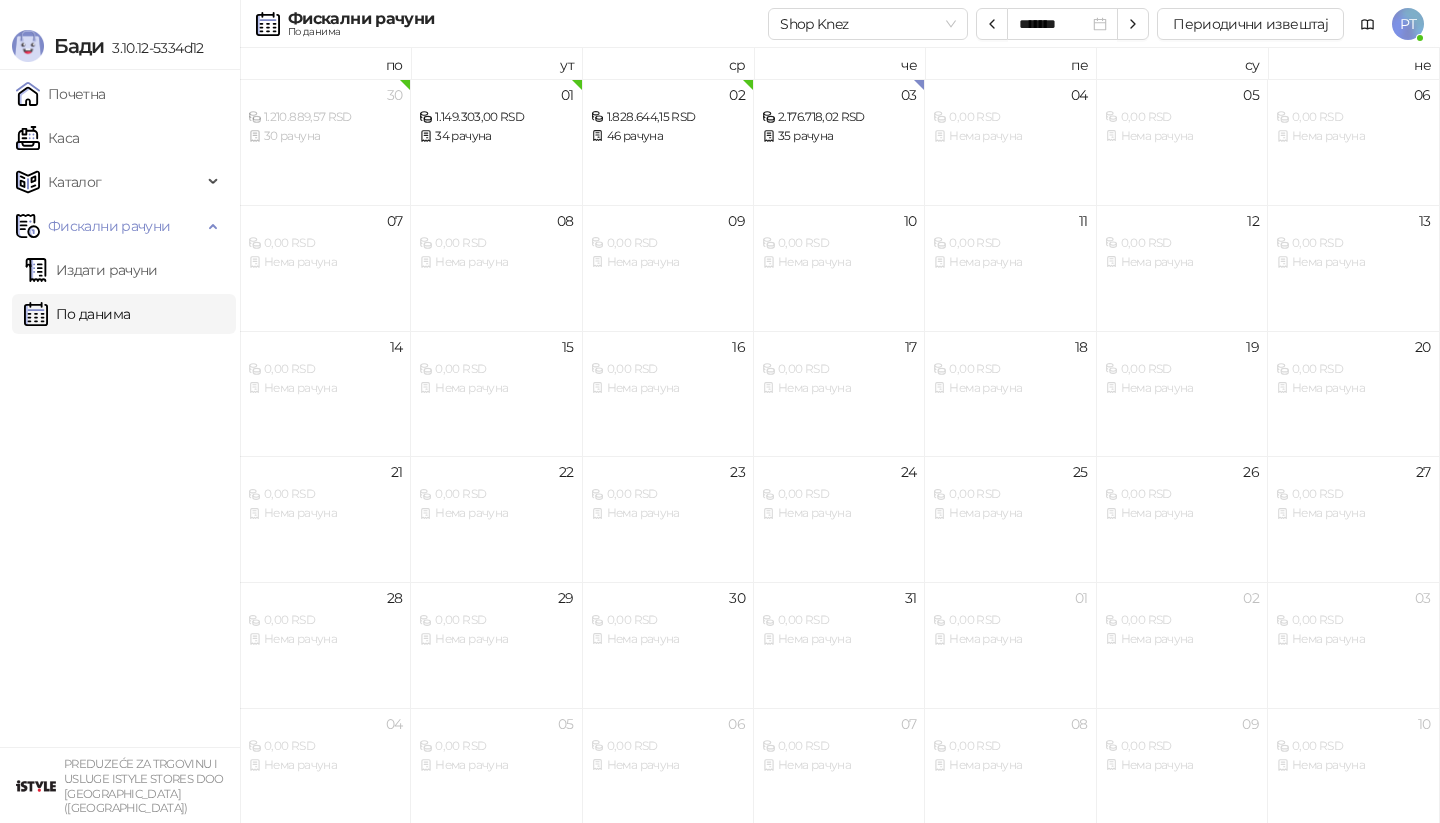 click on "Каса" at bounding box center [47, 138] 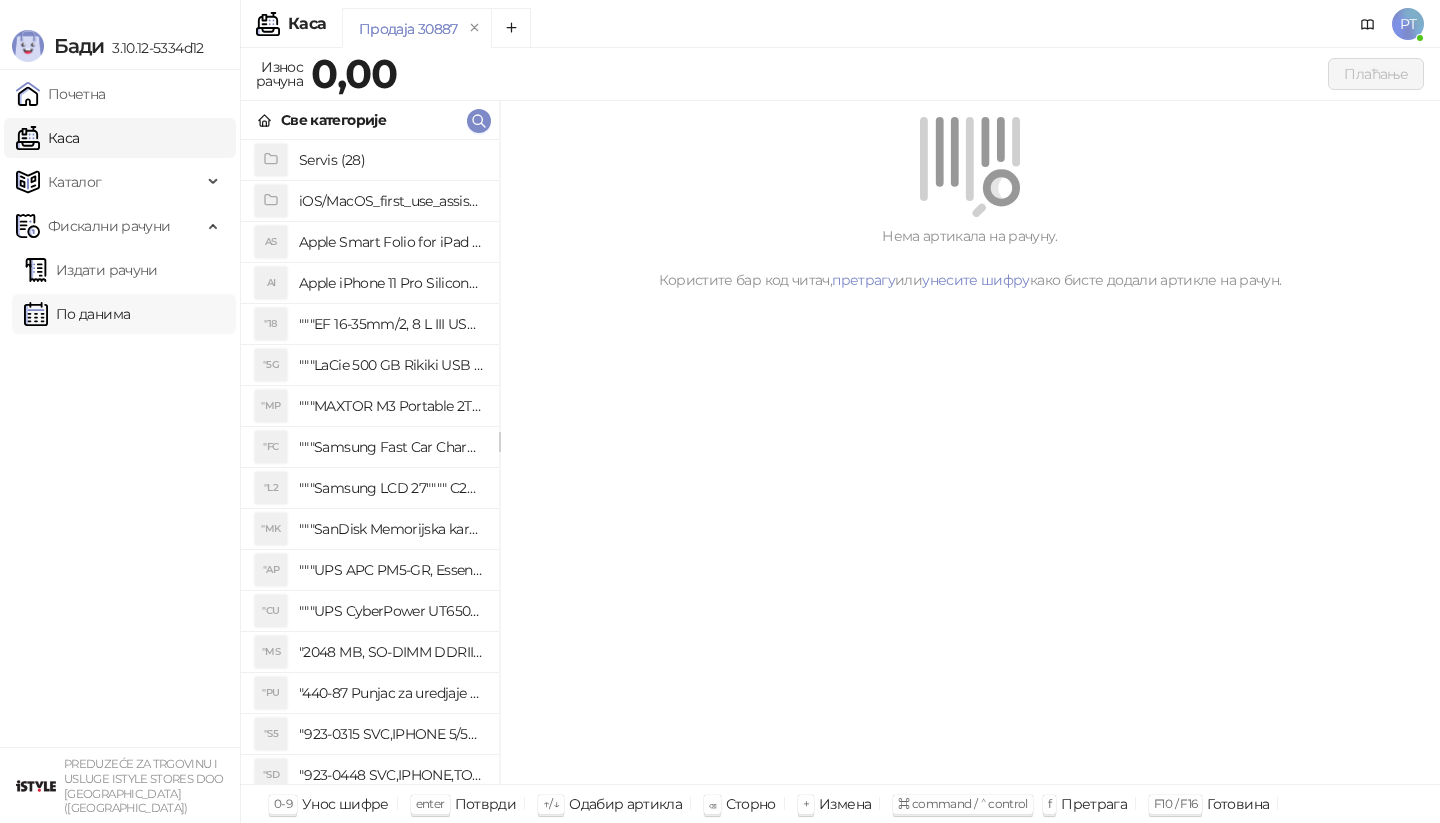 click on "По данима" at bounding box center [77, 314] 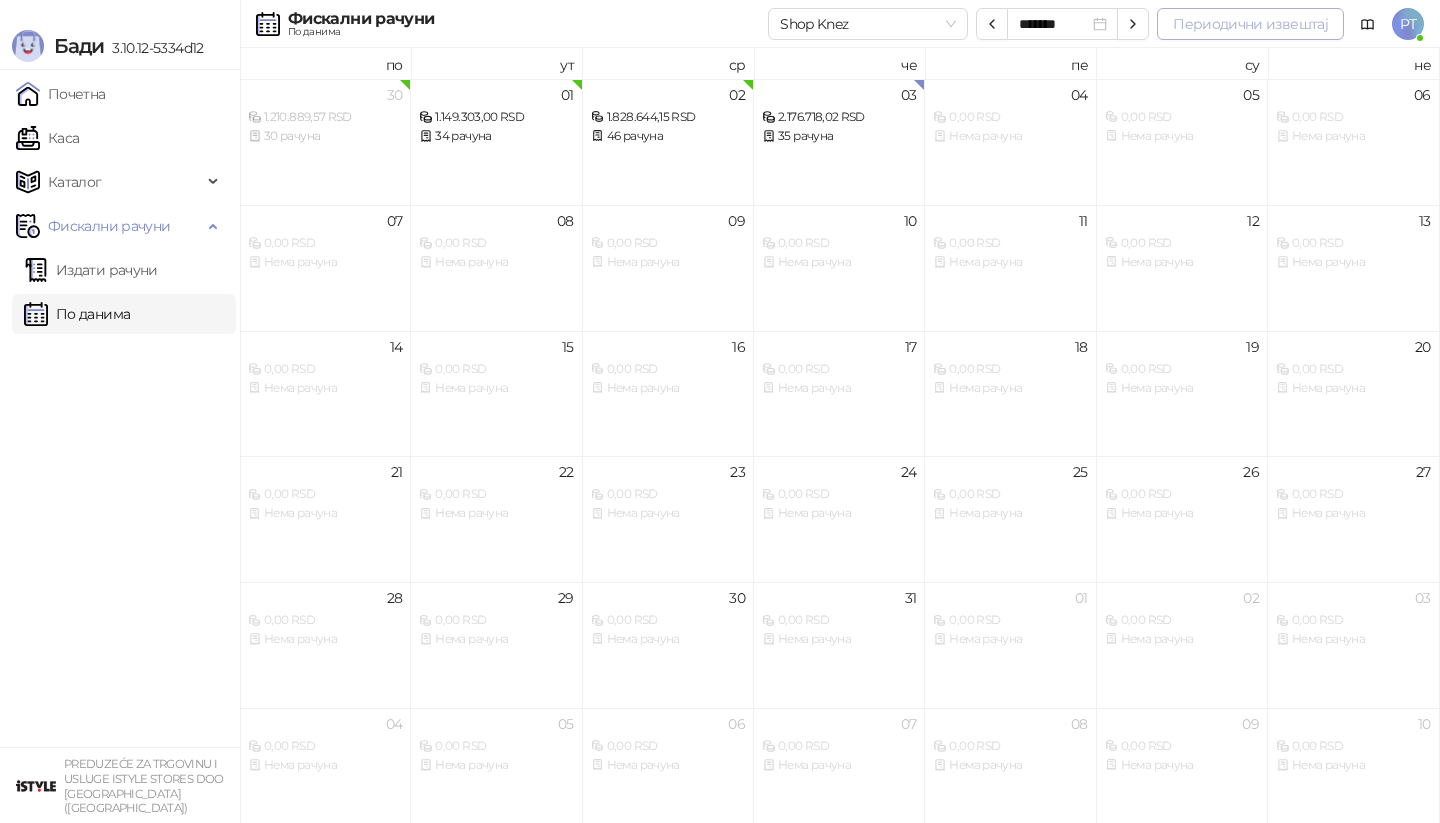 click on "Периодични извештај" at bounding box center (1250, 24) 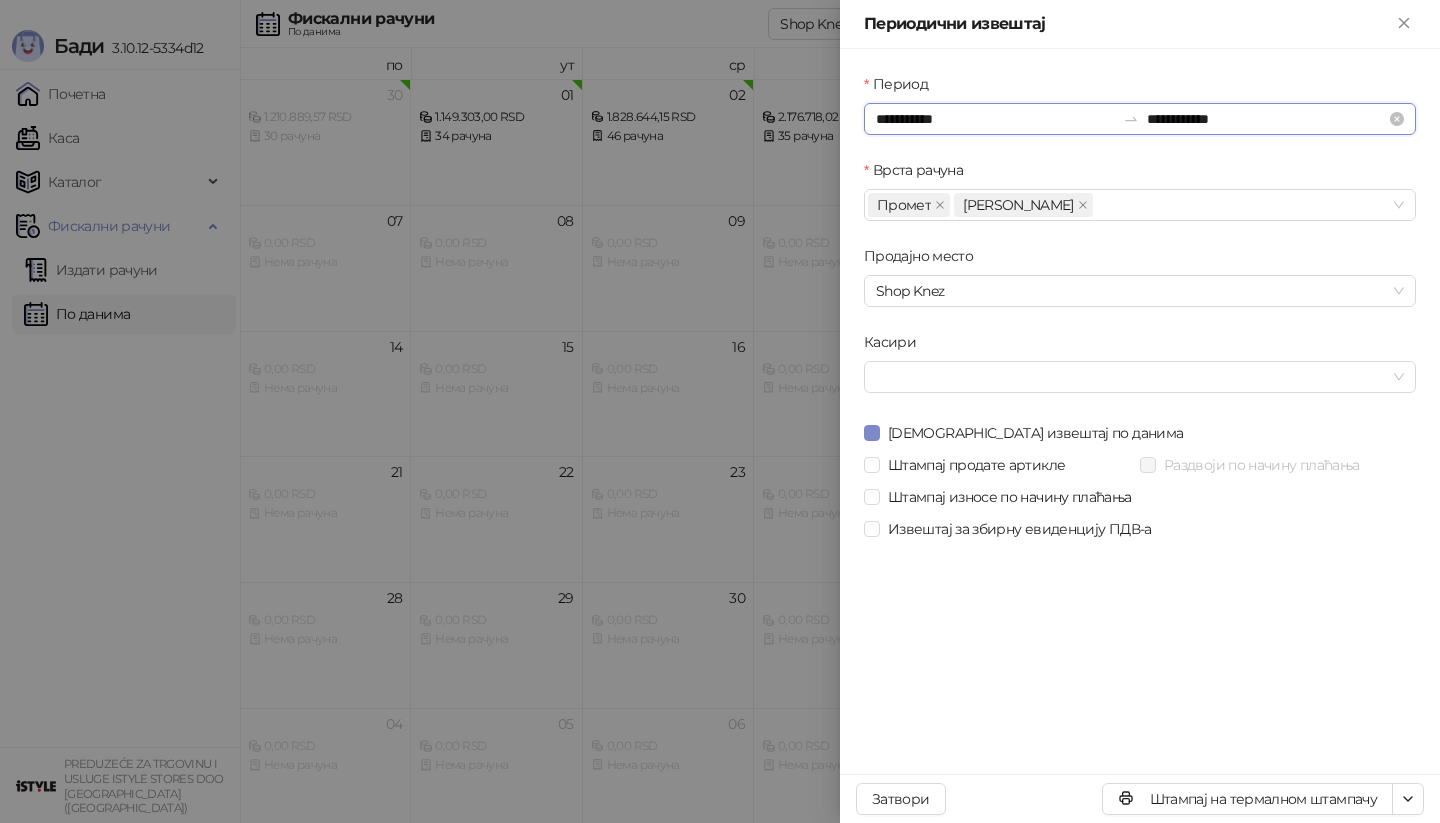 click on "**********" at bounding box center (995, 119) 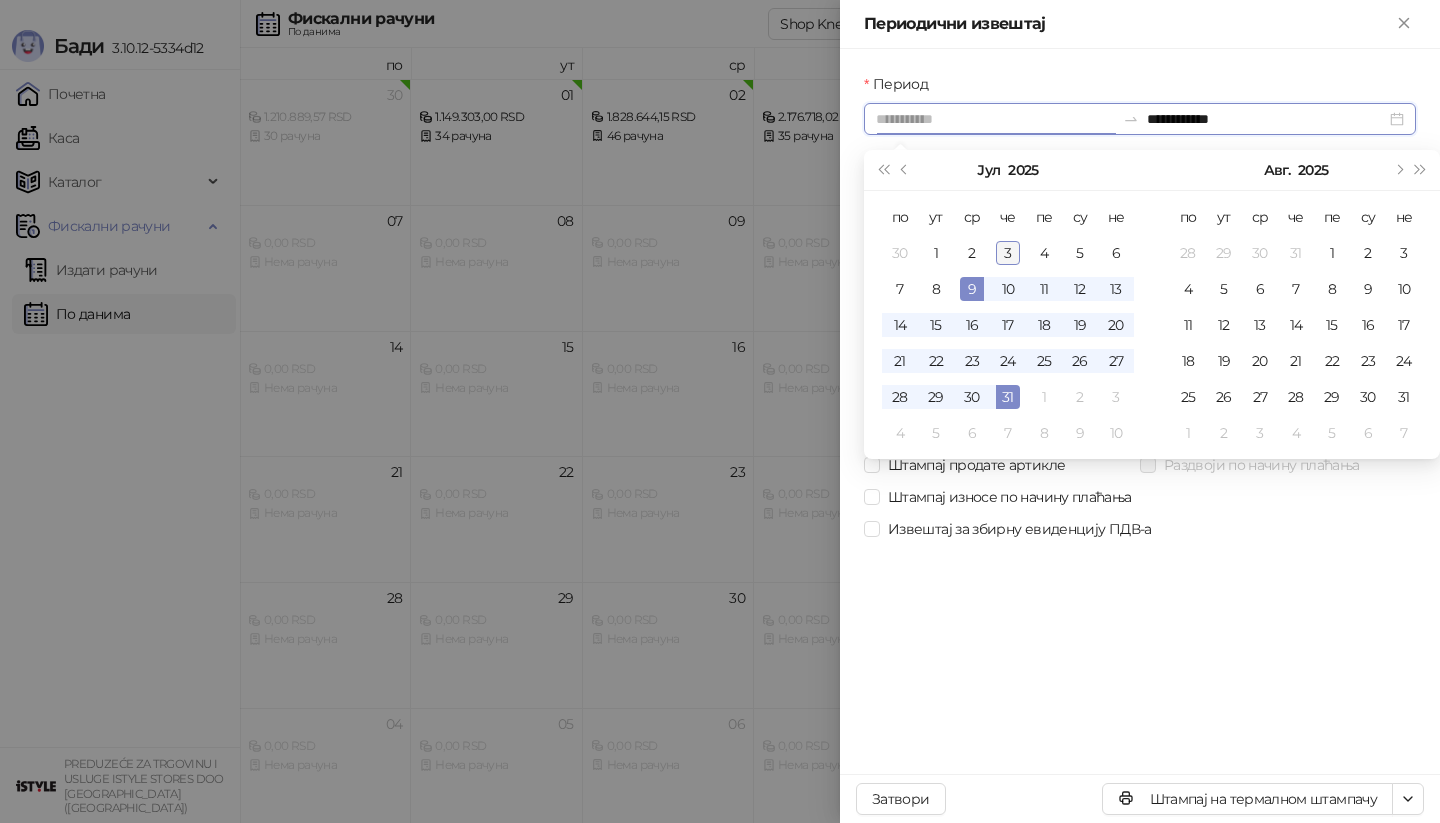 type on "**********" 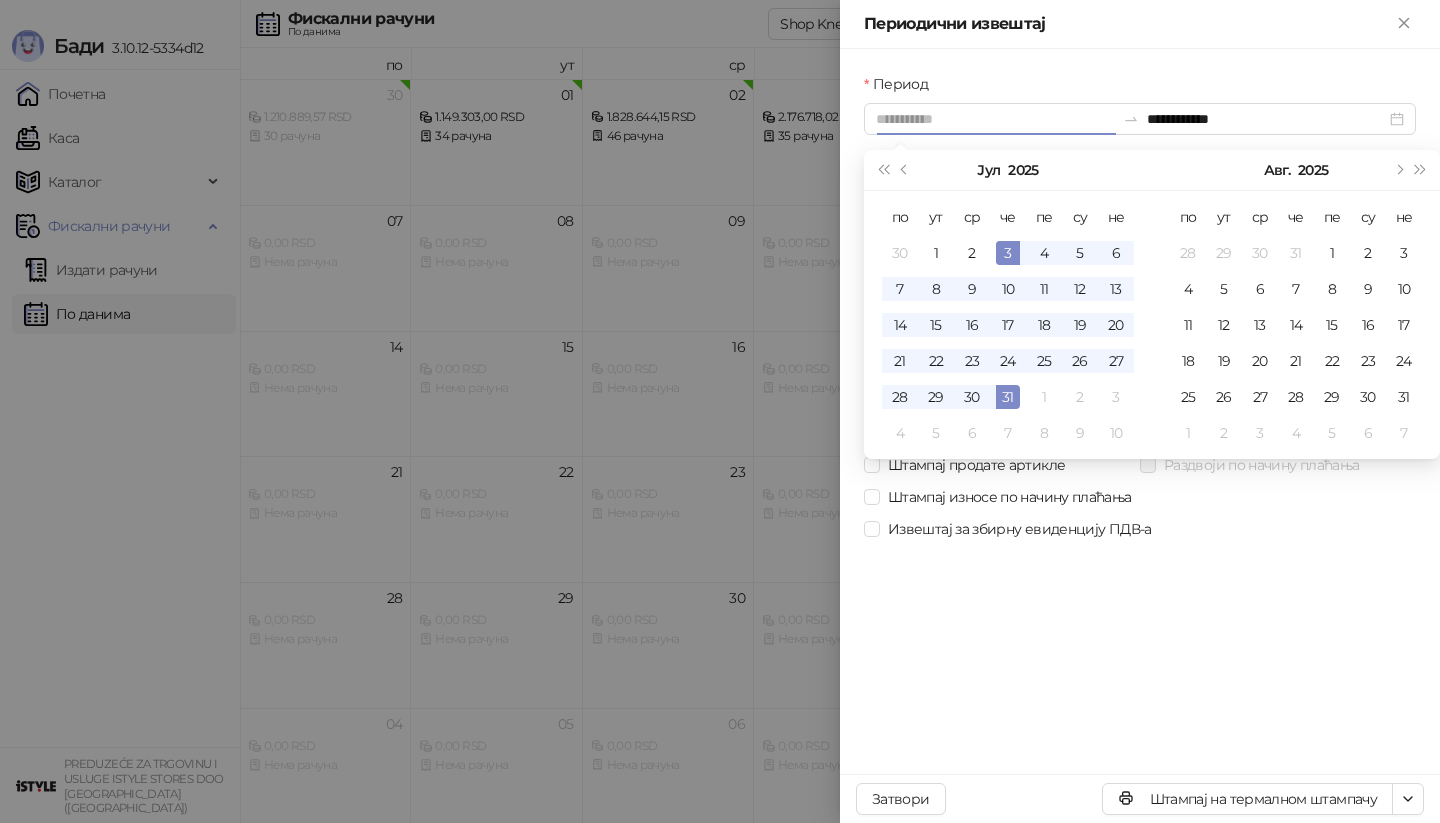 click on "3" at bounding box center [1008, 253] 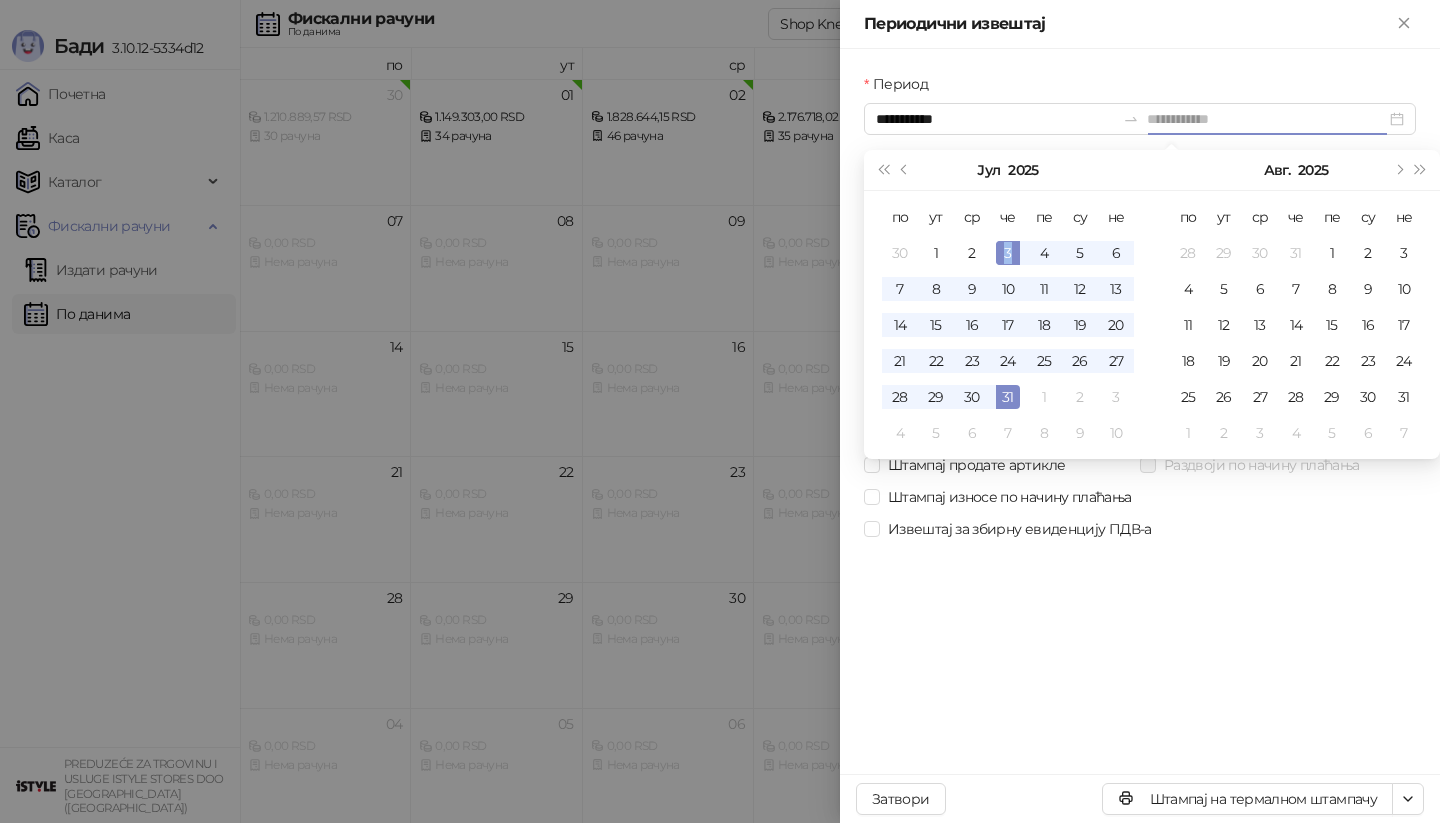 click on "3" at bounding box center (1008, 253) 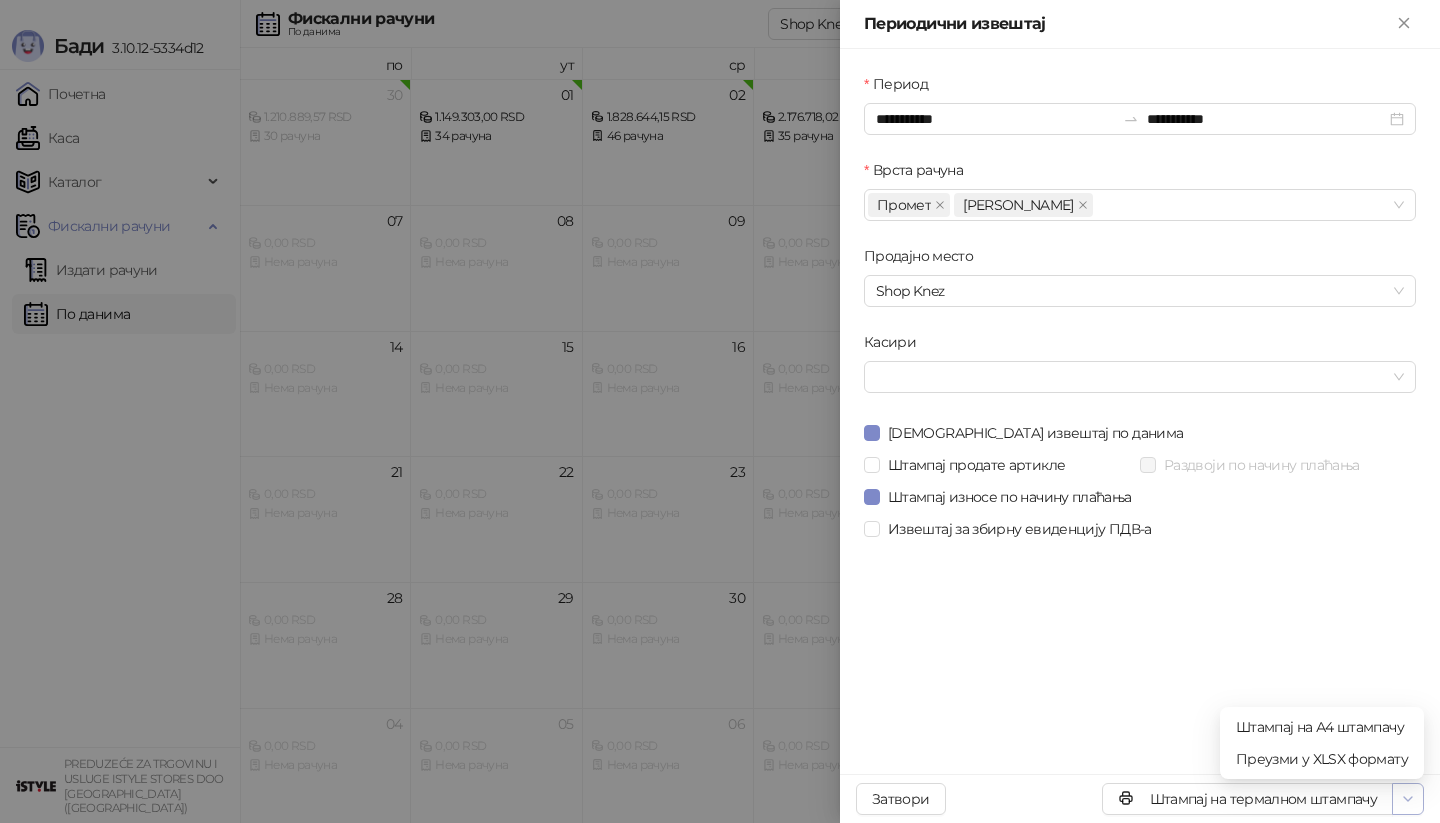 click 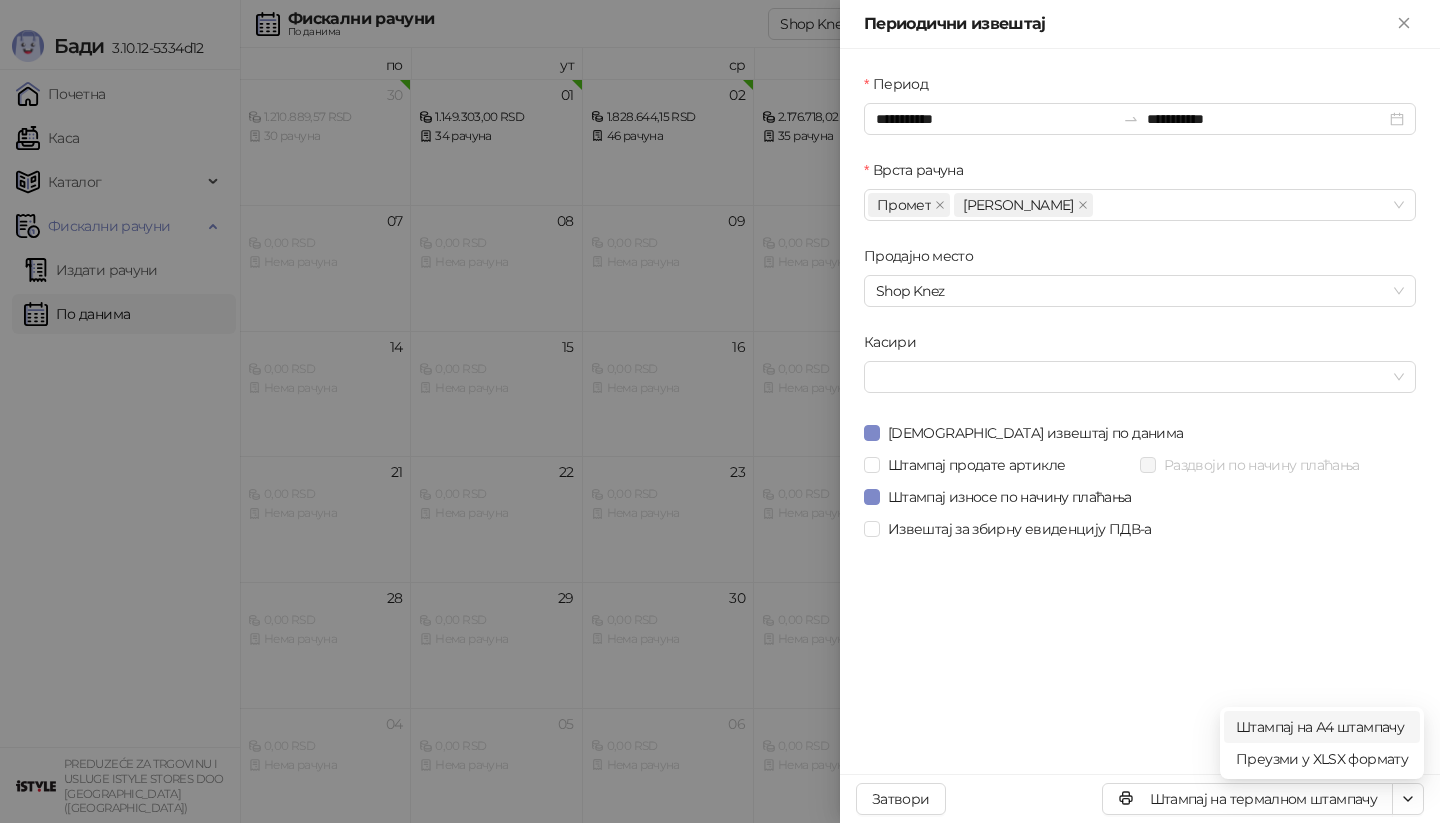 click on "Штампај на А4 штампачу" at bounding box center (1322, 727) 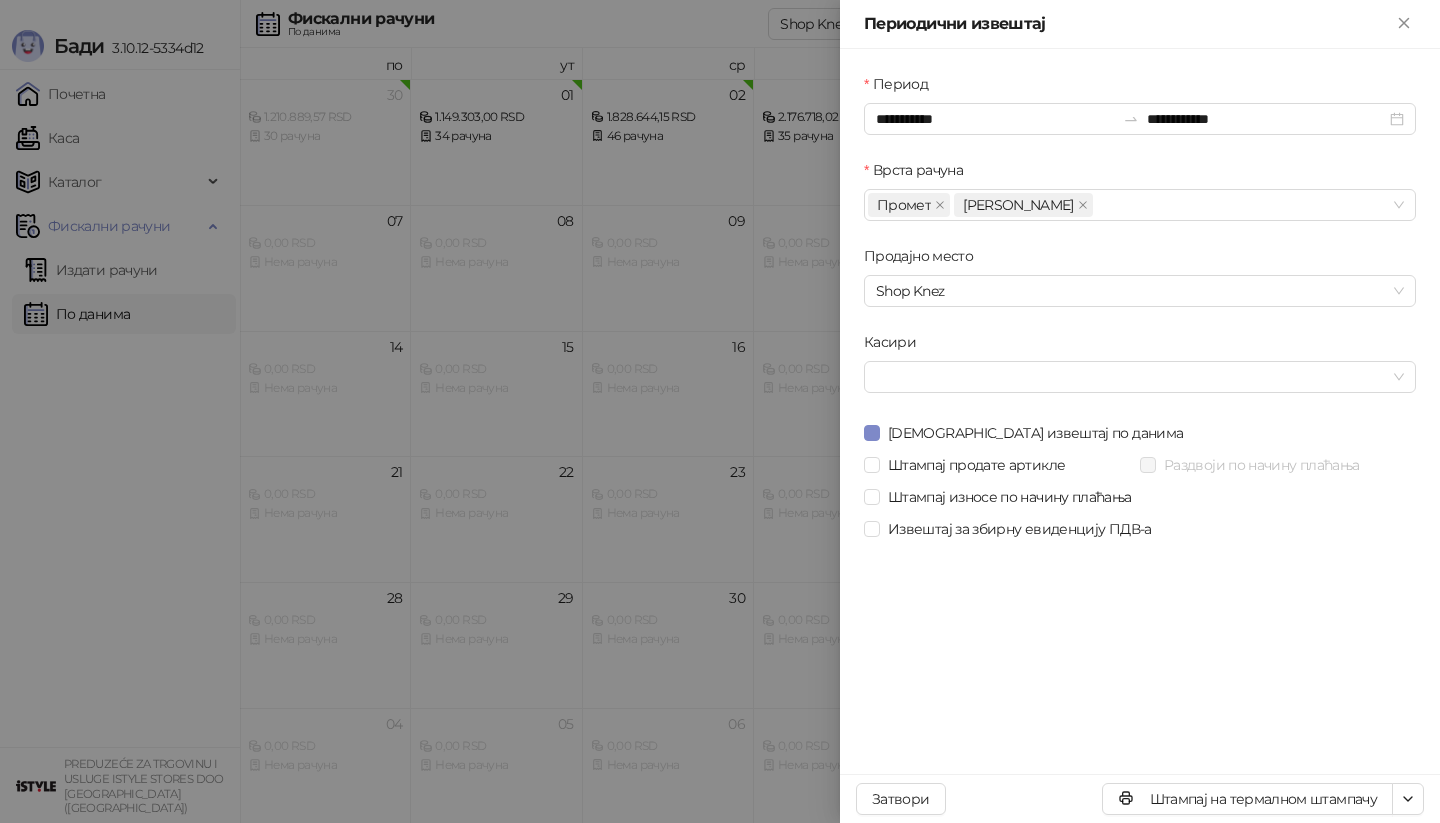 click at bounding box center [720, 411] 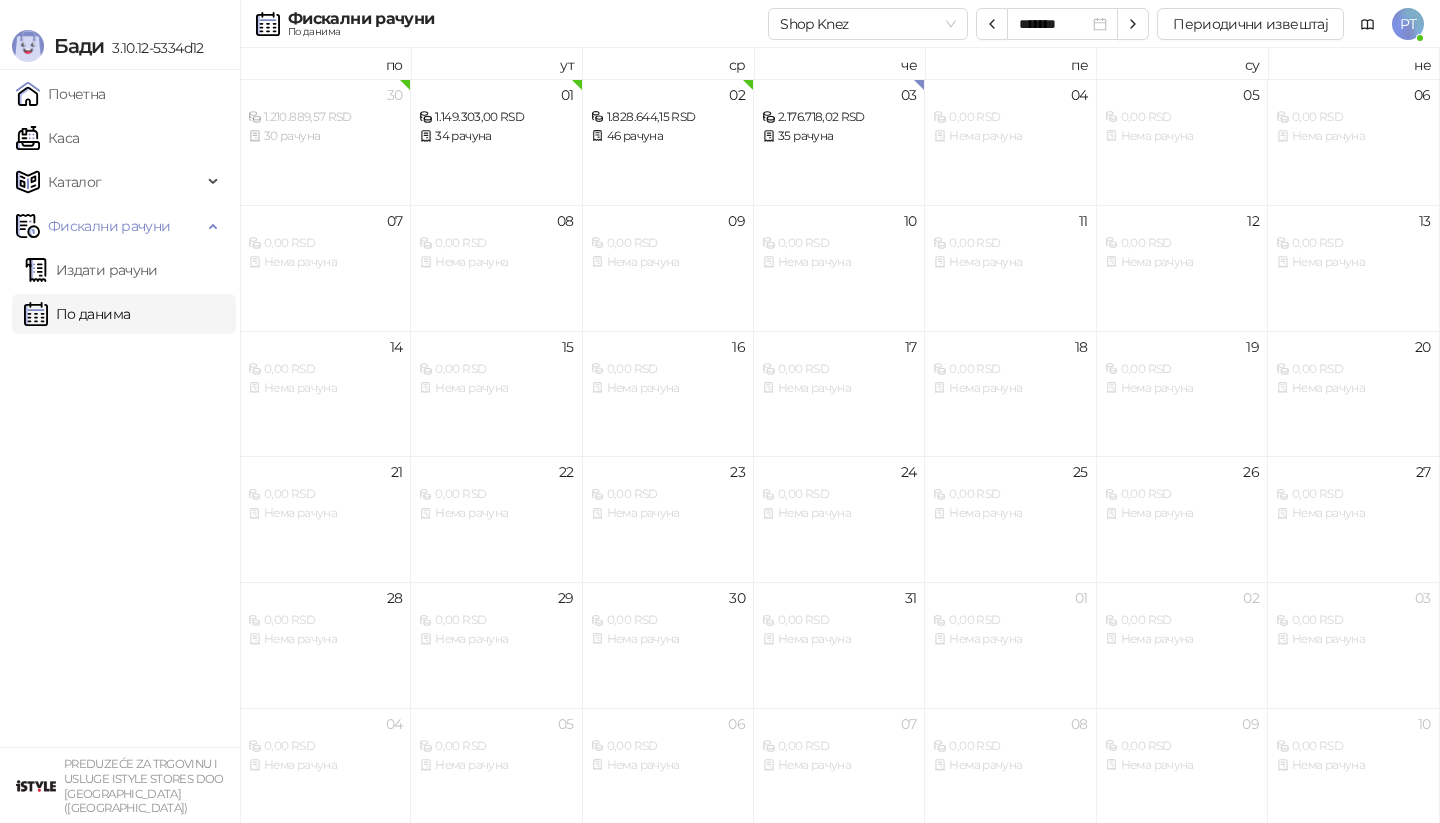 click on "Каса" at bounding box center [47, 138] 